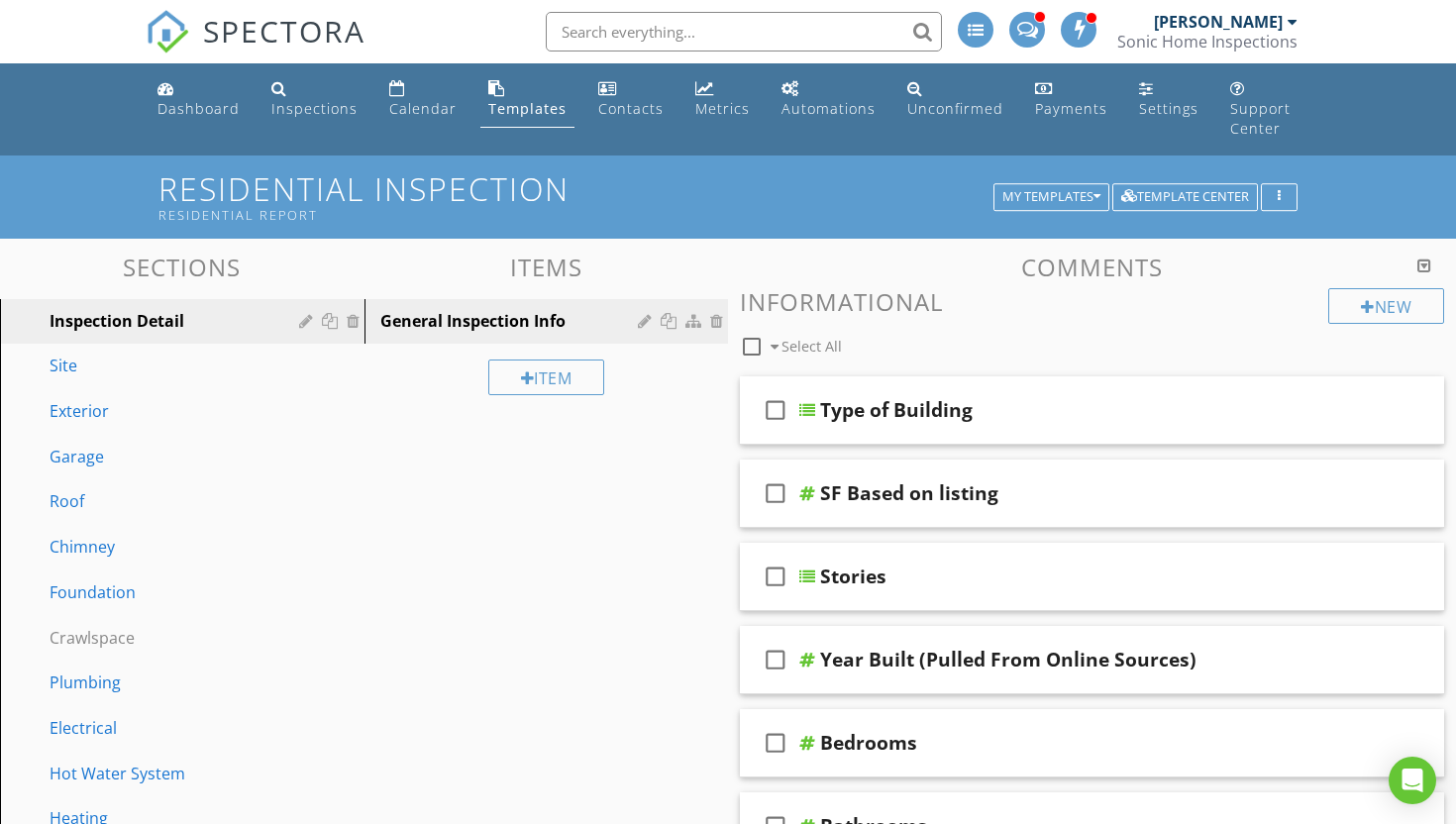 scroll, scrollTop: 0, scrollLeft: 0, axis: both 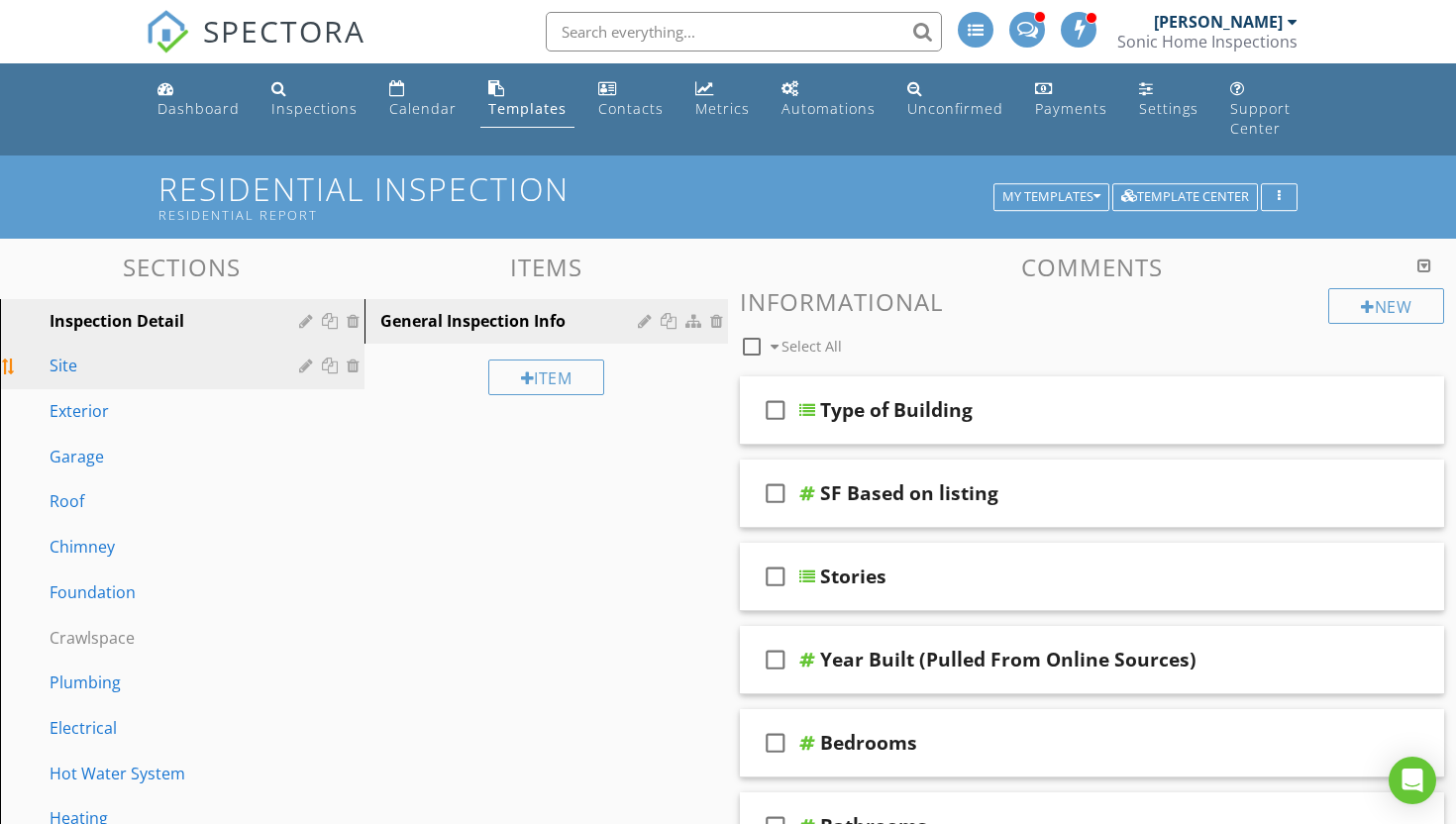 click on "Site" at bounding box center [197, 366] 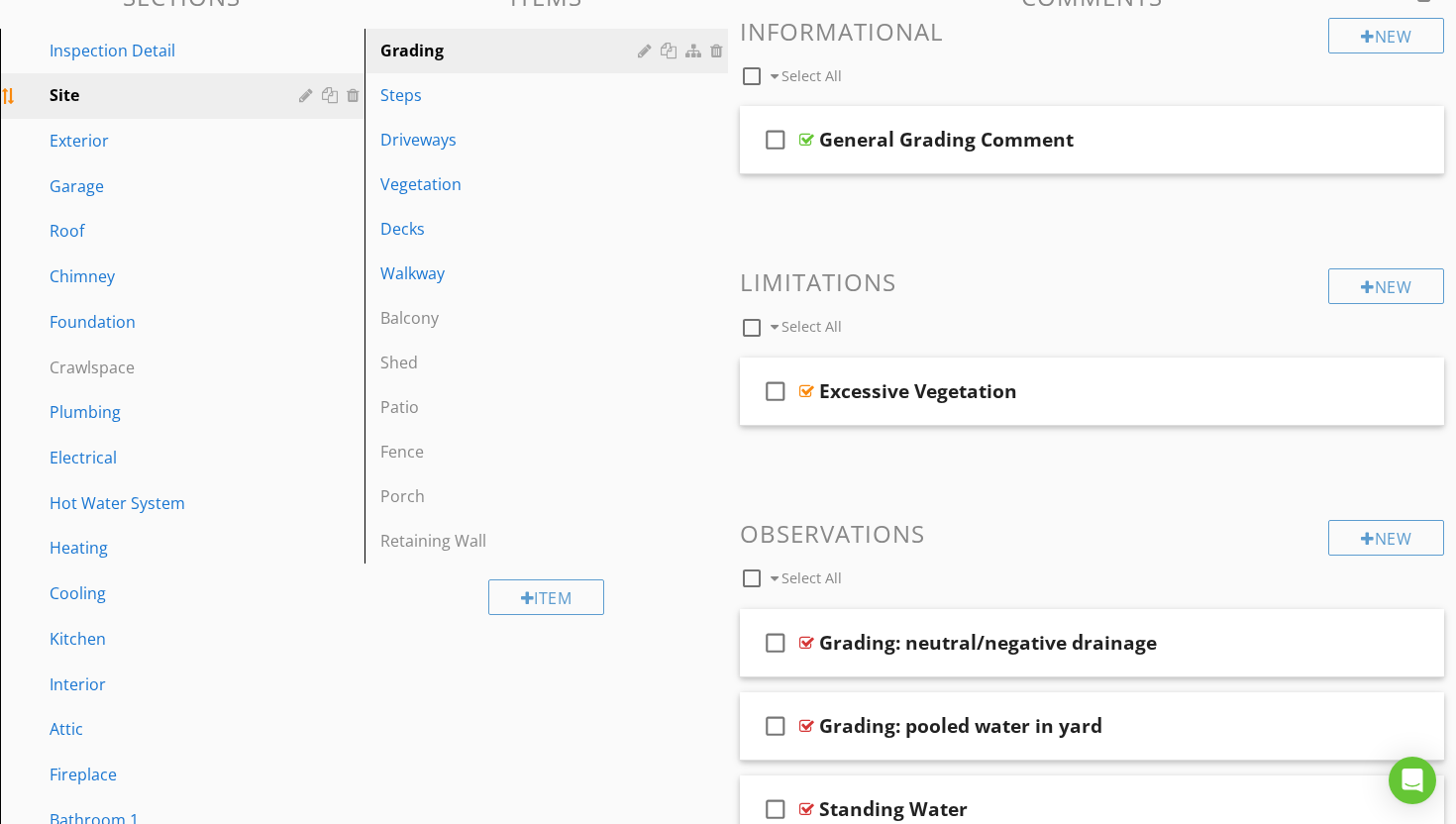 scroll, scrollTop: 201, scrollLeft: 0, axis: vertical 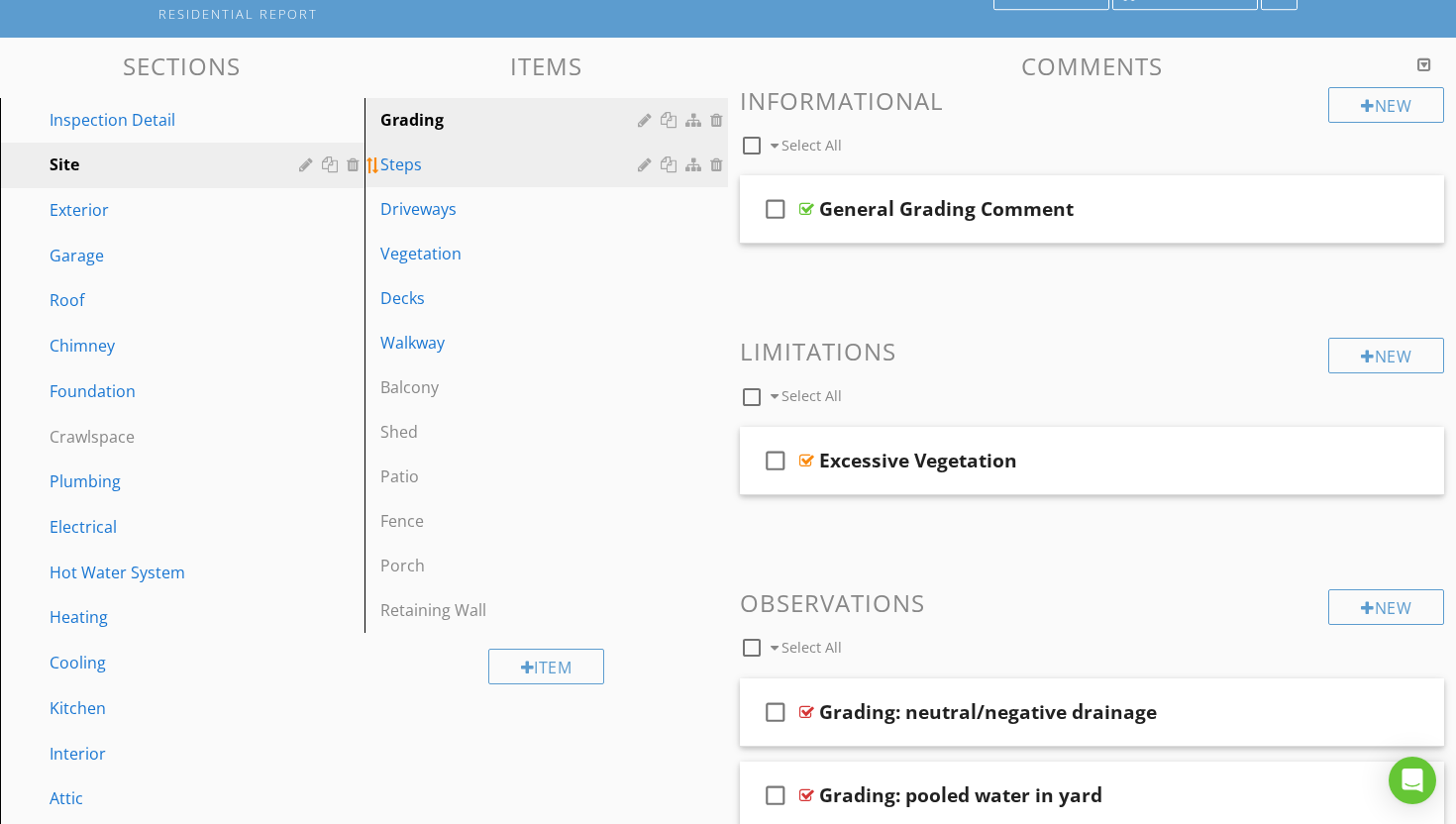 click on "Steps" at bounding box center [550, 164] 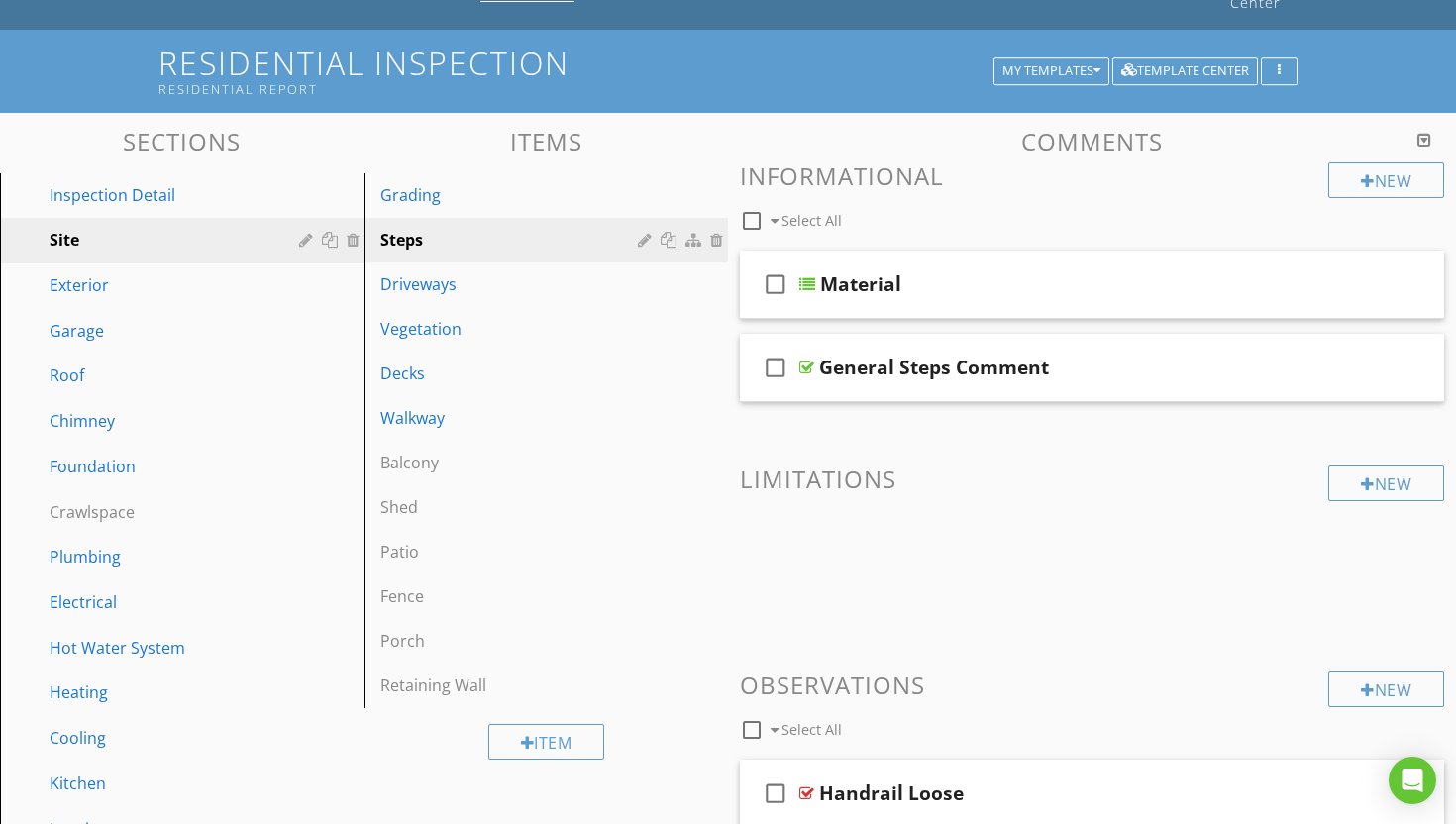scroll, scrollTop: 110, scrollLeft: 0, axis: vertical 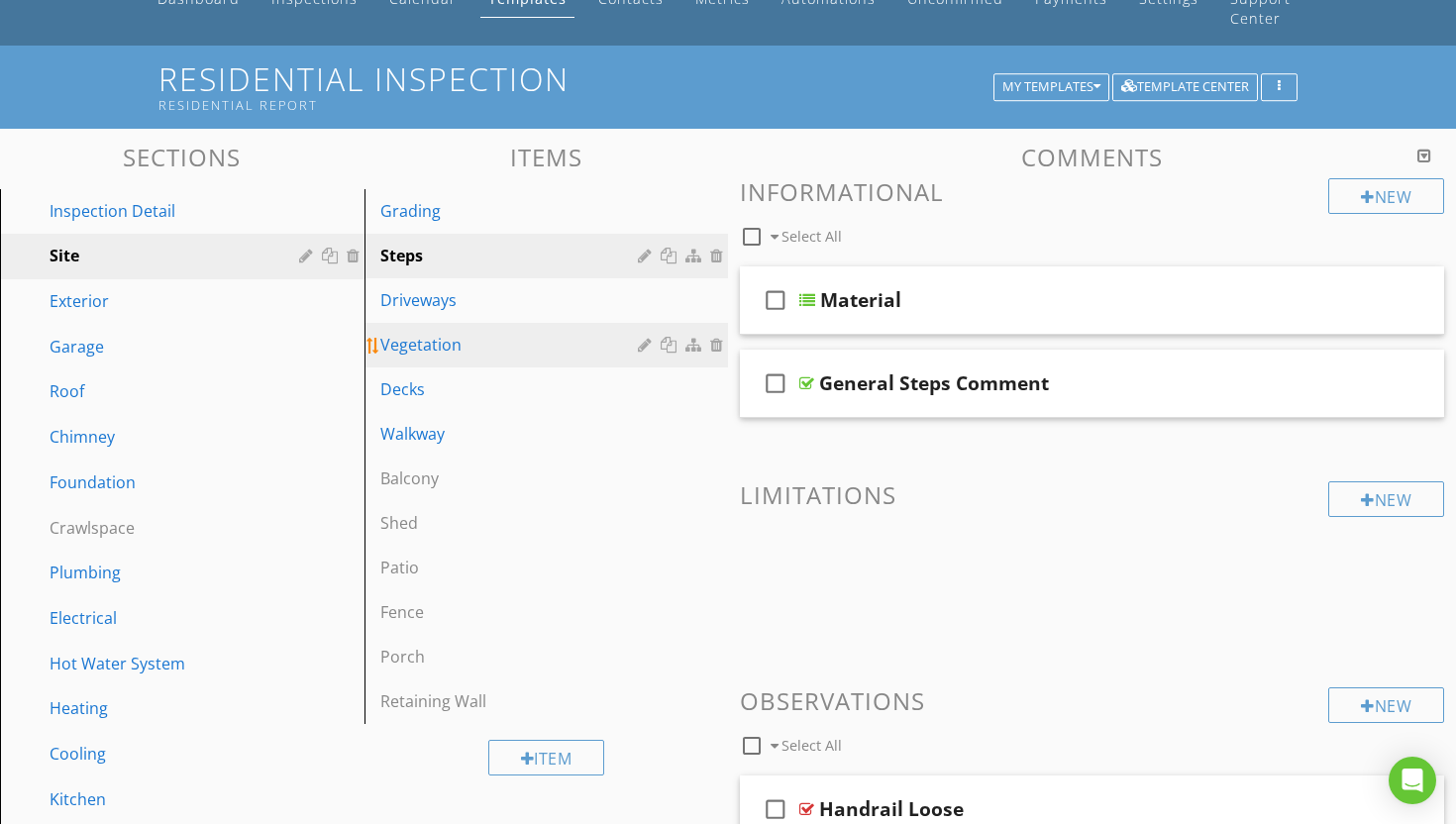 click on "Vegetation" at bounding box center [550, 345] 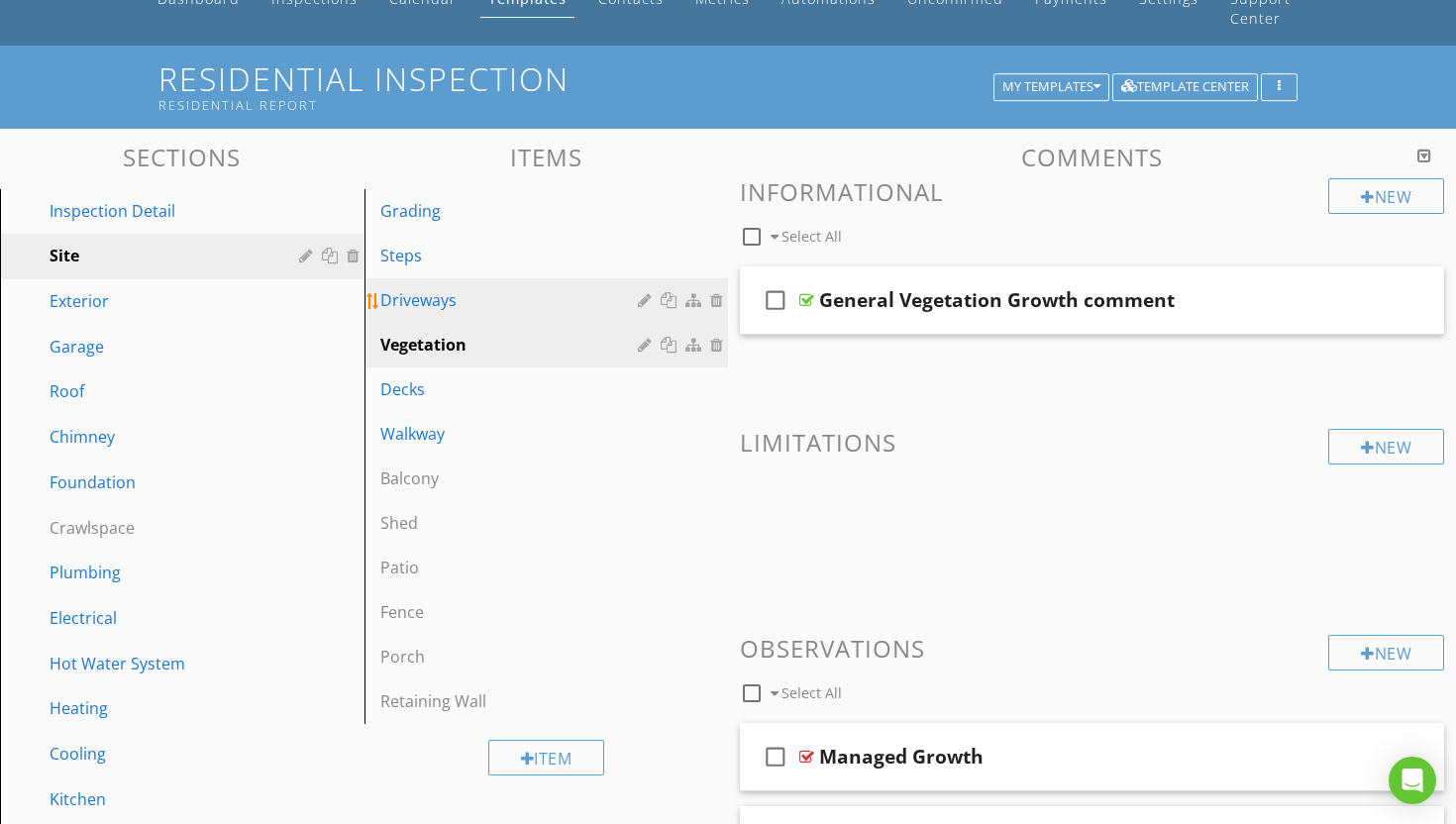 click on "Driveways" at bounding box center (512, 300) 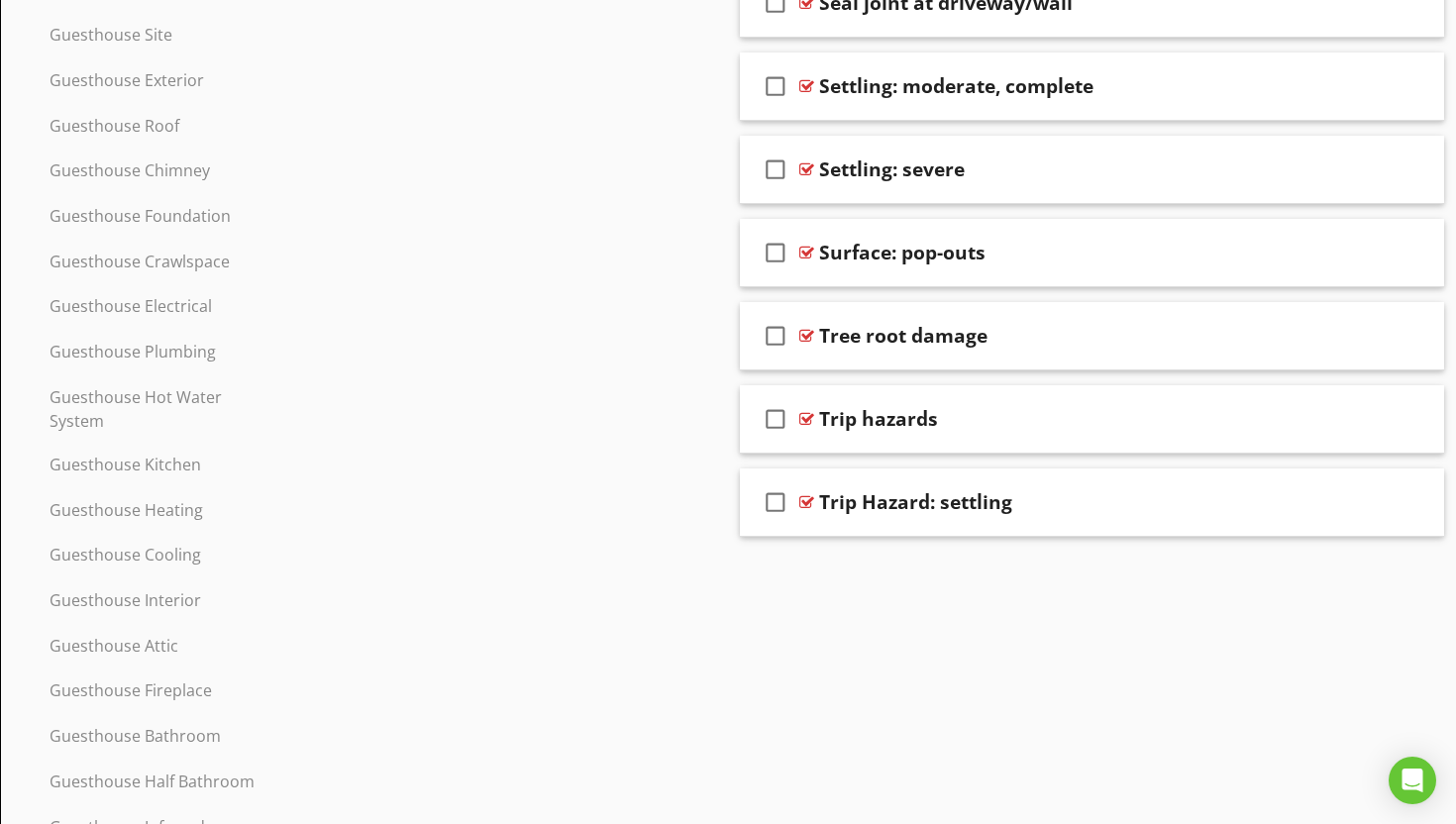 scroll, scrollTop: 1713, scrollLeft: 0, axis: vertical 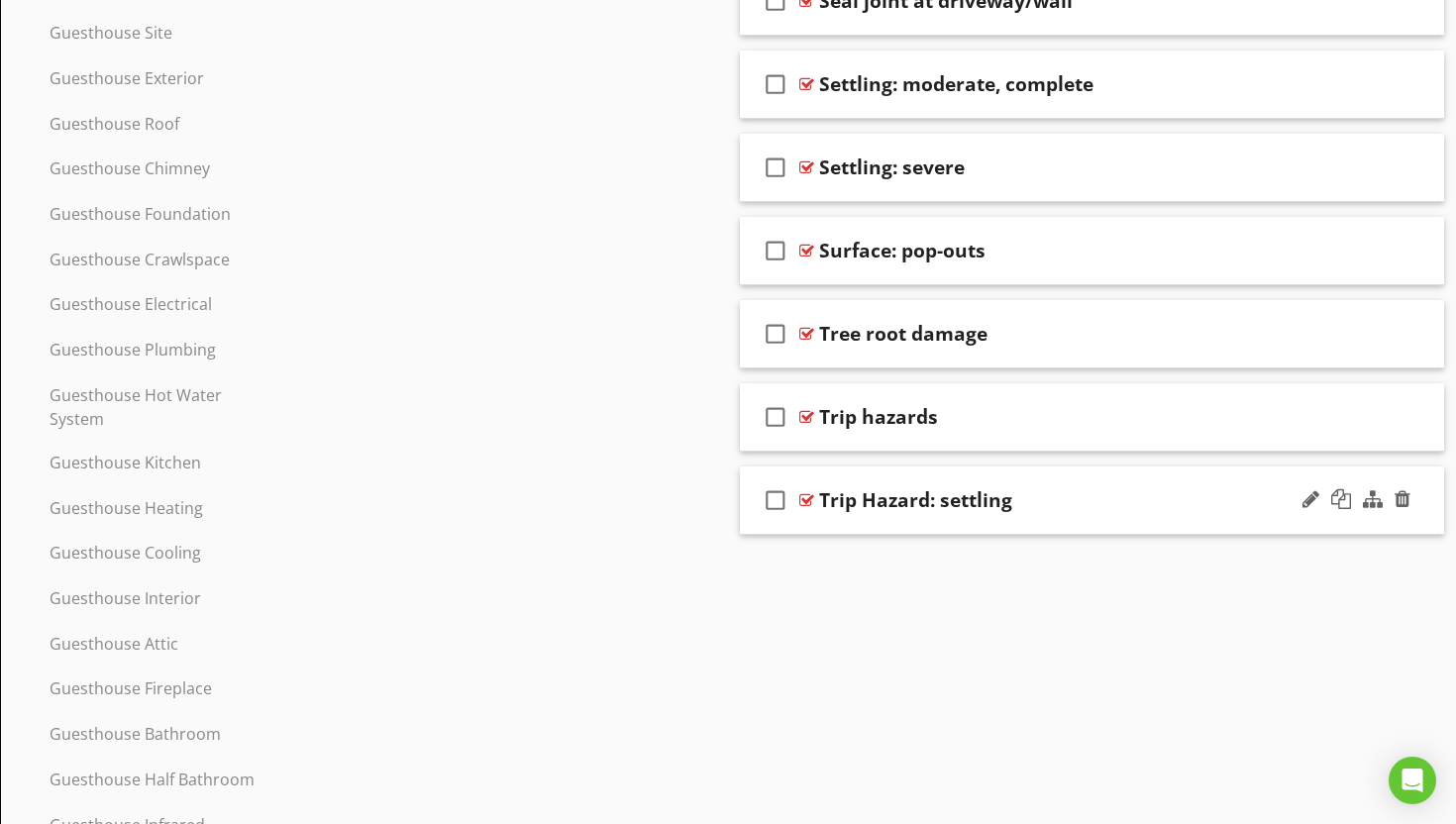 click on "Trip Hazard: settling" at bounding box center (915, 500) 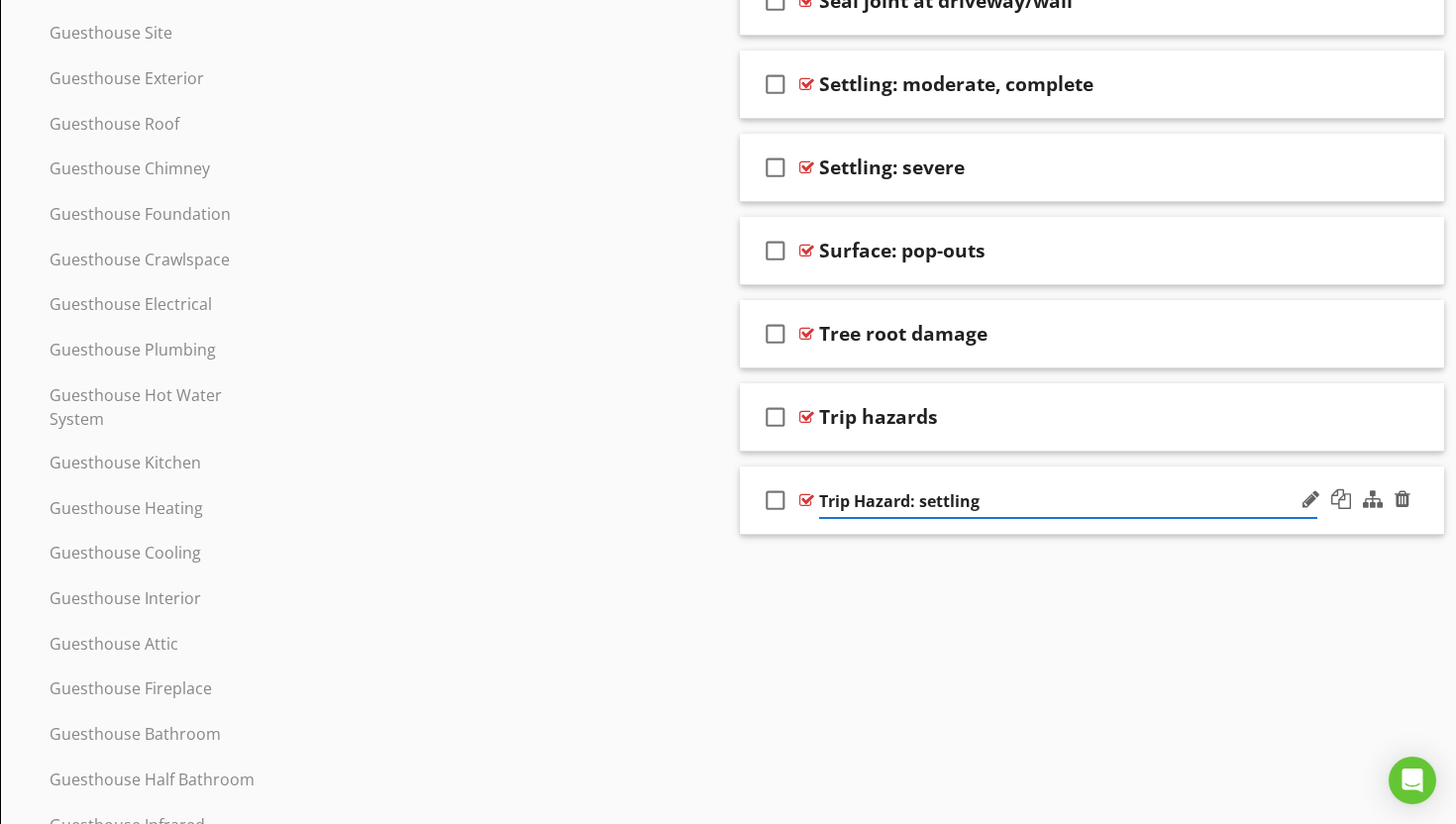 click at bounding box center [806, 500] 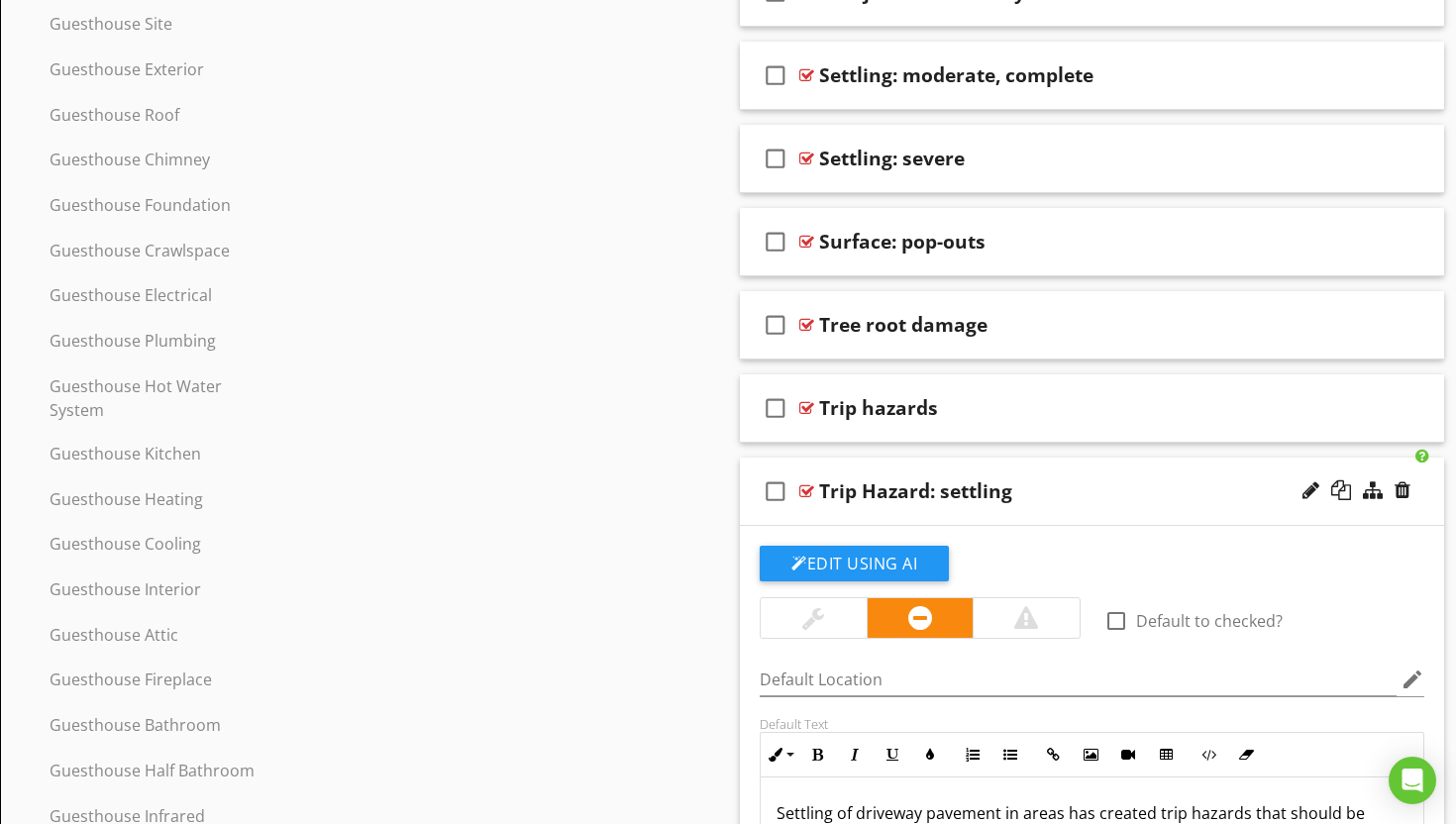 scroll, scrollTop: 1708, scrollLeft: 0, axis: vertical 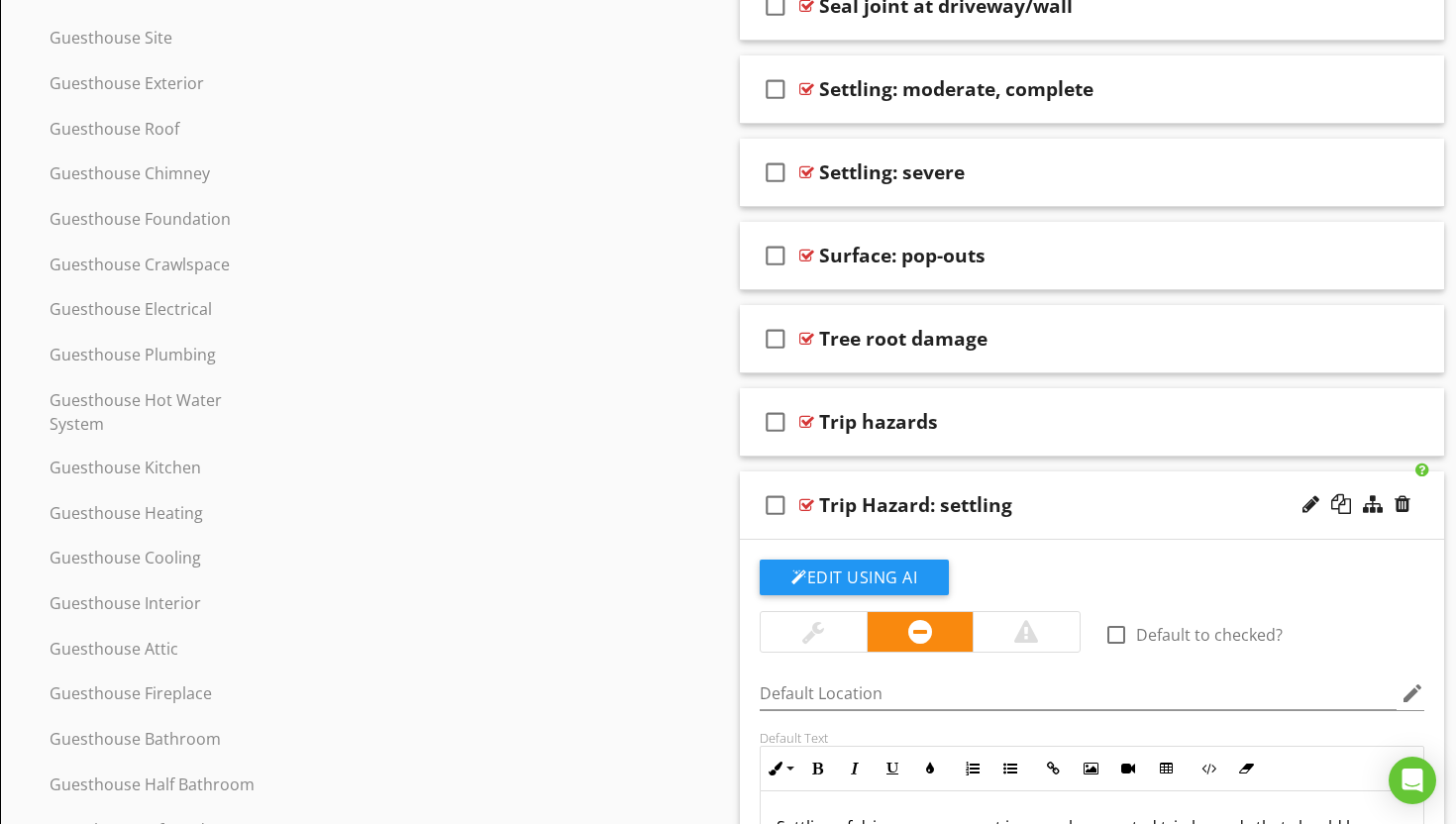 click at bounding box center (806, 505) 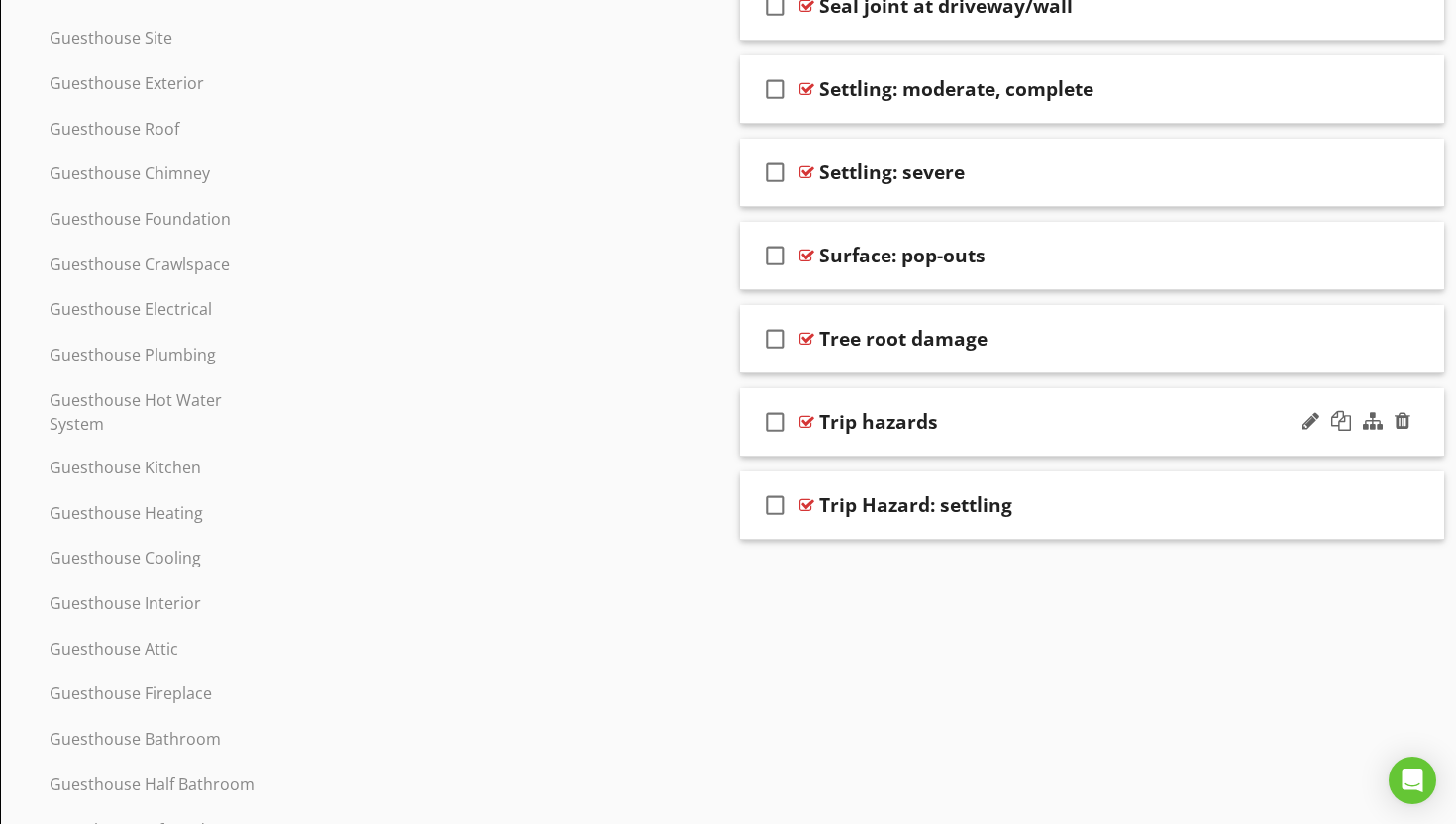 click at bounding box center [806, 422] 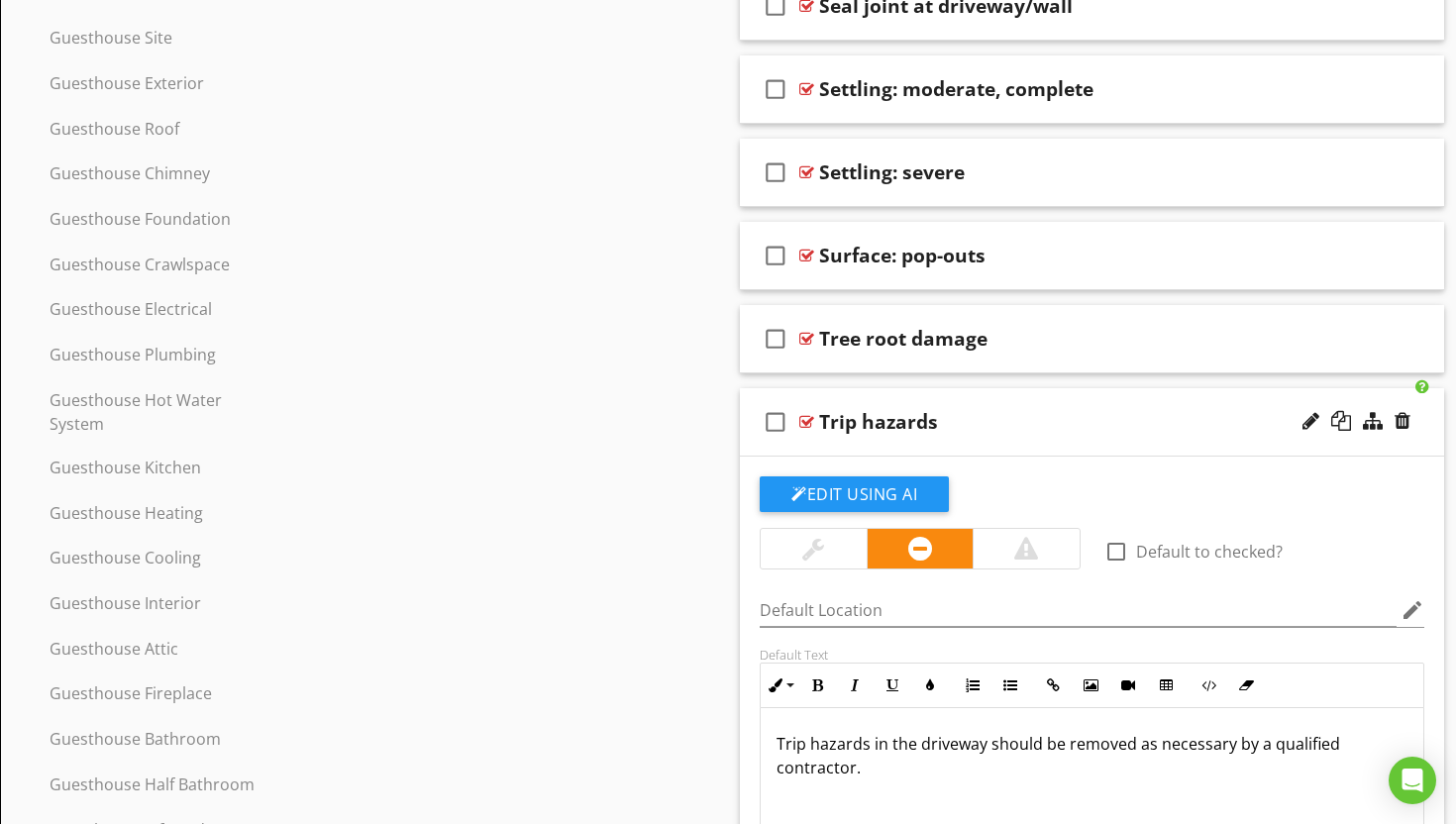 click at bounding box center (806, 422) 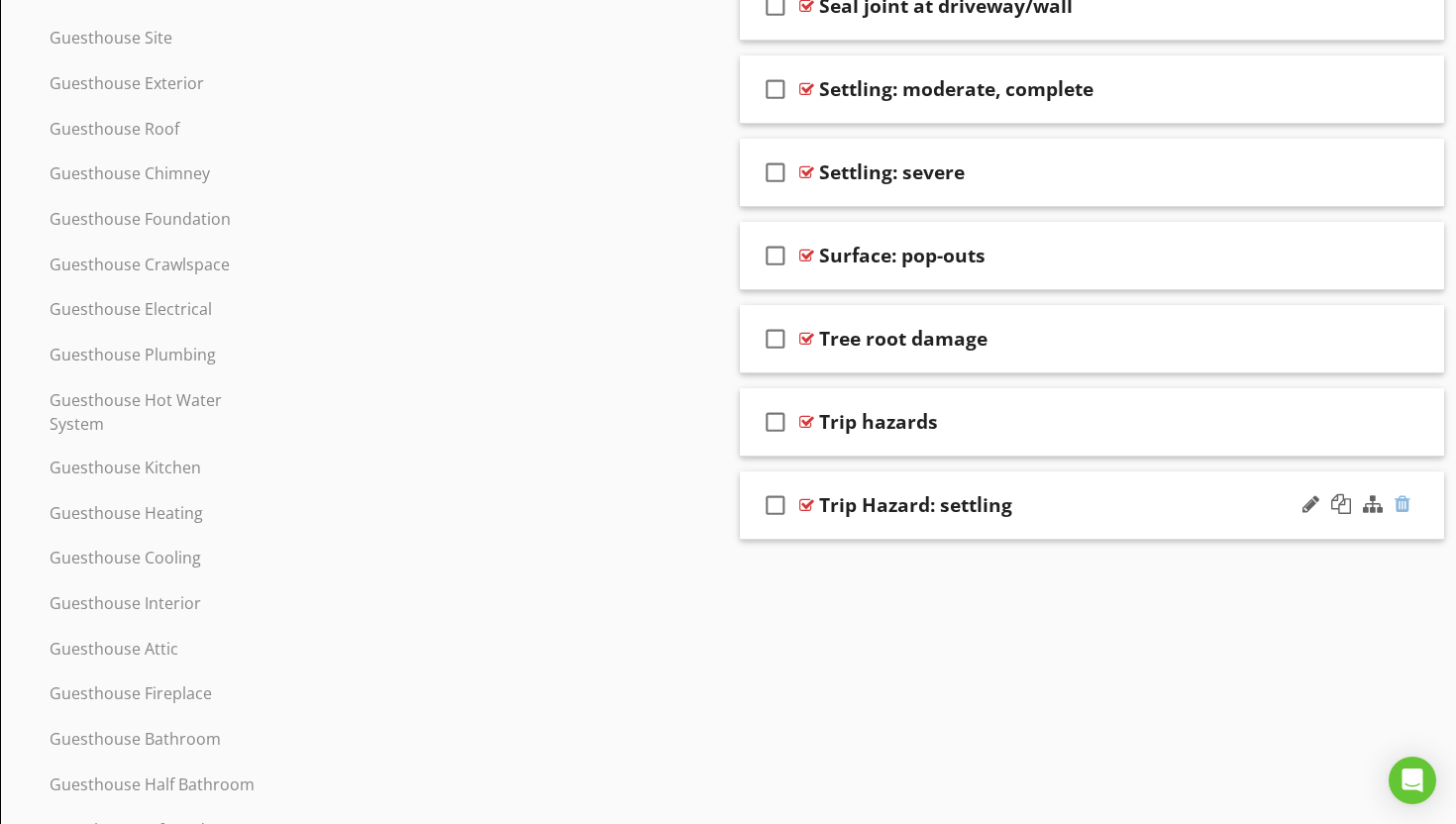 click at bounding box center [1403, 504] 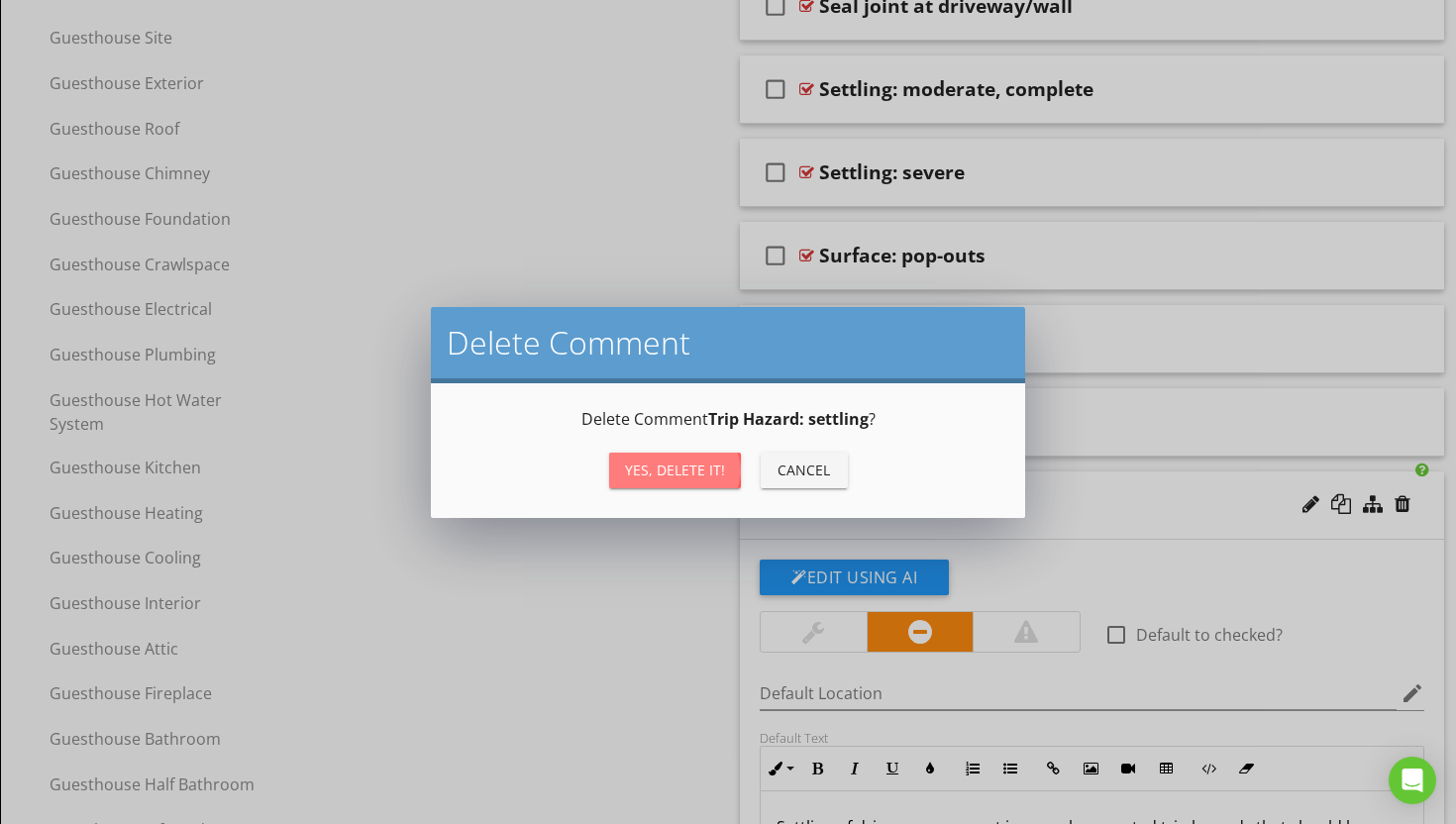 click on "Yes, Delete it!" at bounding box center [675, 469] 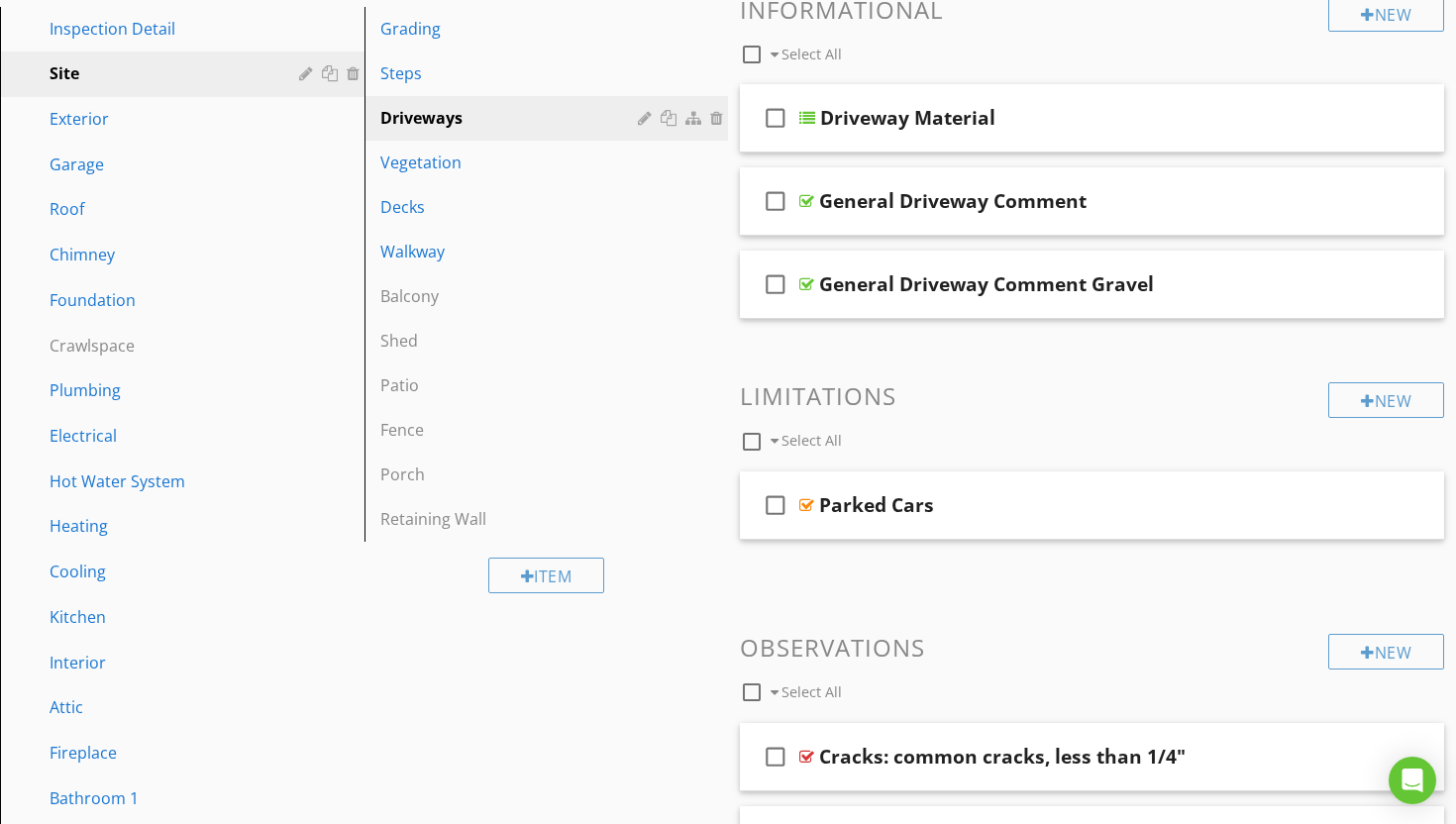 scroll, scrollTop: 132, scrollLeft: 0, axis: vertical 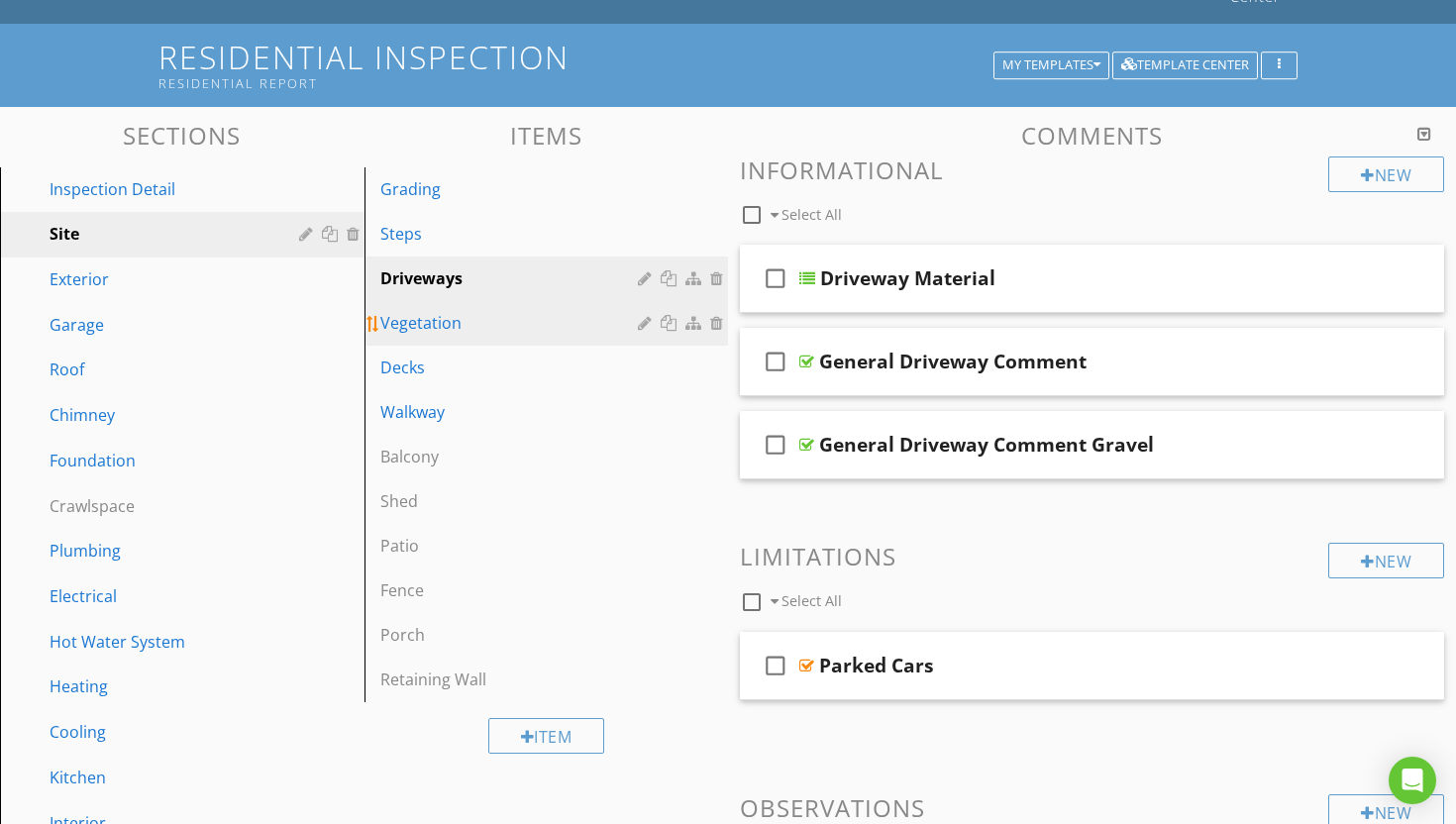 click on "Vegetation" at bounding box center [512, 323] 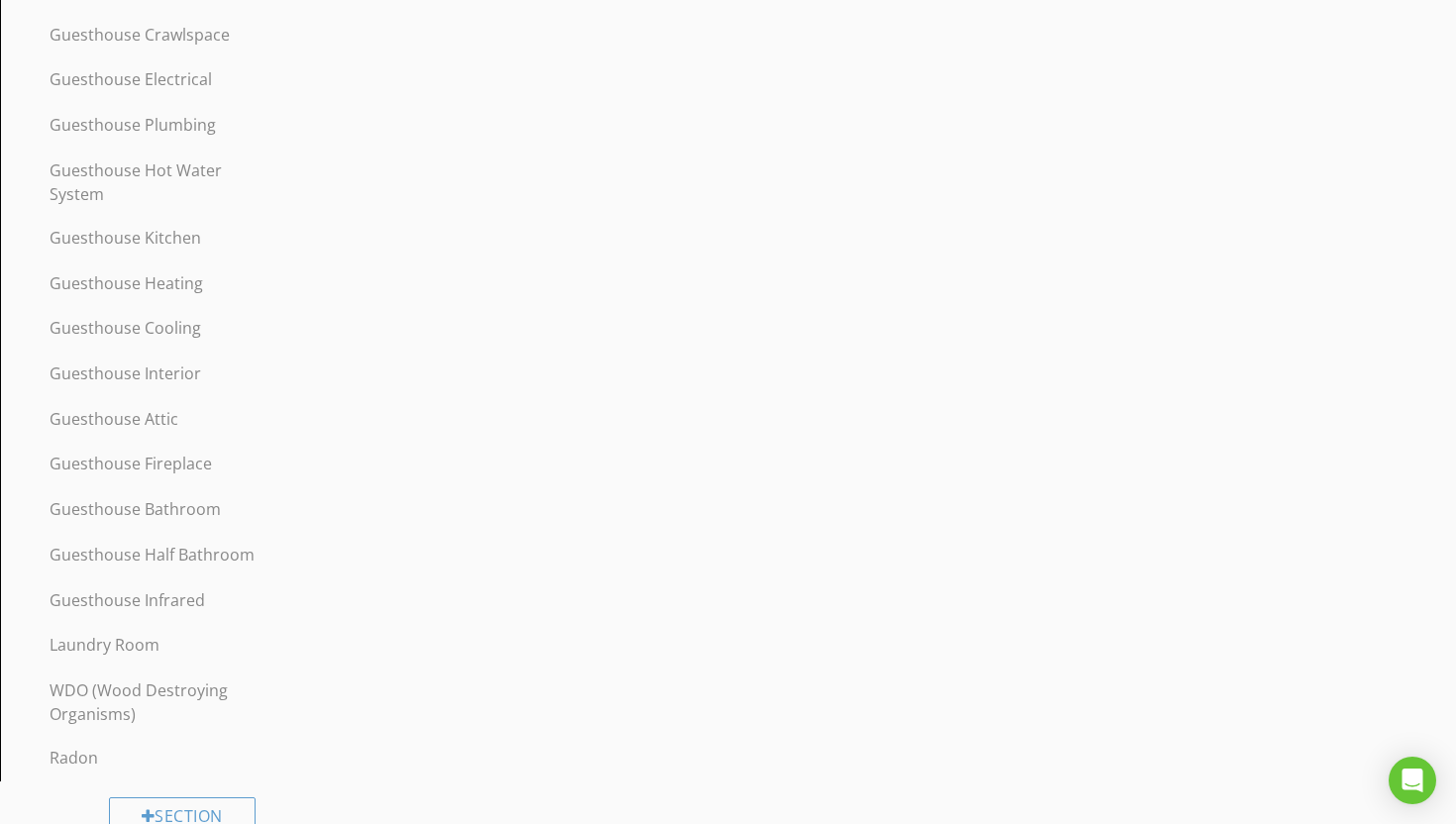 scroll, scrollTop: 1950, scrollLeft: 0, axis: vertical 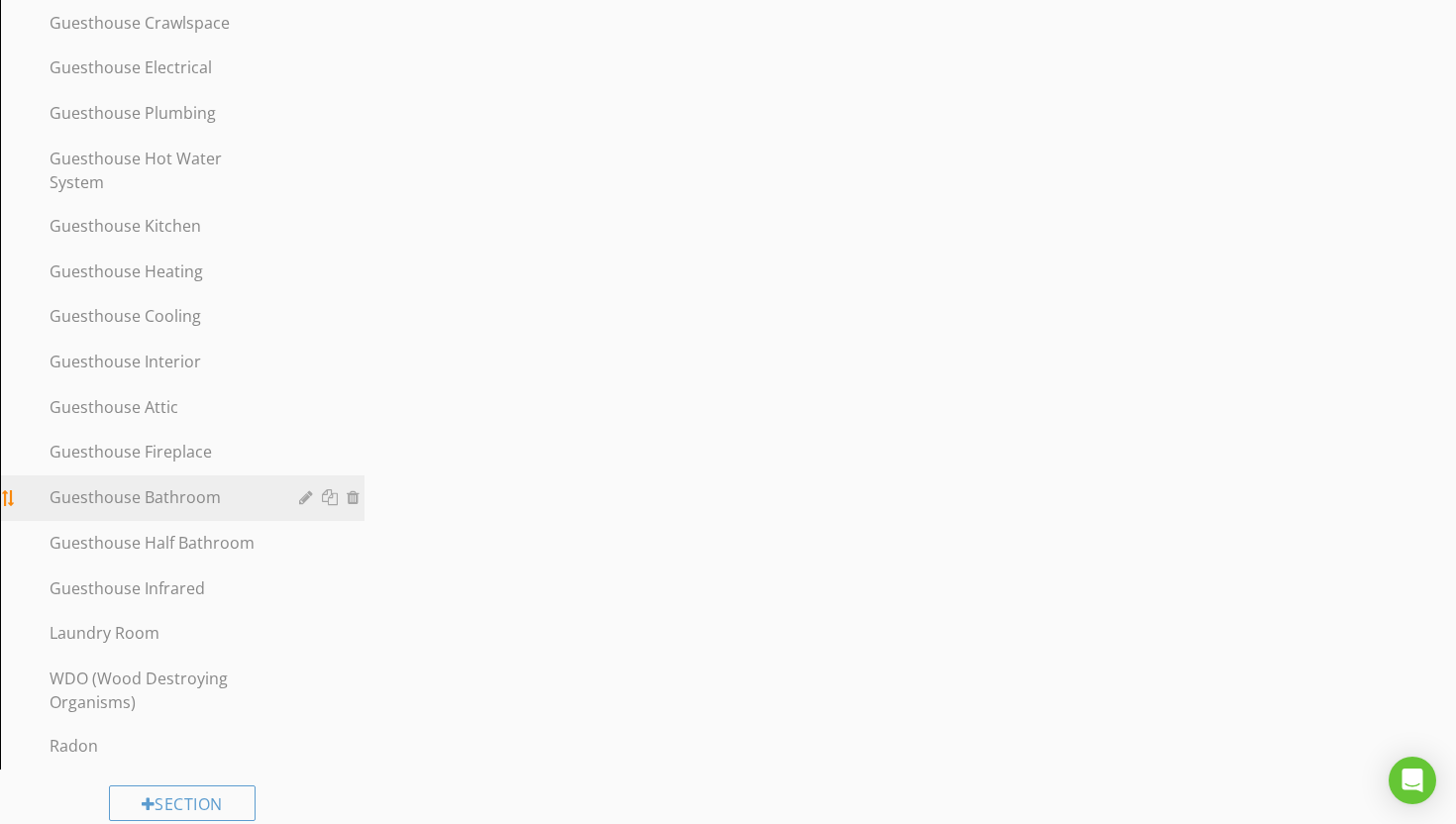 click on "Guesthouse Bathroom" at bounding box center (197, 498) 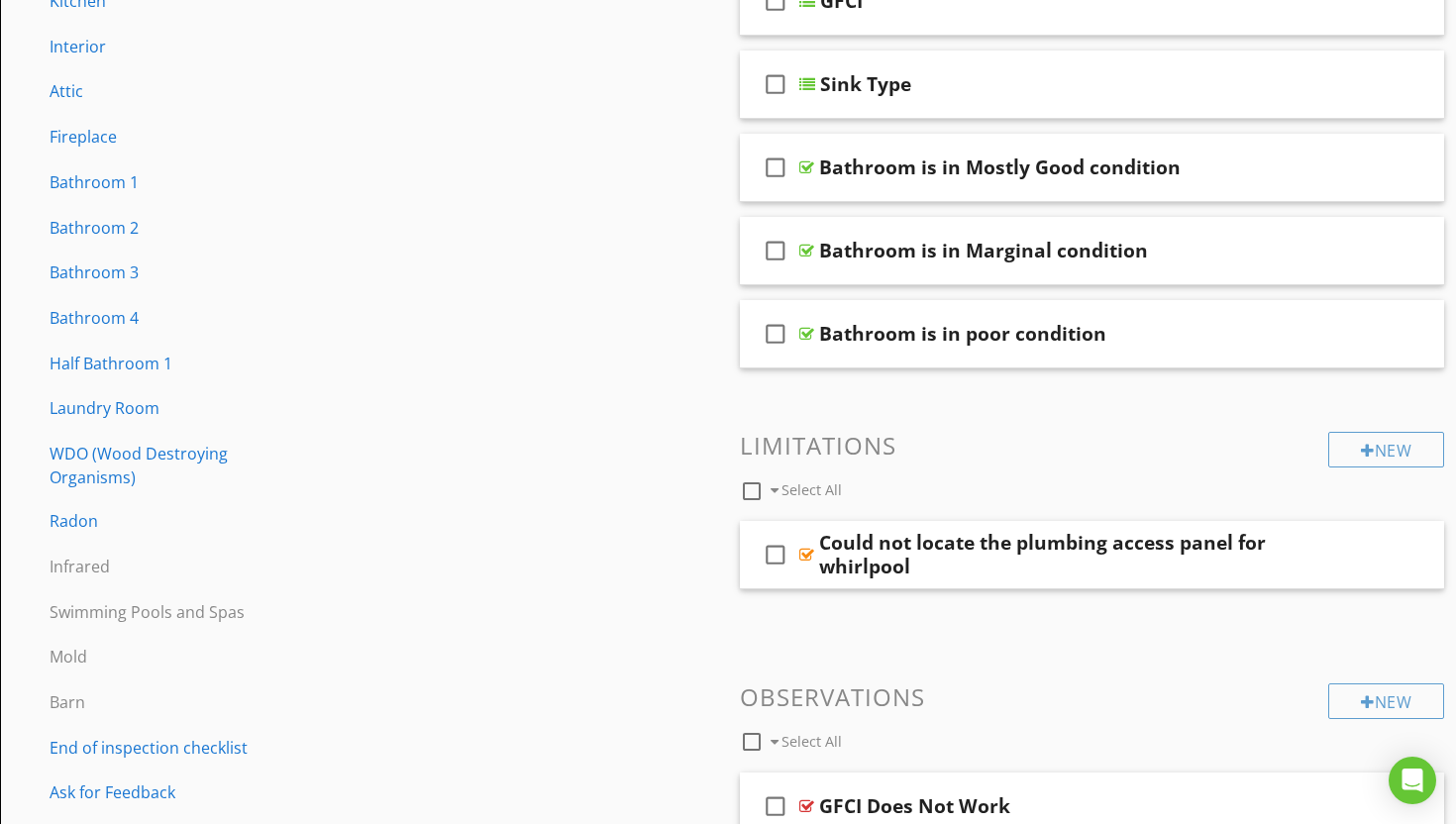 scroll, scrollTop: 910, scrollLeft: 0, axis: vertical 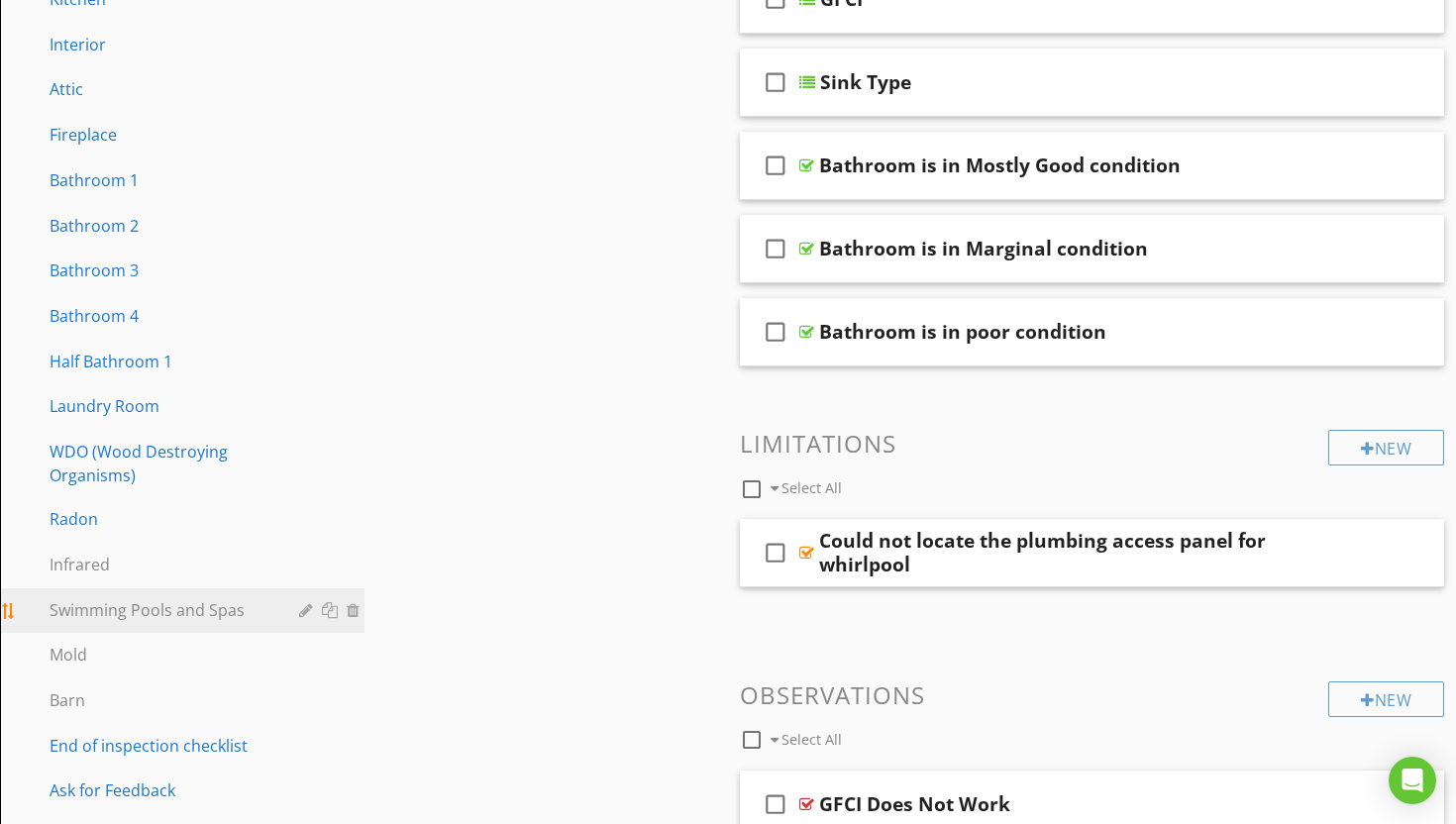 click on "Swimming Pools and Spas" at bounding box center [159, 610] 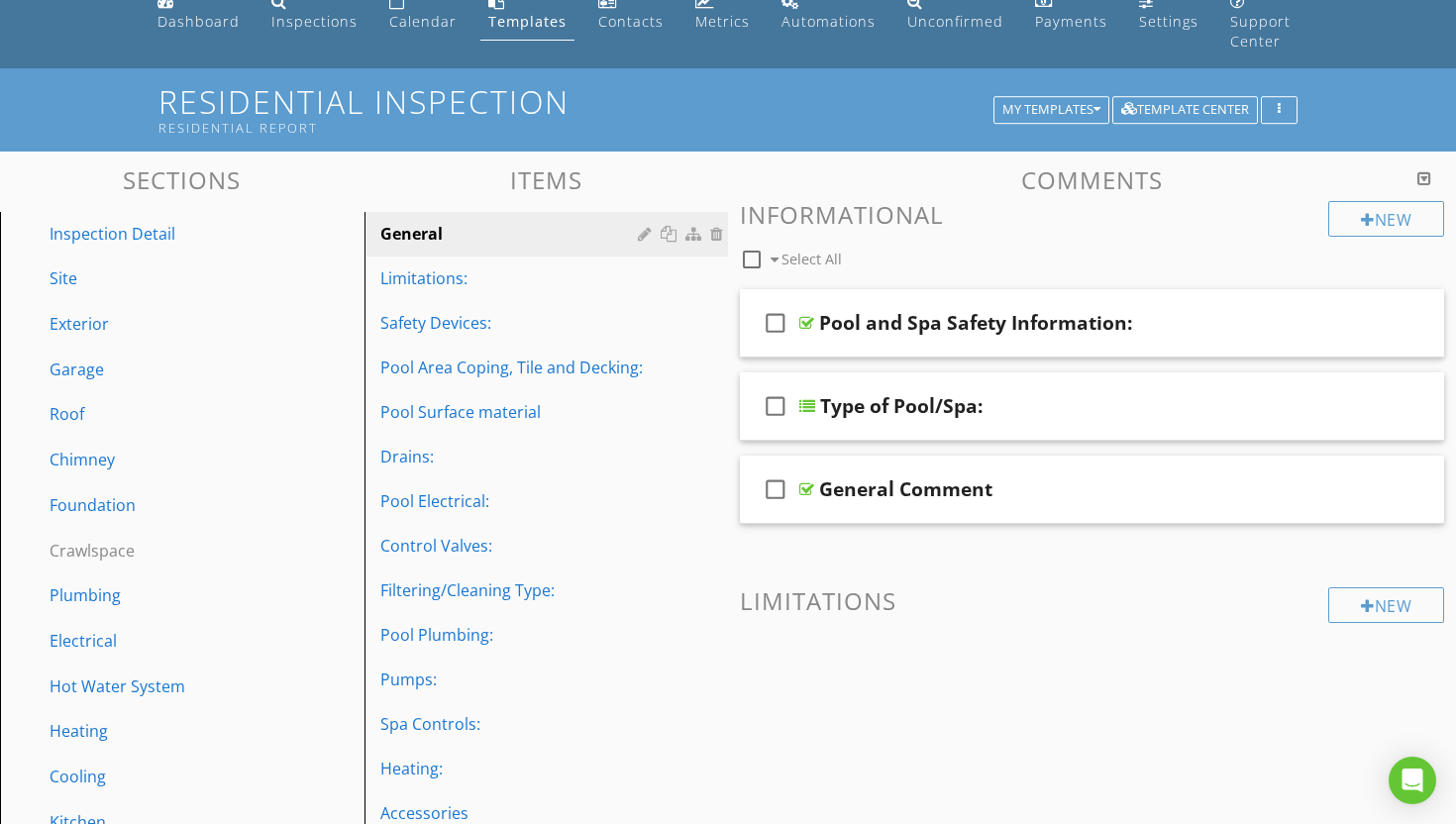 scroll, scrollTop: 0, scrollLeft: 0, axis: both 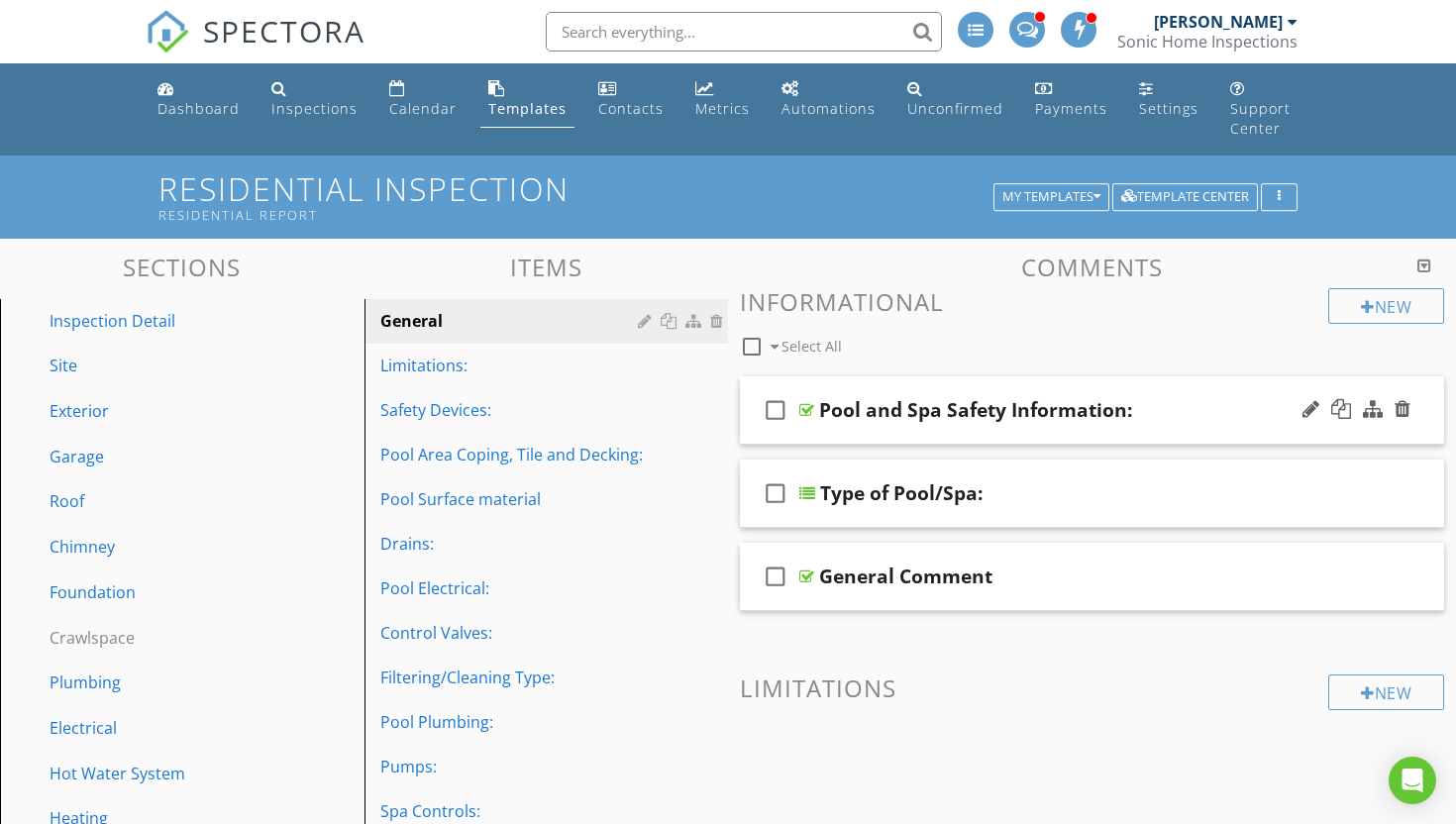 click at bounding box center (806, 410) 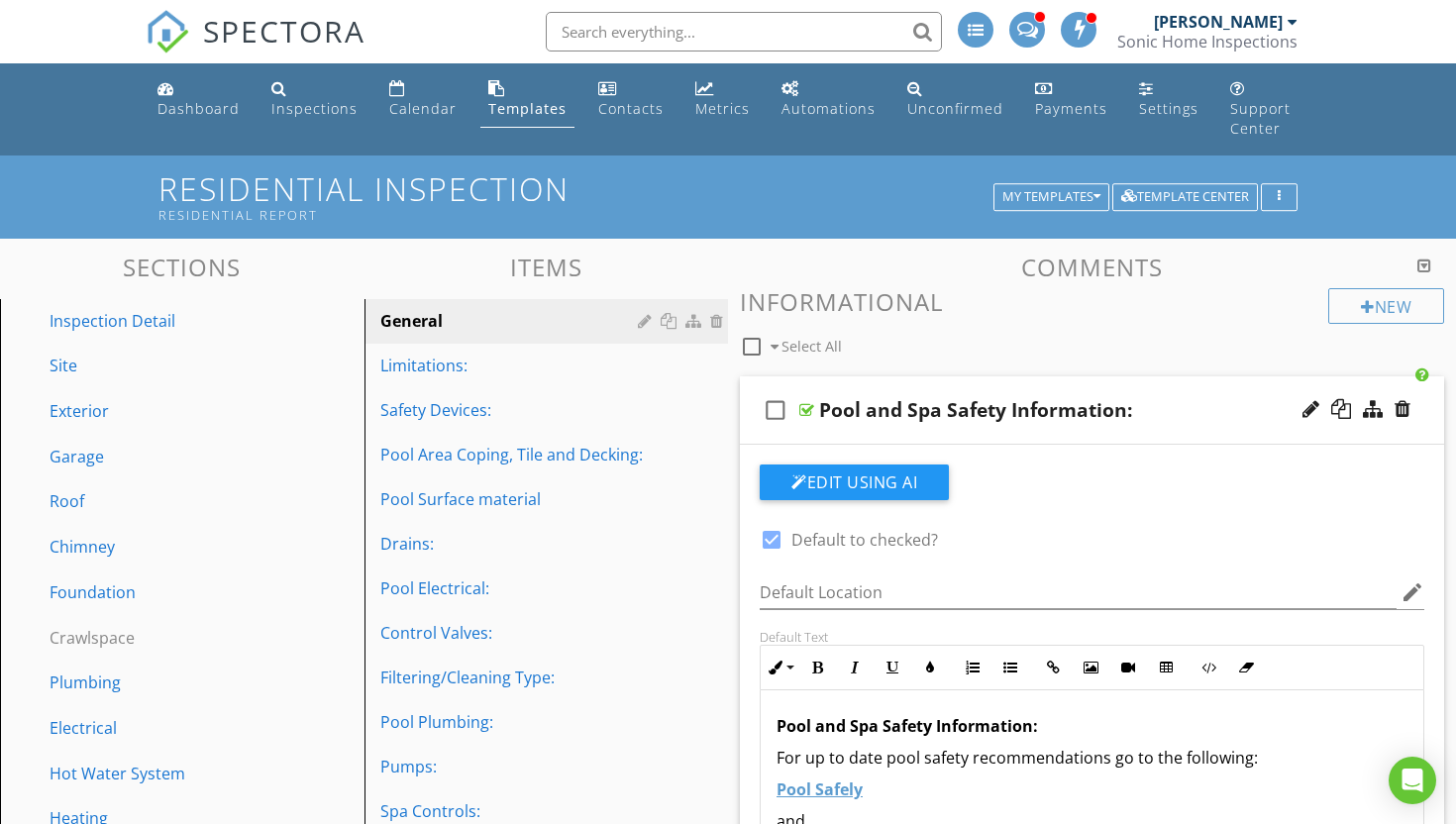 click at bounding box center [806, 410] 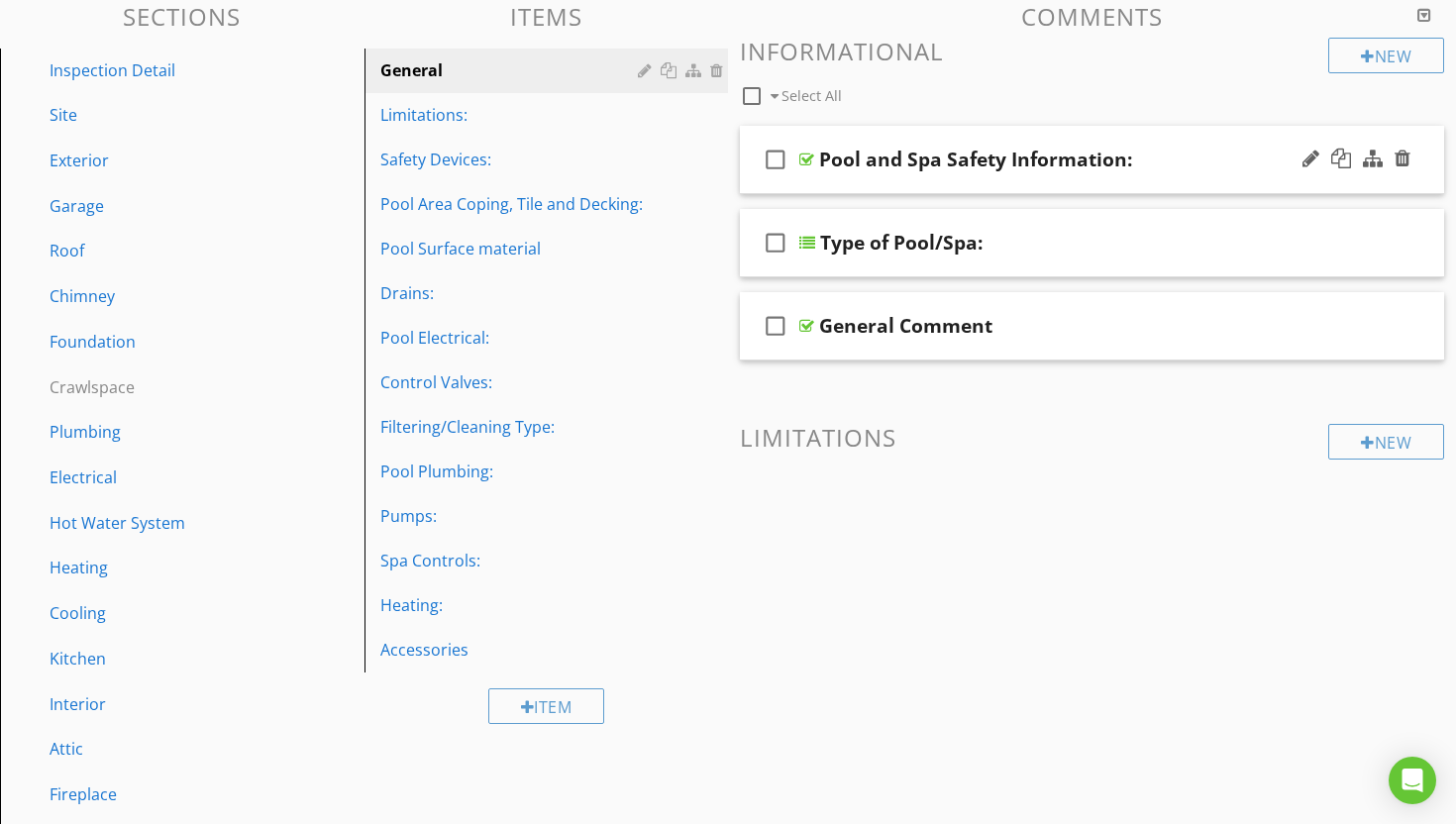scroll, scrollTop: 257, scrollLeft: 0, axis: vertical 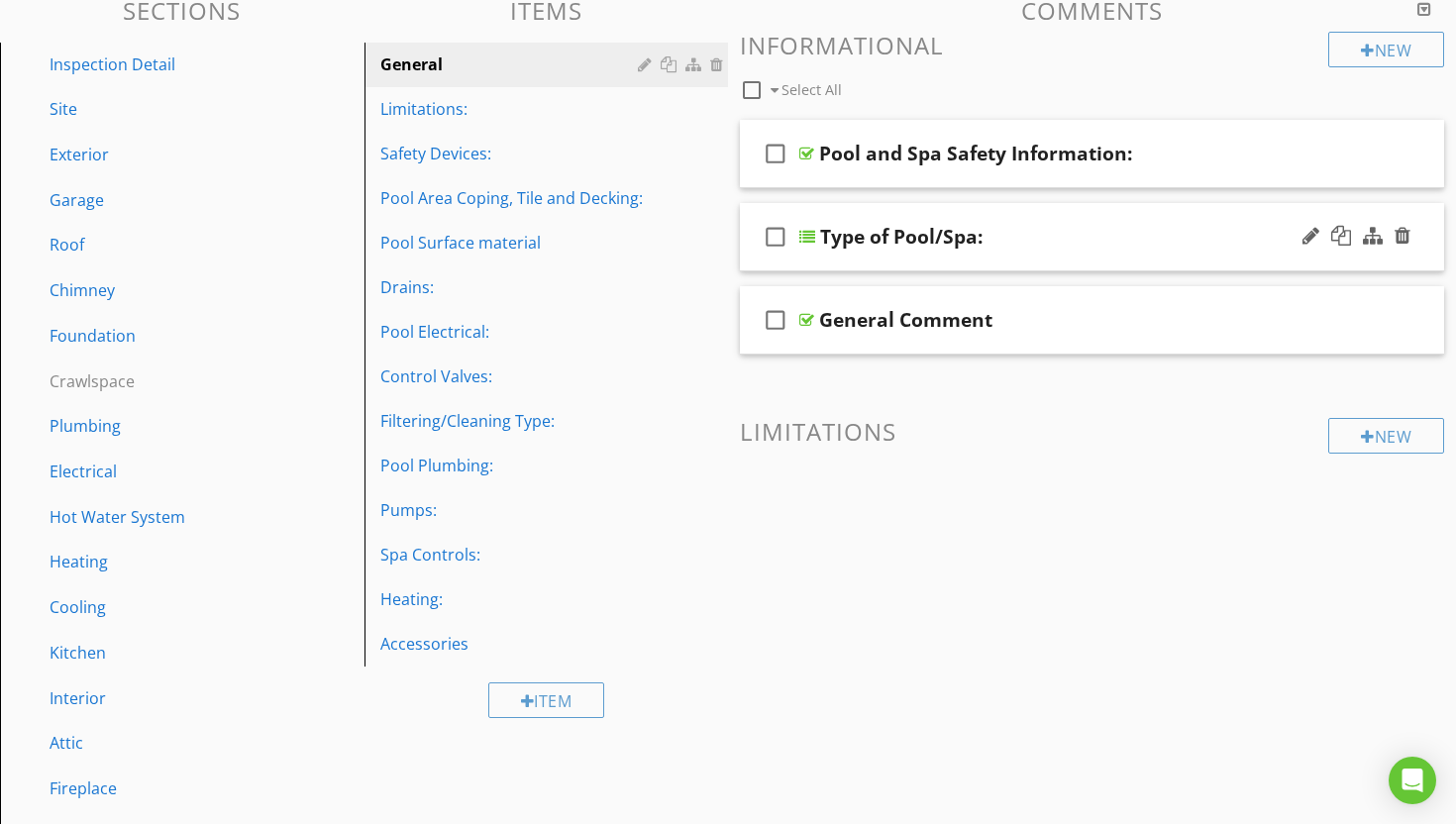 type 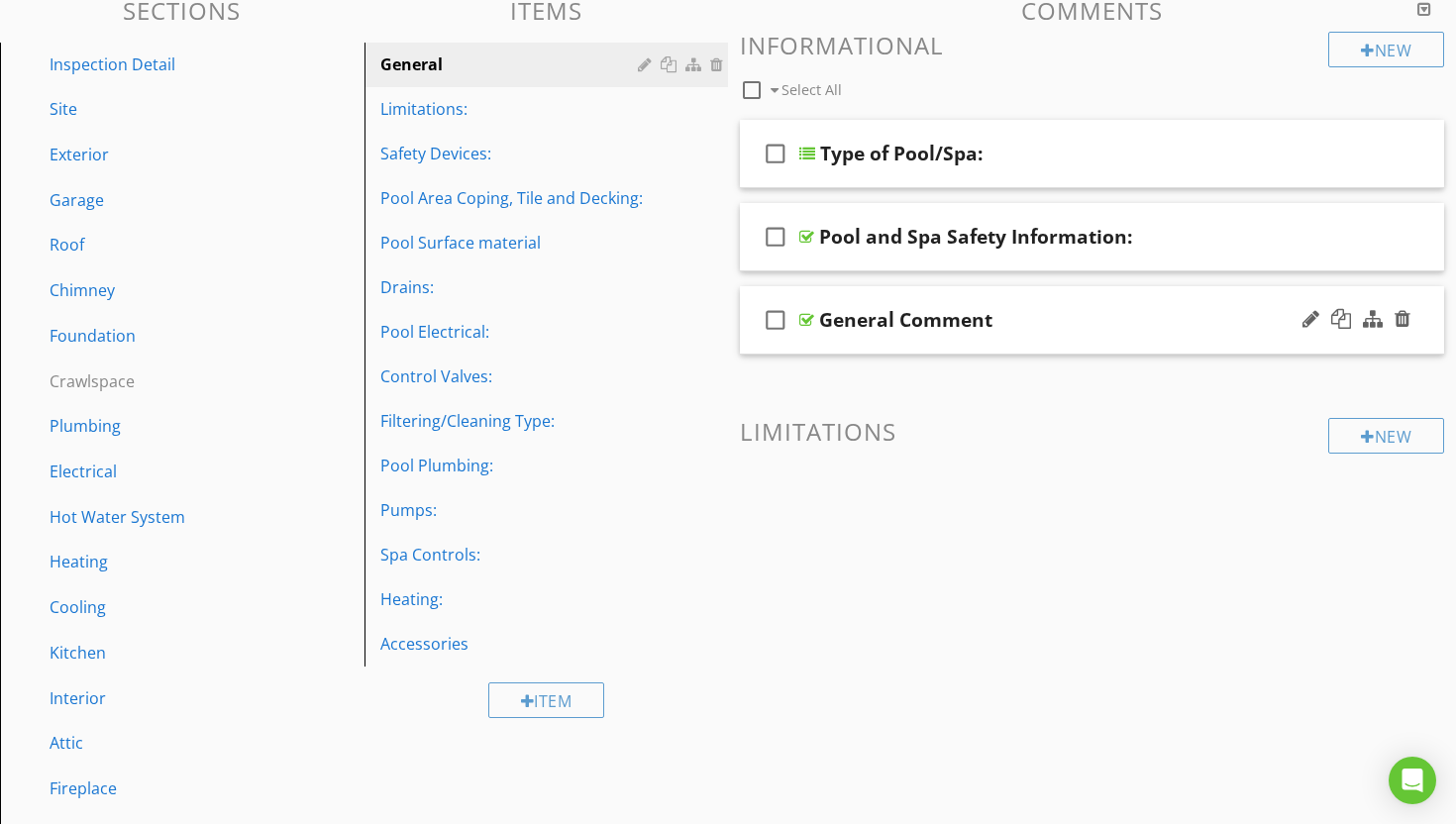click at bounding box center [806, 320] 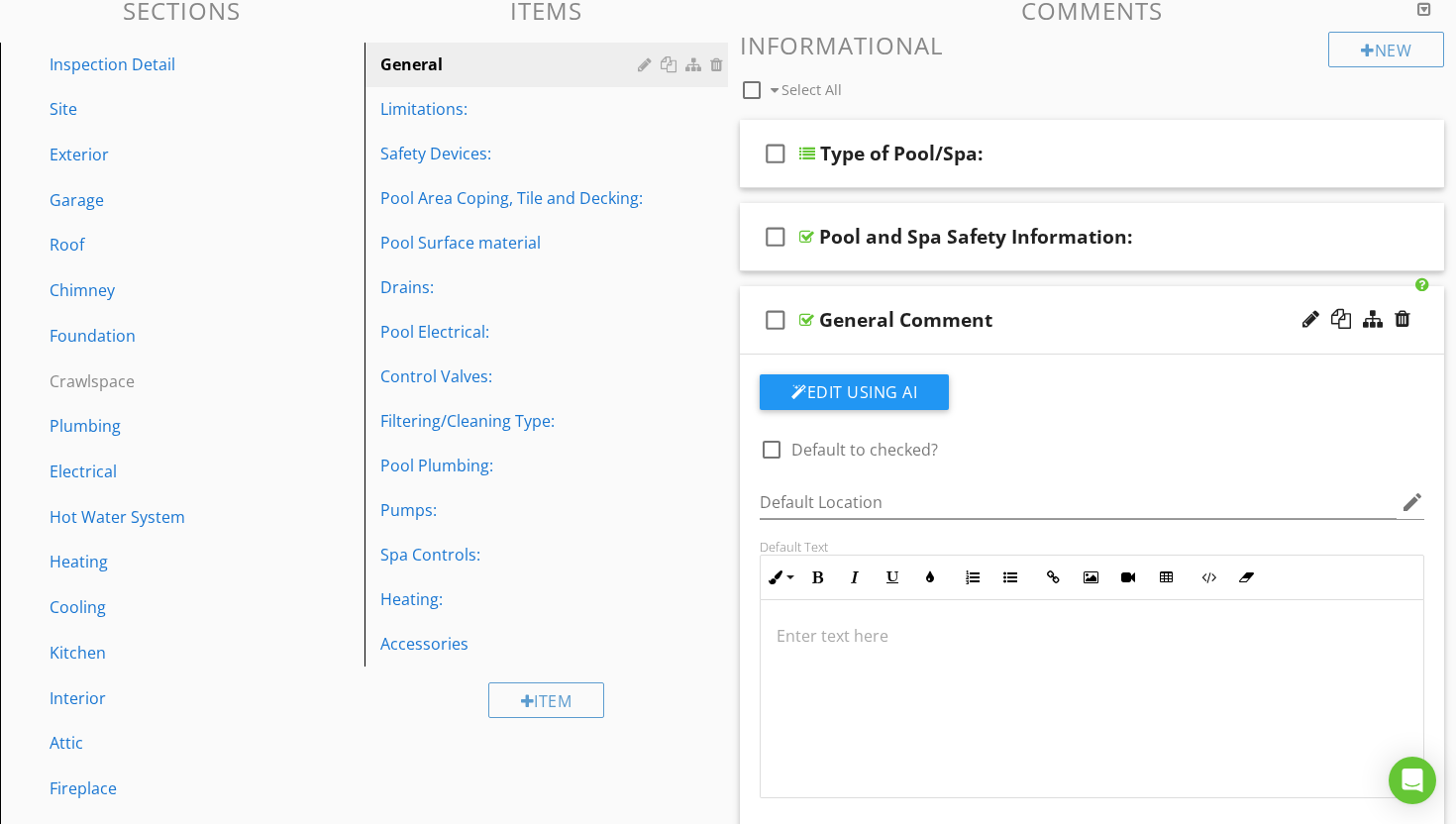 click at bounding box center (806, 320) 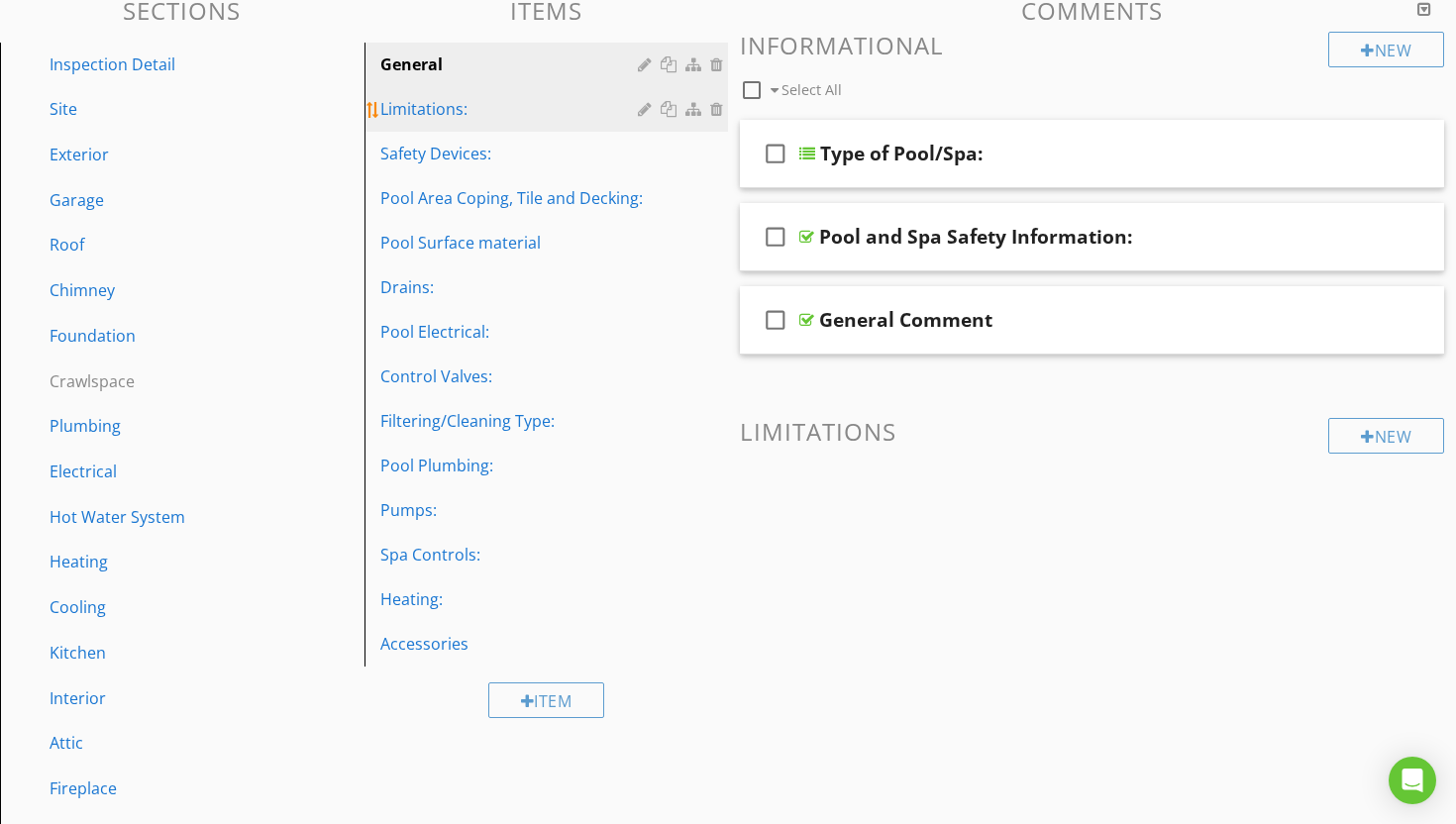 click on "Limitations:" at bounding box center (512, 109) 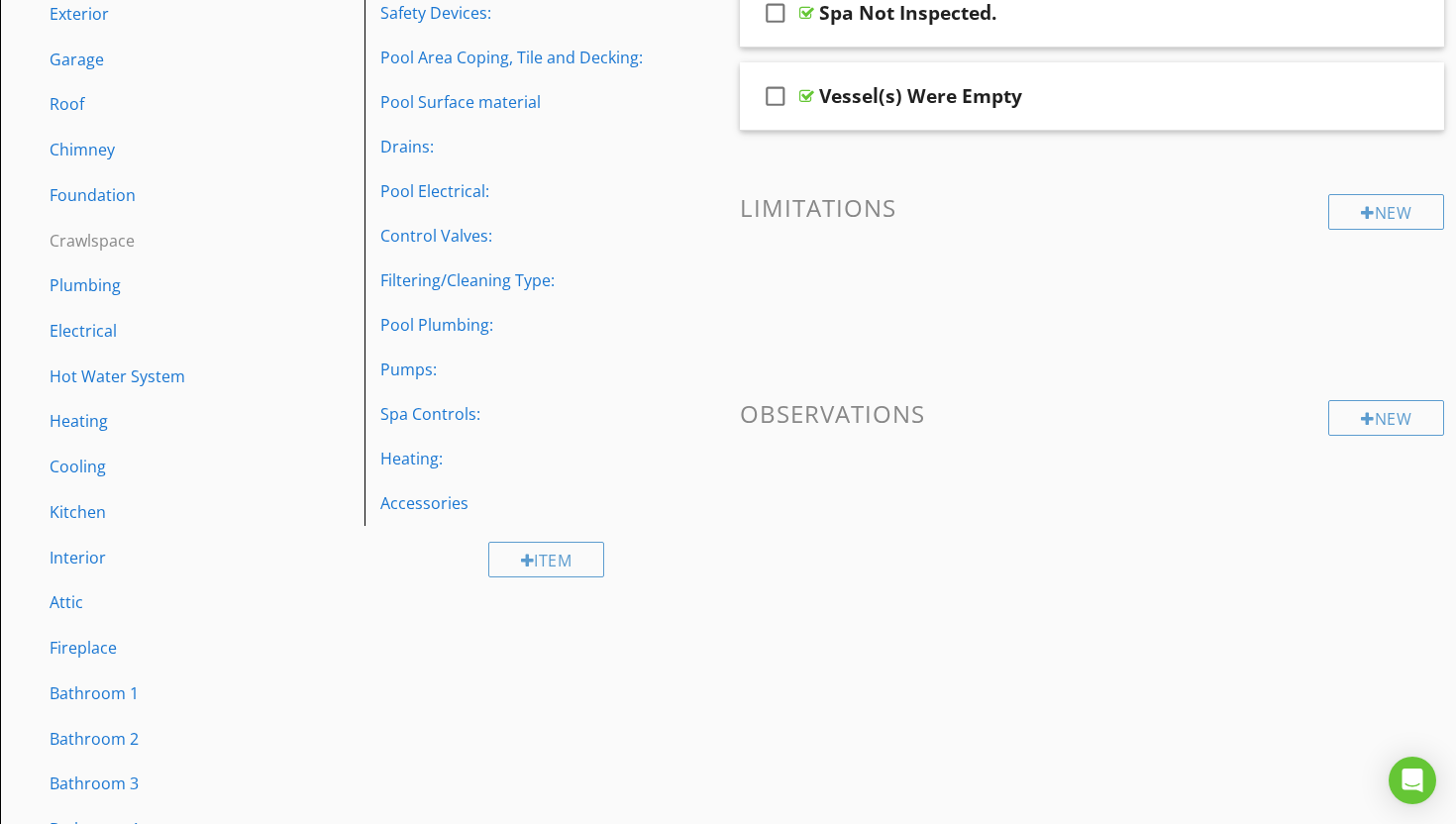 scroll, scrollTop: 0, scrollLeft: 0, axis: both 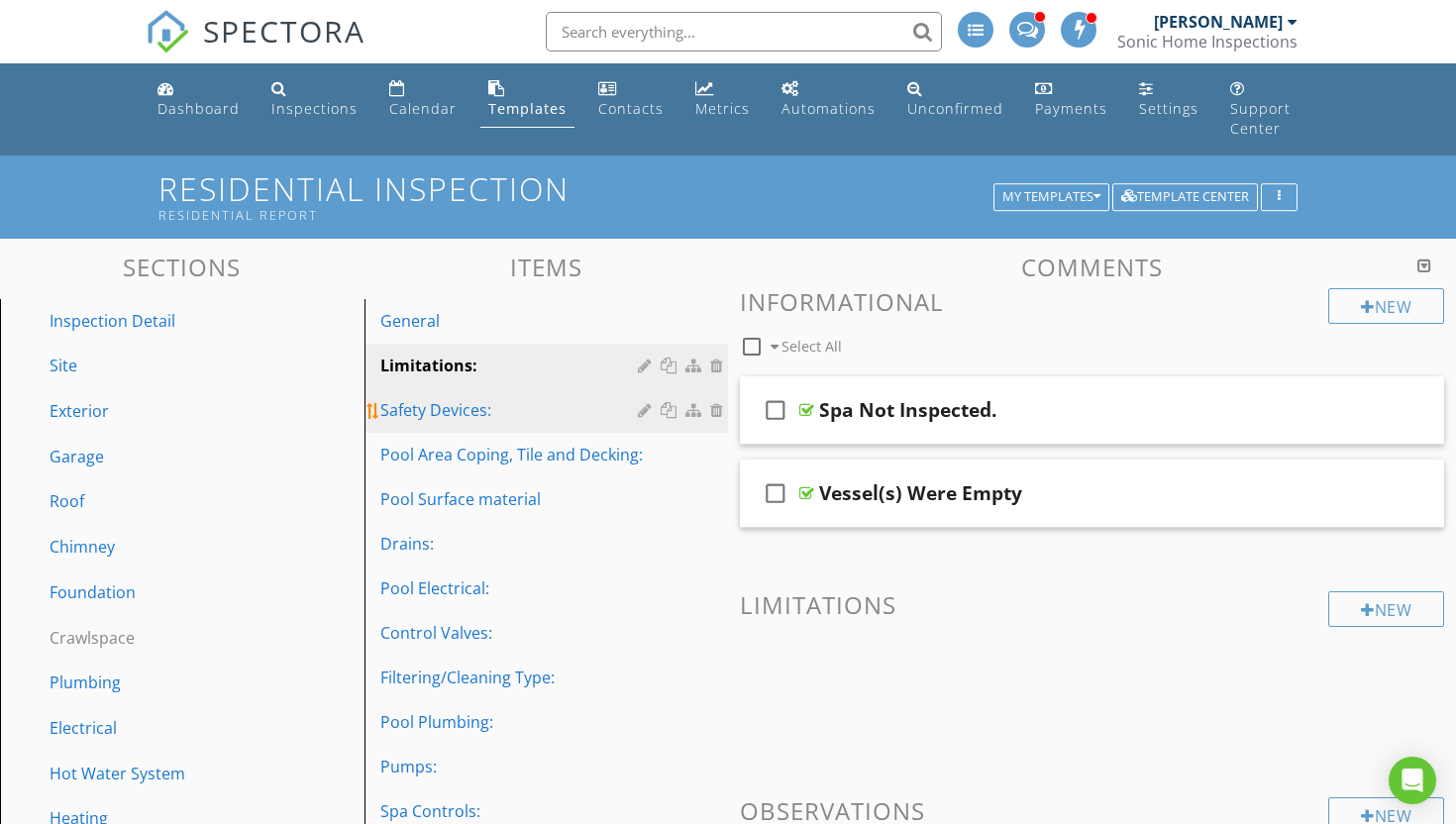click on "Safety Devices:" at bounding box center [512, 410] 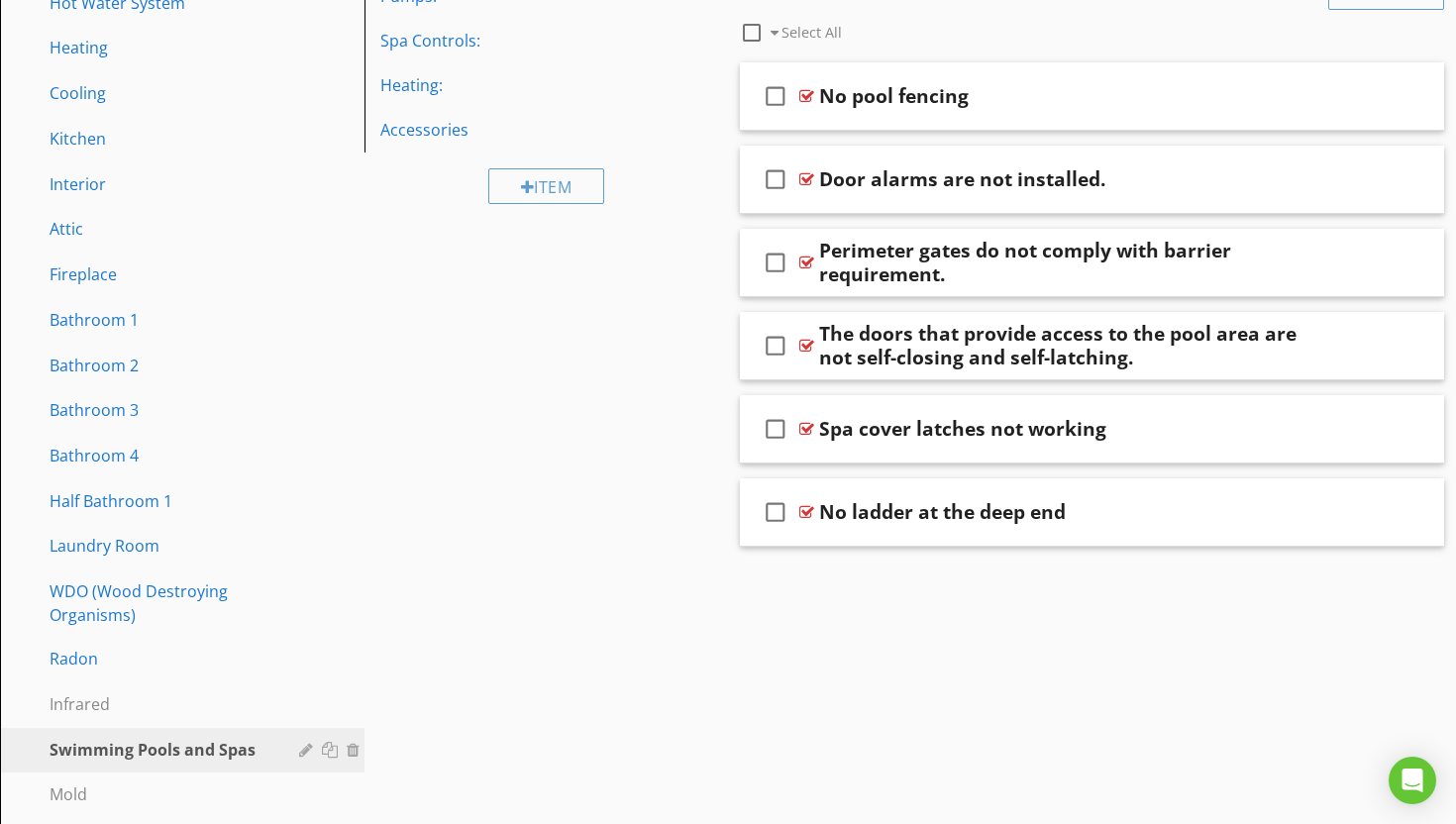 scroll, scrollTop: 773, scrollLeft: 0, axis: vertical 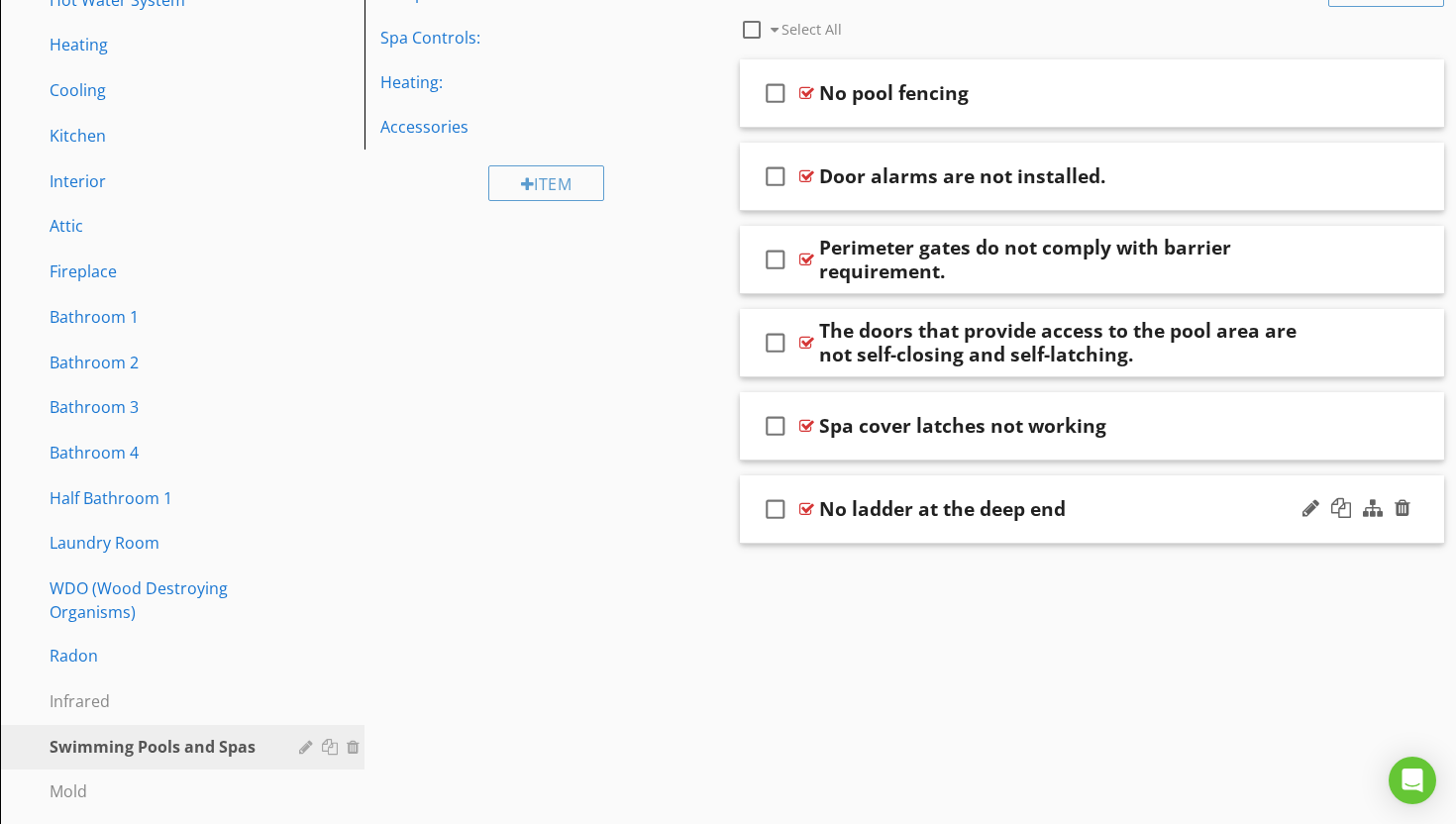click at bounding box center (806, 509) 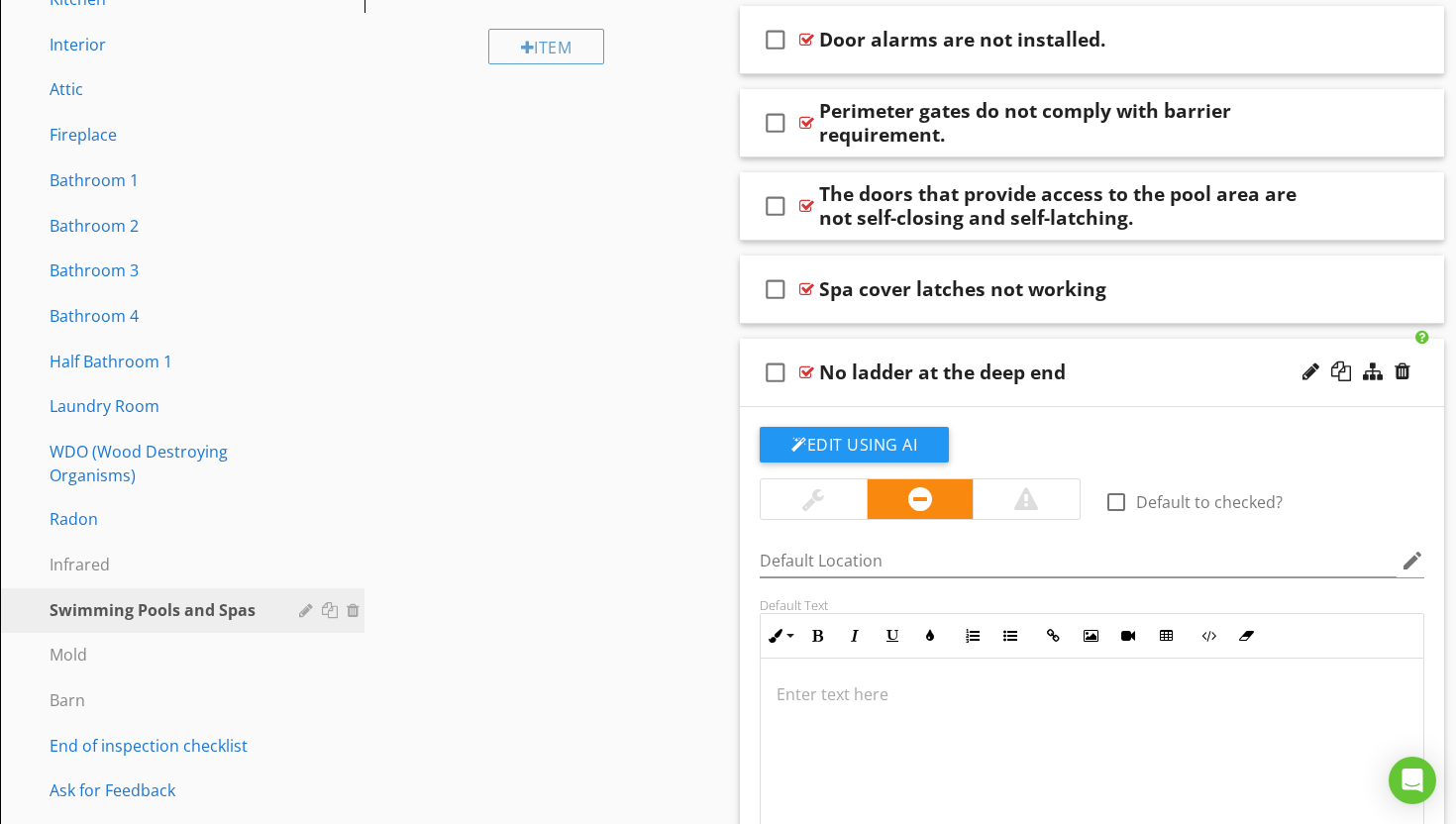 scroll, scrollTop: 898, scrollLeft: 0, axis: vertical 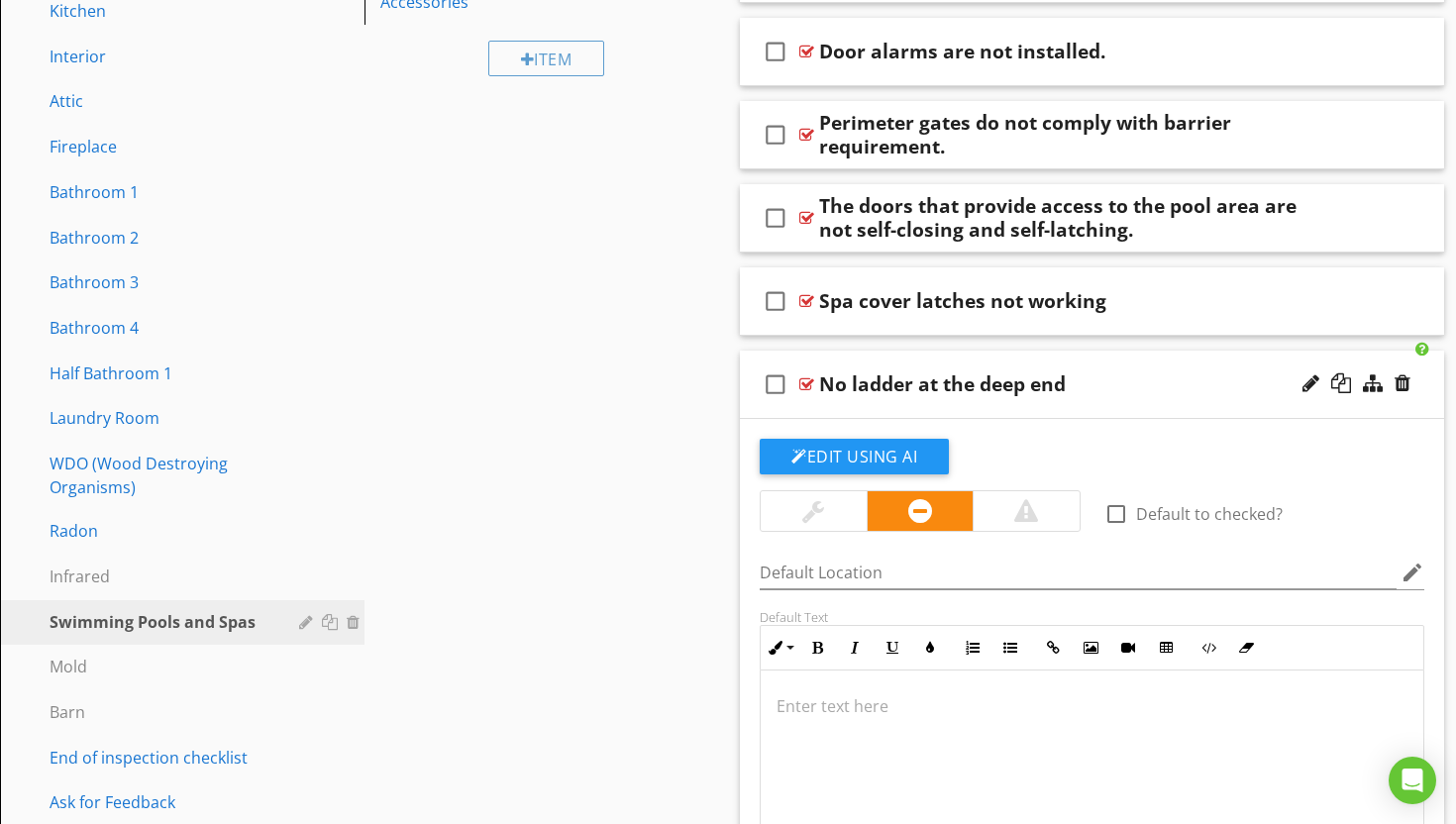 click on "No ladder at the deep end" at bounding box center [942, 384] 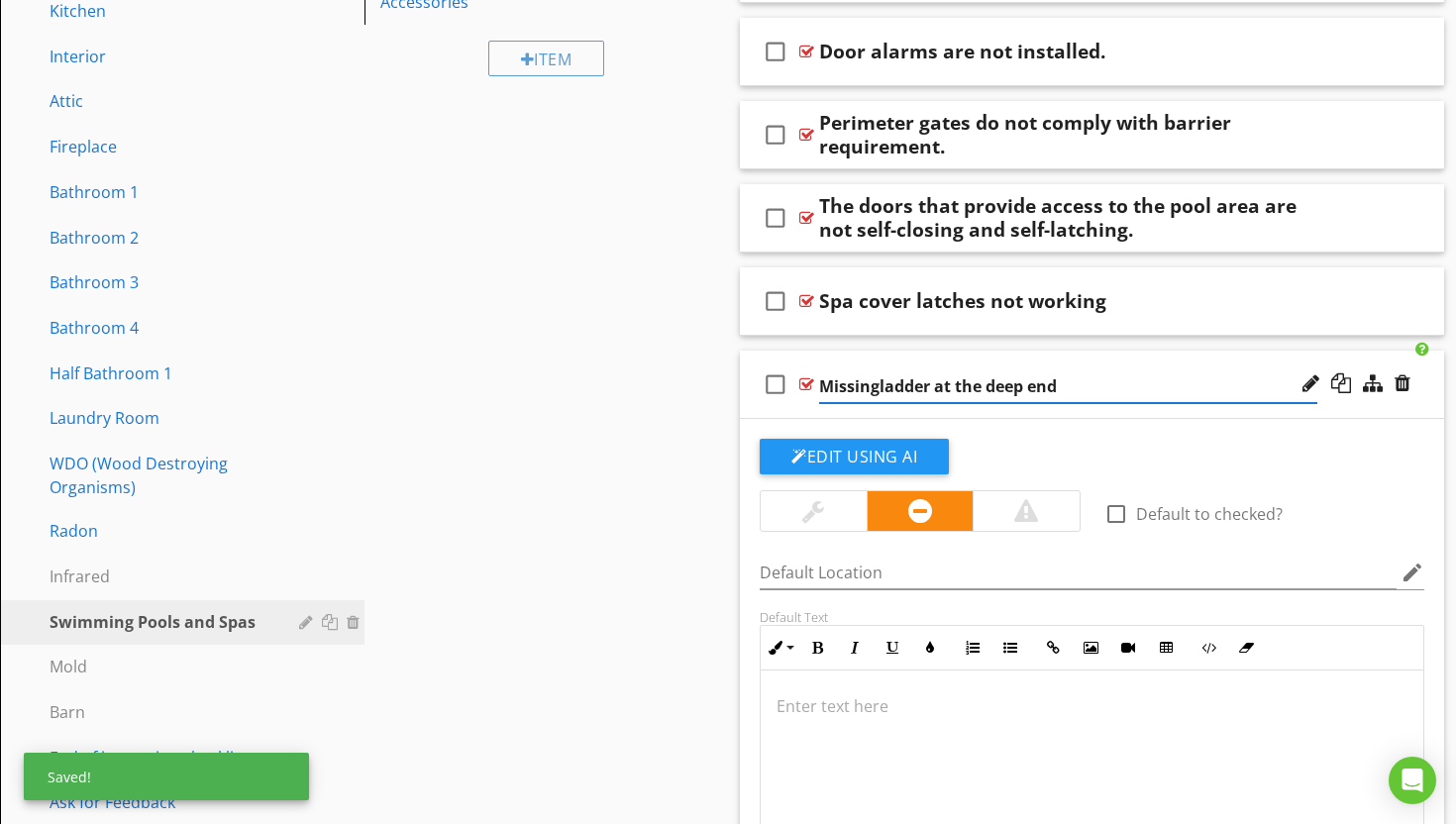 type on "Missing ladder at the deep end" 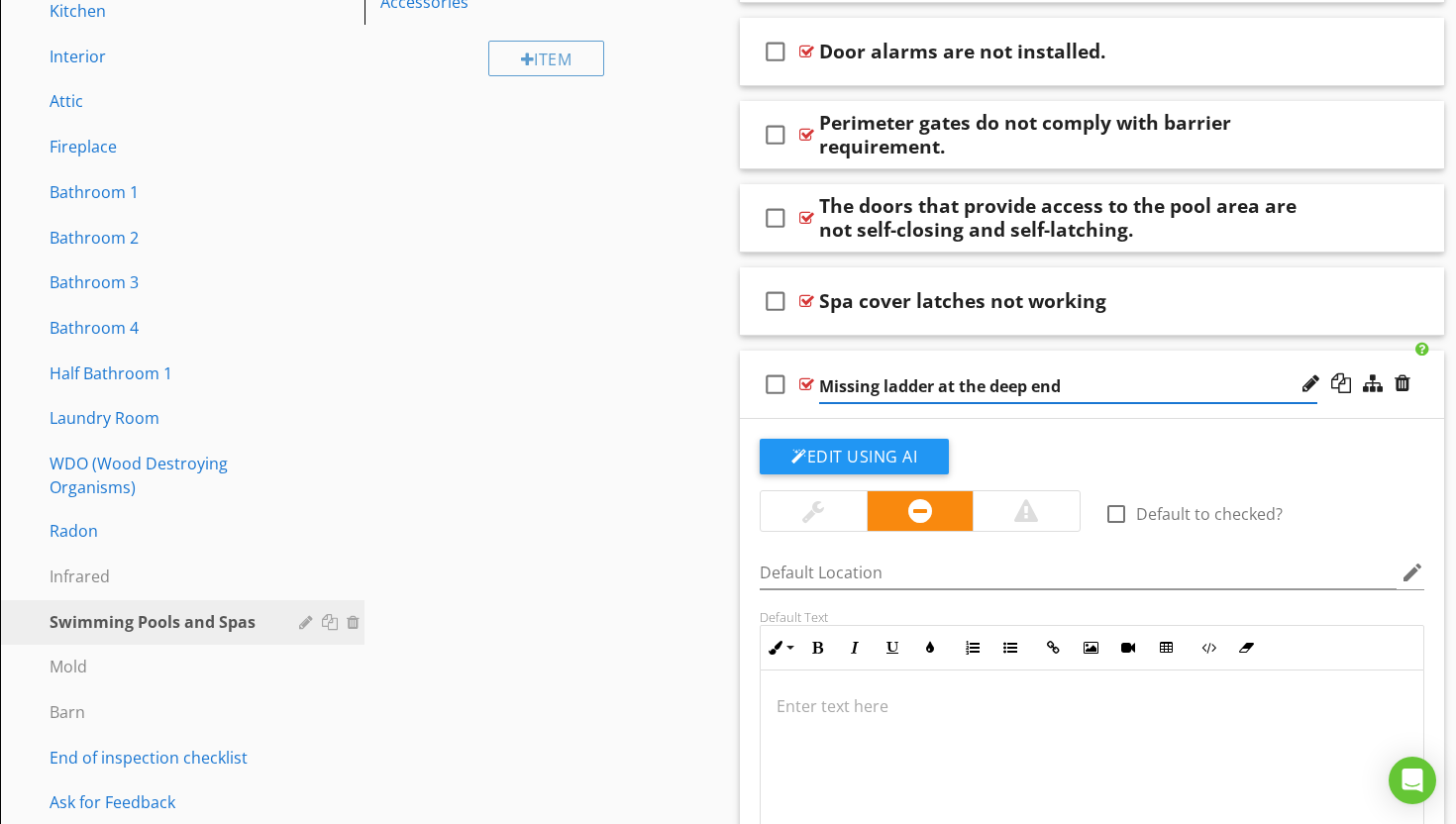 click on "Sections
Inspection Detail           Site           Exterior           Garage           Roof           Chimney           Foundation           Crawlspace           Plumbing           Electrical           Hot Water System           Heating           Cooling           Kitchen           Interior           Attic           Fireplace           Bathroom 1           Bathroom 2           Bathroom 3           Bathroom 4           Half Bathroom 1           Laundry Room           WDO (Wood Destroying Organisms)           Radon           Infrared           Swimming Pools and Spas           Mold           Barn           End of inspection checklist           Ask for Feedback           Guesthouse Site           Guesthouse Exterior           Guesthouse Roof           Guesthouse Chimney           Guesthouse Foundation           Guesthouse Crawlspace           Guesthouse Electrical           Guesthouse Plumbing           Guesthouse Hot Water System           Guesthouse Kitchen" at bounding box center (728, 863) 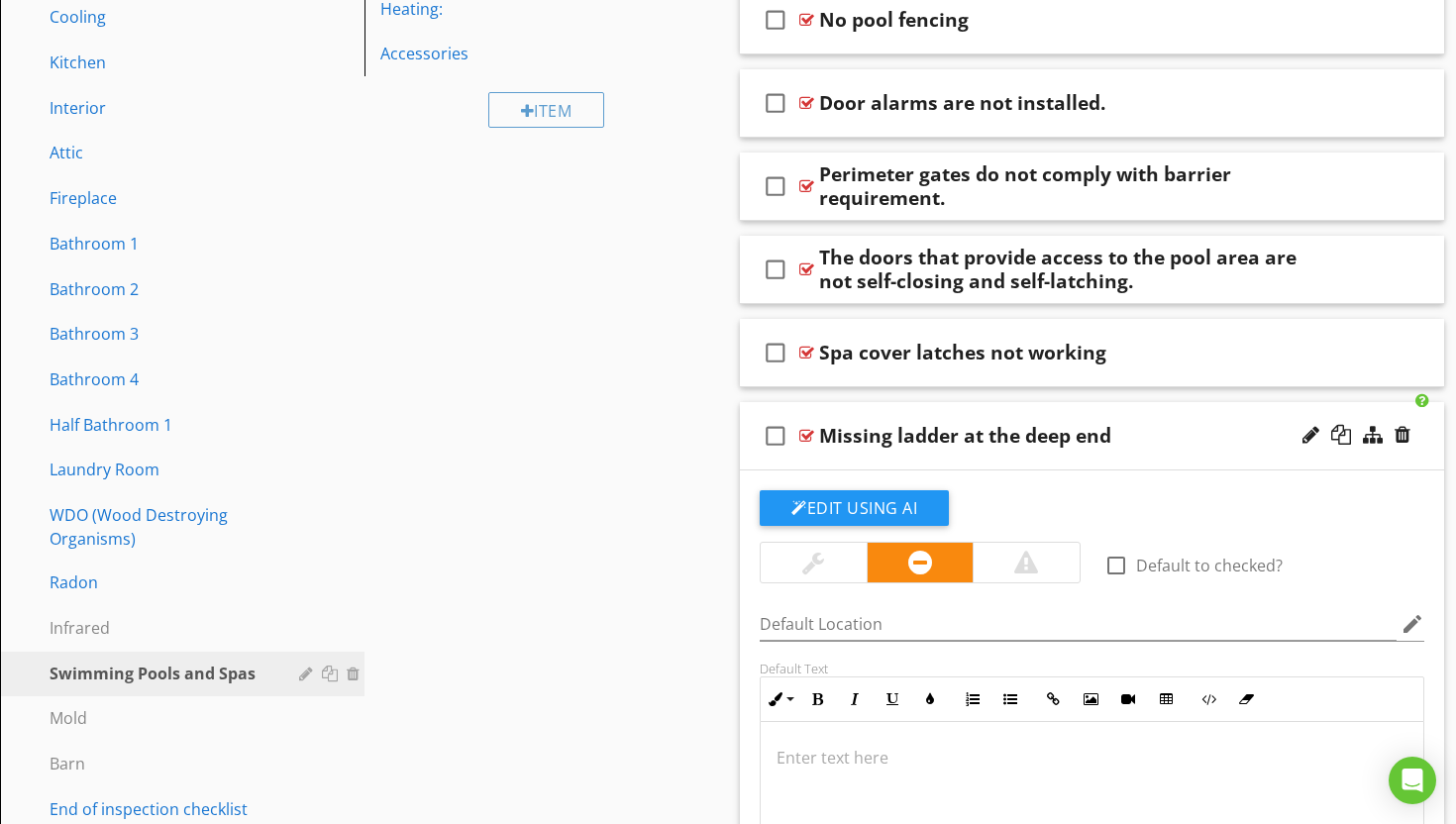 scroll, scrollTop: 837, scrollLeft: 0, axis: vertical 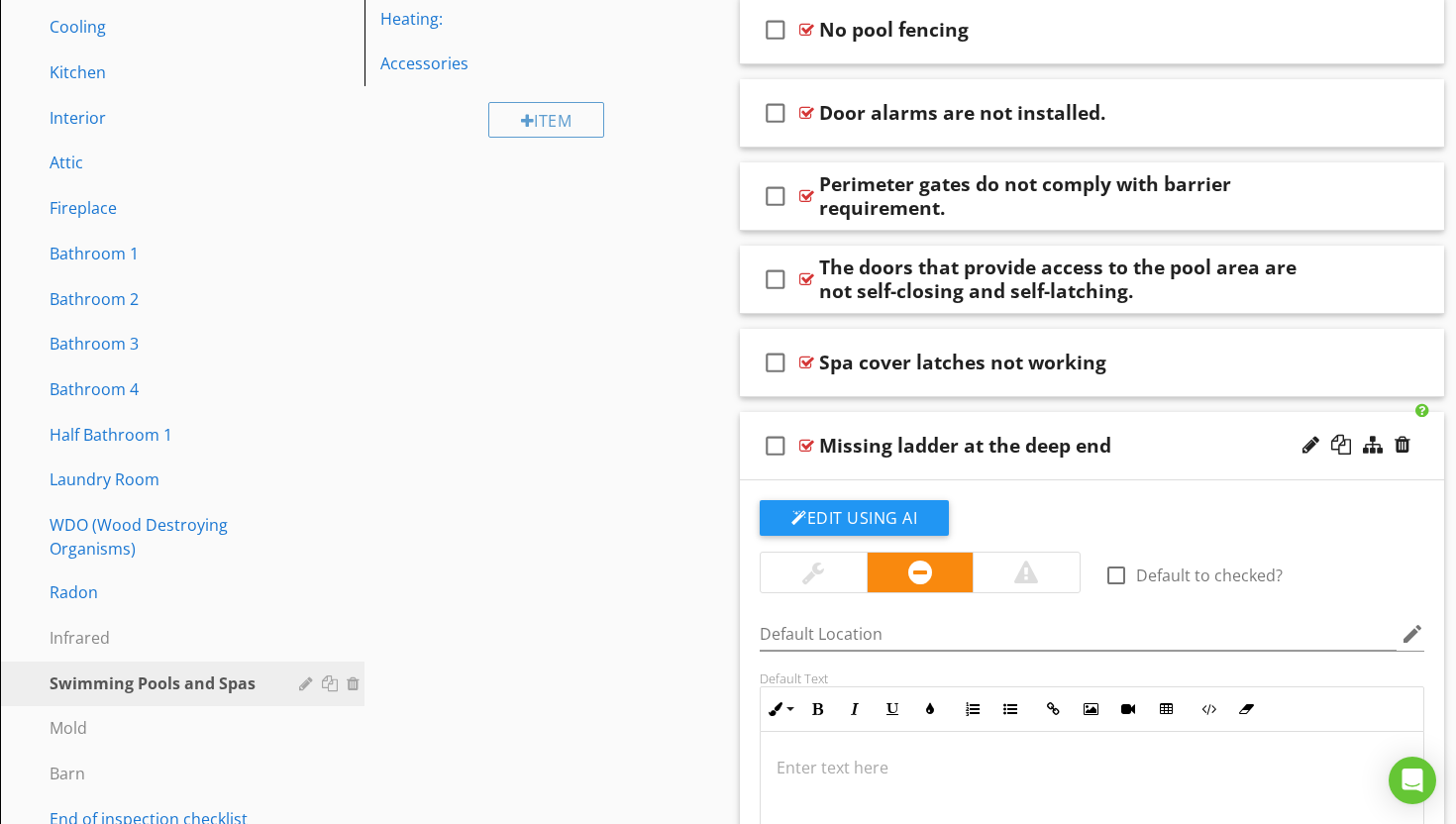 click at bounding box center [806, 446] 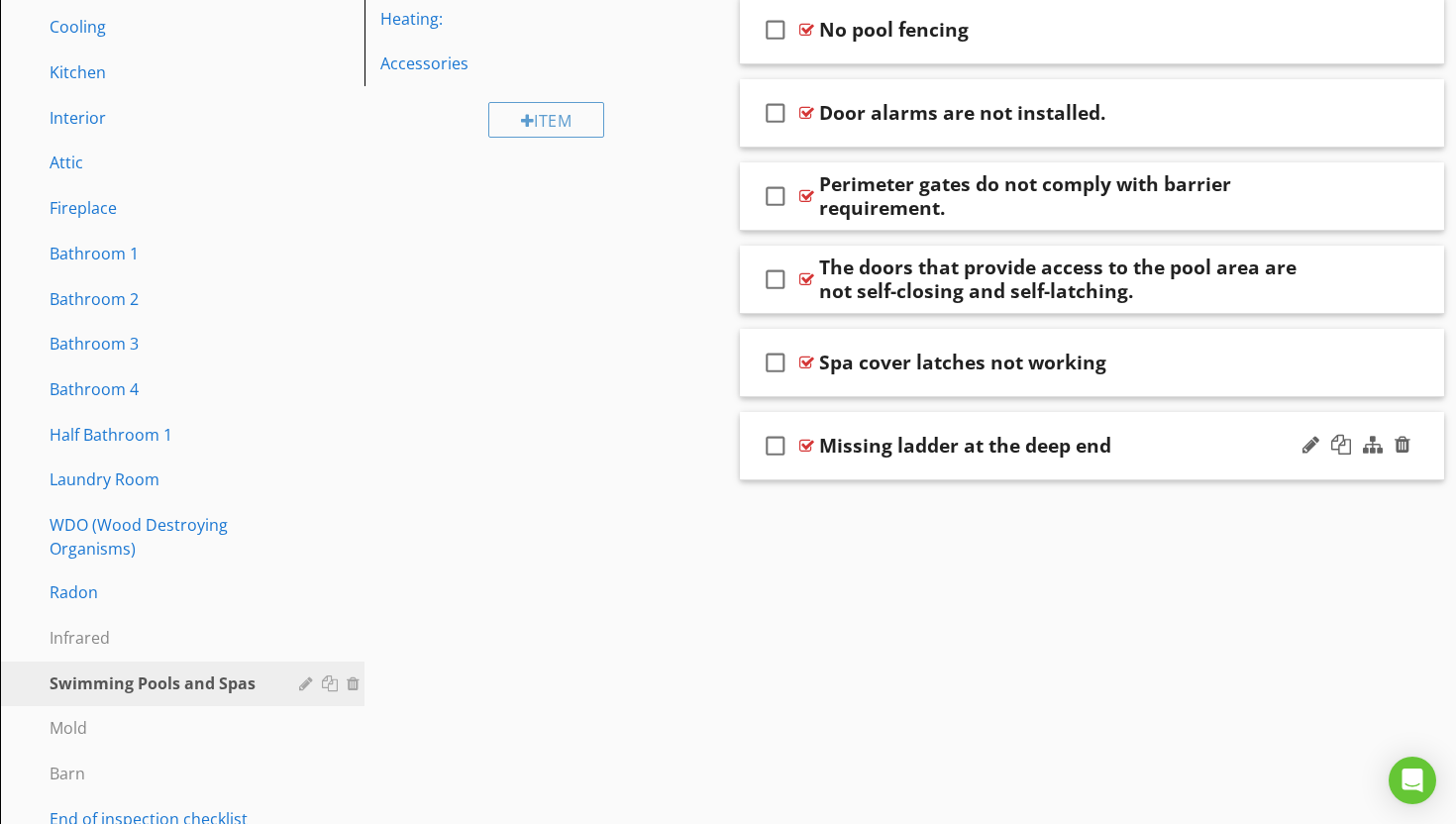 type 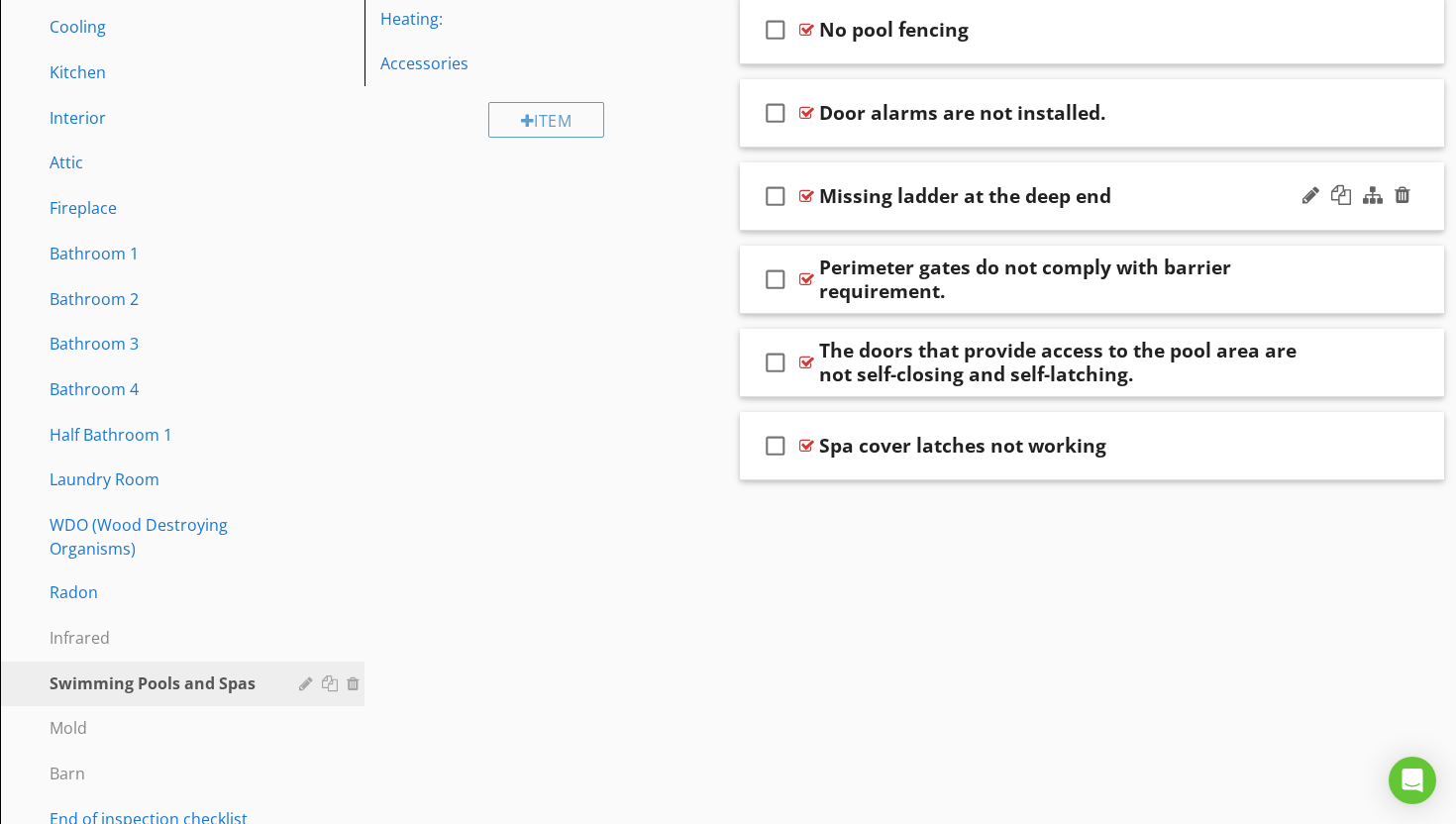 click at bounding box center [806, 196] 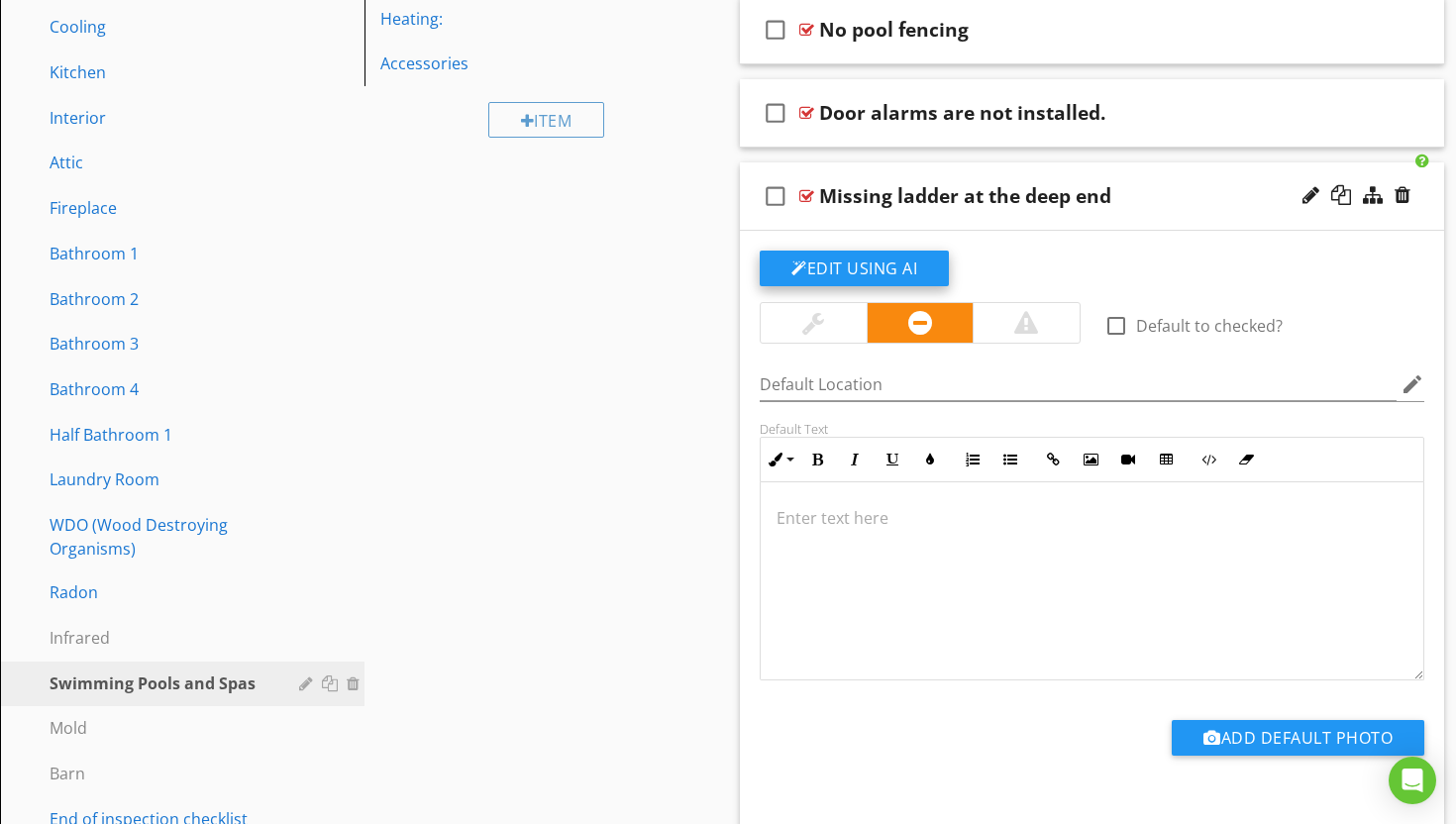 click on "Edit Using AI" at bounding box center [854, 268] 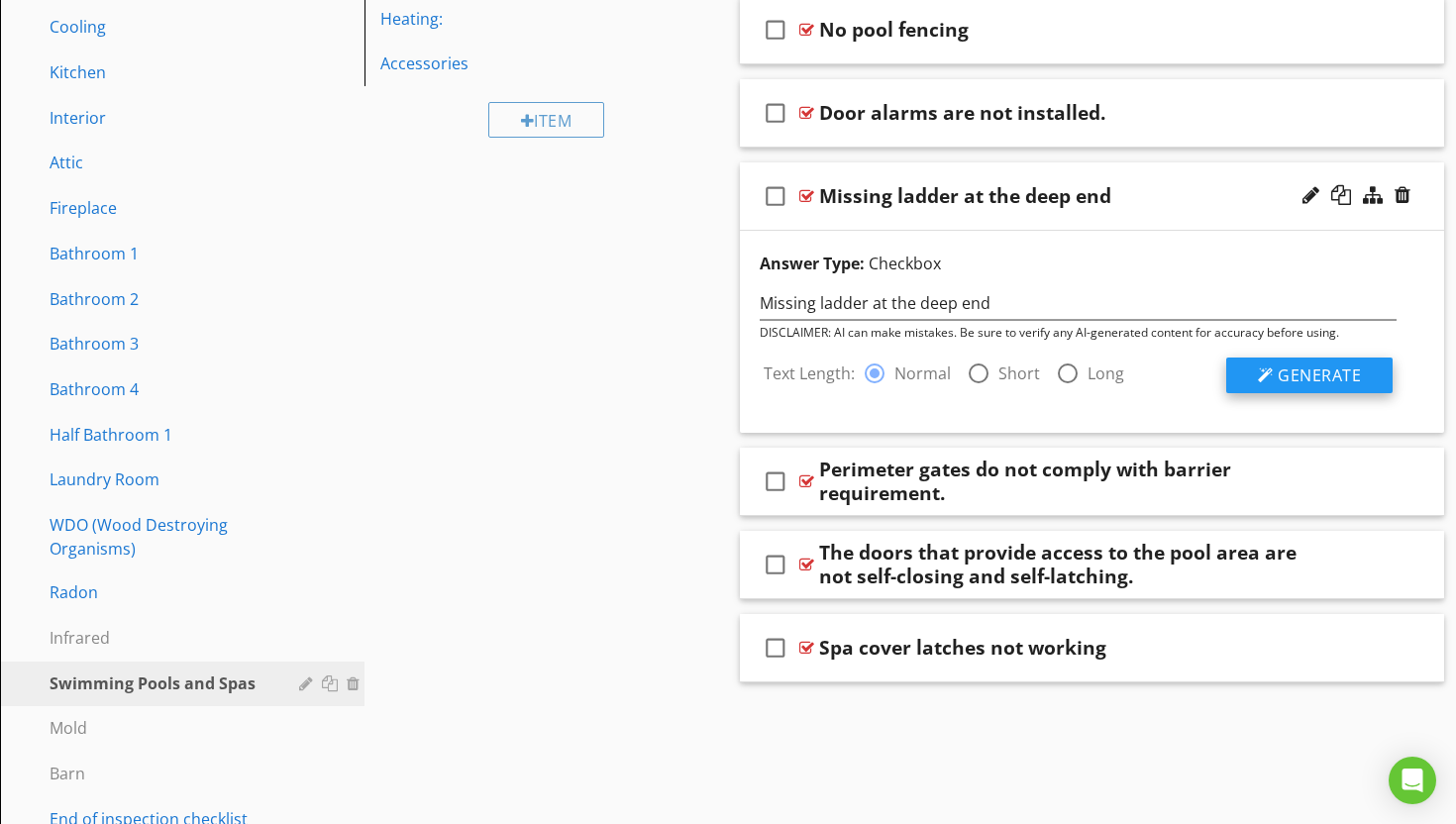 click on "Generate" at bounding box center [1319, 375] 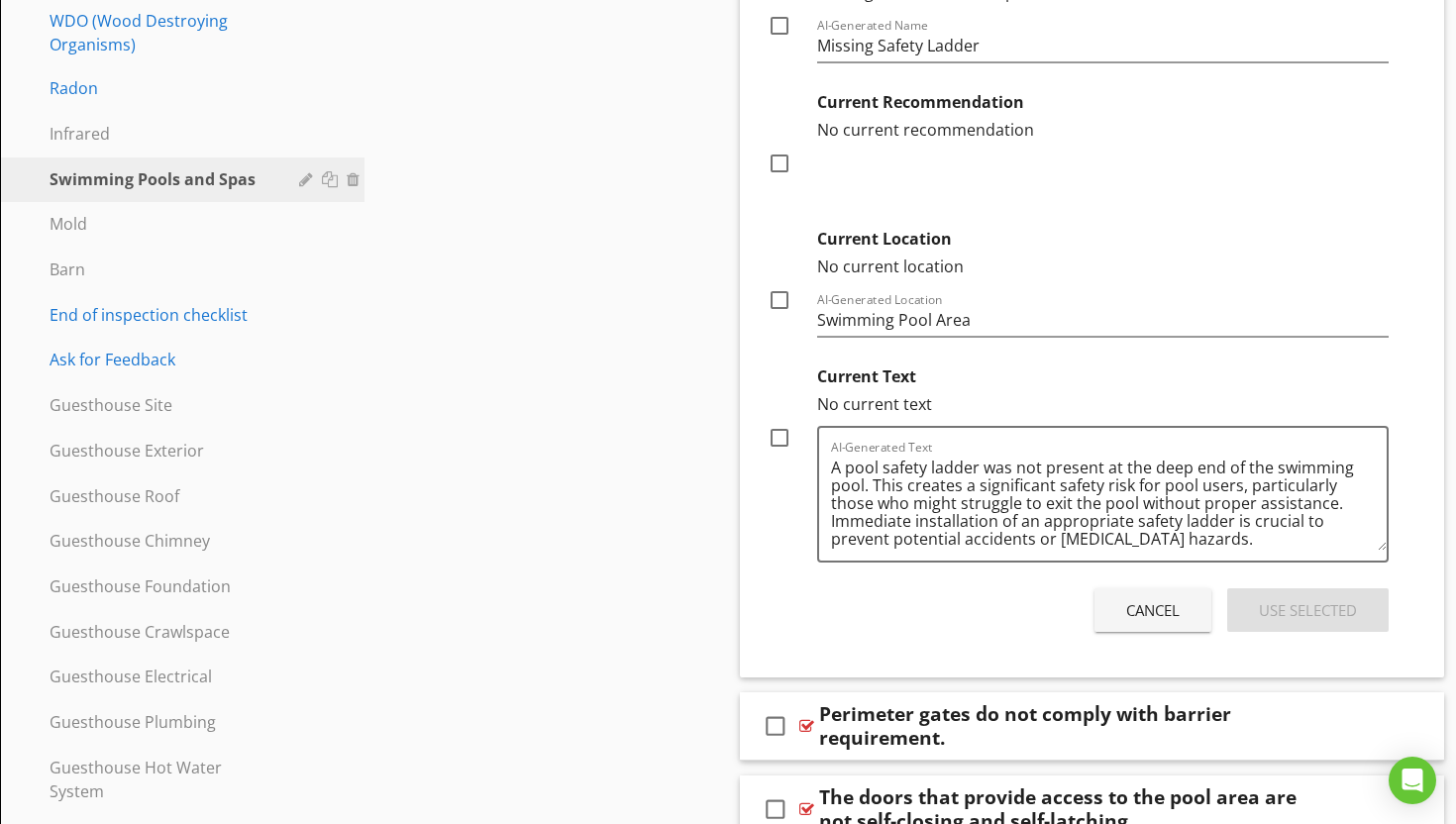 scroll, scrollTop: 1345, scrollLeft: 0, axis: vertical 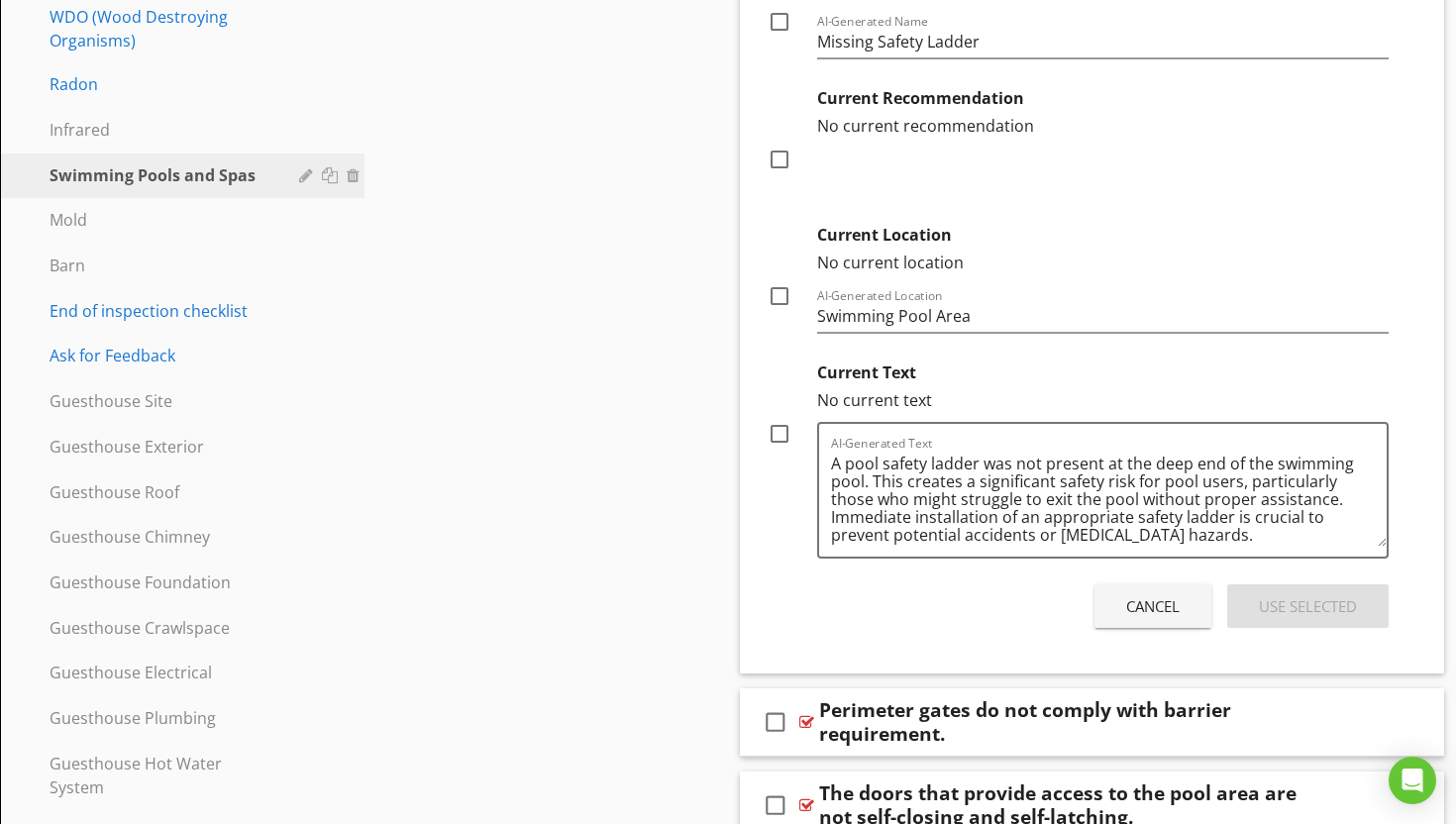 click at bounding box center (780, 434) 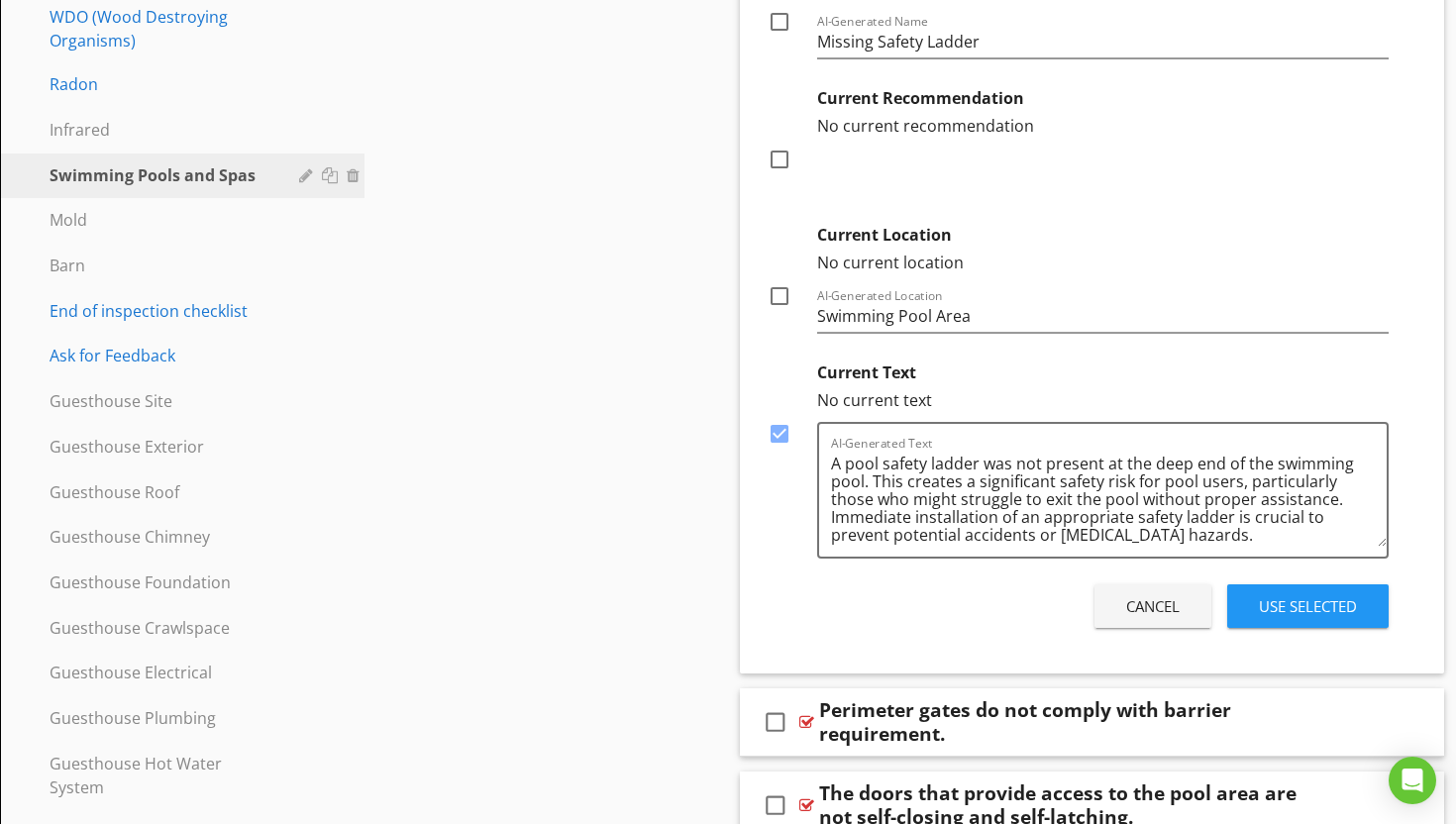 click on "Use Selected" at bounding box center [1307, 606] 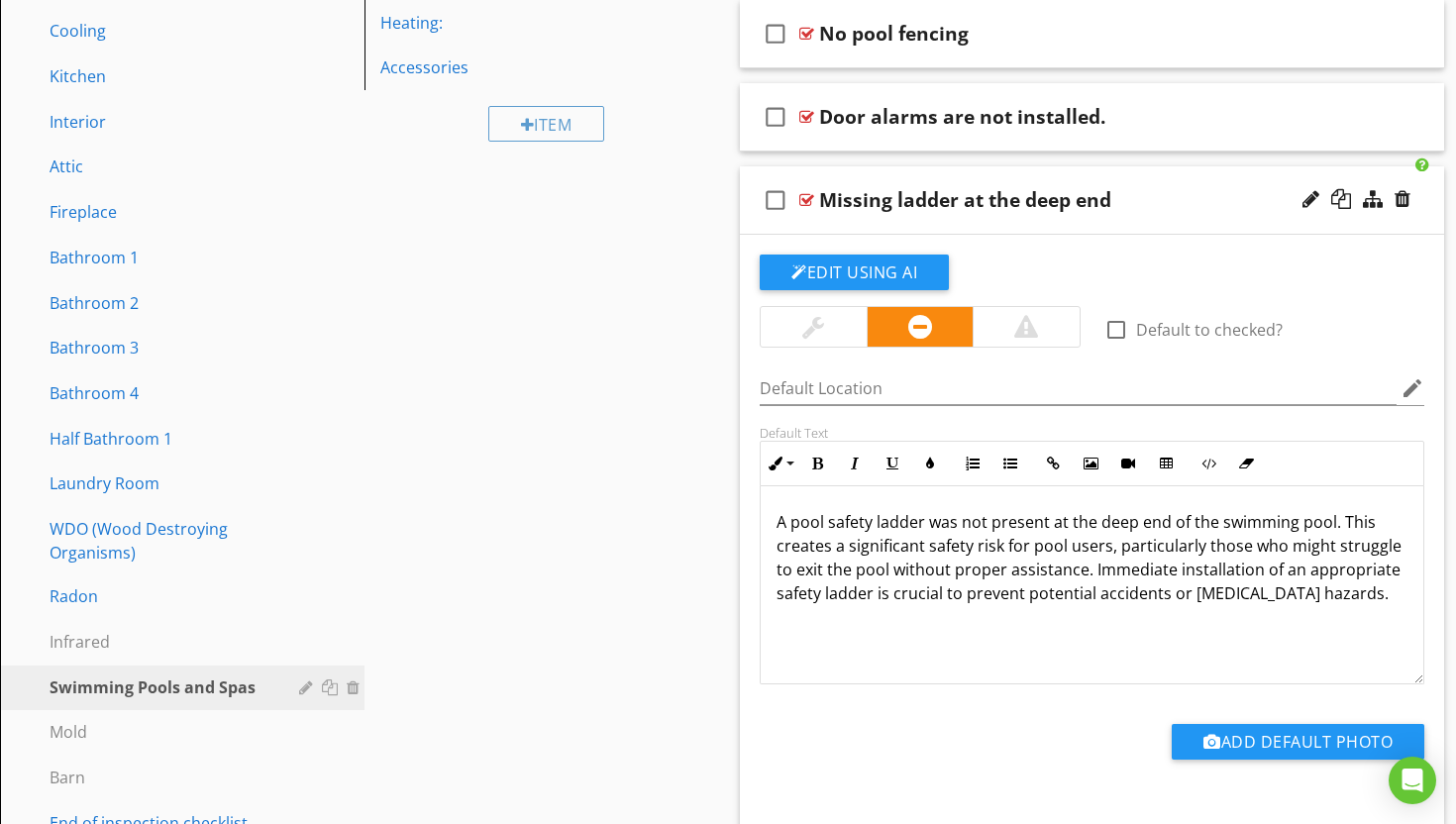 scroll, scrollTop: 824, scrollLeft: 0, axis: vertical 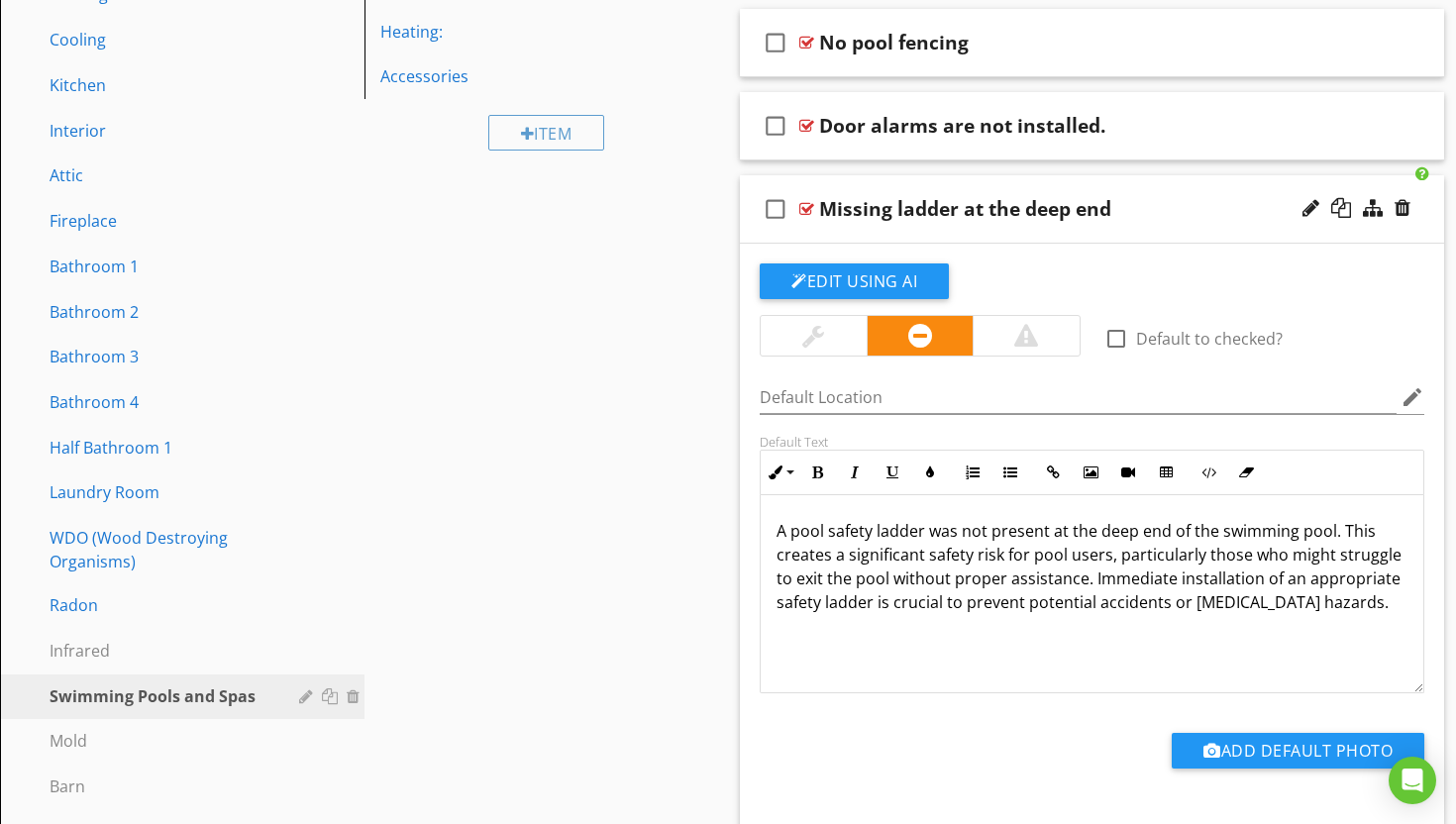 click at bounding box center [806, 209] 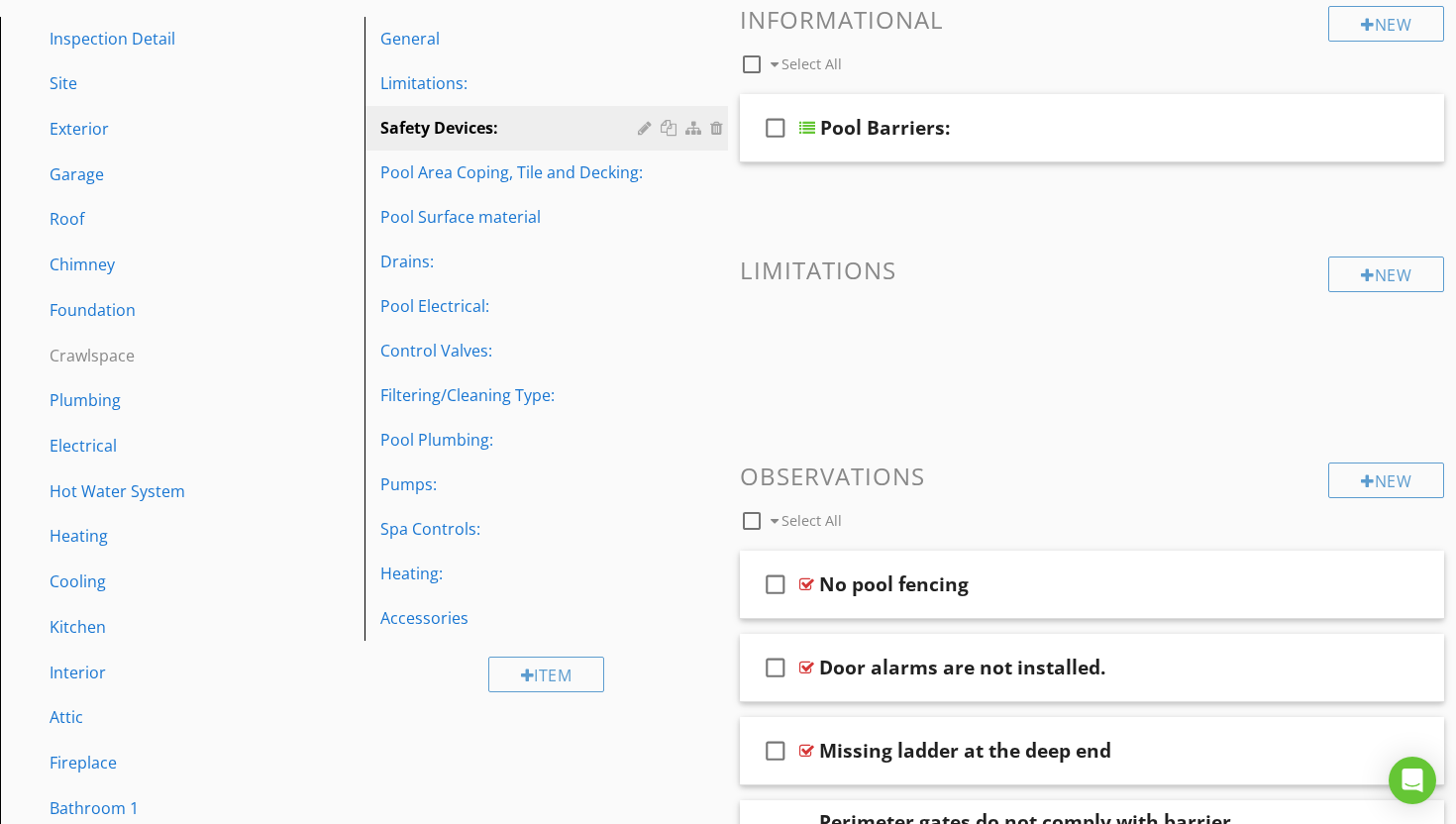 scroll, scrollTop: 256, scrollLeft: 0, axis: vertical 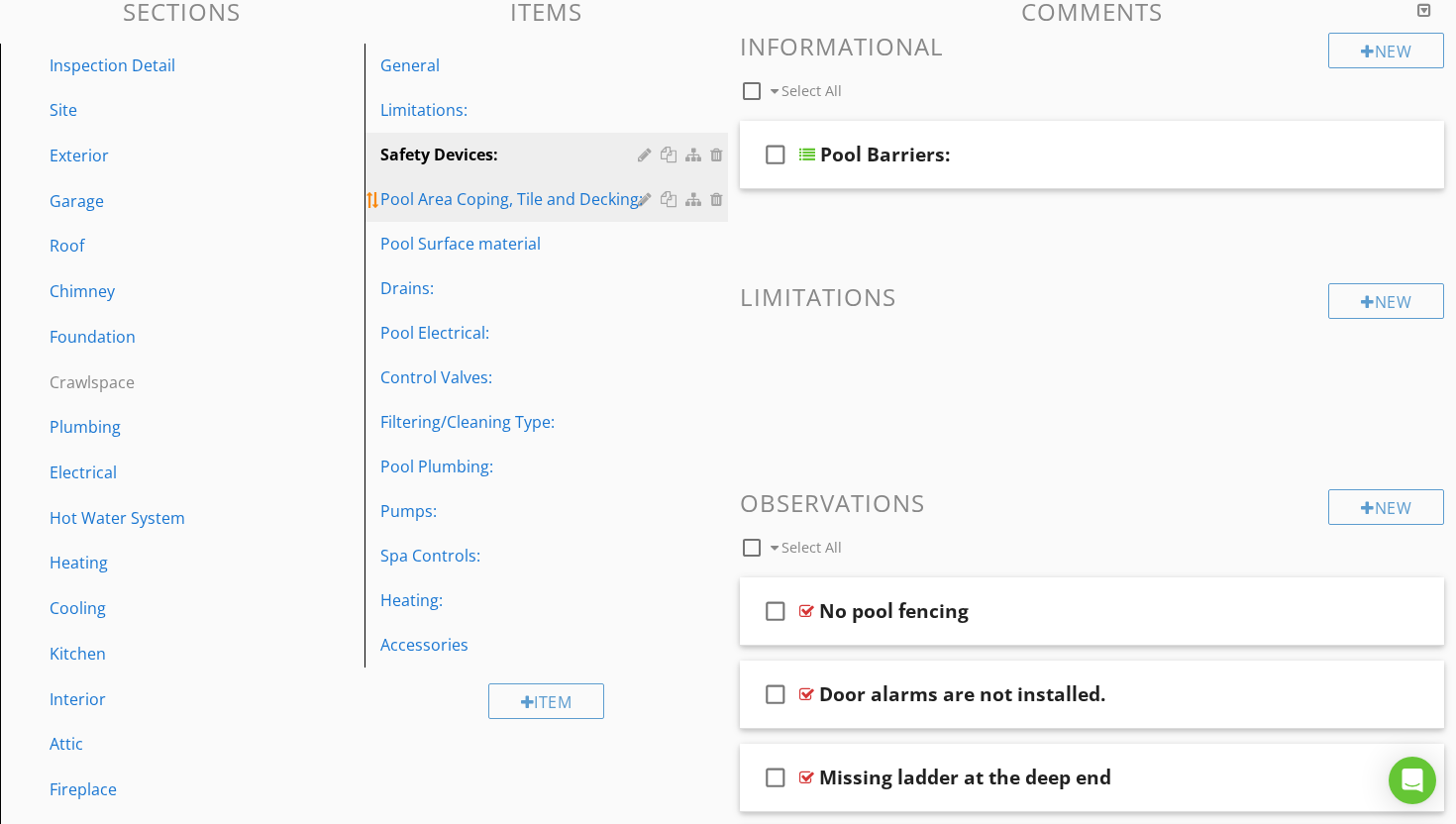 click on "Pool Area Coping, Tile and Decking:" at bounding box center [512, 199] 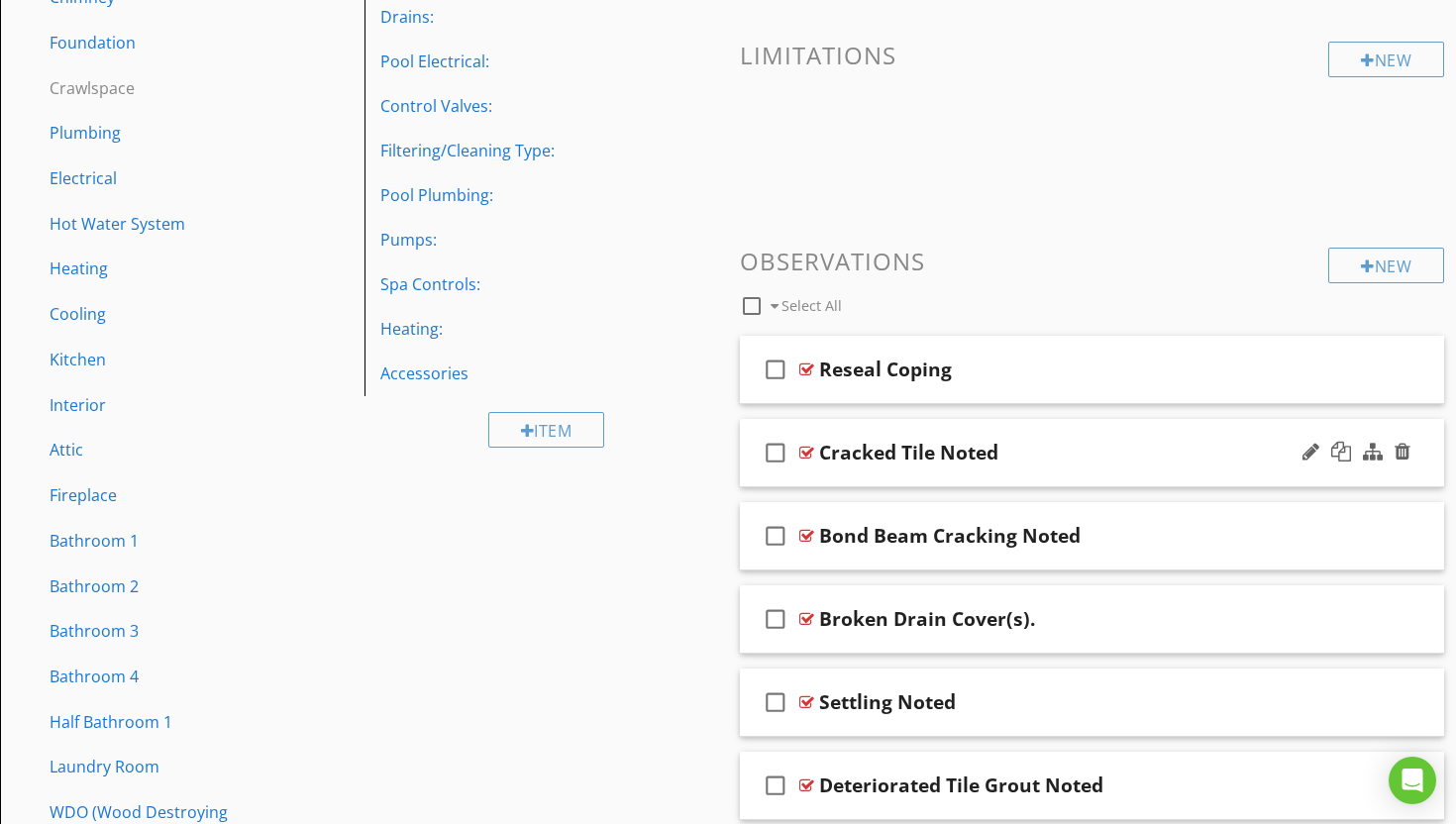 scroll, scrollTop: 563, scrollLeft: 0, axis: vertical 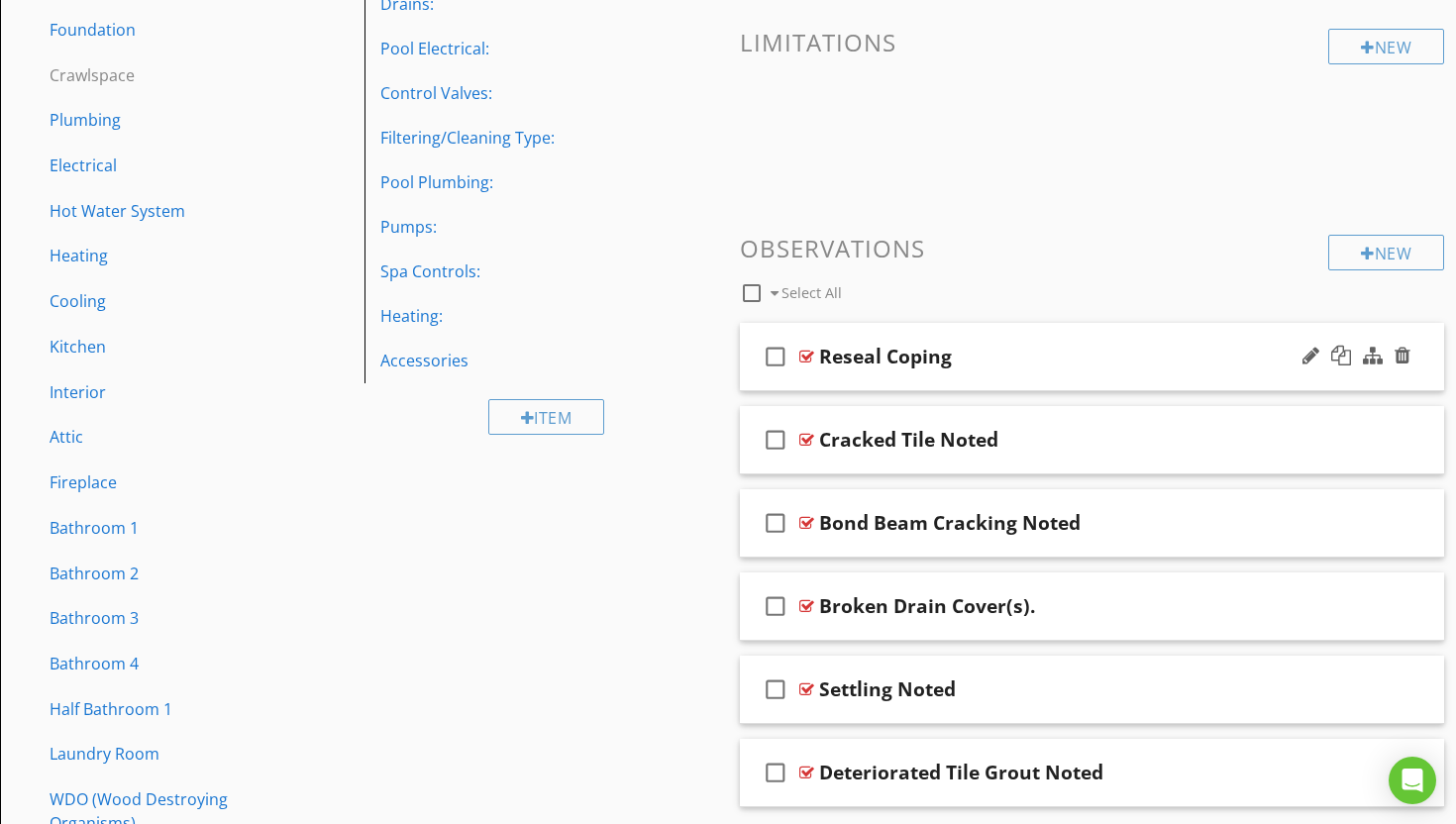 click at bounding box center (806, 357) 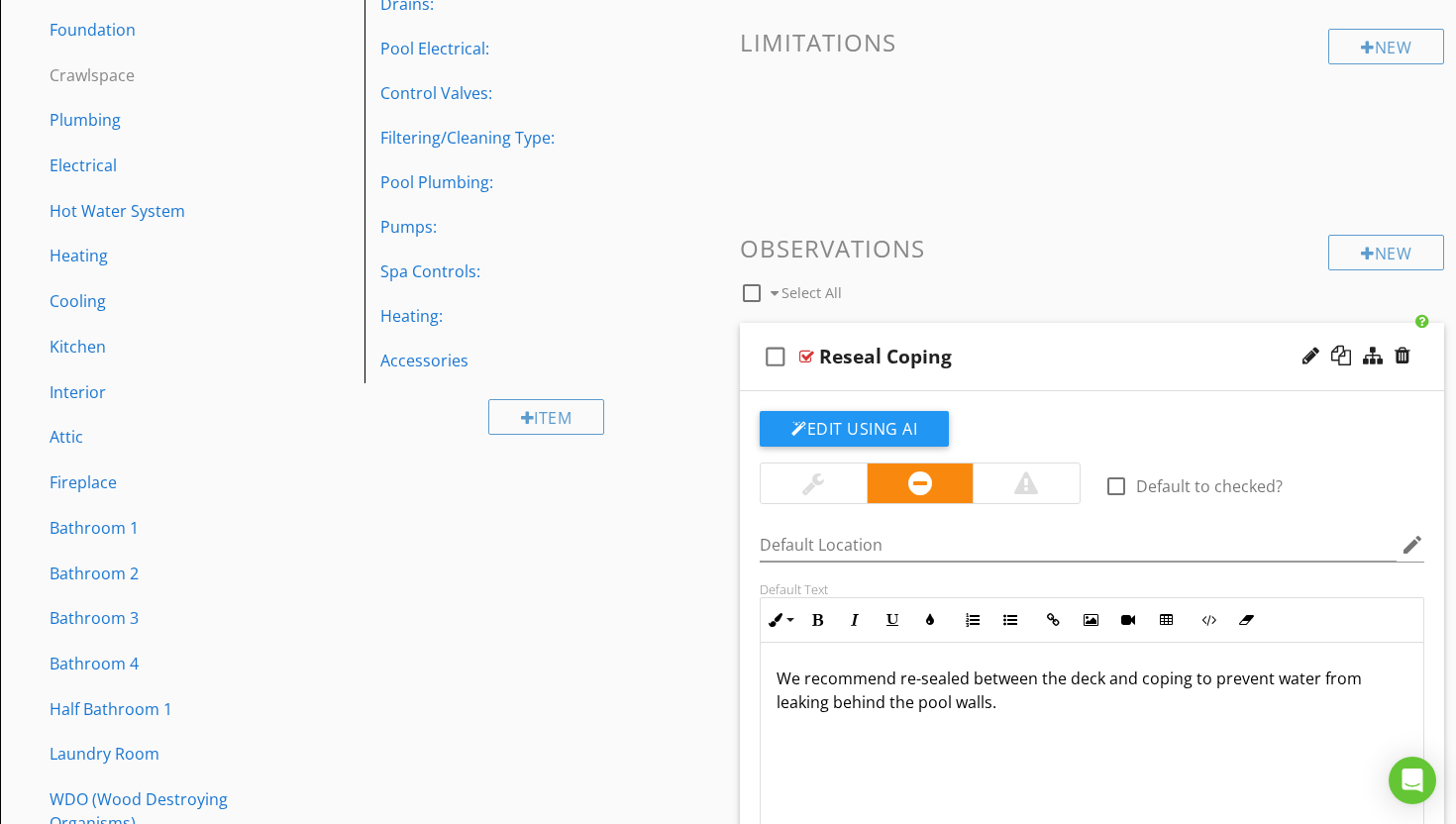 click at bounding box center [806, 357] 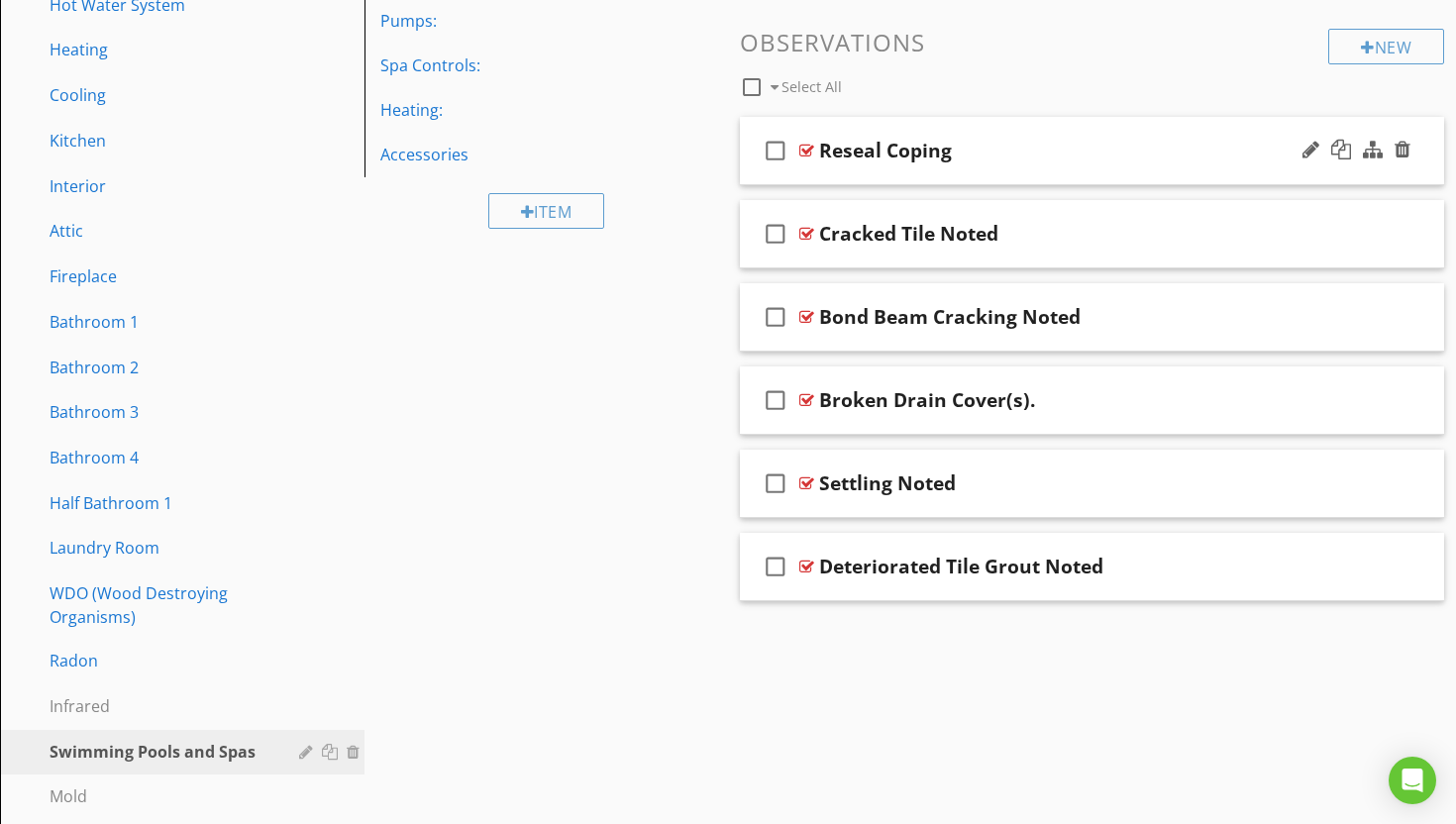 scroll, scrollTop: 774, scrollLeft: 0, axis: vertical 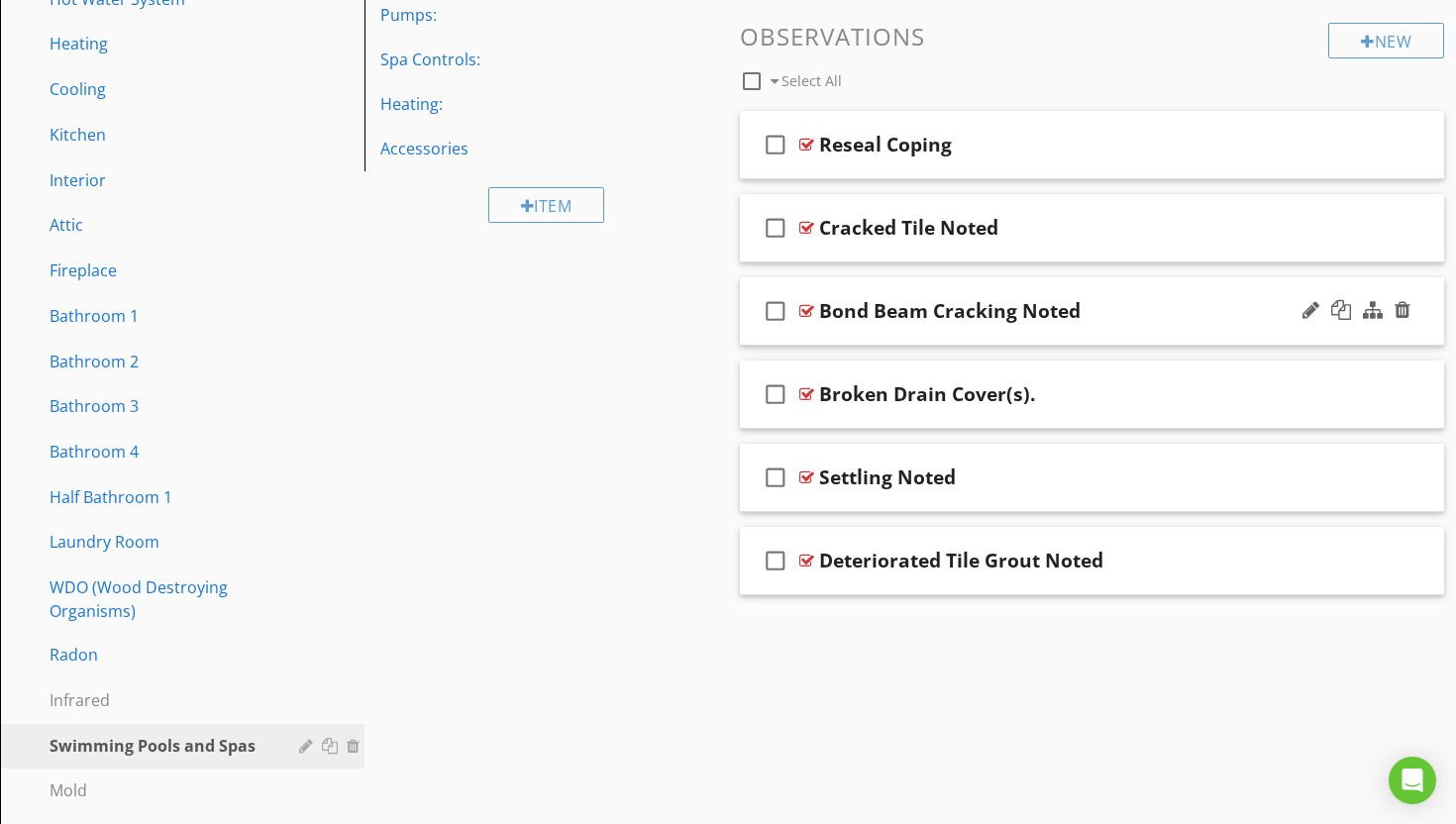 click at bounding box center [806, 311] 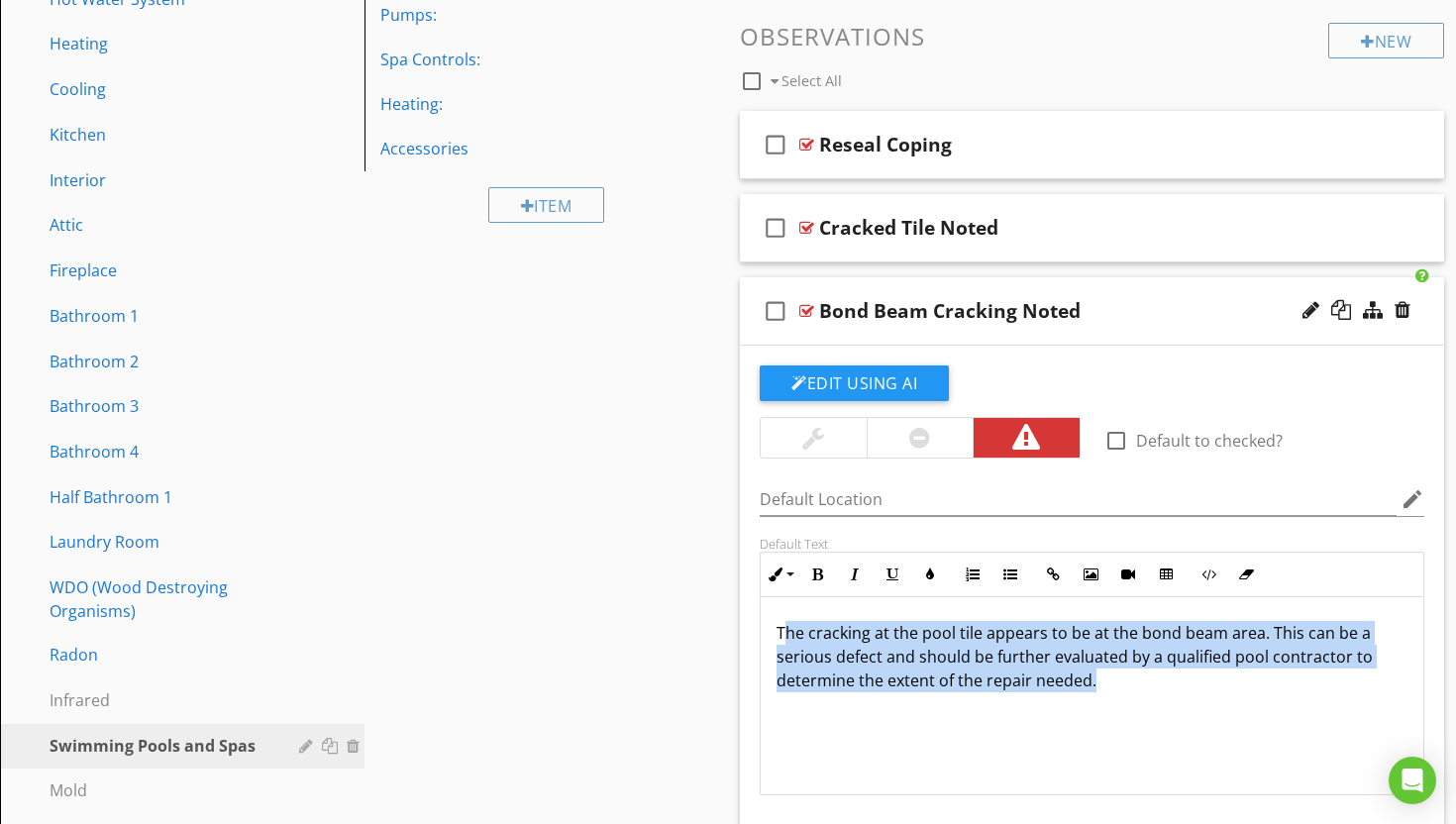 drag, startPoint x: 782, startPoint y: 610, endPoint x: 1001, endPoint y: 703, distance: 237.92856 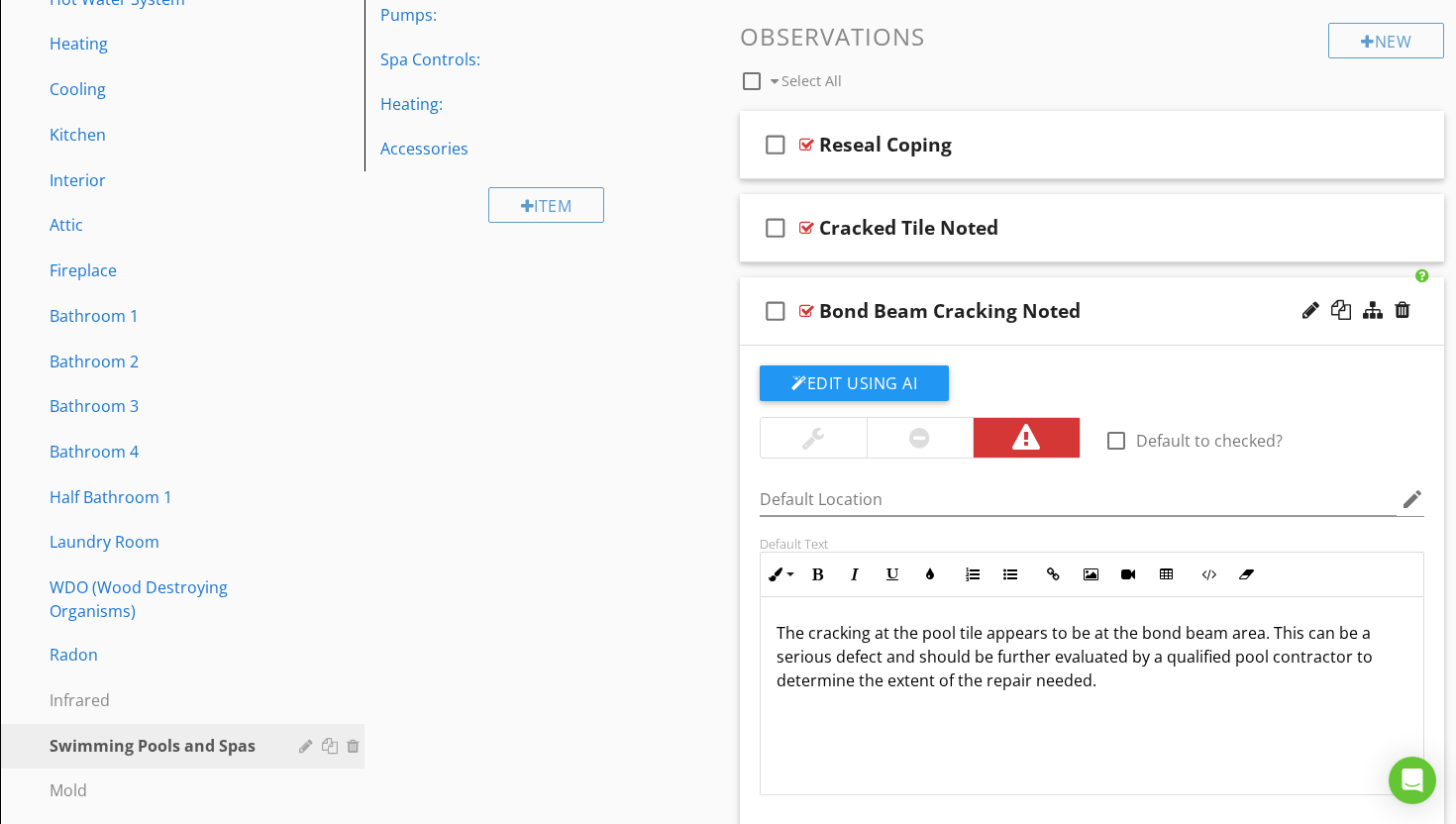 click at bounding box center [806, 311] 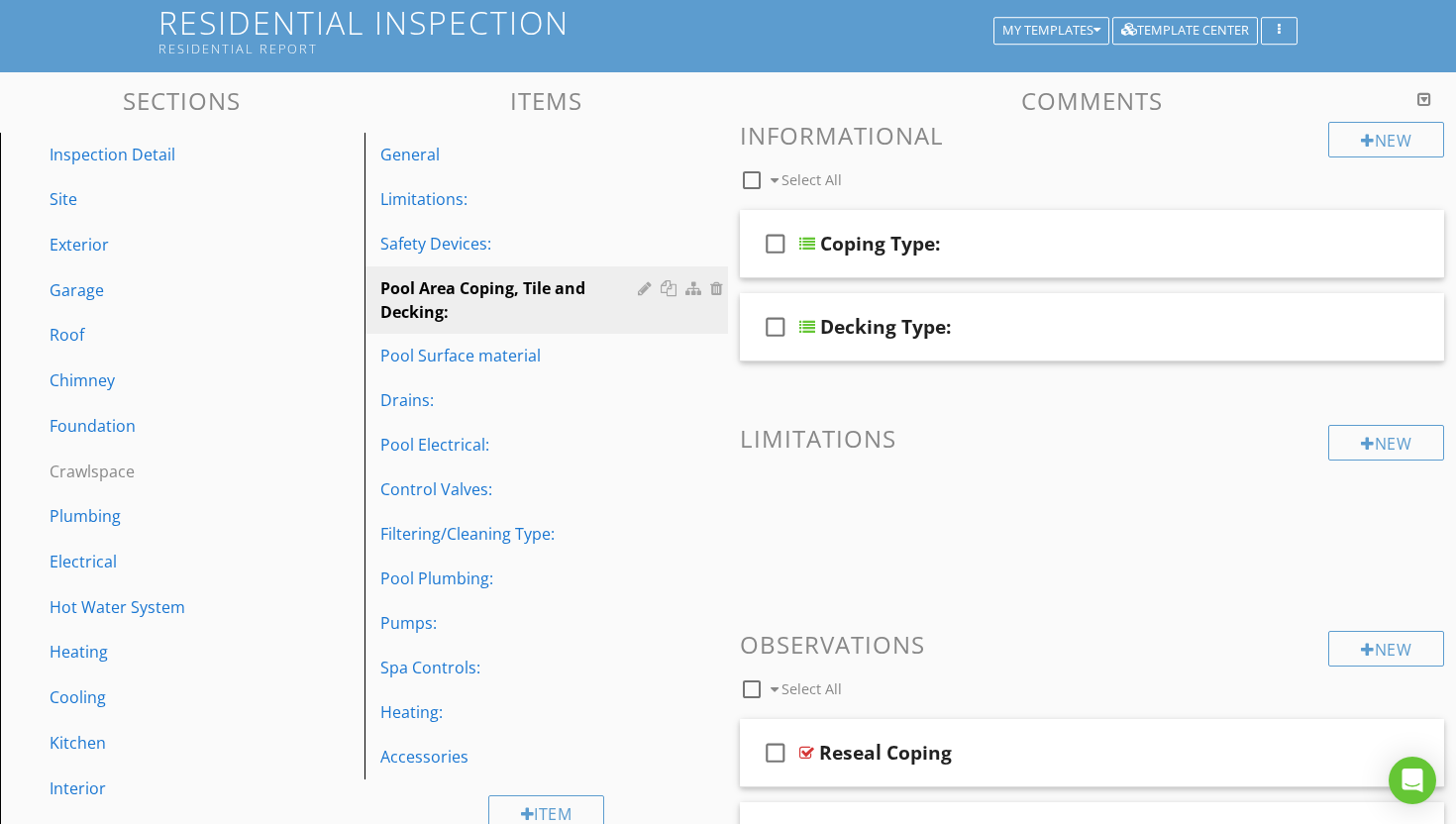 scroll, scrollTop: 0, scrollLeft: 0, axis: both 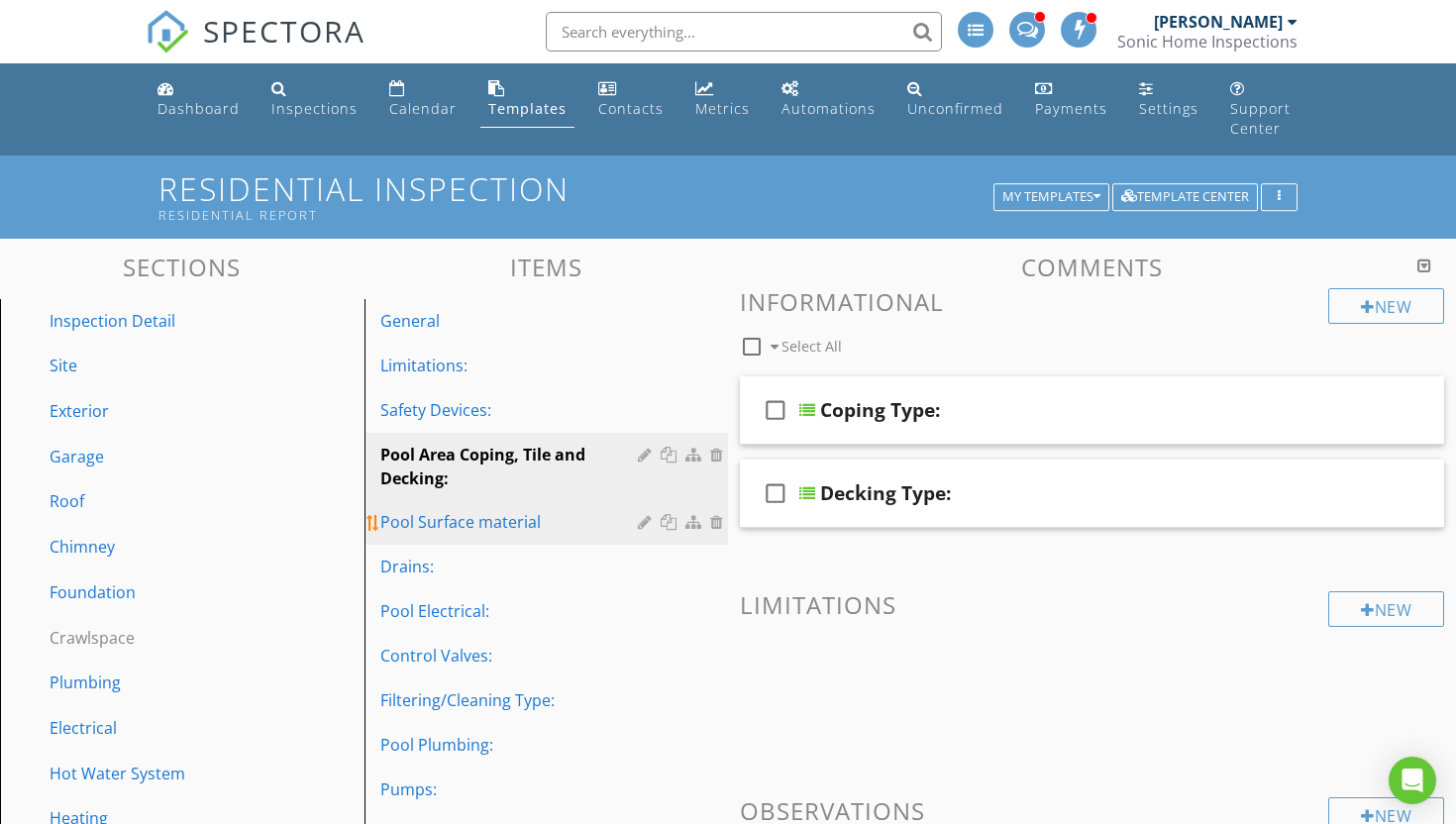 click on "Pool Surface material" at bounding box center [512, 522] 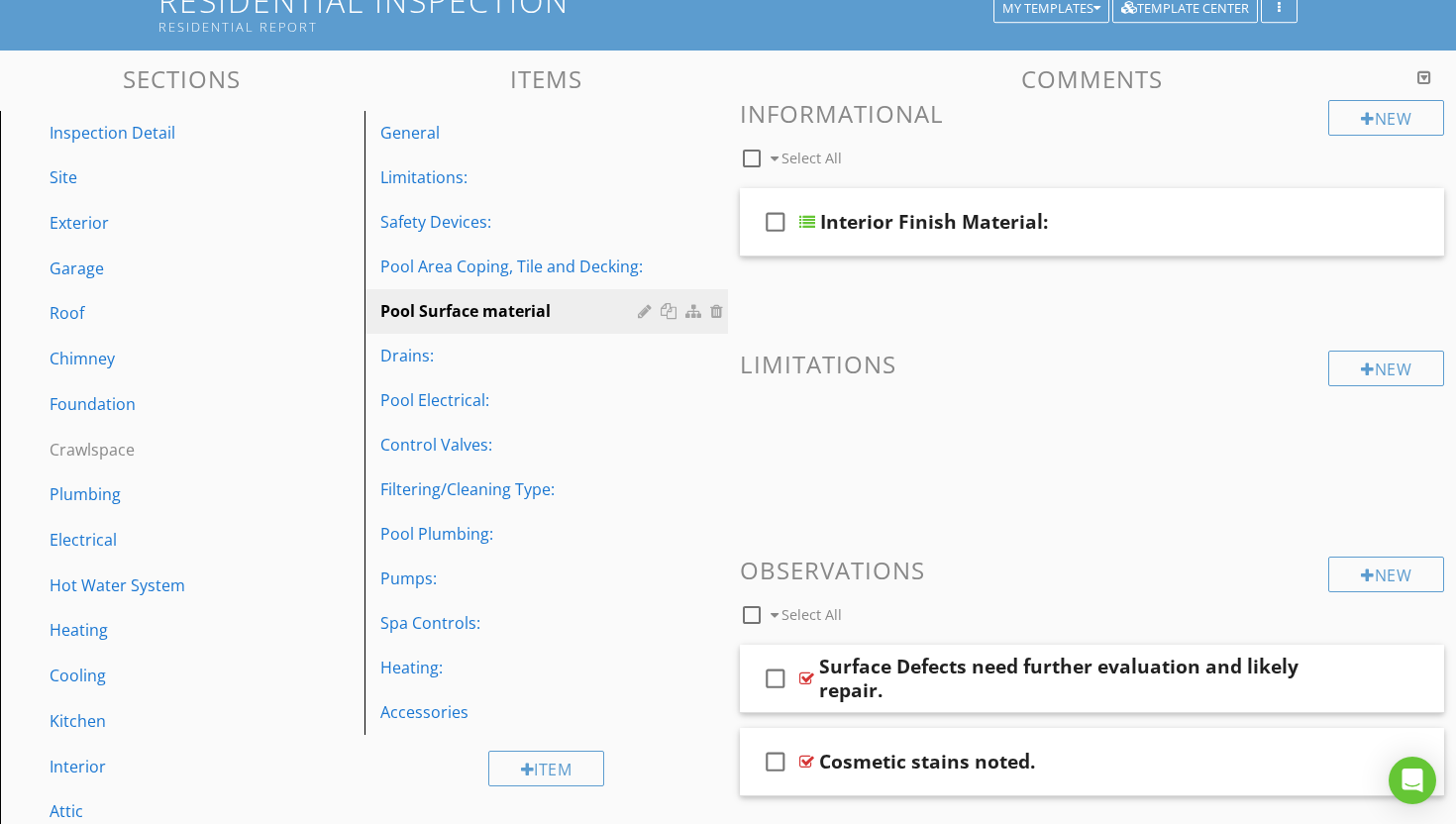 scroll, scrollTop: 0, scrollLeft: 0, axis: both 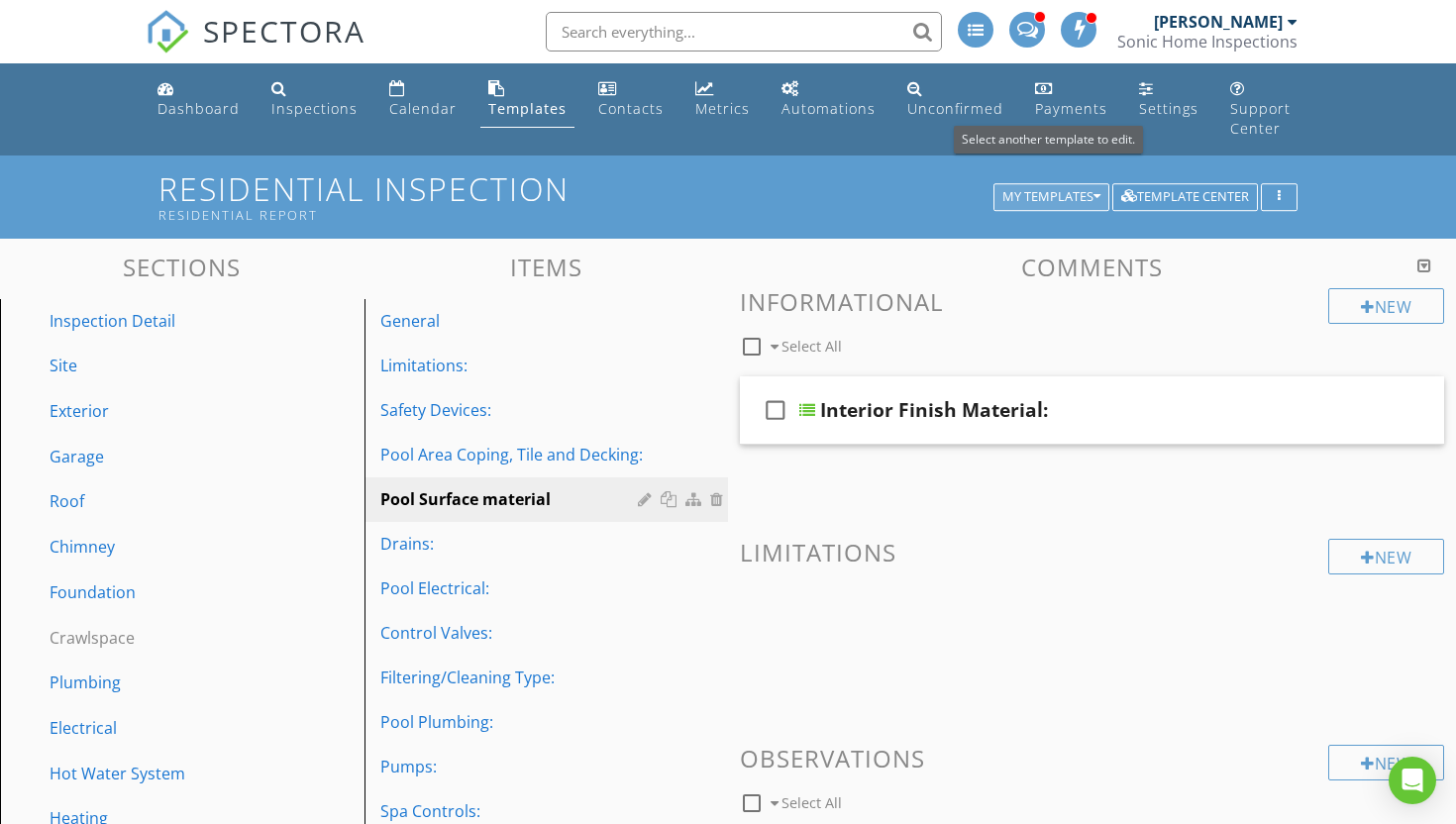click at bounding box center (1096, 197) 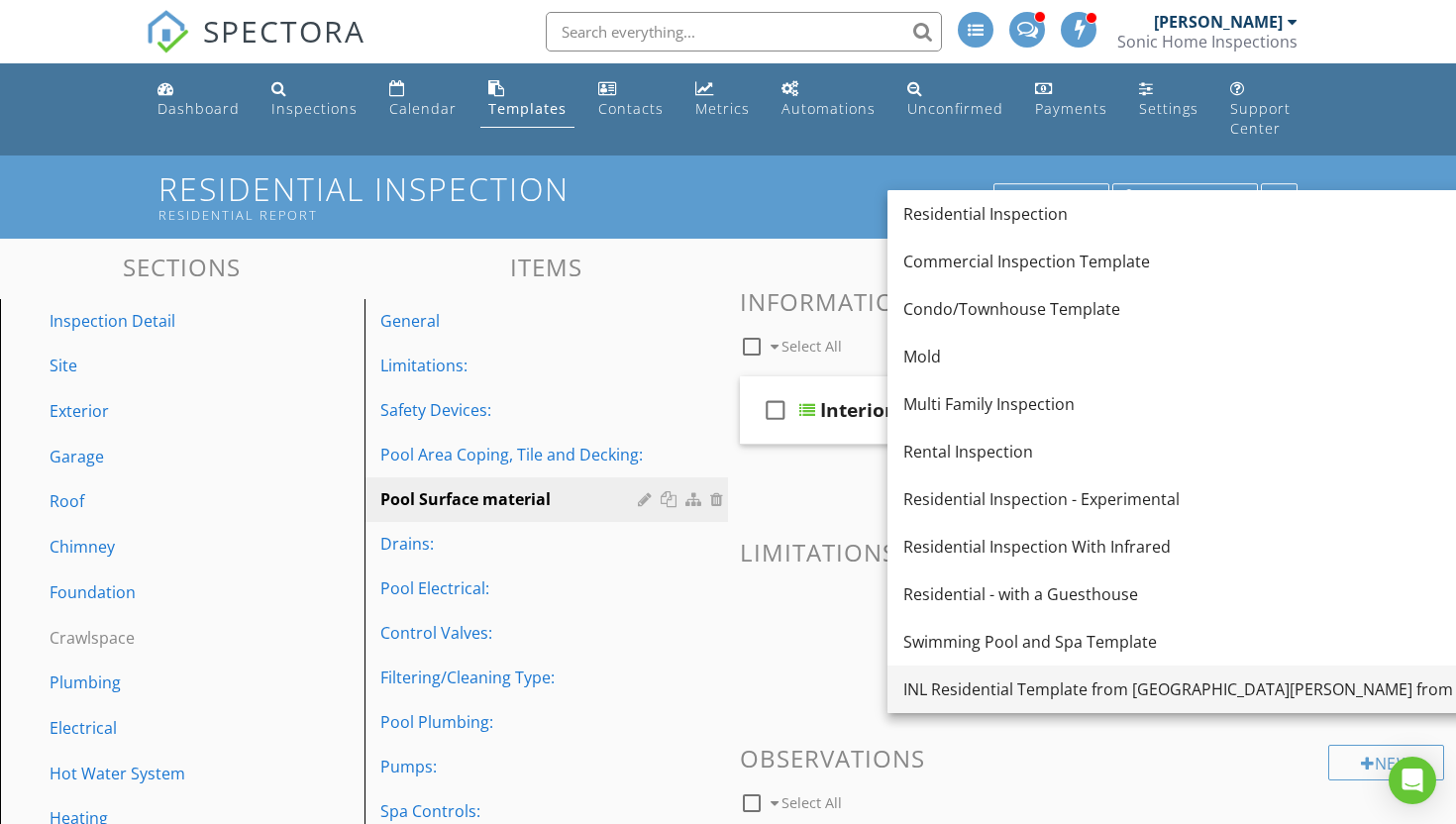 click on "INL Residential Template from [GEOGRAPHIC_DATA][PERSON_NAME] from Inspectors On Call" at bounding box center (1248, 689) 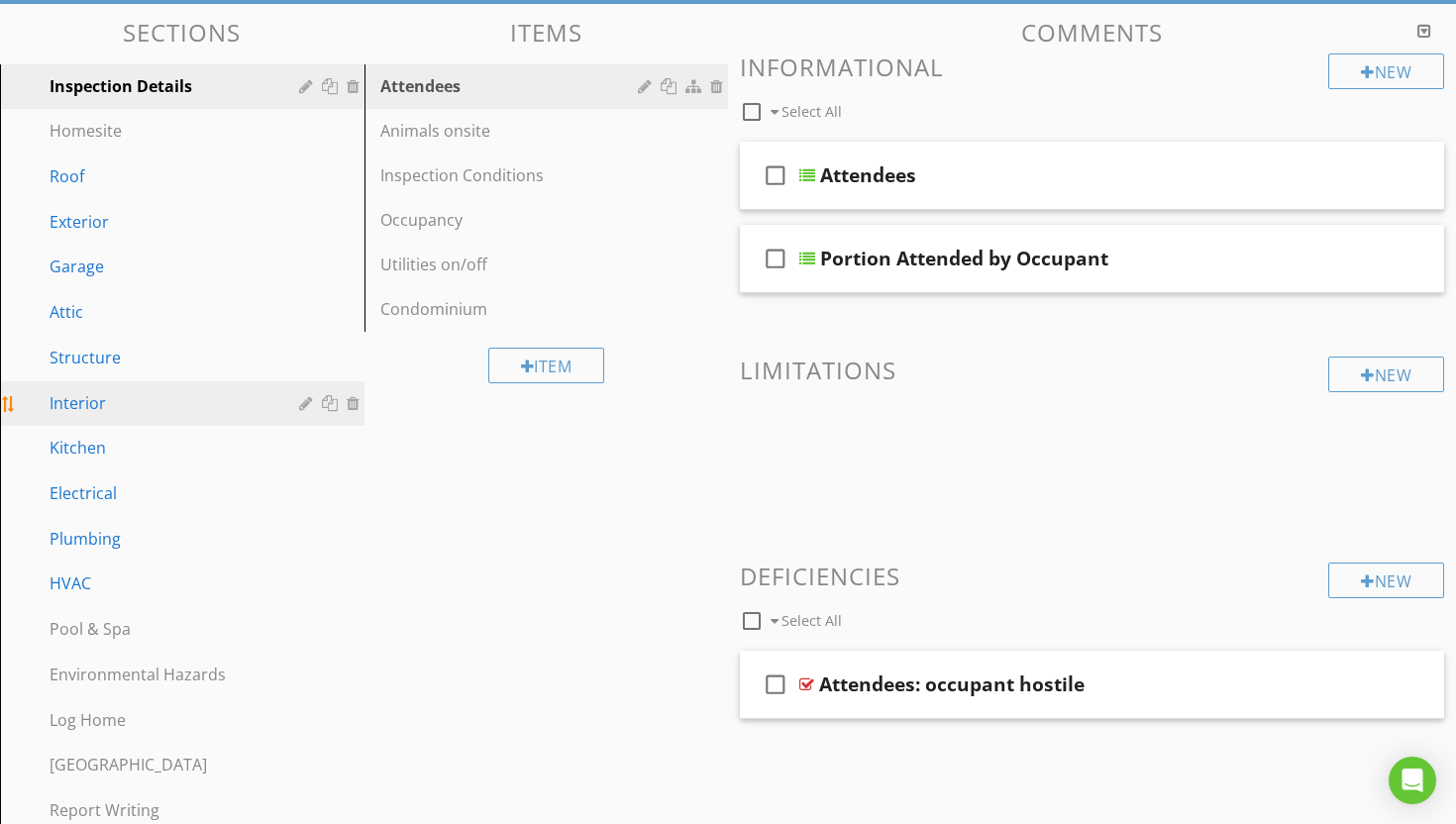 scroll, scrollTop: 240, scrollLeft: 0, axis: vertical 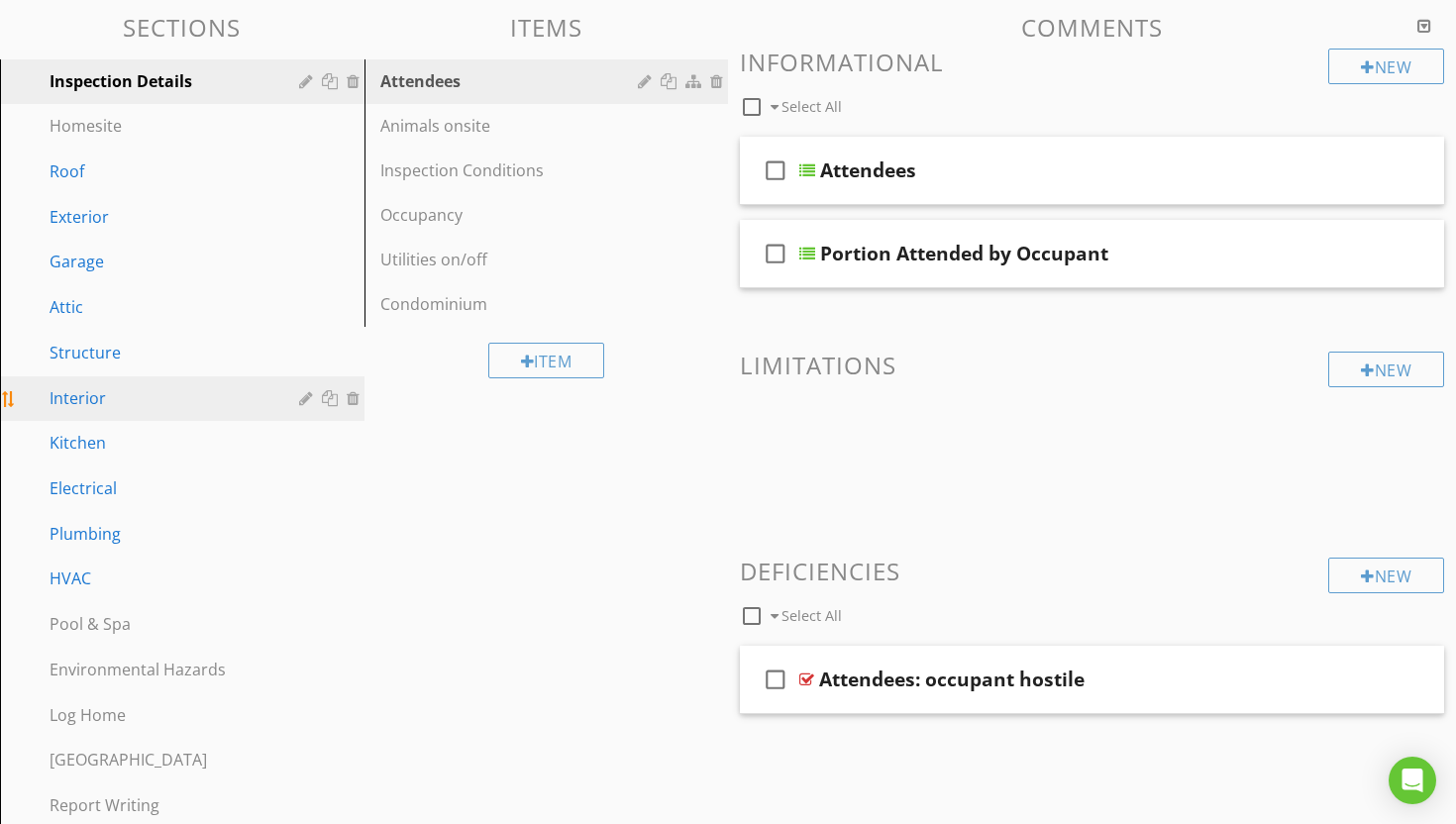 click on "Pool & Spa" at bounding box center [159, 624] 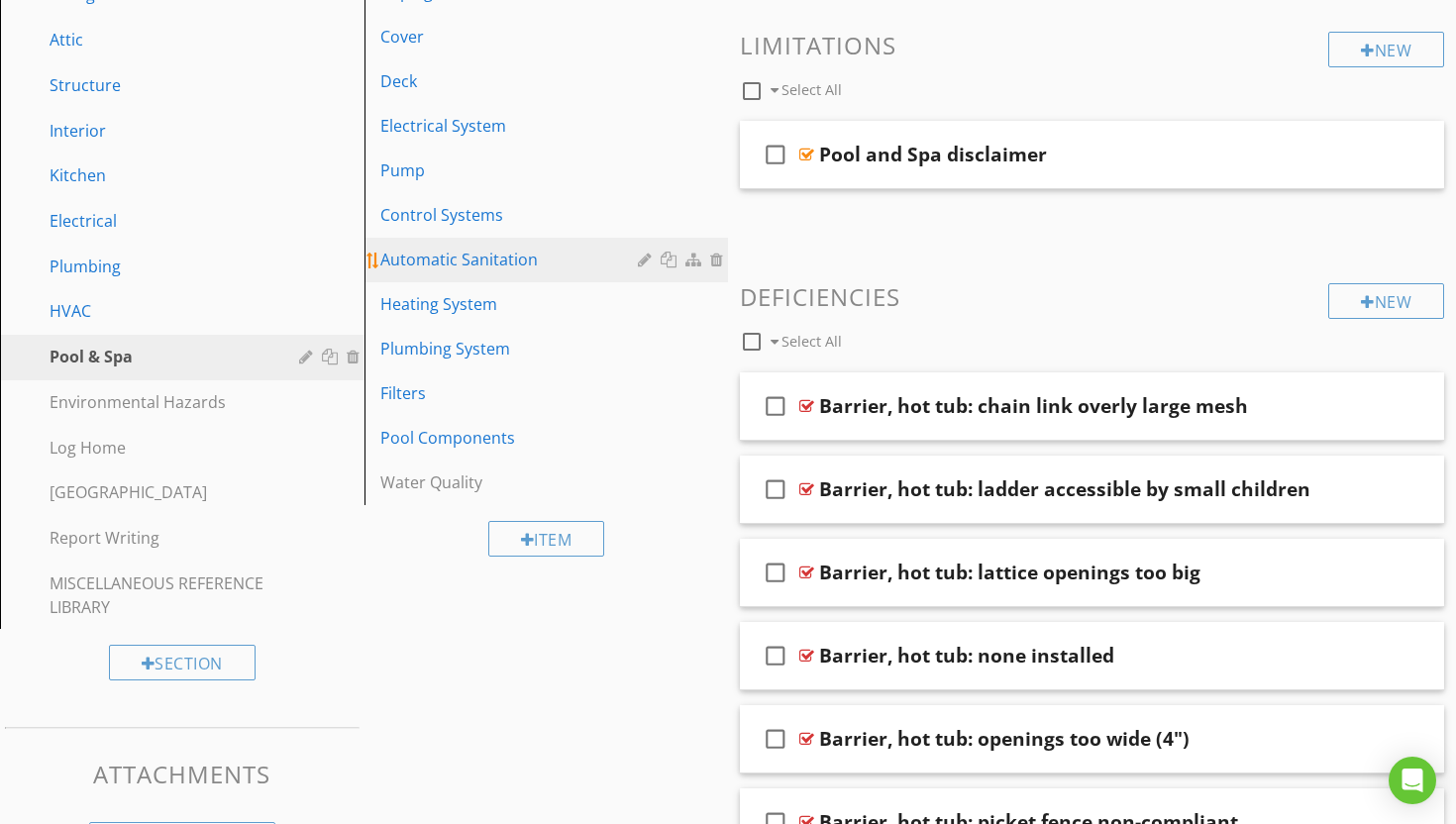scroll, scrollTop: 512, scrollLeft: 0, axis: vertical 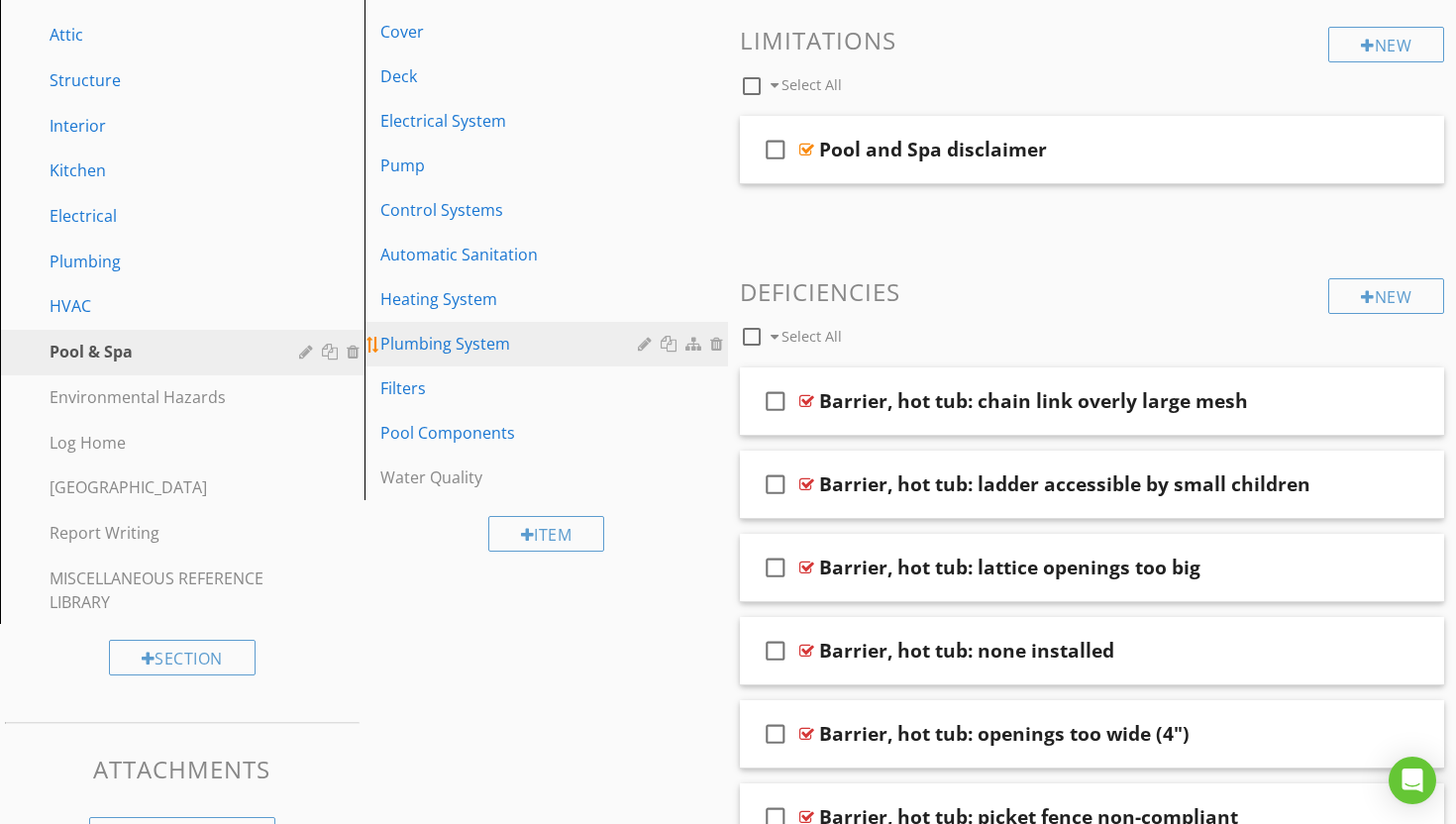 click on "Plumbing System" at bounding box center (512, 344) 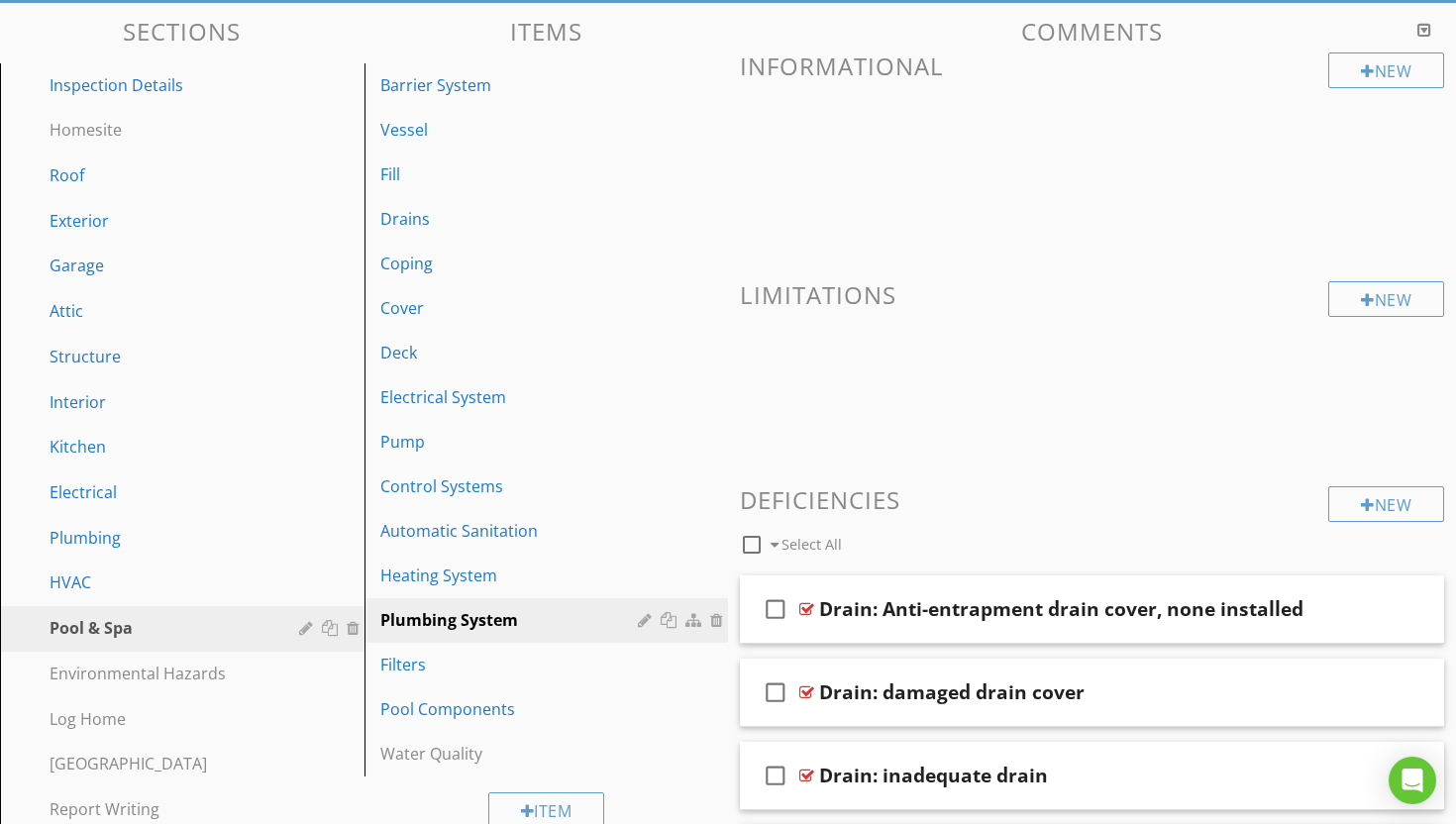 scroll, scrollTop: 234, scrollLeft: 0, axis: vertical 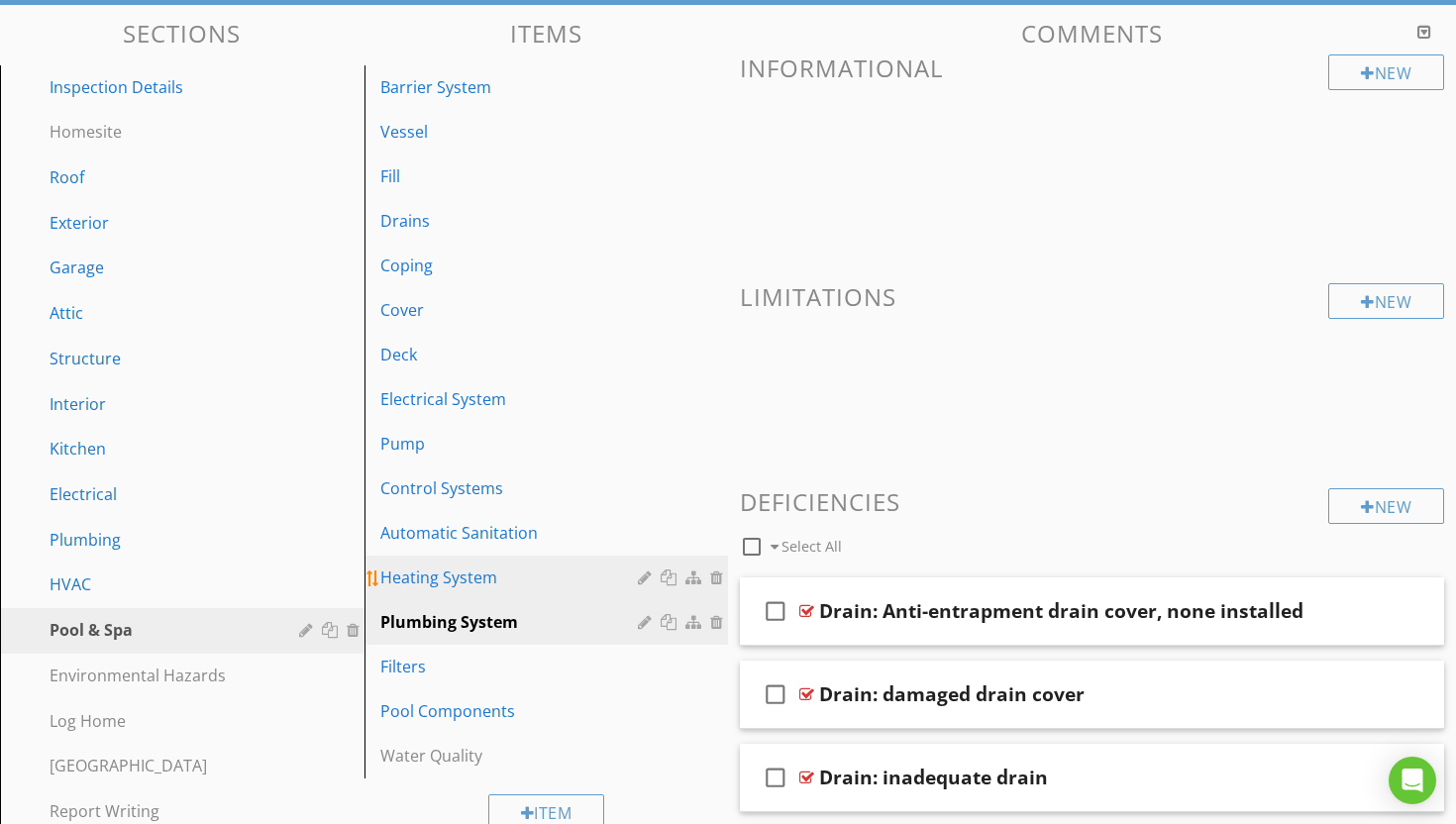 click on "Heating System" at bounding box center [512, 577] 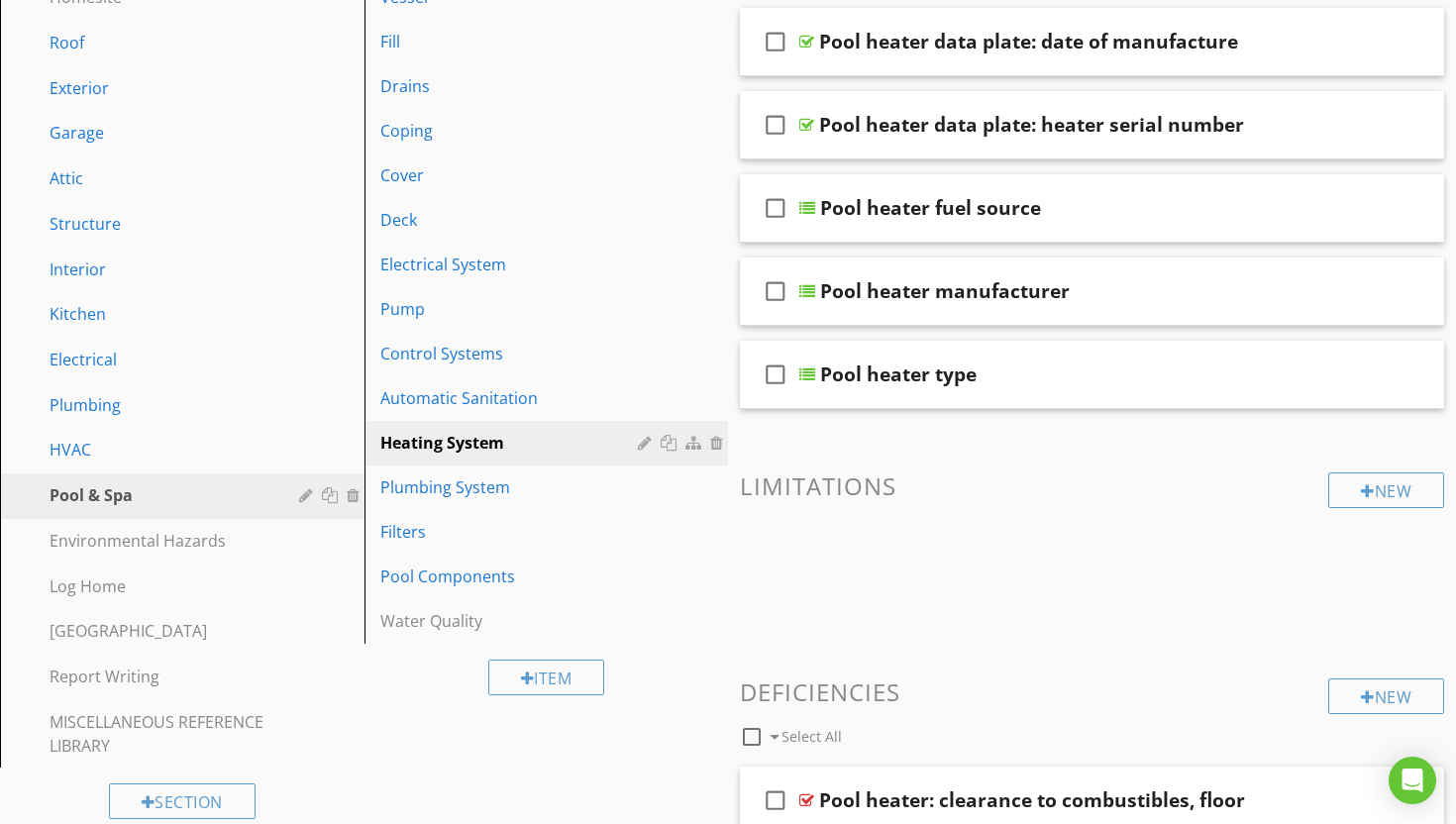scroll, scrollTop: 0, scrollLeft: 0, axis: both 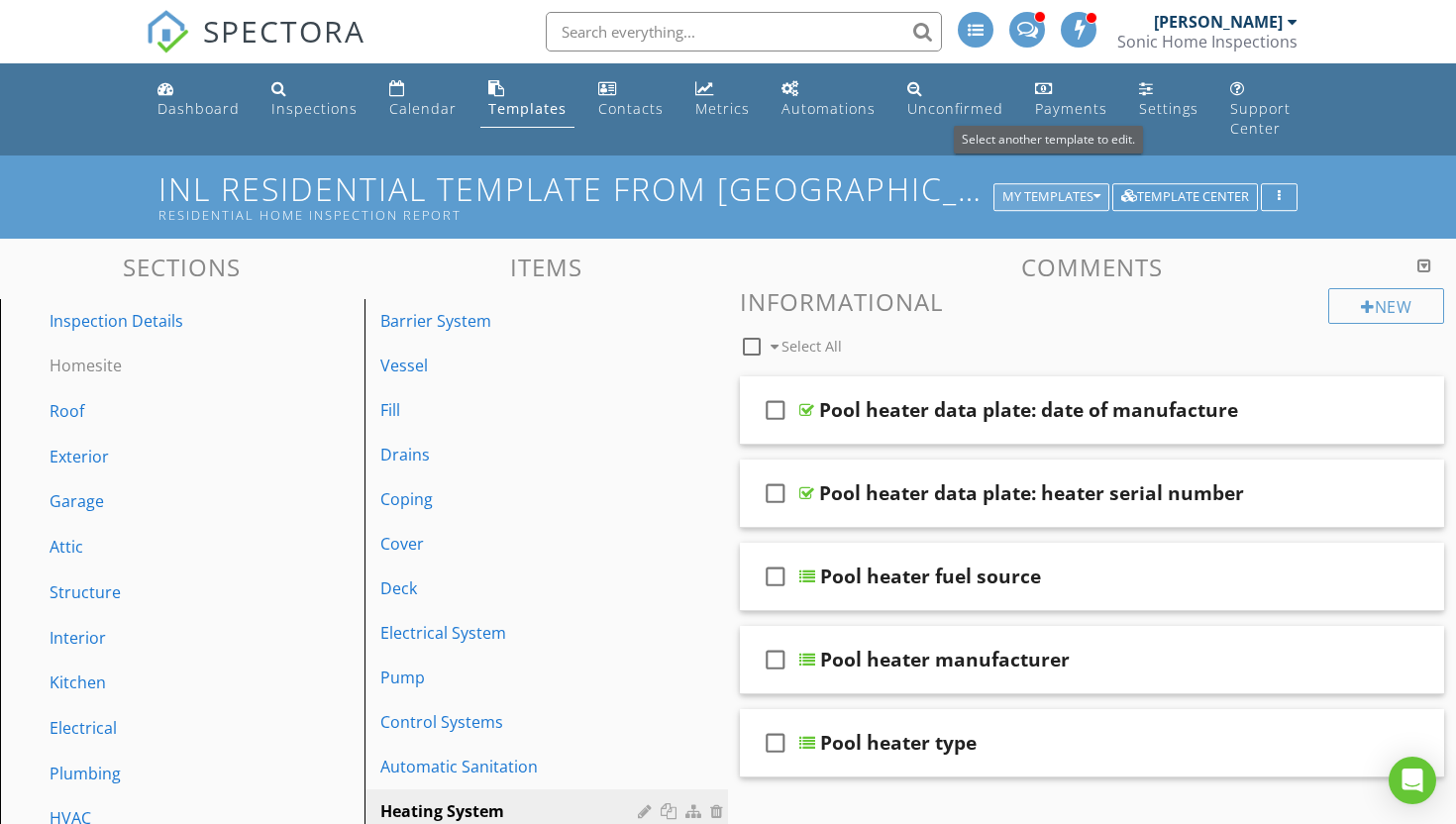 click at bounding box center [1096, 197] 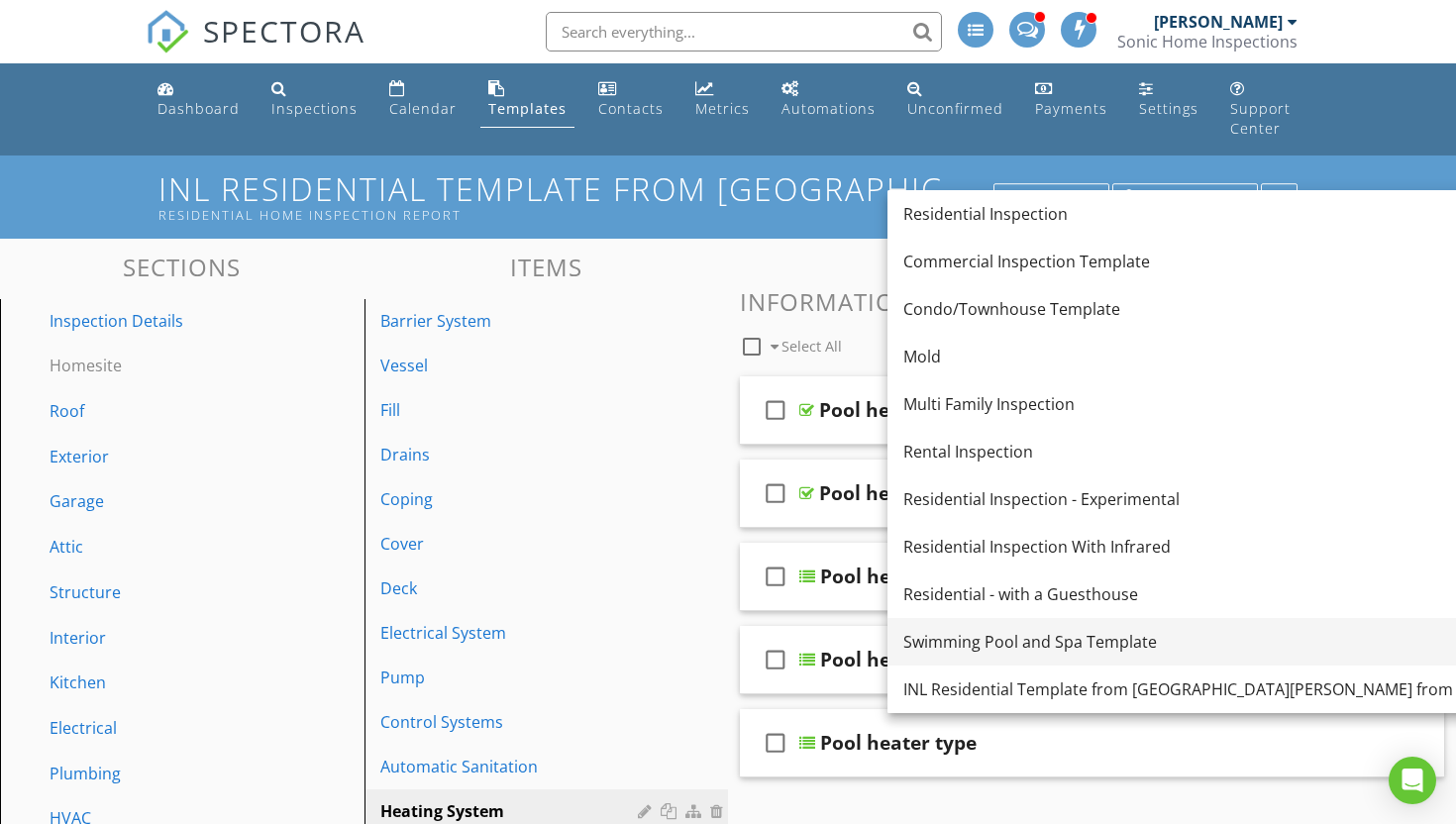 click on "Swimming Pool and Spa Template" at bounding box center (1248, 642) 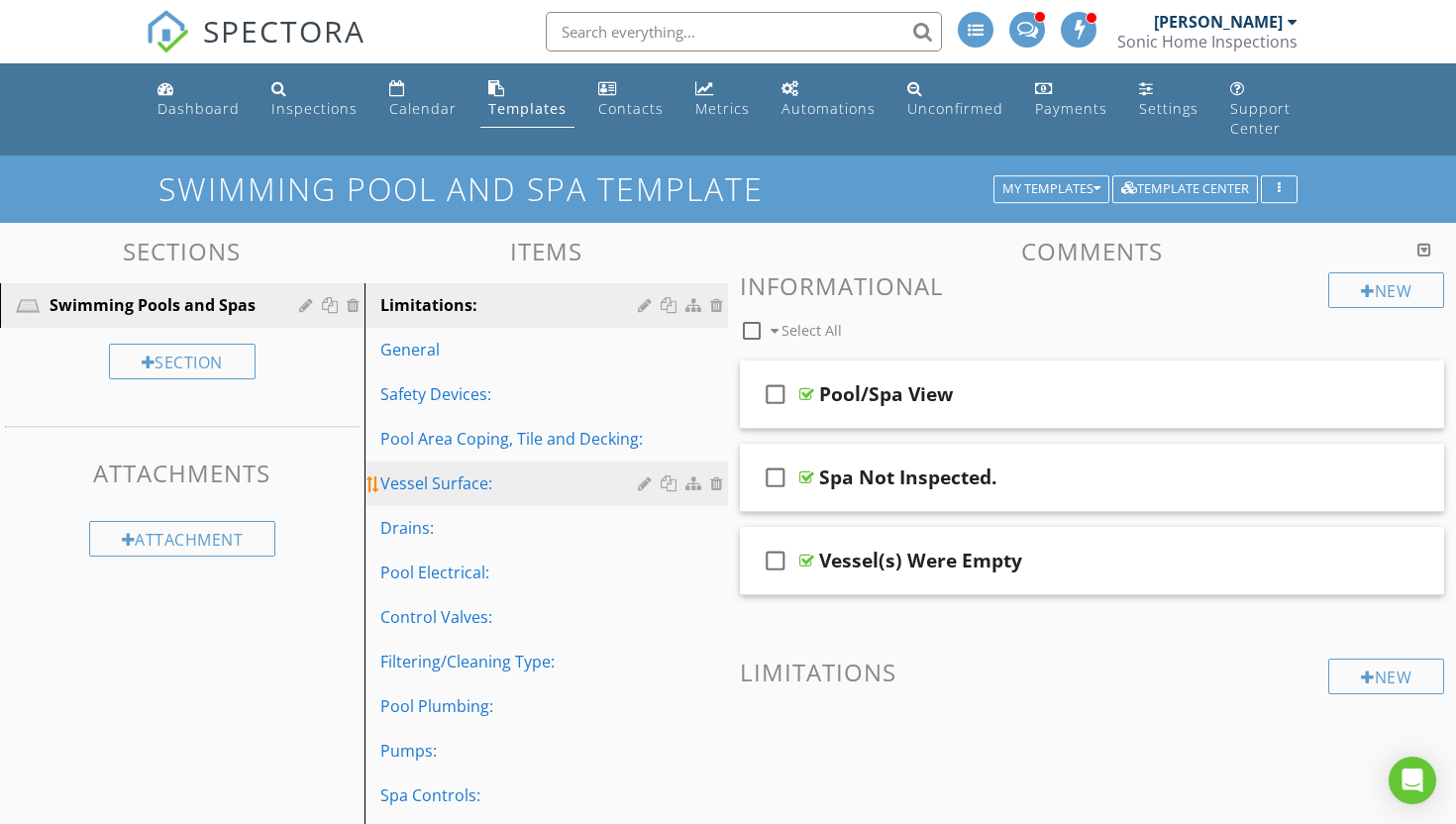 click on "Vessel Surface:" at bounding box center (512, 483) 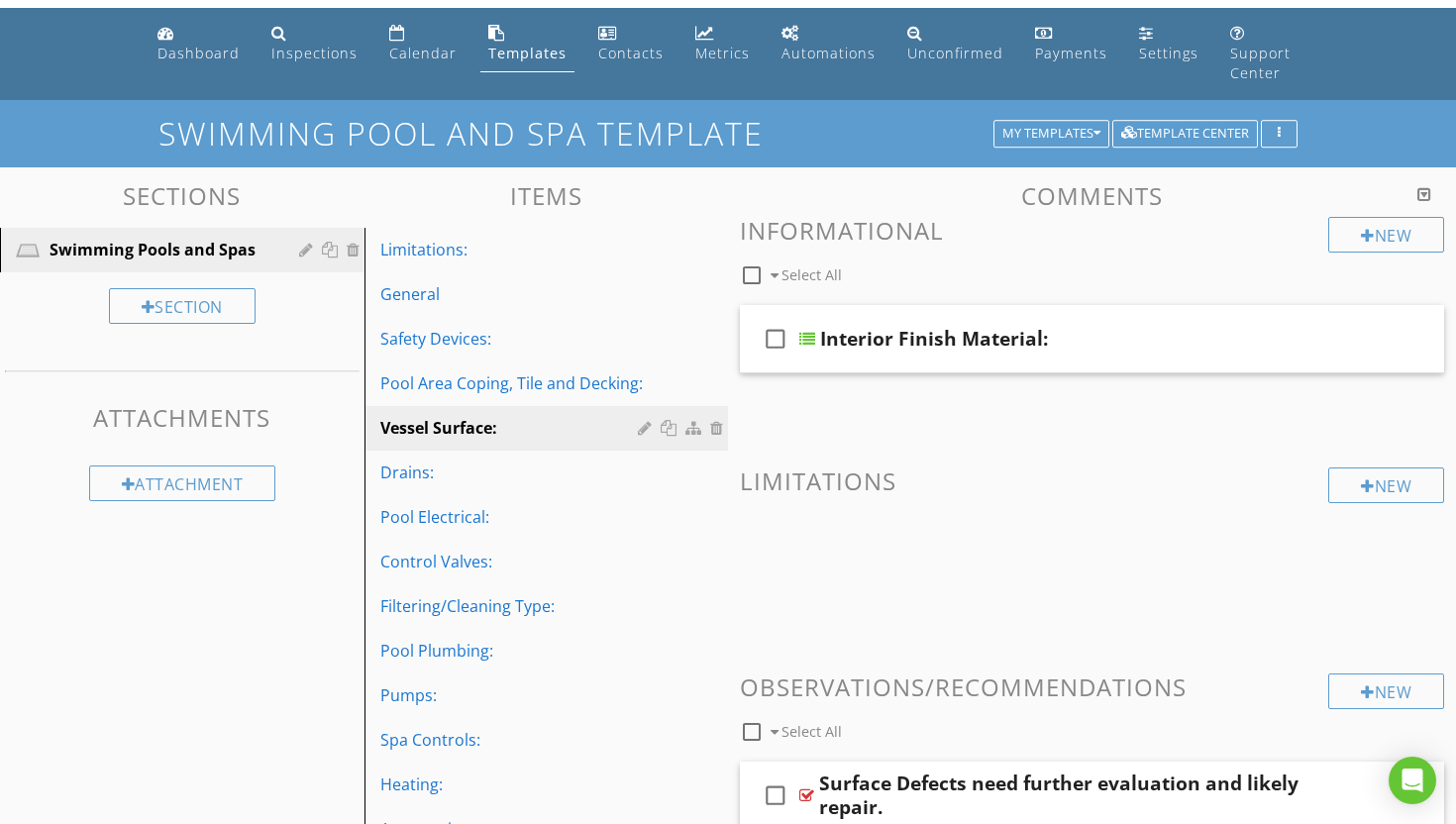 scroll, scrollTop: 0, scrollLeft: 0, axis: both 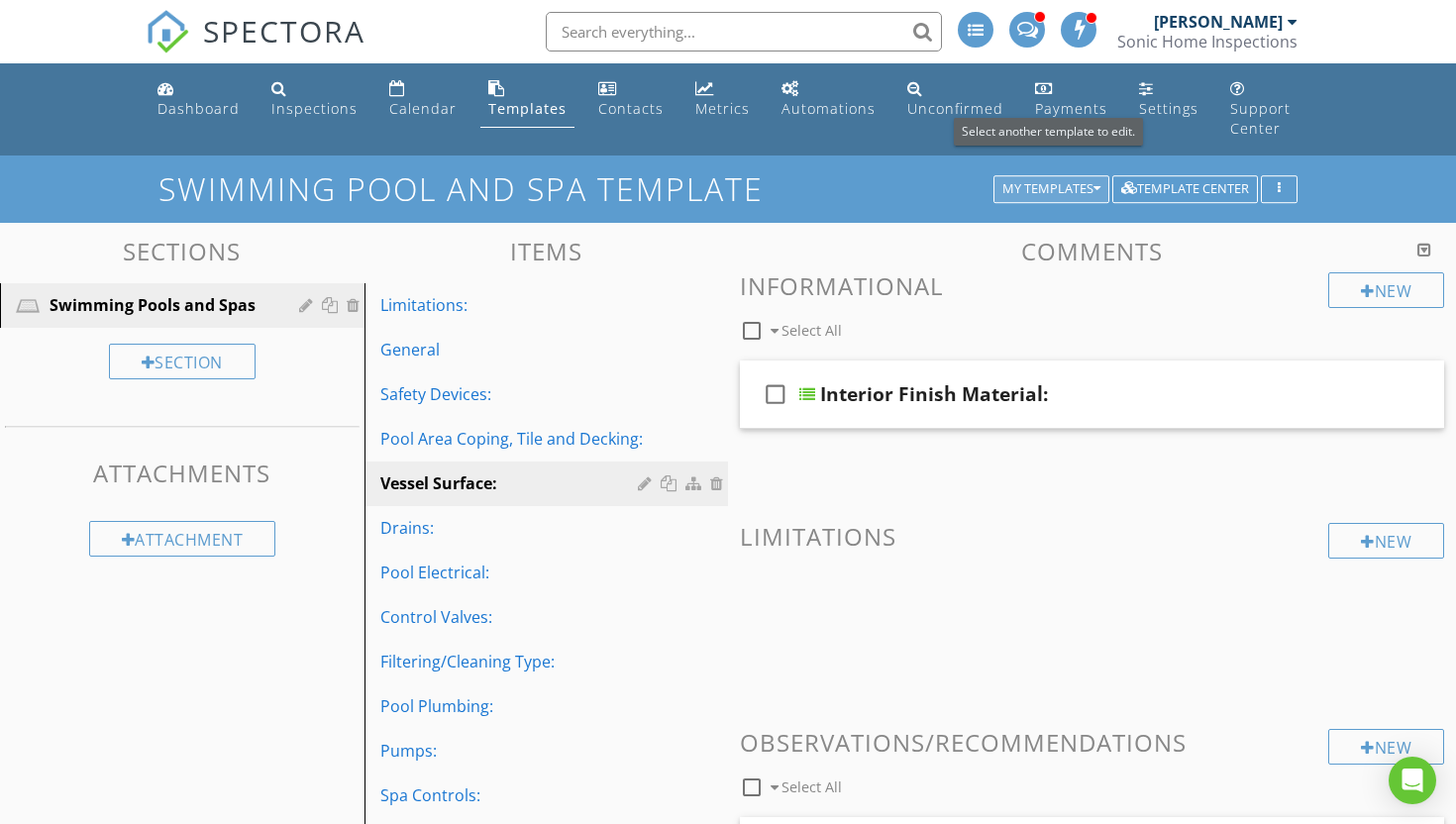 click at bounding box center (1096, 189) 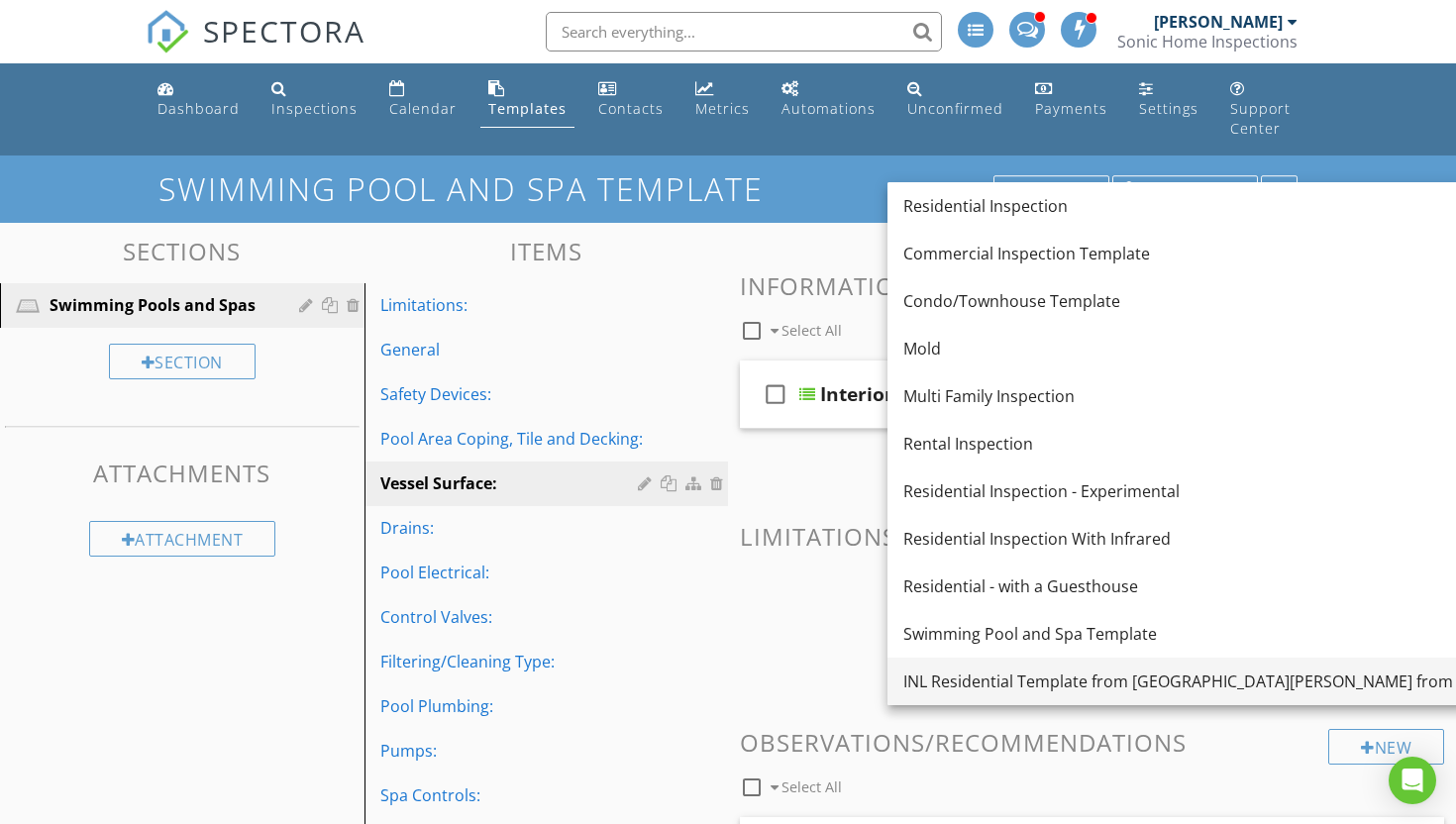click on "INL Residential Template from [GEOGRAPHIC_DATA][PERSON_NAME] from Inspectors On Call" at bounding box center (1248, 681) 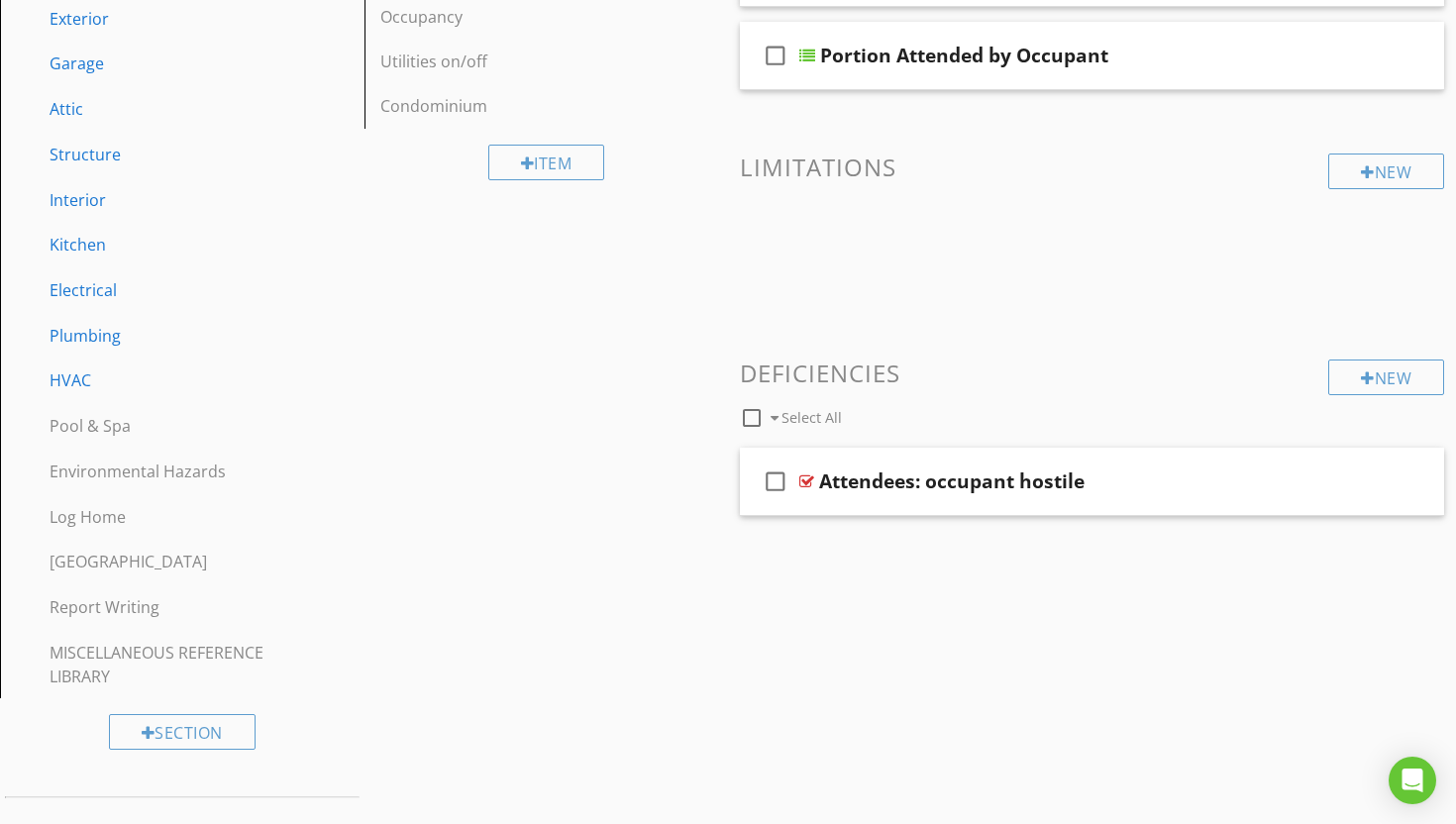 scroll, scrollTop: 476, scrollLeft: 0, axis: vertical 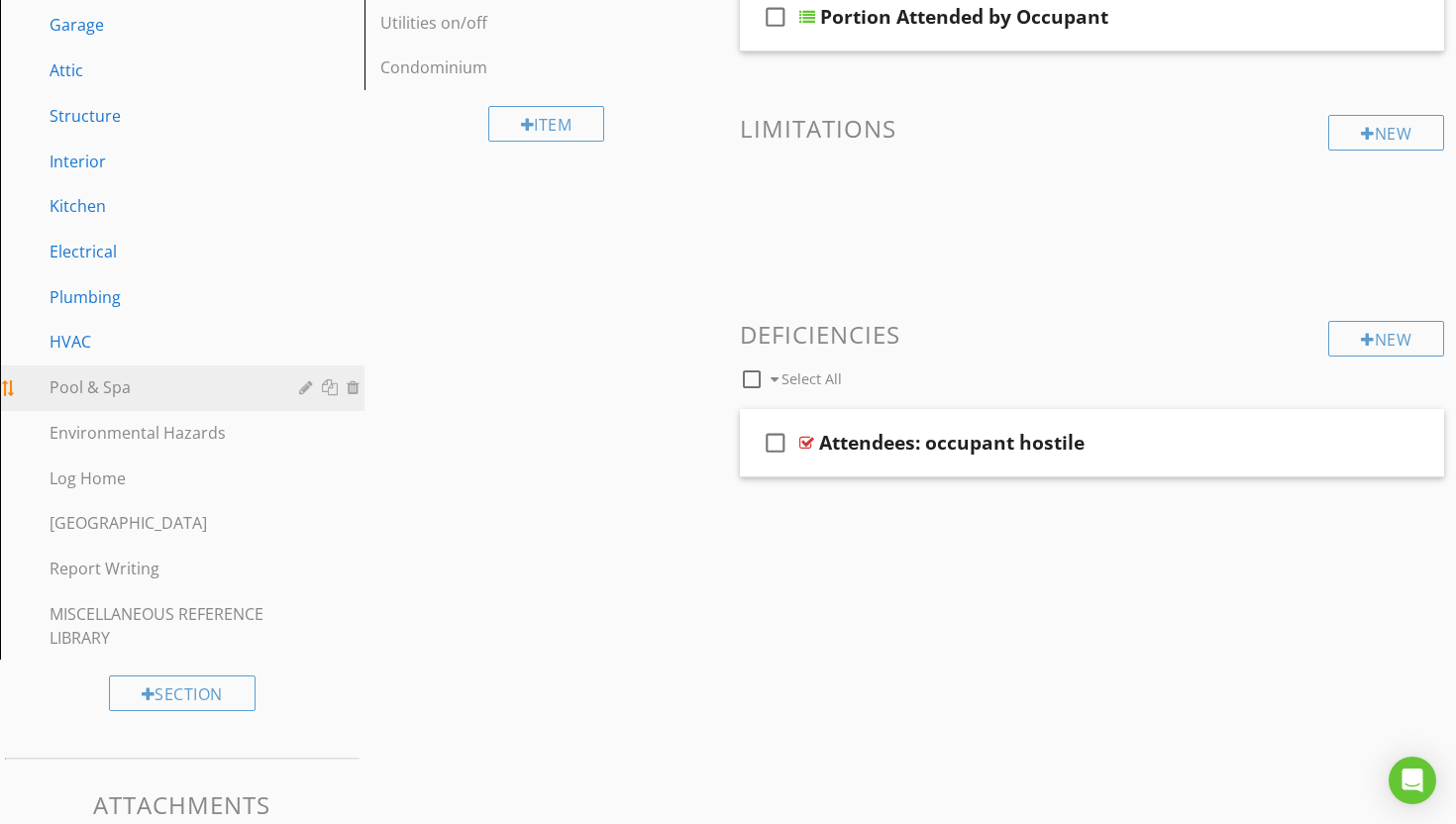 click on "Pool & Spa" at bounding box center (197, 388) 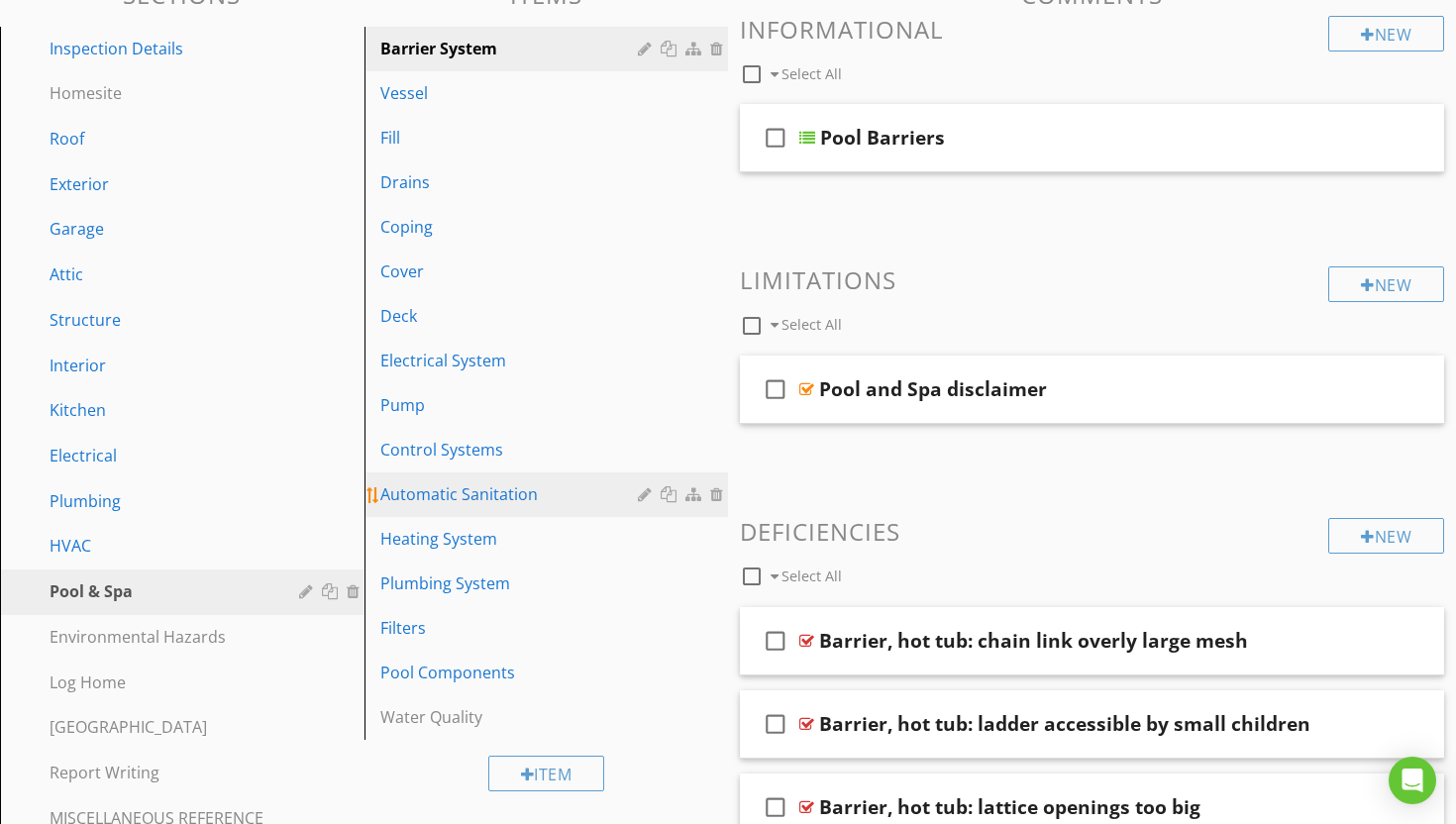 scroll, scrollTop: 269, scrollLeft: 0, axis: vertical 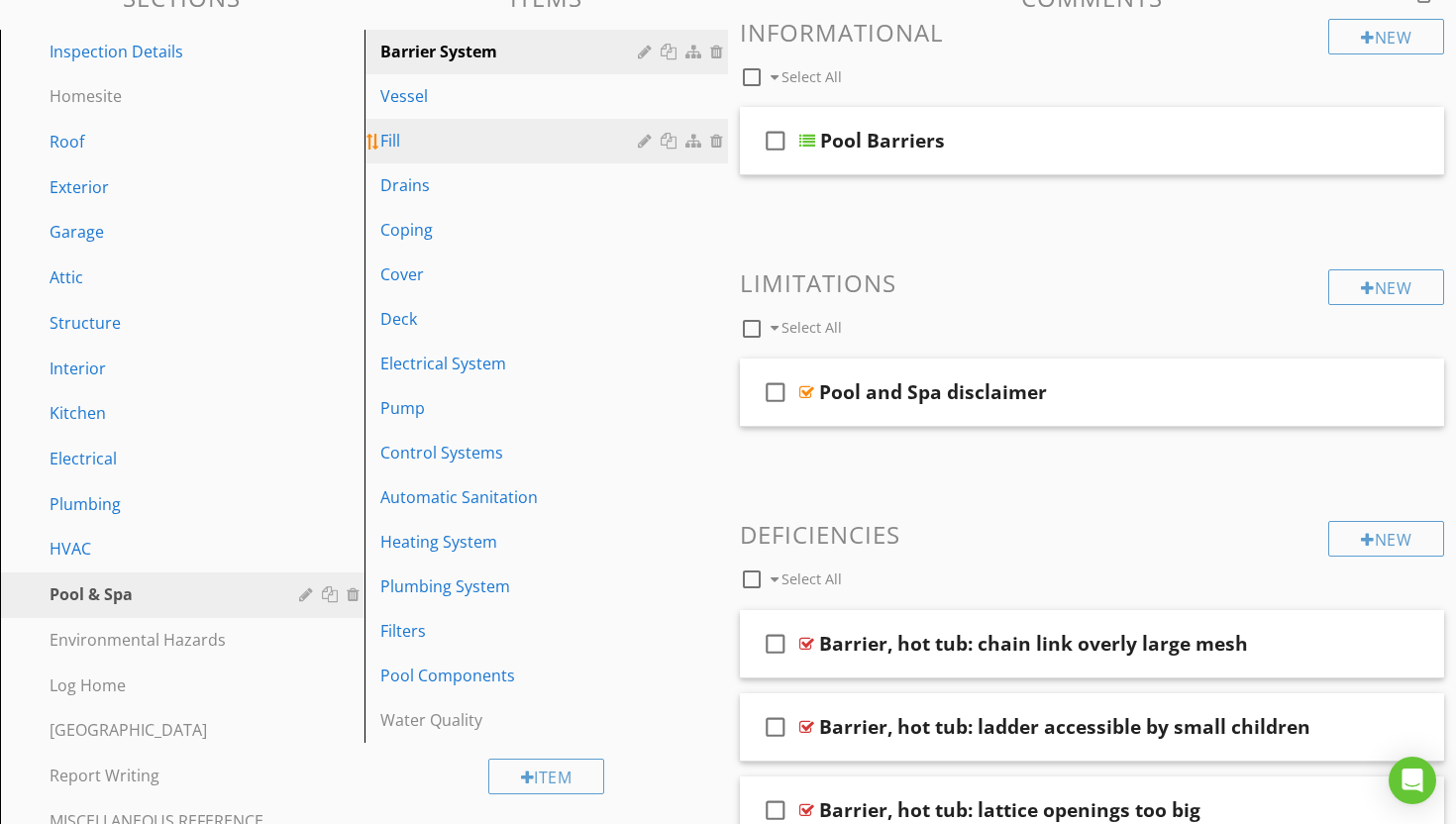click on "Fill" at bounding box center (512, 141) 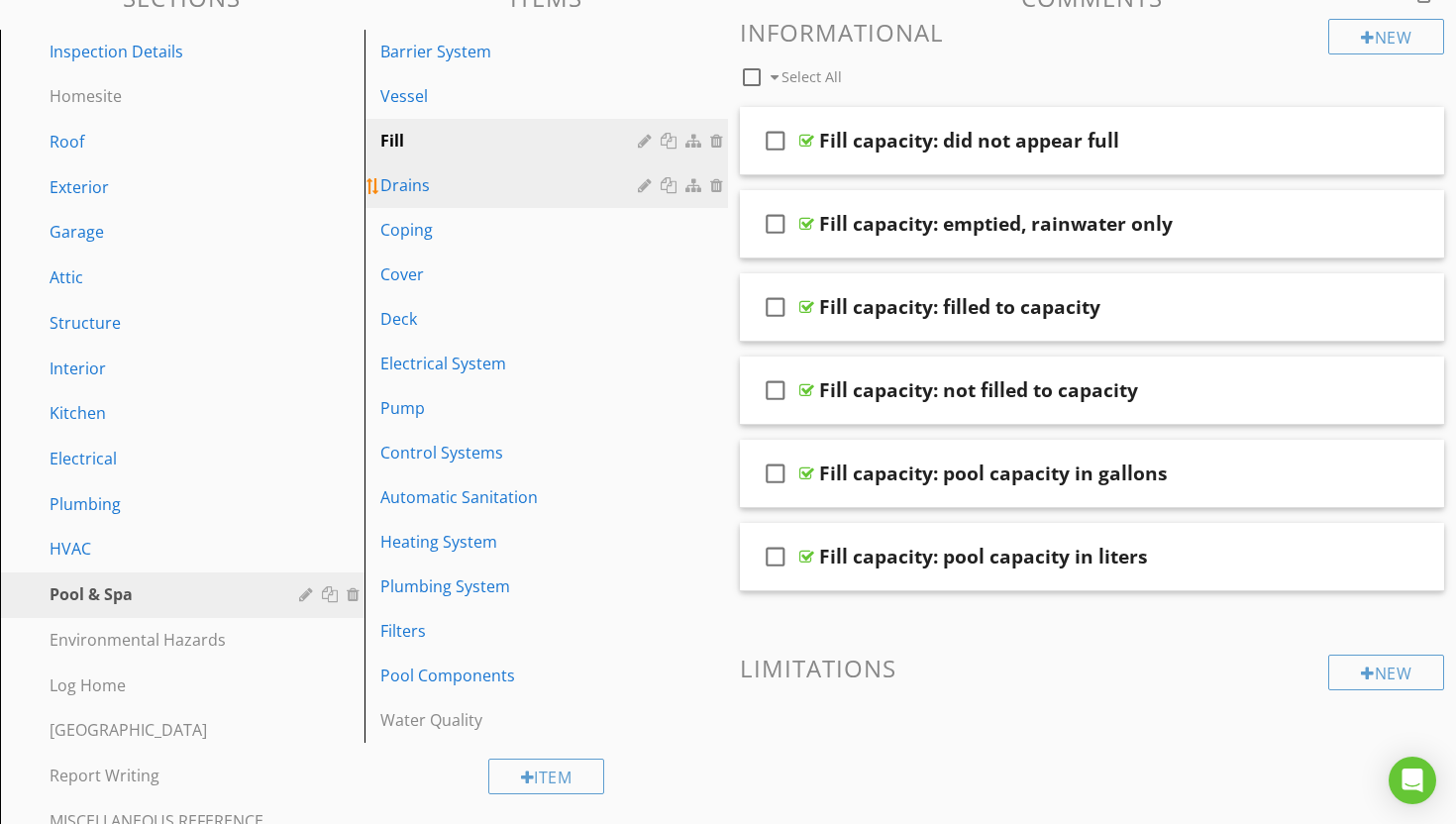 click on "Drains" at bounding box center [512, 185] 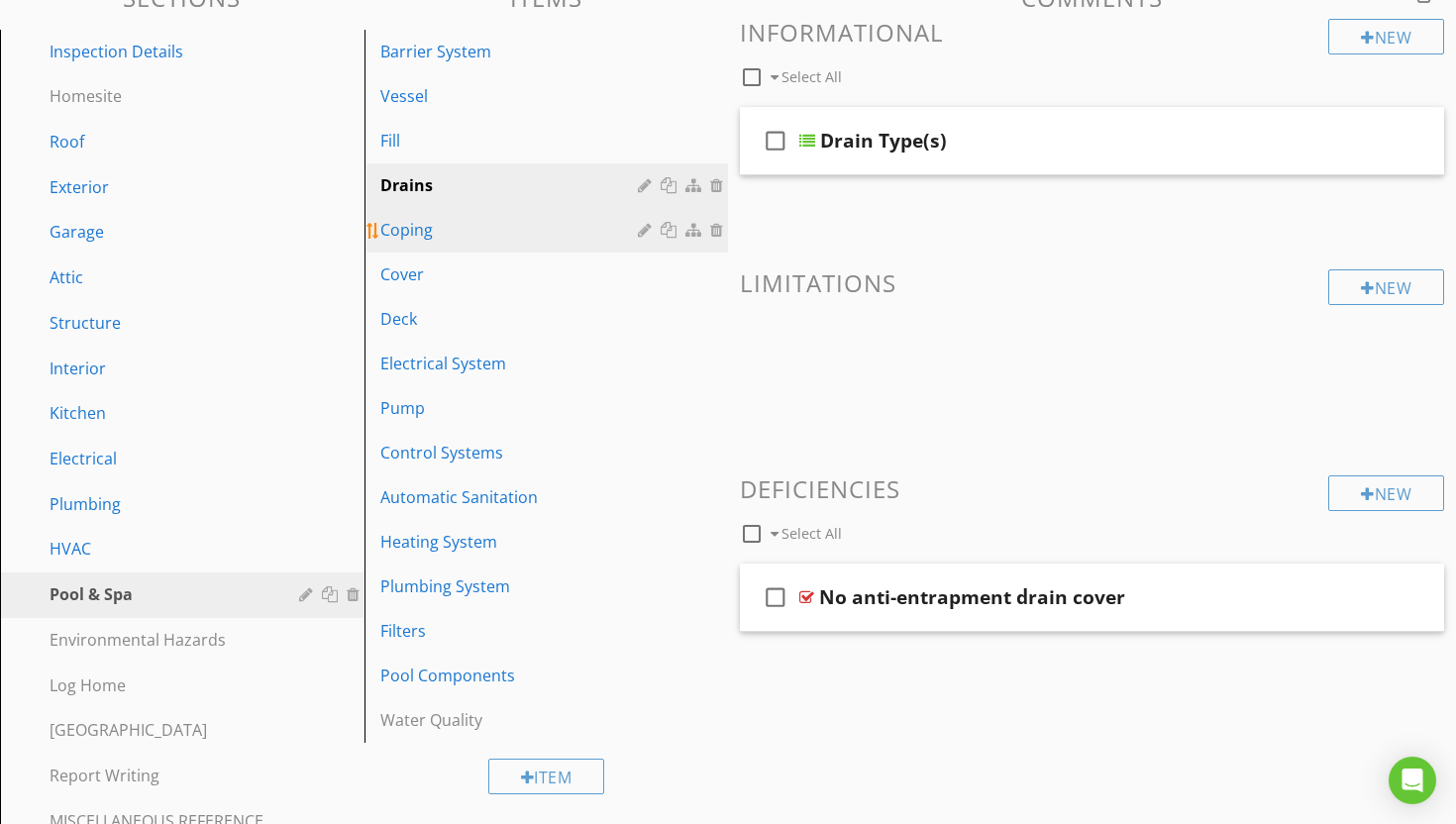 click on "Coping" at bounding box center (550, 230) 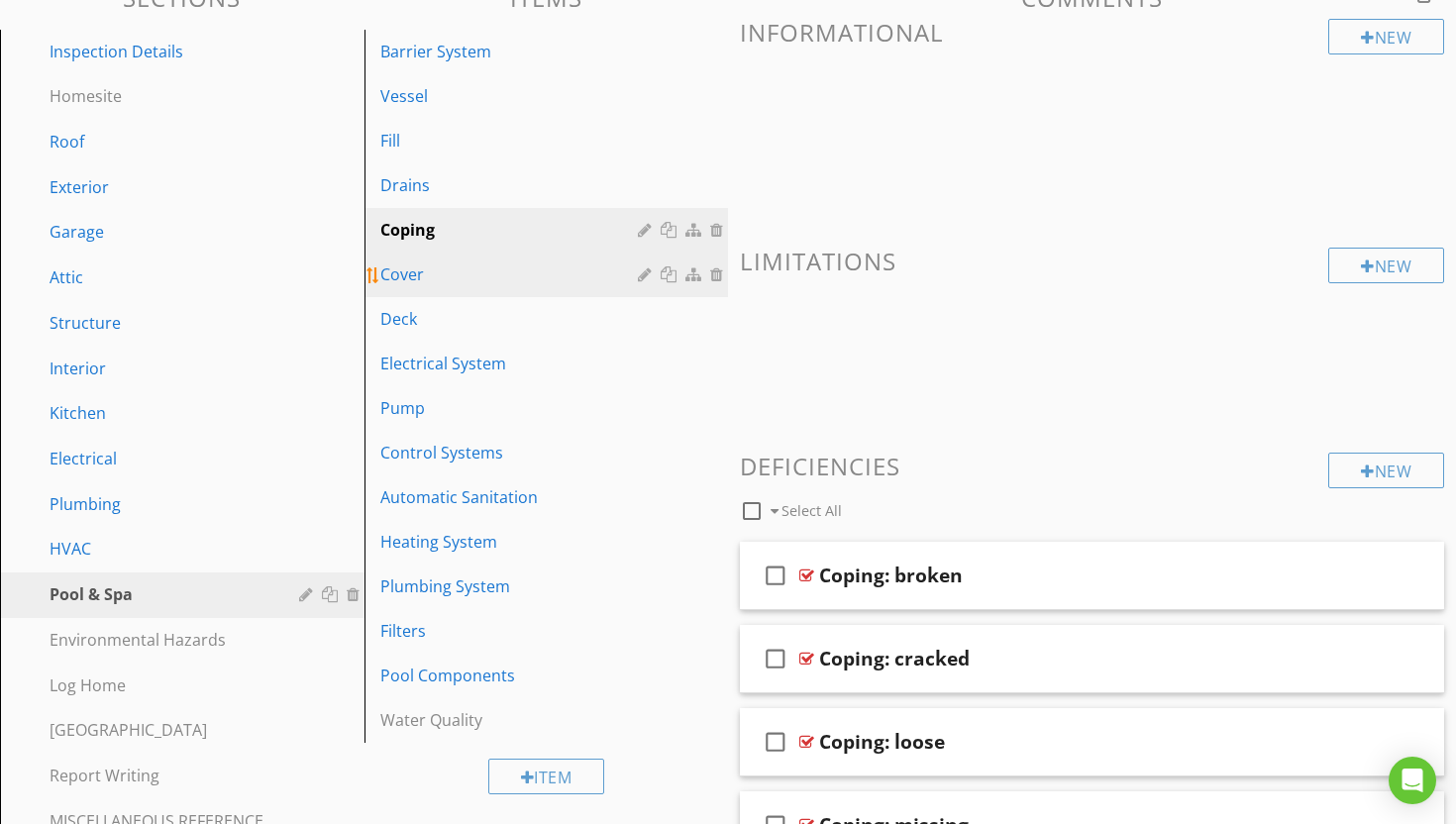 click on "Cover" at bounding box center (512, 274) 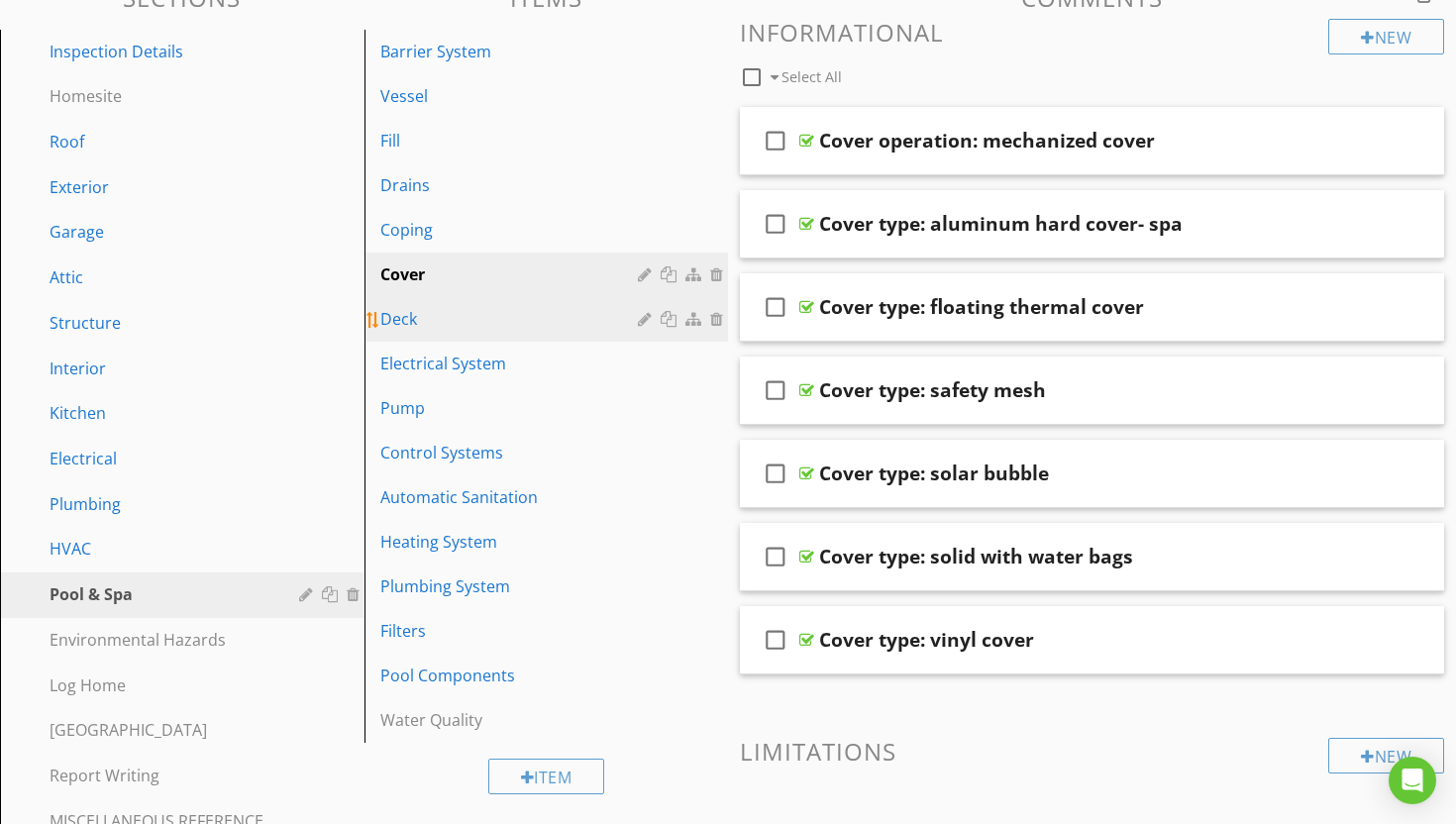 click on "Deck" at bounding box center [550, 319] 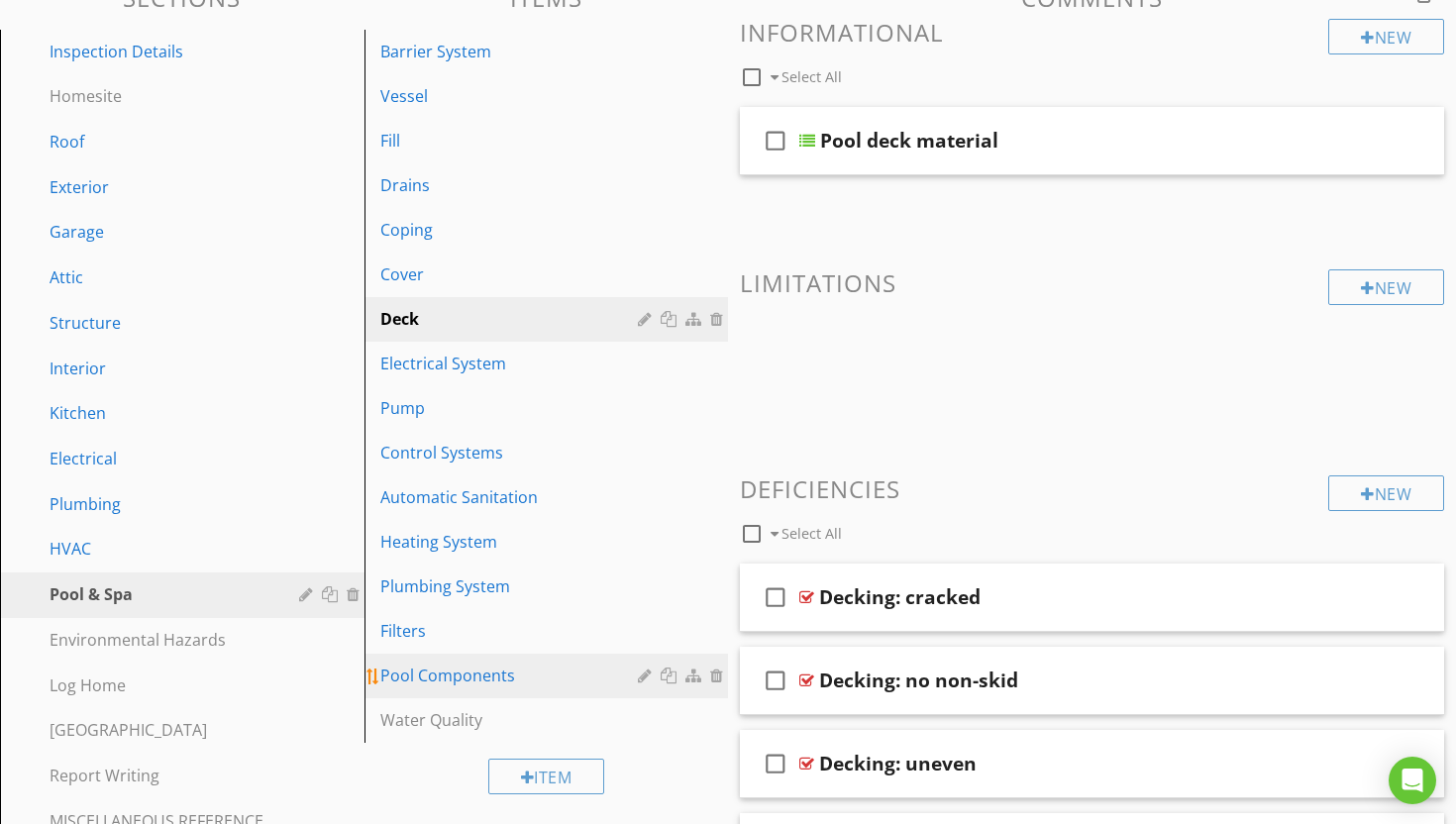 click at bounding box center (647, 675) 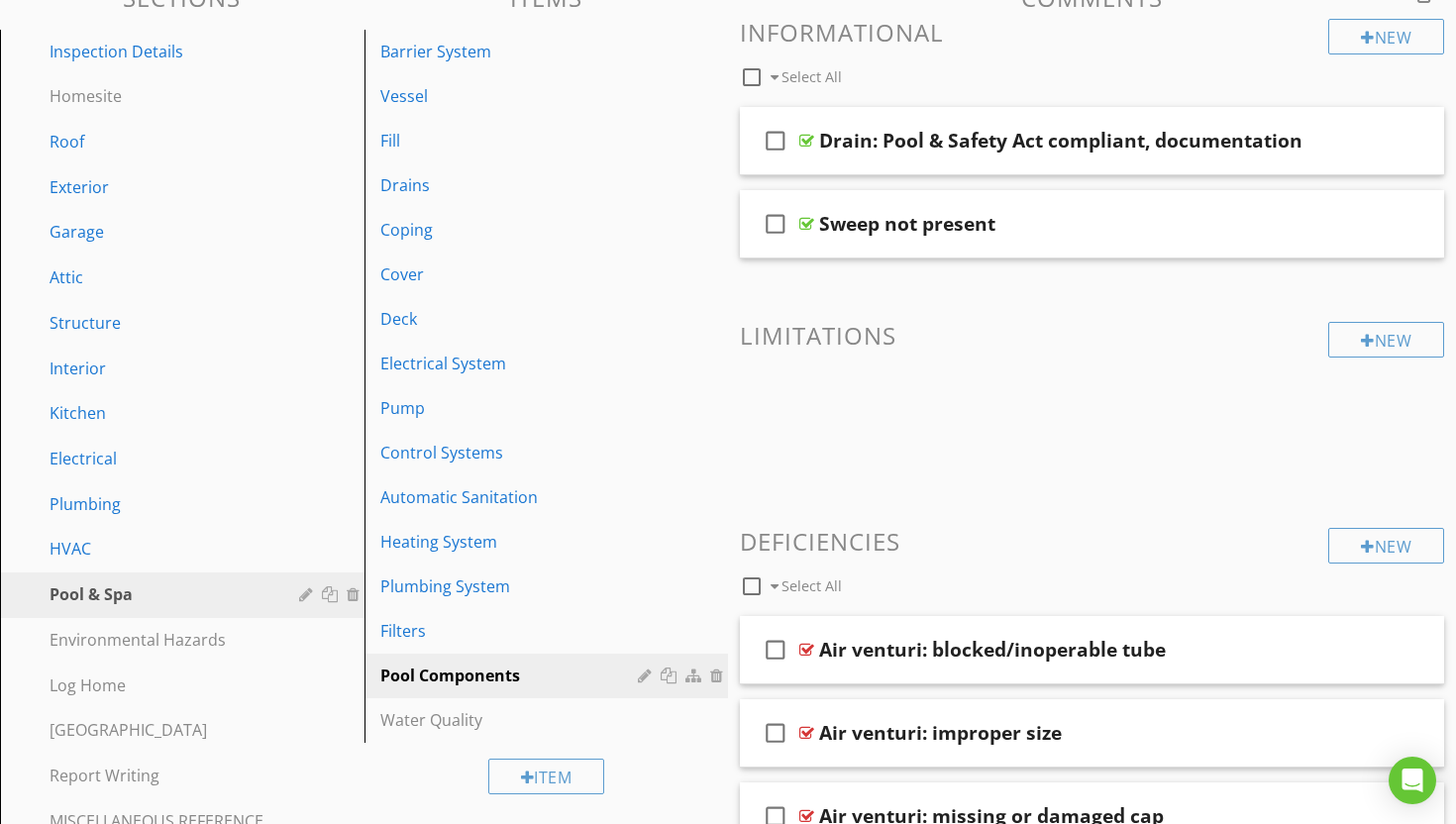 click at bounding box center (728, 412) 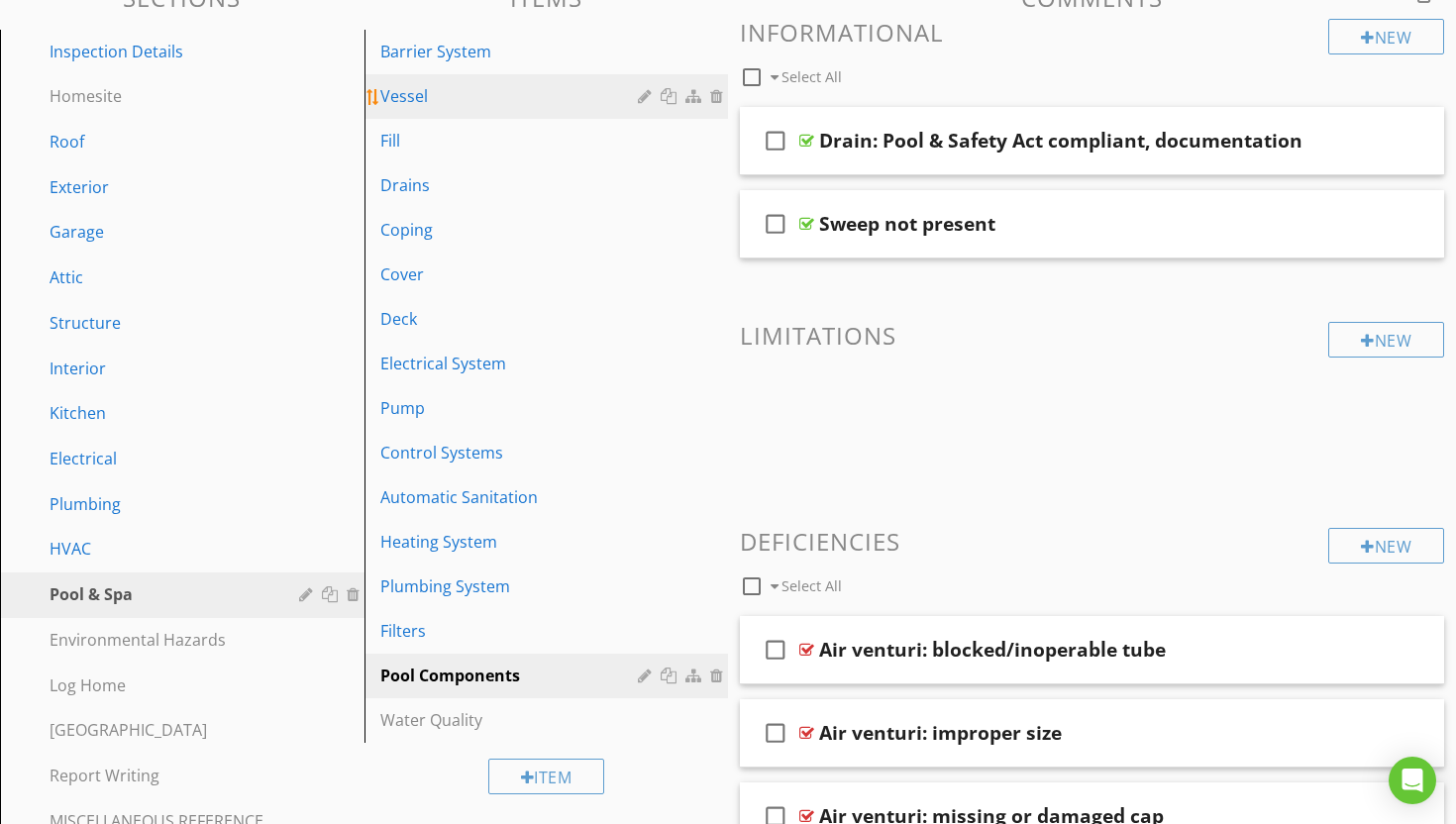 click on "Vessel" at bounding box center [512, 96] 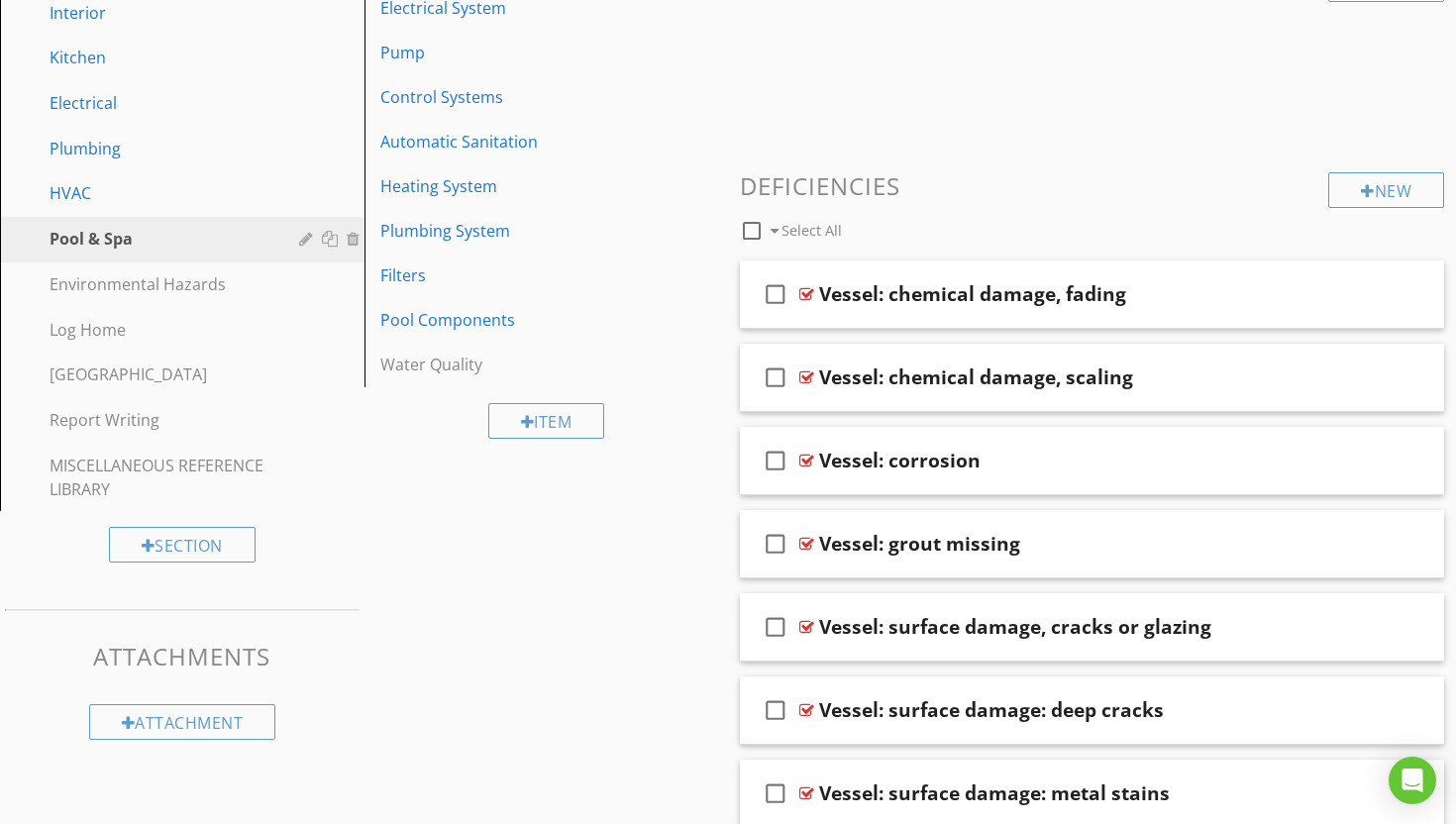 scroll, scrollTop: 623, scrollLeft: 0, axis: vertical 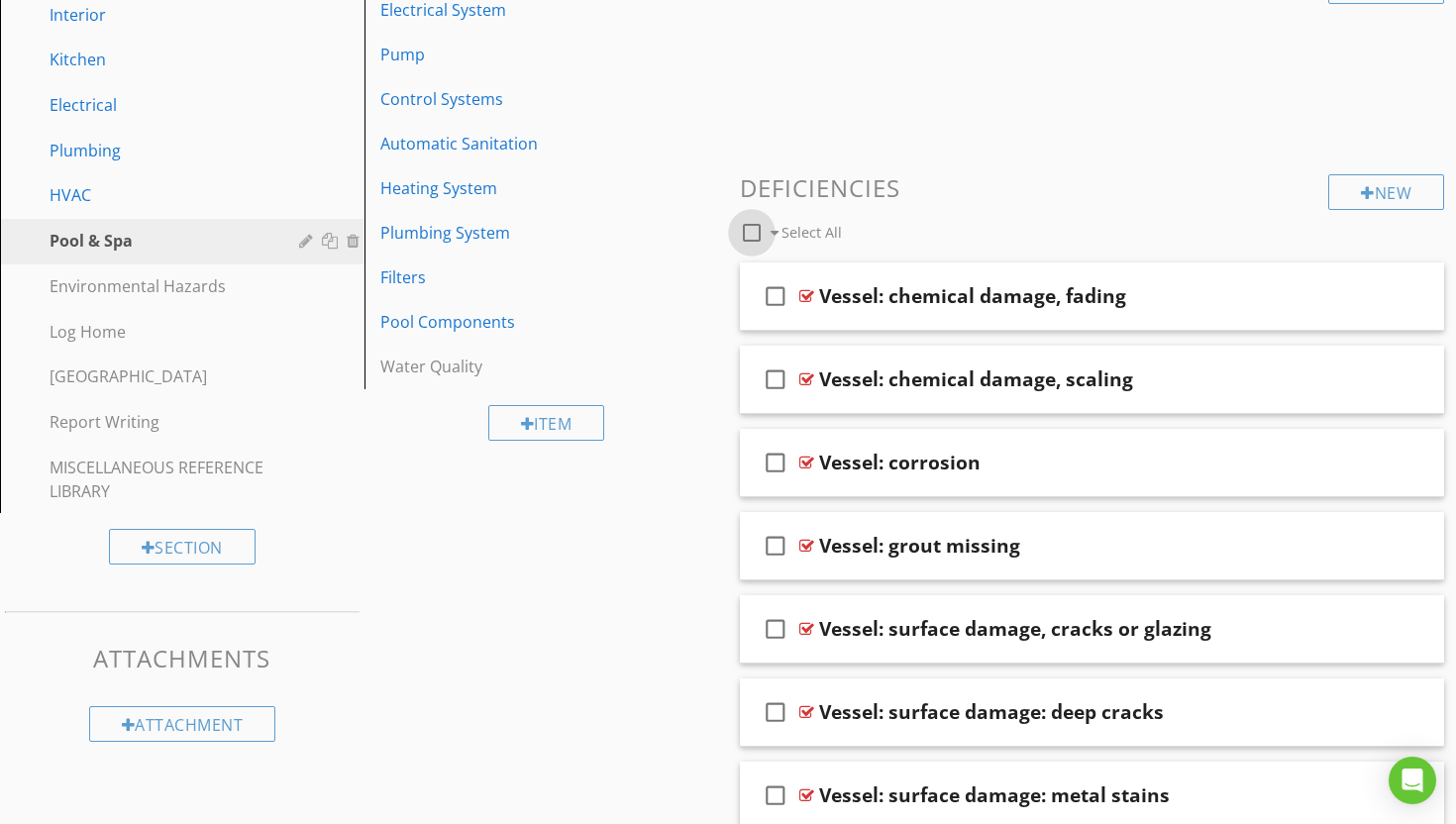 click at bounding box center [752, 233] 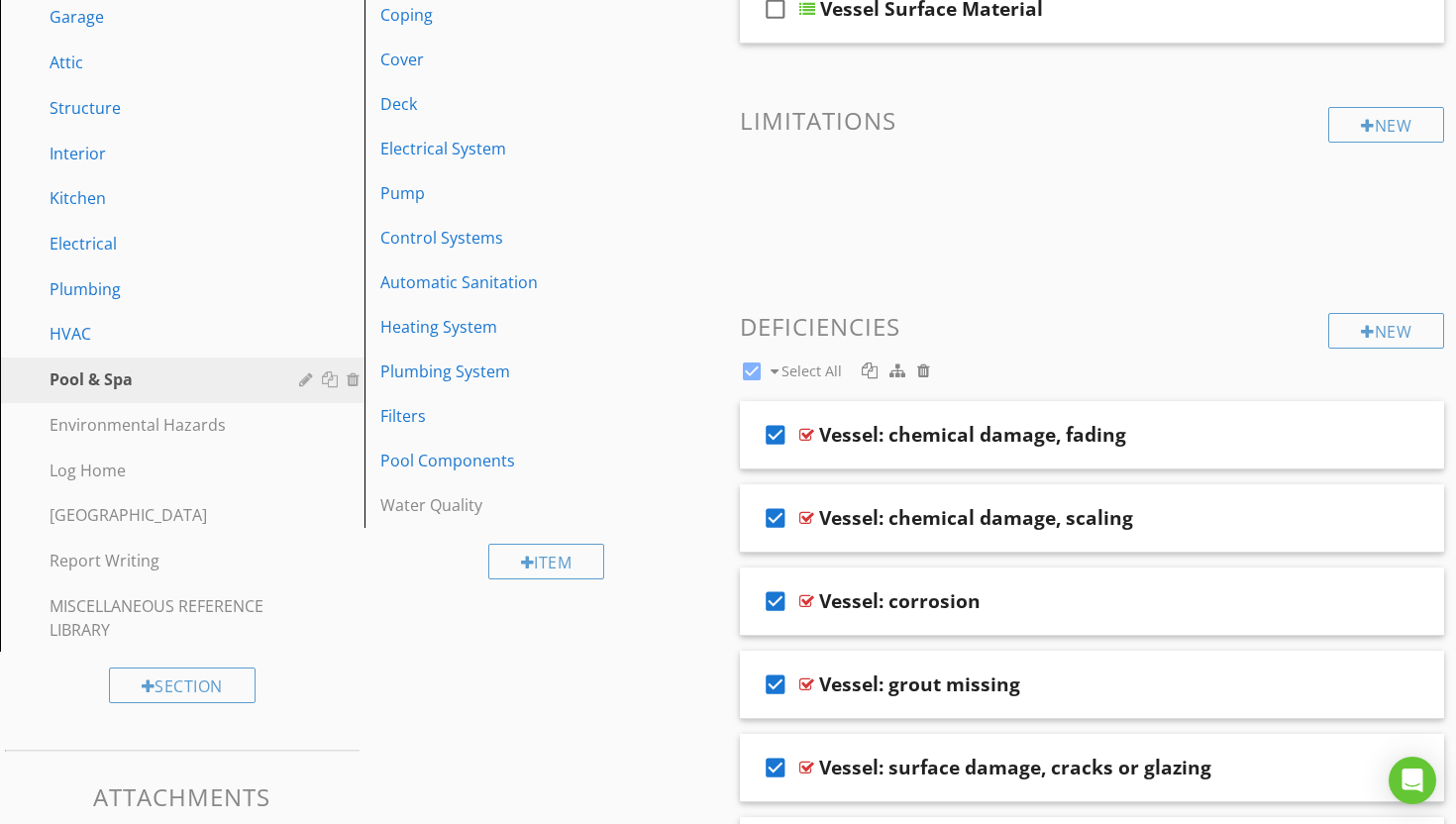 scroll, scrollTop: 454, scrollLeft: 0, axis: vertical 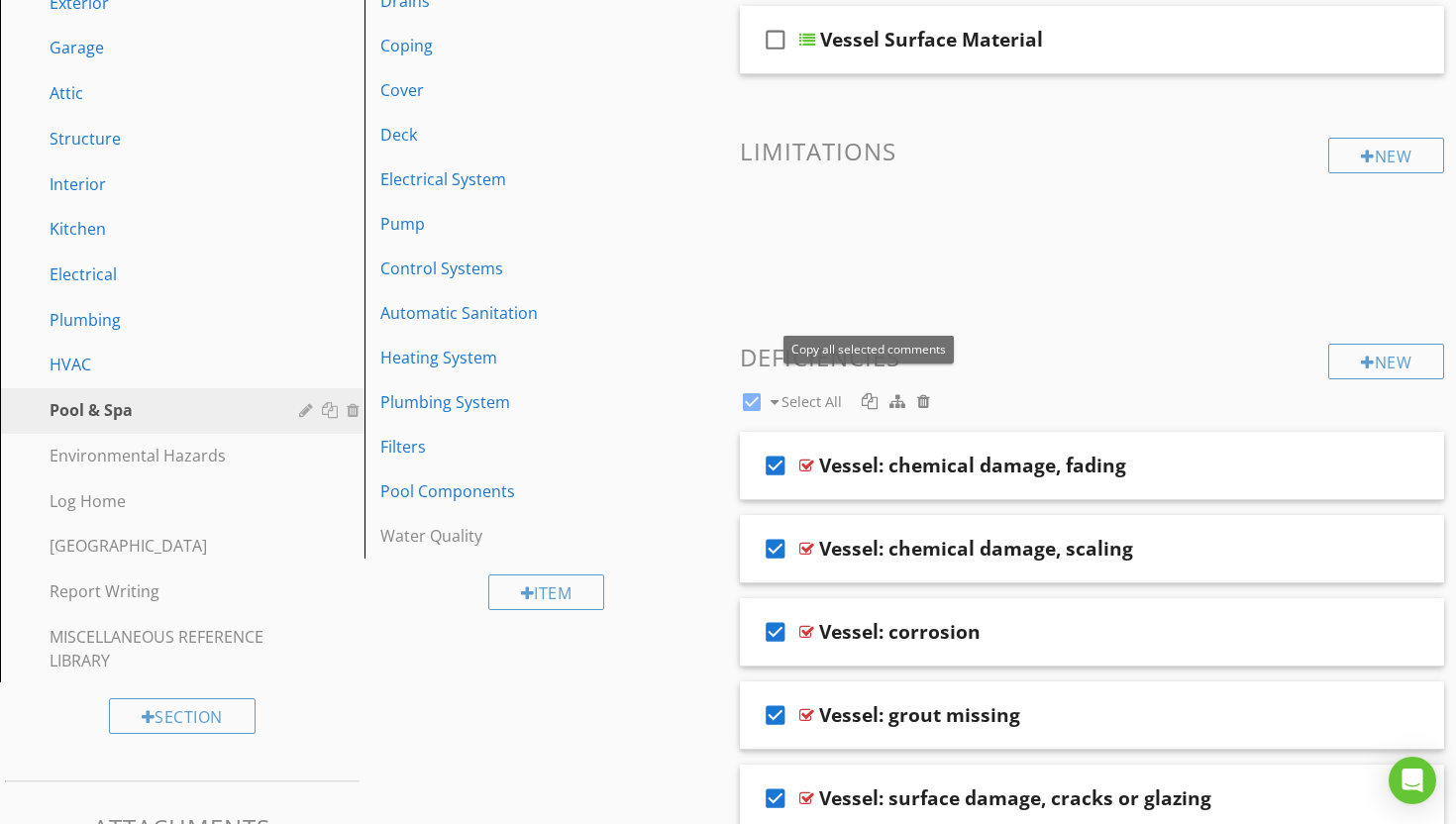 click at bounding box center [870, 401] 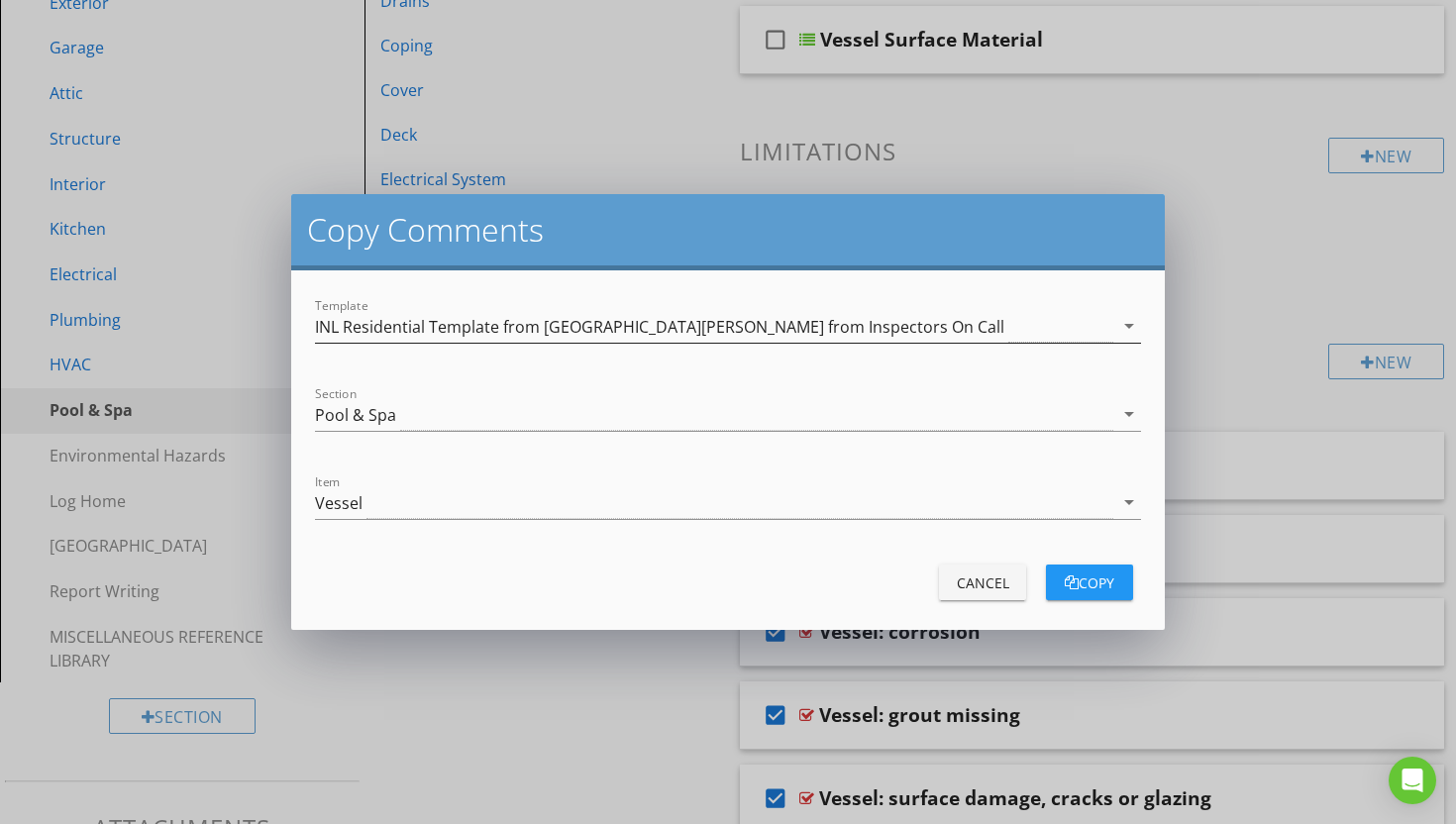 click on "arrow_drop_down" at bounding box center [1129, 326] 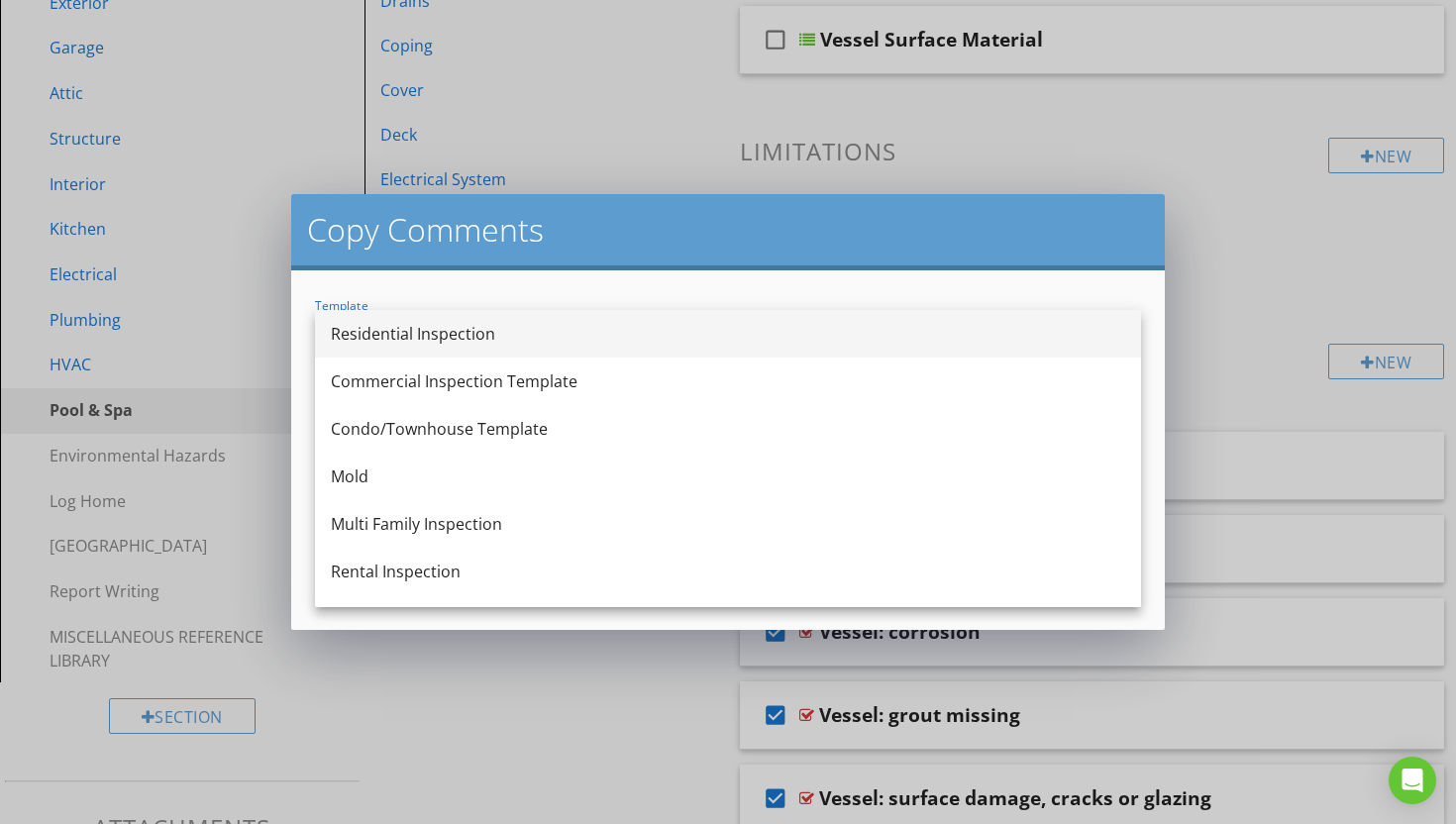 click on "Residential Inspection" at bounding box center (728, 334) 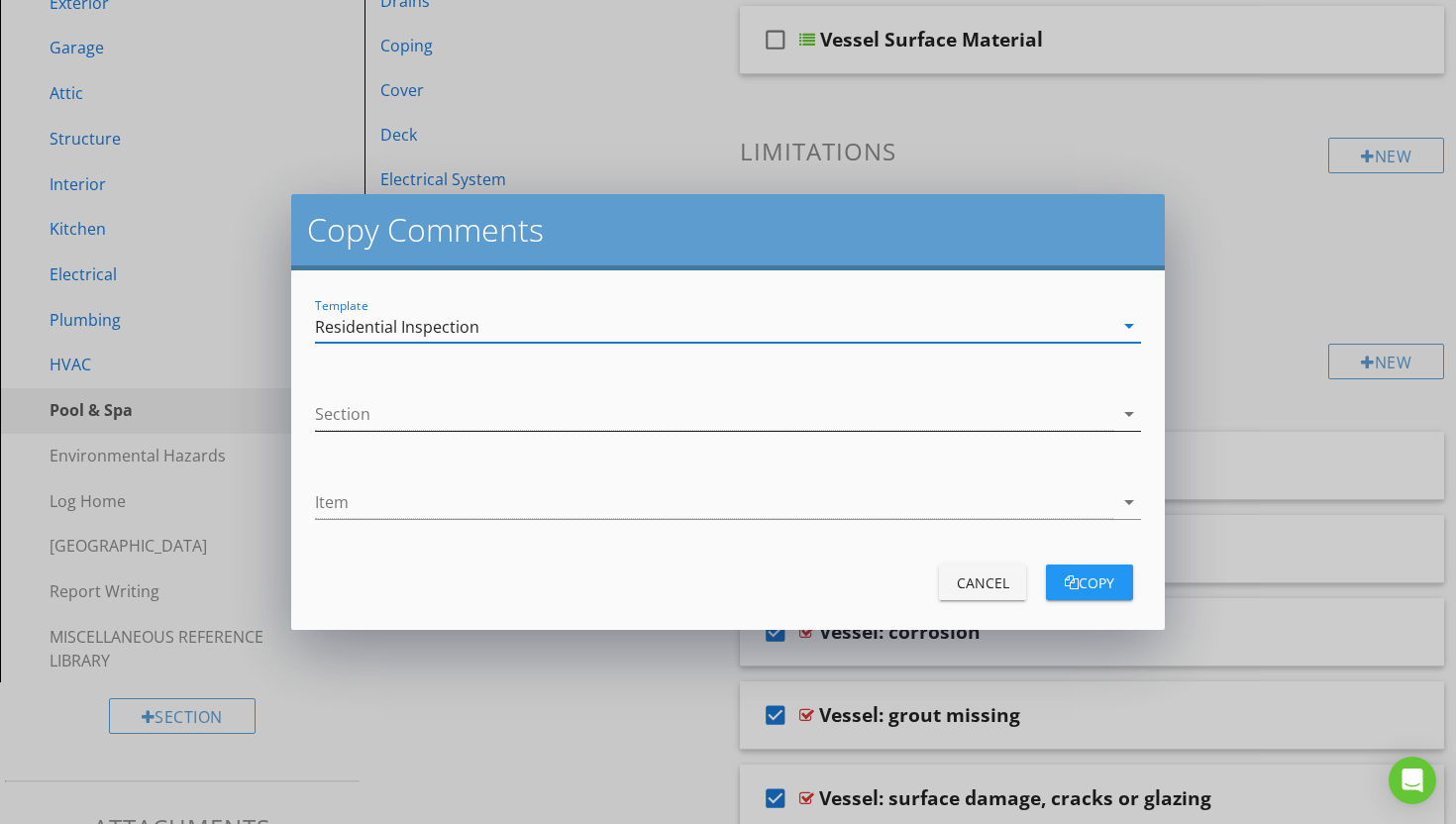 click on "arrow_drop_down" at bounding box center [1129, 414] 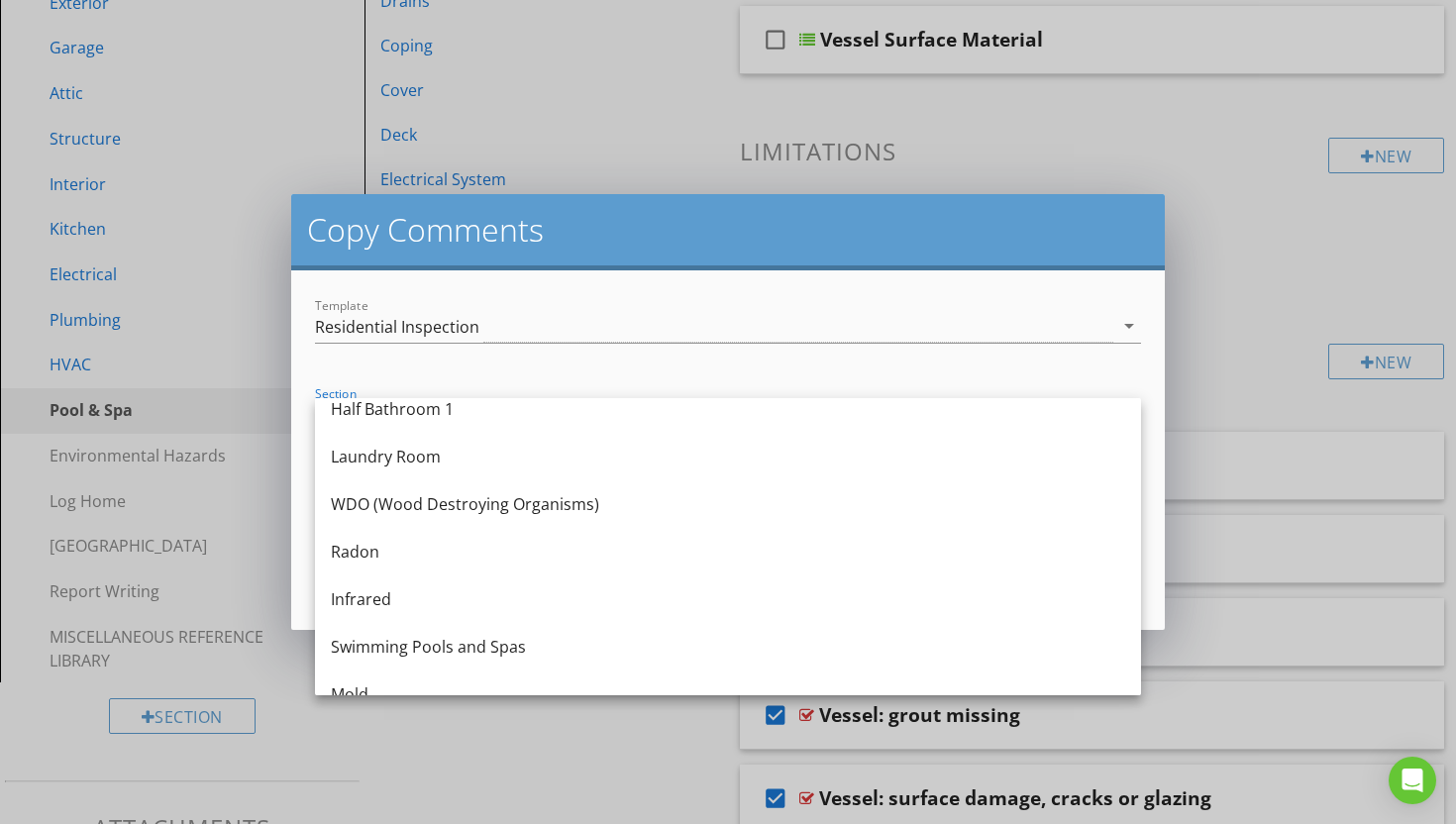 scroll, scrollTop: 993, scrollLeft: 0, axis: vertical 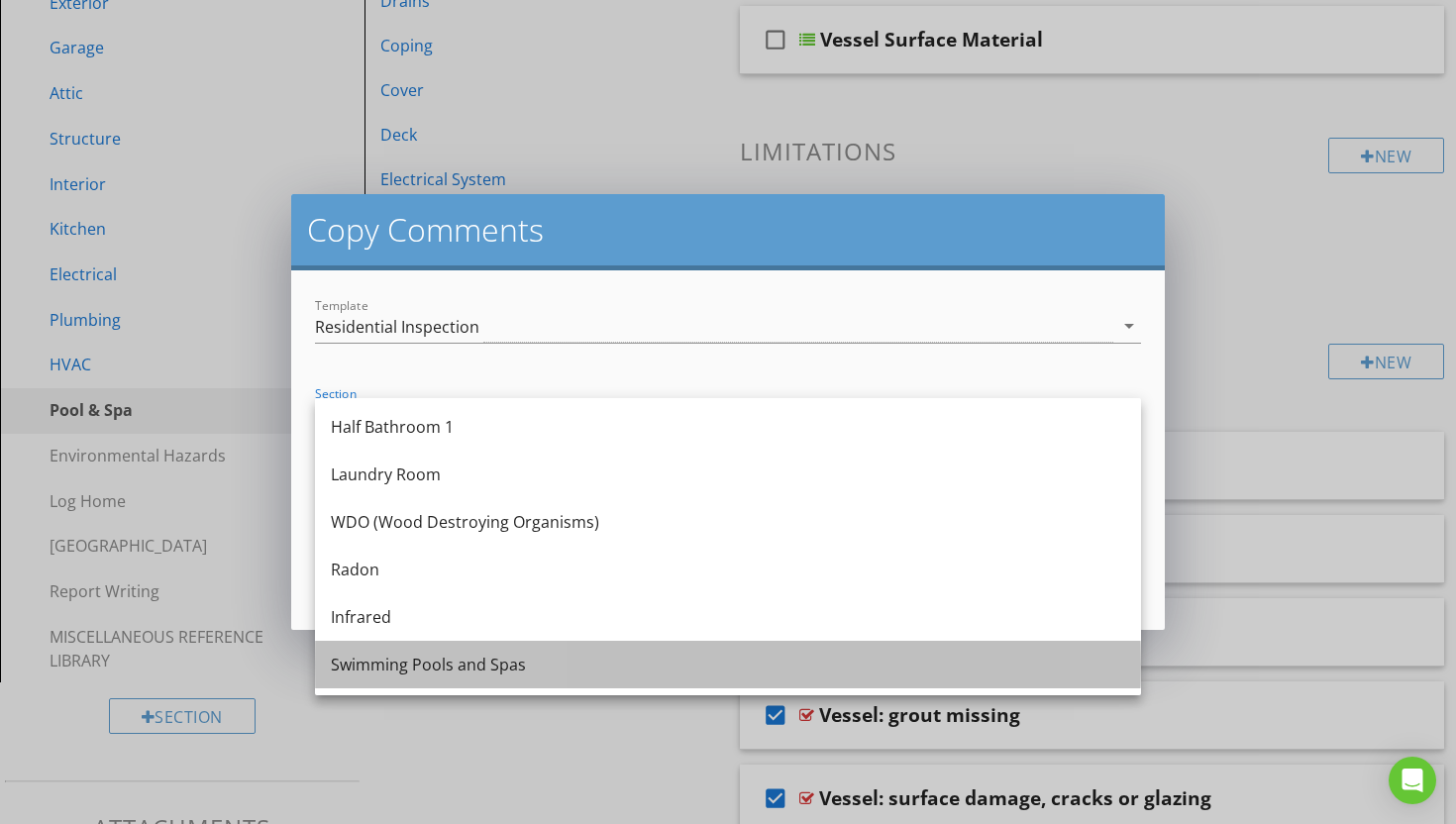 click on "Swimming Pools and Spas" at bounding box center (728, 665) 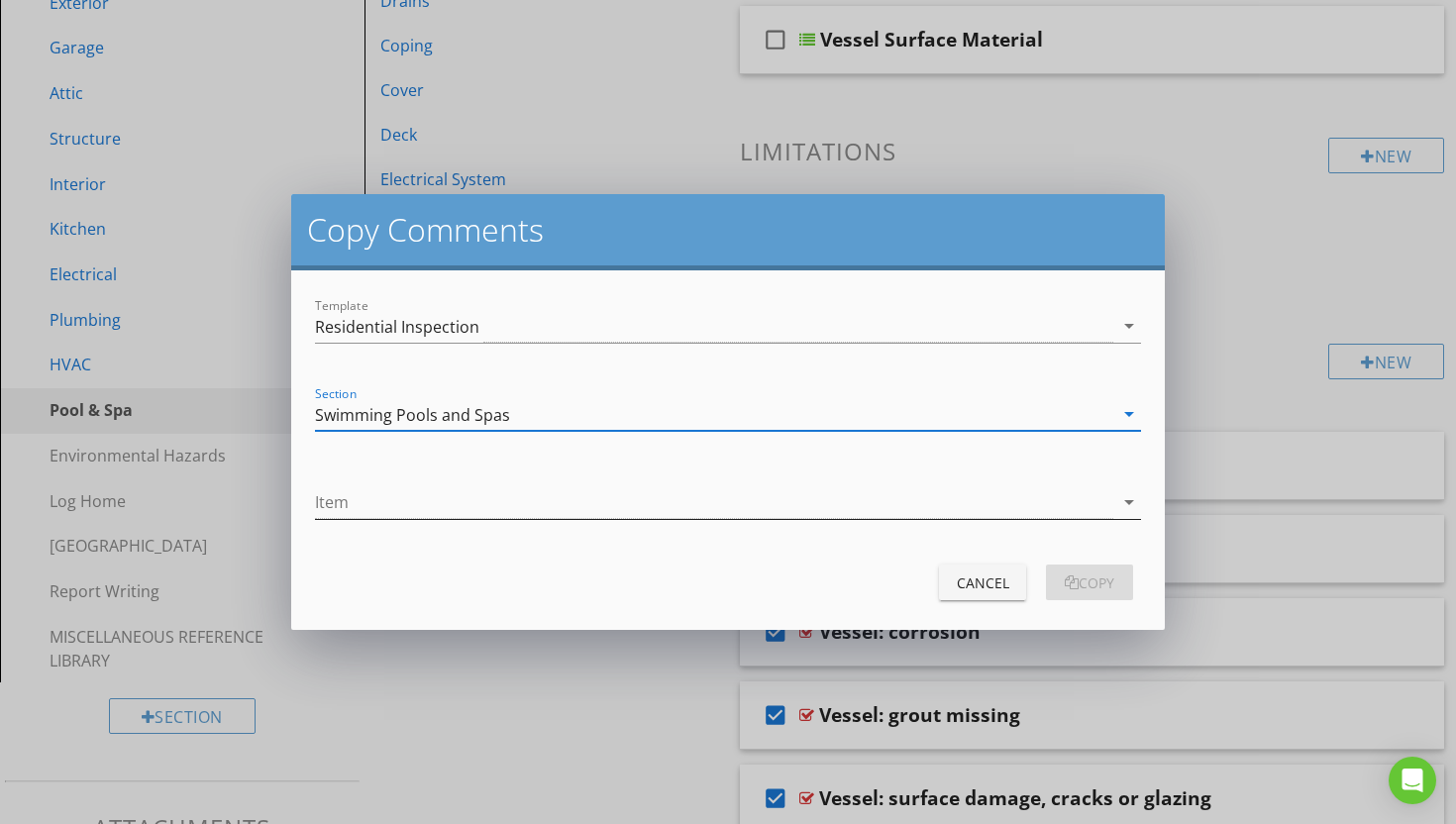 click on "arrow_drop_down" at bounding box center [1129, 502] 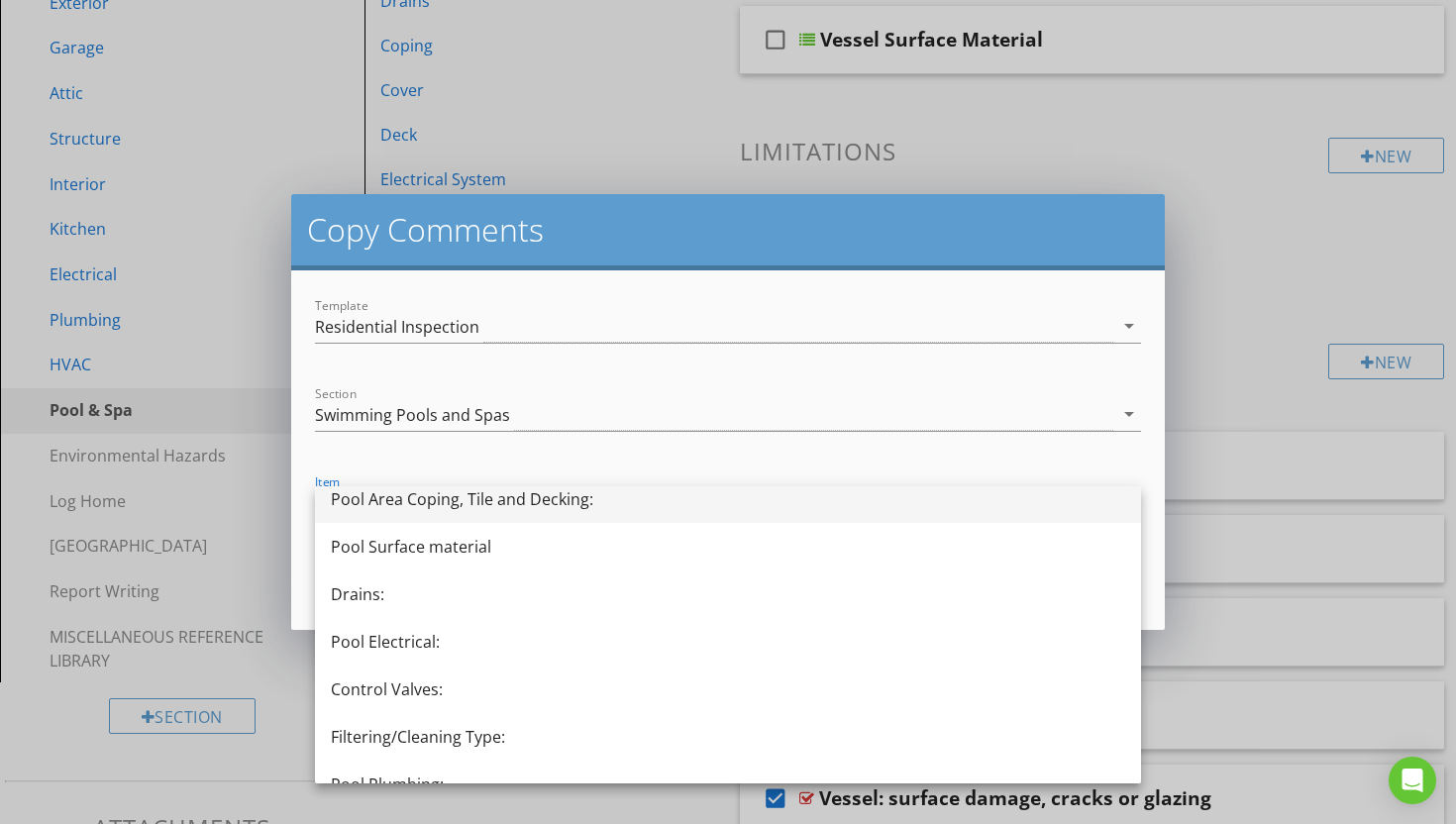 scroll, scrollTop: 151, scrollLeft: 0, axis: vertical 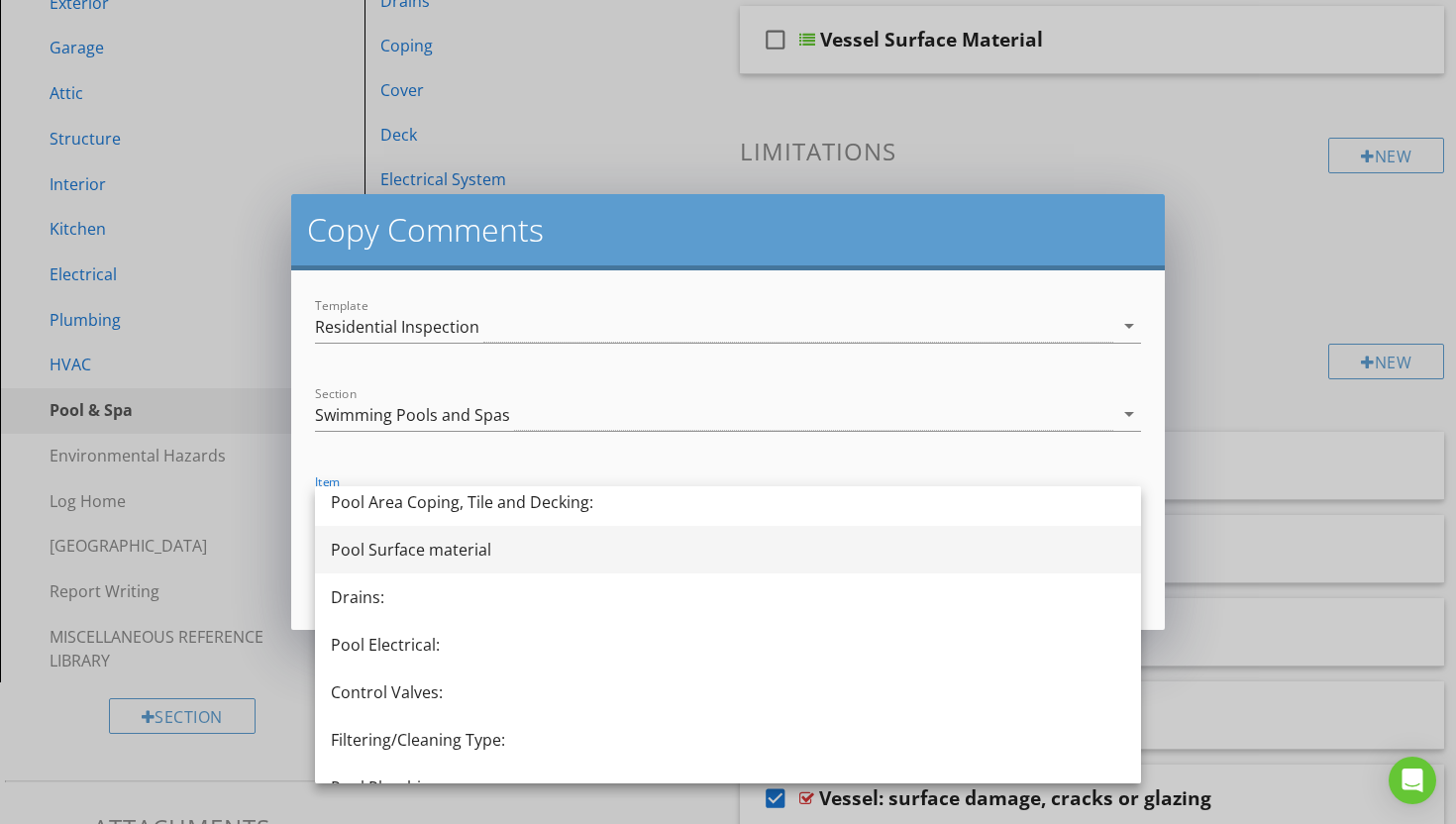 click on "Pool Surface material" at bounding box center [728, 550] 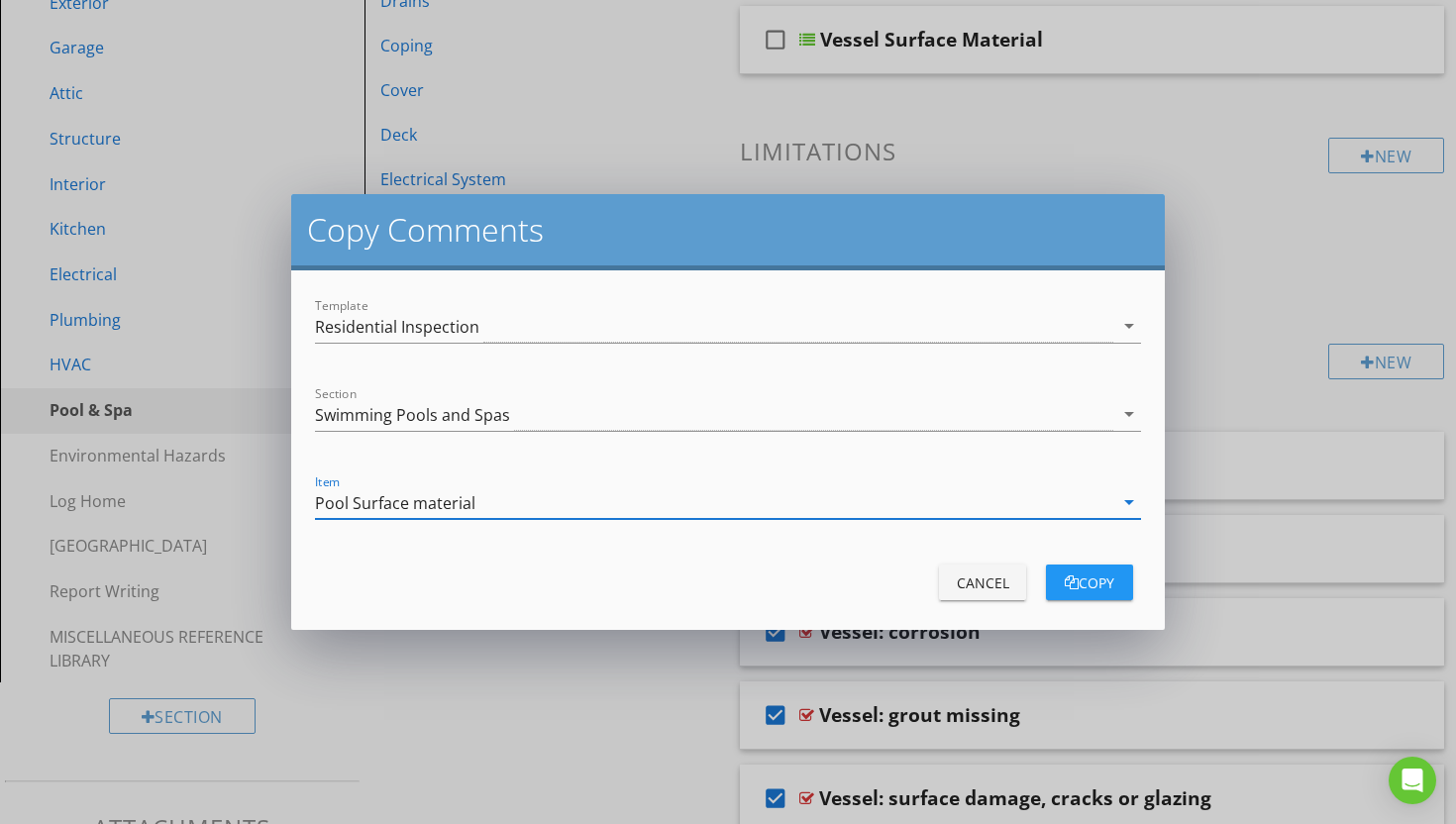 click on "copy" at bounding box center (1090, 582) 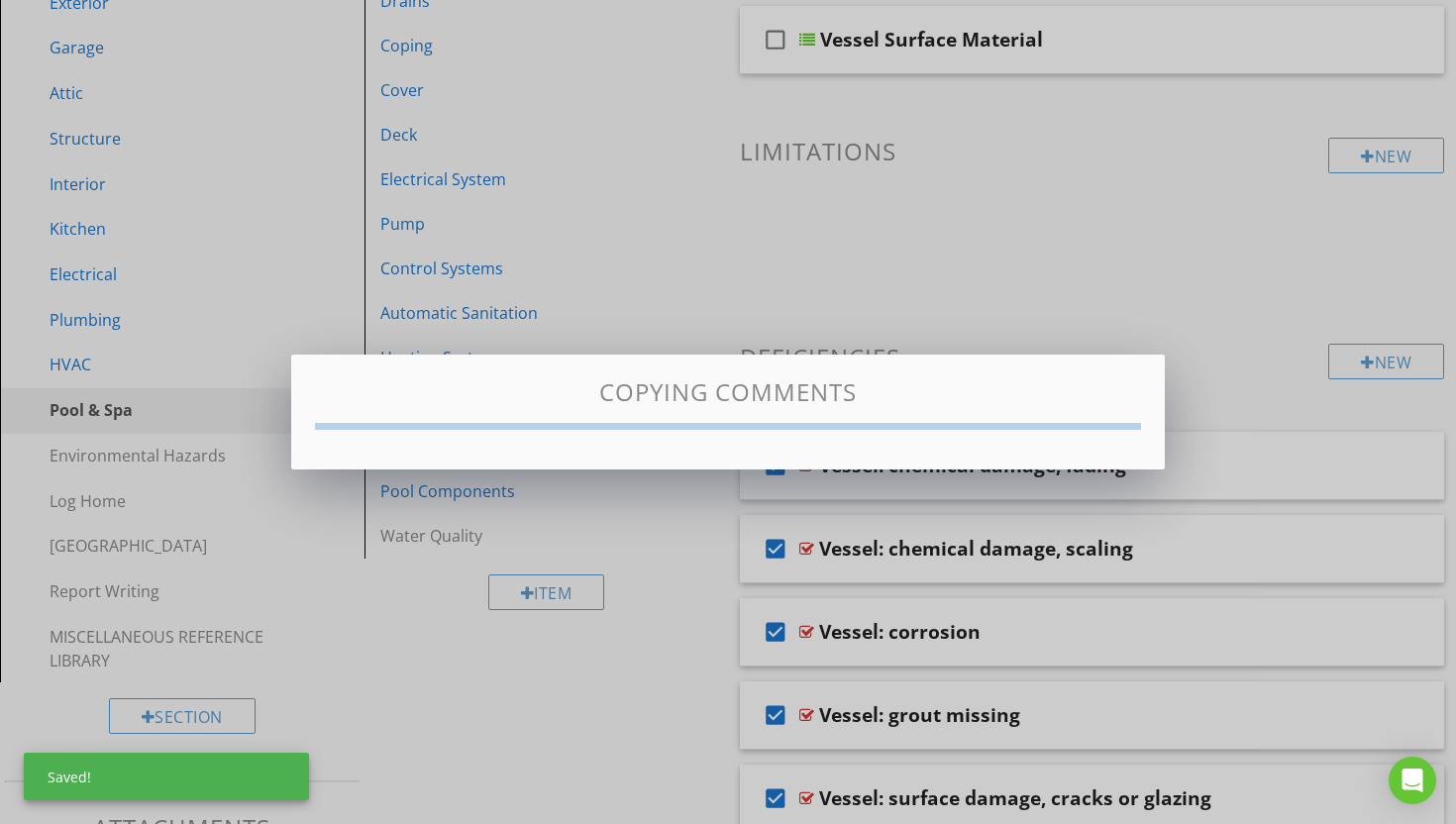 checkbox on "false" 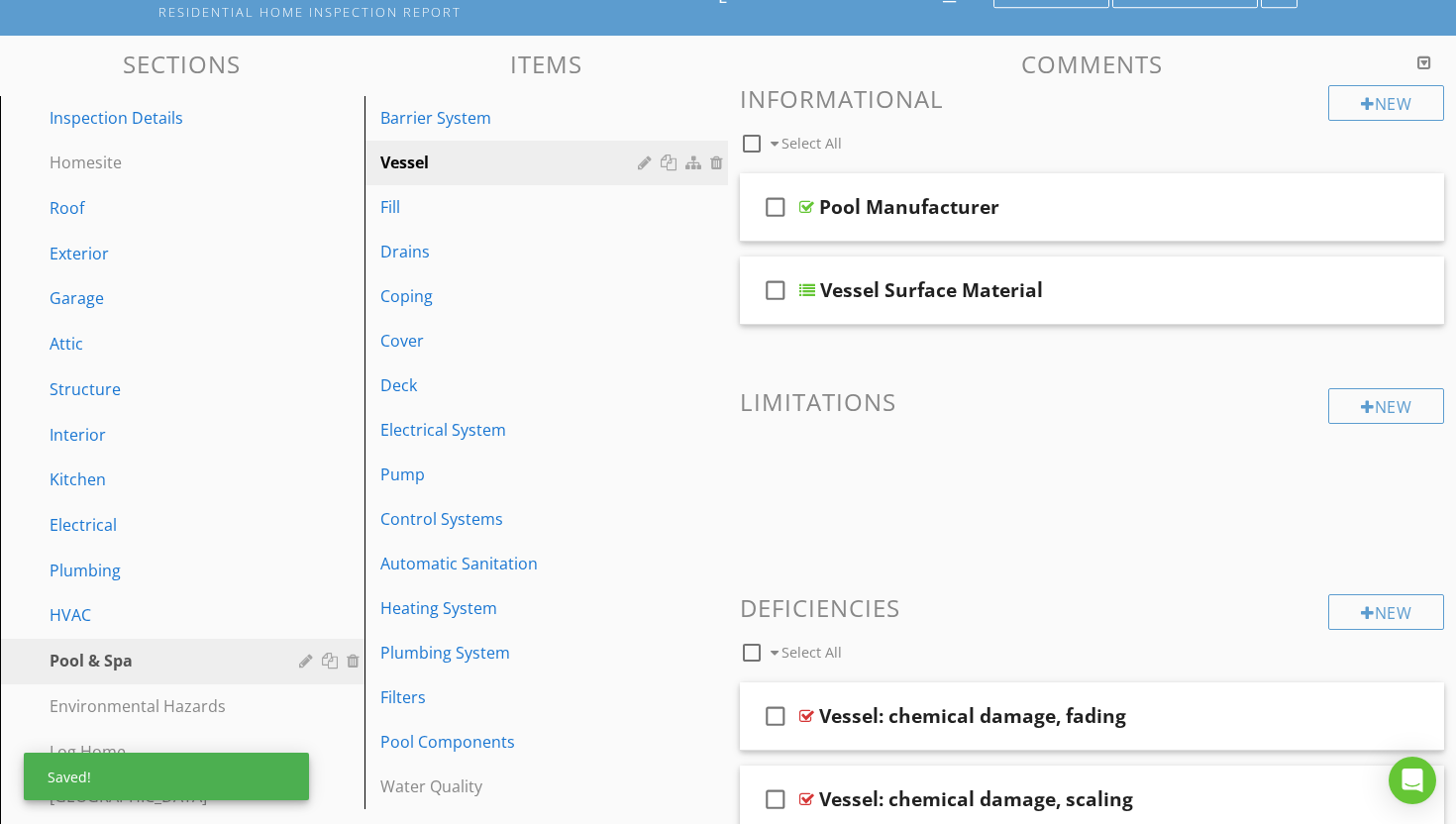 scroll, scrollTop: 0, scrollLeft: 0, axis: both 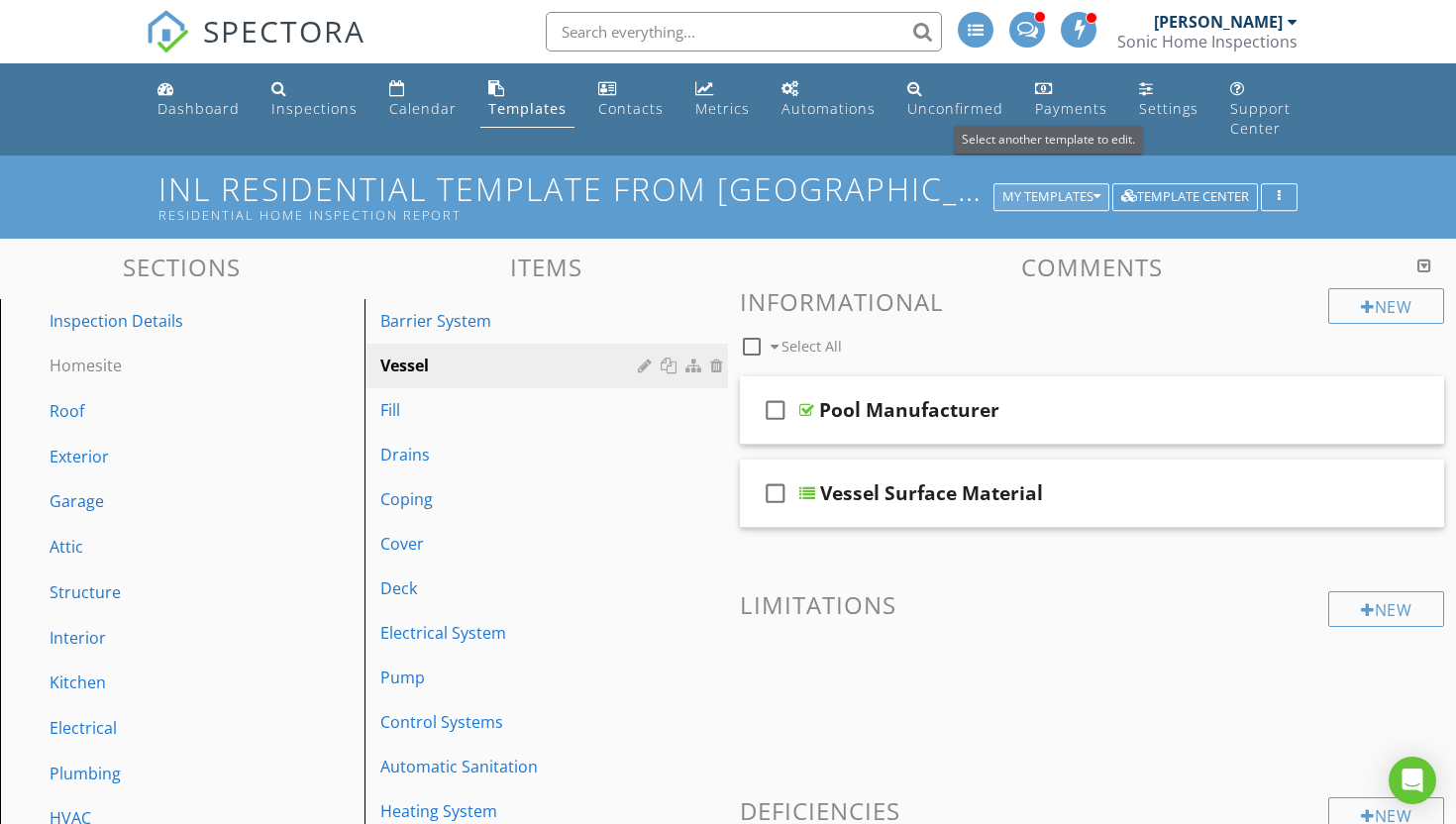 click at bounding box center (1096, 197) 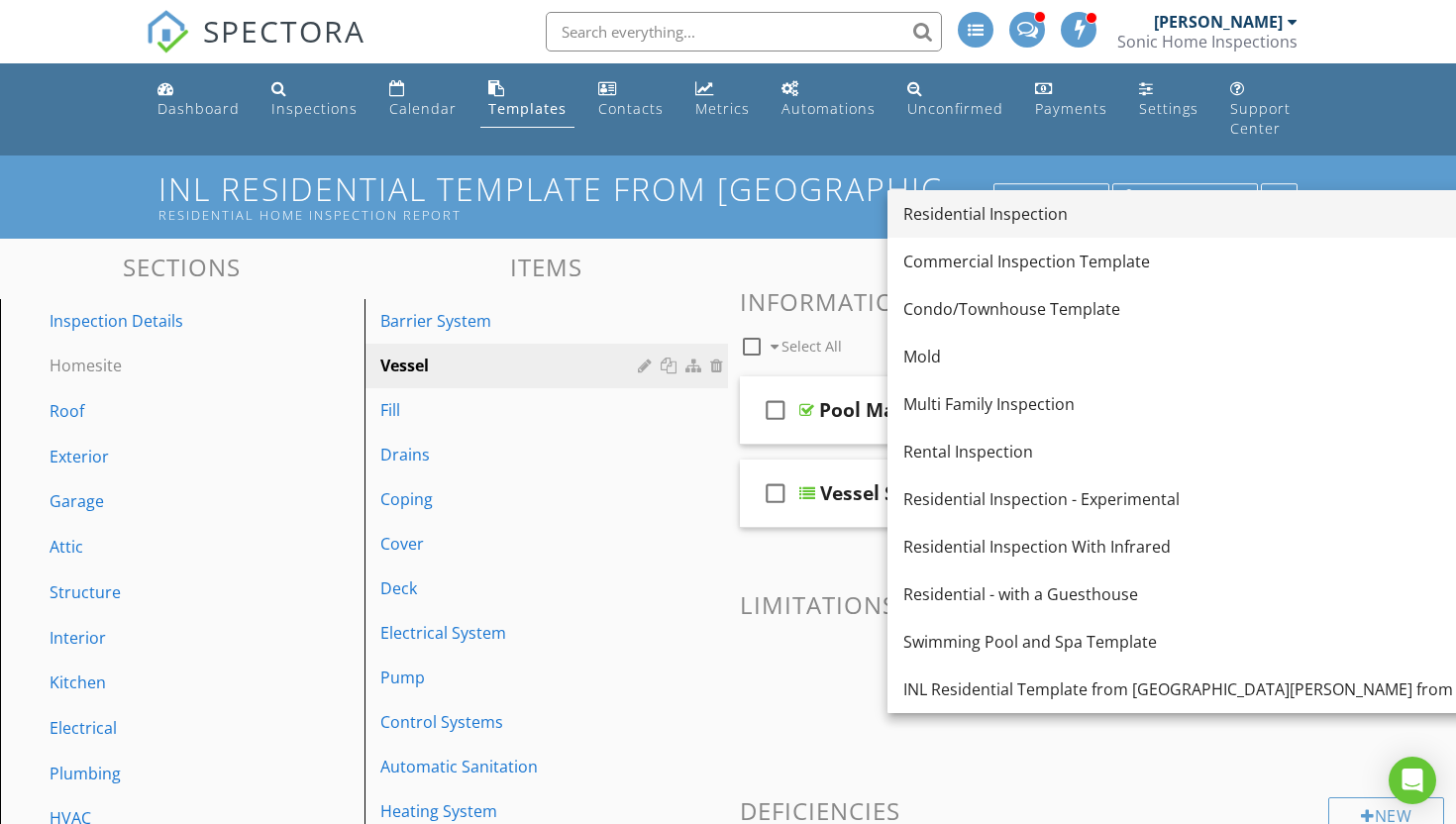 click on "Residential Inspection" at bounding box center (1248, 214) 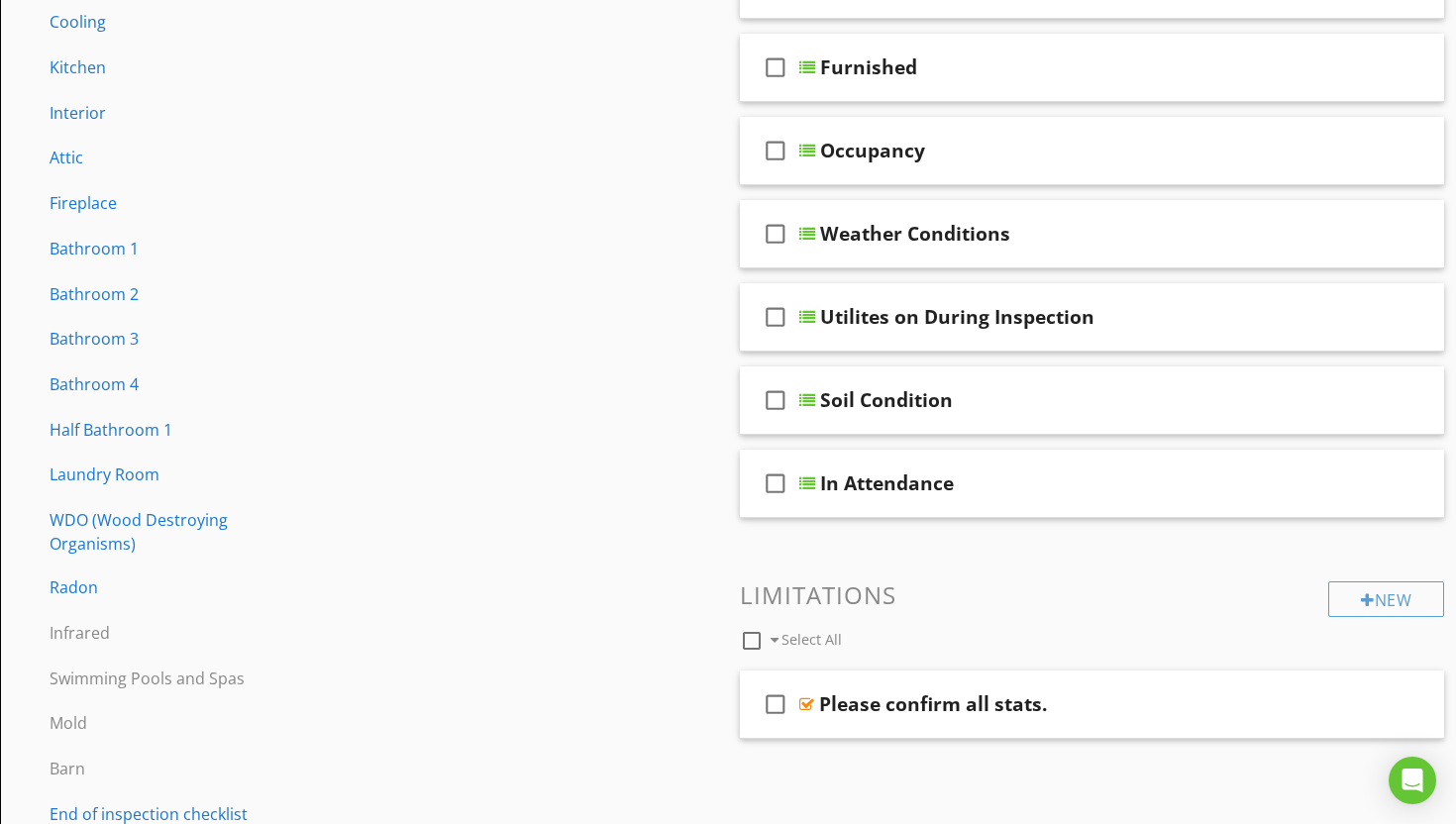 scroll, scrollTop: 846, scrollLeft: 0, axis: vertical 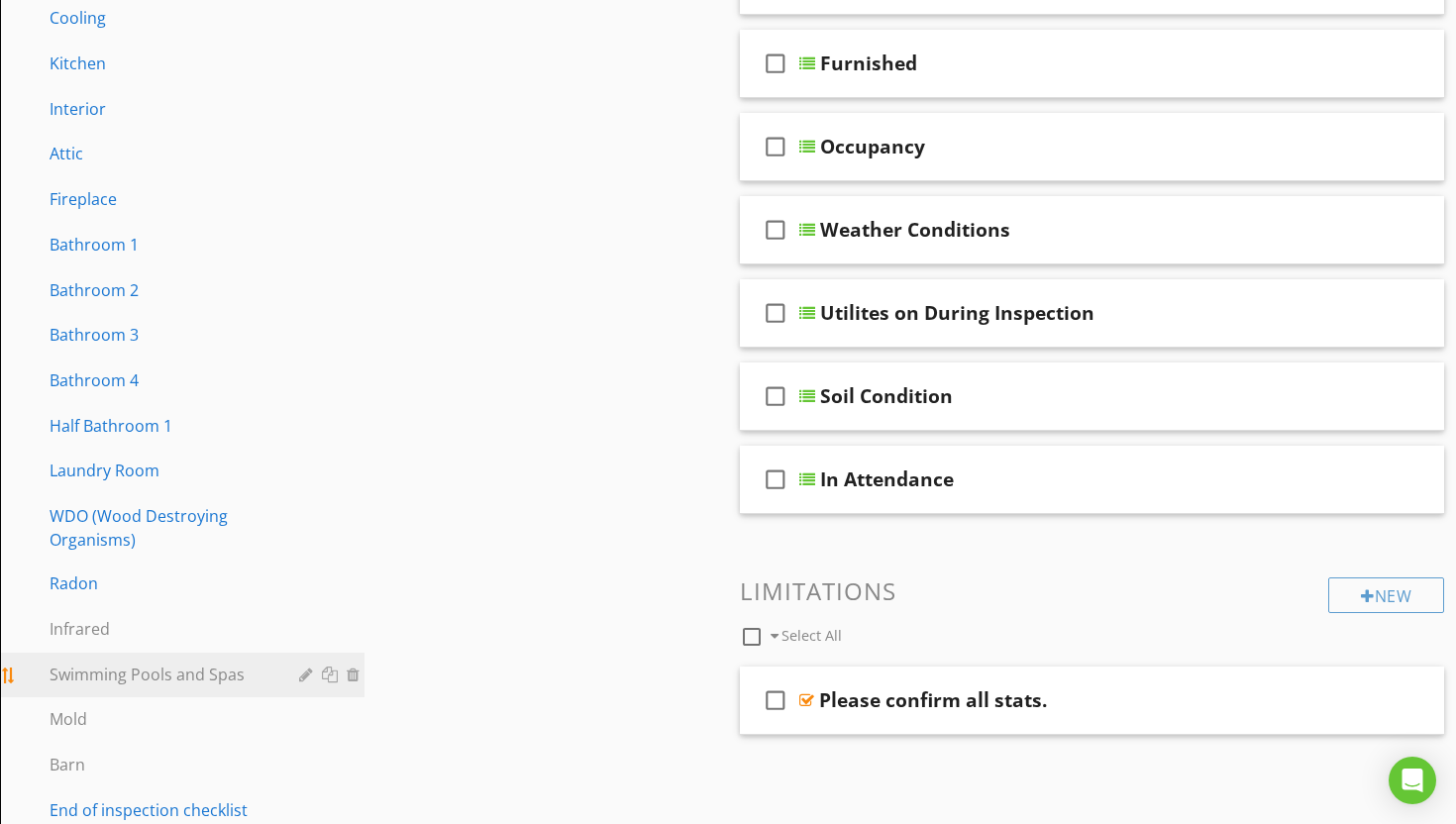 click on "Swimming Pools and Spas" at bounding box center [159, 674] 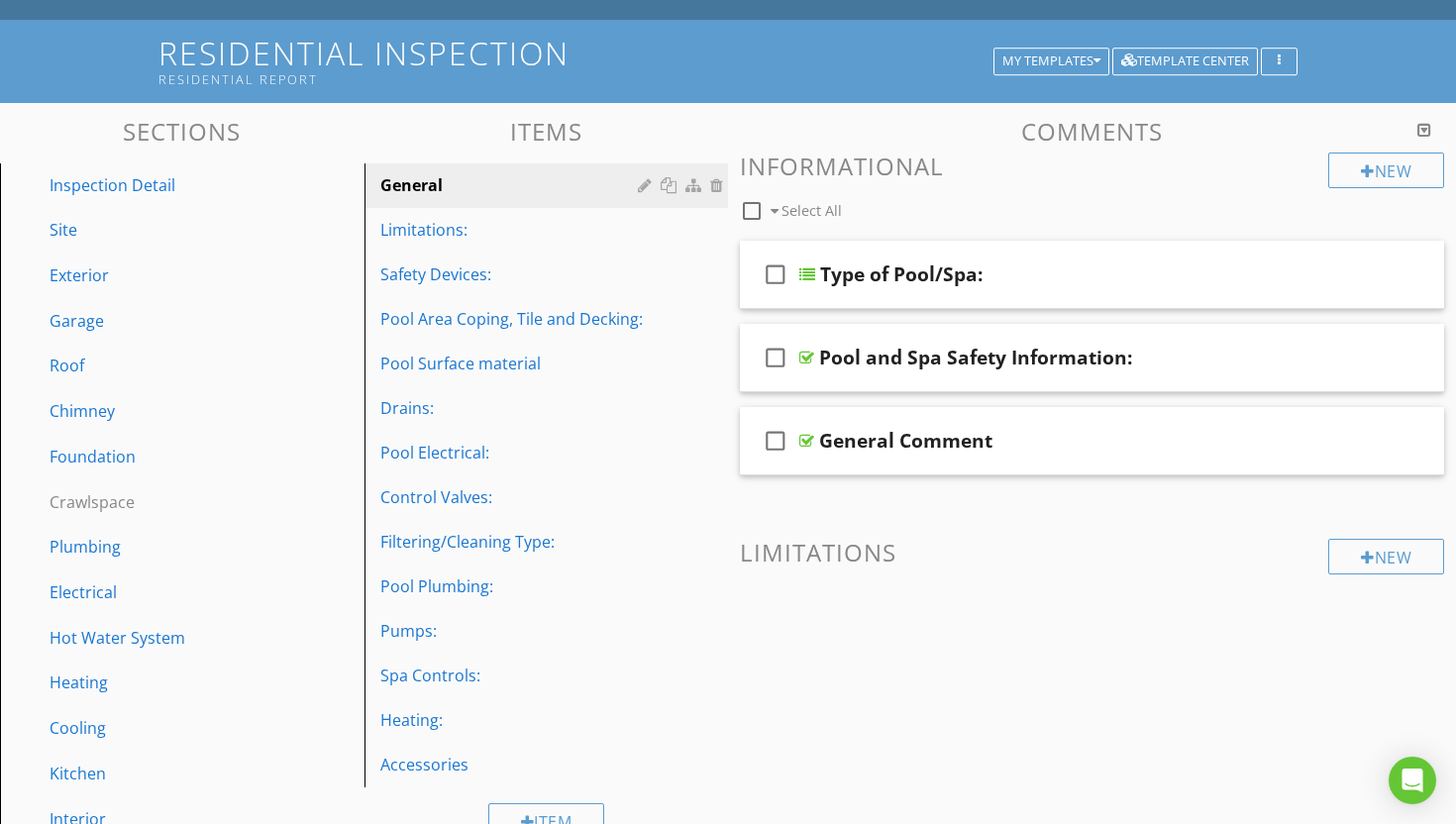 scroll, scrollTop: 0, scrollLeft: 0, axis: both 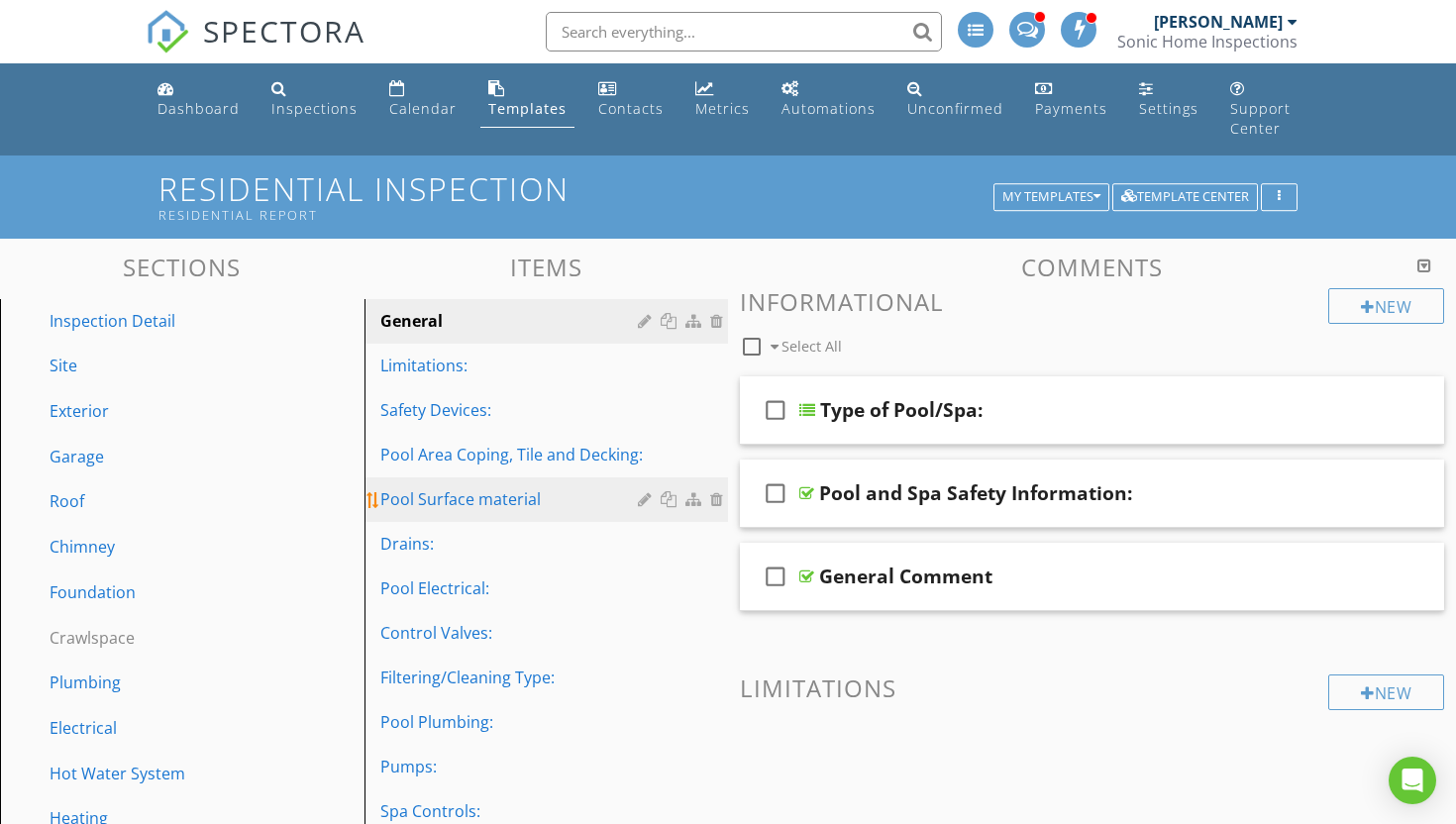 click on "Pool Surface material" at bounding box center [512, 499] 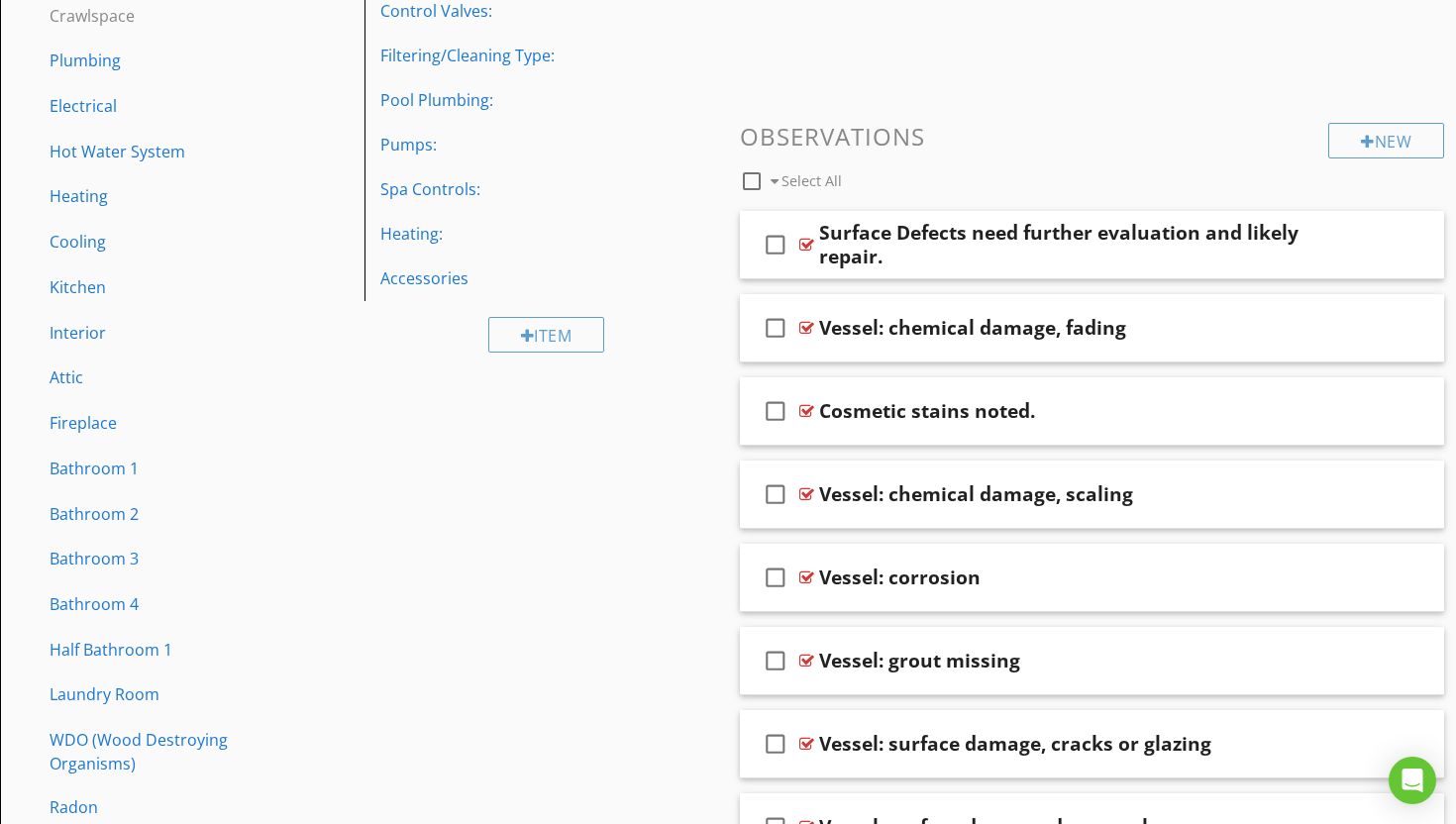 scroll, scrollTop: 636, scrollLeft: 0, axis: vertical 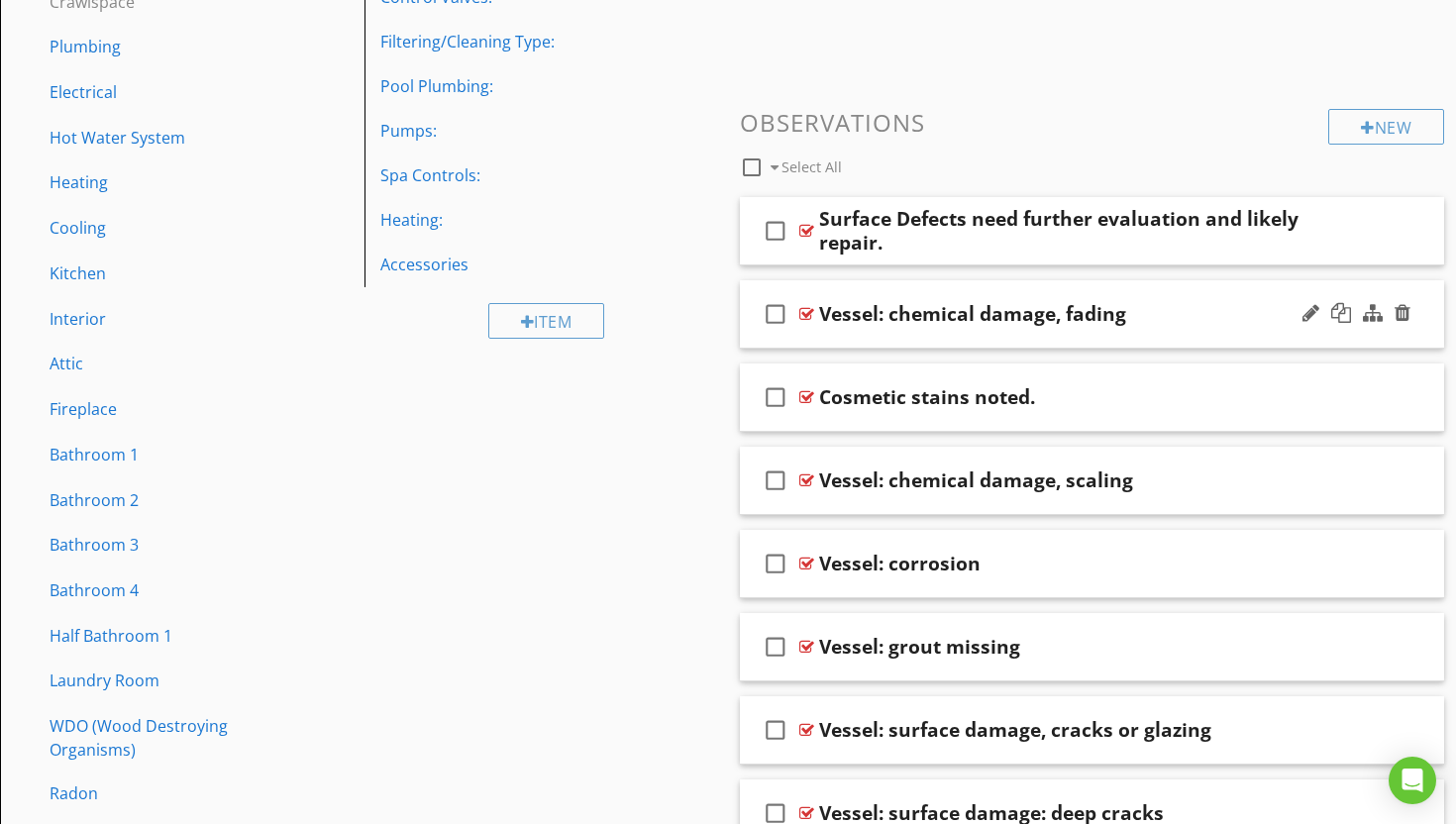 click on "Vessel: chemical damage, fading" at bounding box center [973, 314] 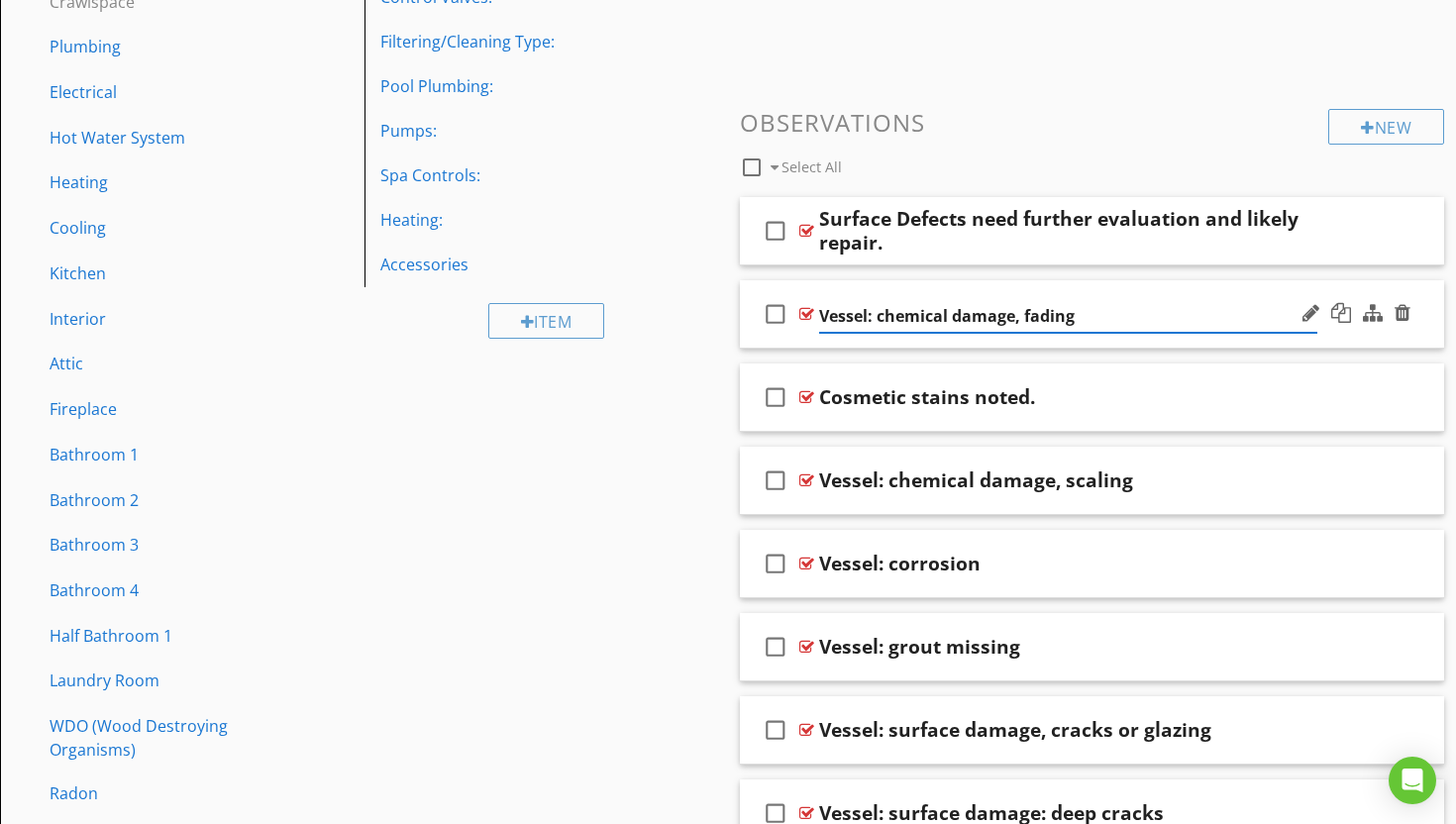 click on "Vessel: chemical damage, fading" at bounding box center [1068, 316] 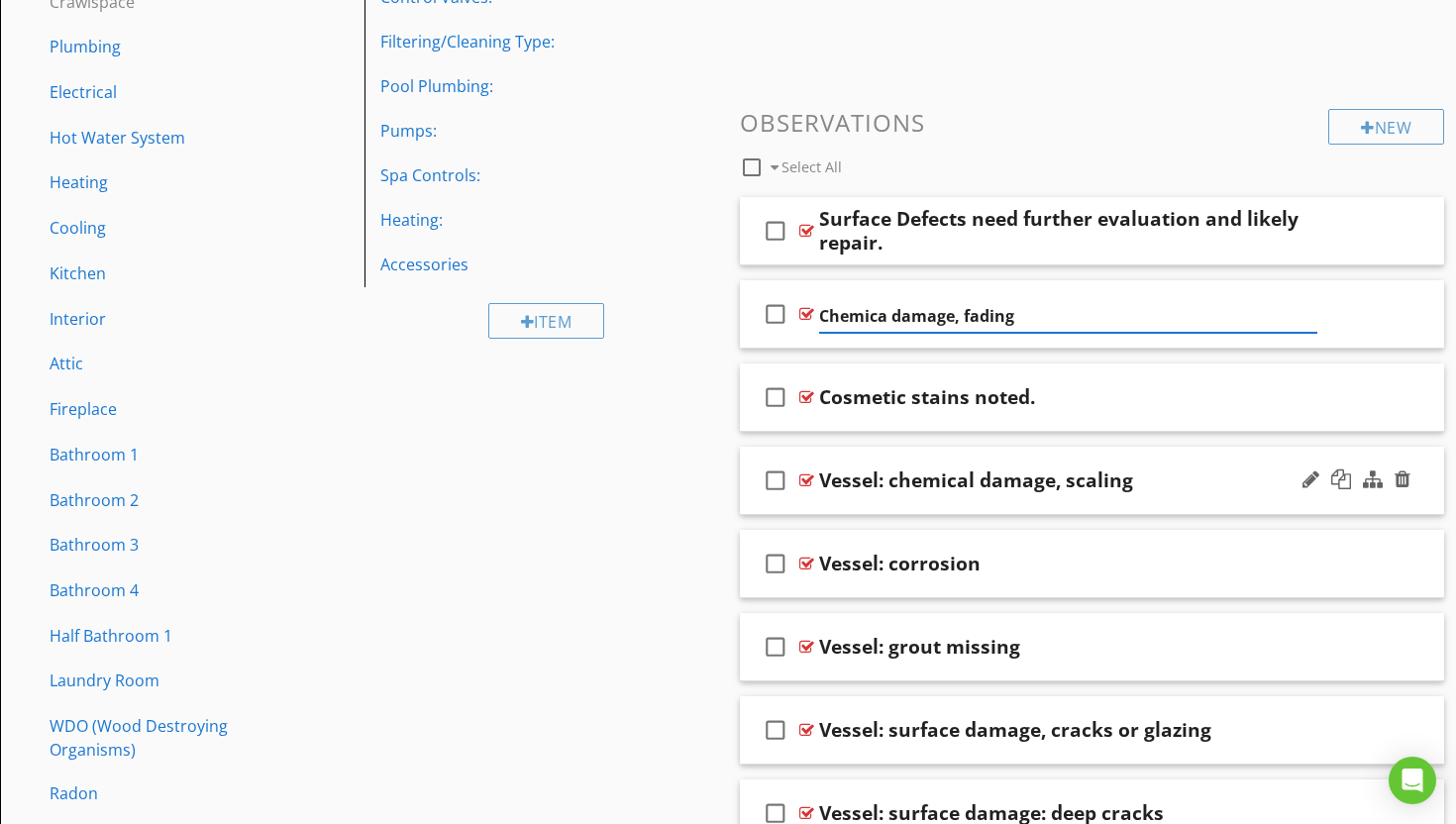 type on "Chemical damage, fading" 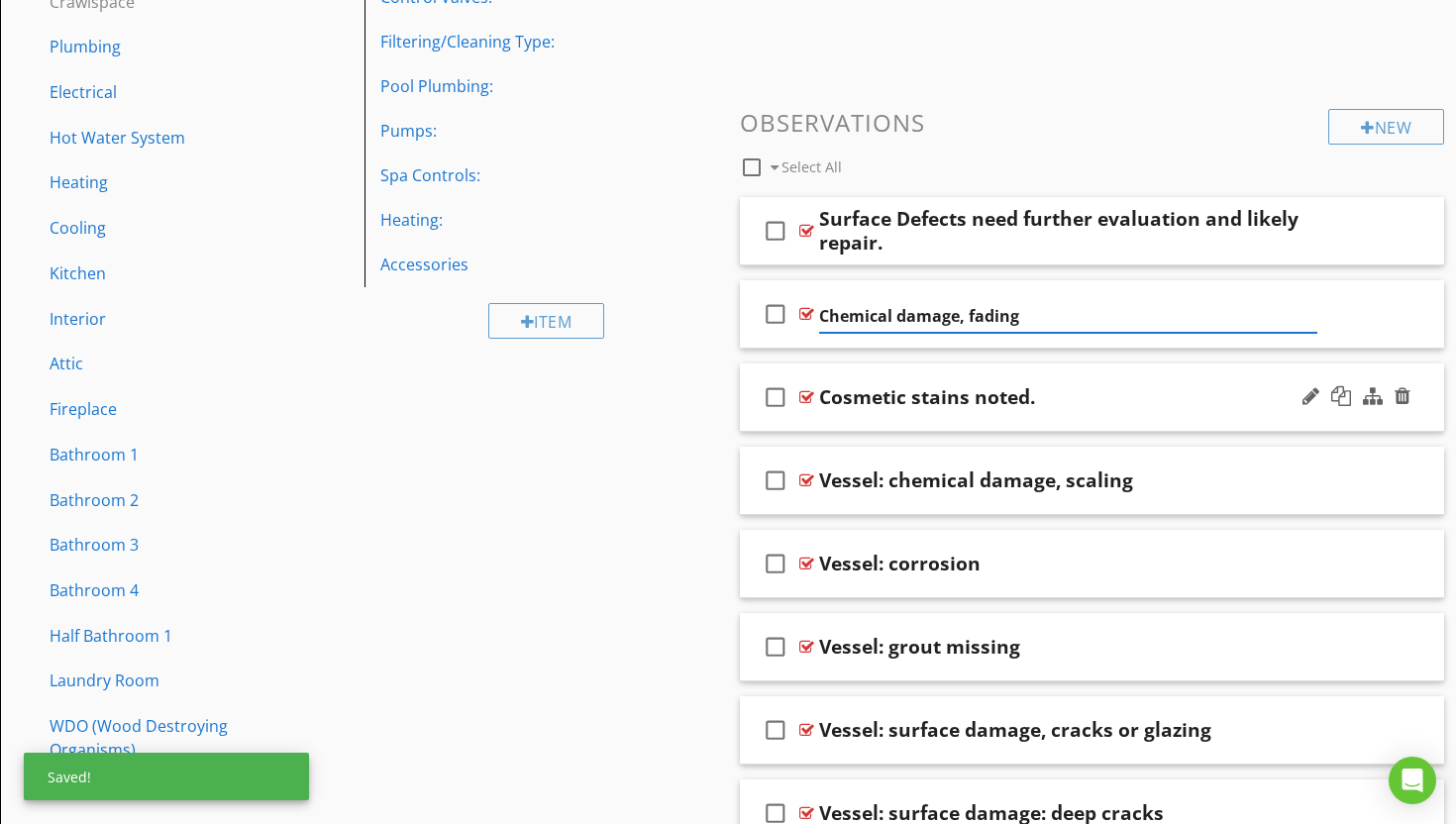 click on "check_box_outline_blank
Cosmetic stains noted." at bounding box center (1092, 397) 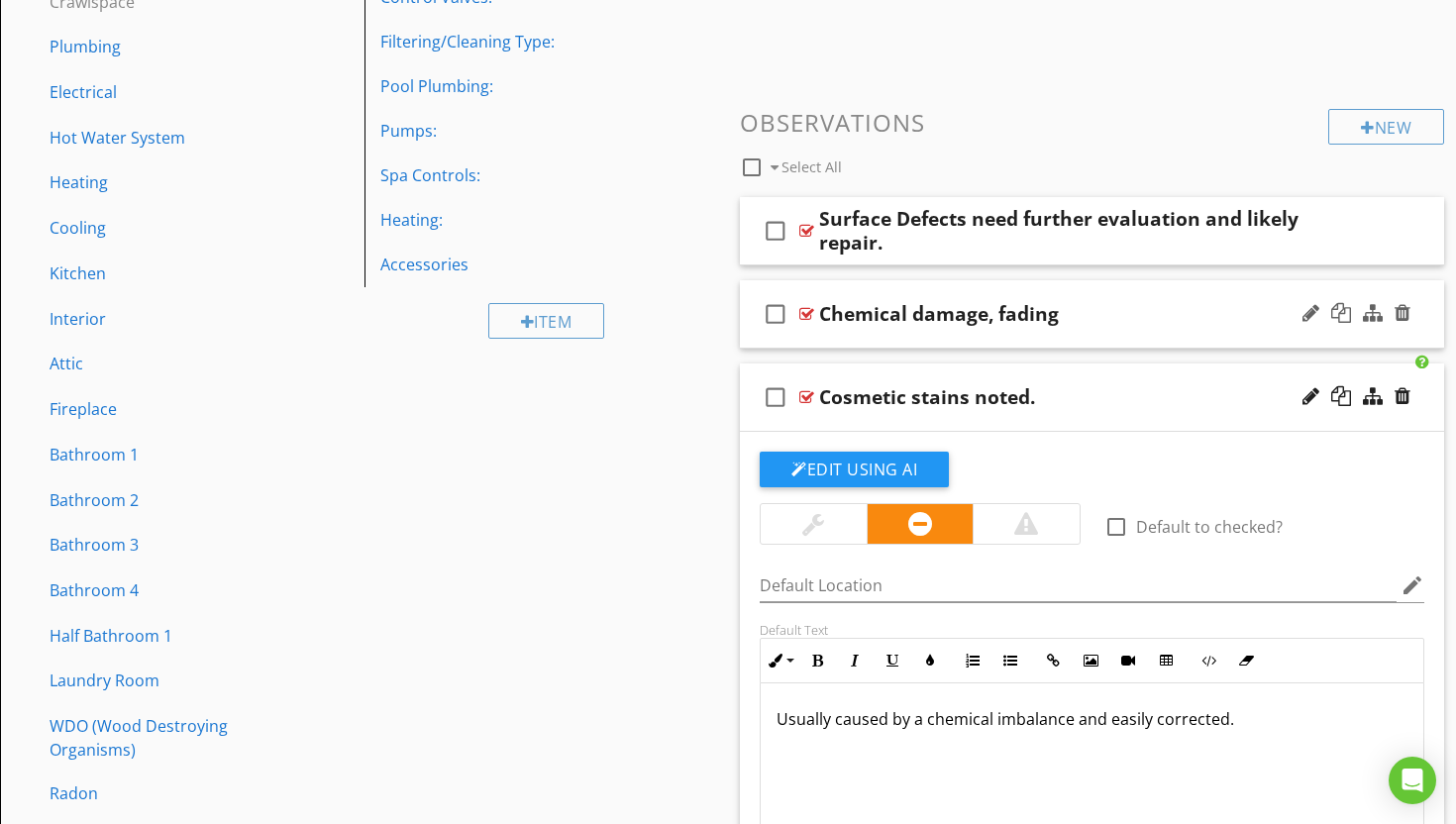 click at bounding box center (806, 314) 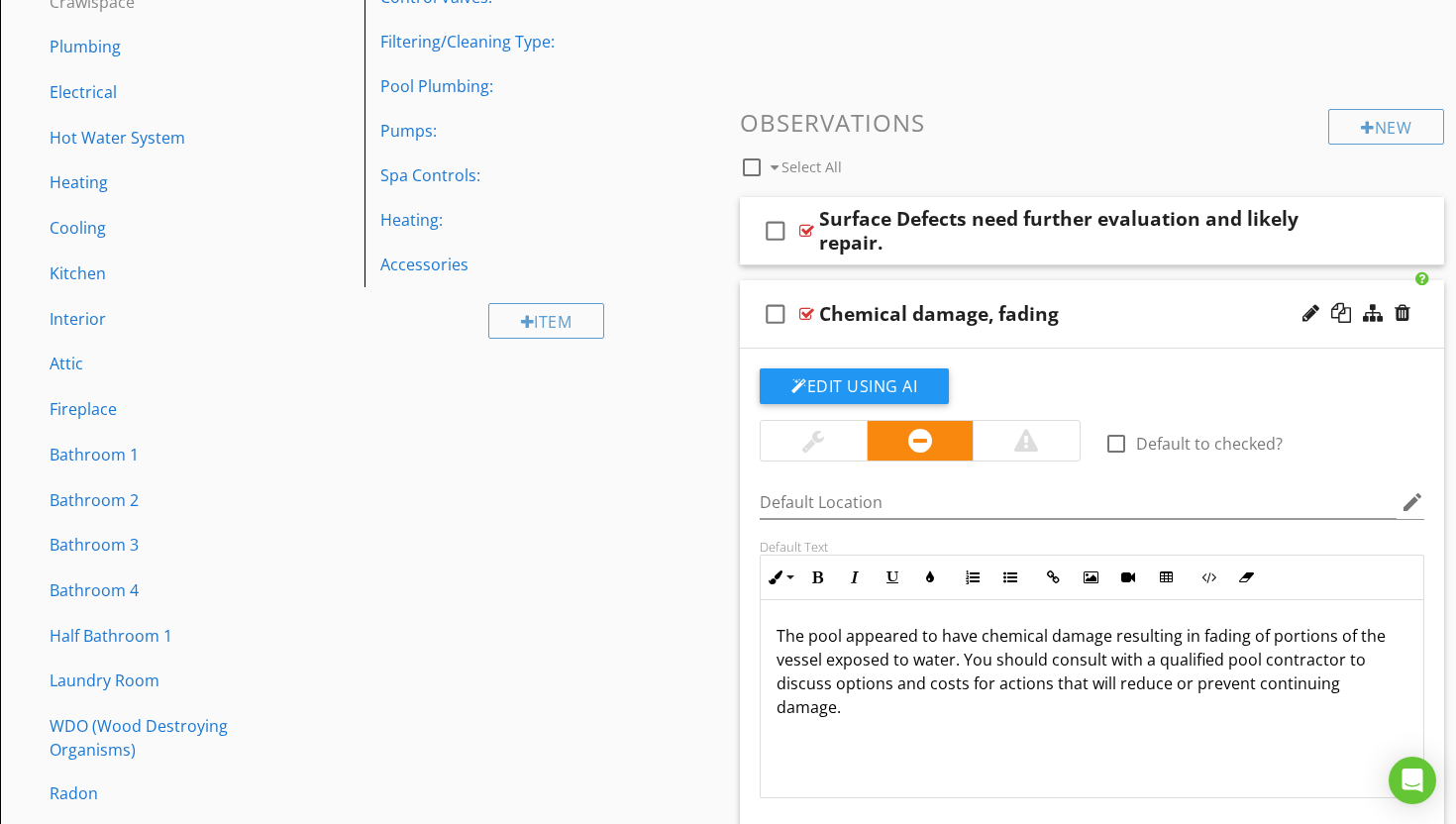 click at bounding box center [806, 314] 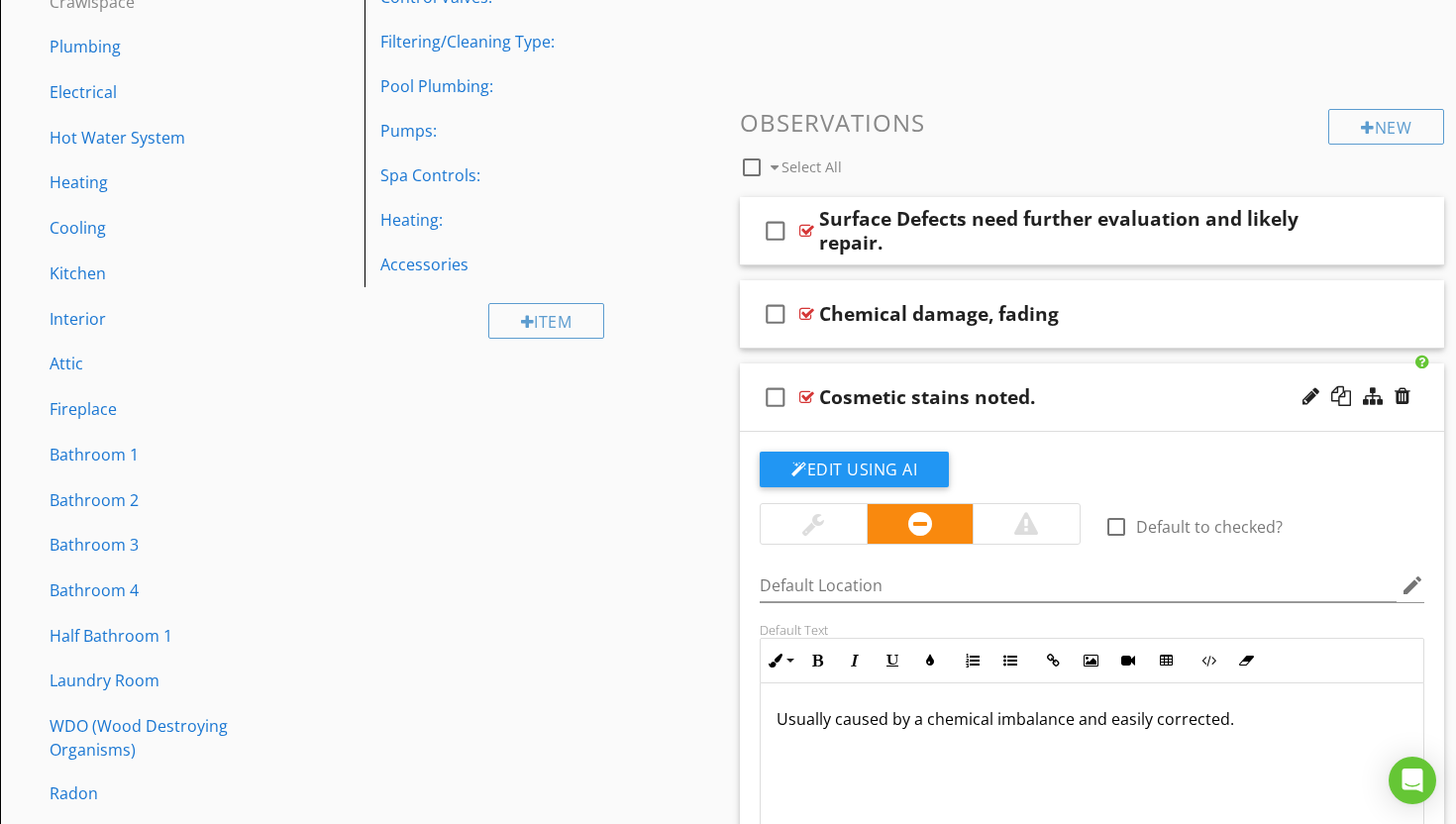 click at bounding box center (806, 397) 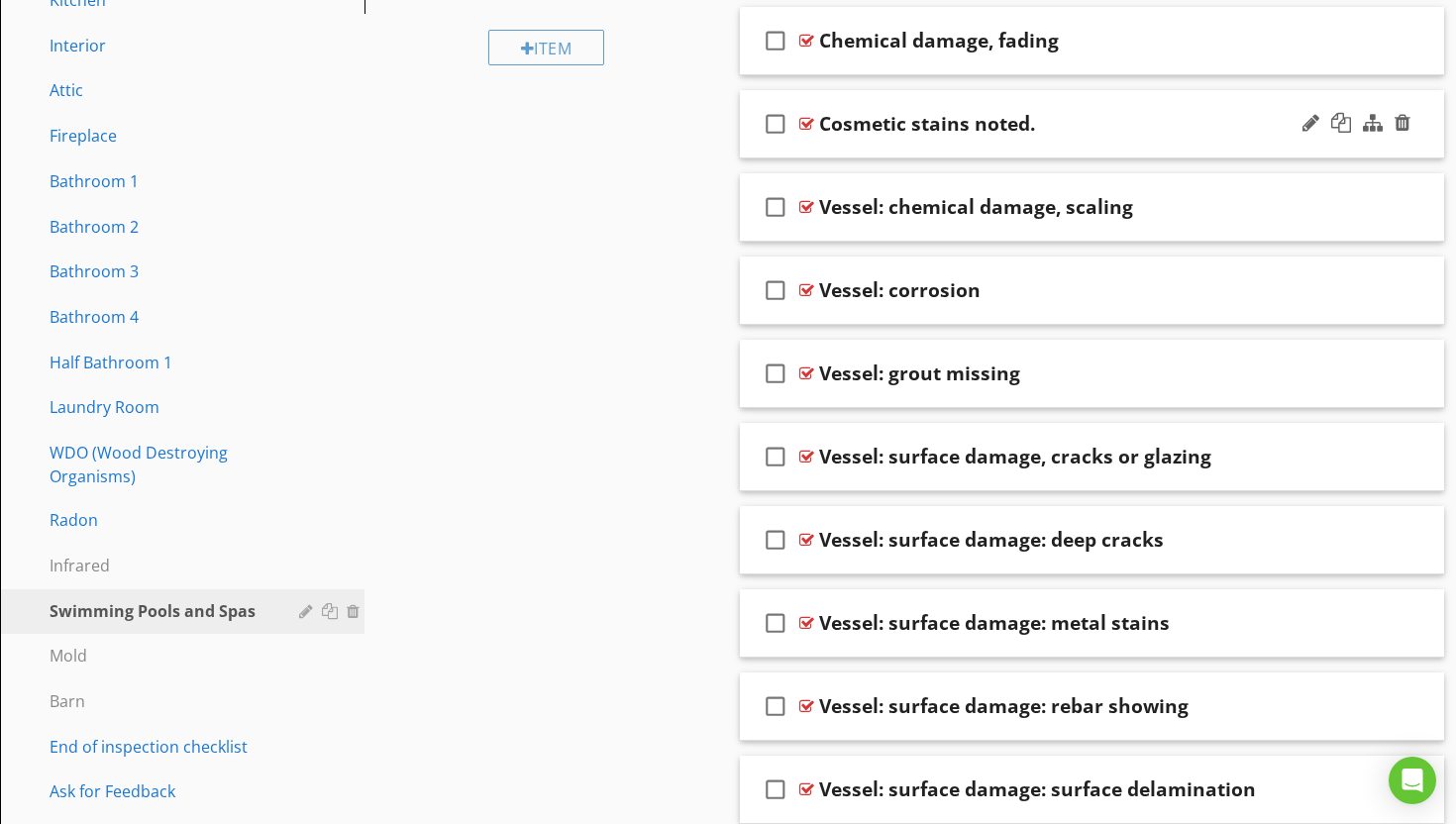 scroll, scrollTop: 931, scrollLeft: 0, axis: vertical 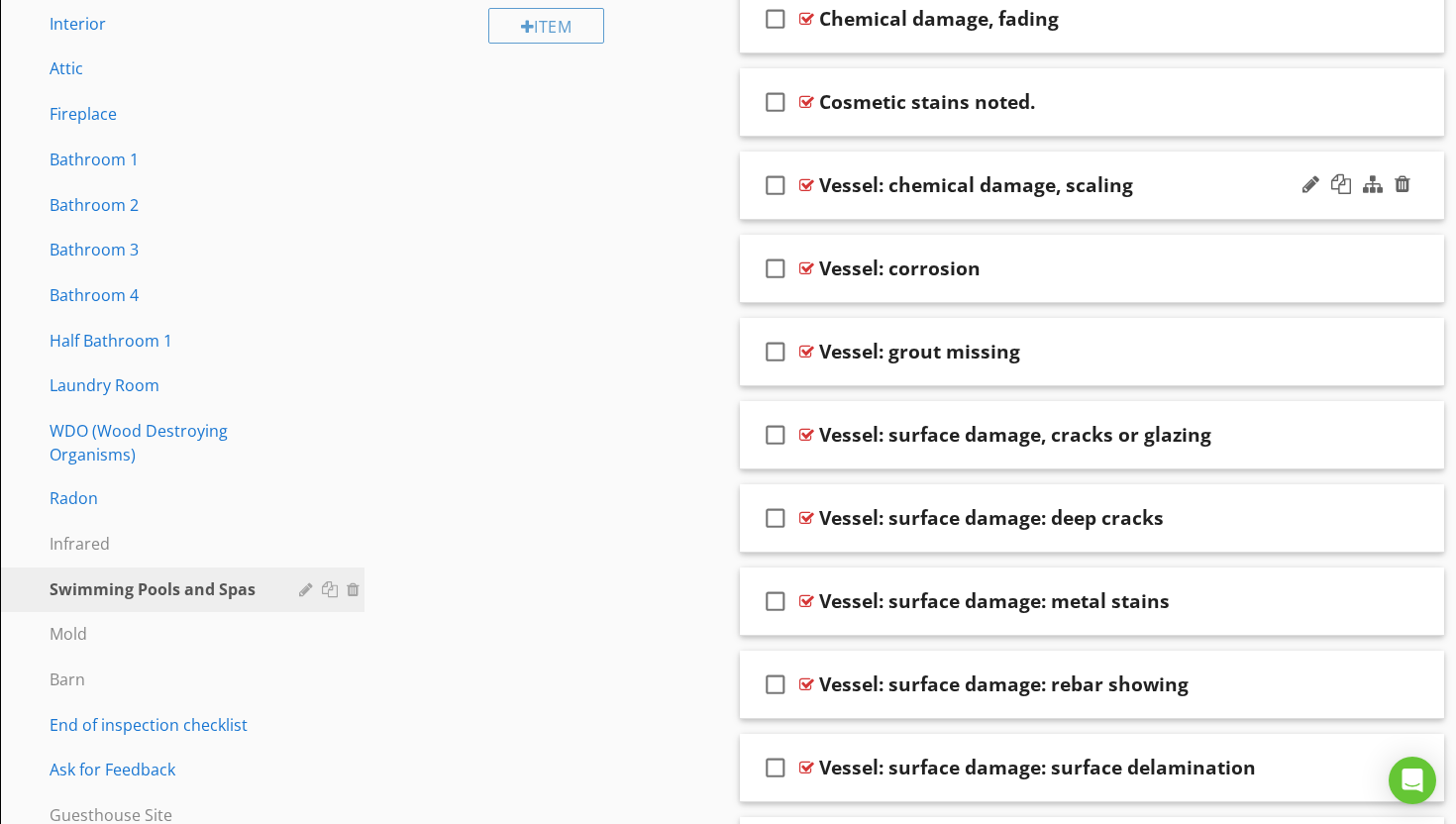 click at bounding box center (806, 185) 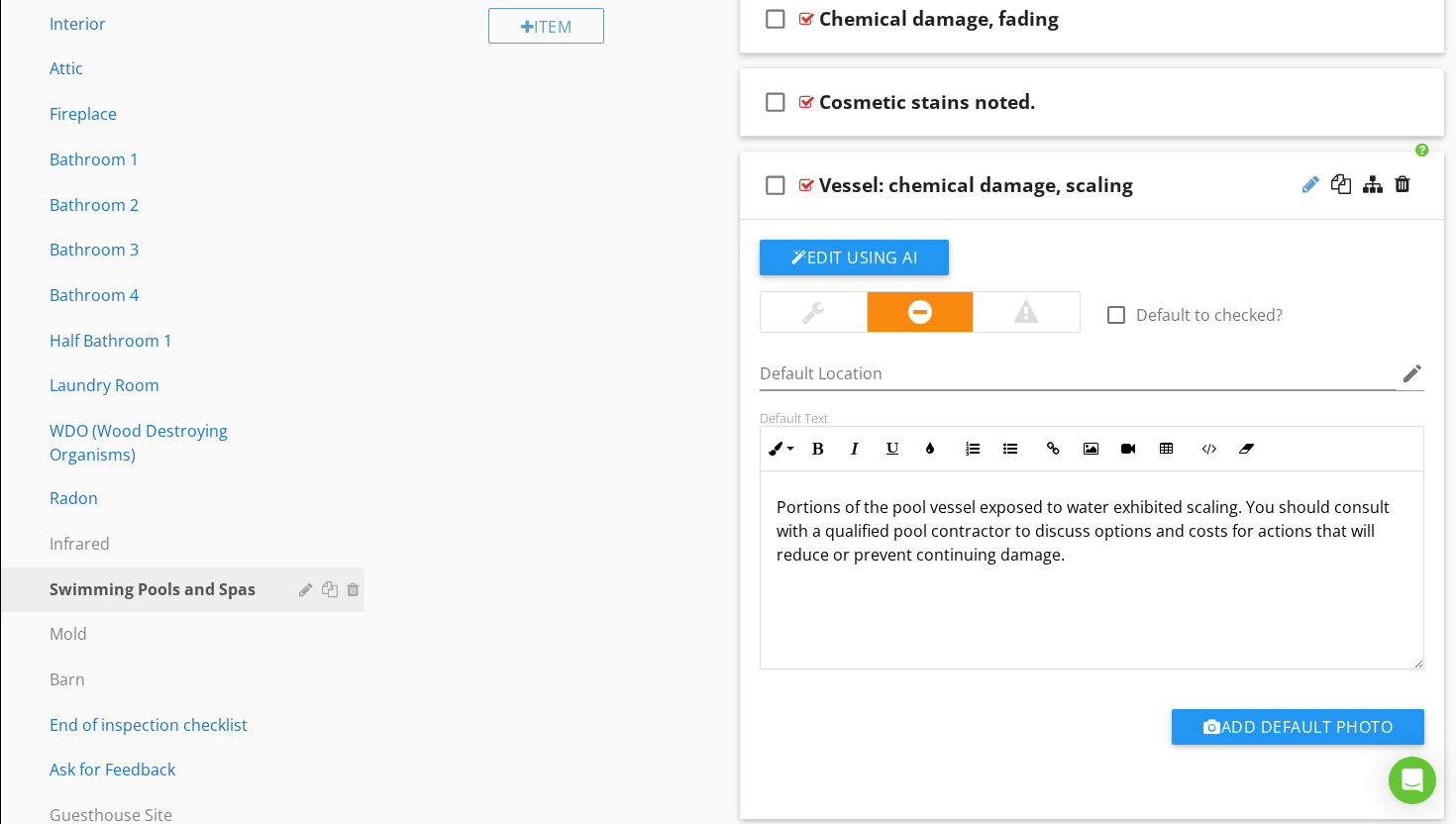 click at bounding box center (1310, 184) 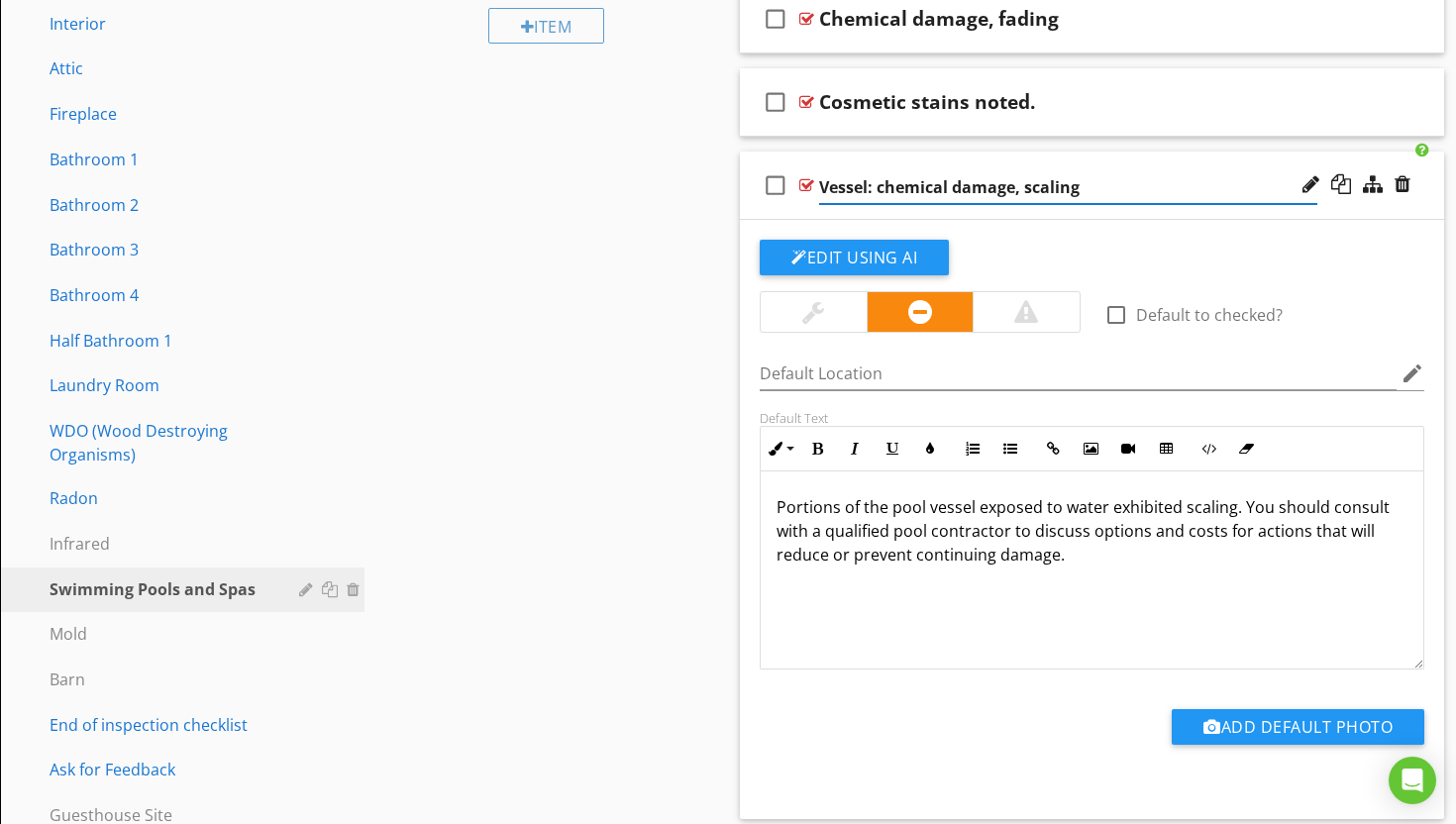 click on "Vessel: chemical damage, scaling" at bounding box center [1068, 187] 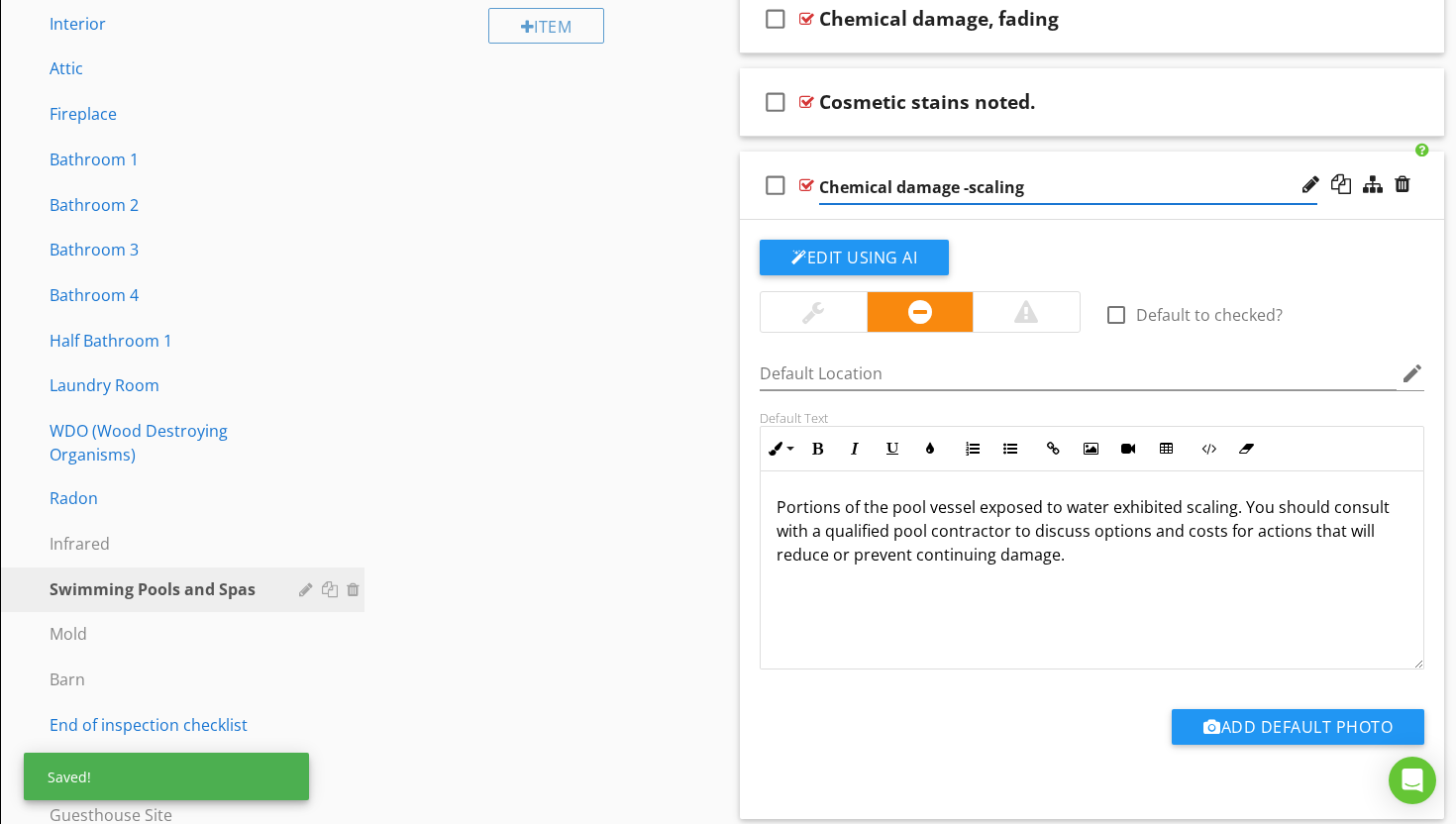 type on "Chemical damage - scaling" 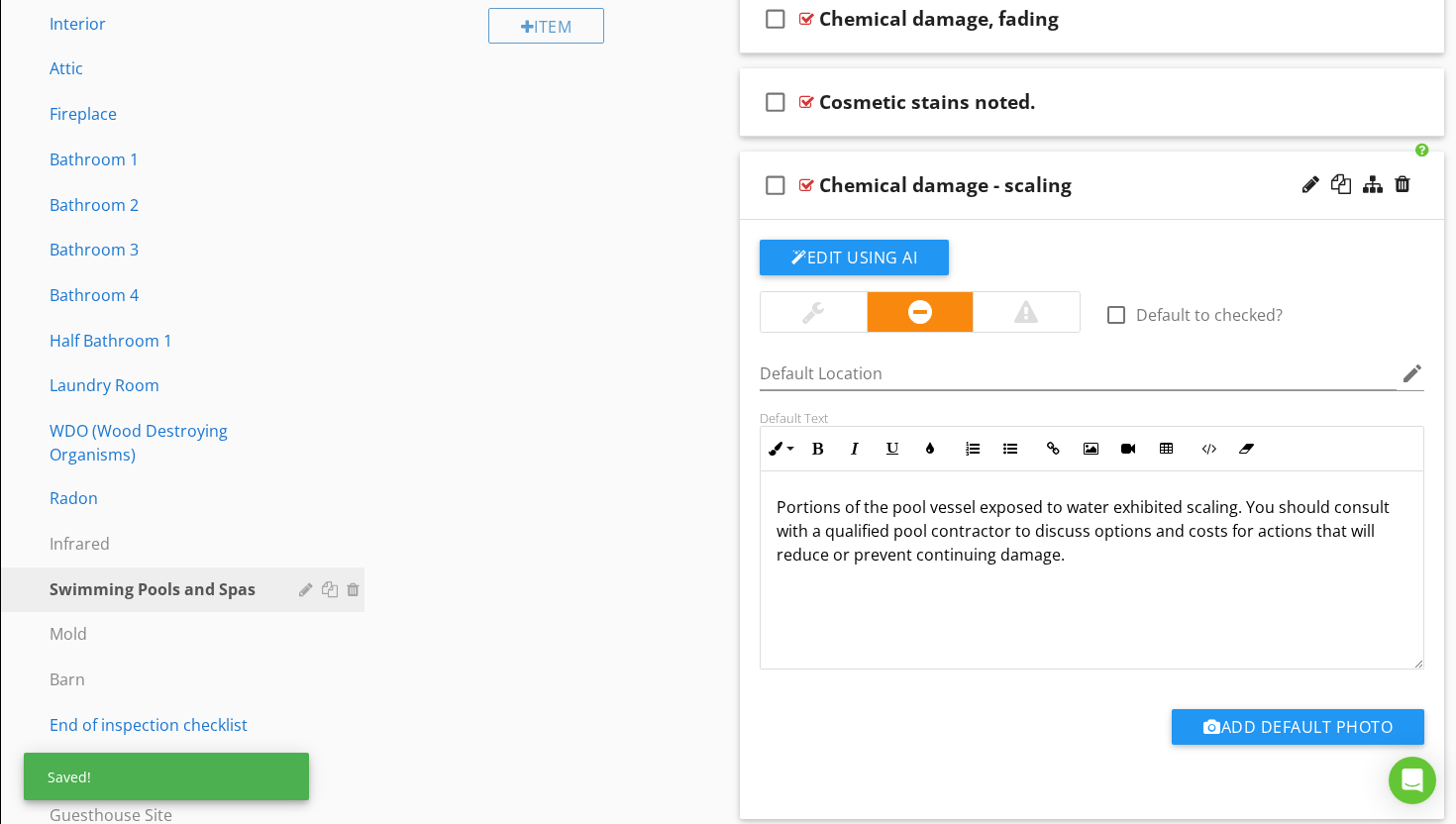 click at bounding box center [806, 185] 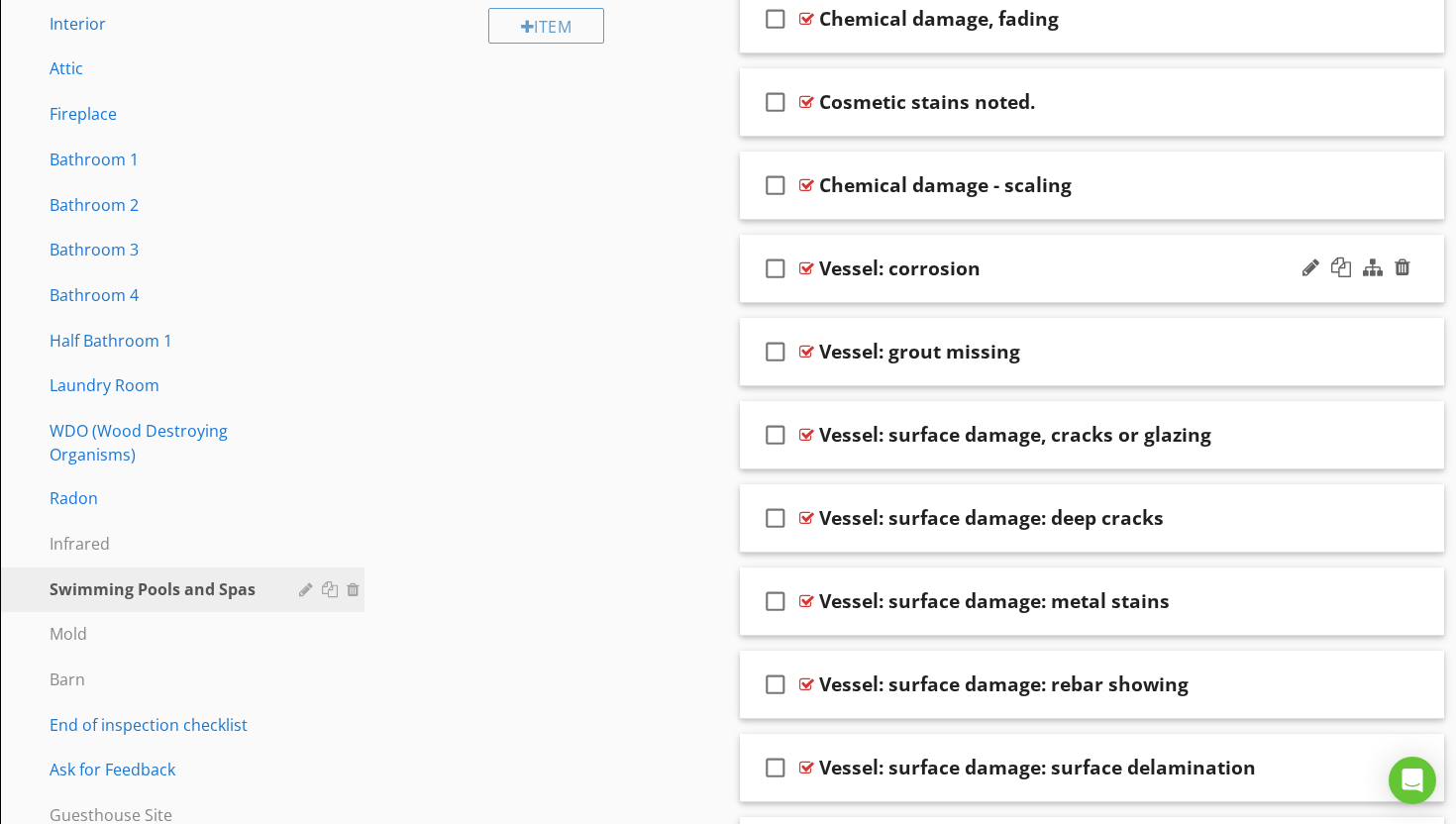 click on "Vessel: corrosion" at bounding box center (899, 268) 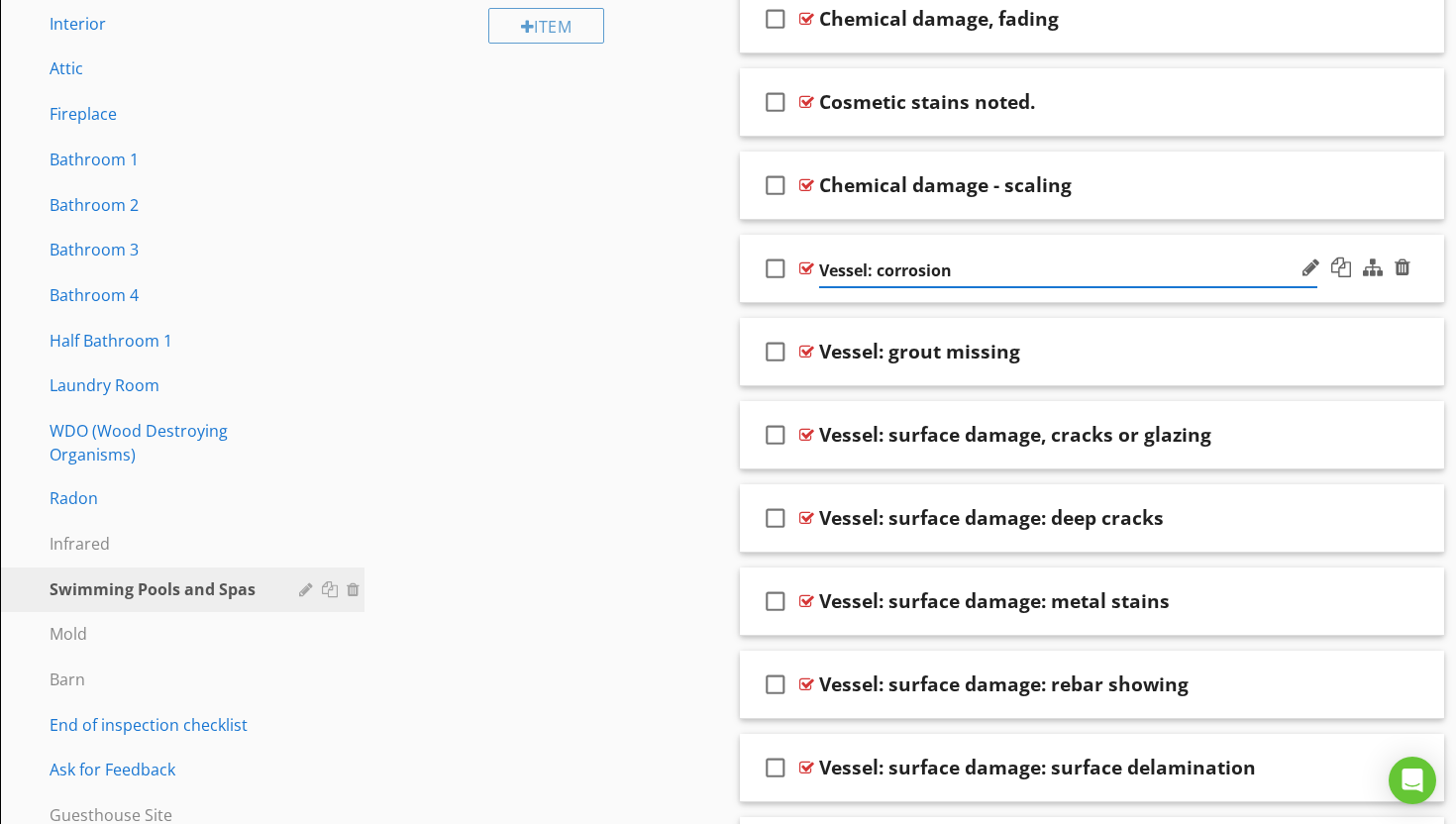 click on "Vessel: corrosion" at bounding box center (1068, 270) 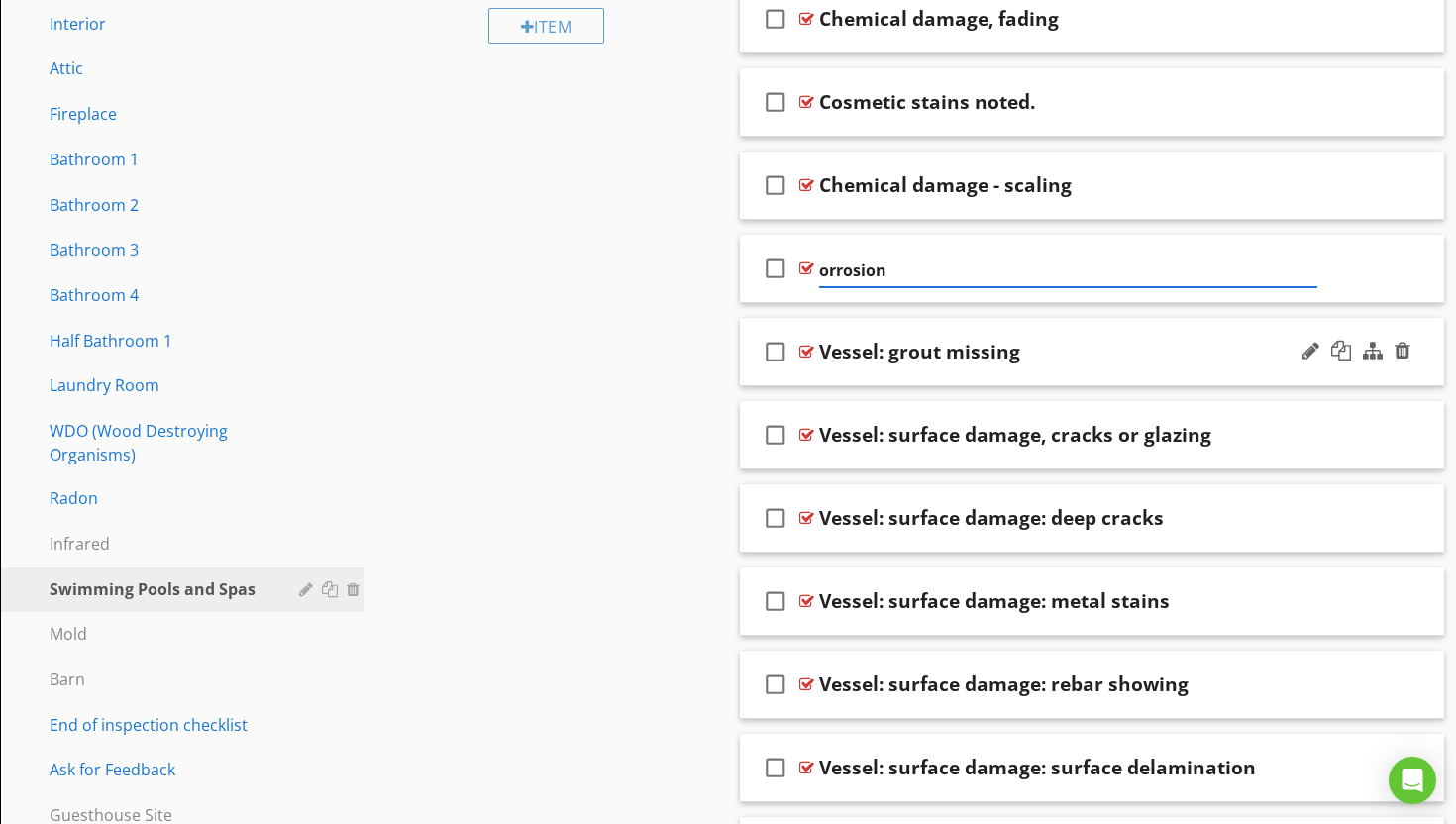 type on "Corrosion" 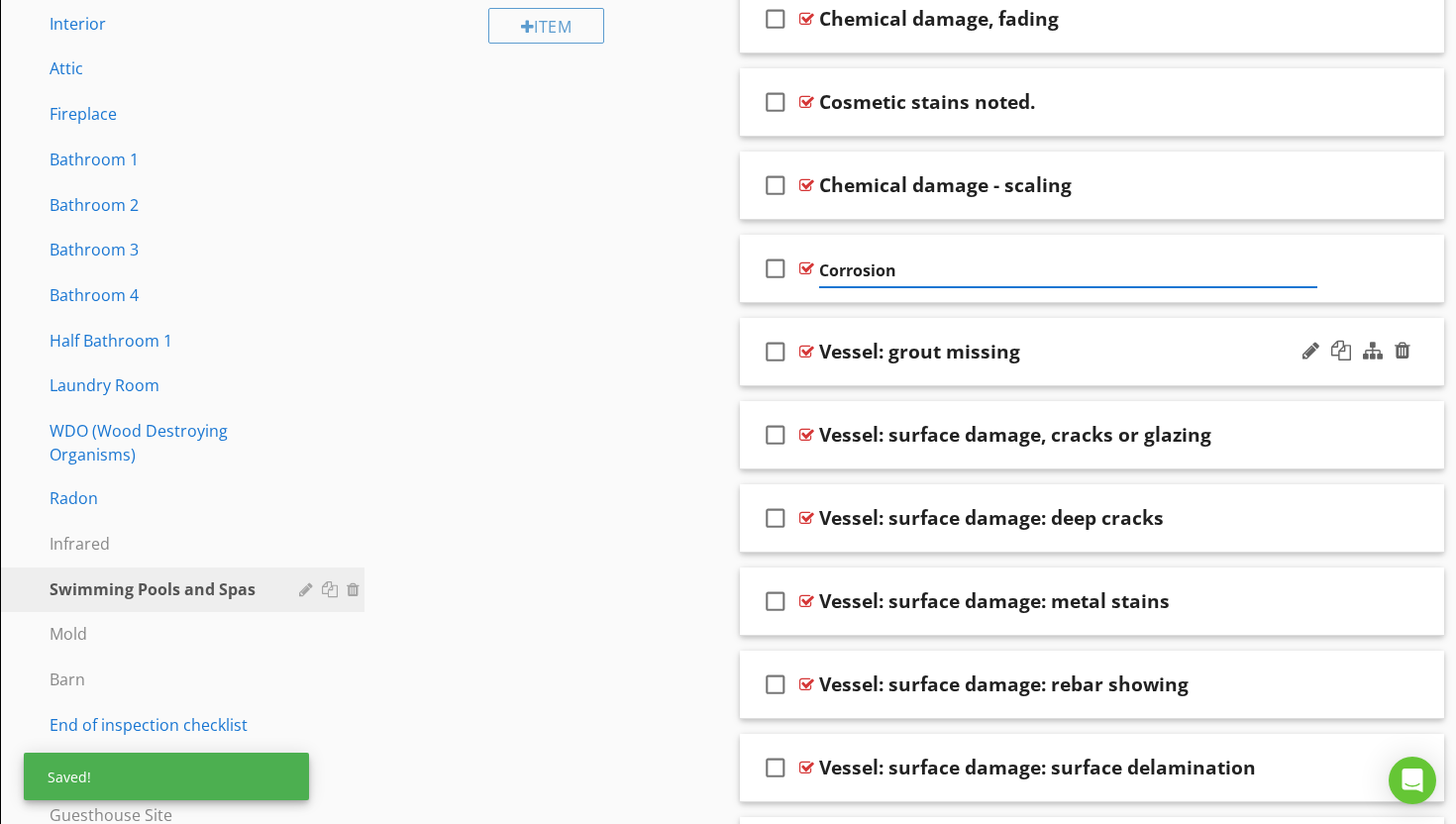 click on "check_box_outline_blank
Vessel: grout missing" at bounding box center [1092, 352] 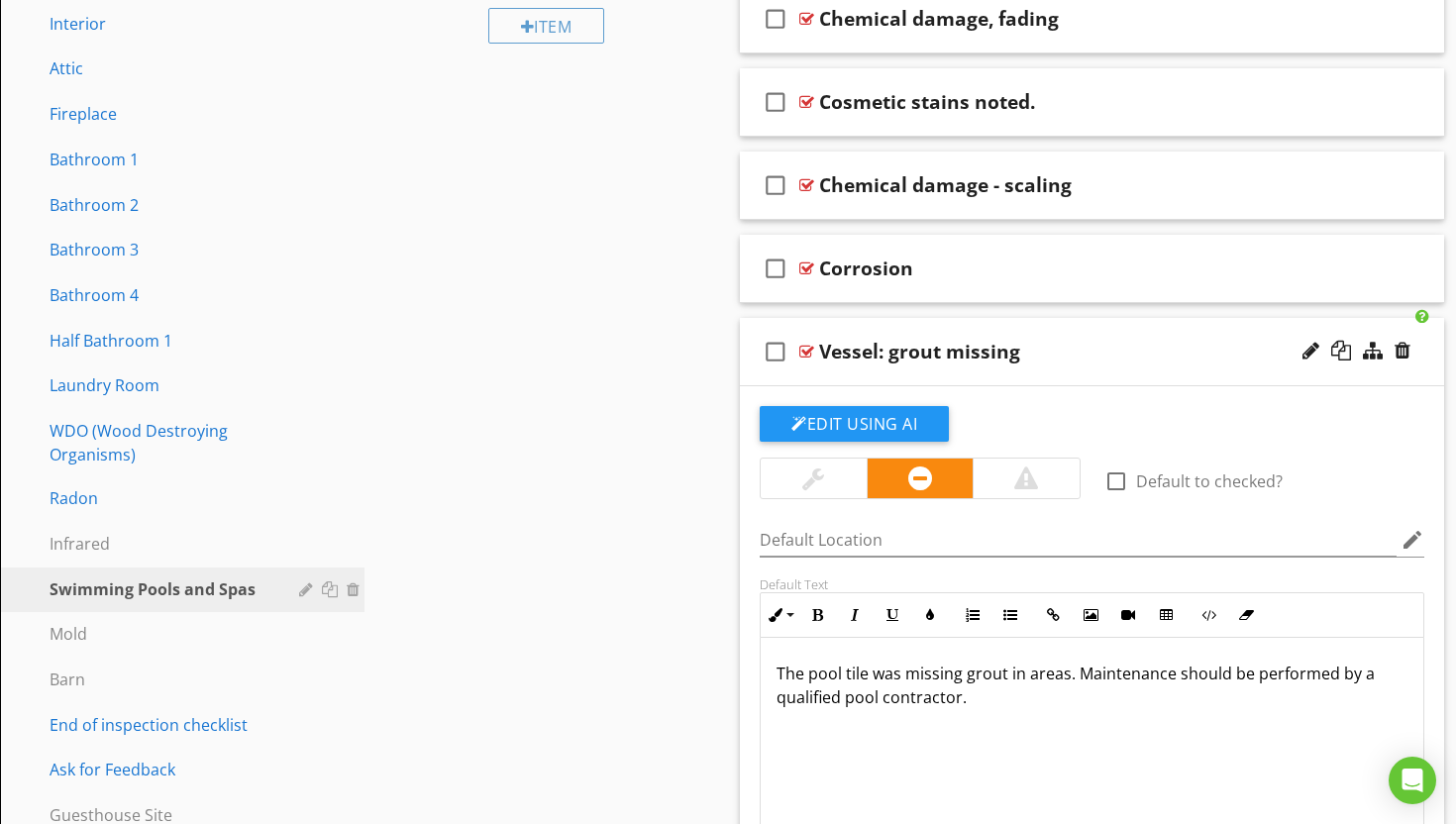 click on "Vessel: grout missing" at bounding box center [919, 352] 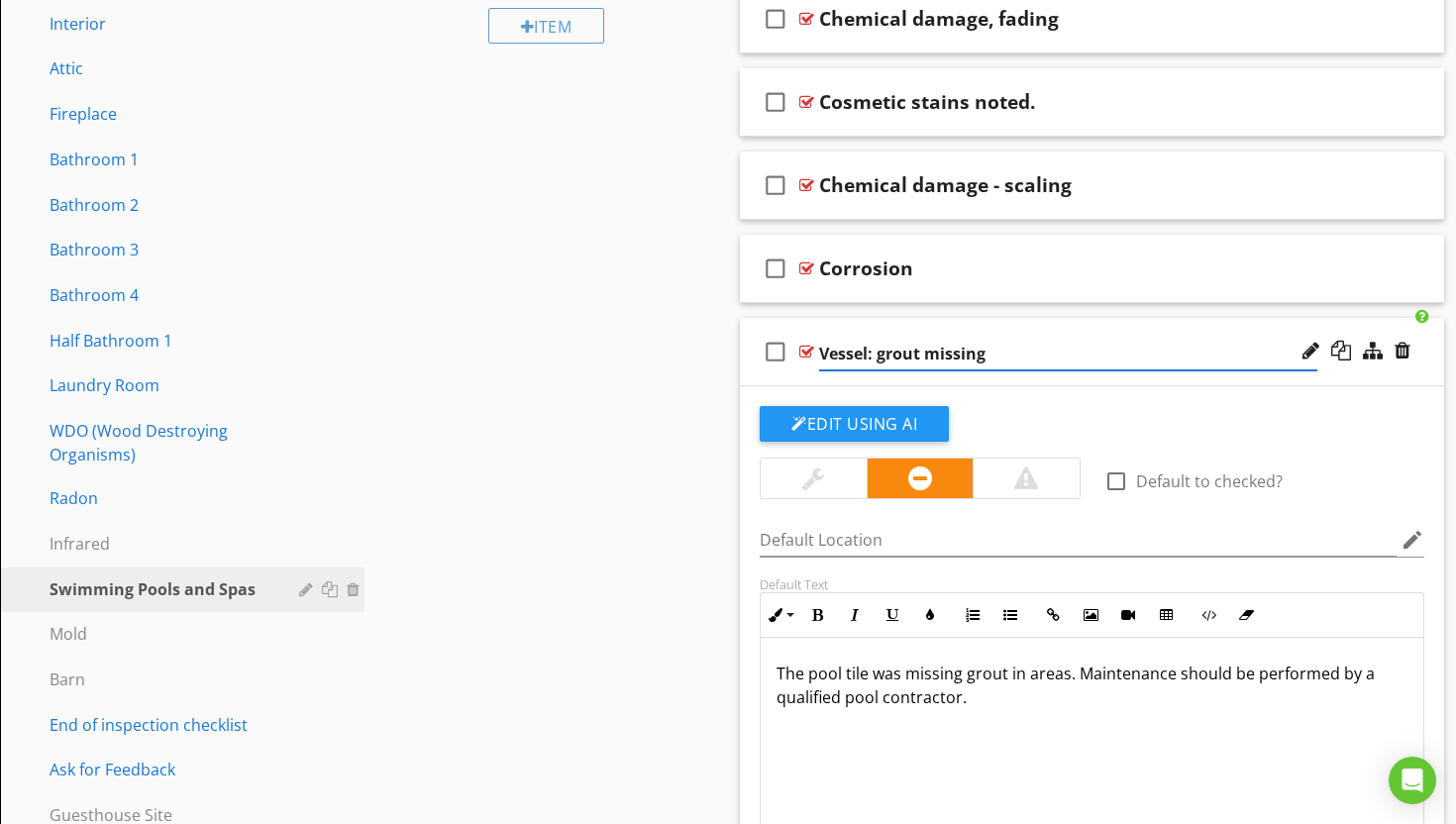 click on "Vessel: grout missing" at bounding box center (1068, 354) 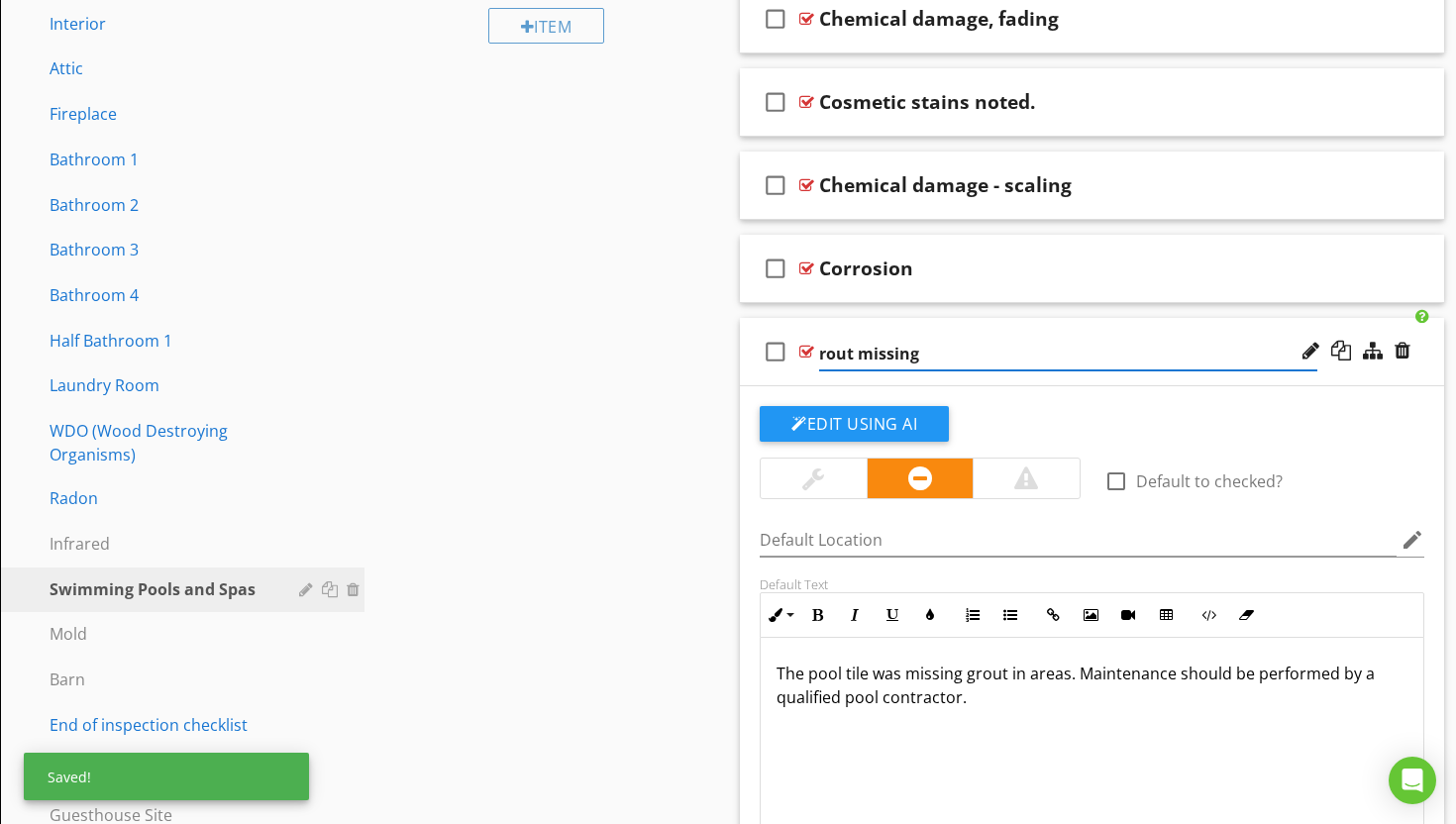 type on "Grout missing" 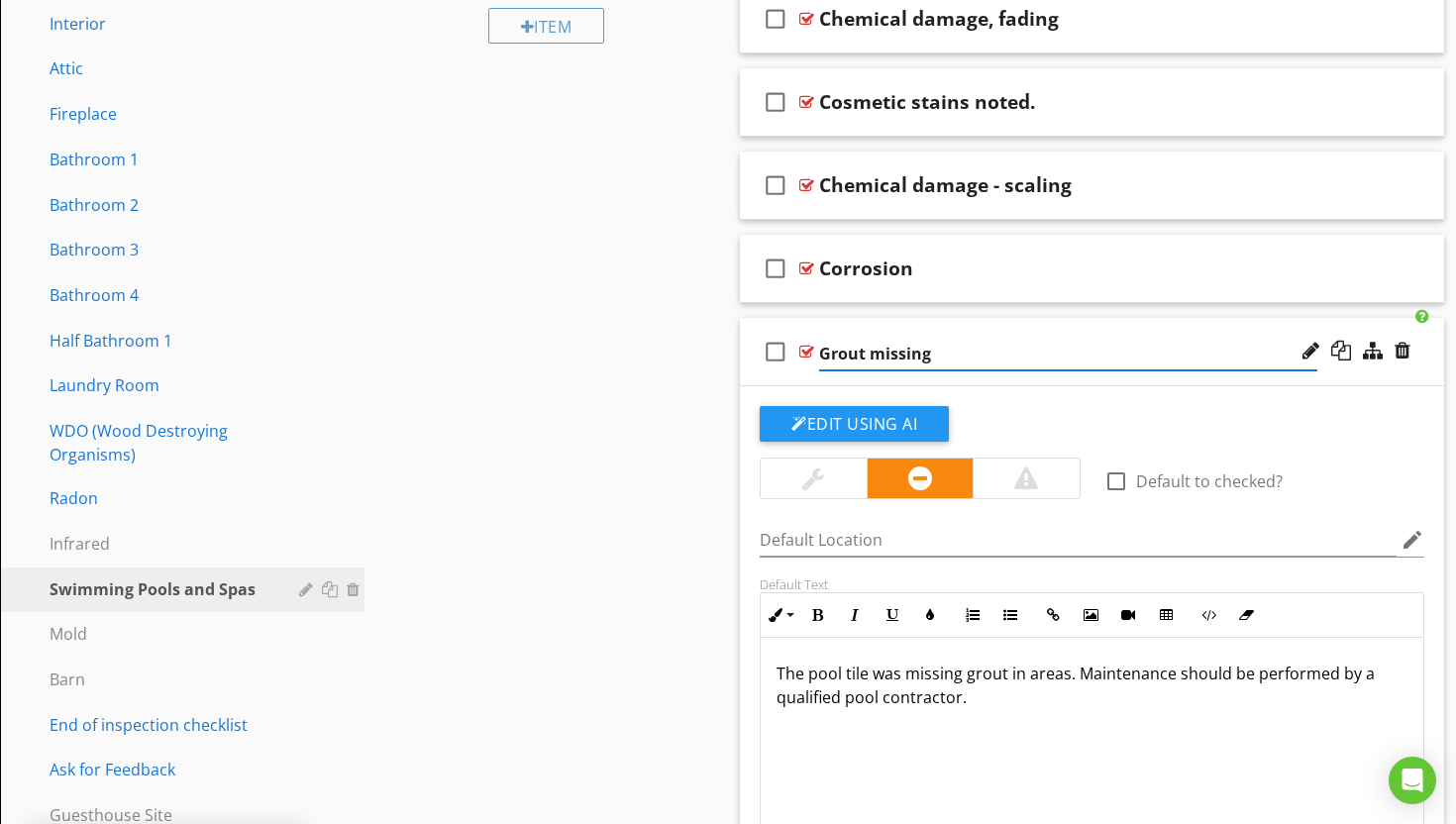 click at bounding box center [806, 352] 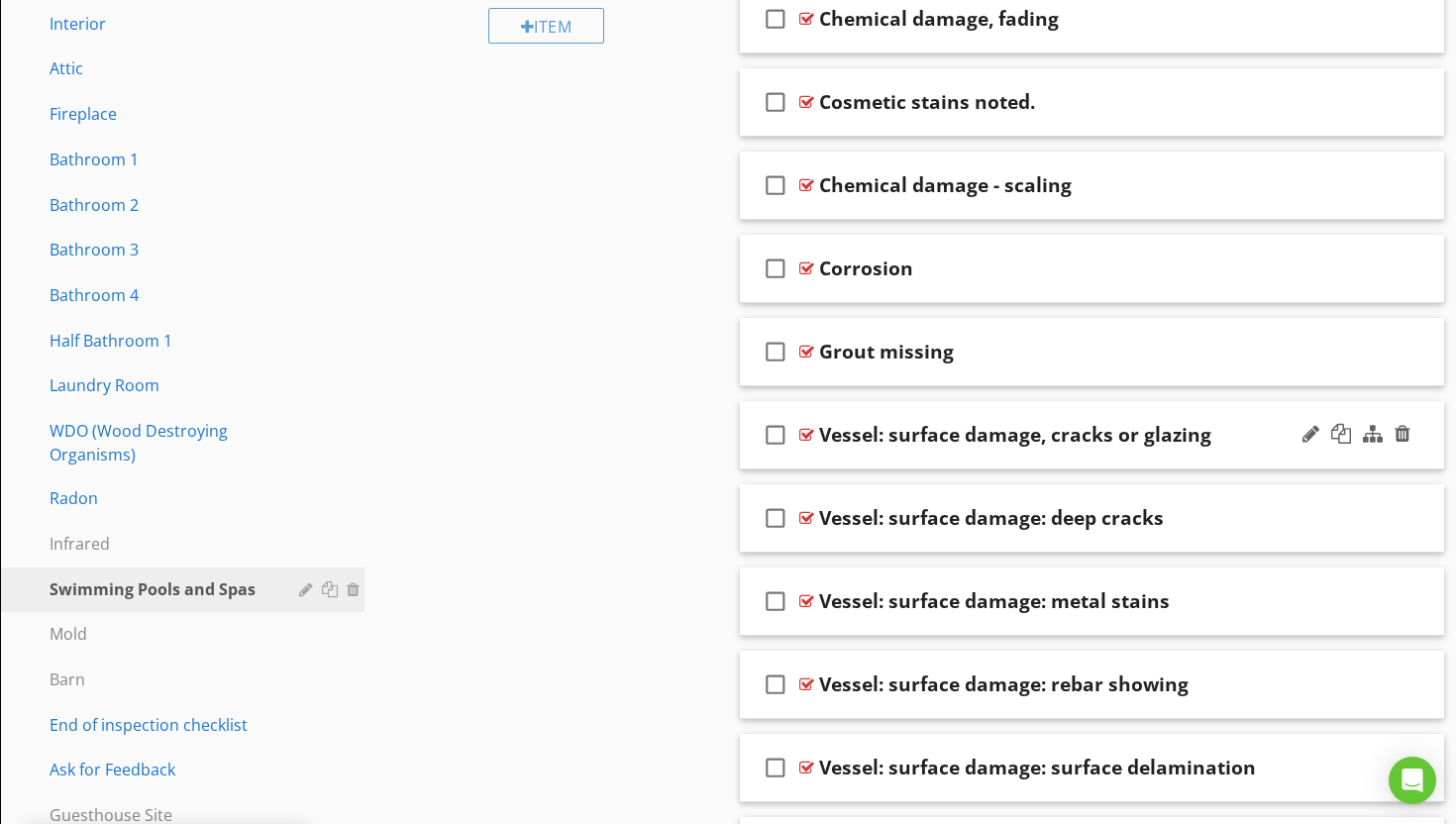 click on "Vessel: surface damage, cracks or glazing" at bounding box center (1015, 435) 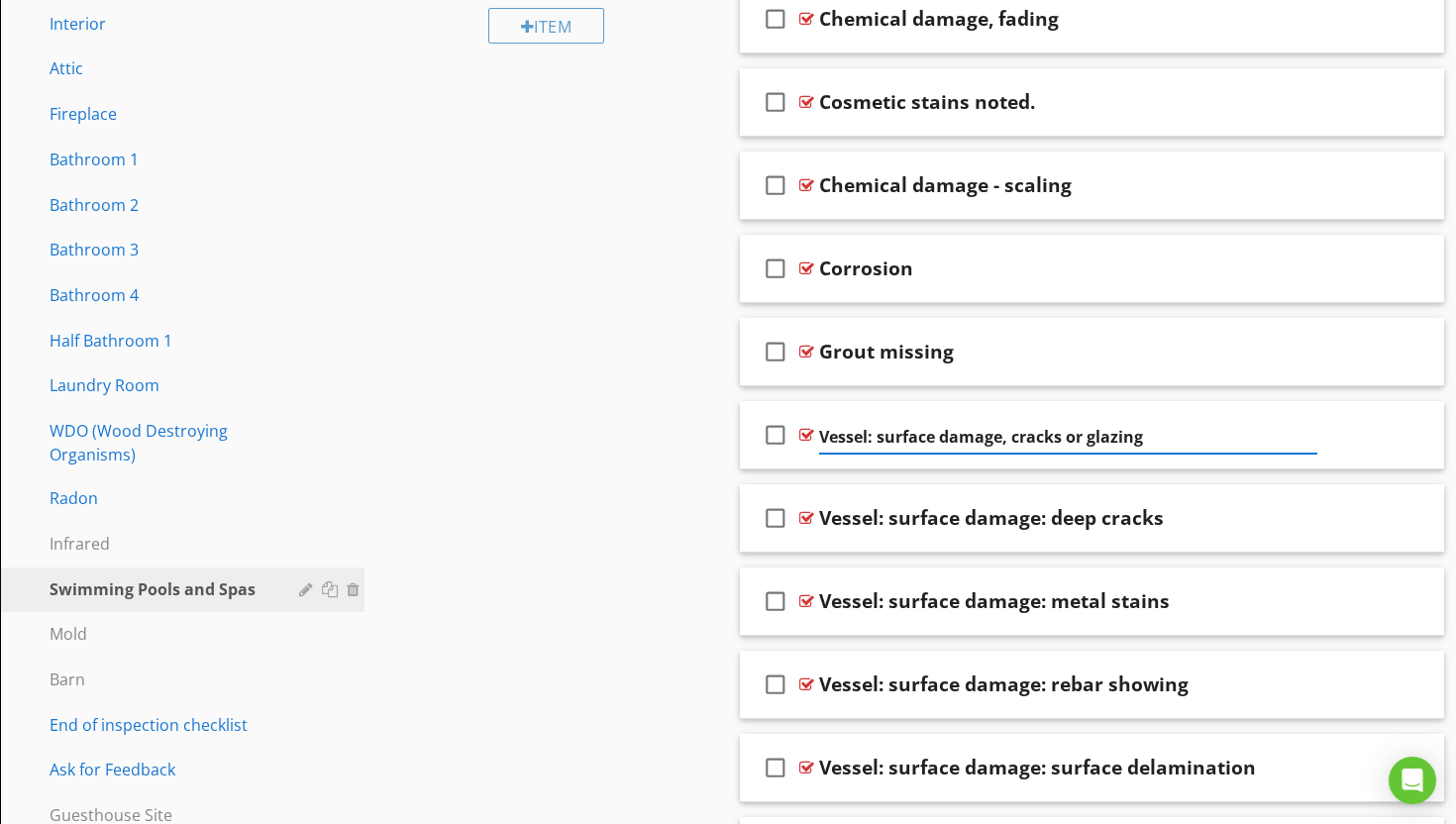 click on "Vessel: surface damage, cracks or glazing" at bounding box center [1068, 437] 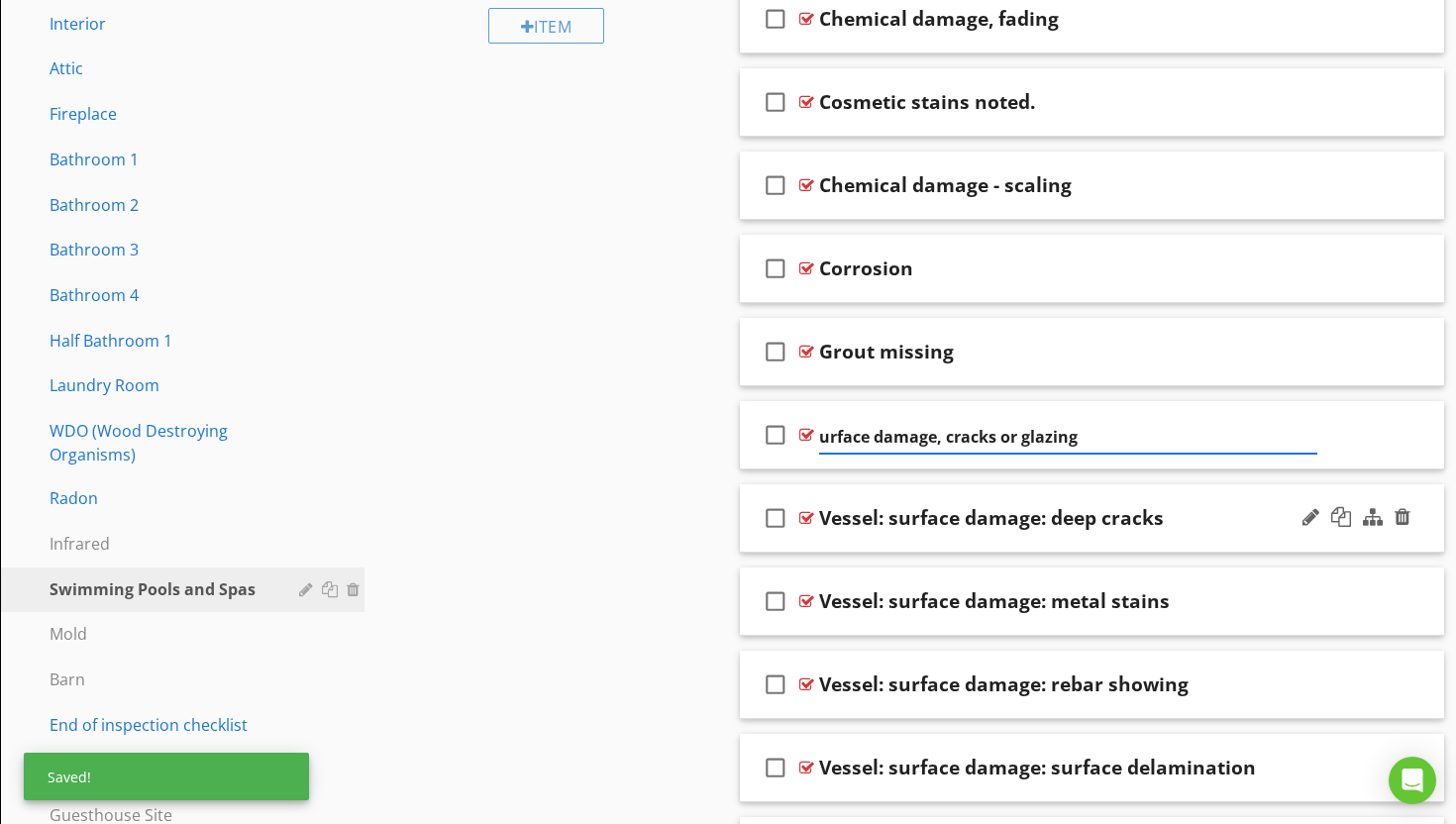 type on "Surface damage, cracks or glazing" 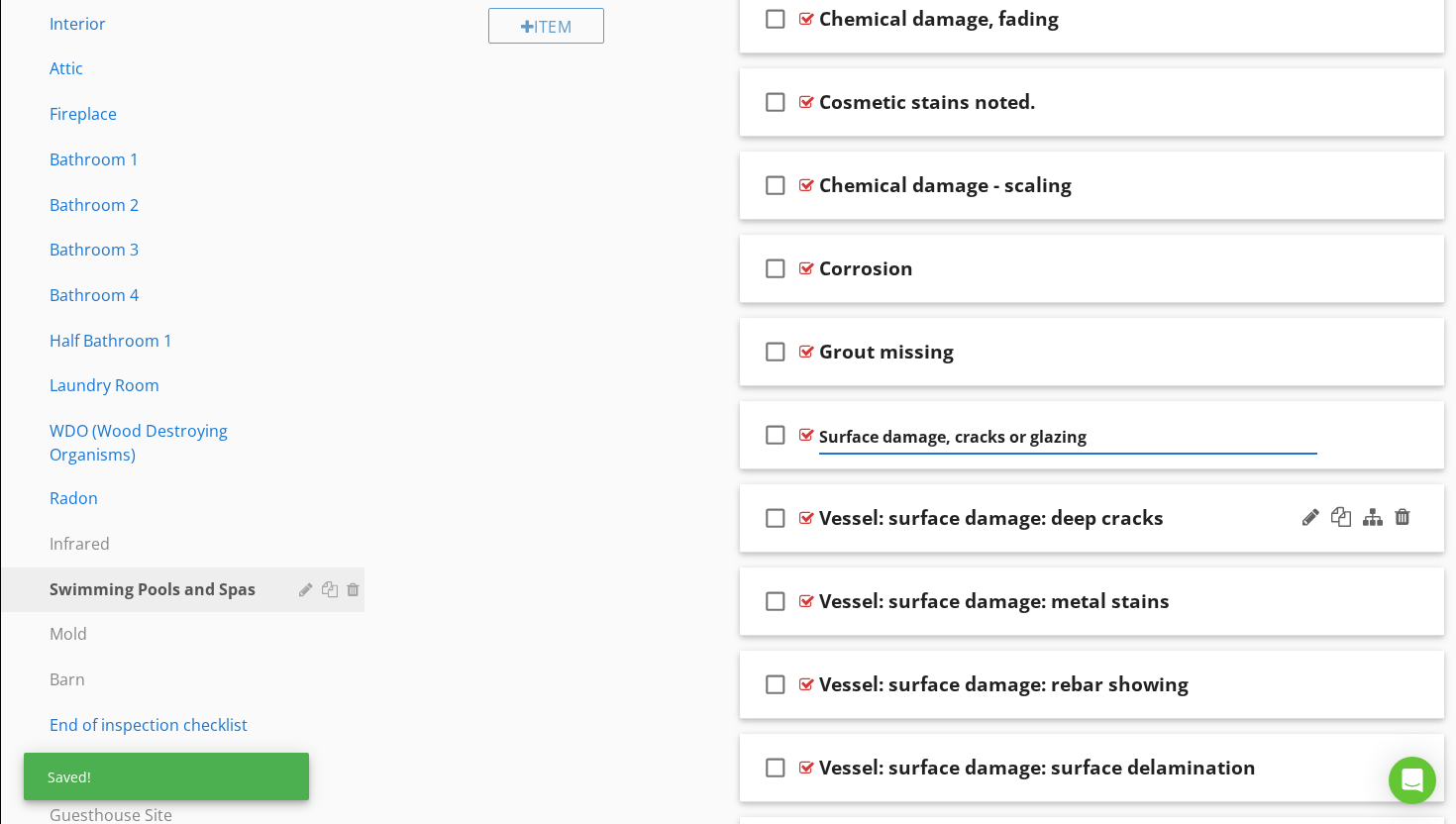 click on "check_box_outline_blank
Vessel: surface damage: deep cracks" at bounding box center [1092, 518] 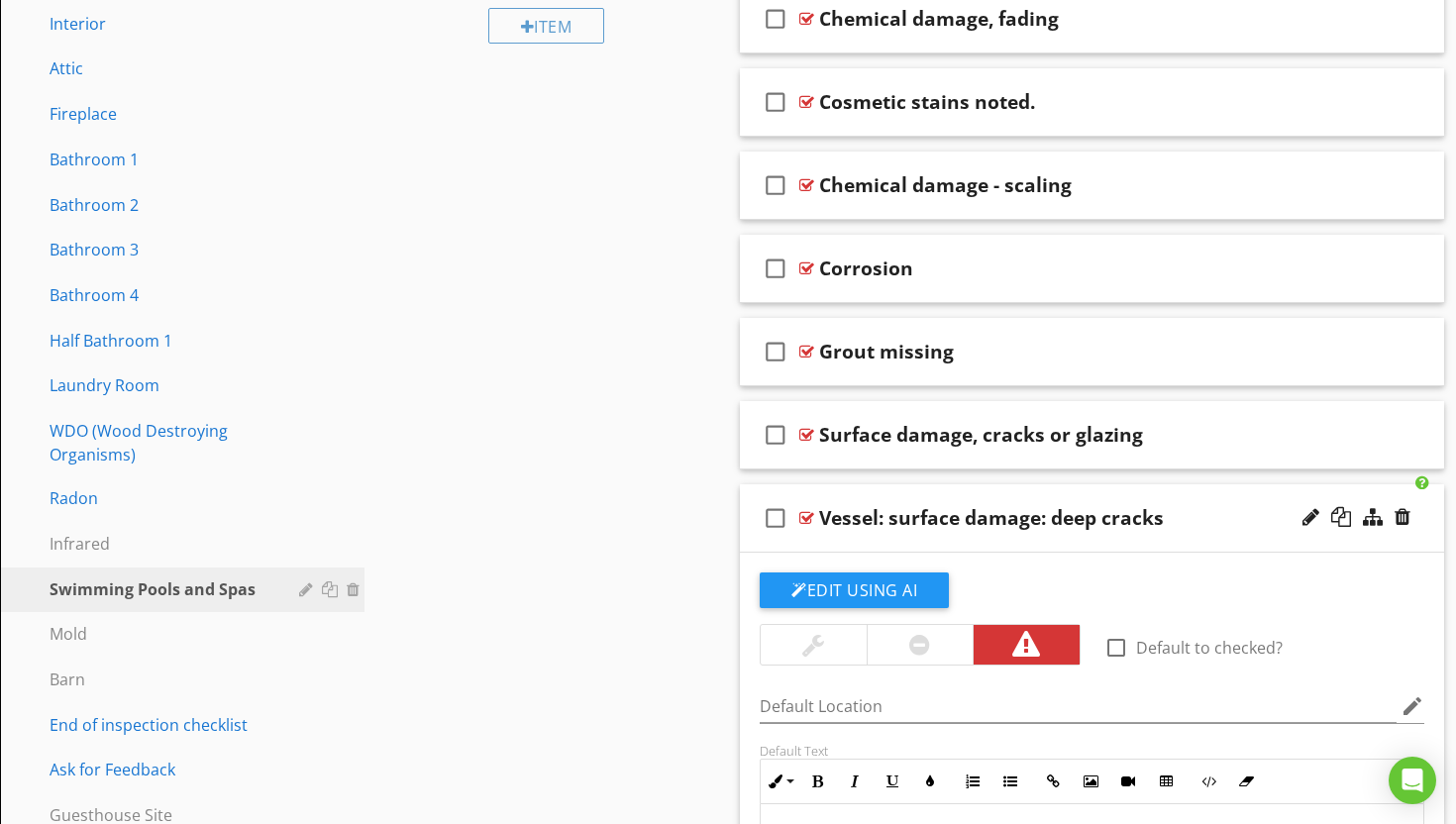 click on "Vessel: surface damage: deep cracks" at bounding box center [991, 518] 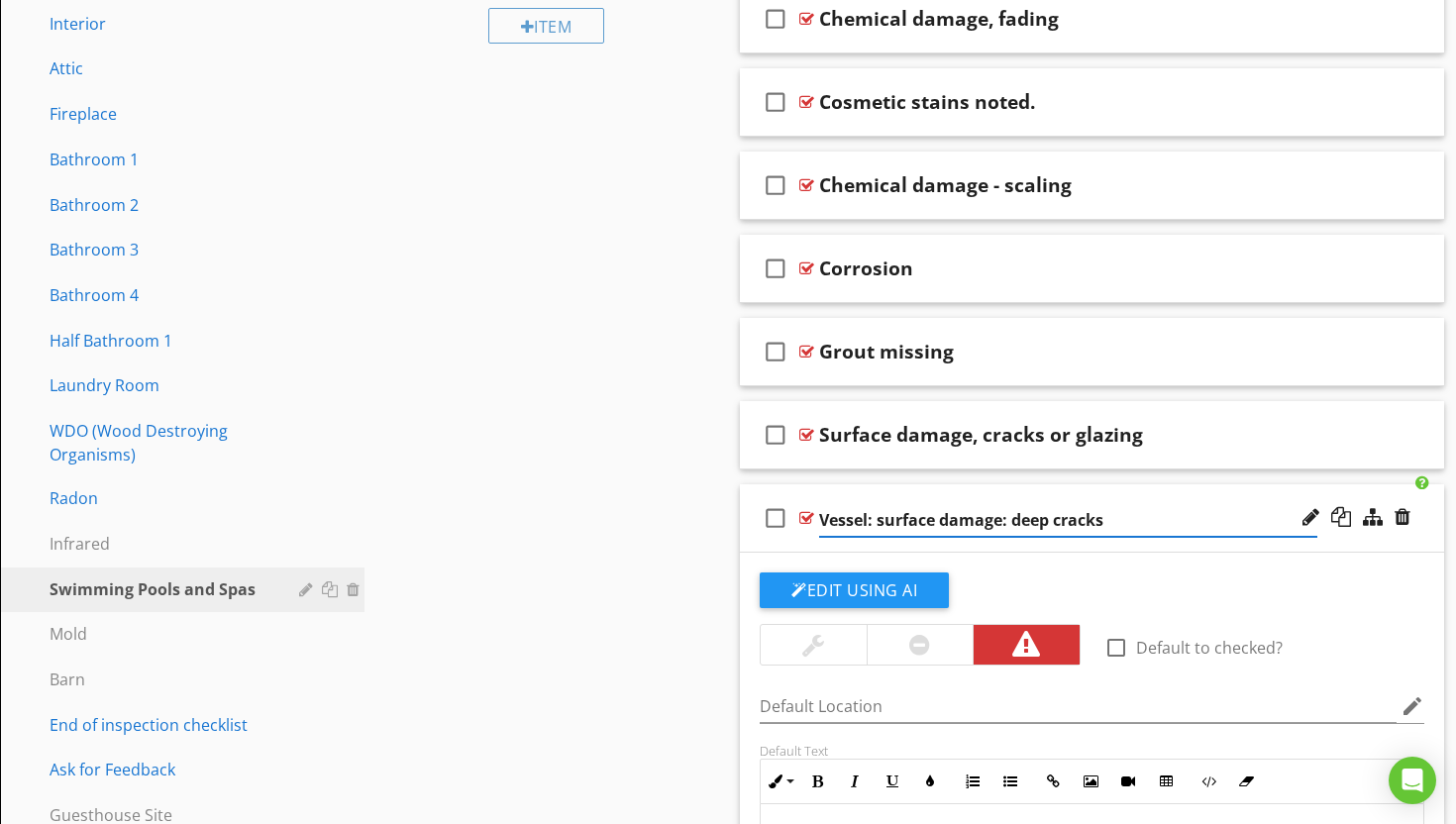 click on "Vessel: surface damage: deep cracks" at bounding box center (1068, 520) 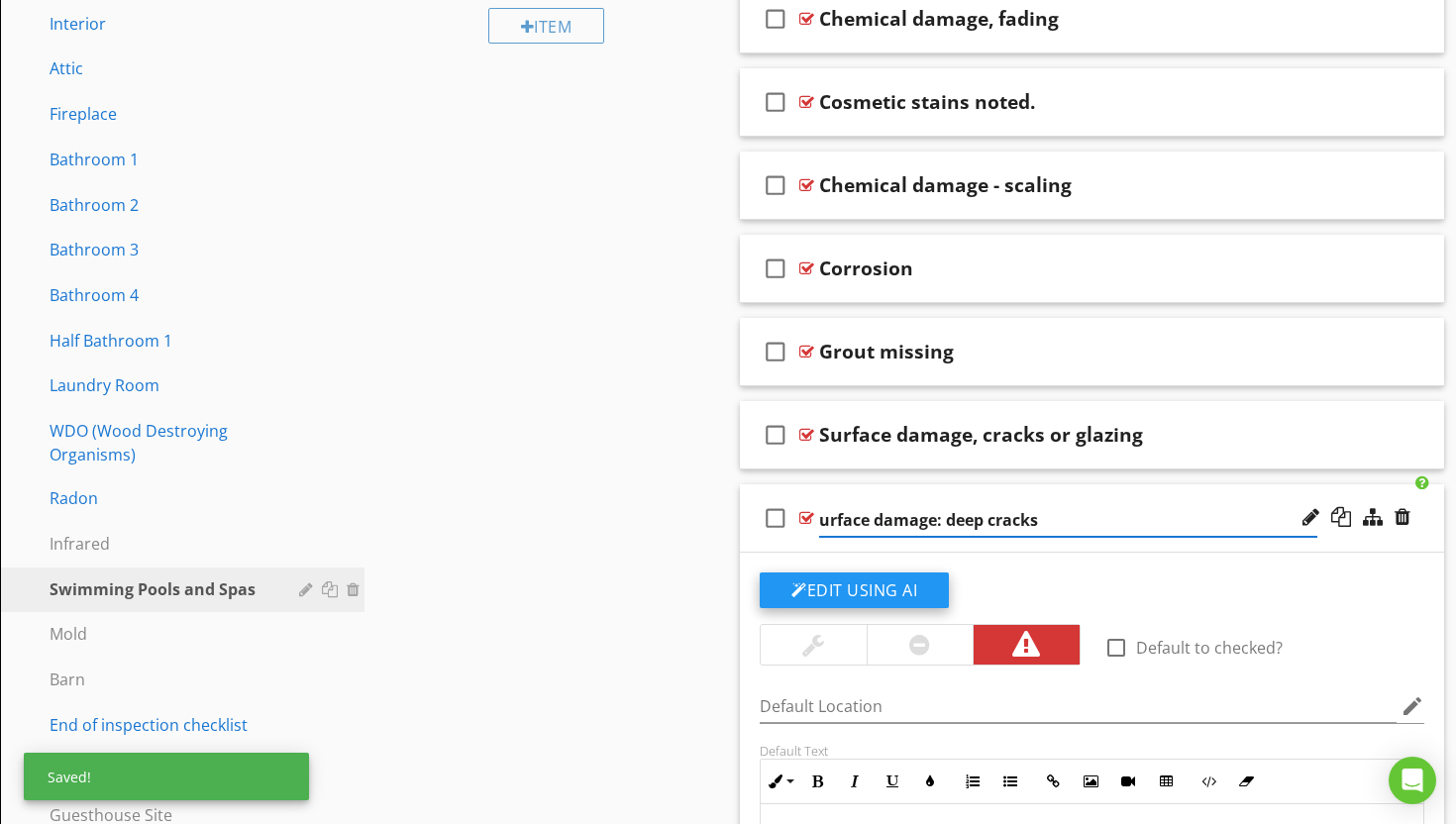 type on "Surface damage: deep cracks" 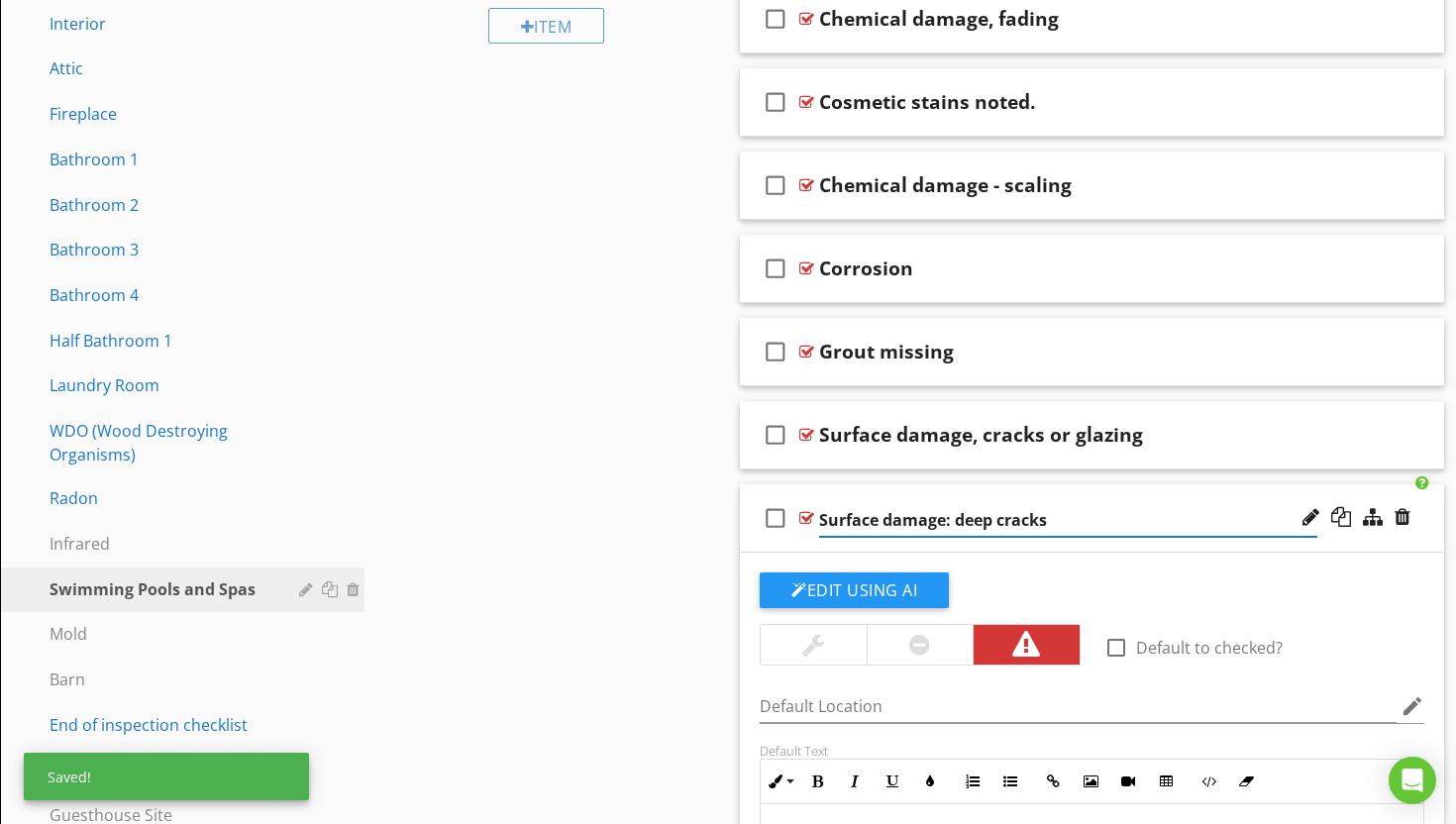 click at bounding box center (806, 518) 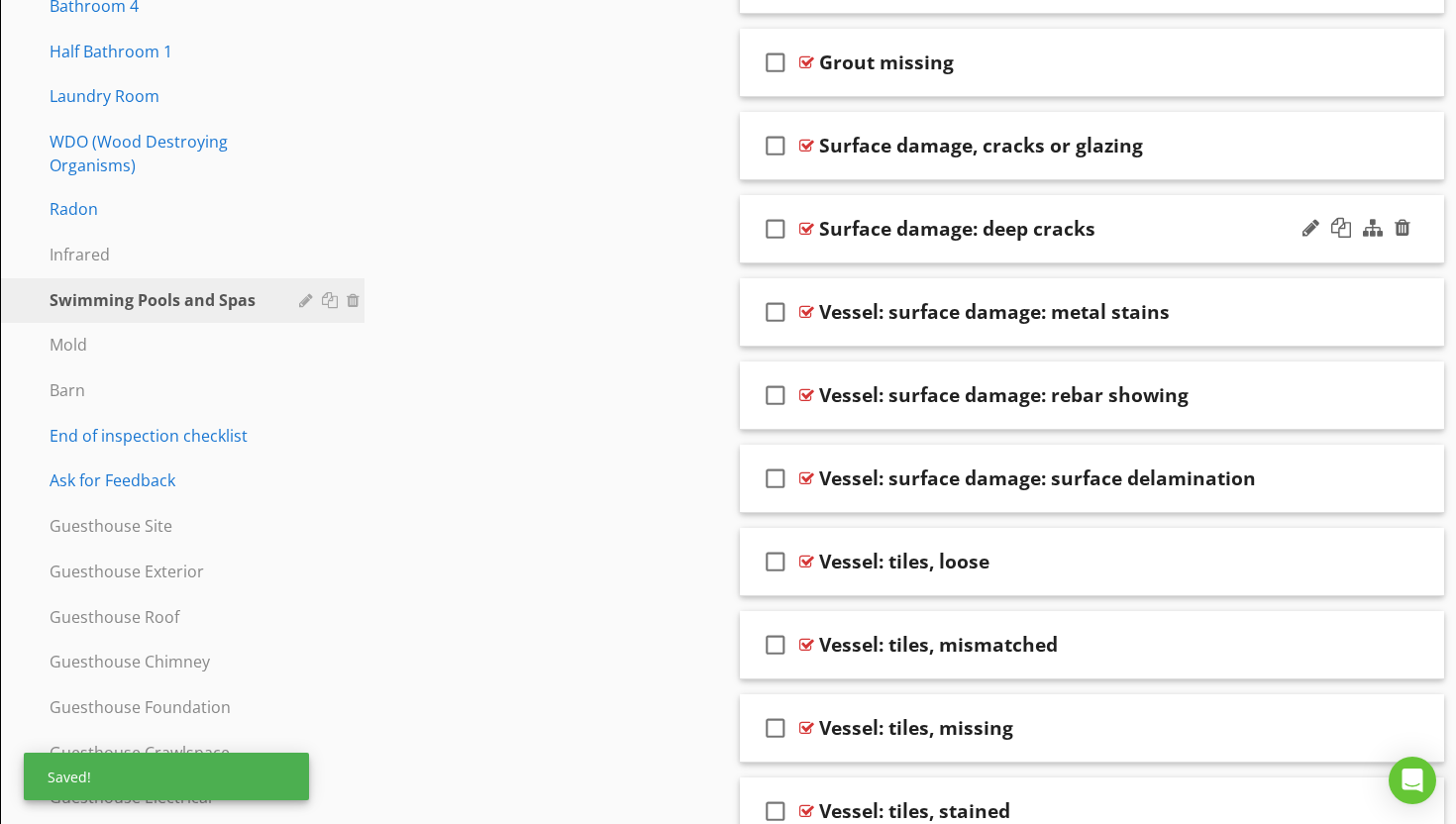 scroll, scrollTop: 1227, scrollLeft: 0, axis: vertical 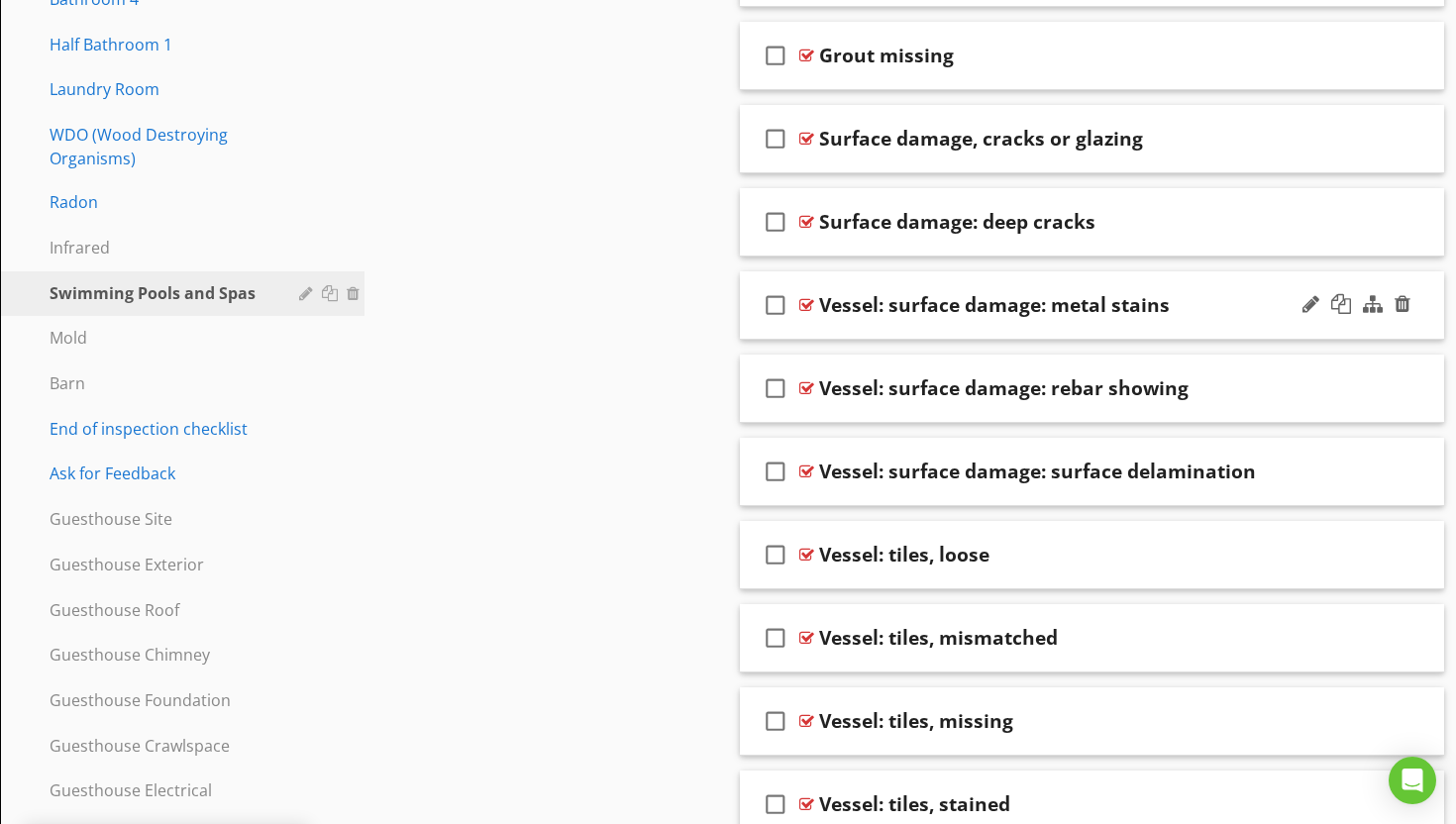 click on "Vessel: surface damage: metal stains" at bounding box center [994, 305] 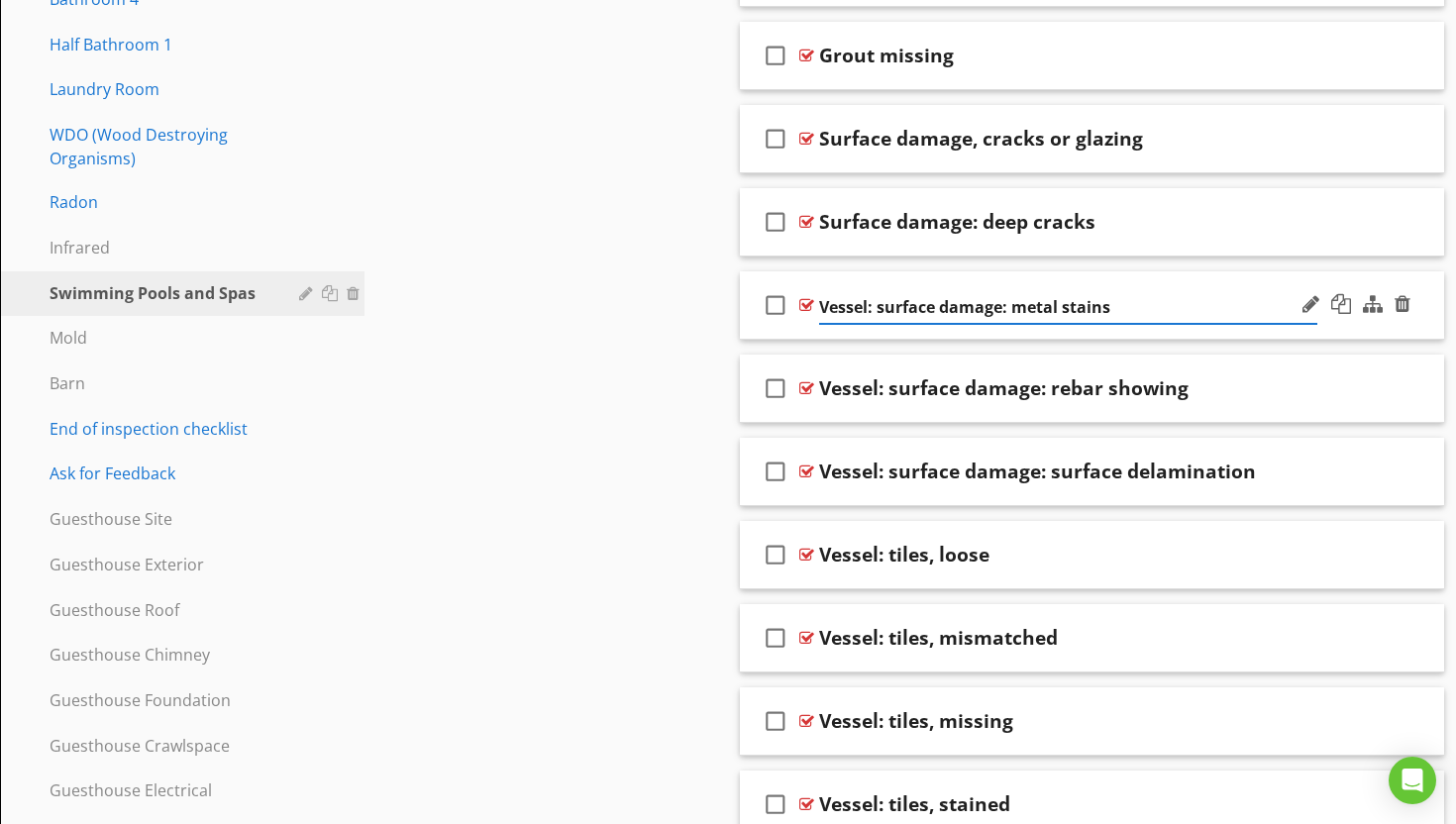 click on "Vessel: surface damage: metal stains" at bounding box center (1068, 307) 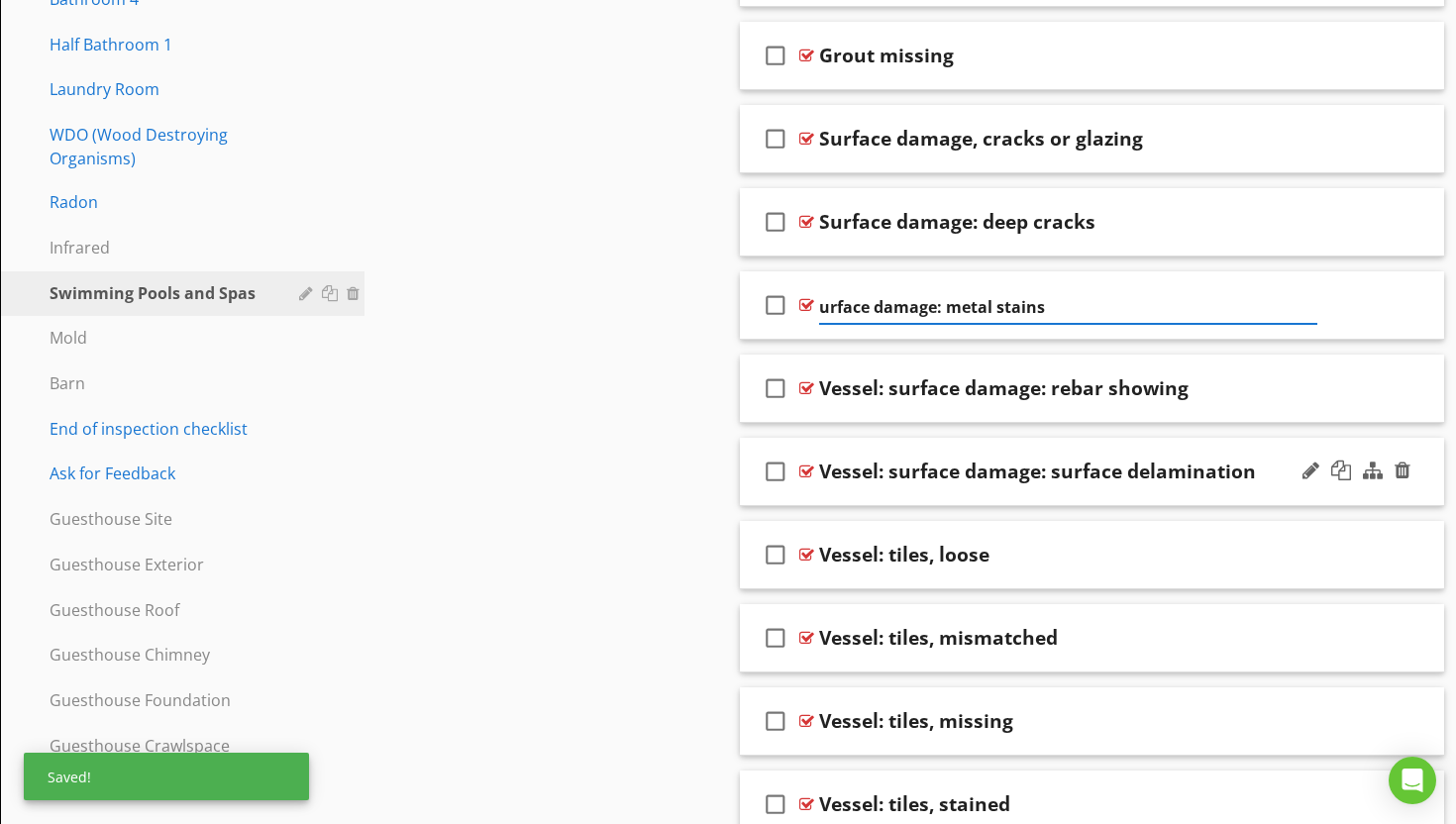 type on "Surface damage: metal stains" 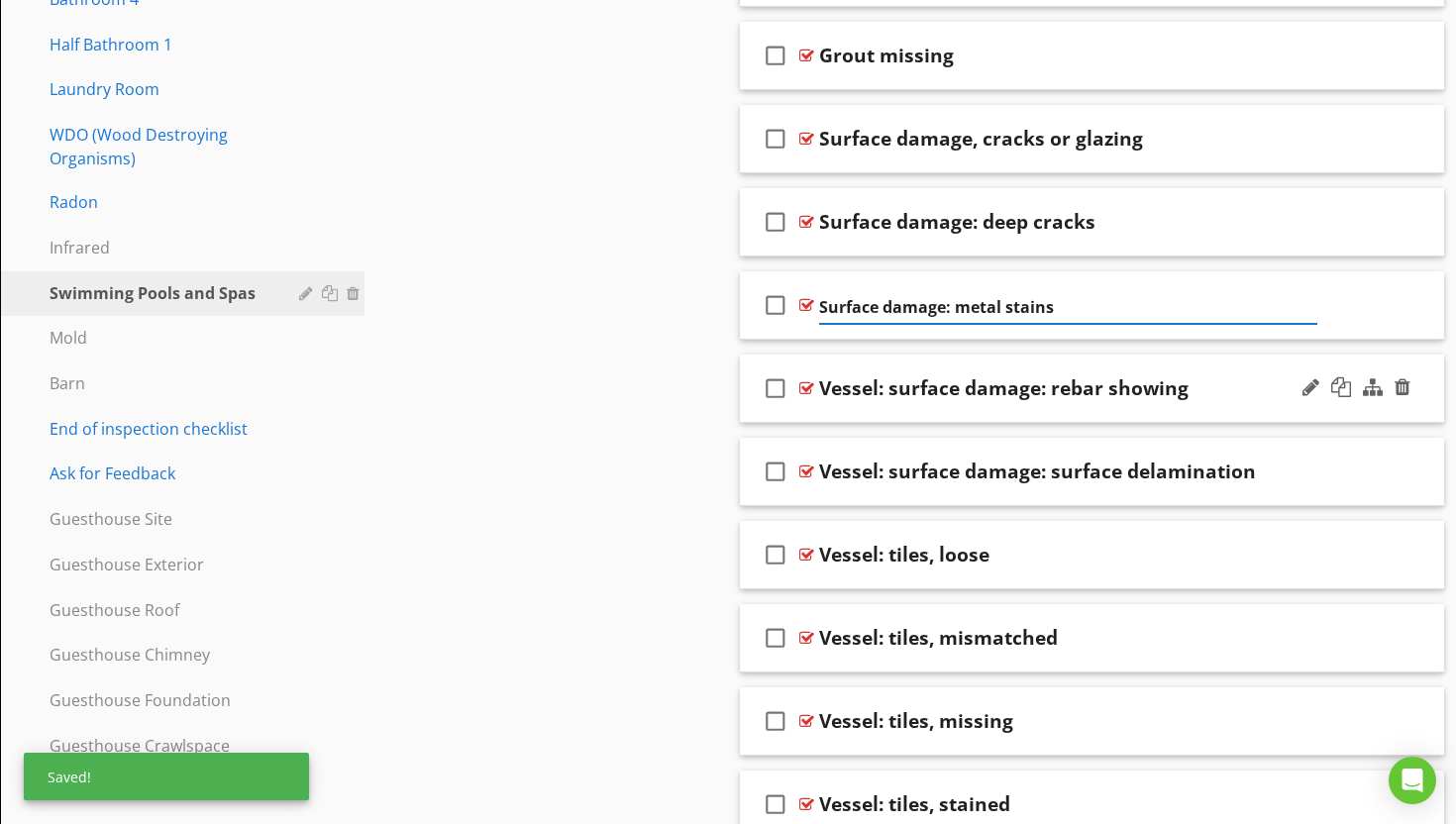 click on "check_box_outline_blank
Vessel: surface damage: rebar showing" at bounding box center (1092, 388) 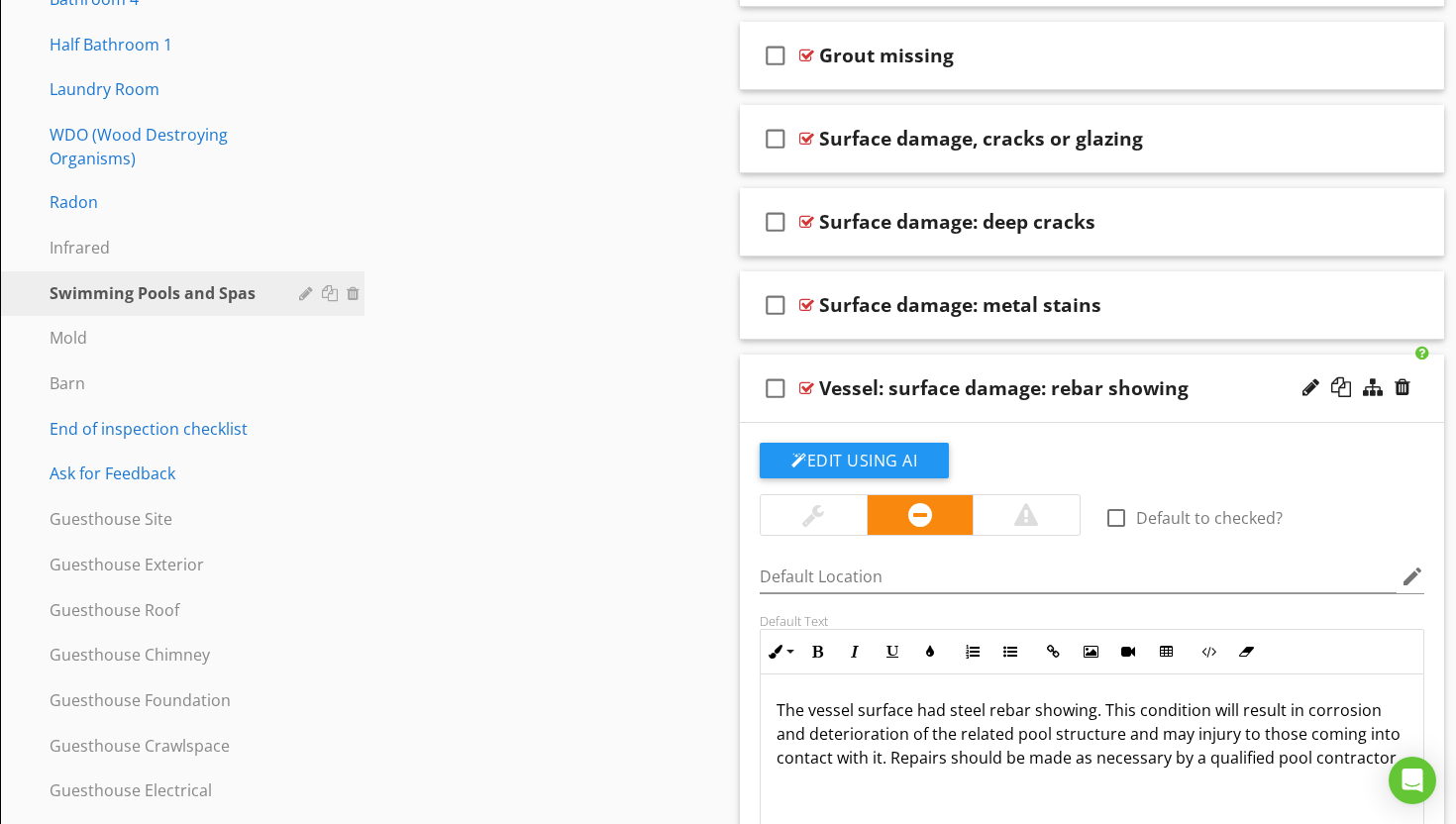 click on "Vessel: surface damage: rebar showing" at bounding box center (1003, 388) 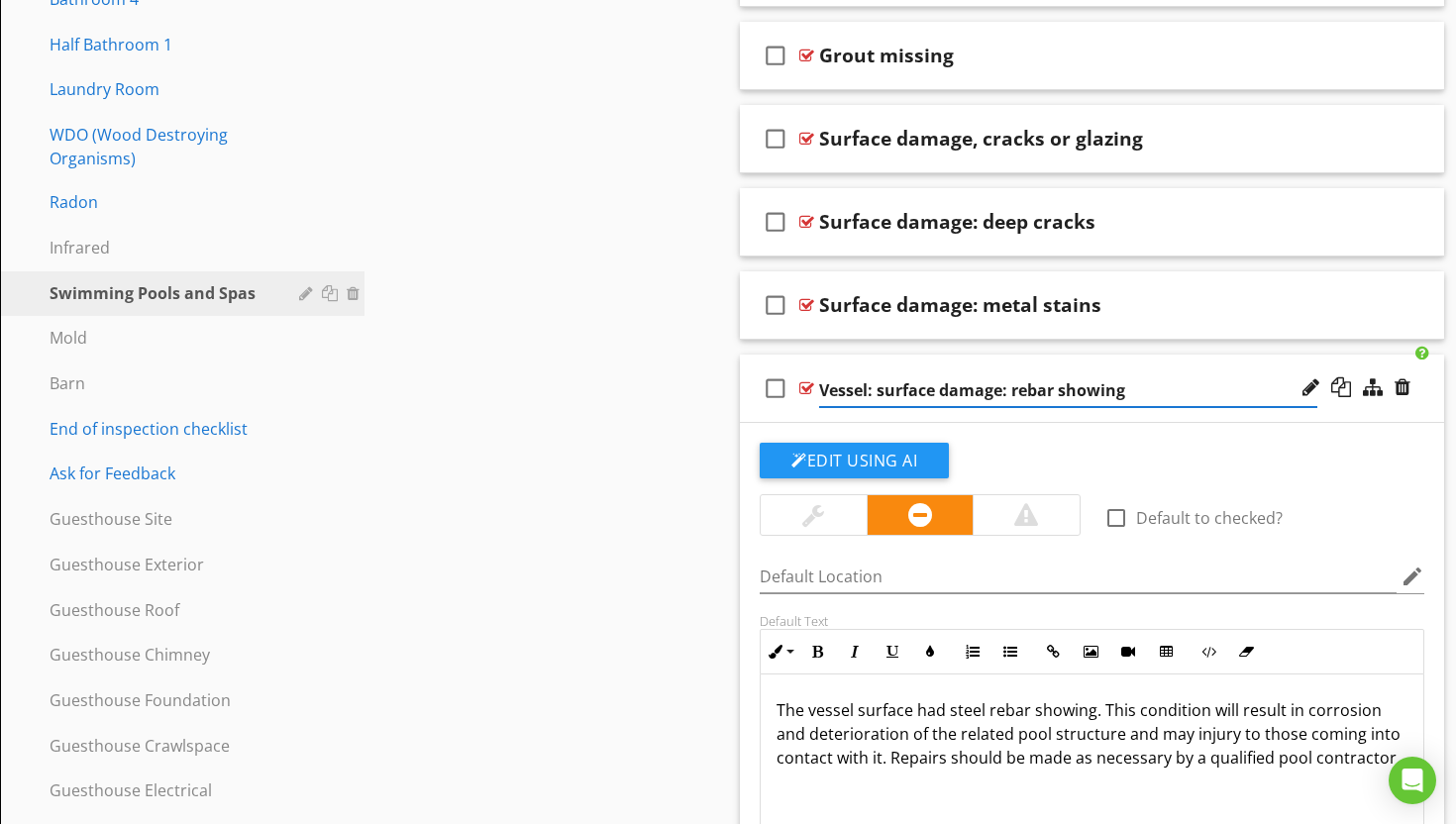 click on "Vessel: surface damage: rebar showing" at bounding box center (1068, 390) 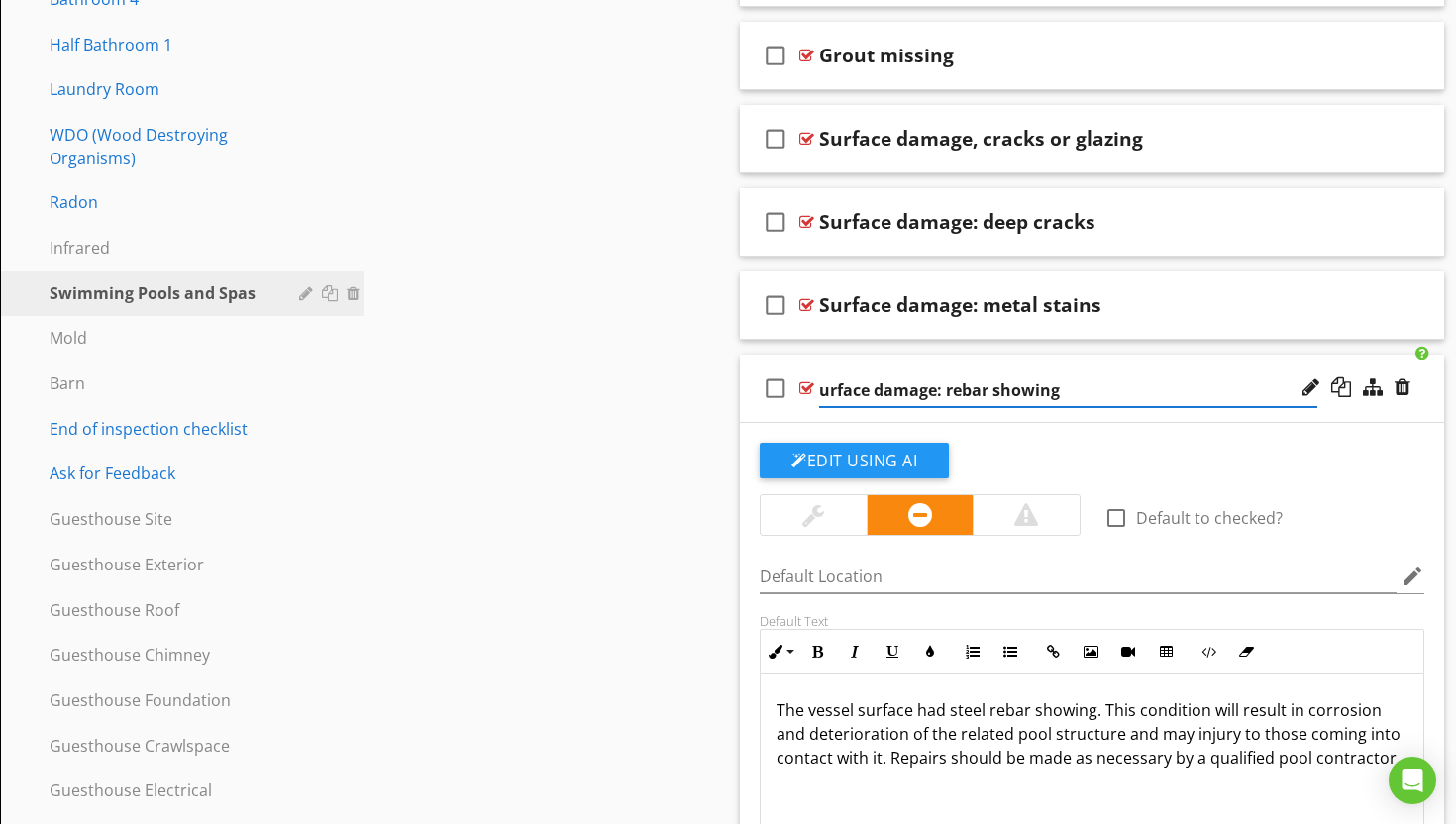 type on "Surface damage: rebar showing" 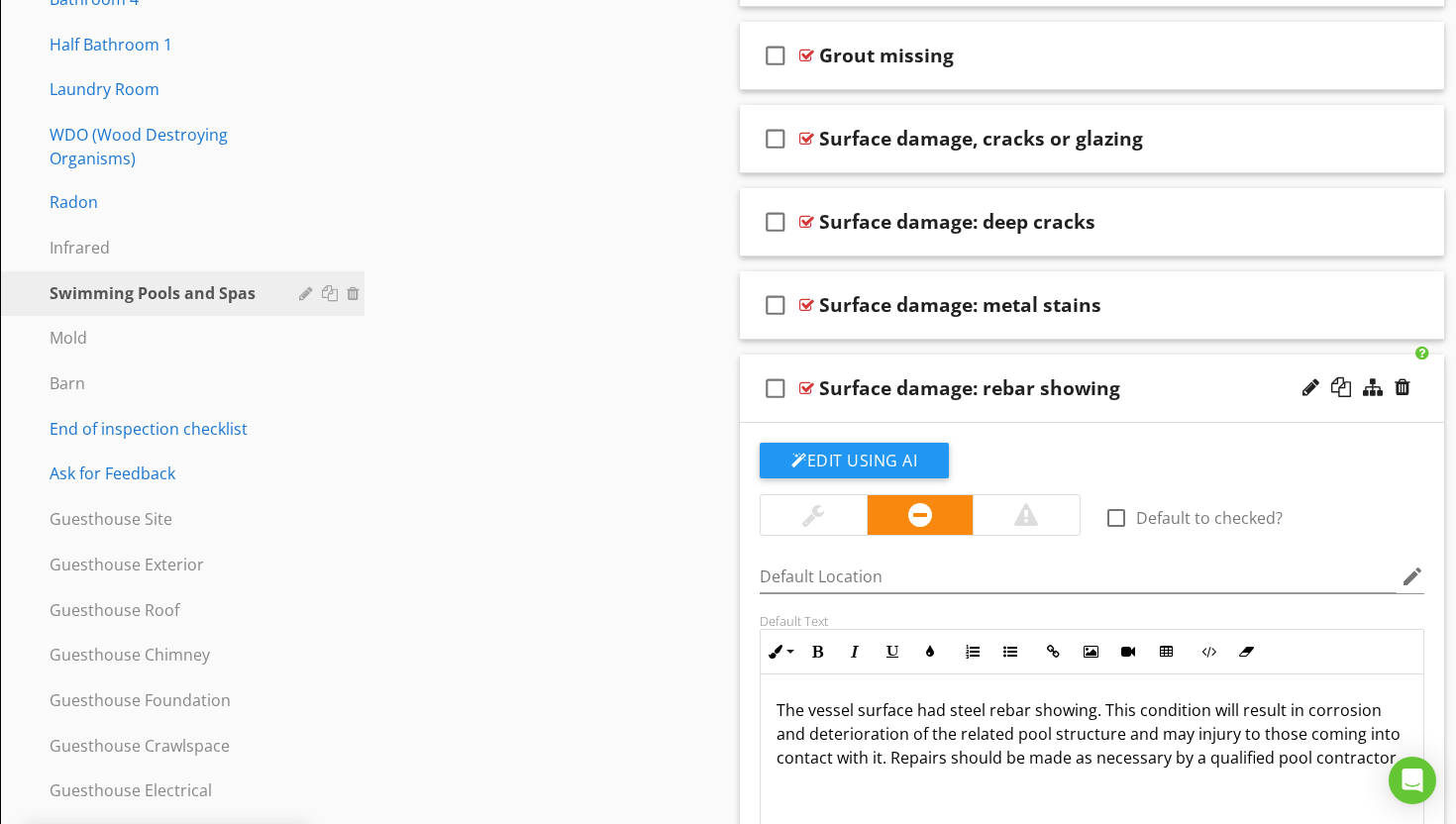click at bounding box center (806, 388) 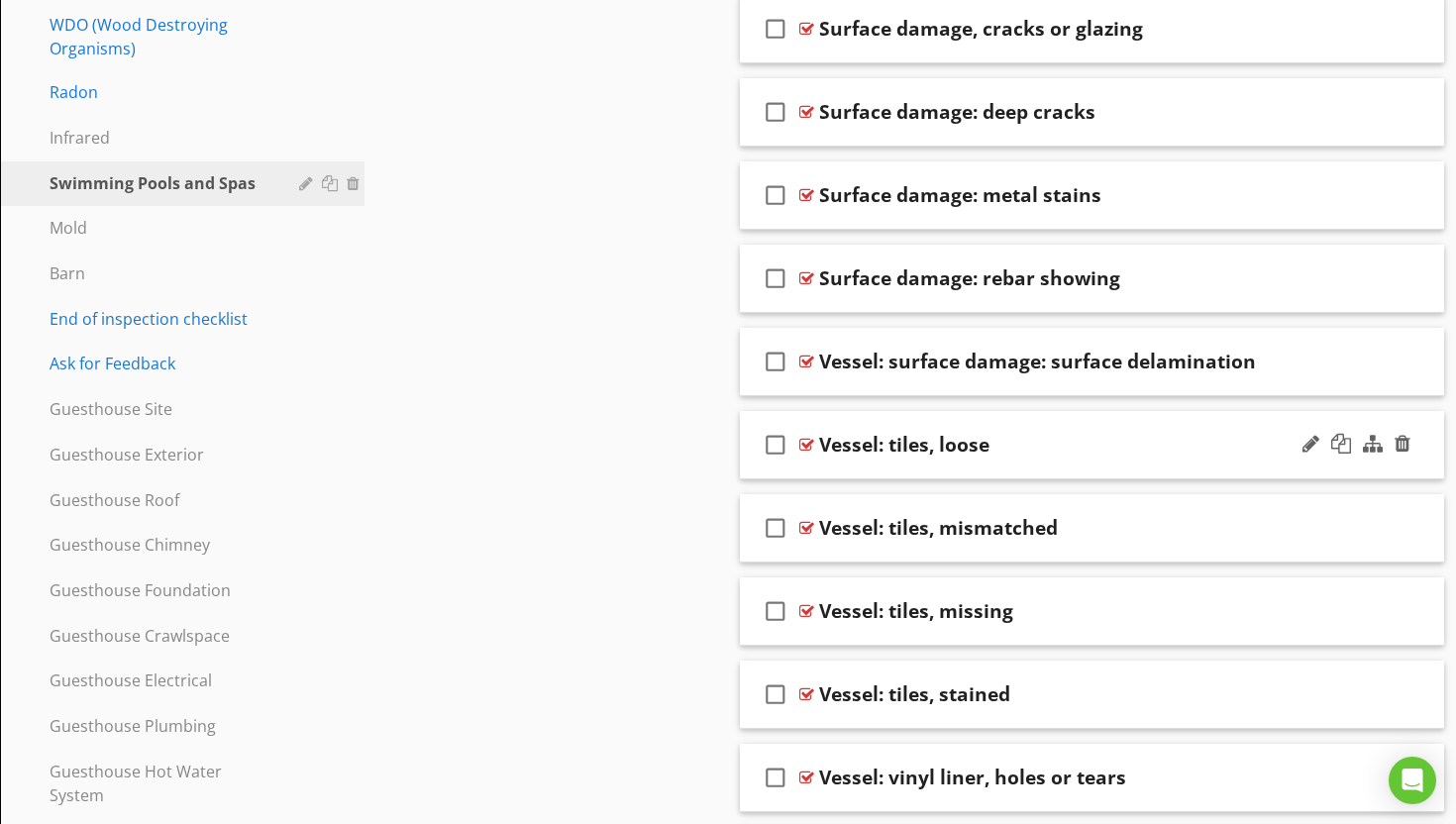 scroll, scrollTop: 1339, scrollLeft: 0, axis: vertical 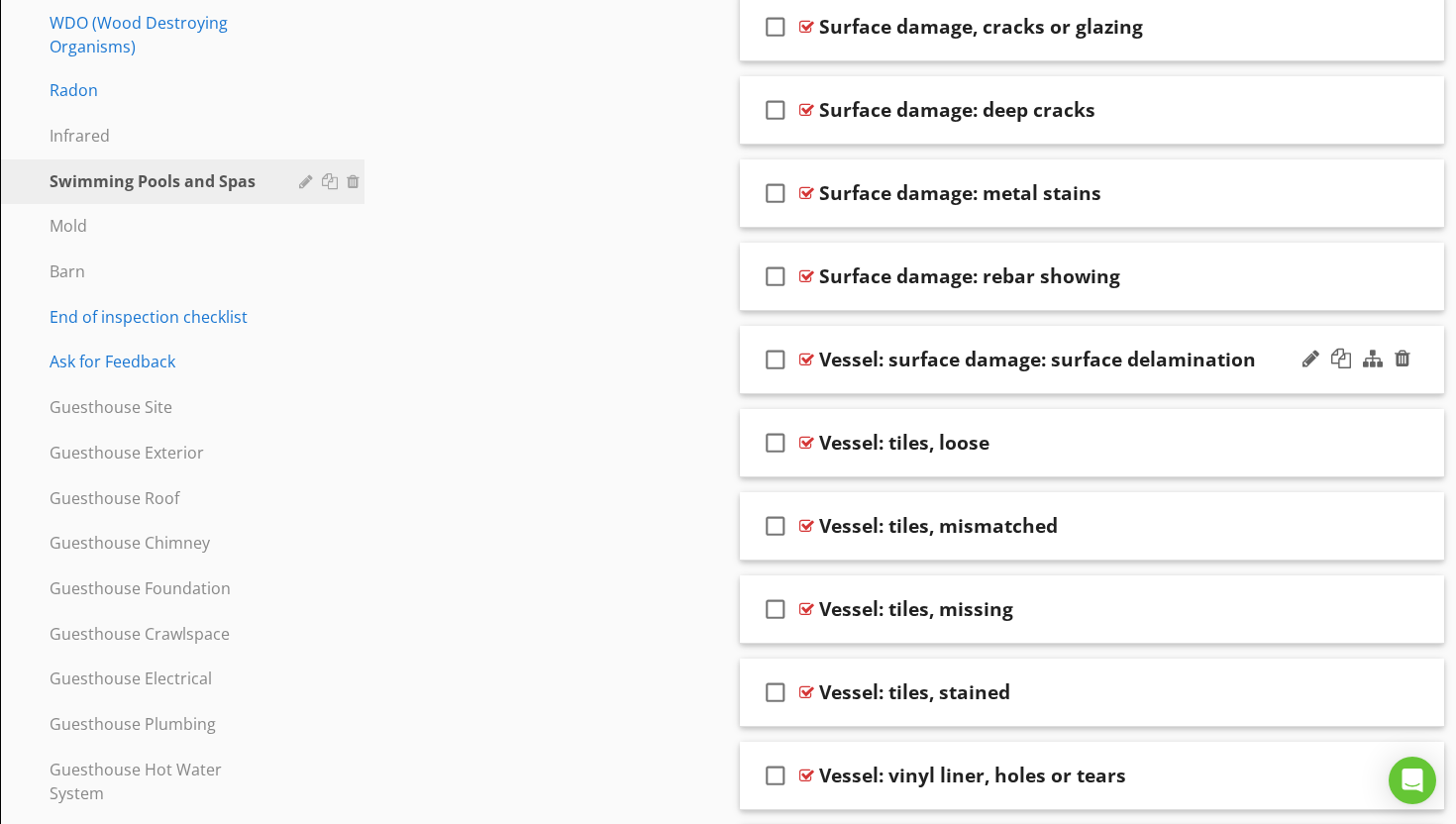 click on "Vessel: surface damage: surface delamination" at bounding box center [1037, 360] 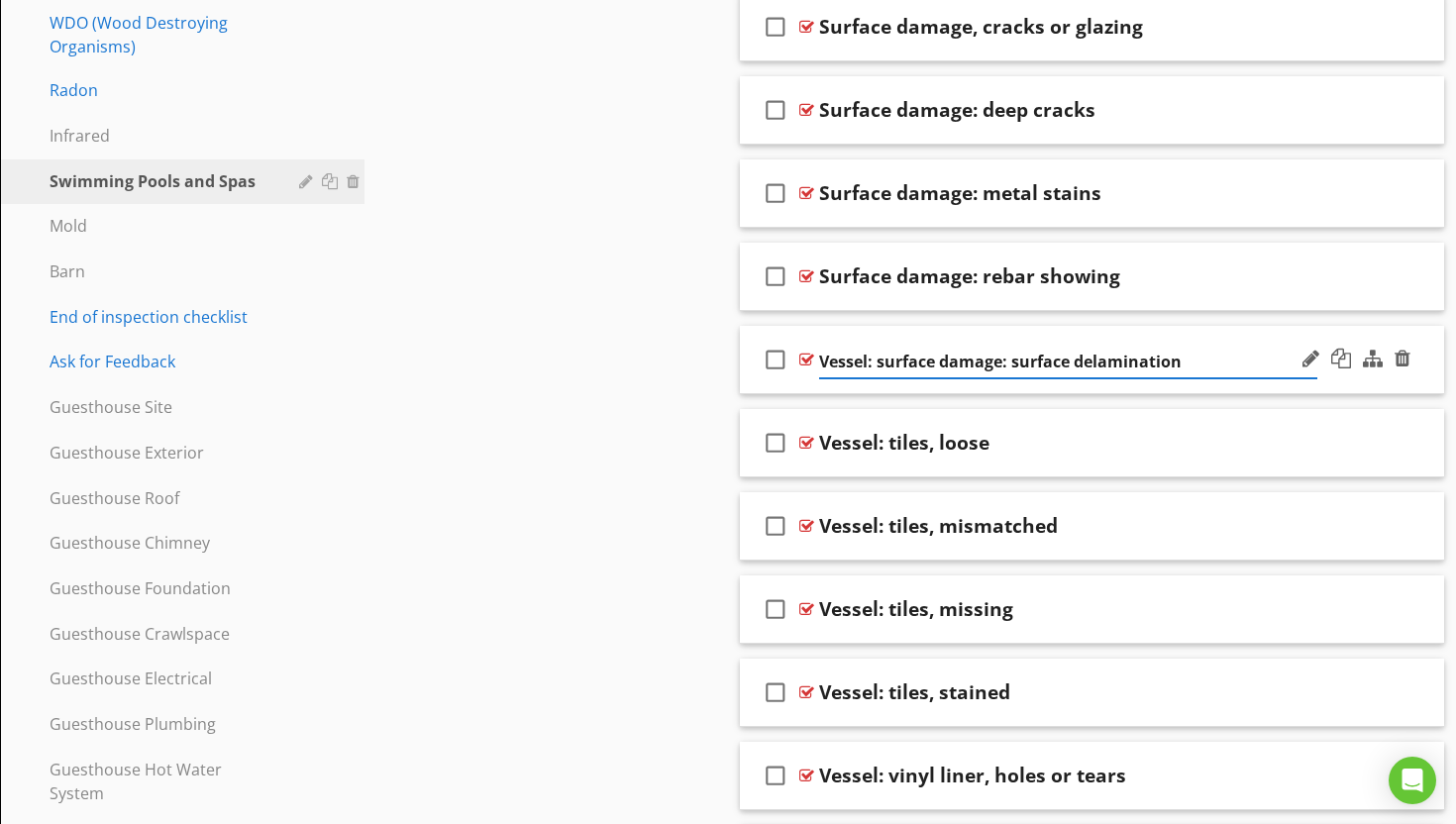 click on "Vessel: surface damage: surface delamination" at bounding box center [1068, 361] 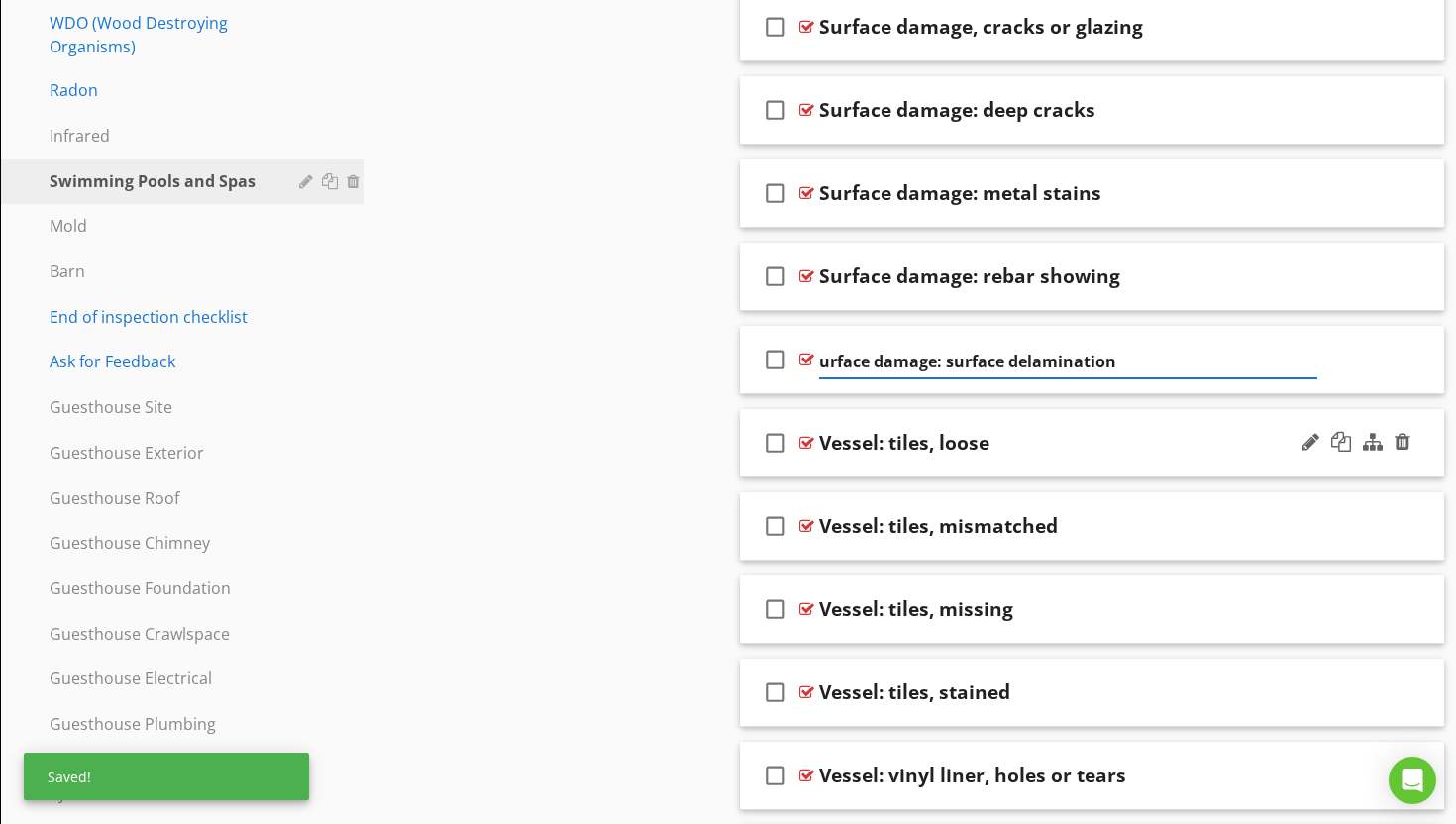 type on "Surface damage: surface delamination" 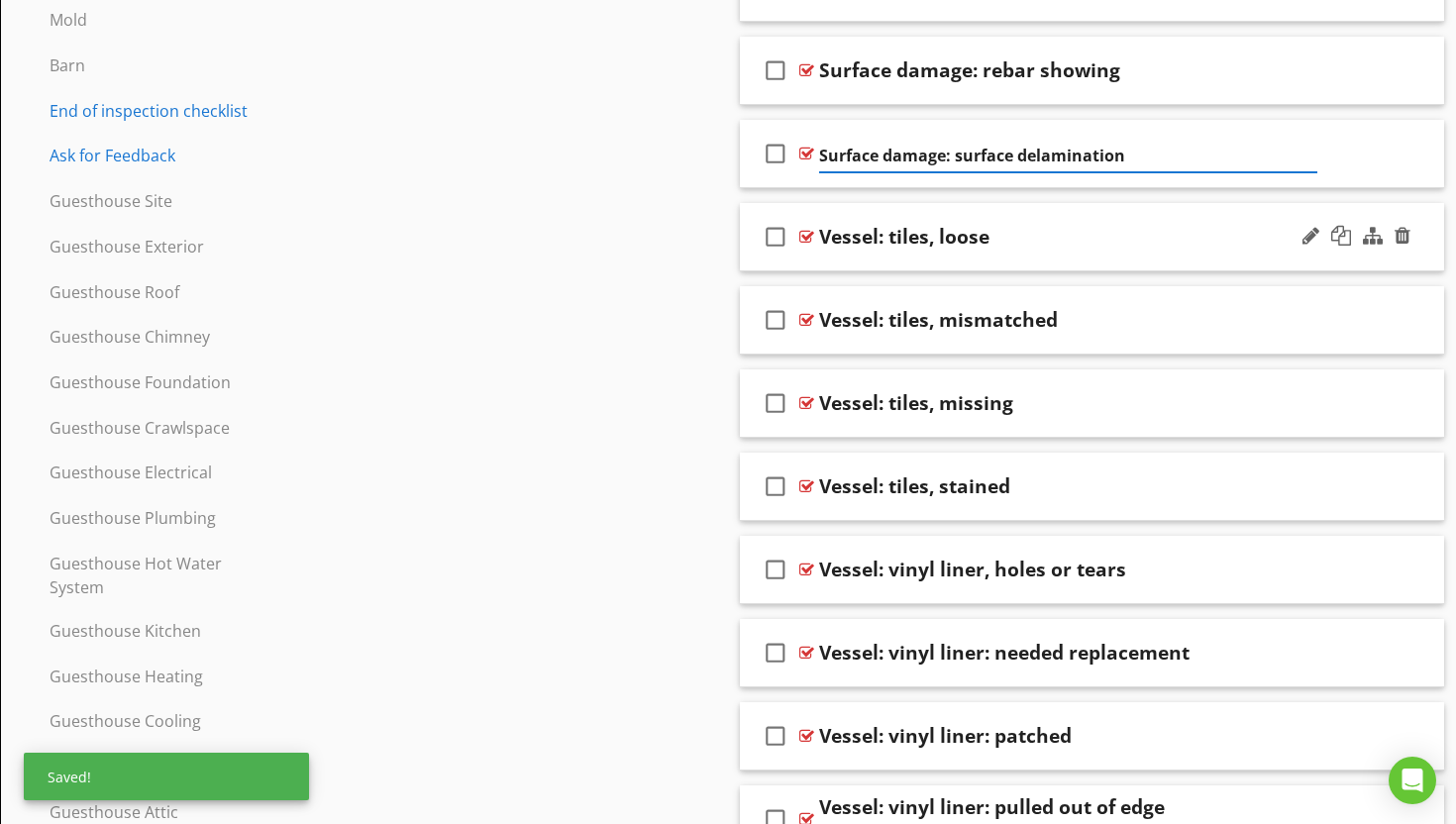 scroll, scrollTop: 1558, scrollLeft: 0, axis: vertical 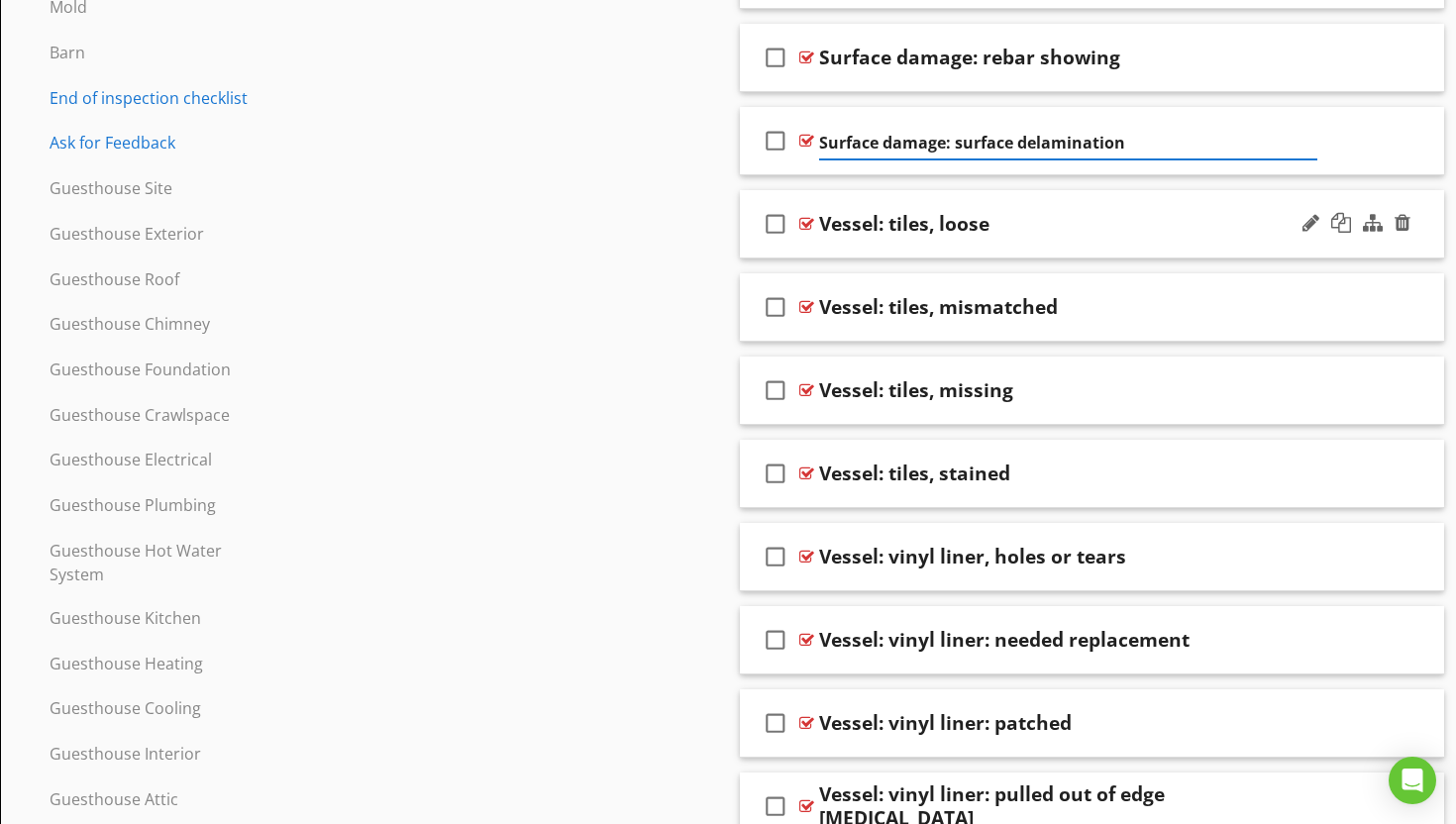 click on "Vessel: tiles, loose" at bounding box center (904, 224) 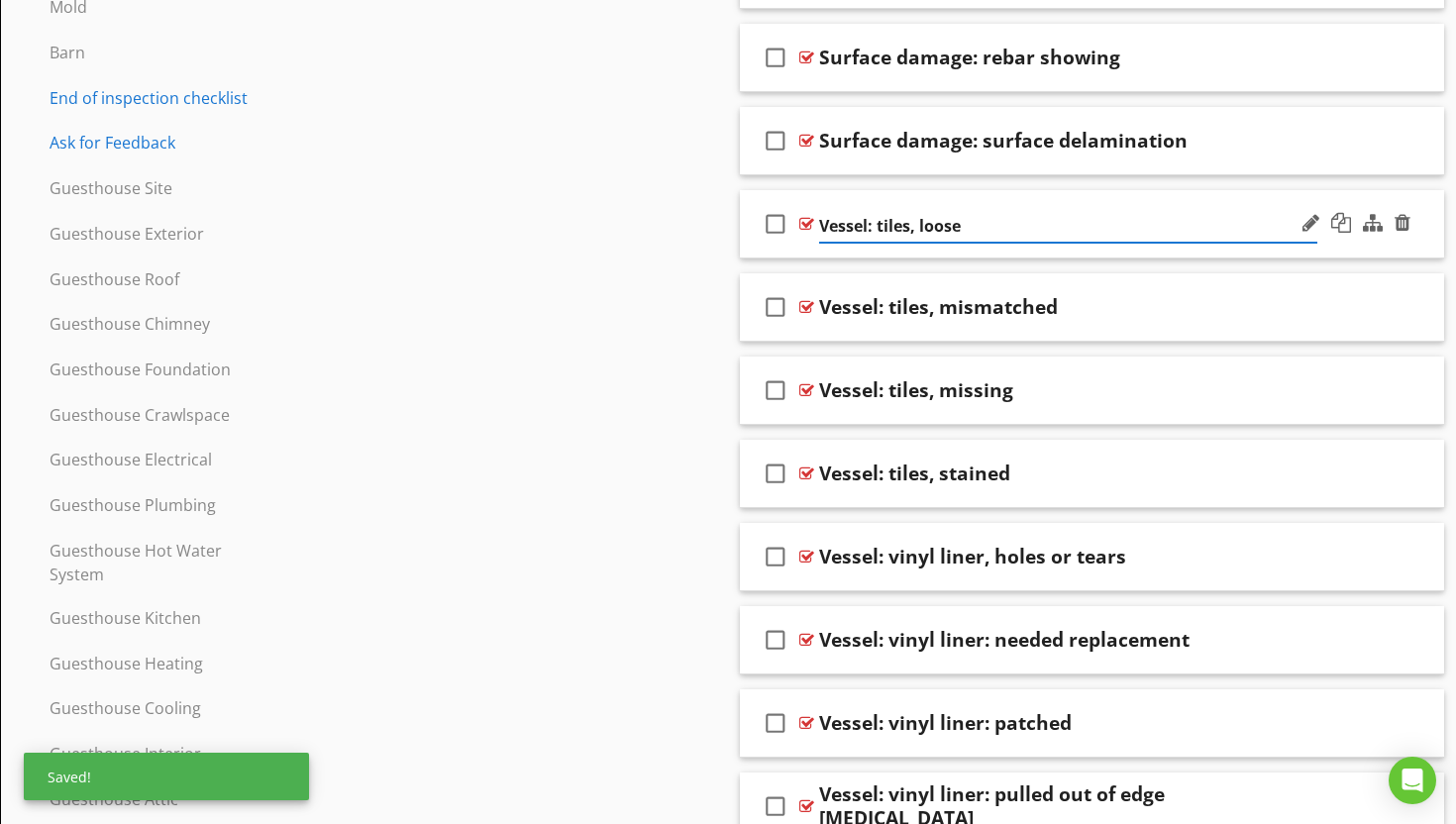 click on "Vessel: tiles, loose" at bounding box center (1068, 226) 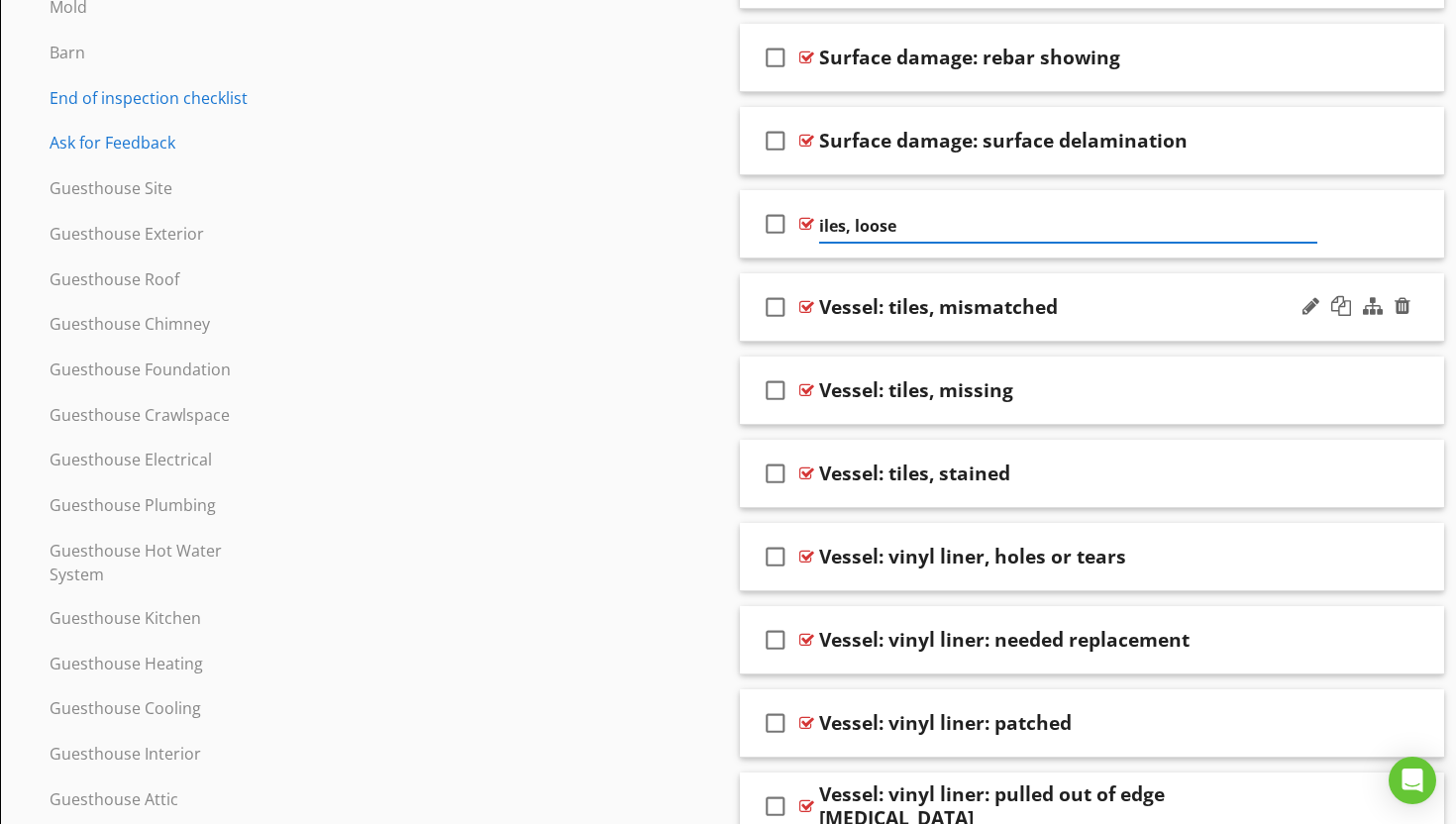 type on "Tiles, loose" 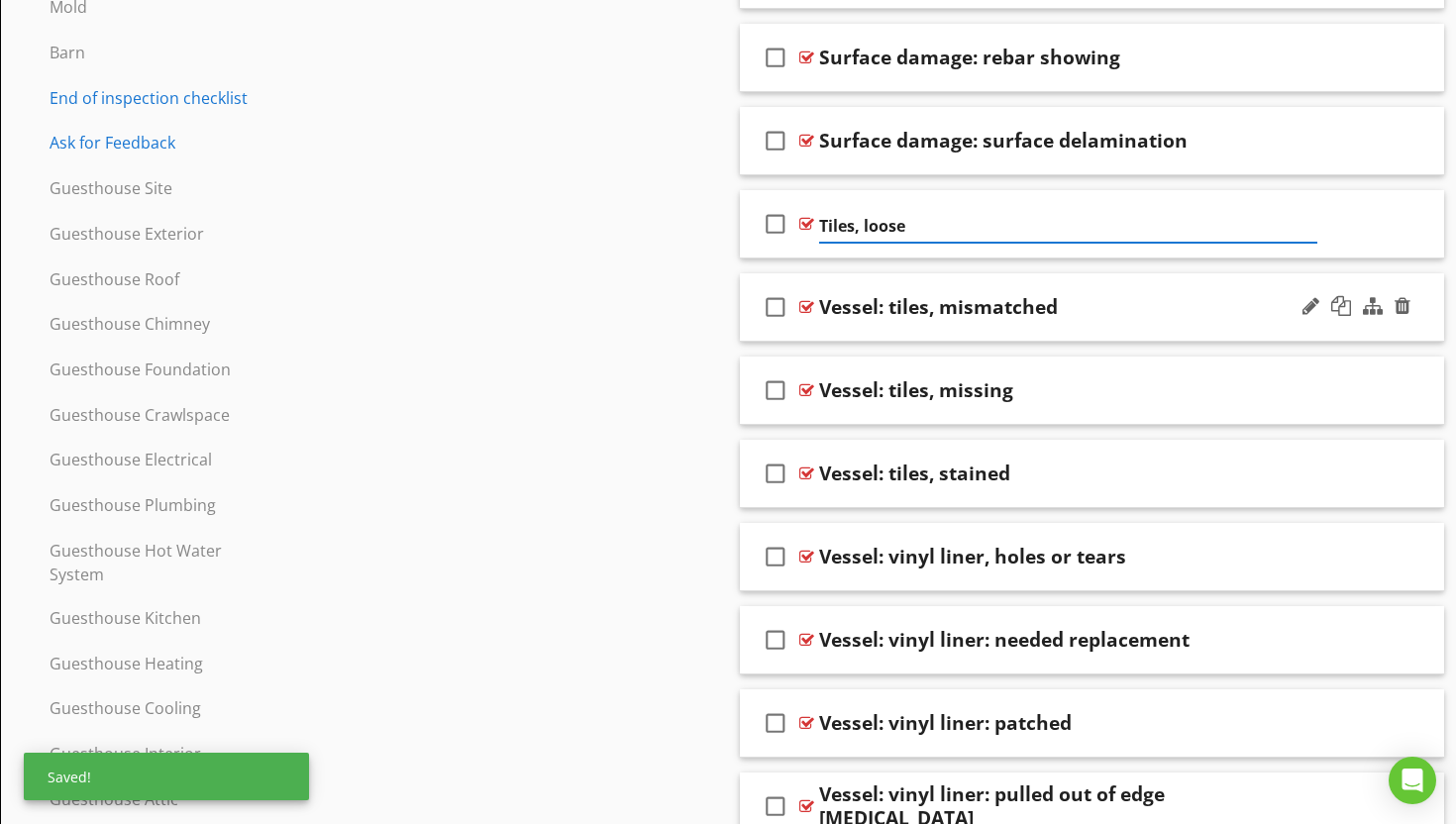 click on "Vessel: tiles, mismatched" at bounding box center (938, 307) 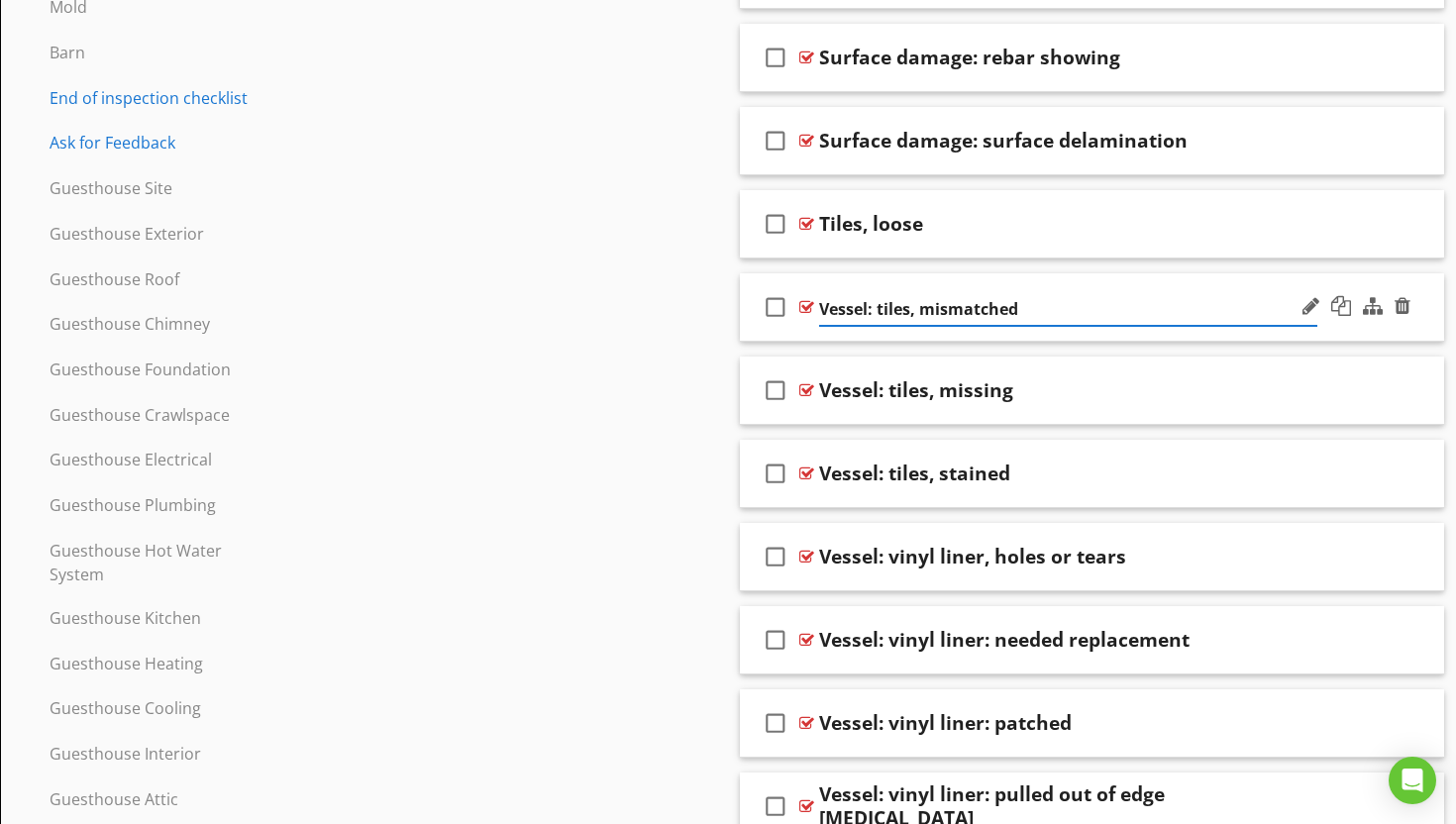 click on "Vessel: tiles, mismatched" at bounding box center (1068, 309) 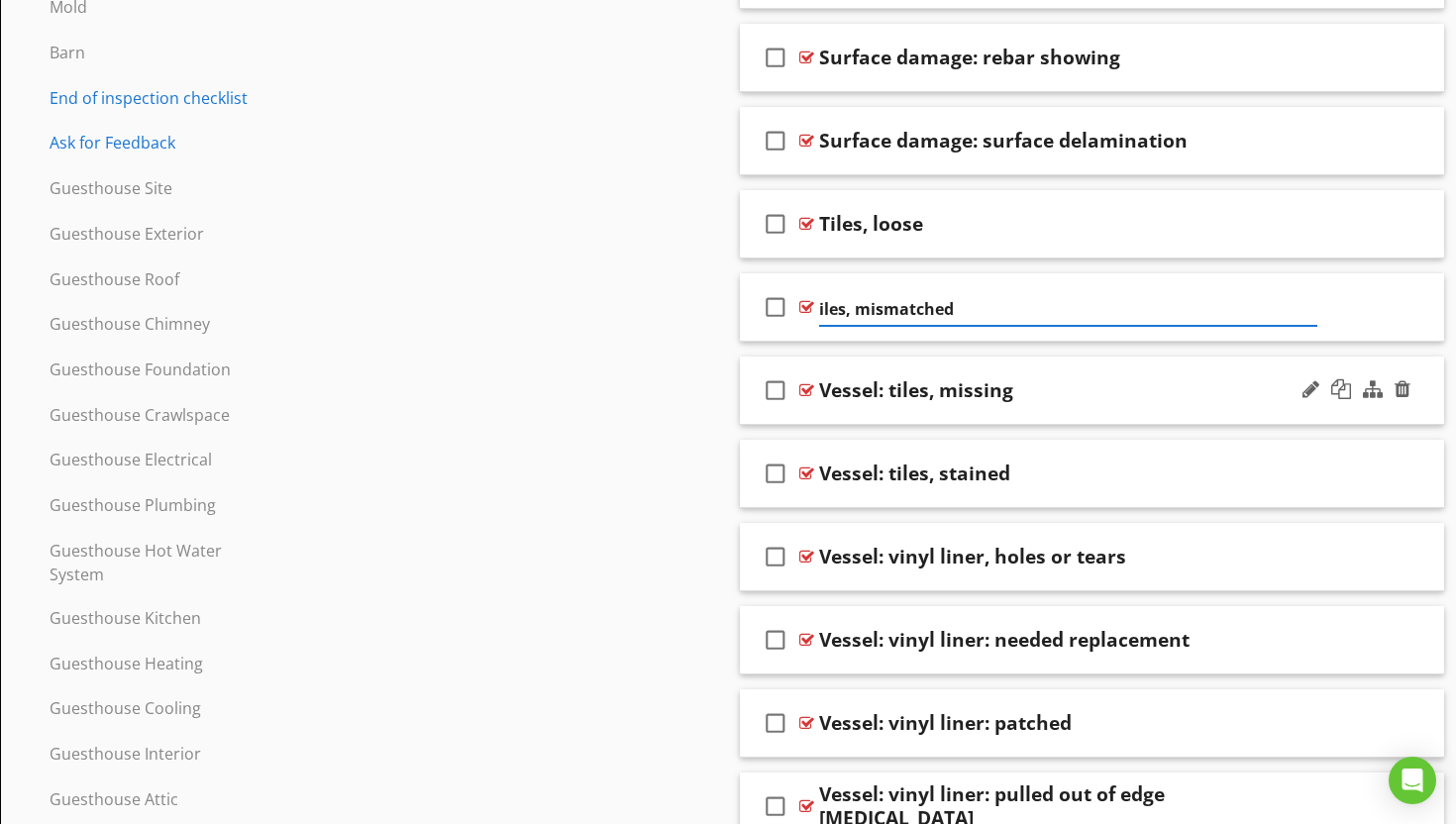 type on "Tiles, mismatched" 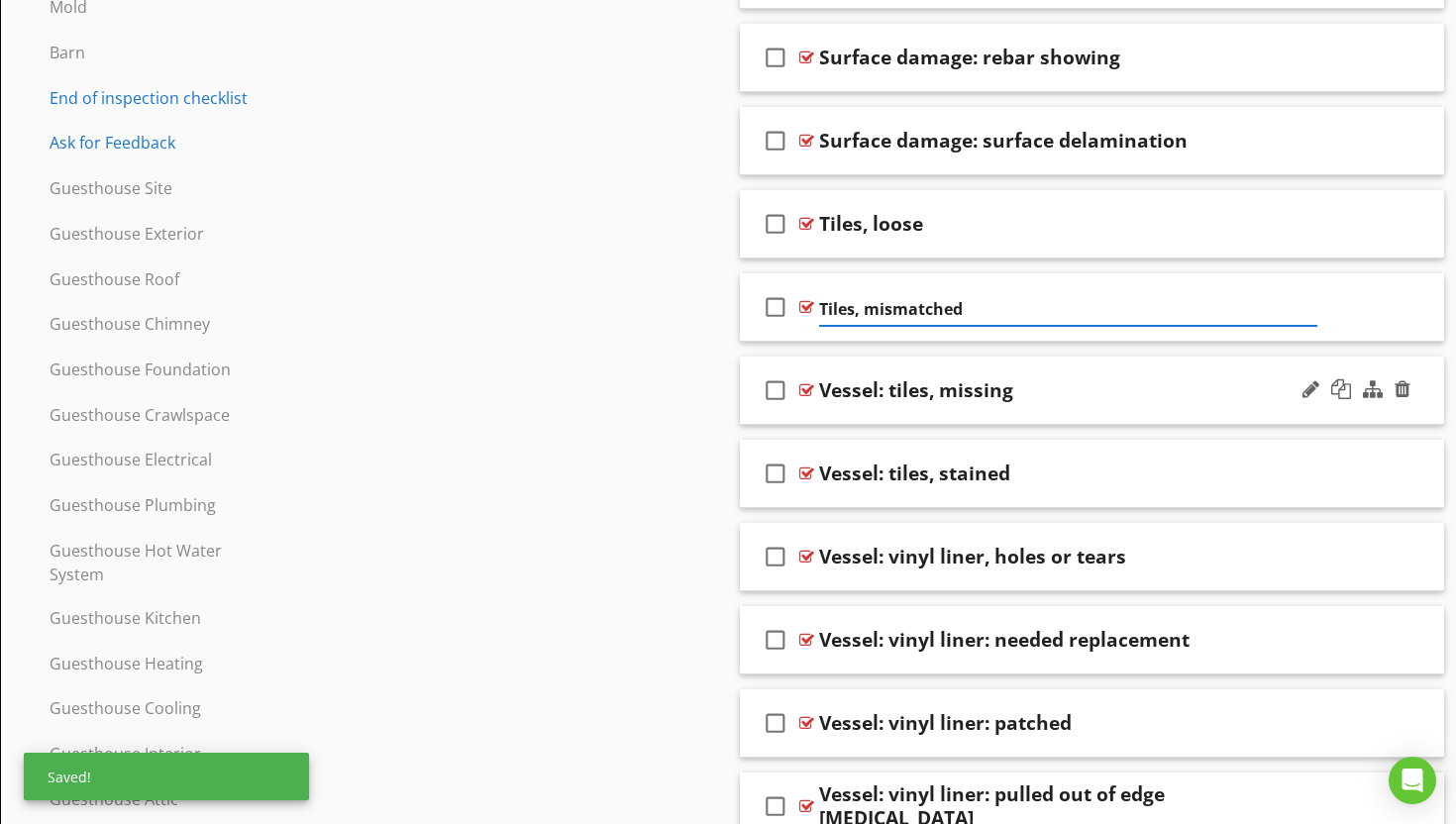 click on "Vessel: tiles, missing" at bounding box center [916, 390] 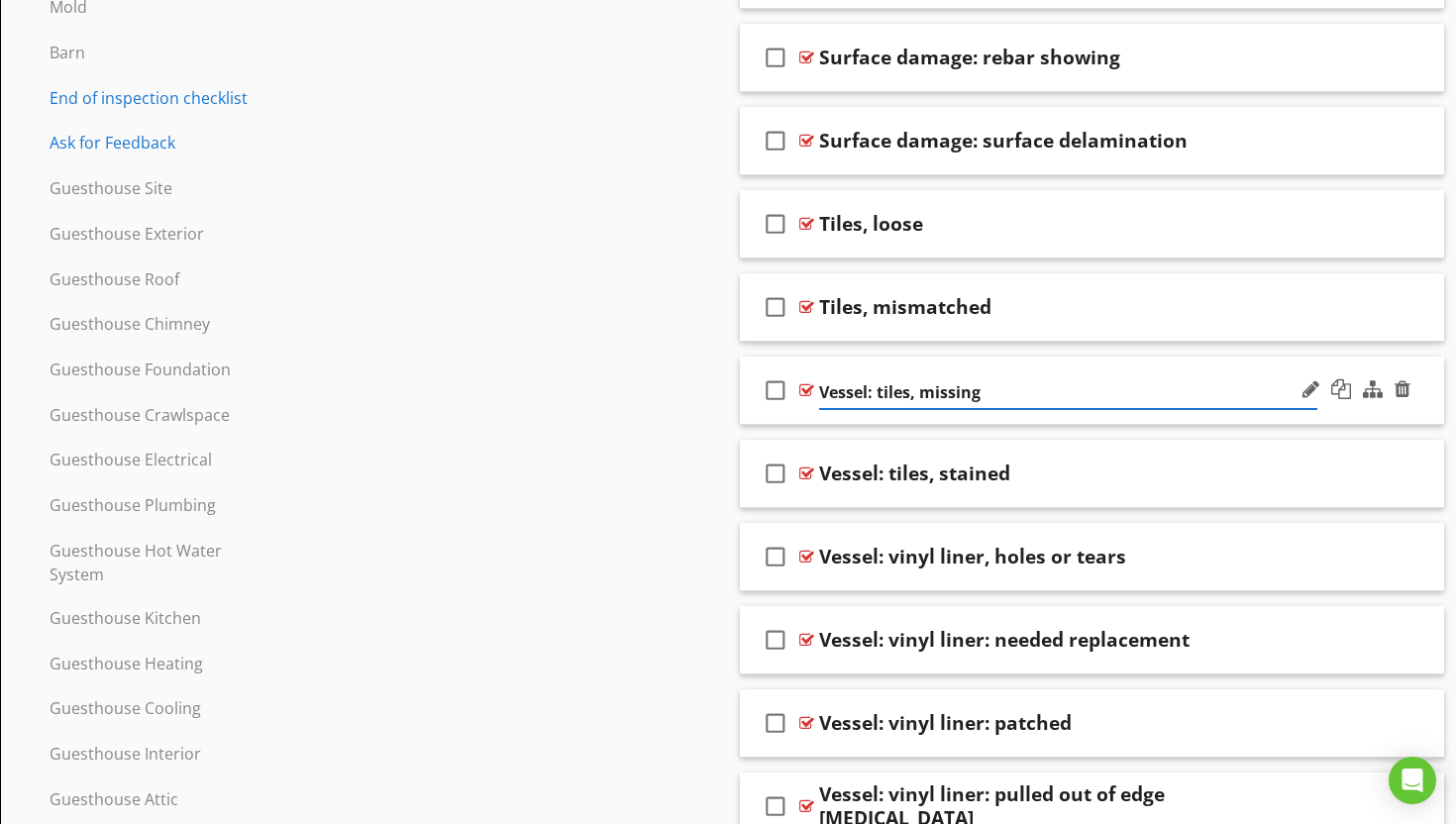 click on "Vessel: tiles, missing" at bounding box center (1068, 392) 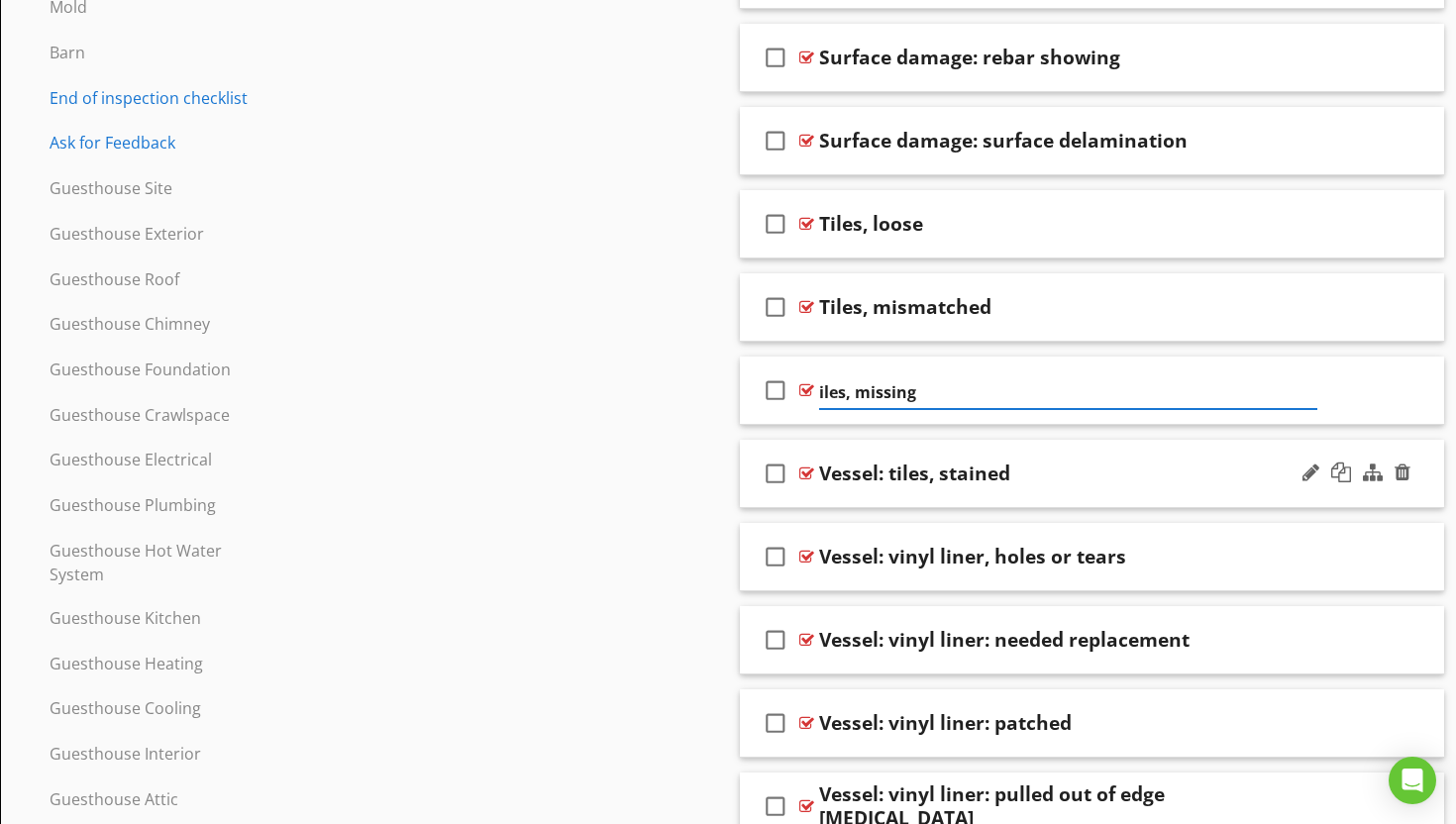 type on "Tiles, missing" 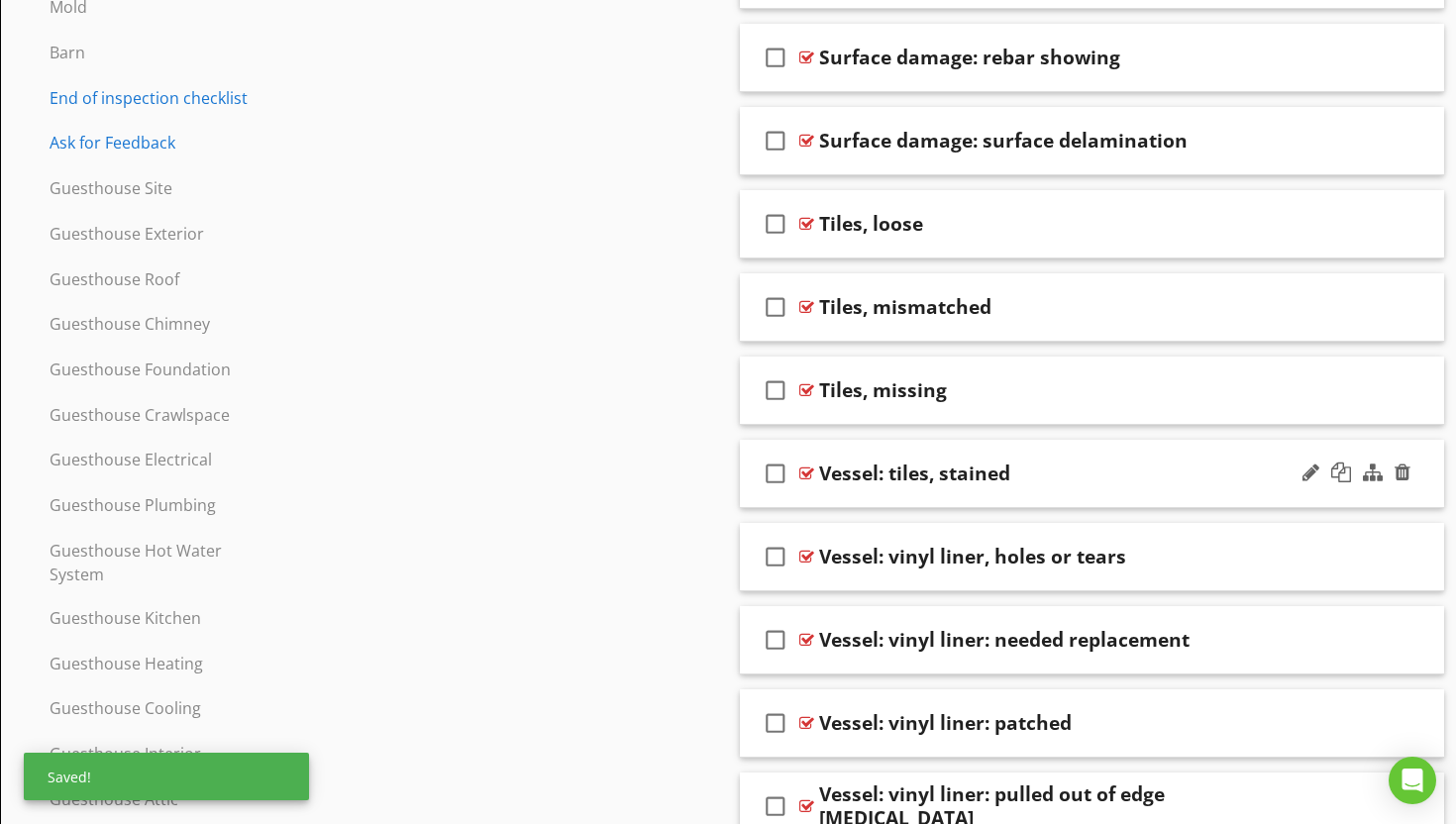 click on "Vessel: tiles, stained" at bounding box center (914, 473) 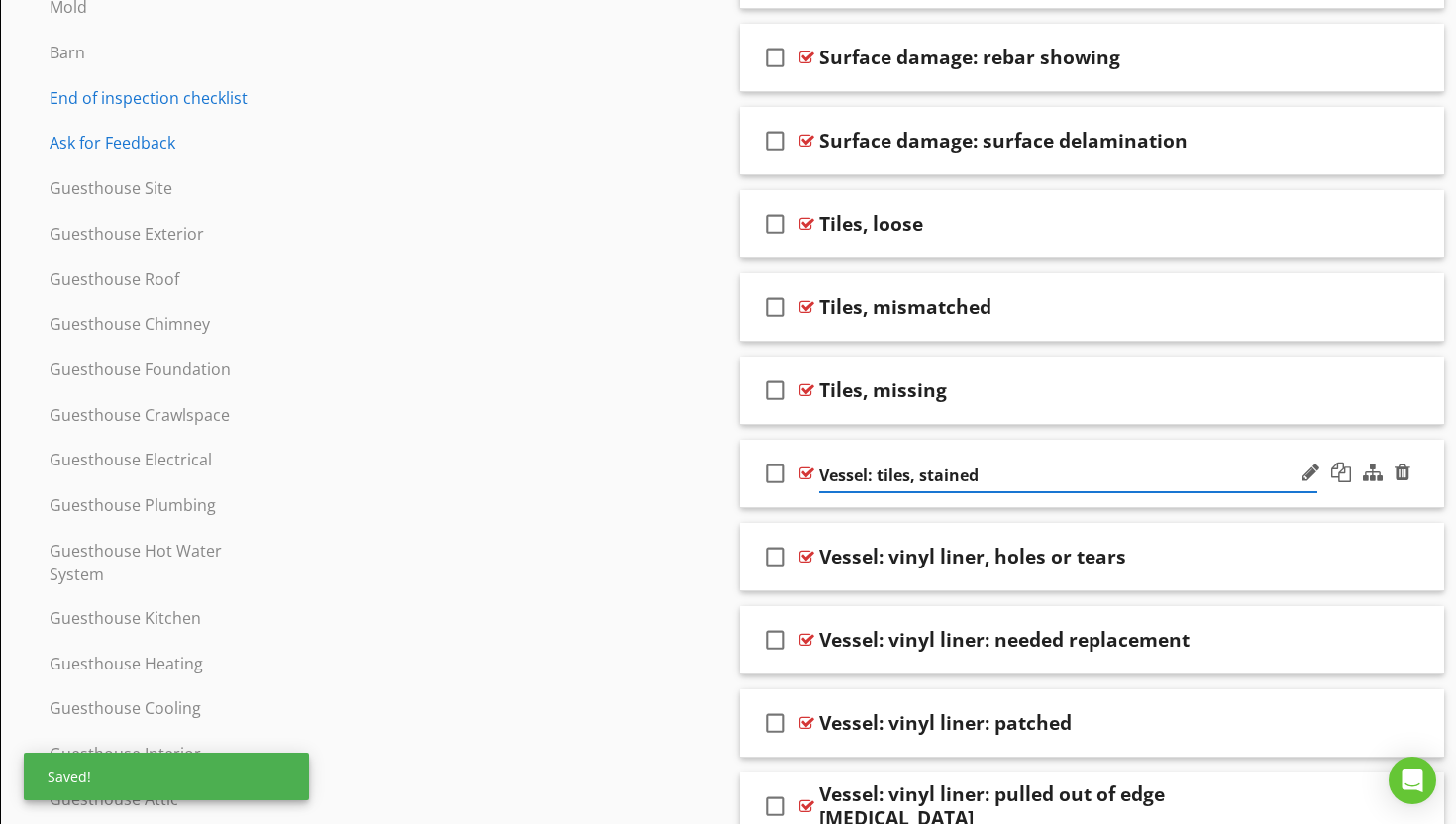 click on "Vessel: tiles, stained" at bounding box center [1068, 475] 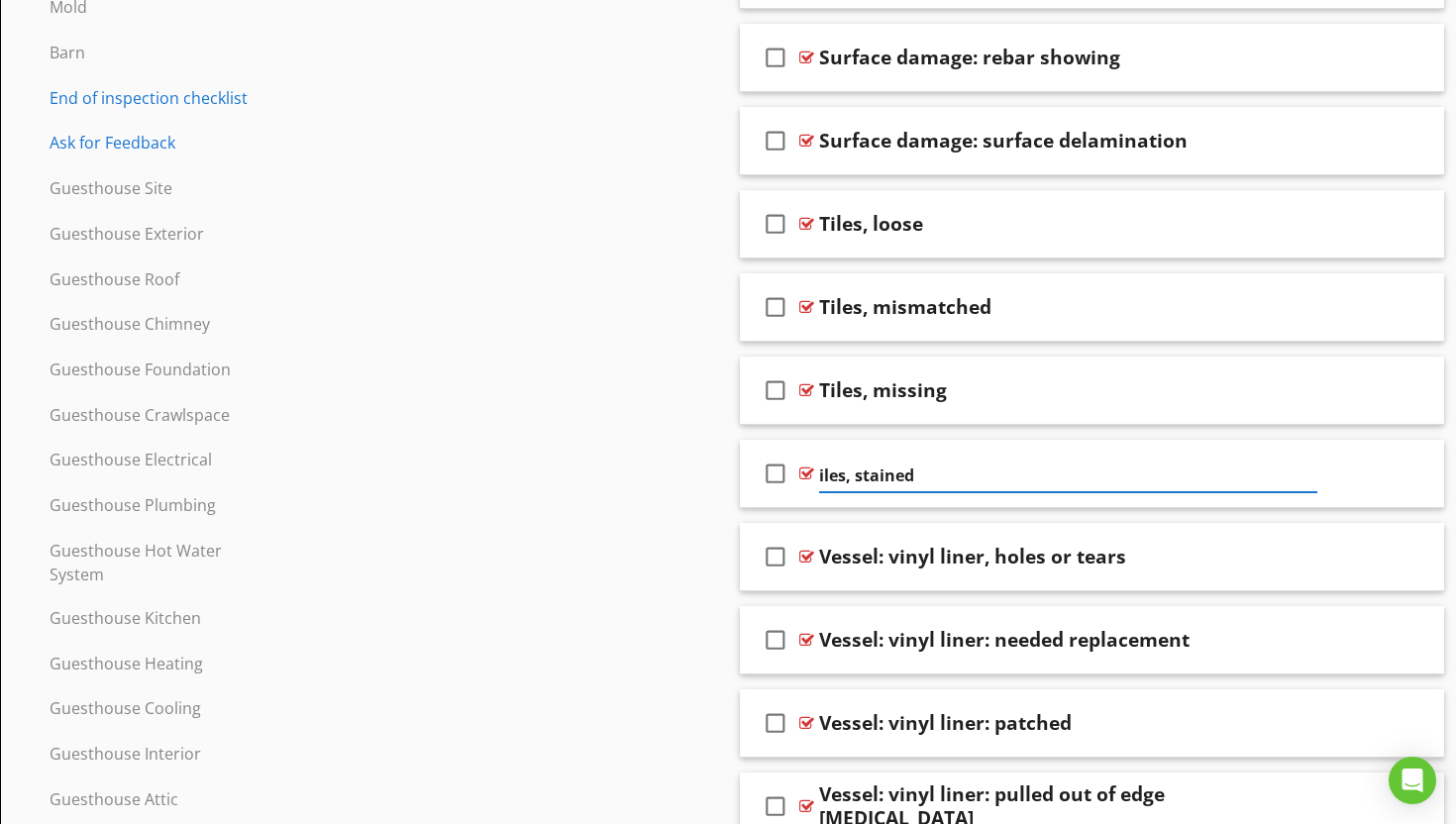 type on "Tiles, stained" 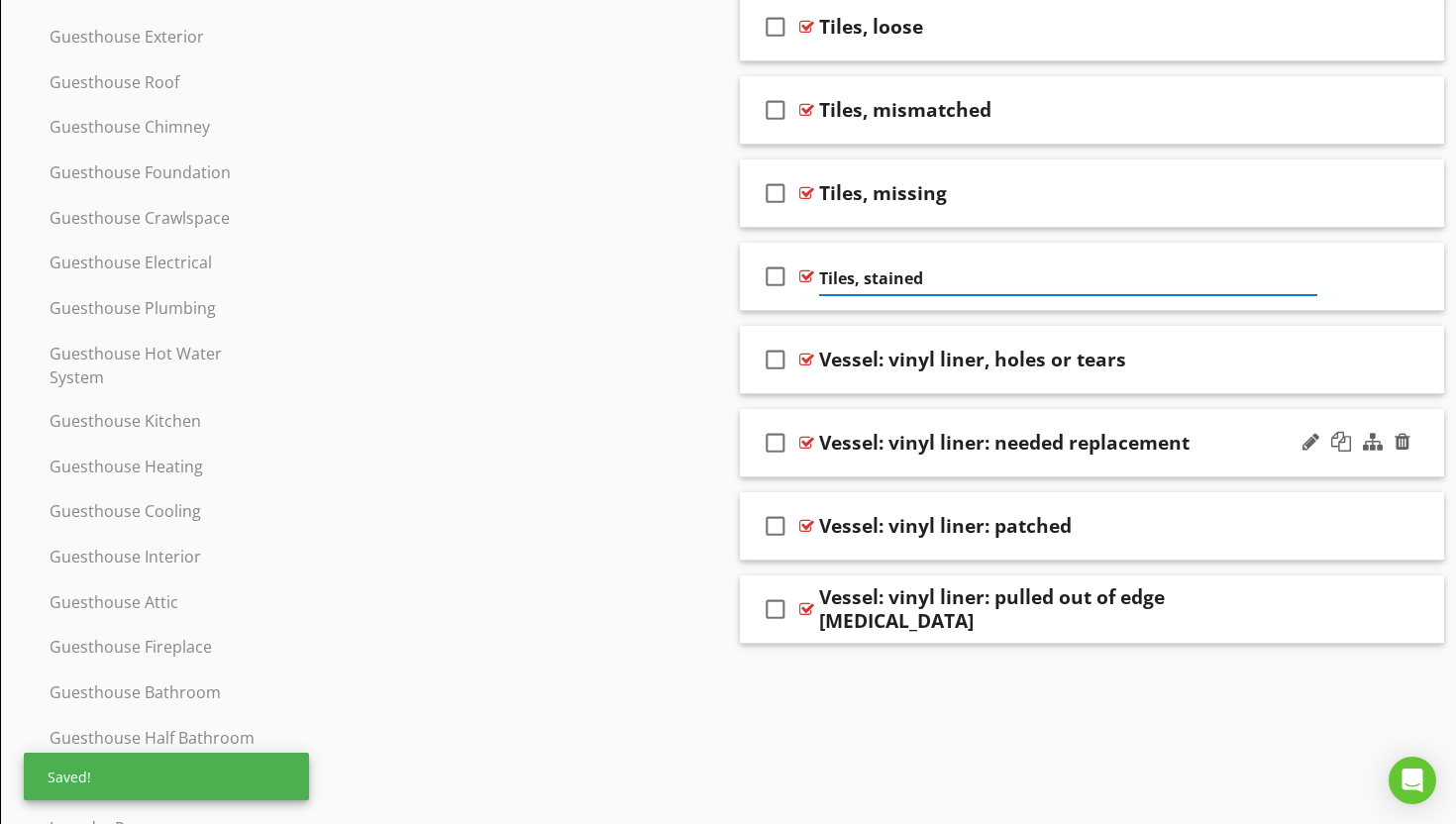 scroll, scrollTop: 1772, scrollLeft: 0, axis: vertical 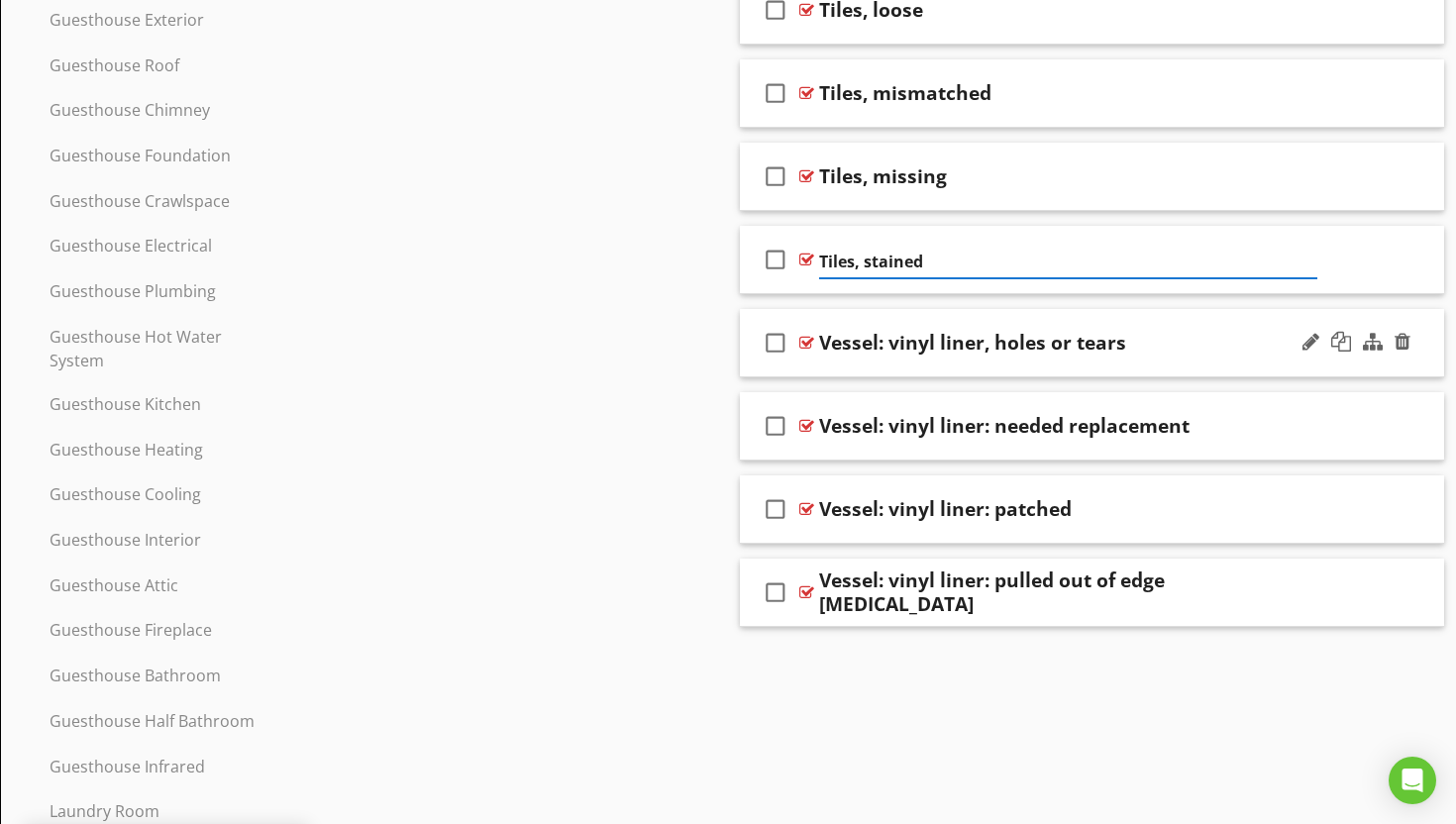 click on "Vessel: vinyl liner, holes or tears" at bounding box center (973, 343) 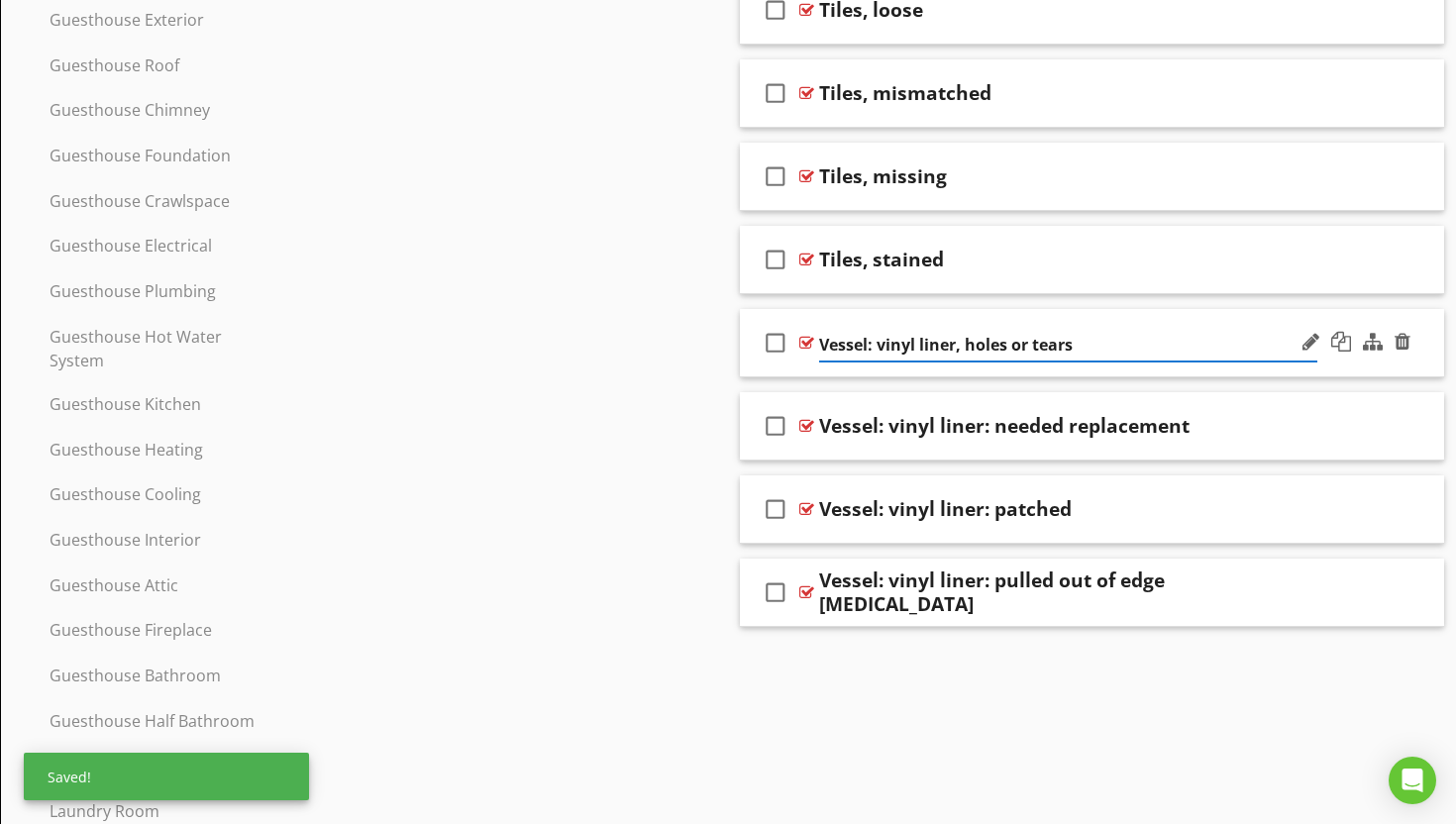 click on "Vessel: vinyl liner, holes or tears" at bounding box center [1068, 345] 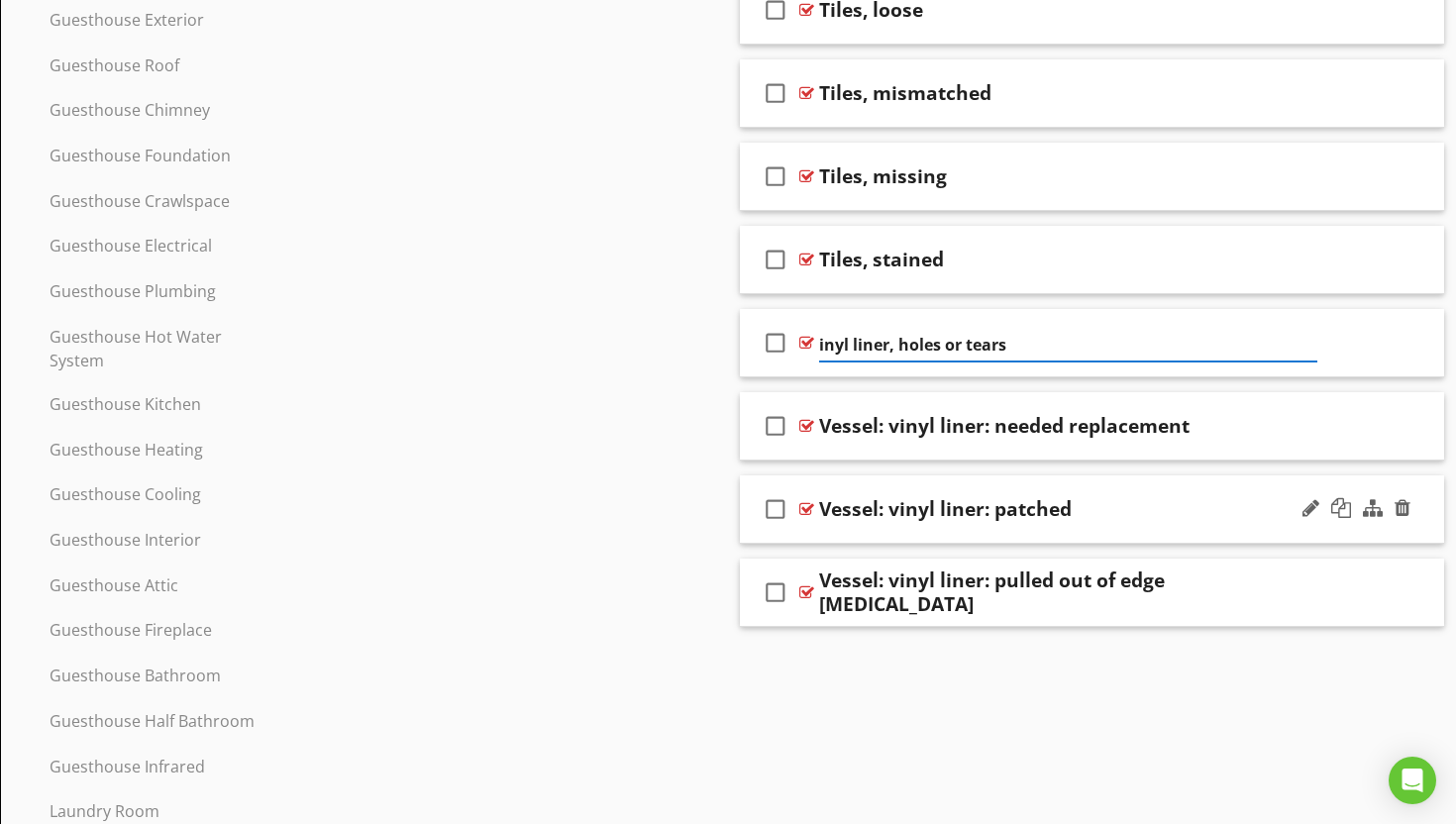 type on "Vinyl liner, holes or tears" 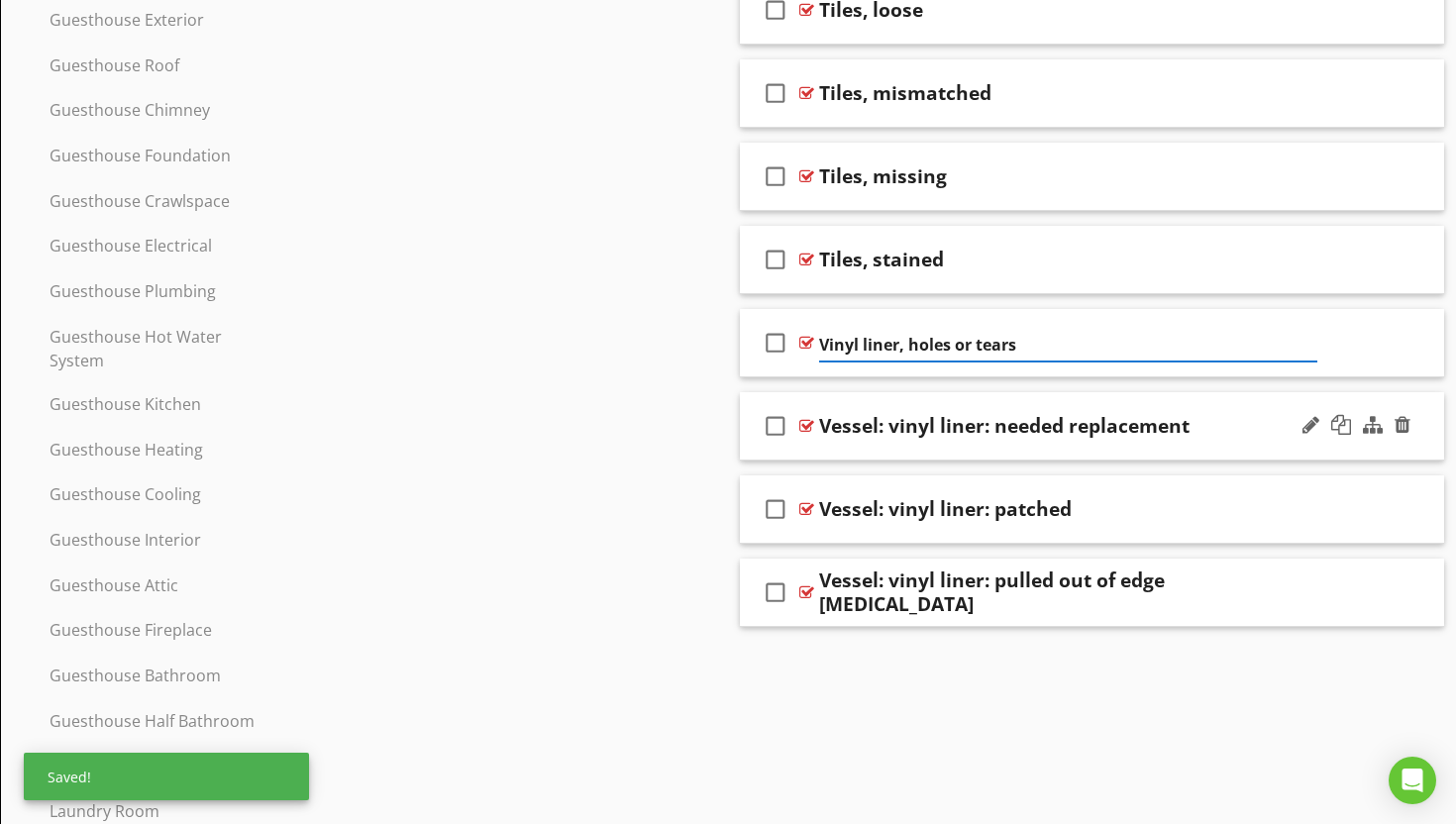 click on "check_box_outline_blank
Vessel: vinyl liner: needed replacement" at bounding box center [1092, 426] 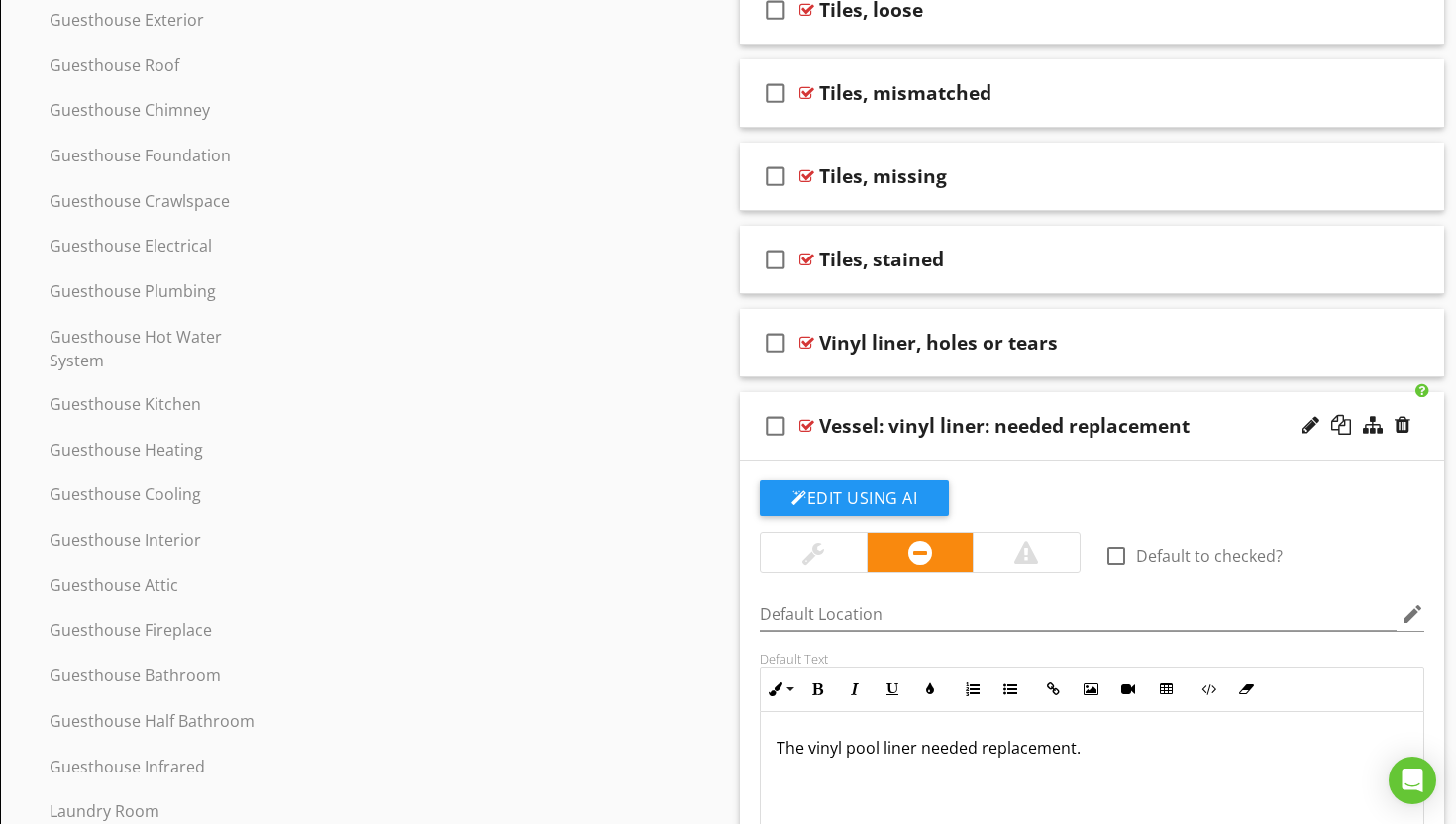 click on "Vessel: vinyl liner: needed replacement" at bounding box center (1004, 426) 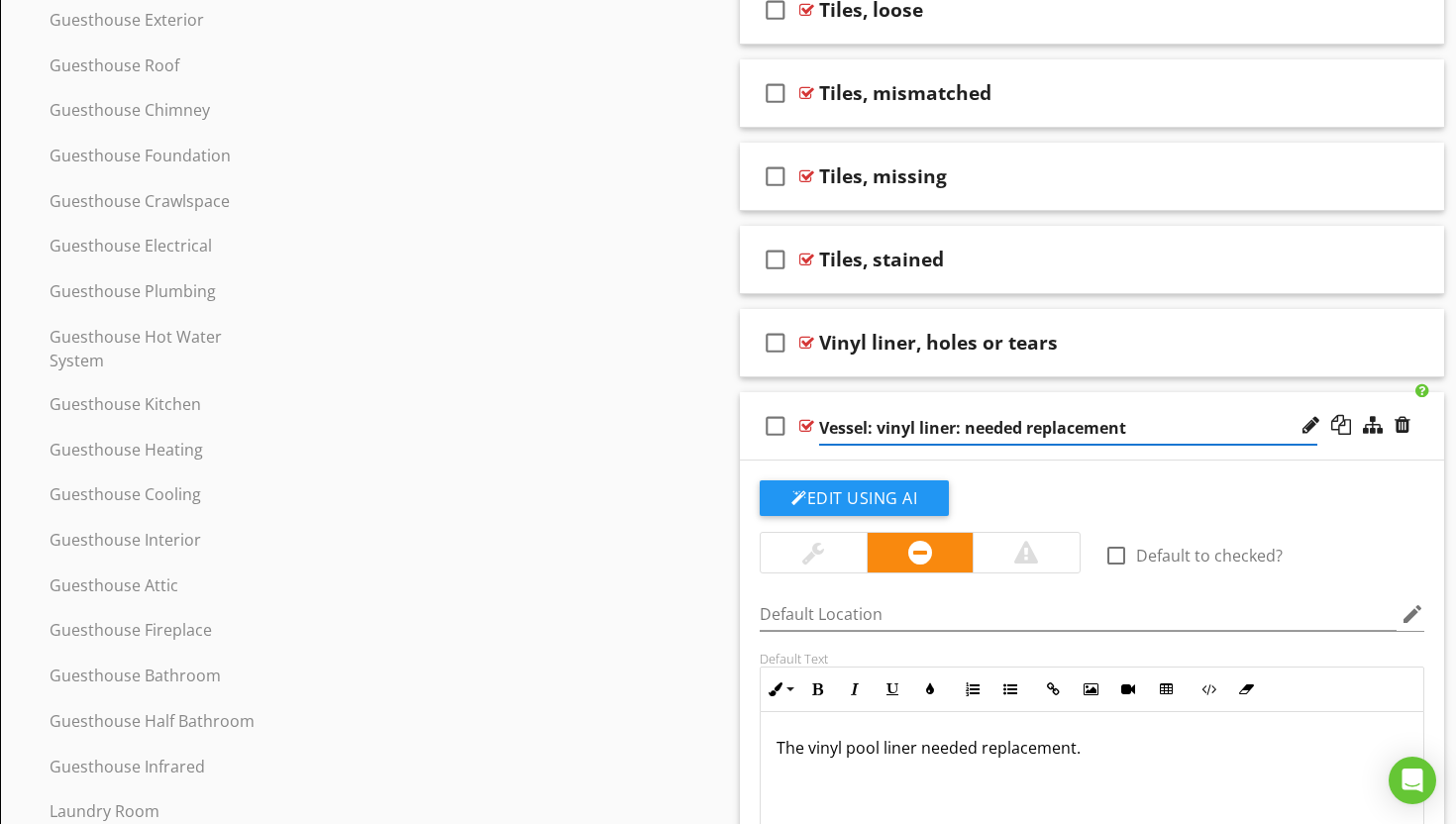 click on "Vessel: vinyl liner: needed replacement" at bounding box center [1068, 428] 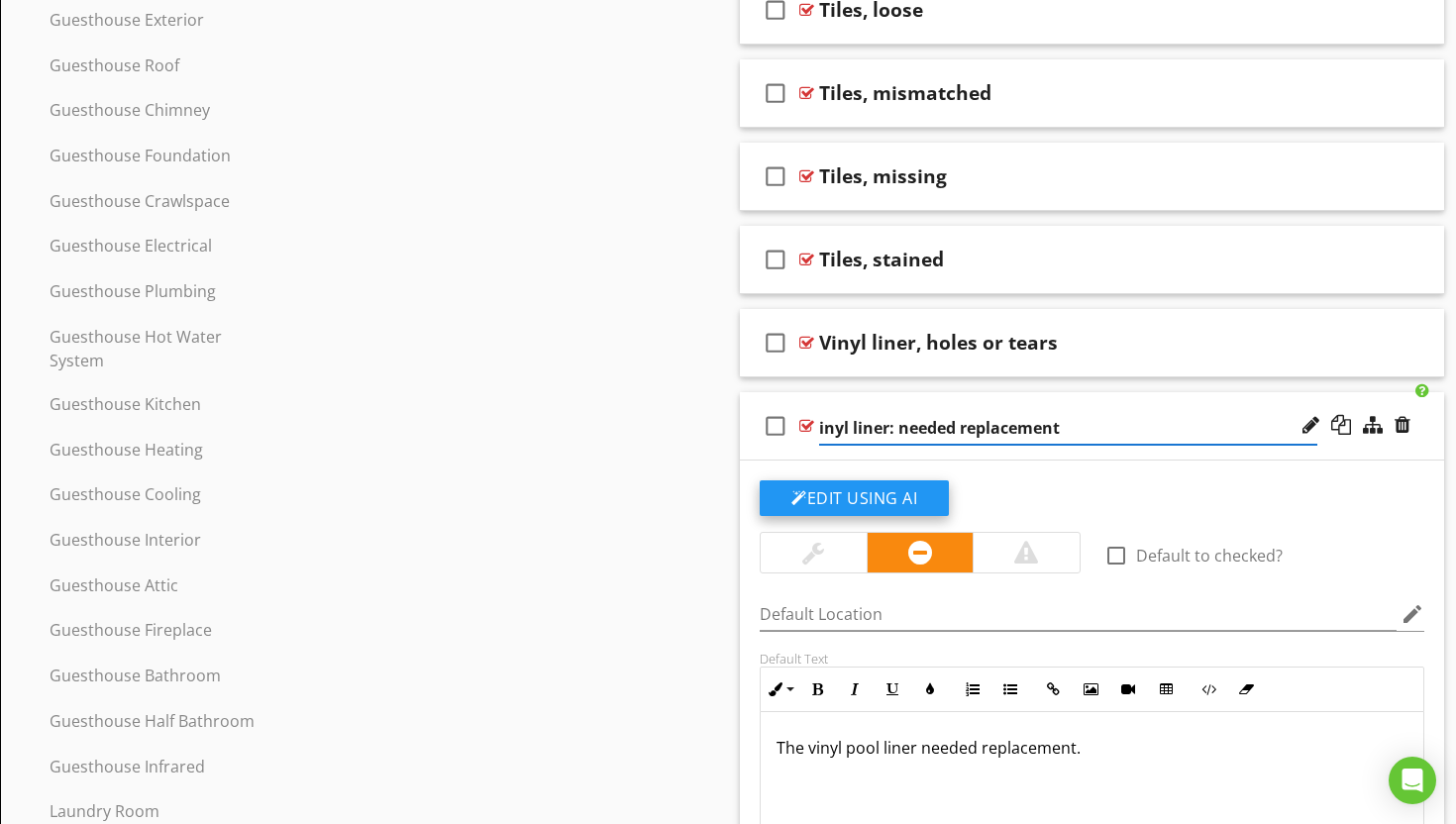 type on "Vinyl liner: needed replacement" 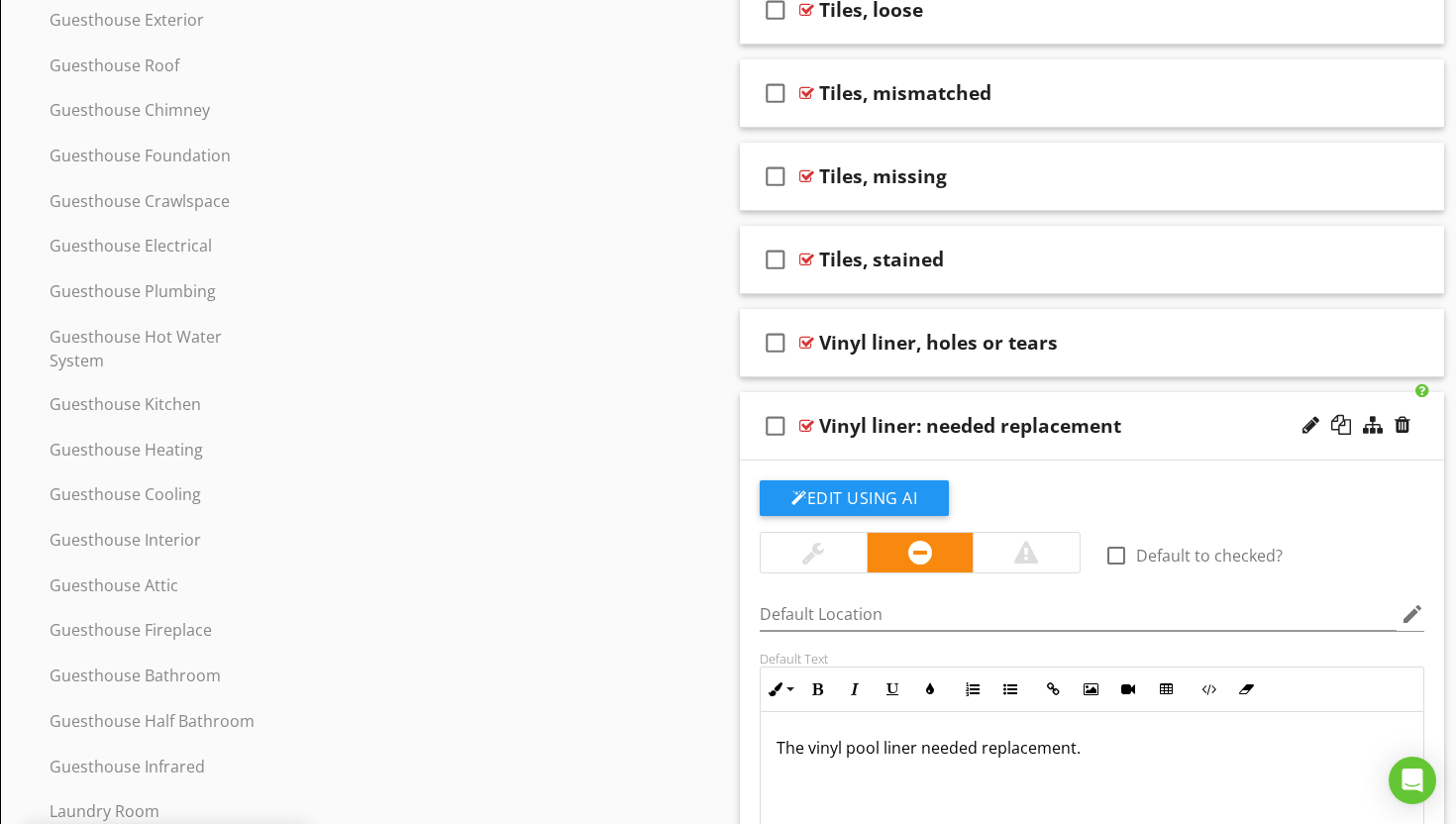 click at bounding box center [806, 426] 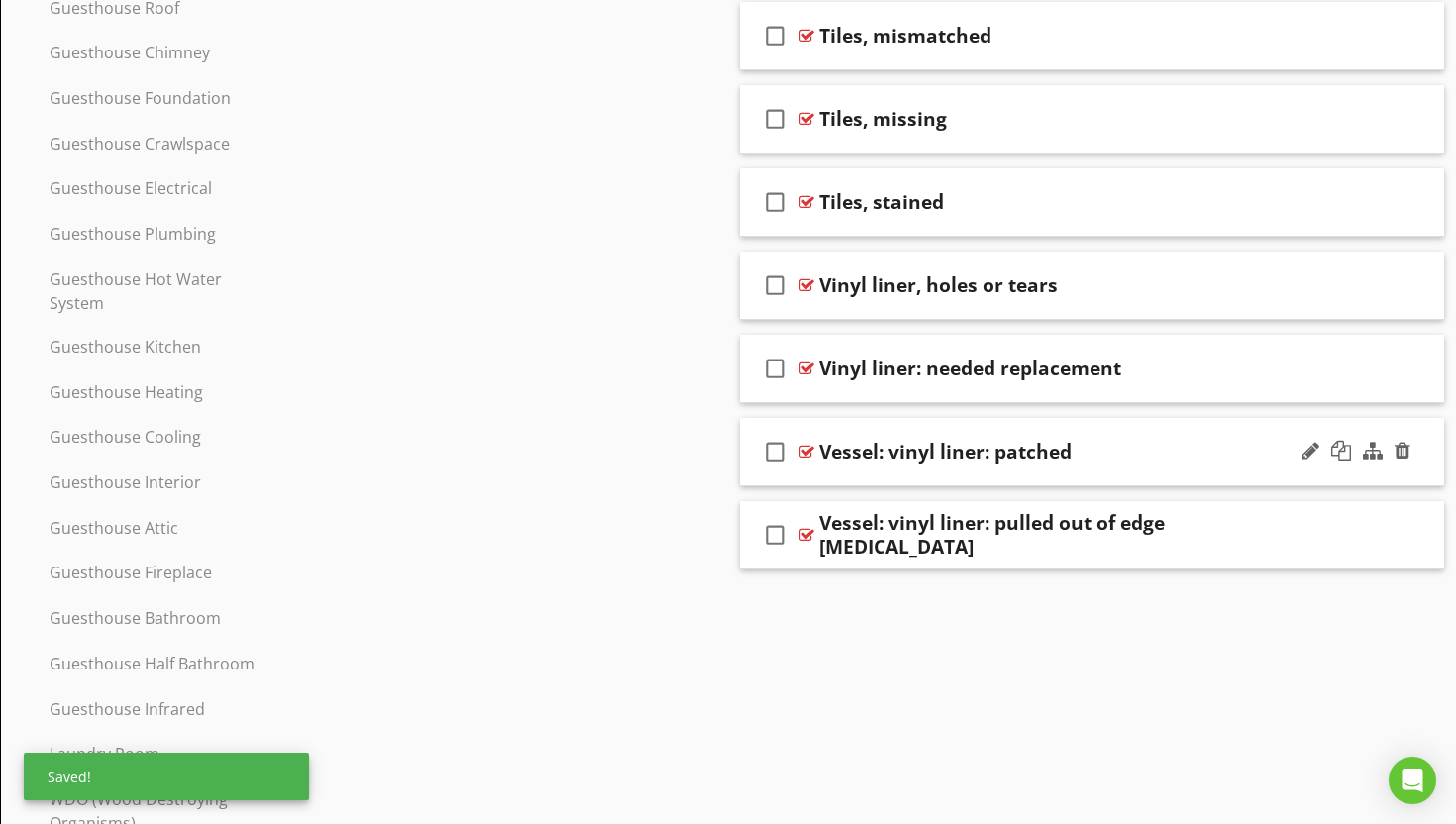 scroll, scrollTop: 1898, scrollLeft: 0, axis: vertical 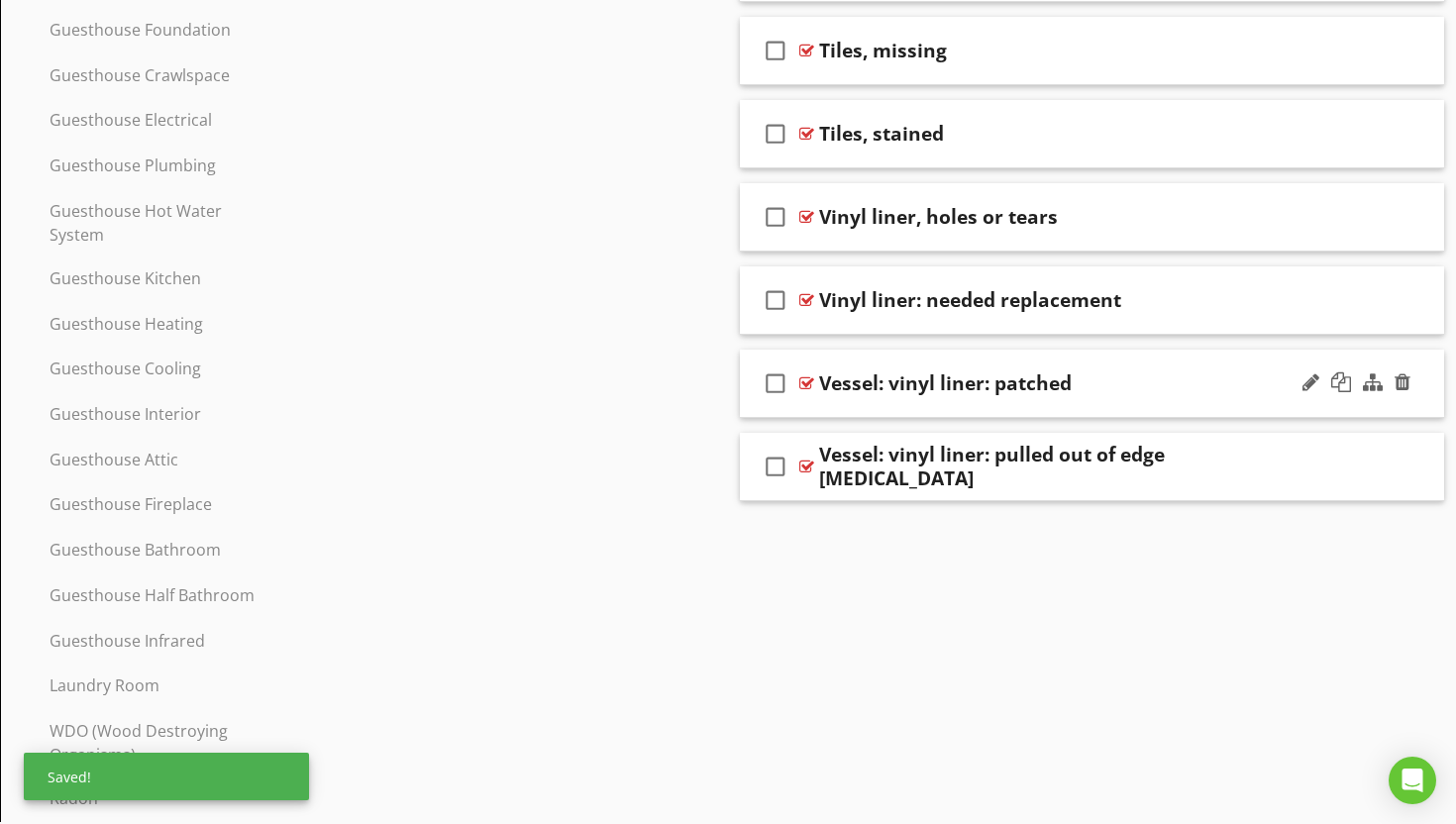click on "Vessel: vinyl liner: patched" at bounding box center (945, 383) 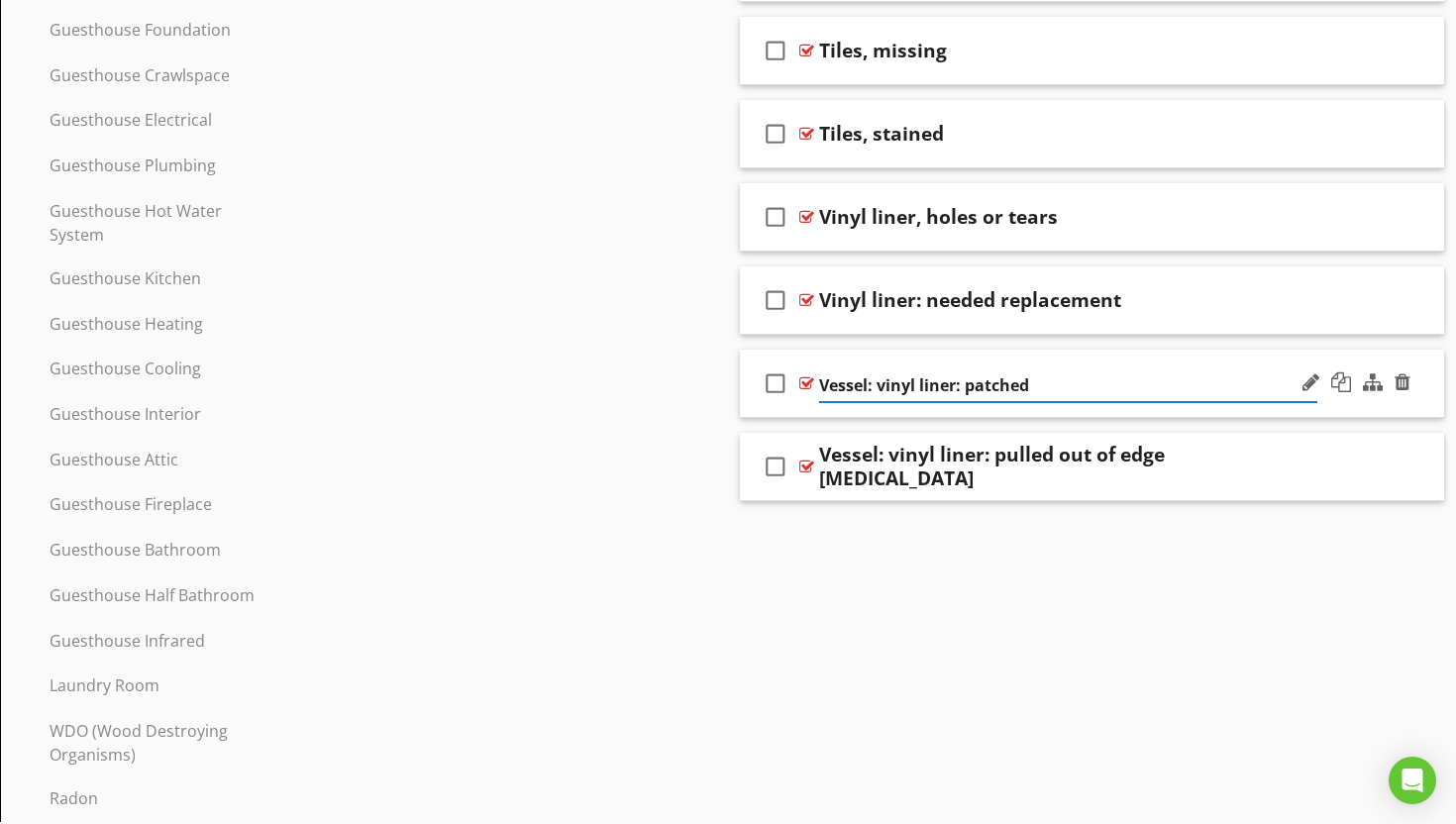 click on "Vessel: vinyl liner: patched" at bounding box center [1068, 385] 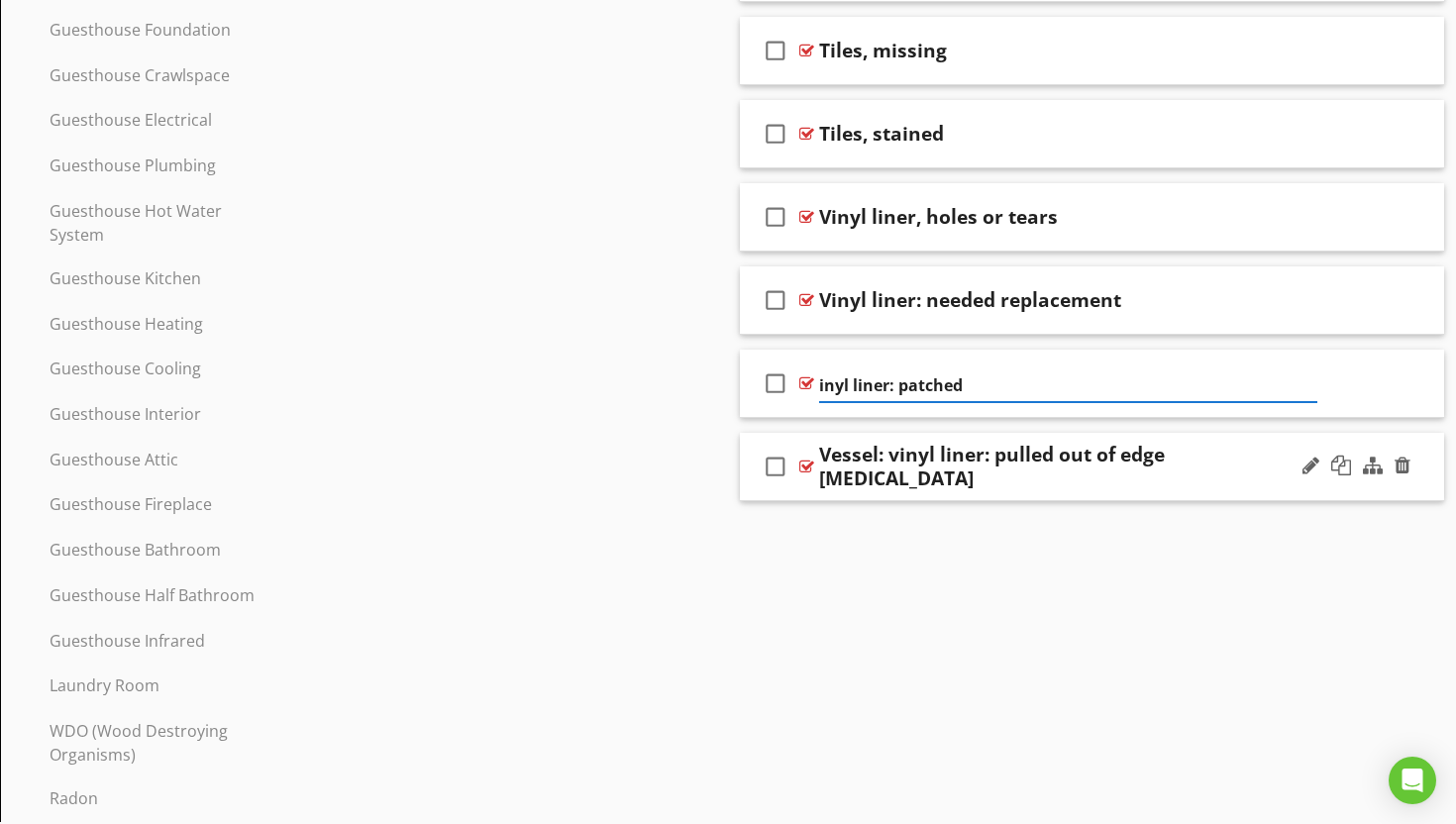 type on "Vinyl liner: patched" 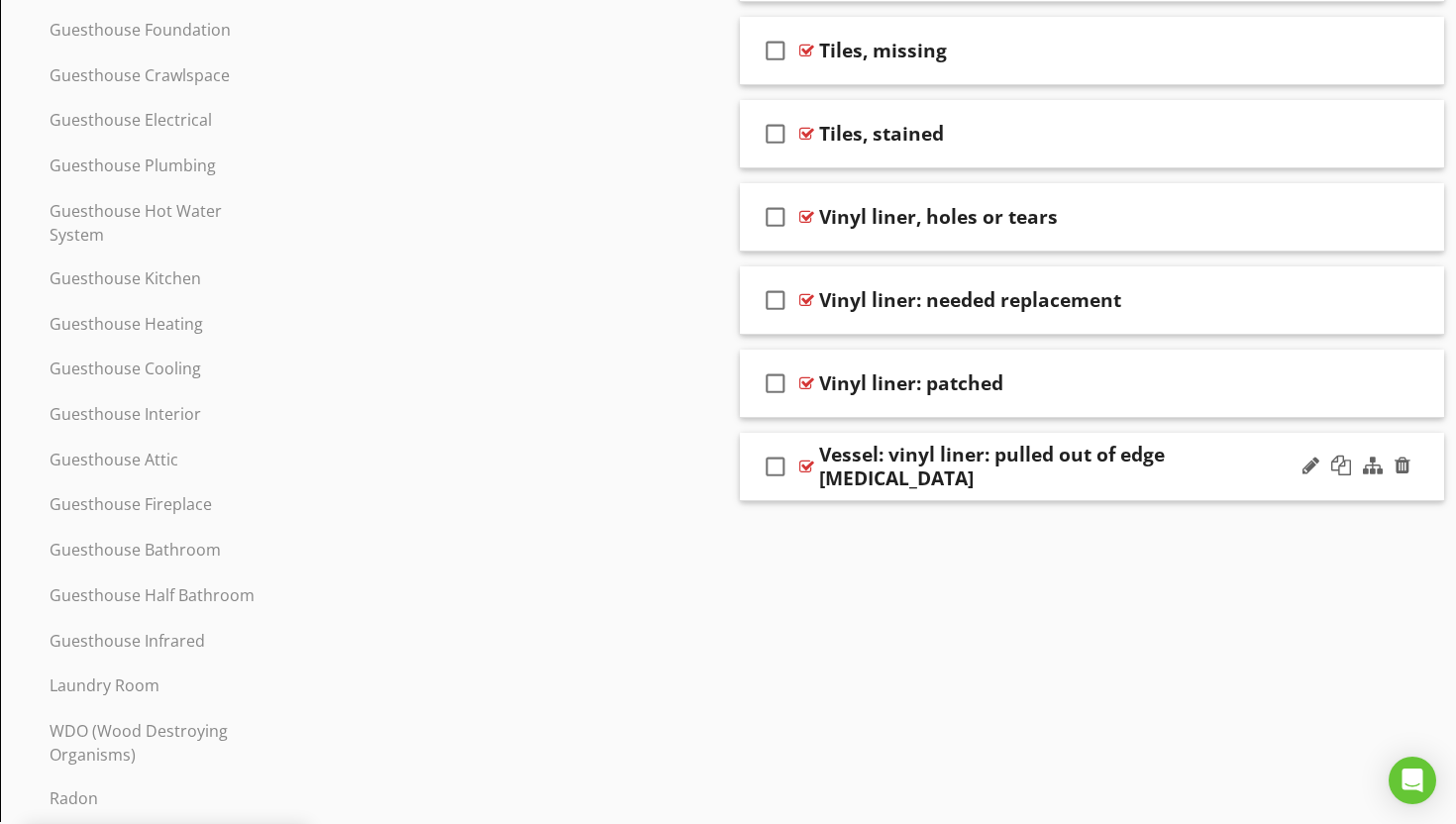 click on "check_box_outline_blank
Vessel: vinyl liner: pulled out of edge [MEDICAL_DATA]" at bounding box center (1092, 466) 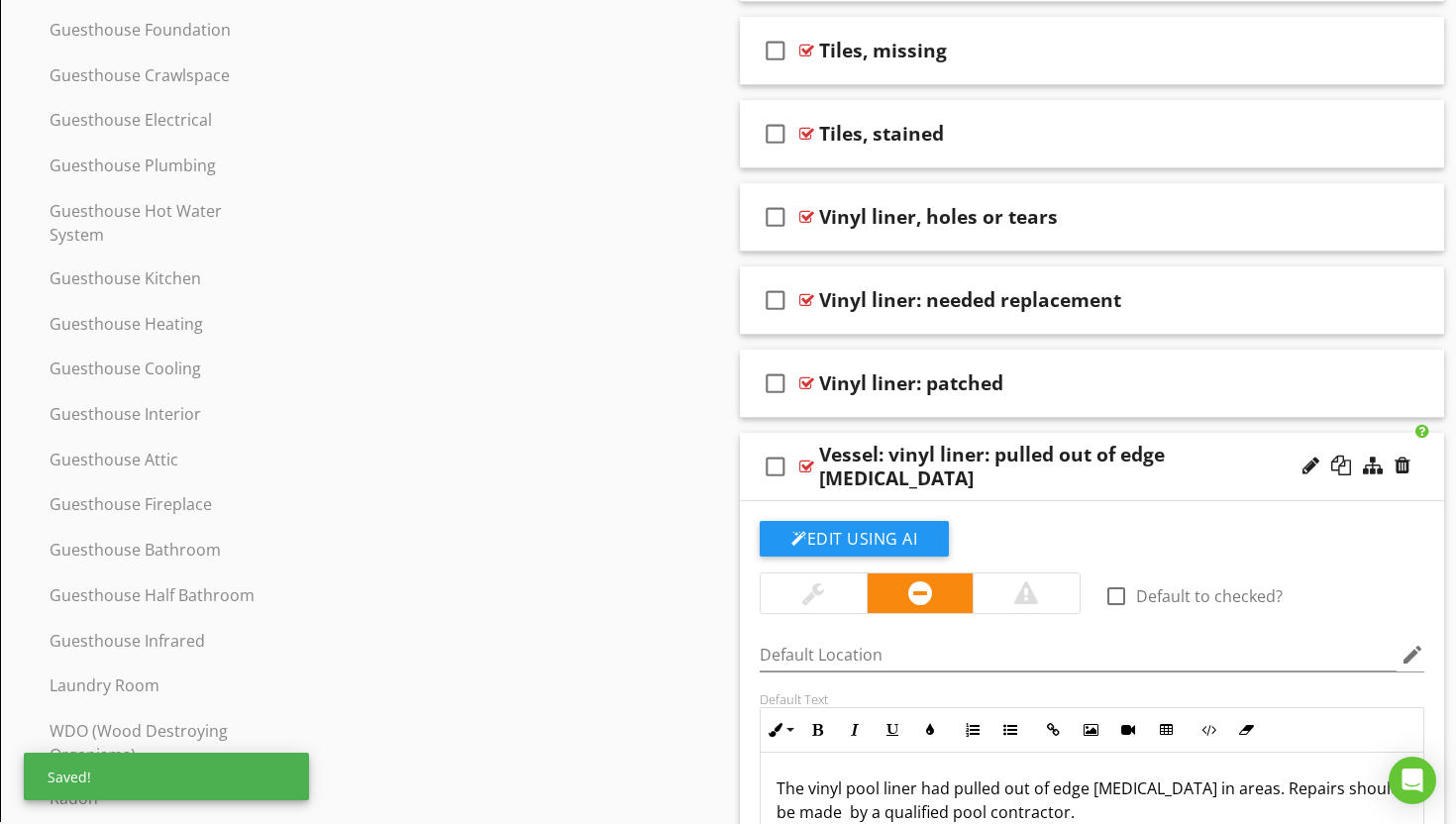 click on "Vessel: vinyl liner: pulled out of edge [MEDICAL_DATA]" at bounding box center (1068, 466) 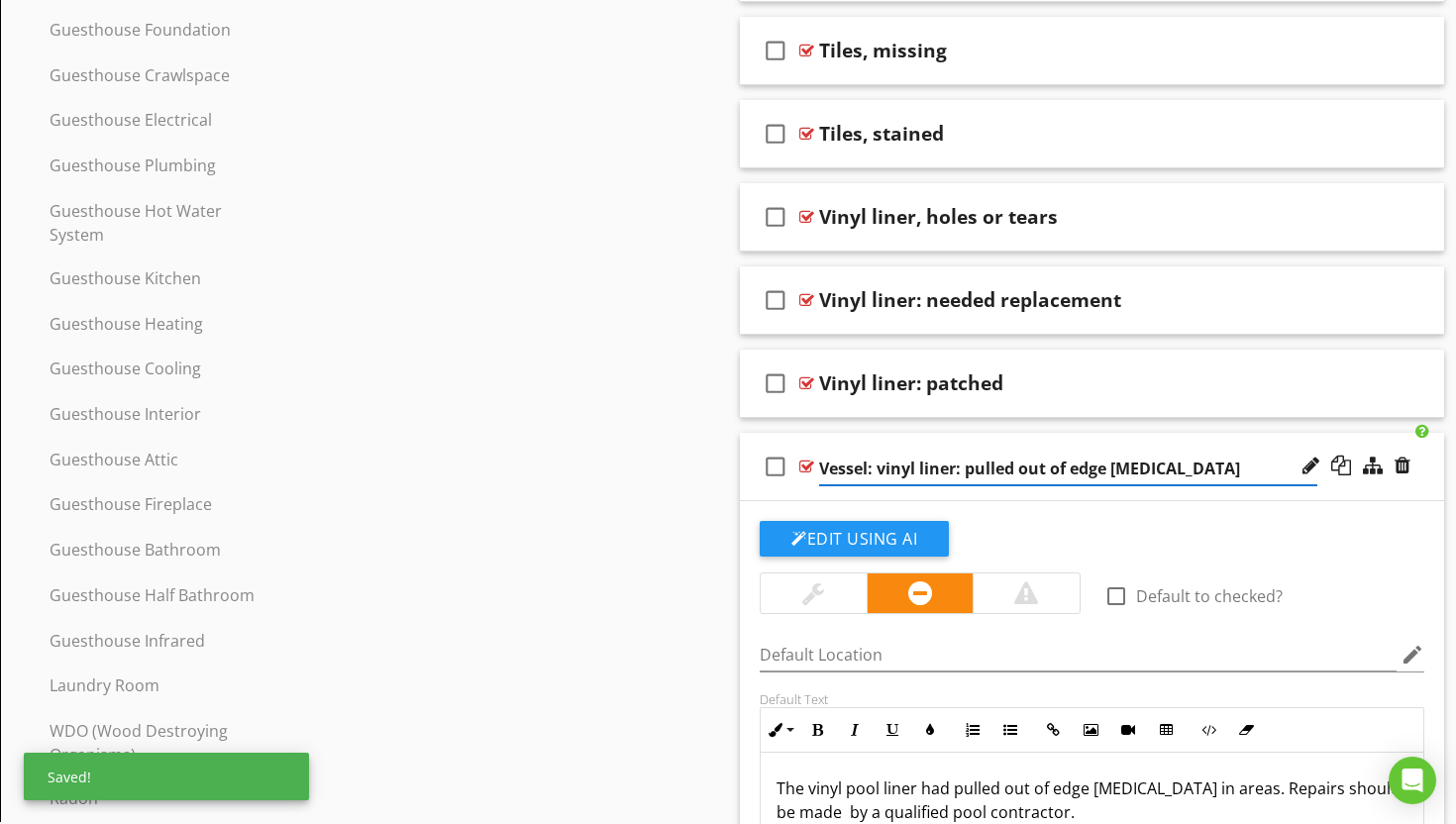 click on "Vessel: vinyl liner: pulled out of edge [MEDICAL_DATA]" at bounding box center (1068, 468) 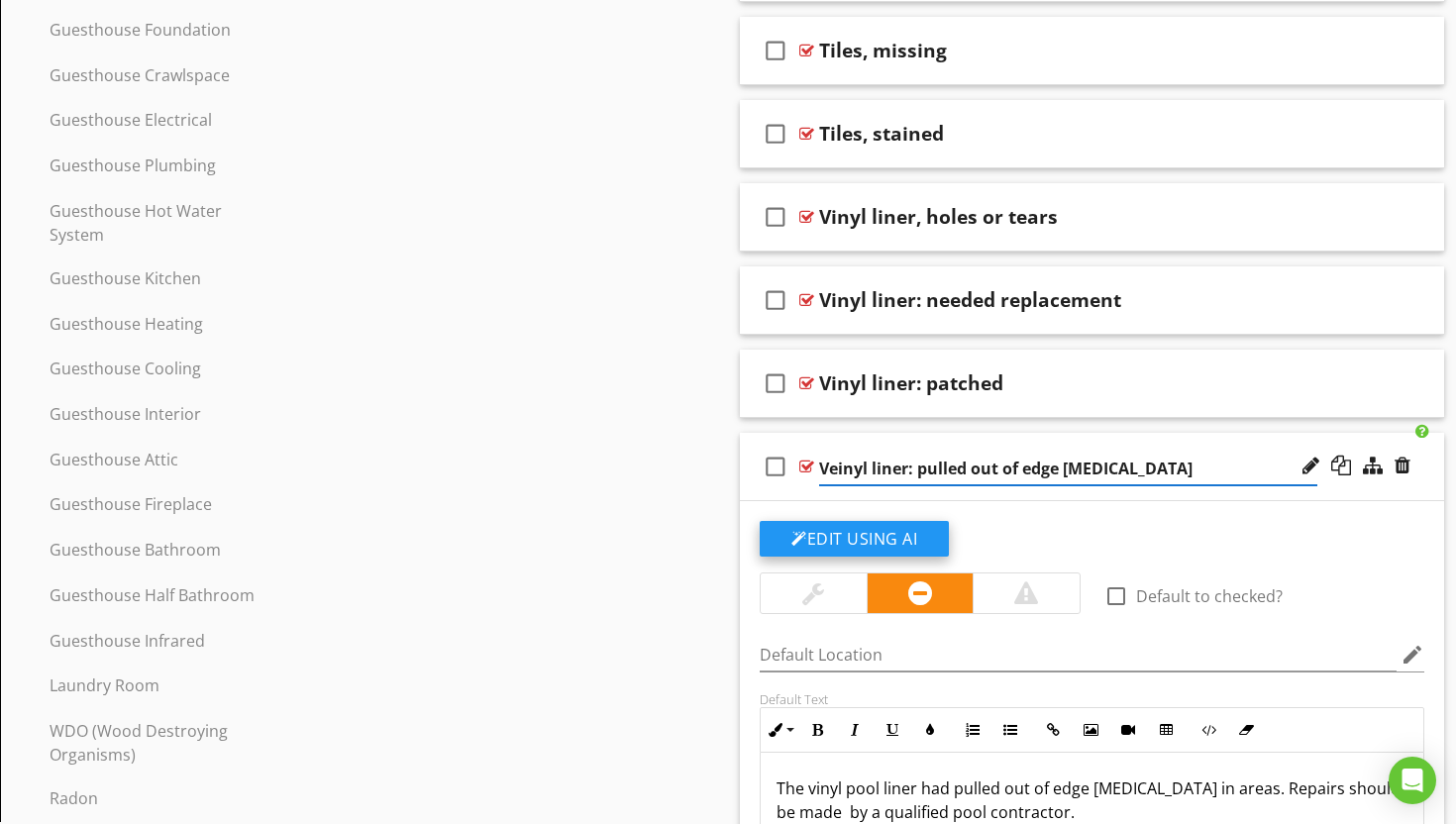 type on "Vinyl liner: pulled out of edge [MEDICAL_DATA]" 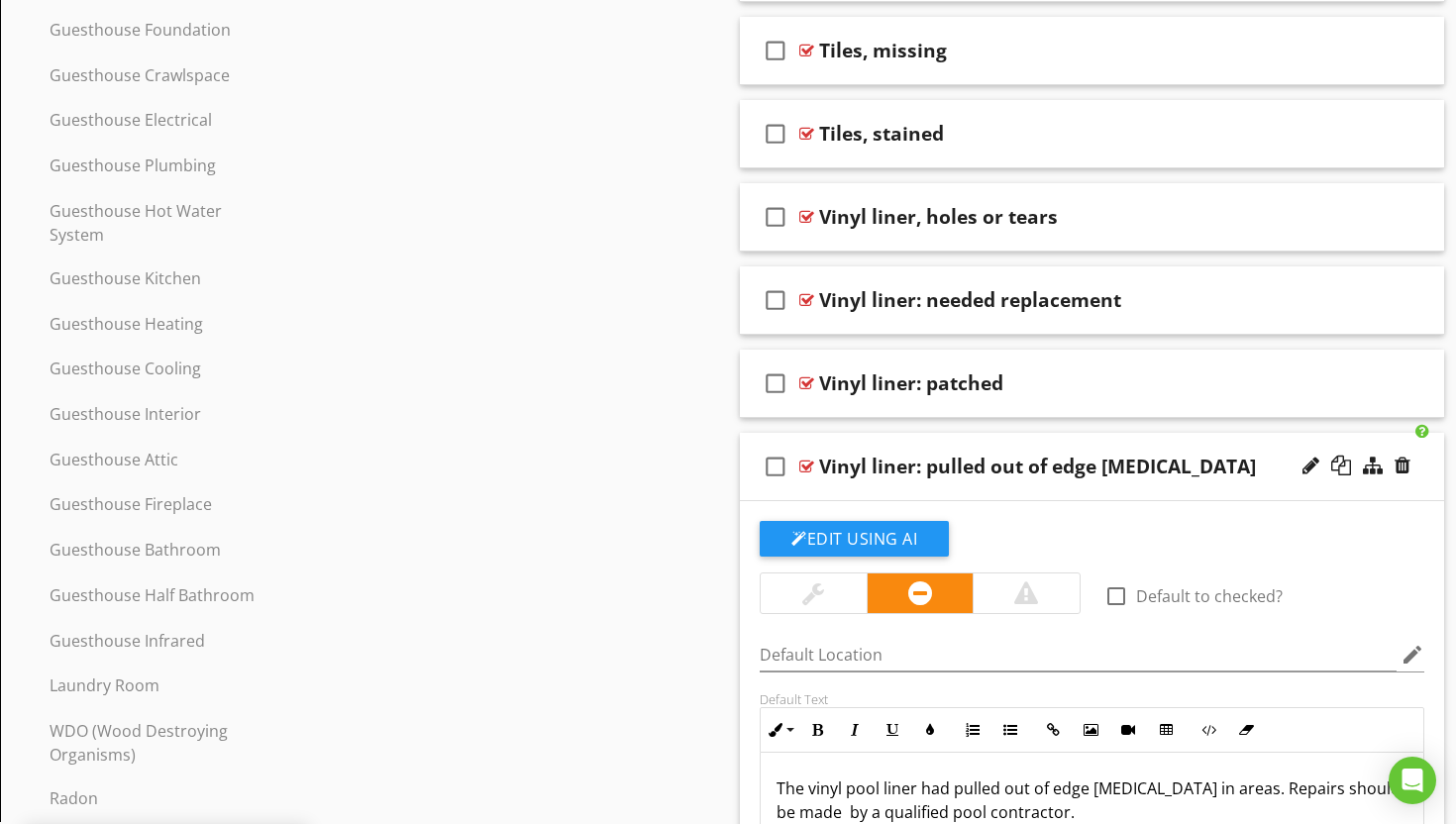 click at bounding box center (806, 466) 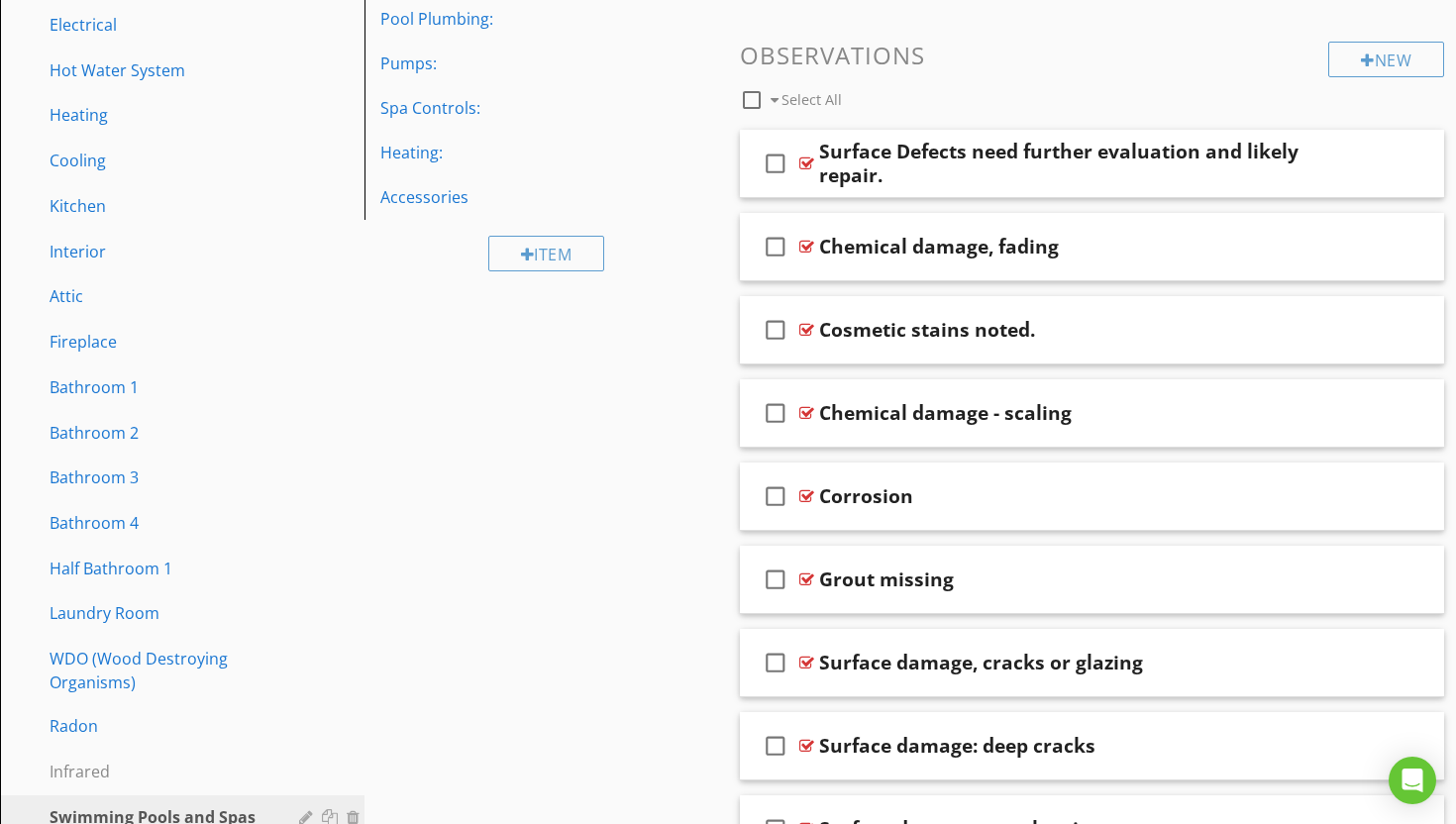 scroll, scrollTop: 699, scrollLeft: 0, axis: vertical 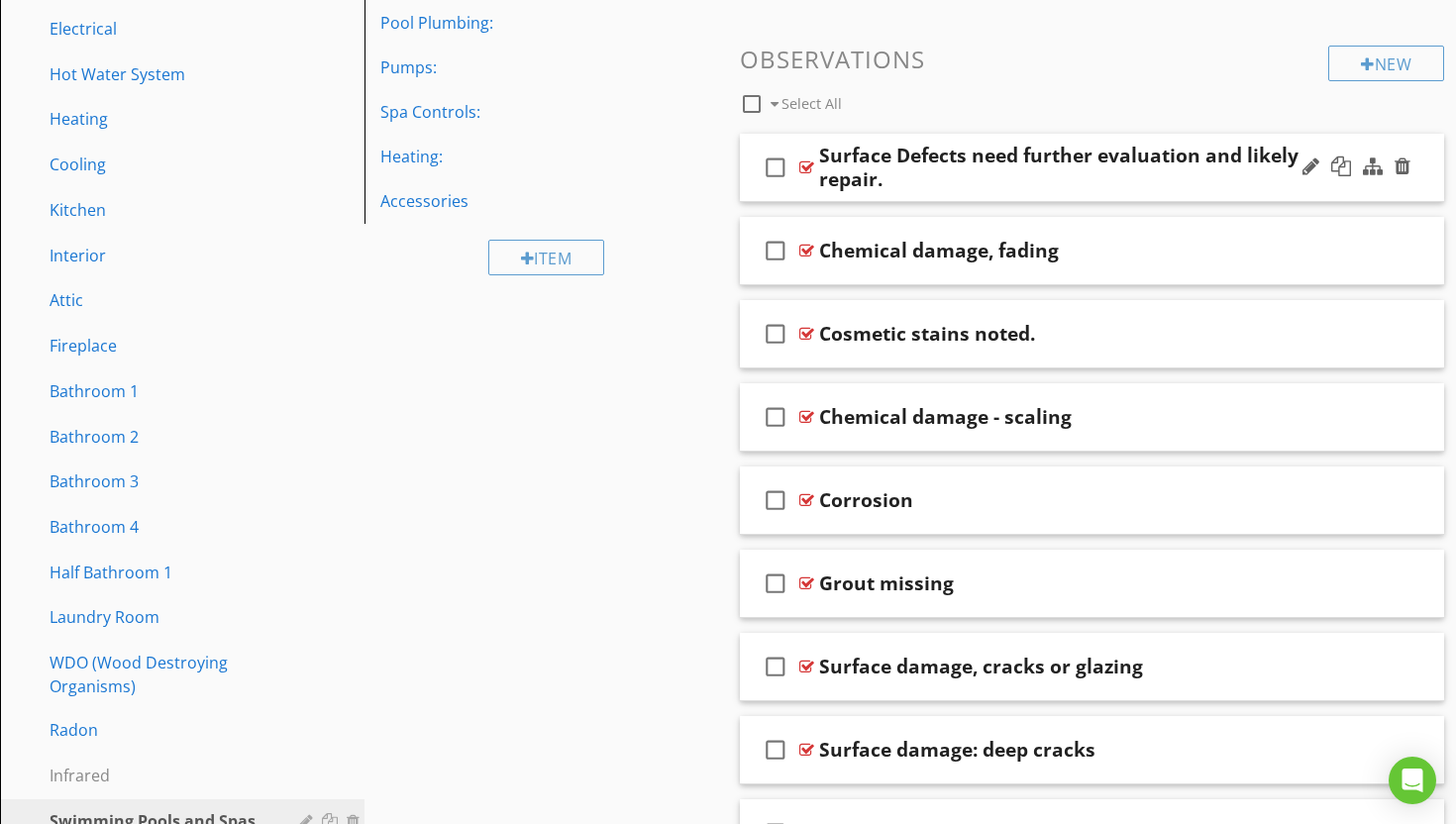 type 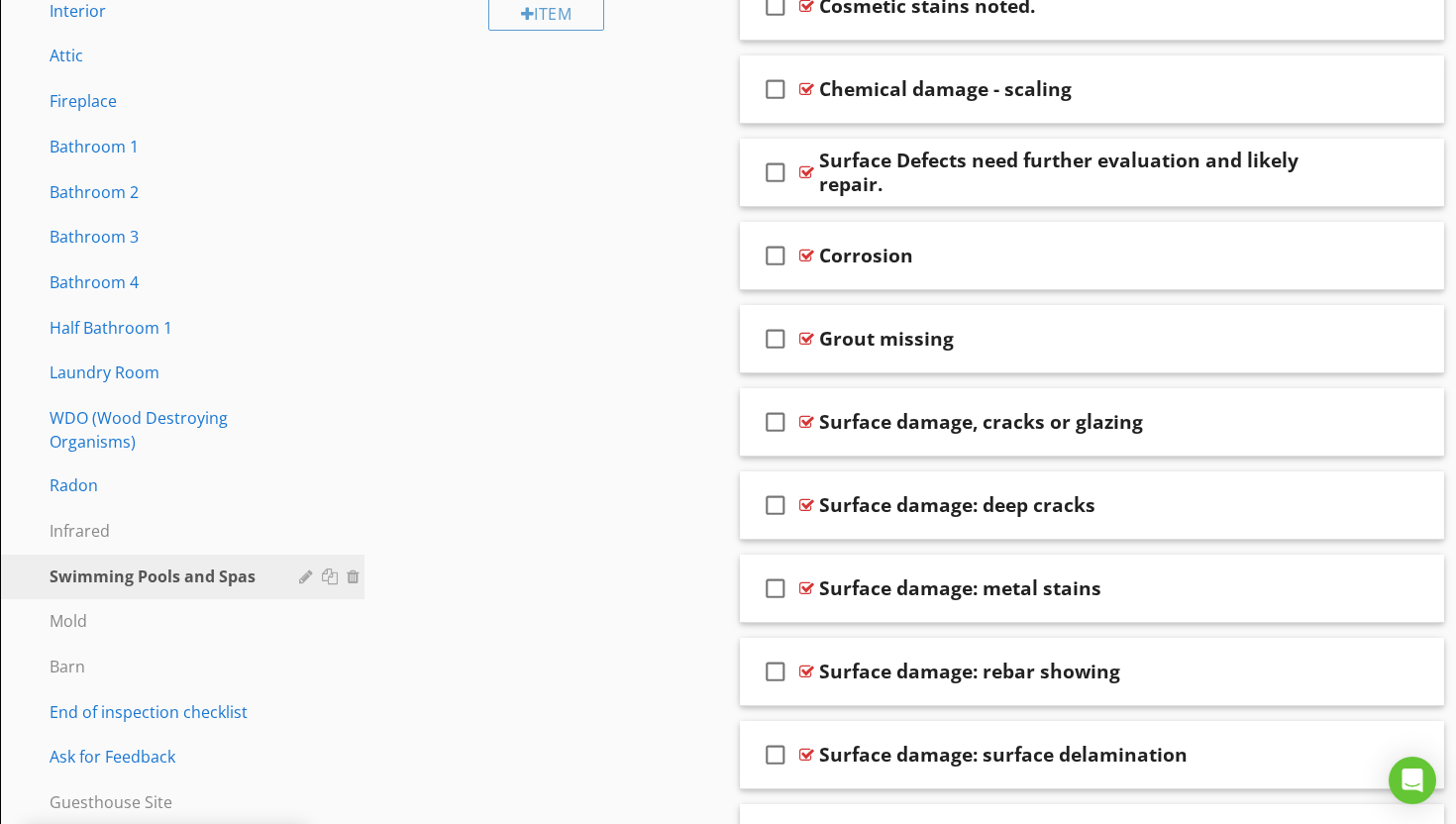 scroll, scrollTop: 954, scrollLeft: 0, axis: vertical 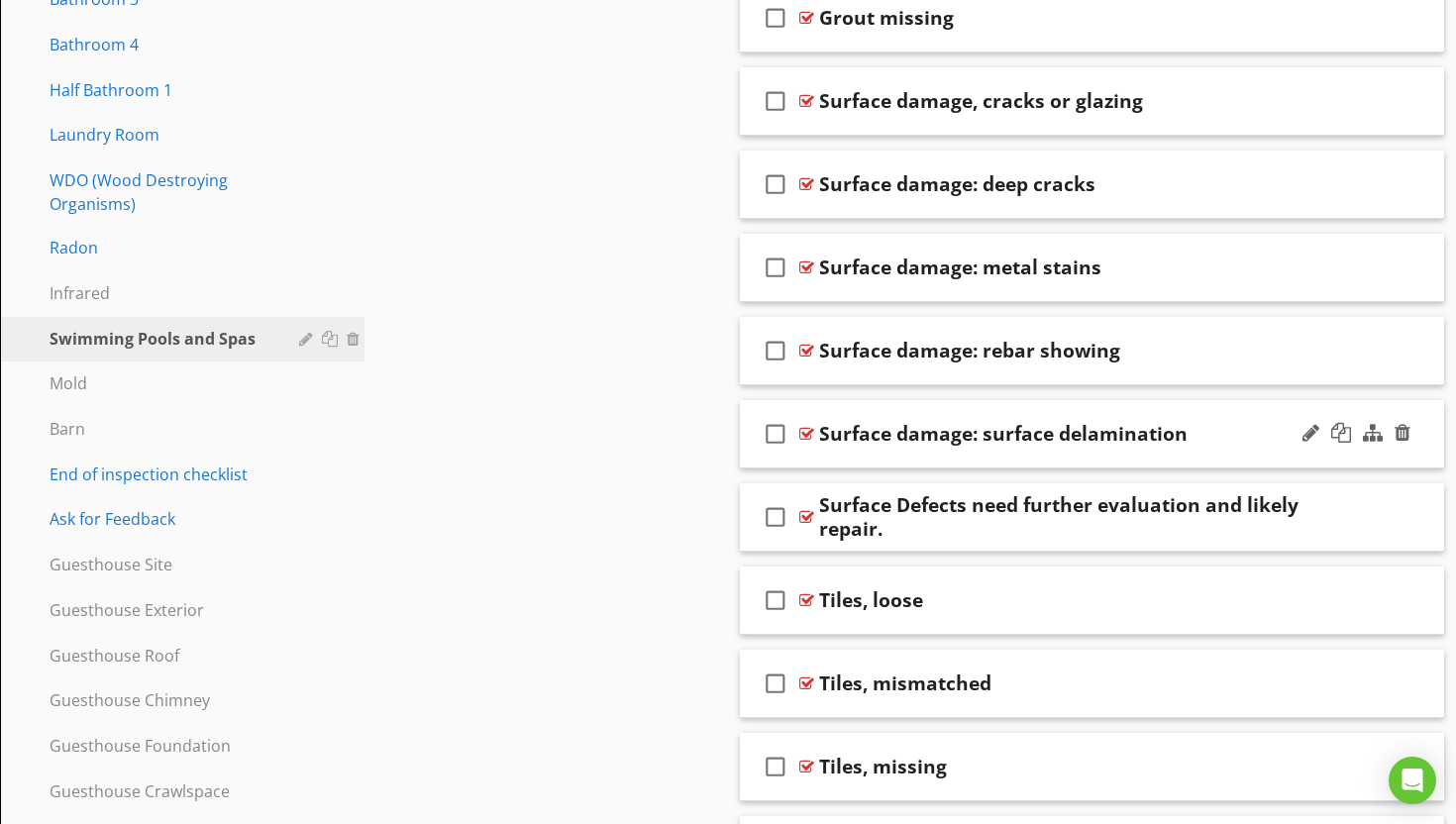 click at bounding box center (806, 434) 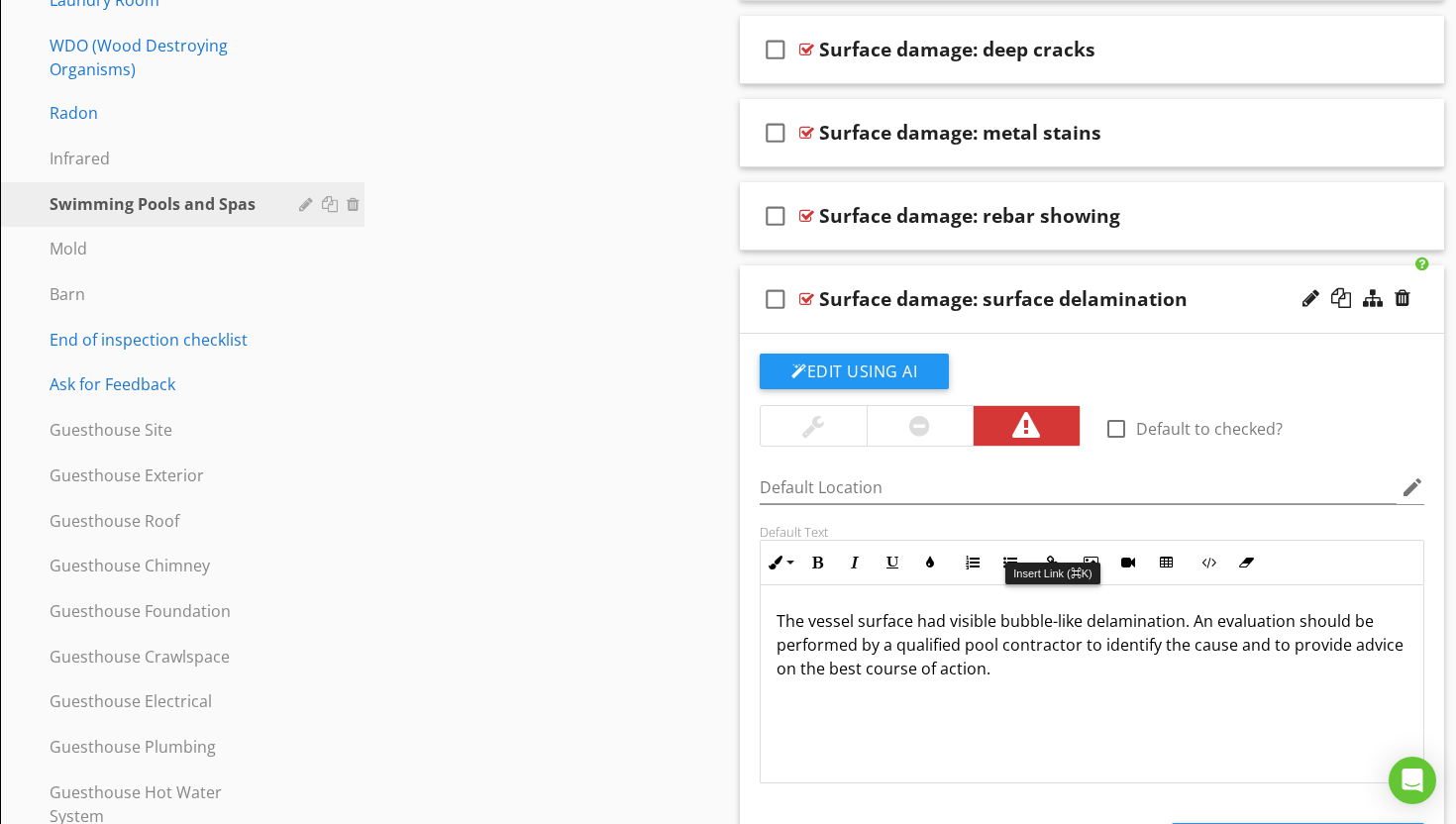 scroll, scrollTop: 1313, scrollLeft: 0, axis: vertical 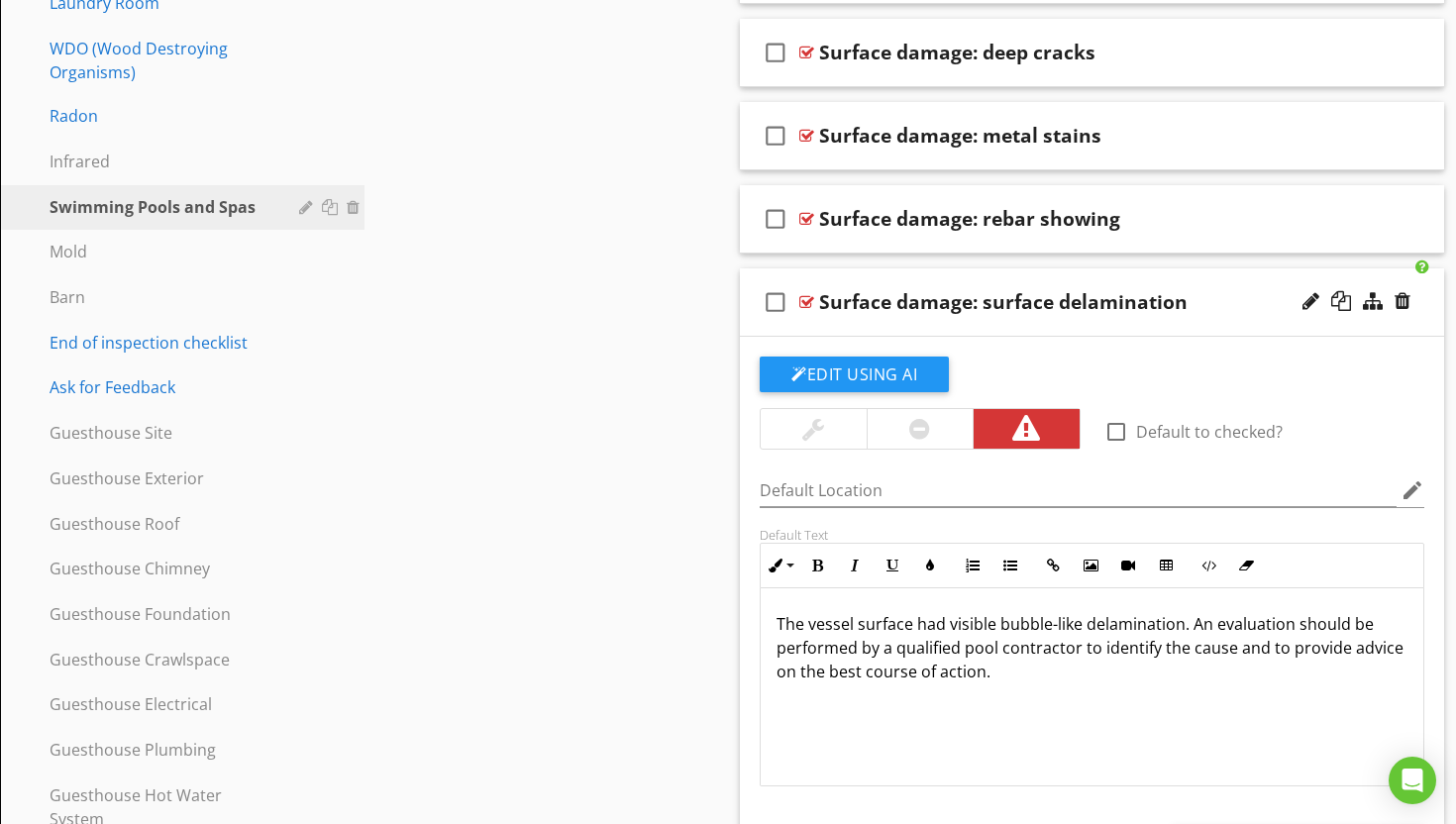 click at bounding box center (806, 302) 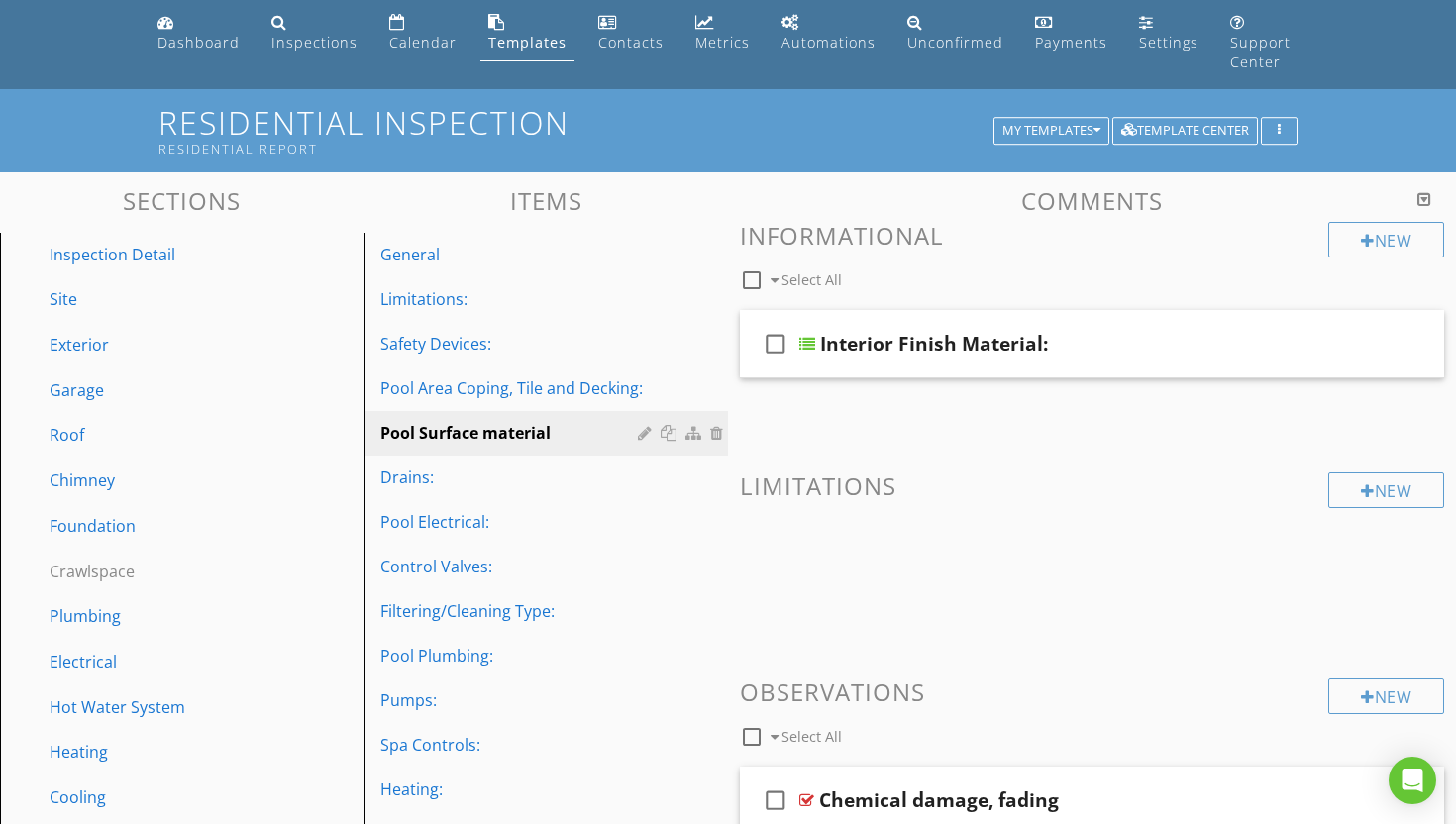 scroll, scrollTop: 52, scrollLeft: 0, axis: vertical 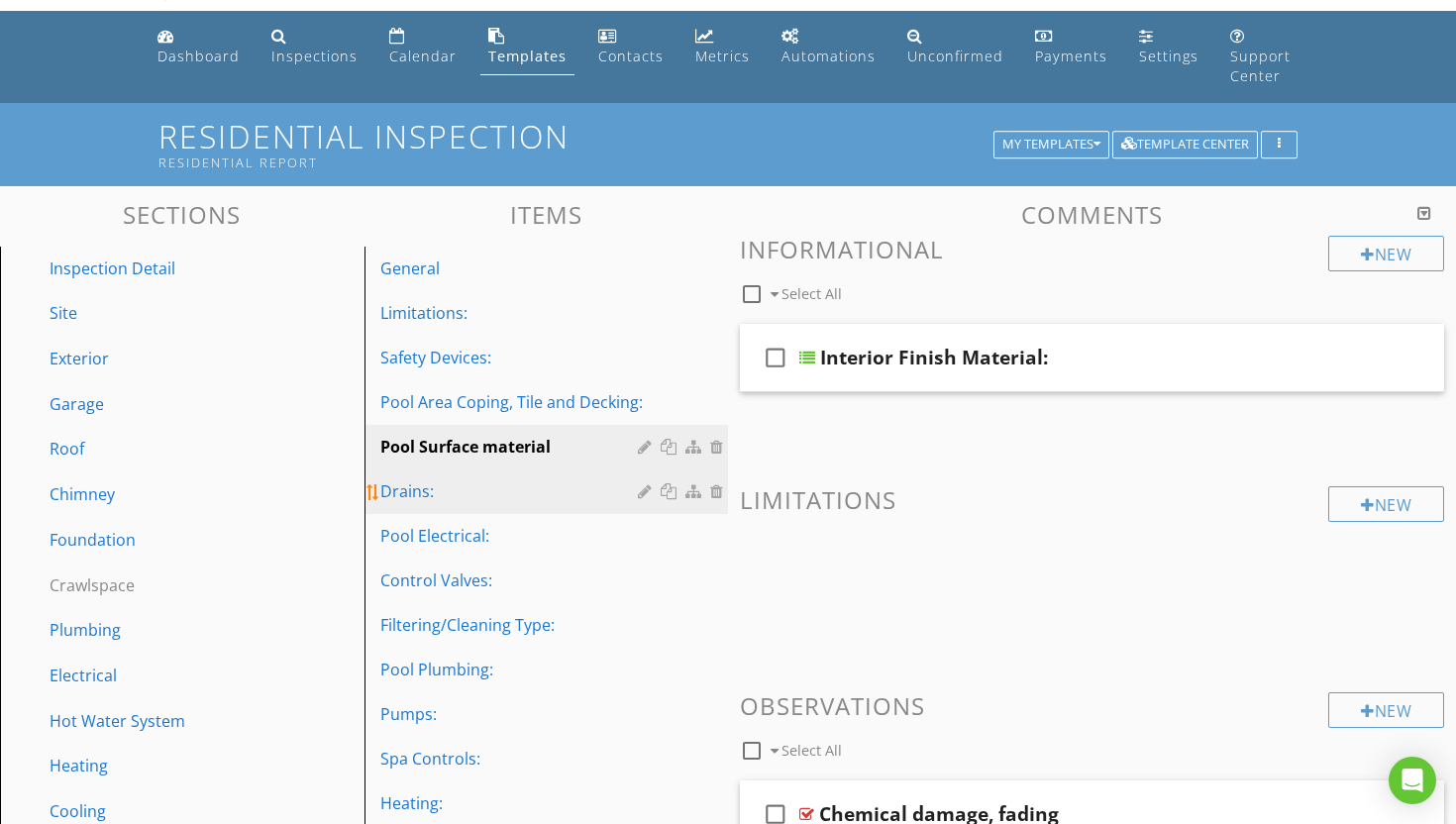 click on "Drains:" at bounding box center (512, 491) 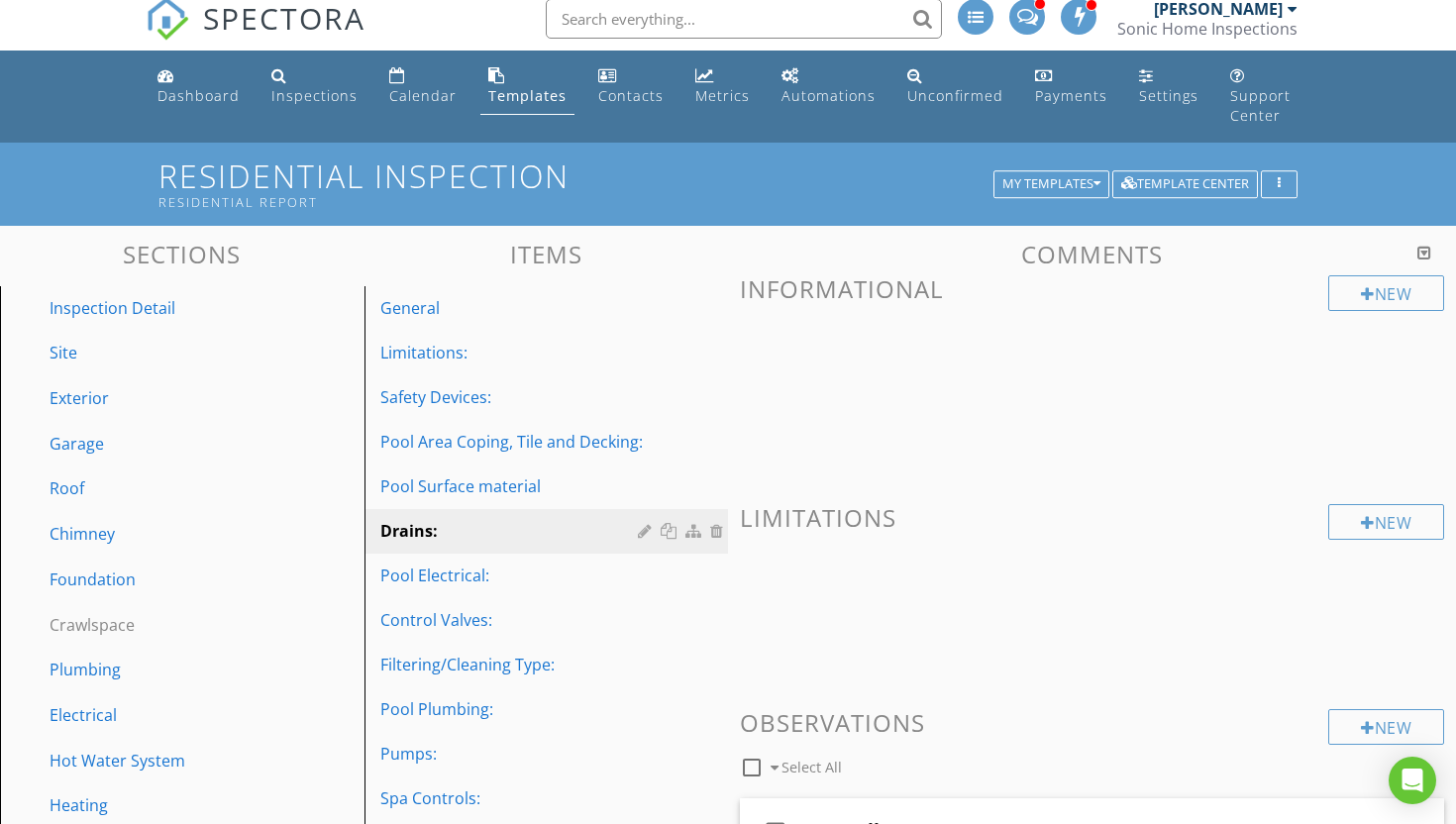 scroll, scrollTop: 0, scrollLeft: 0, axis: both 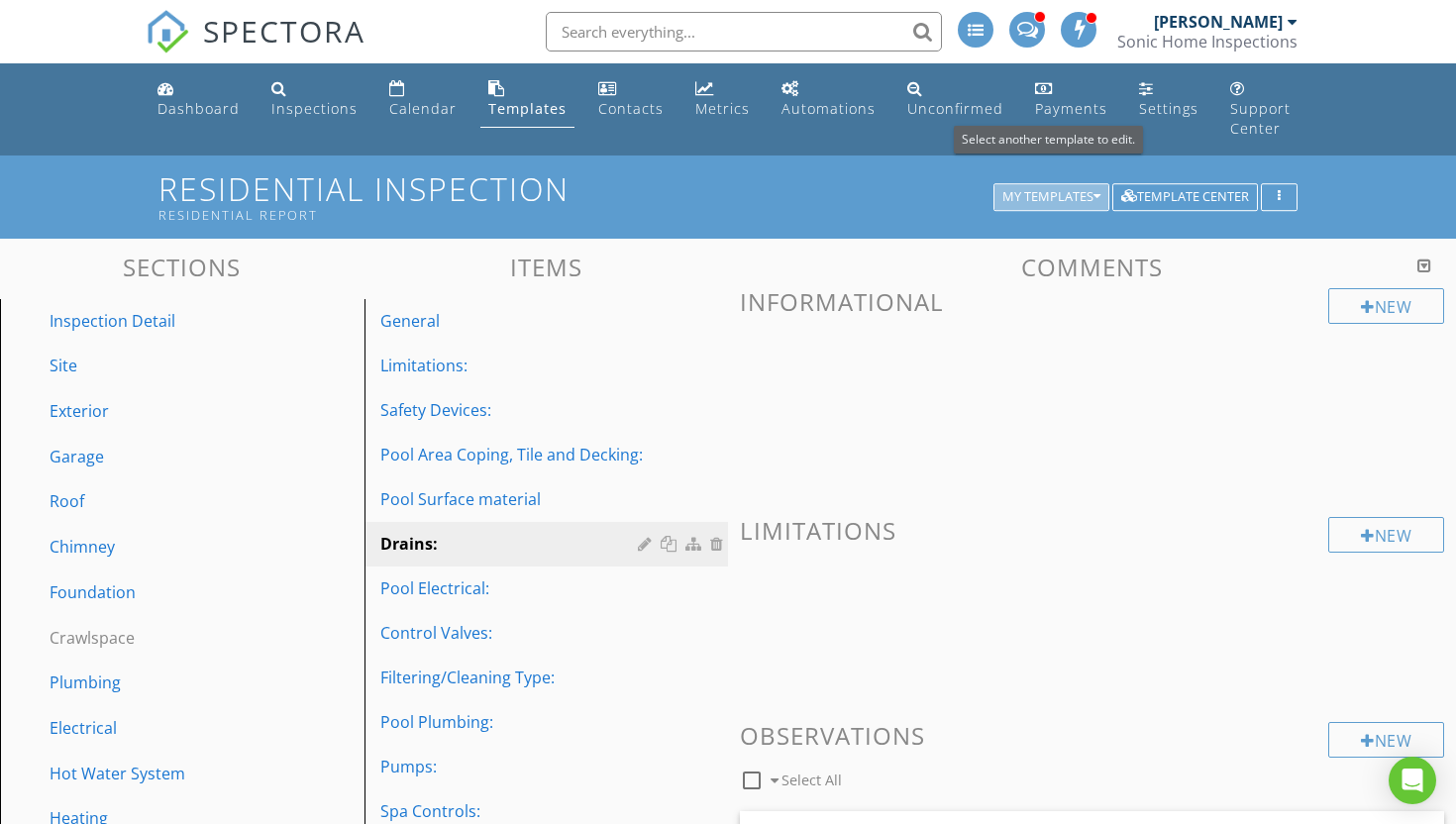 click at bounding box center (1096, 197) 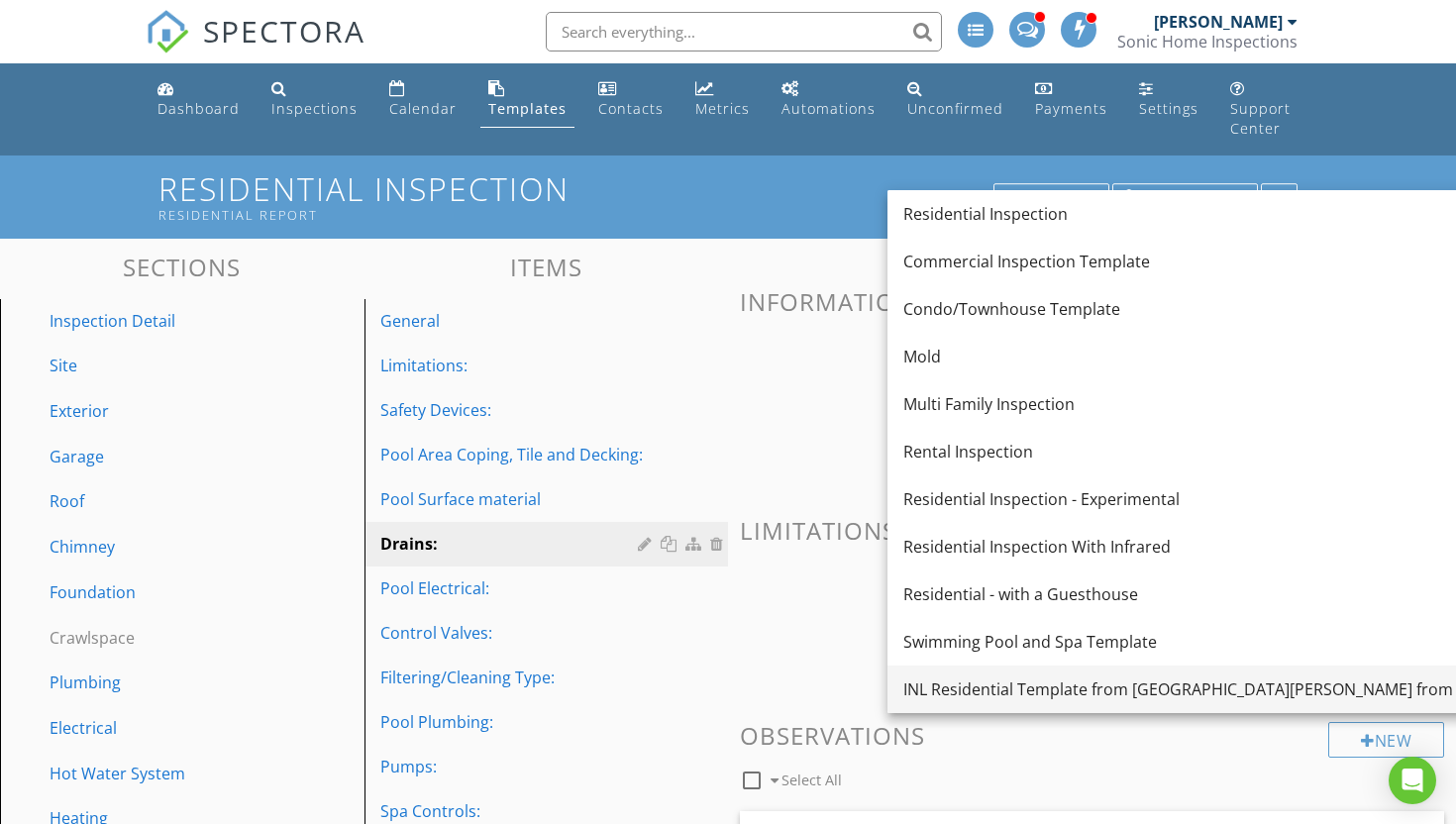 click on "INL Residential Template from [GEOGRAPHIC_DATA][PERSON_NAME] from Inspectors On Call" at bounding box center (1248, 689) 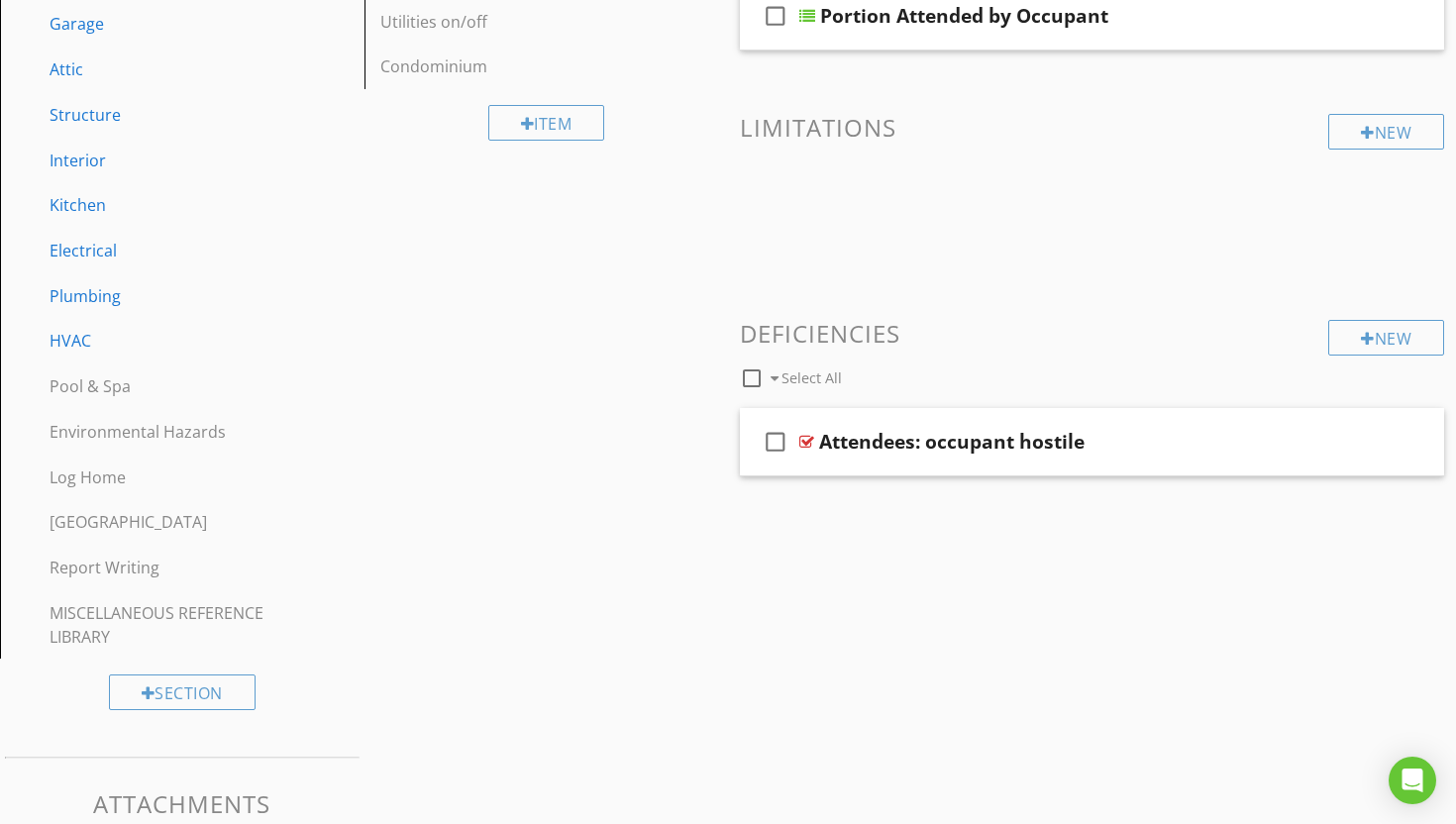 scroll, scrollTop: 555, scrollLeft: 0, axis: vertical 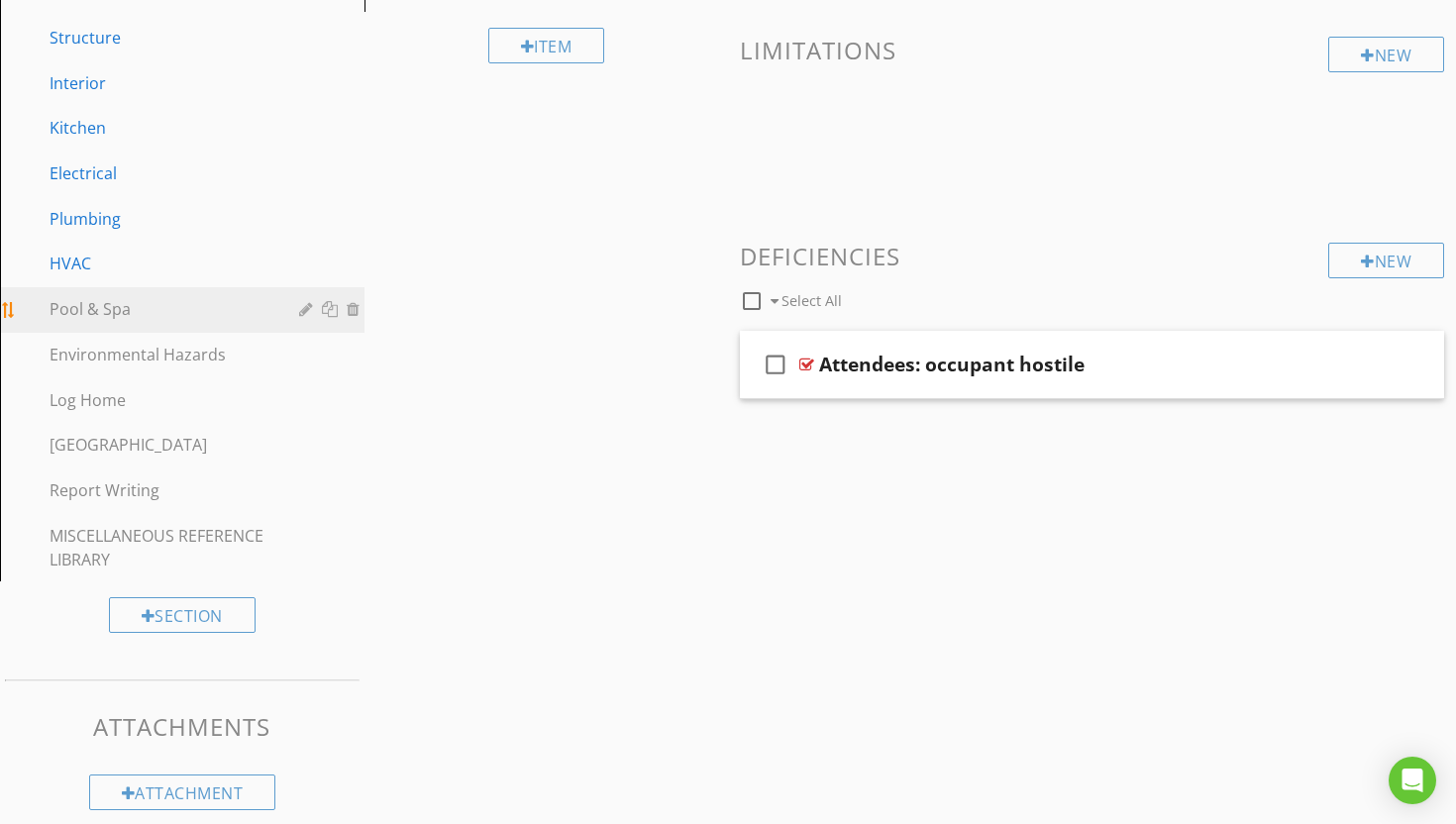 click on "Pool & Spa" at bounding box center (159, 309) 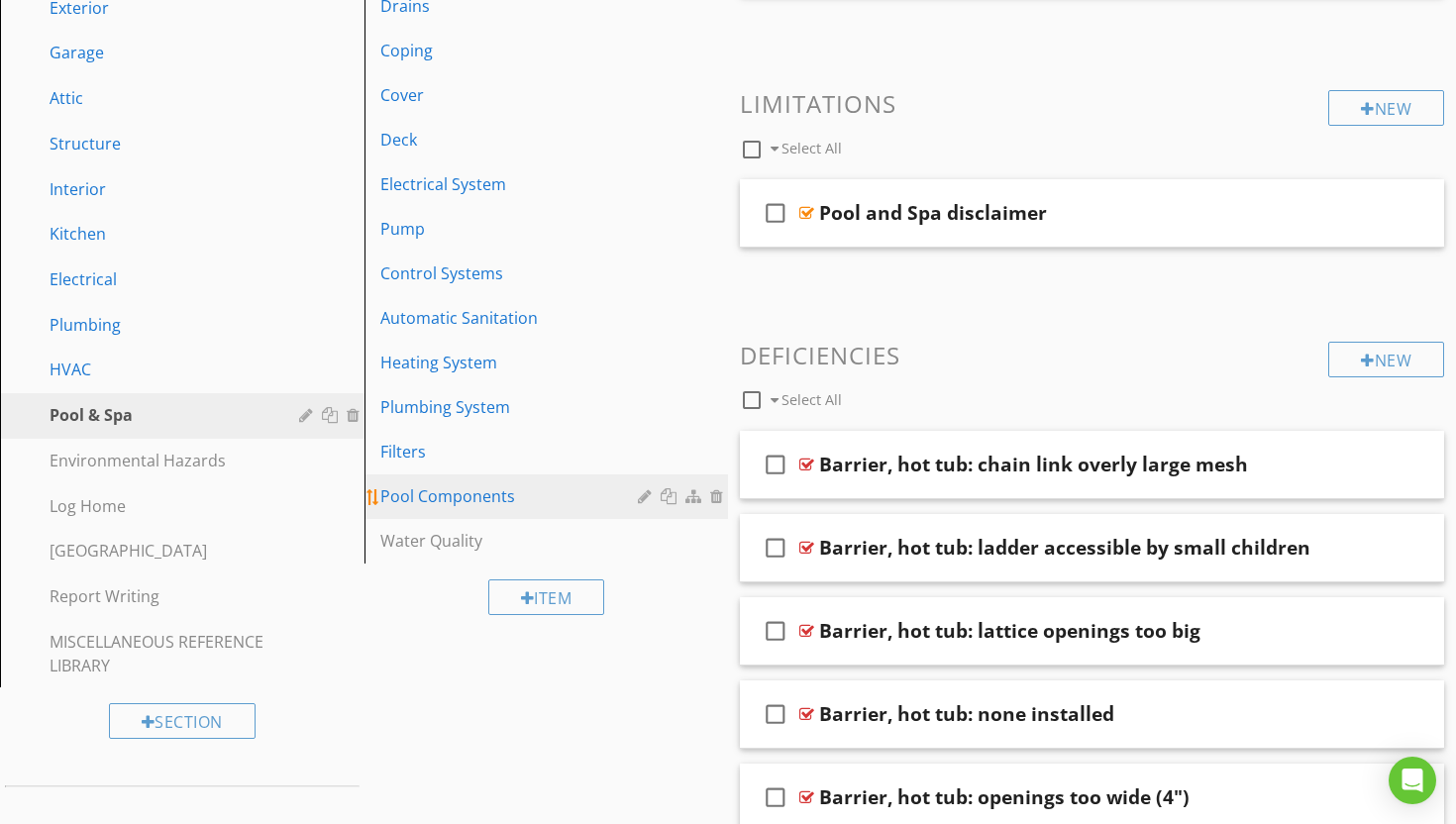 scroll, scrollTop: 421, scrollLeft: 0, axis: vertical 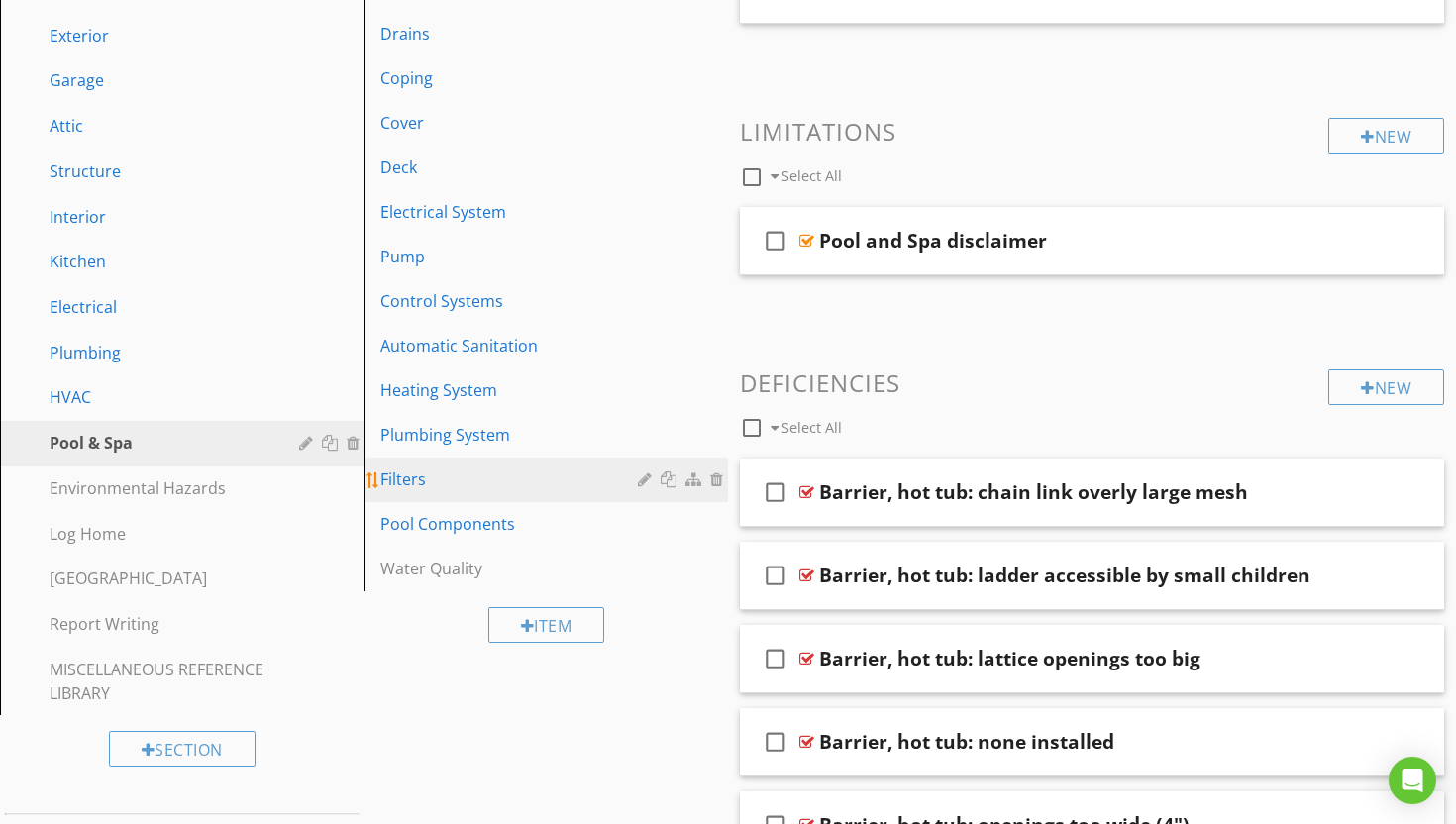 click on "Filters" at bounding box center [512, 479] 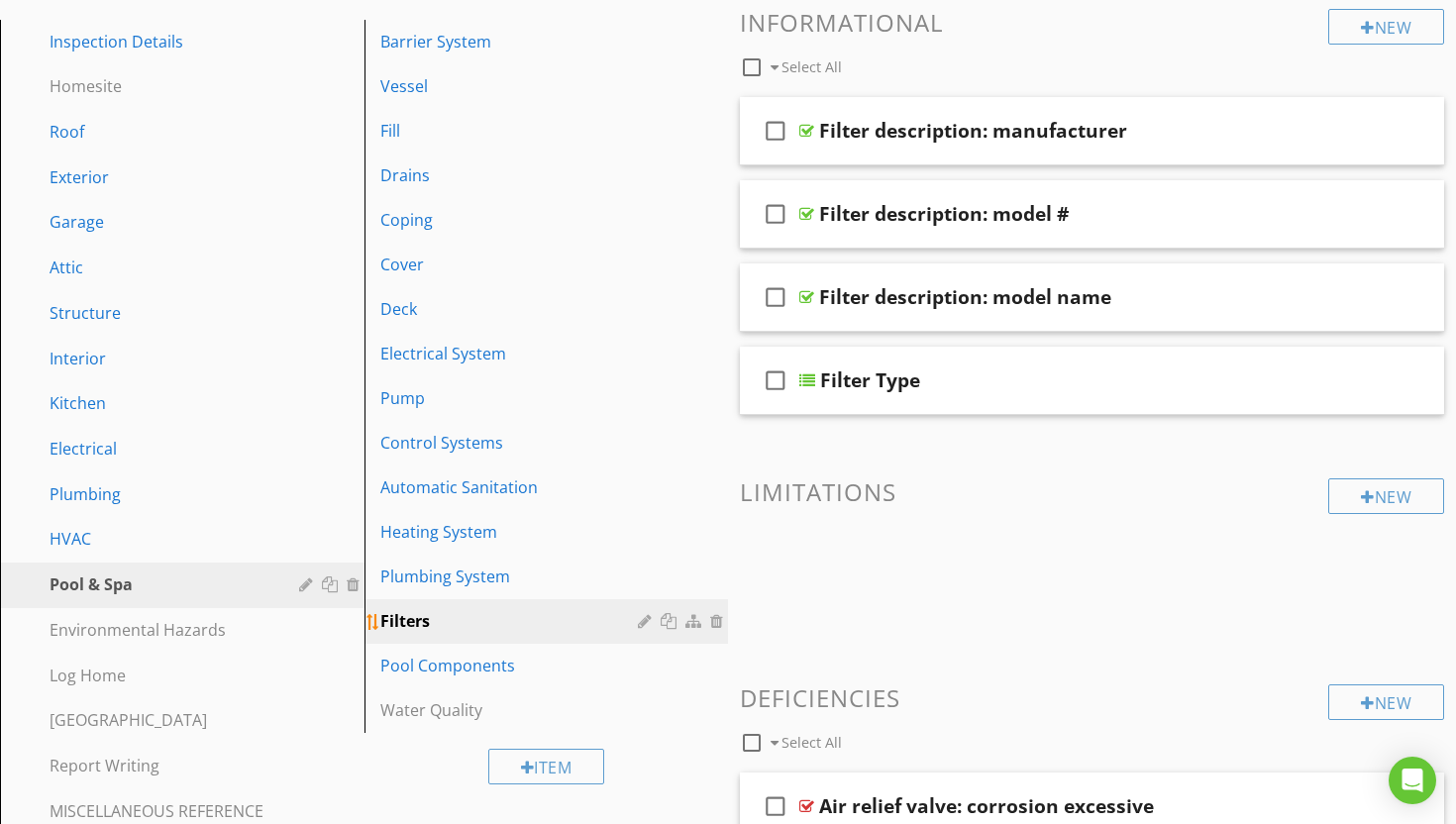 scroll, scrollTop: 274, scrollLeft: 0, axis: vertical 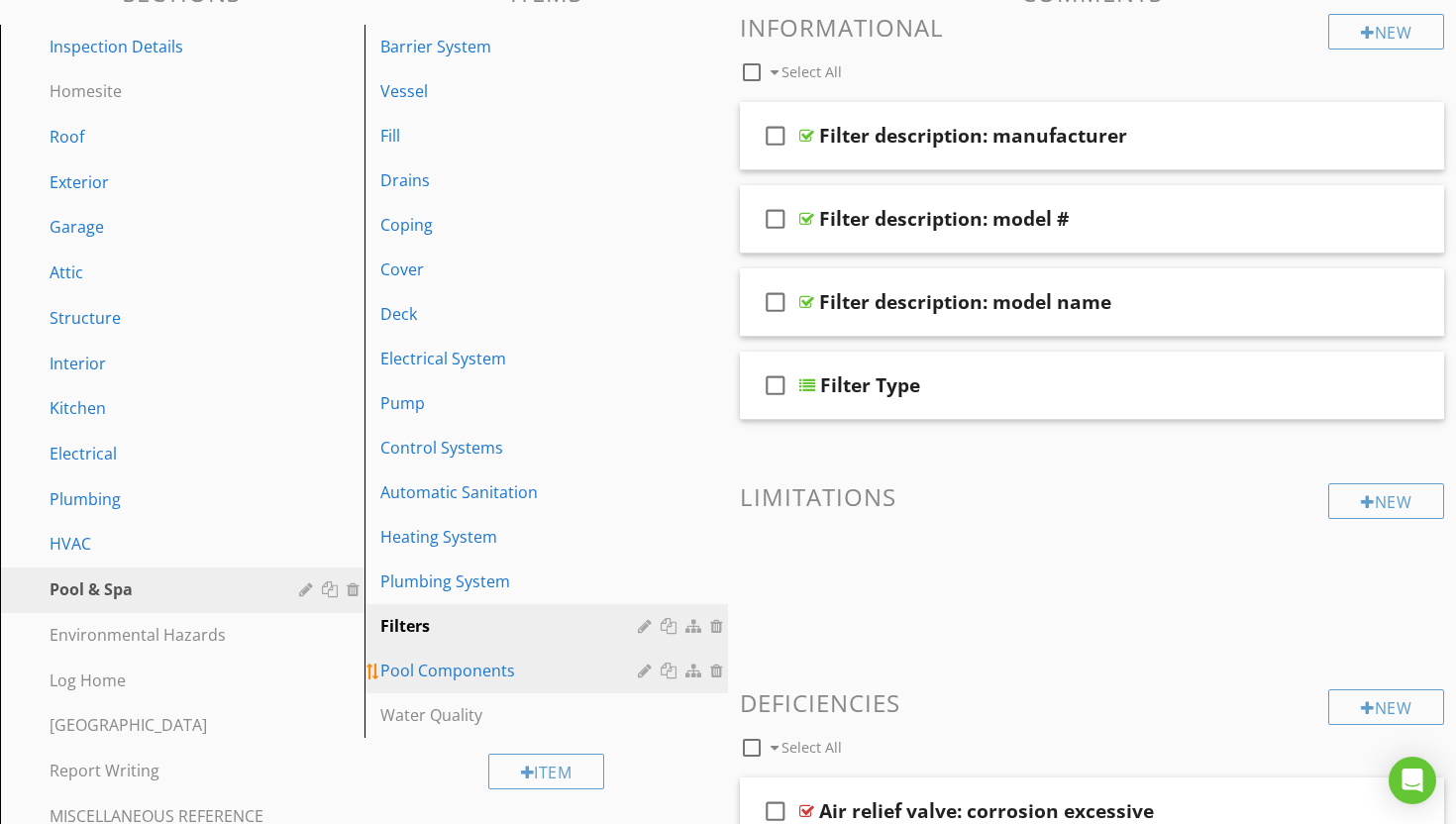 click on "Pool Components" at bounding box center [512, 670] 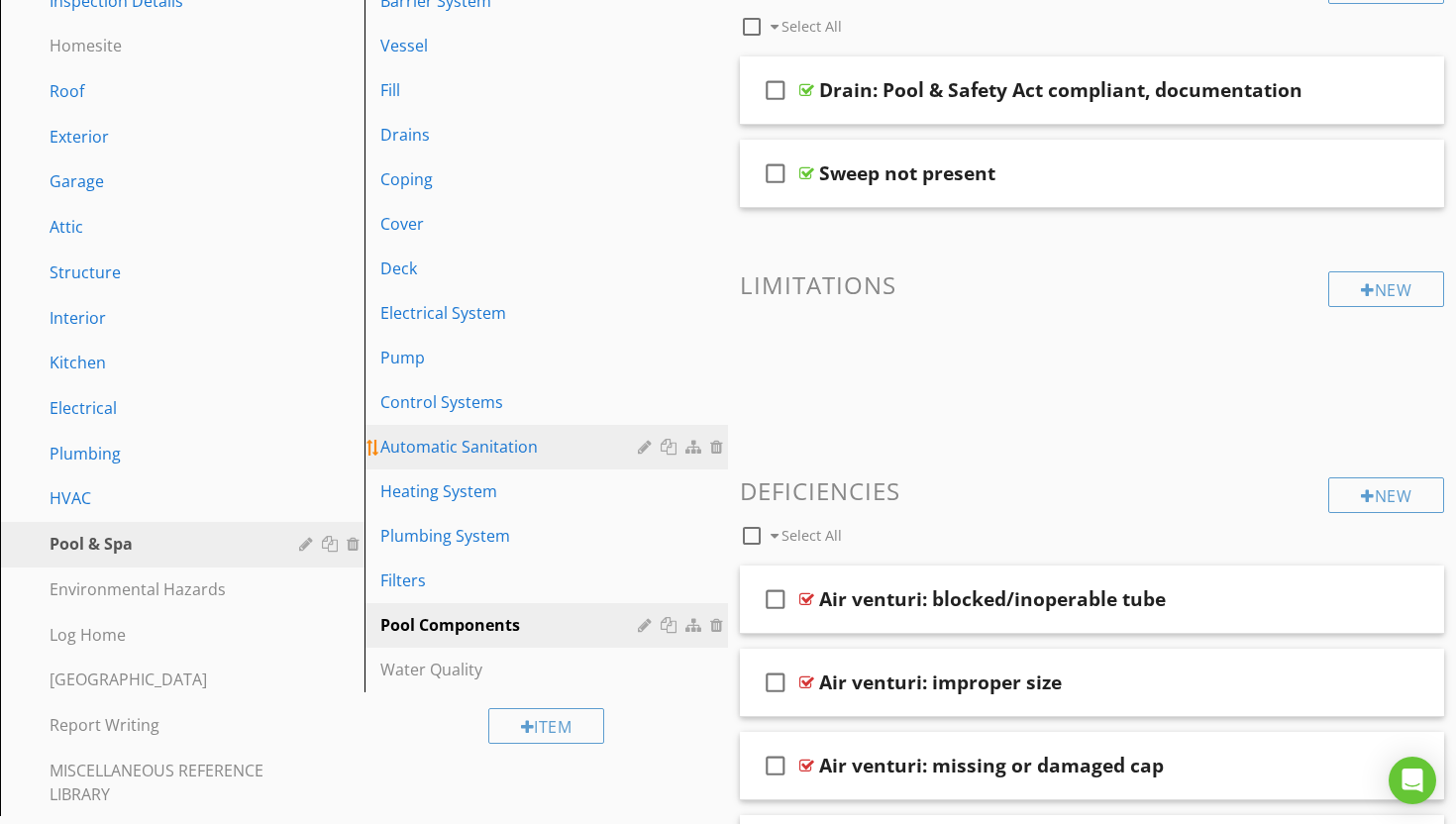 scroll, scrollTop: 312, scrollLeft: 0, axis: vertical 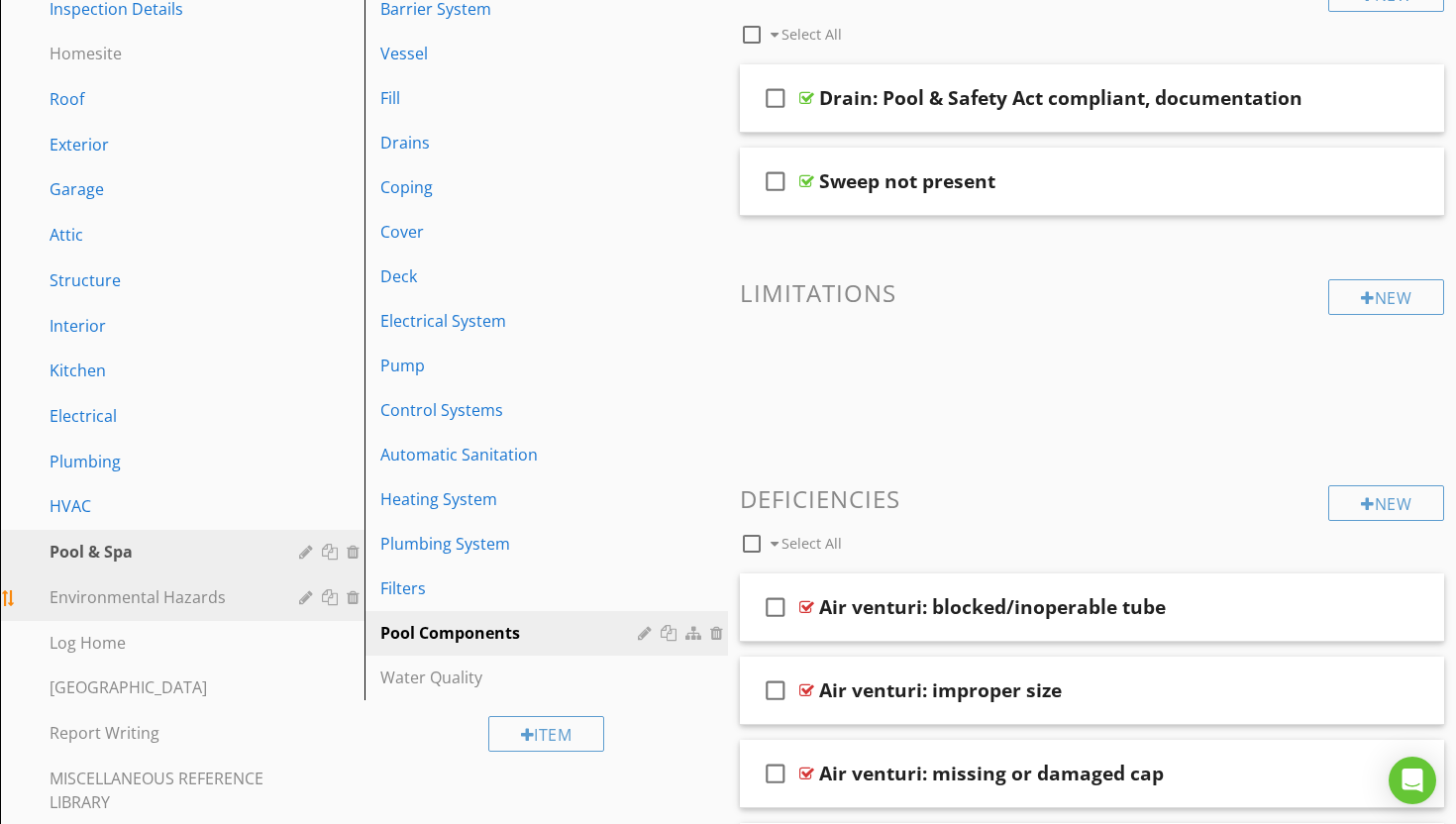 click on "Environmental Hazards" at bounding box center (159, 597) 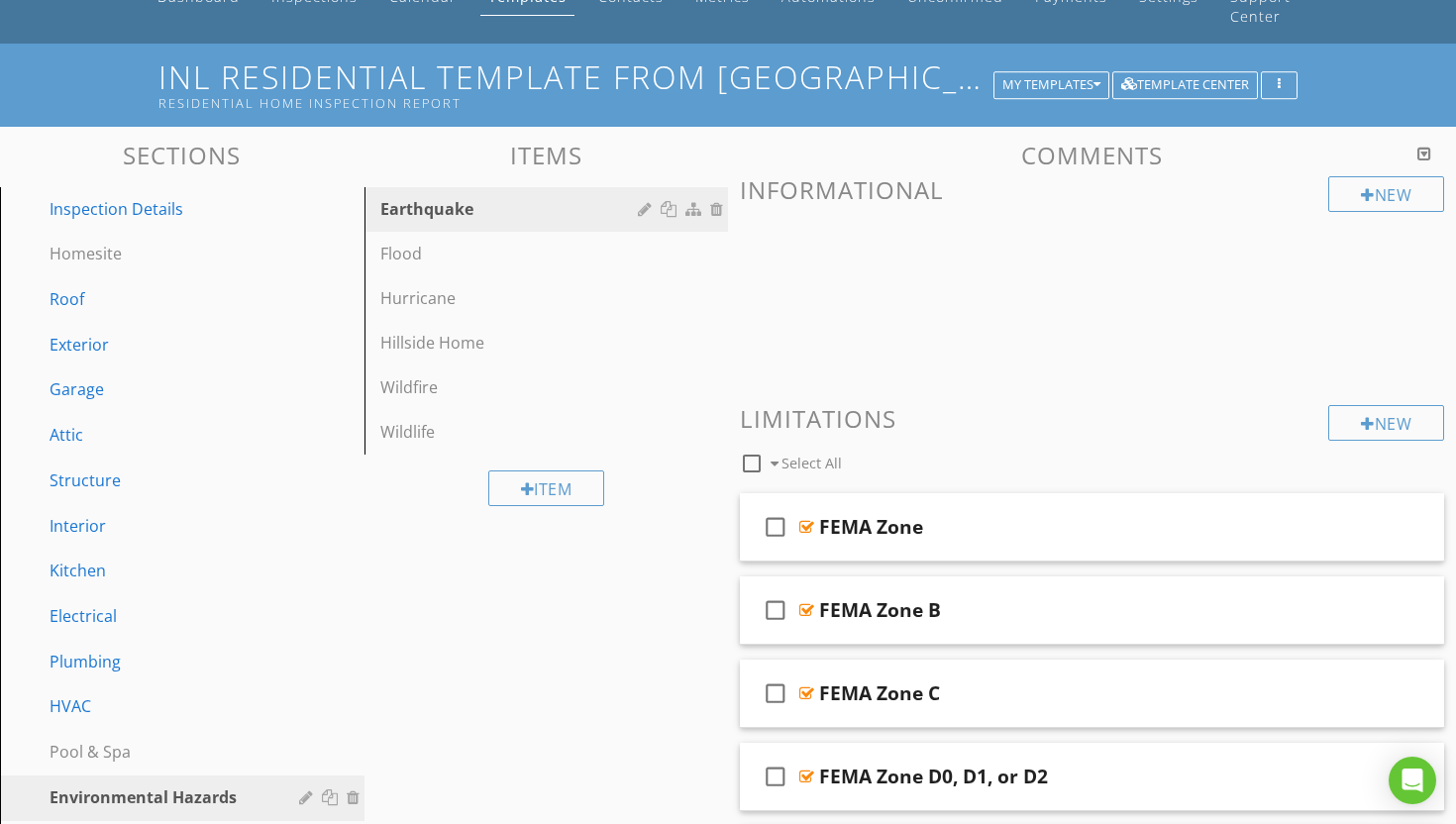 scroll, scrollTop: 0, scrollLeft: 0, axis: both 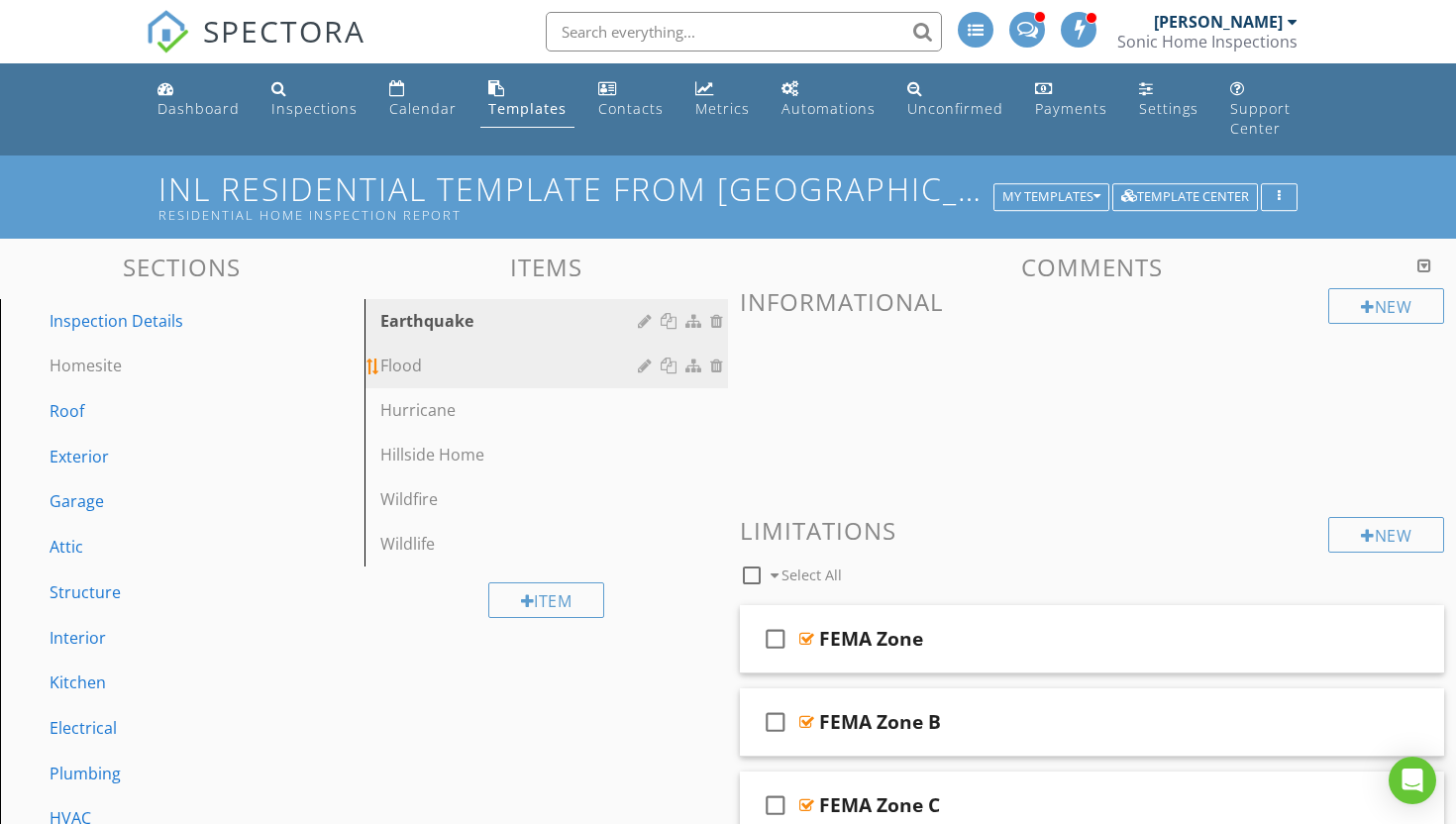 click on "Flood" at bounding box center [512, 365] 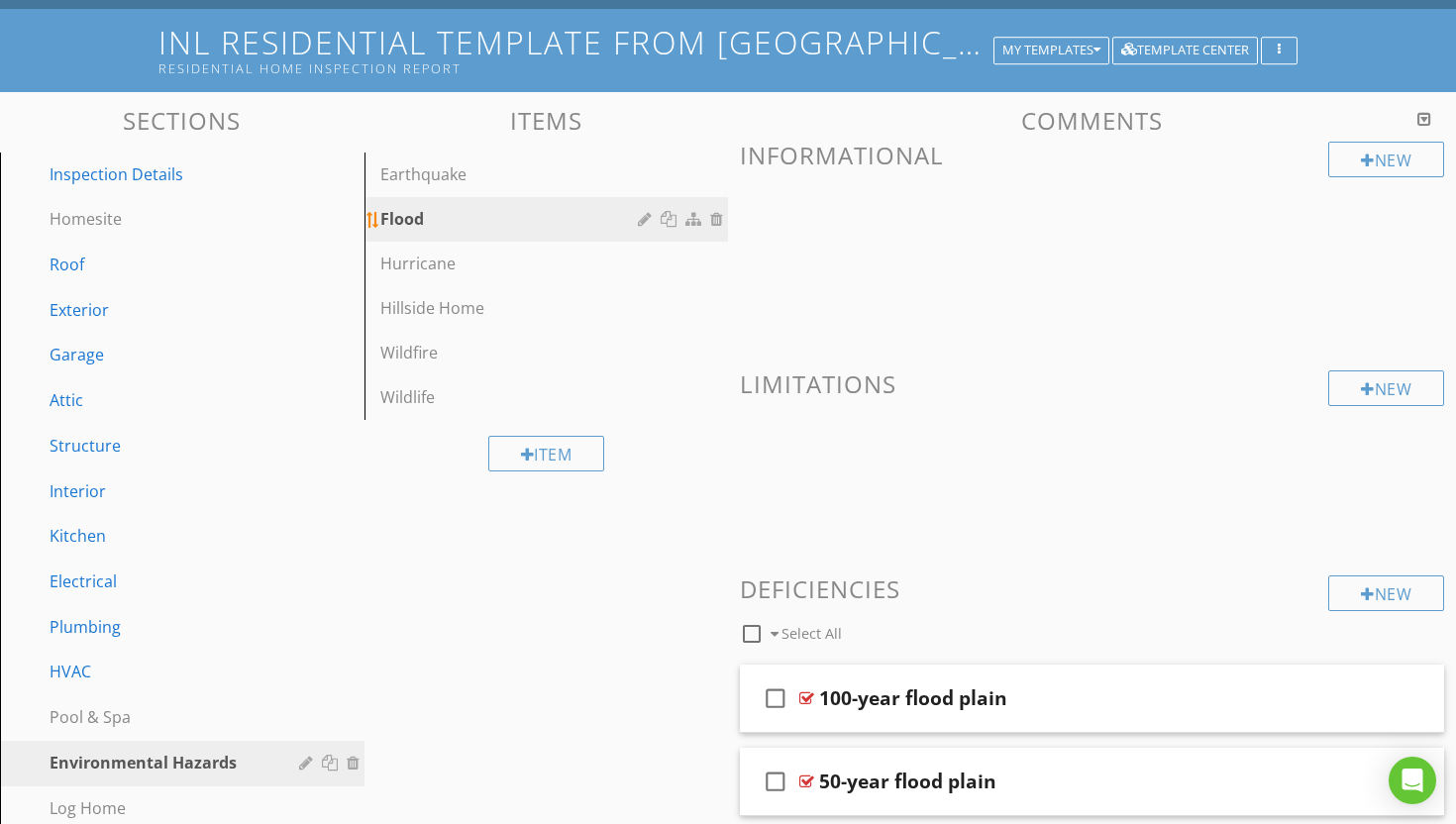scroll, scrollTop: 0, scrollLeft: 0, axis: both 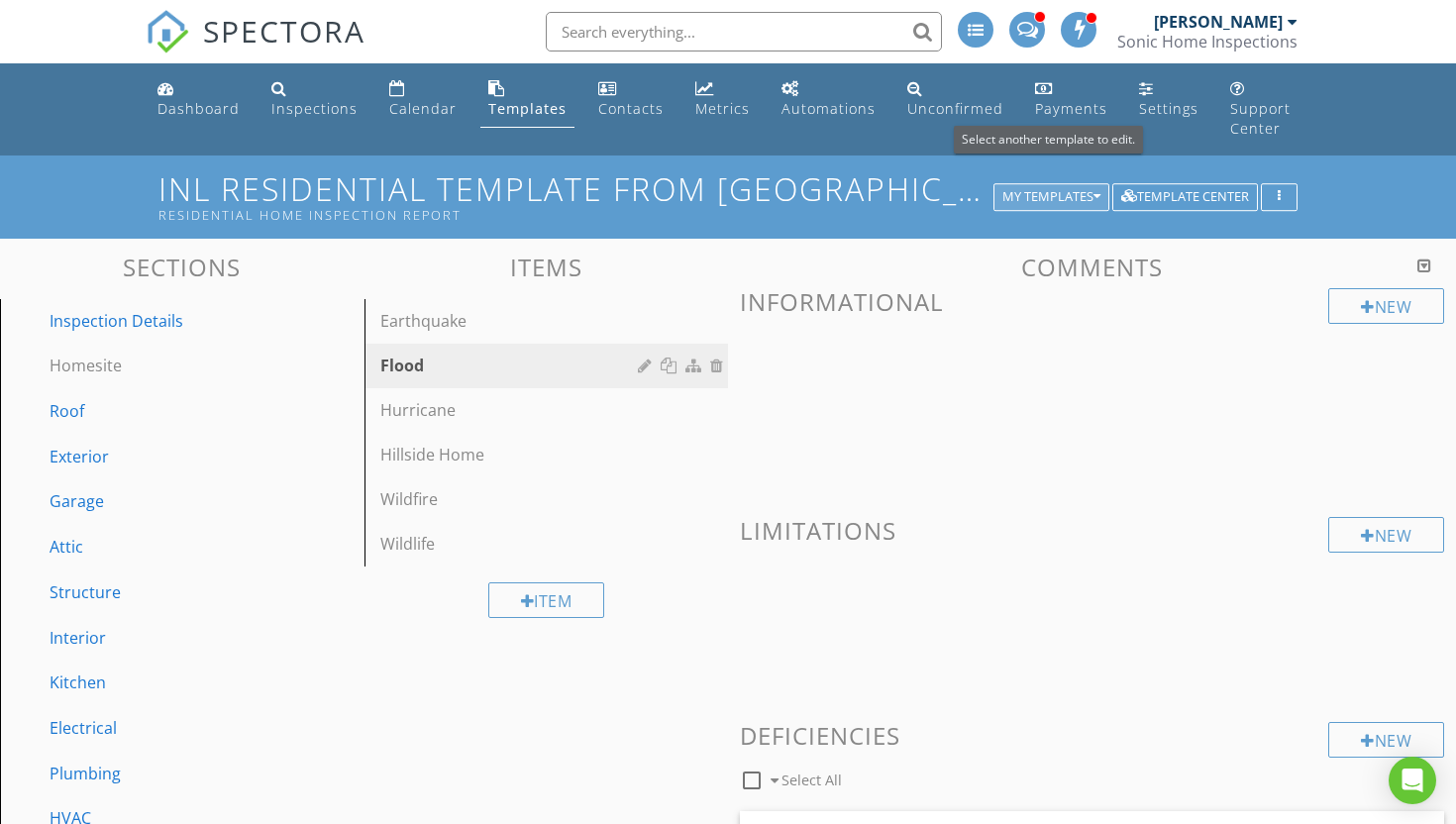 click at bounding box center [1096, 197] 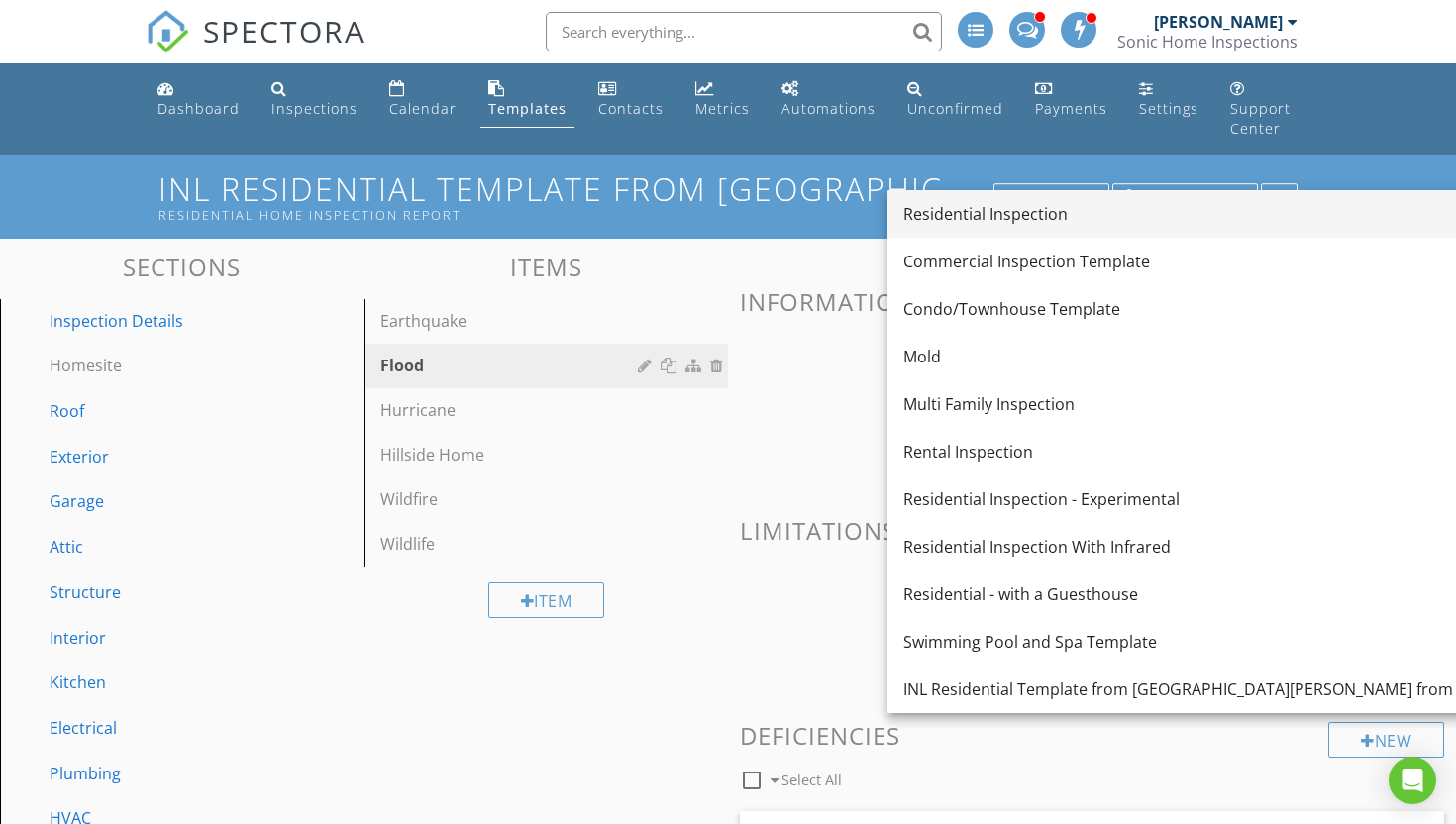 click on "Residential Inspection" at bounding box center (1248, 214) 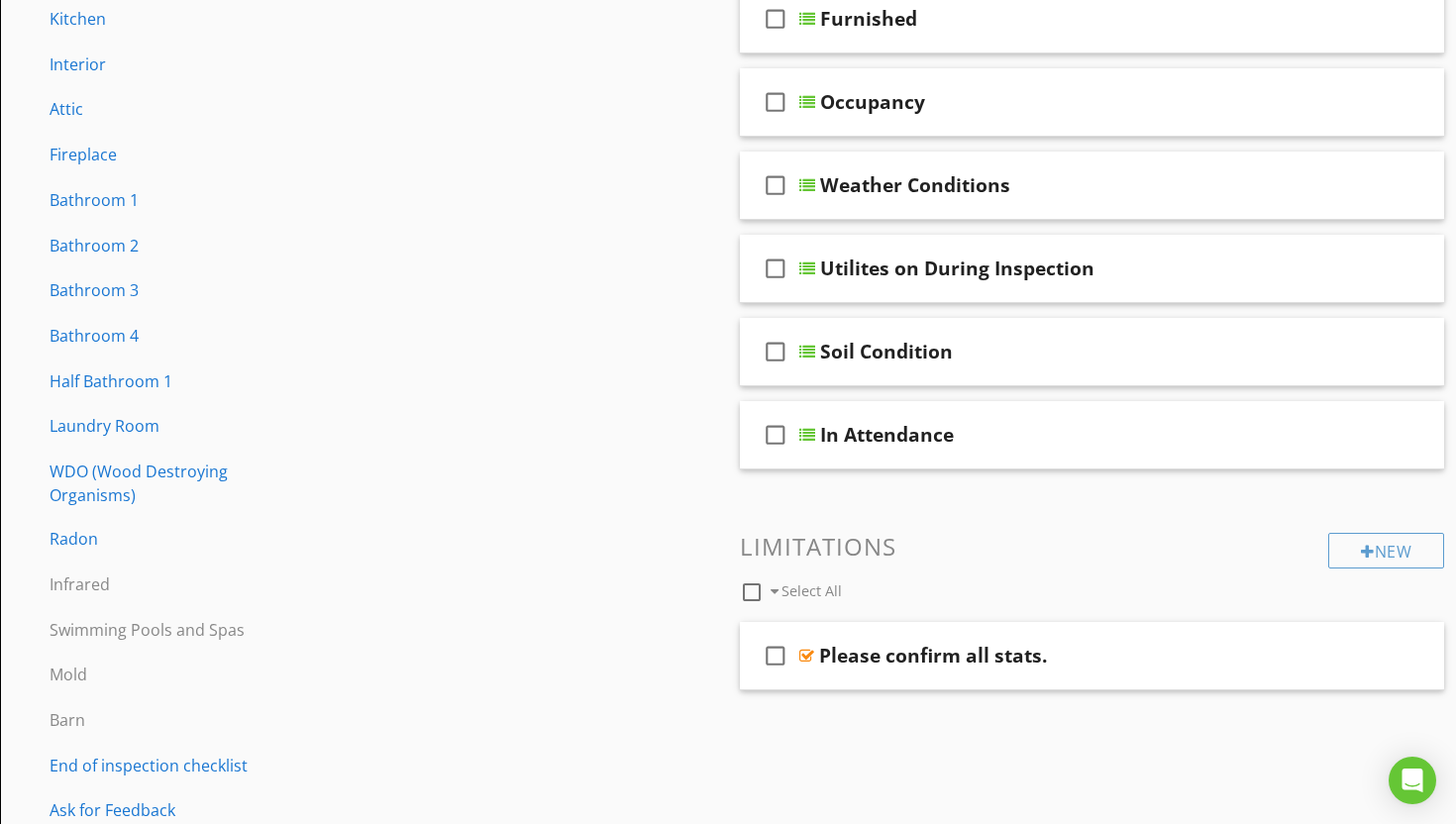scroll, scrollTop: 900, scrollLeft: 0, axis: vertical 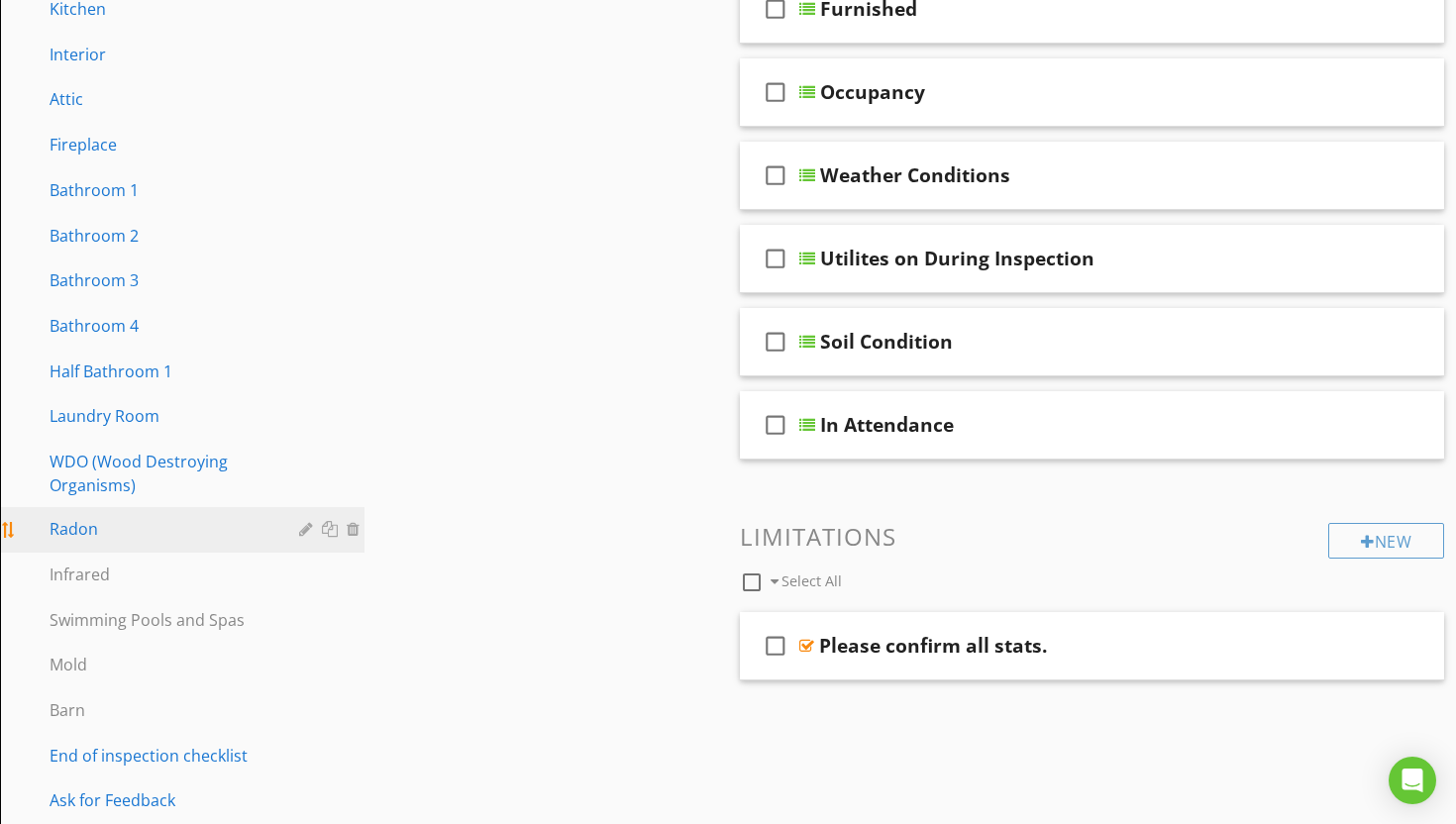 click on "Radon" at bounding box center (159, 529) 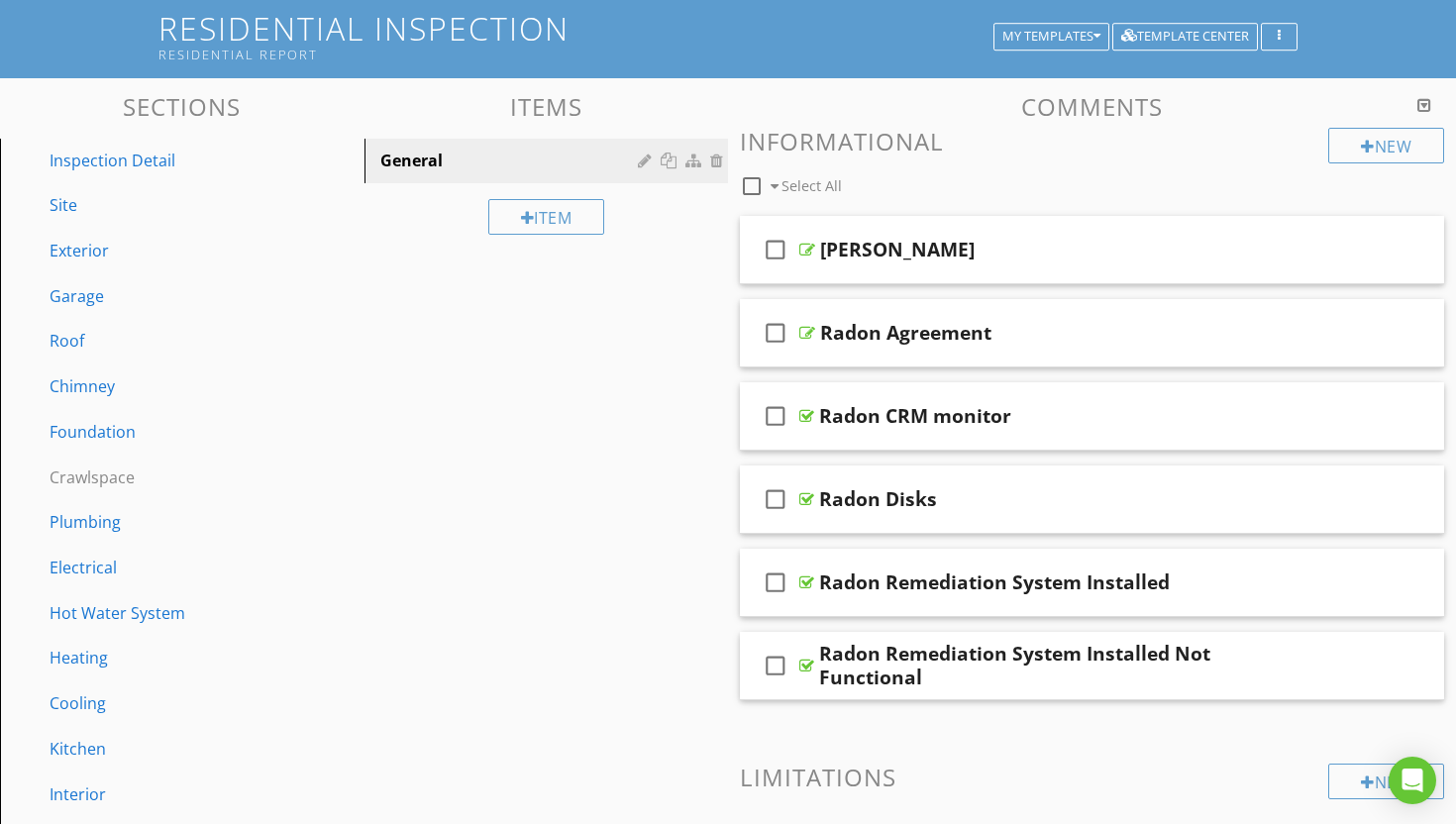 scroll, scrollTop: 158, scrollLeft: 0, axis: vertical 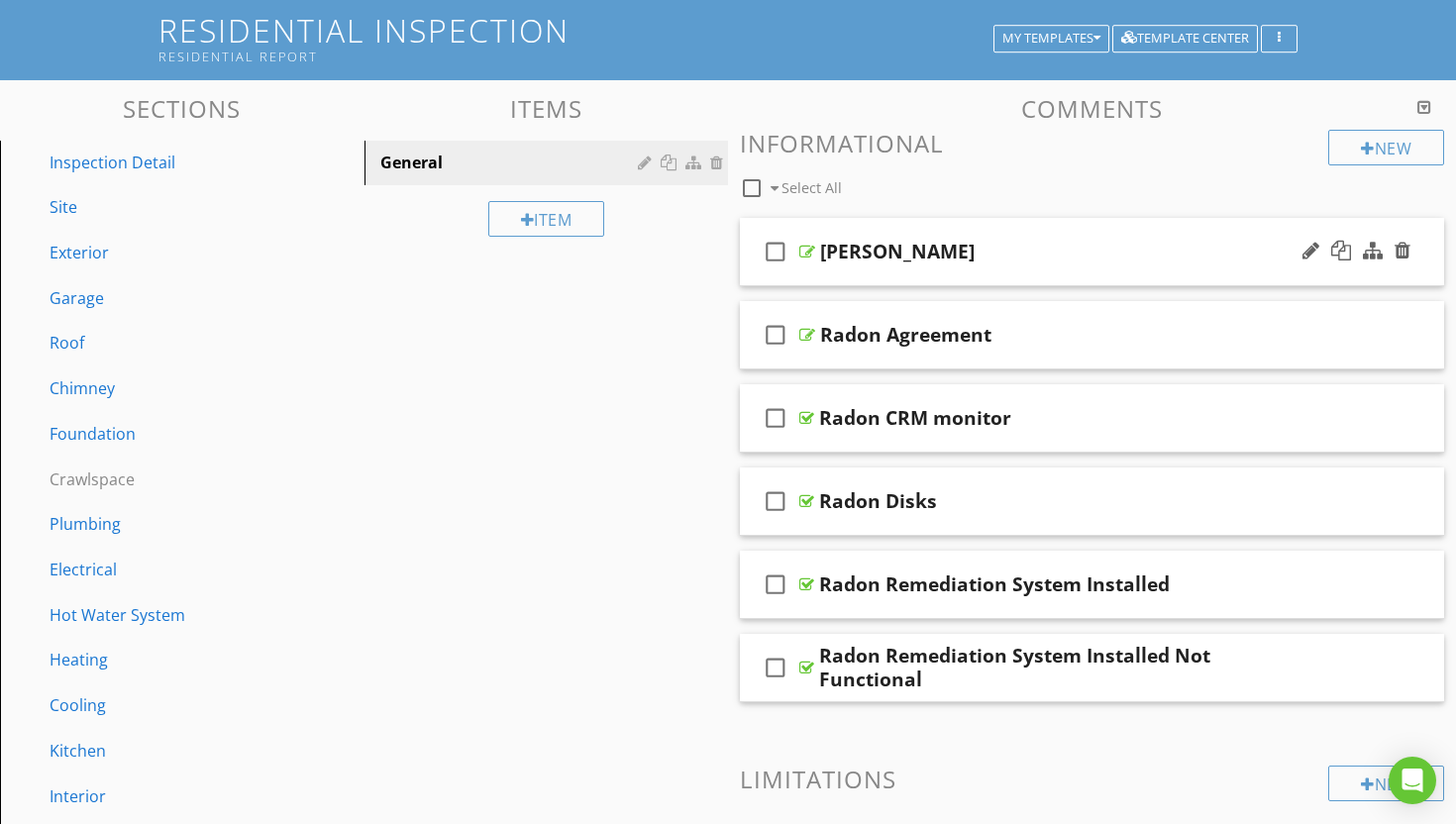 click at bounding box center [807, 252] 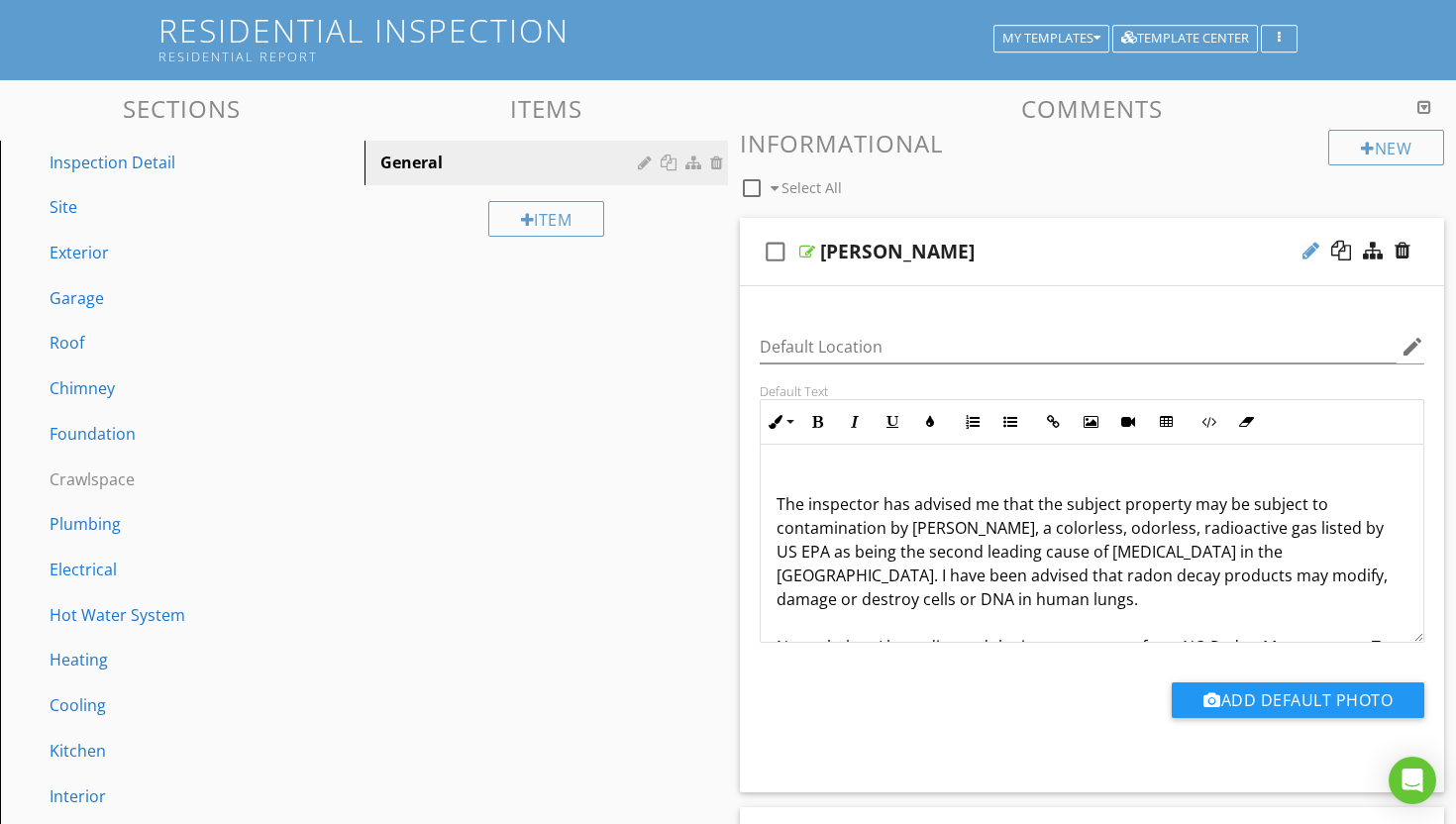 click at bounding box center (1310, 251) 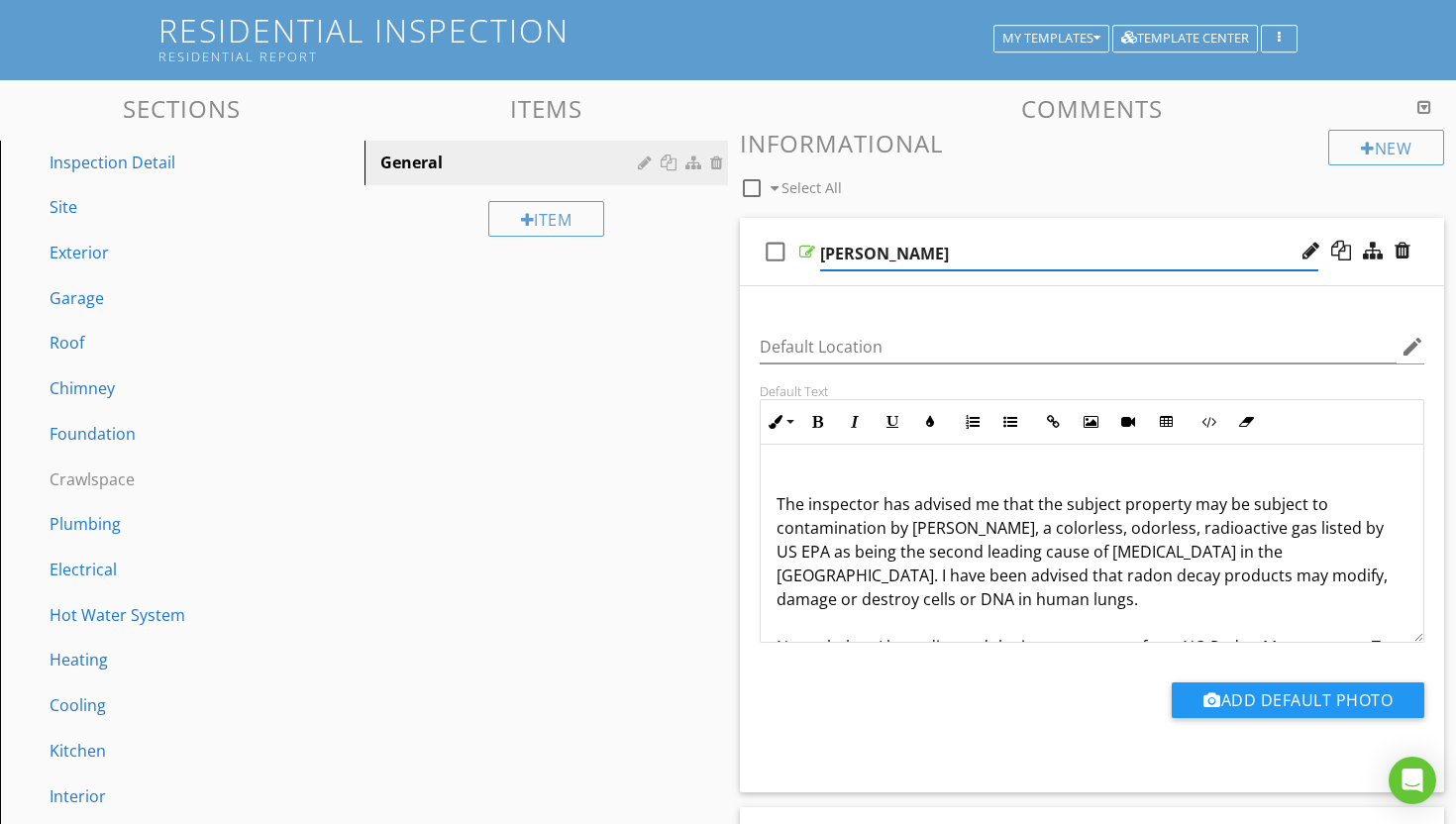 click at bounding box center [807, 252] 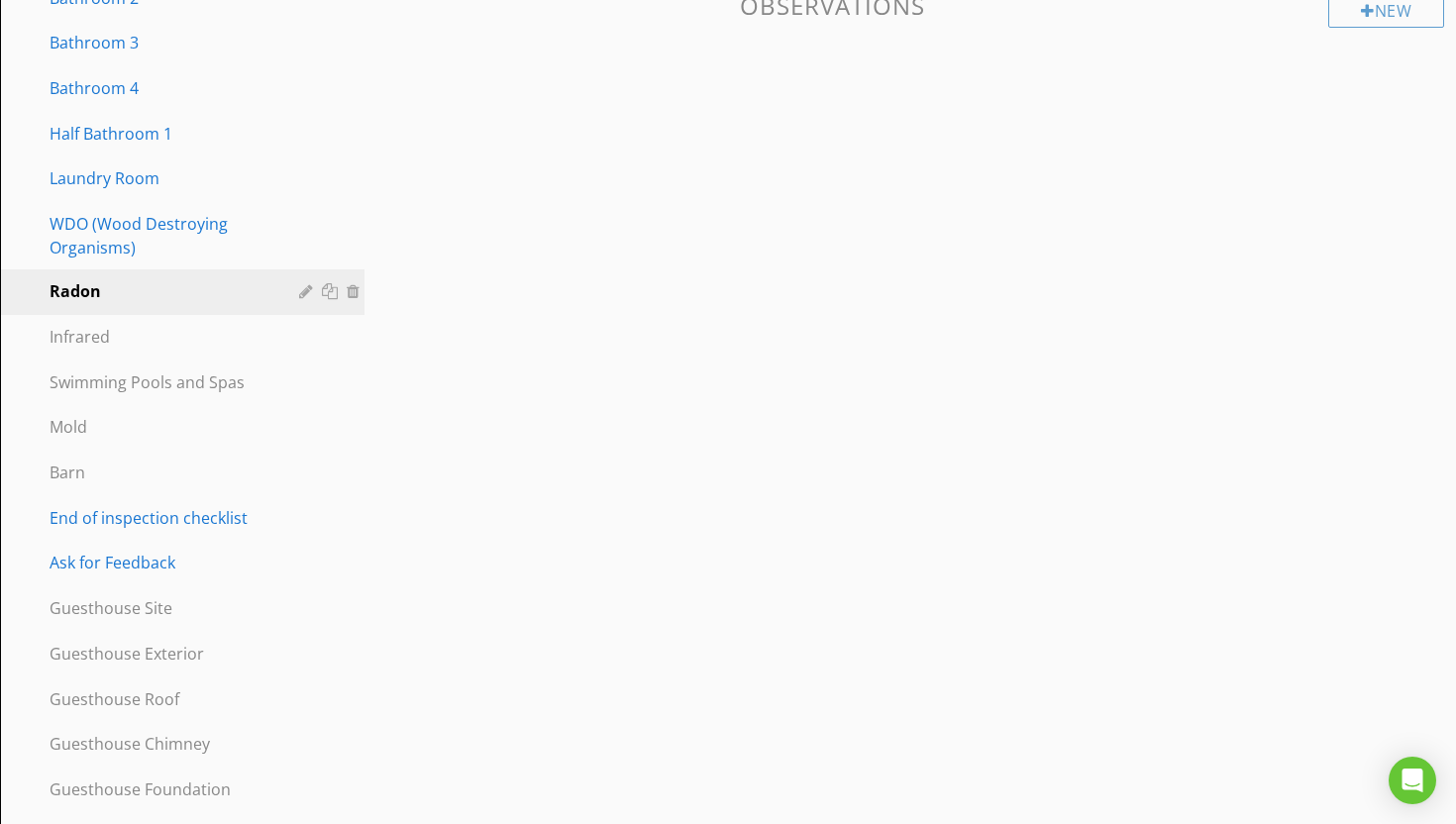 scroll, scrollTop: 1143, scrollLeft: 0, axis: vertical 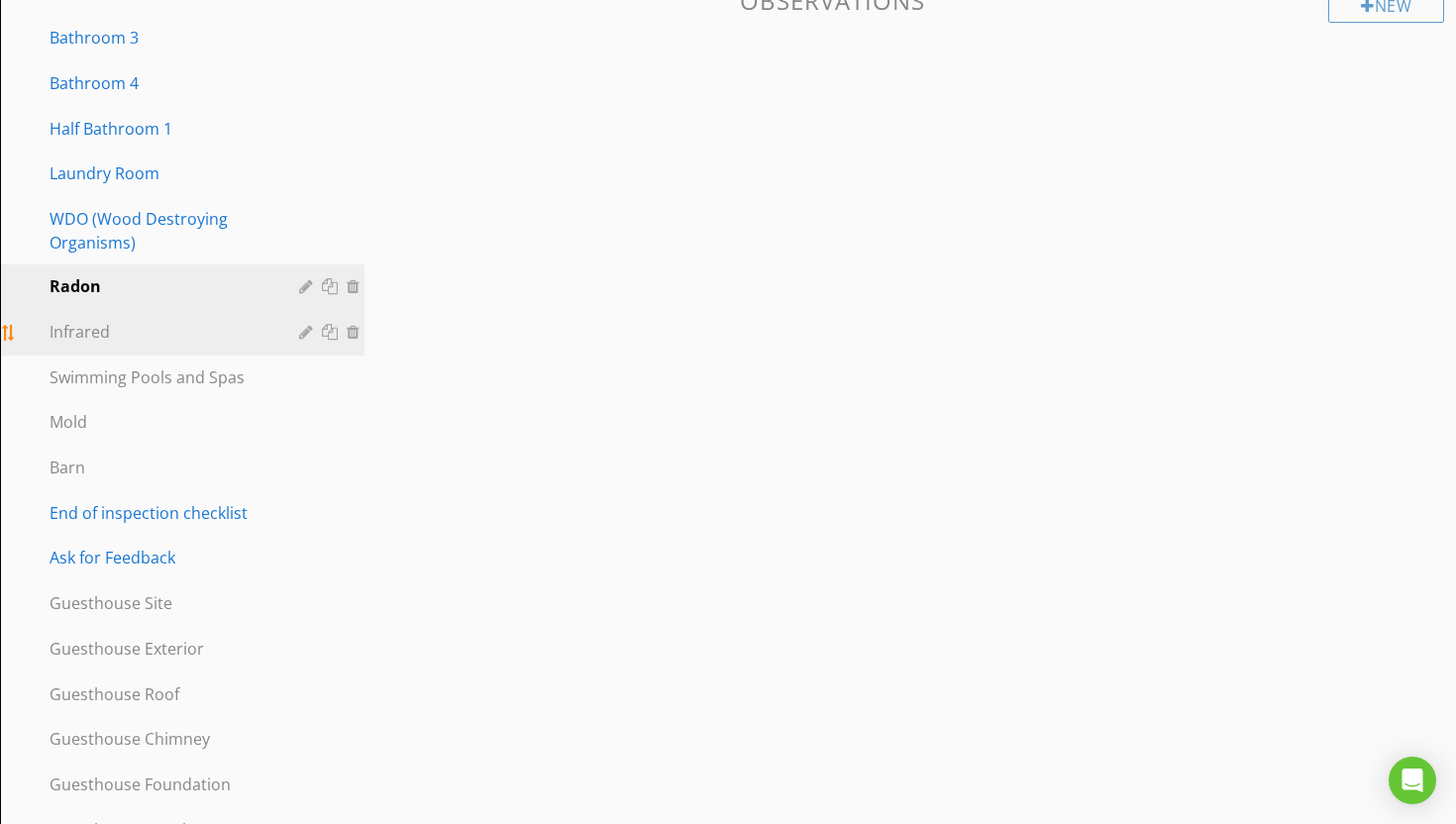 click on "Infrared" at bounding box center (159, 332) 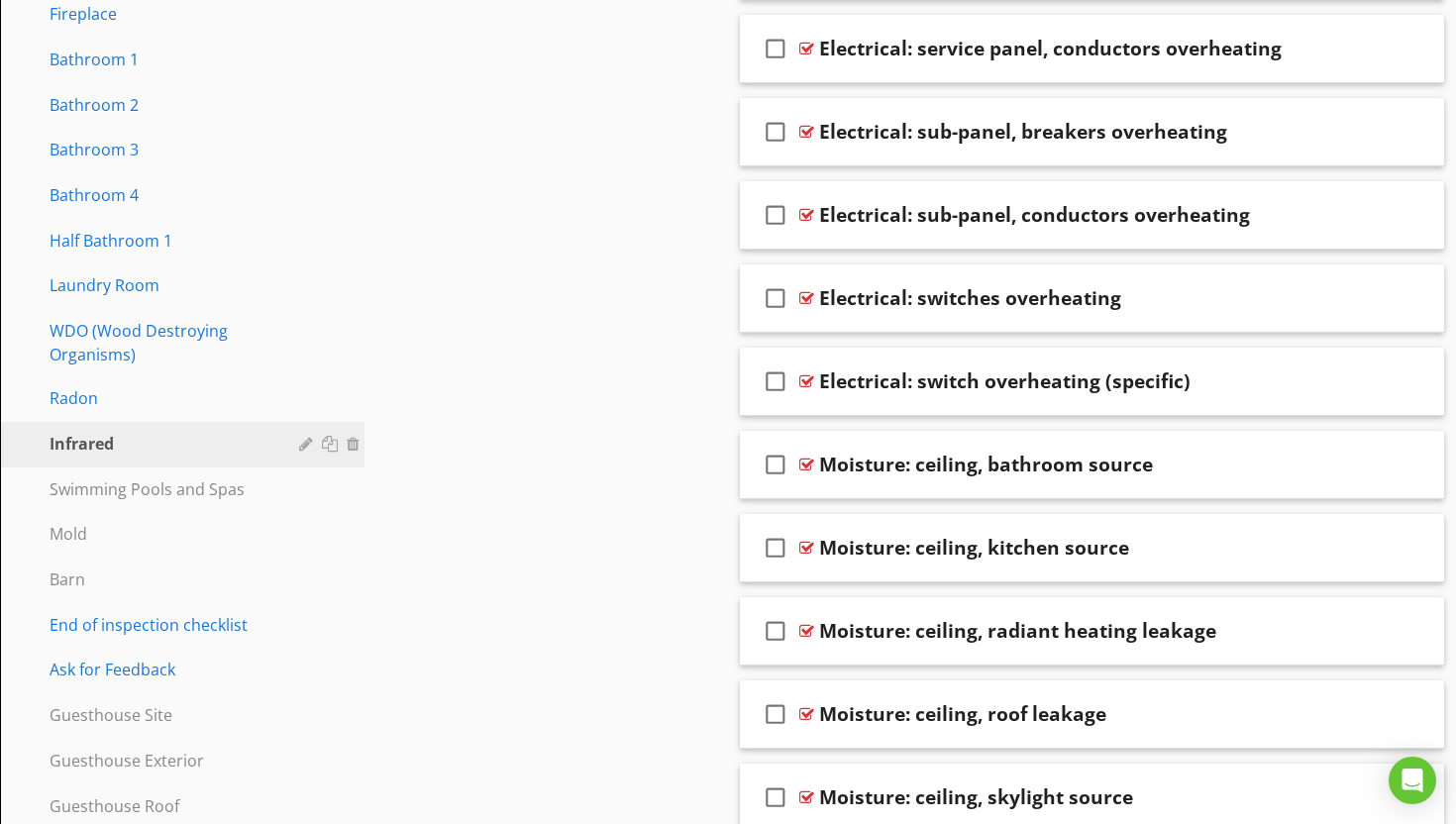 scroll, scrollTop: 1033, scrollLeft: 0, axis: vertical 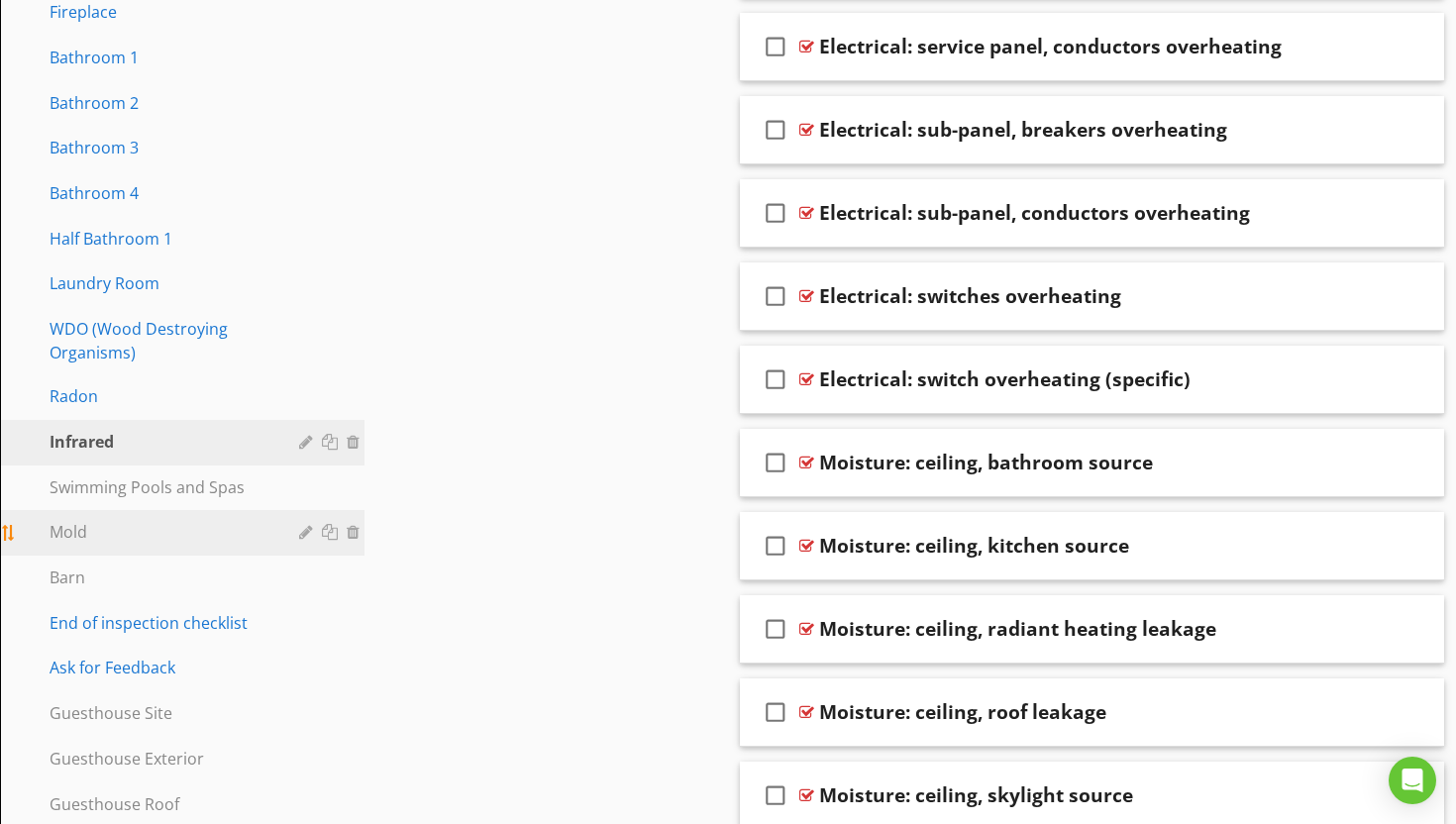 click on "Mold" at bounding box center (159, 532) 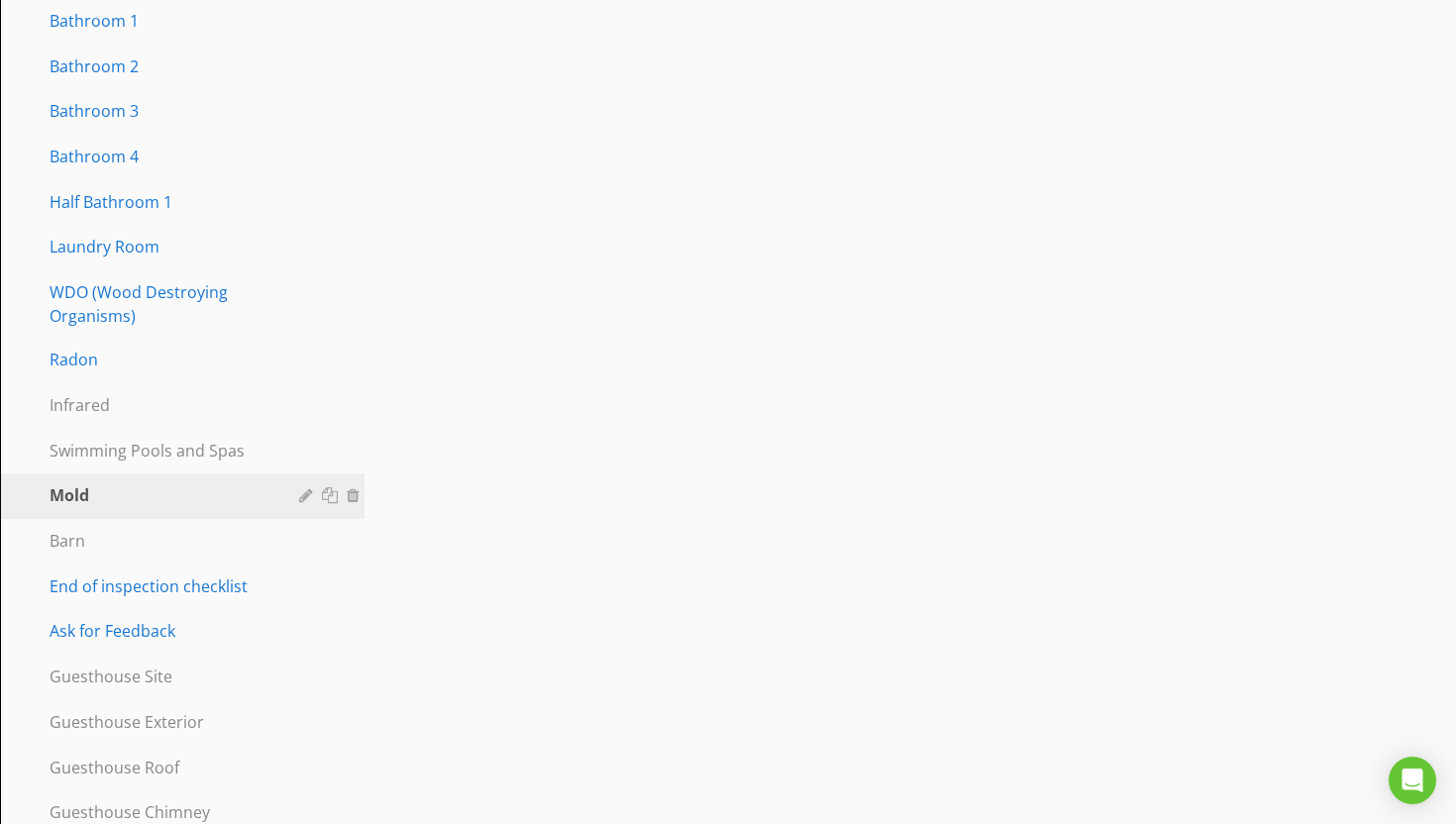 scroll, scrollTop: 1072, scrollLeft: 0, axis: vertical 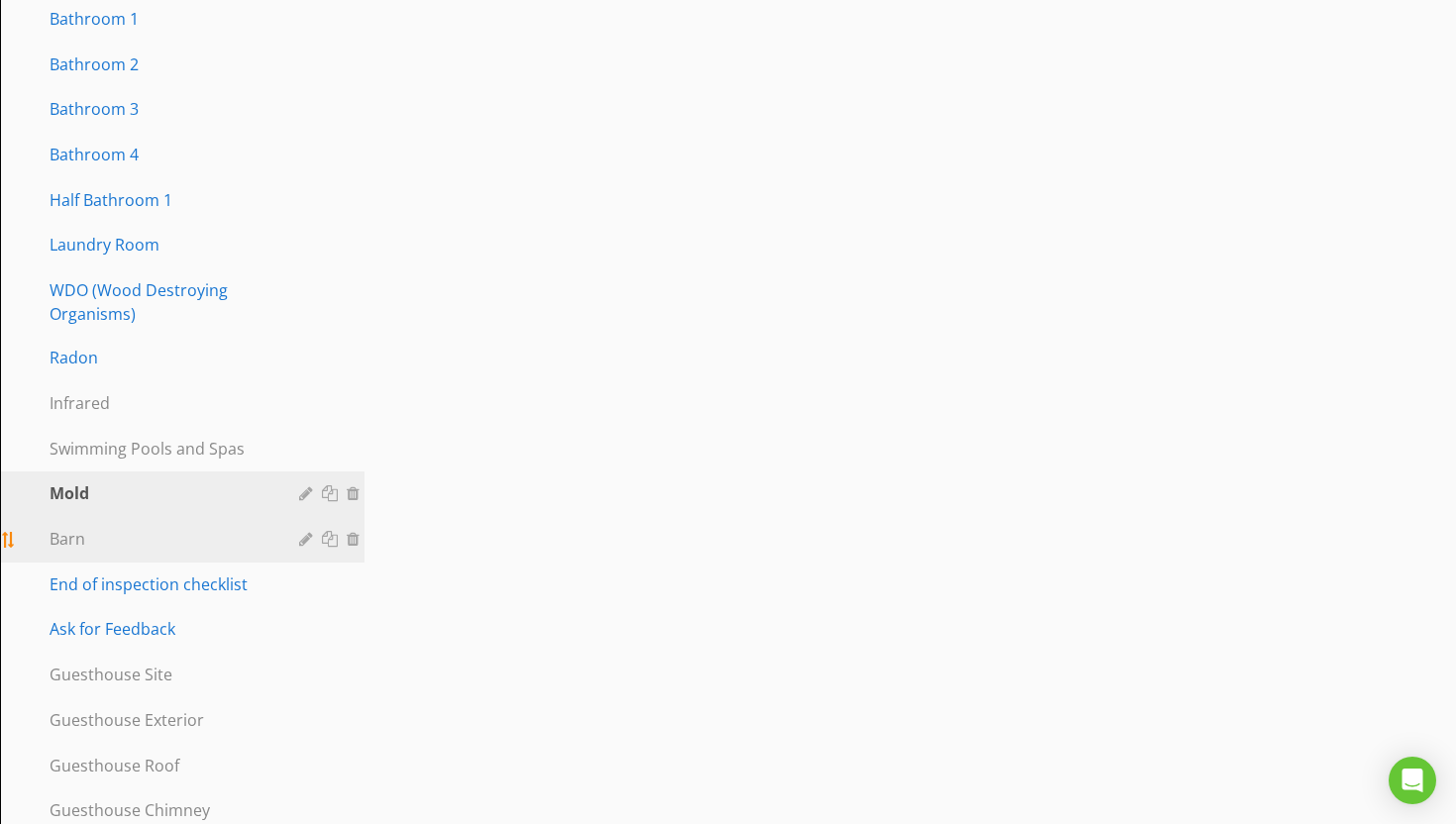 click on "Barn" at bounding box center [159, 539] 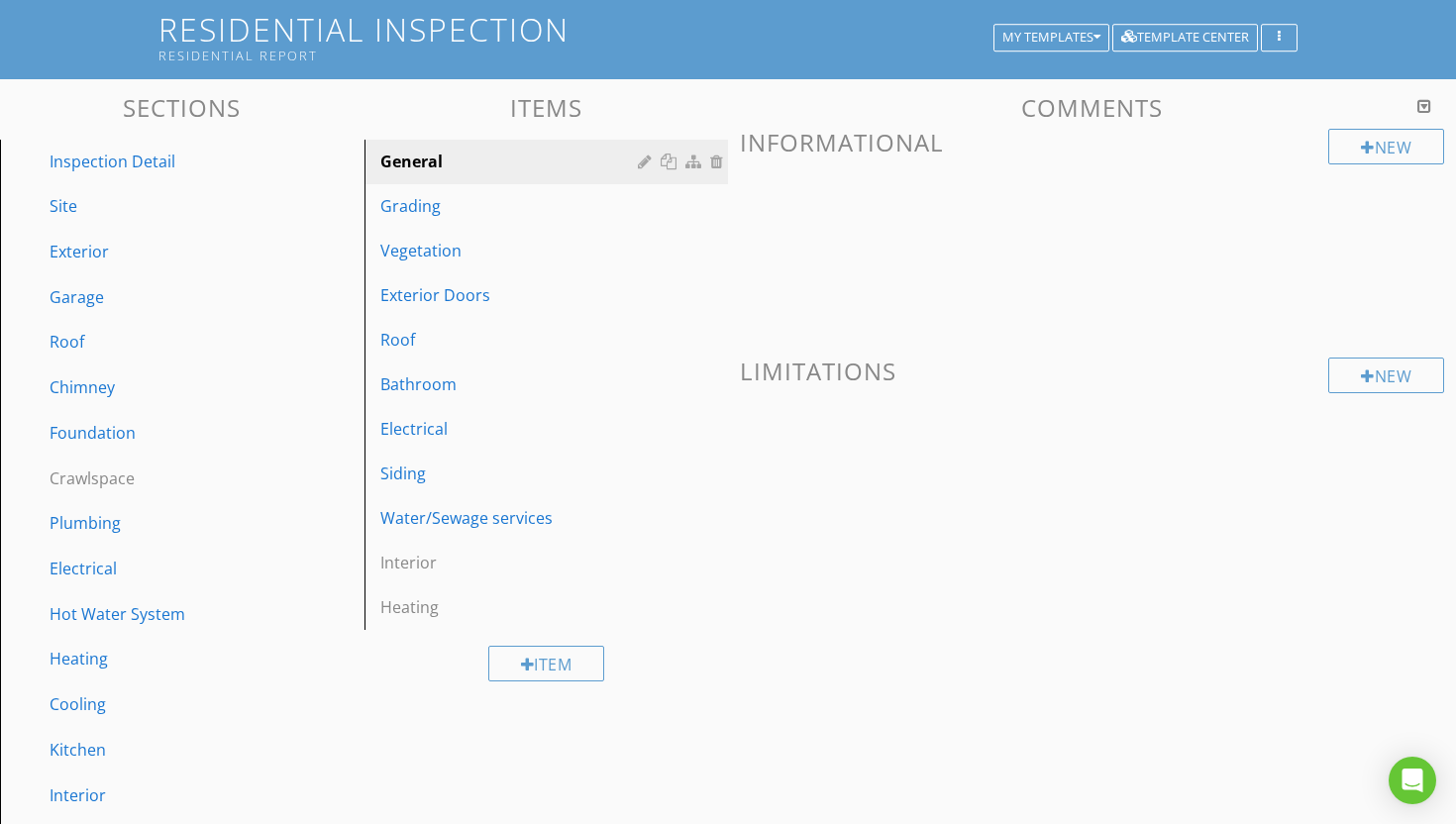 scroll, scrollTop: 0, scrollLeft: 0, axis: both 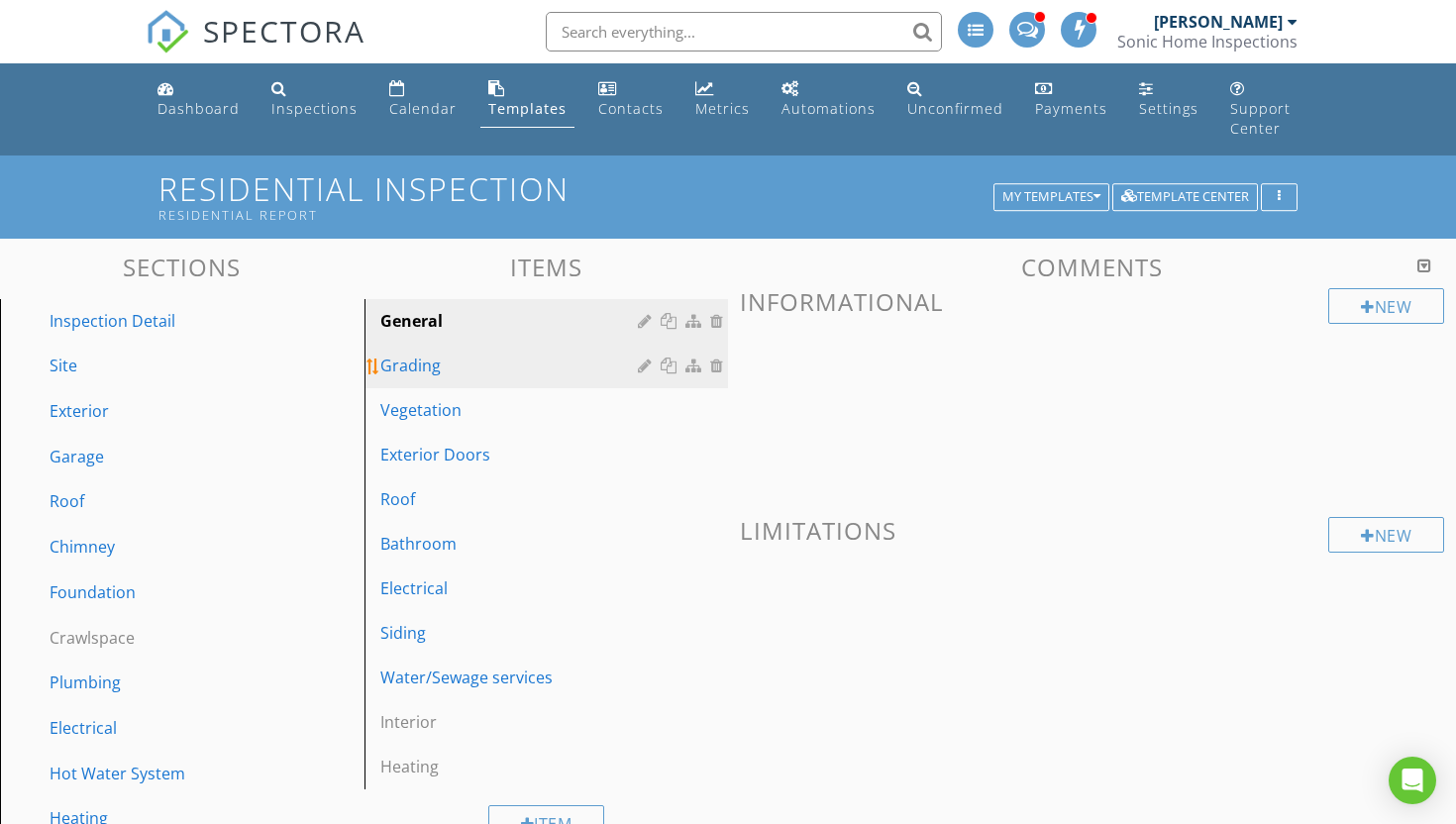 click on "Grading" at bounding box center [512, 365] 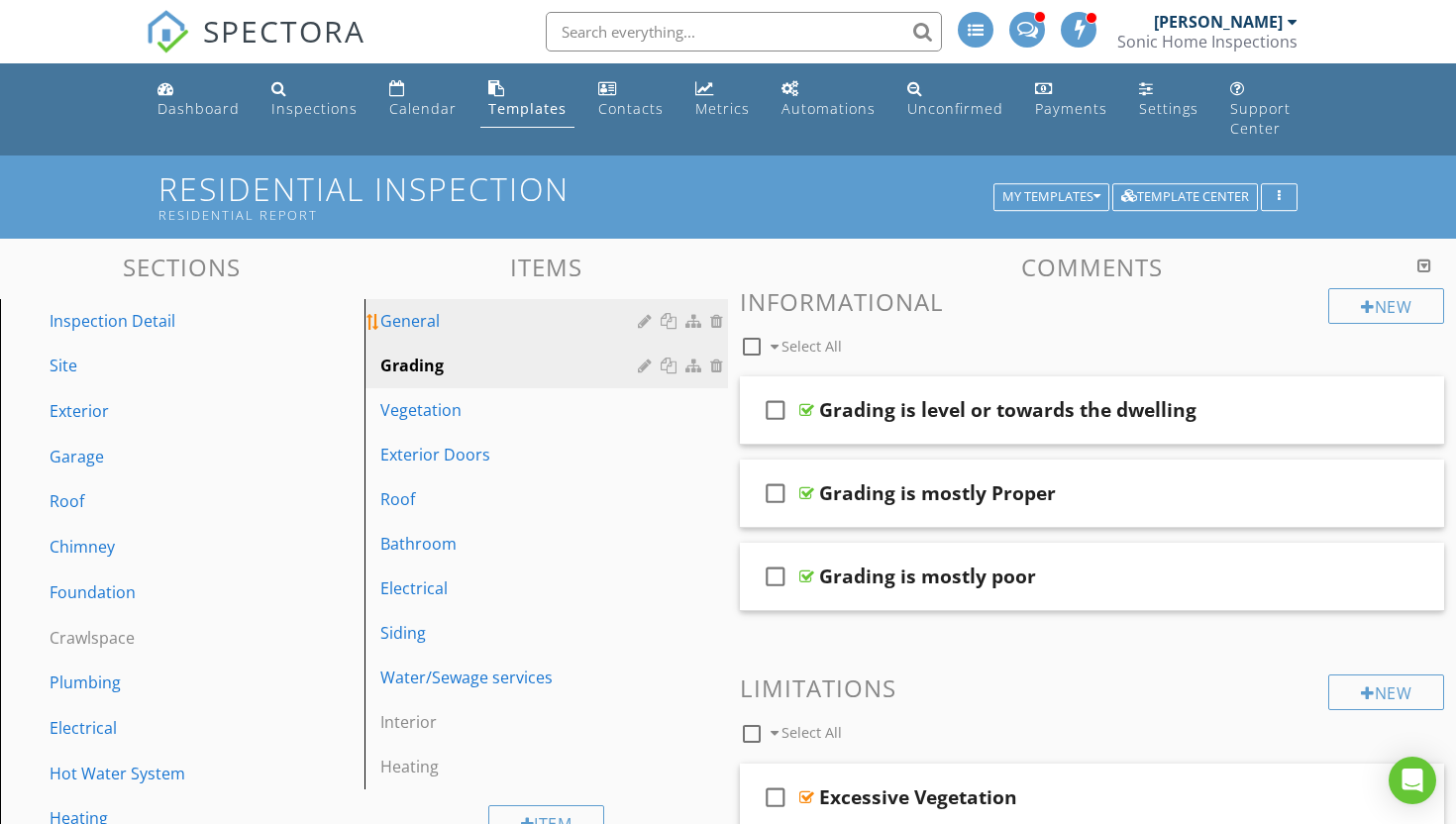 click on "General" at bounding box center [512, 321] 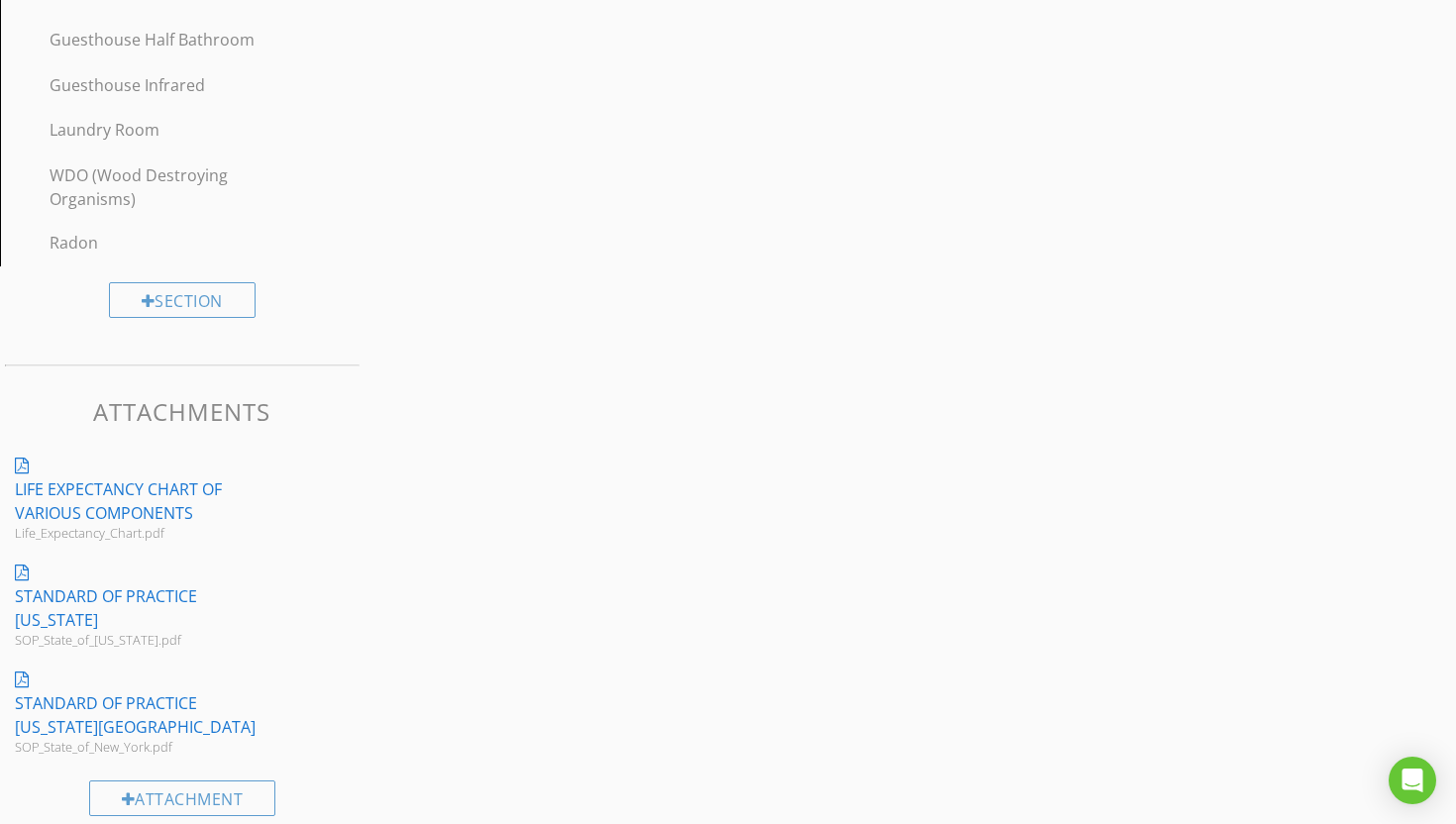 scroll, scrollTop: 2459, scrollLeft: 0, axis: vertical 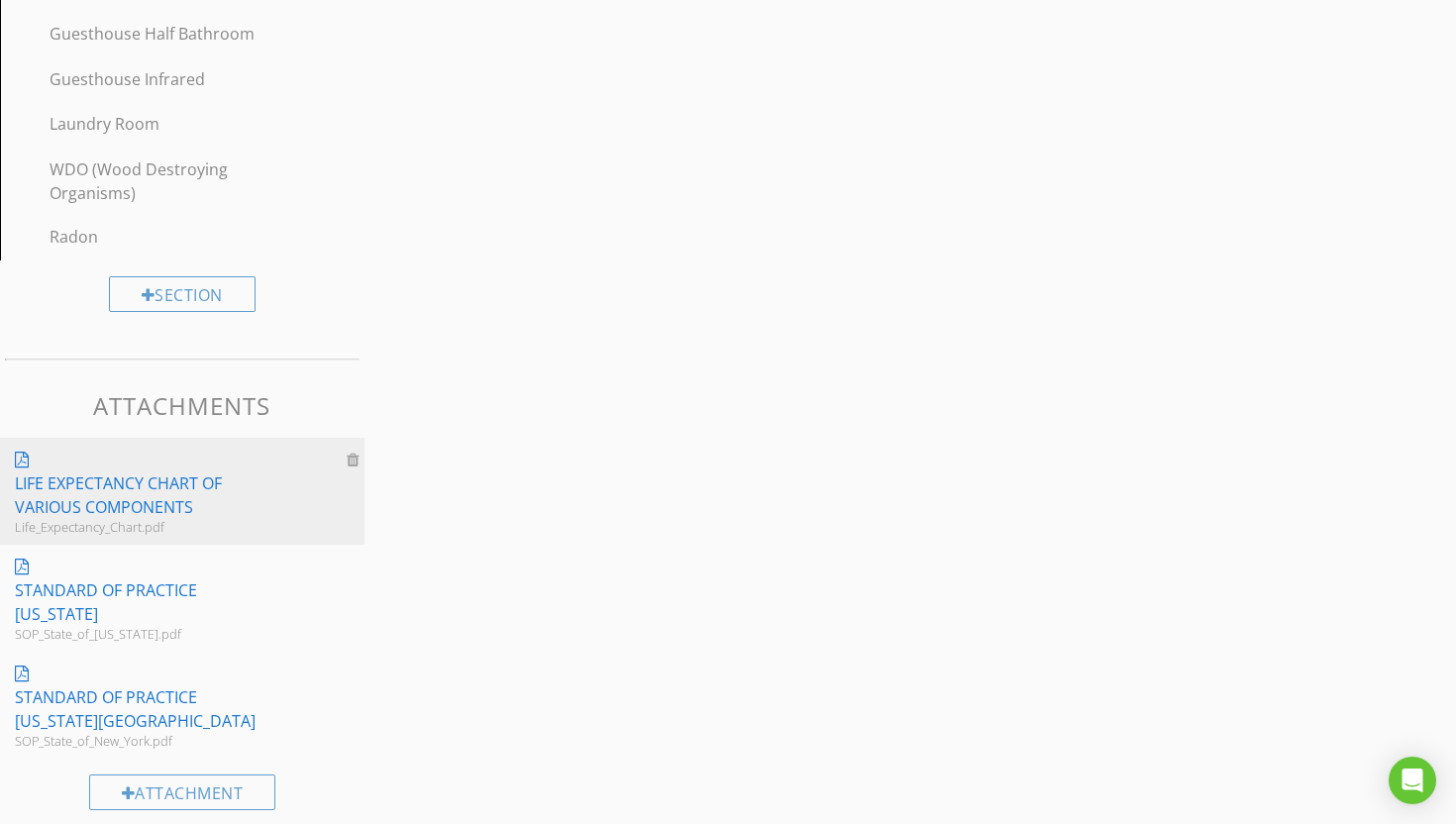 click on "Life Expectancy Chart of various components" at bounding box center [148, 495] 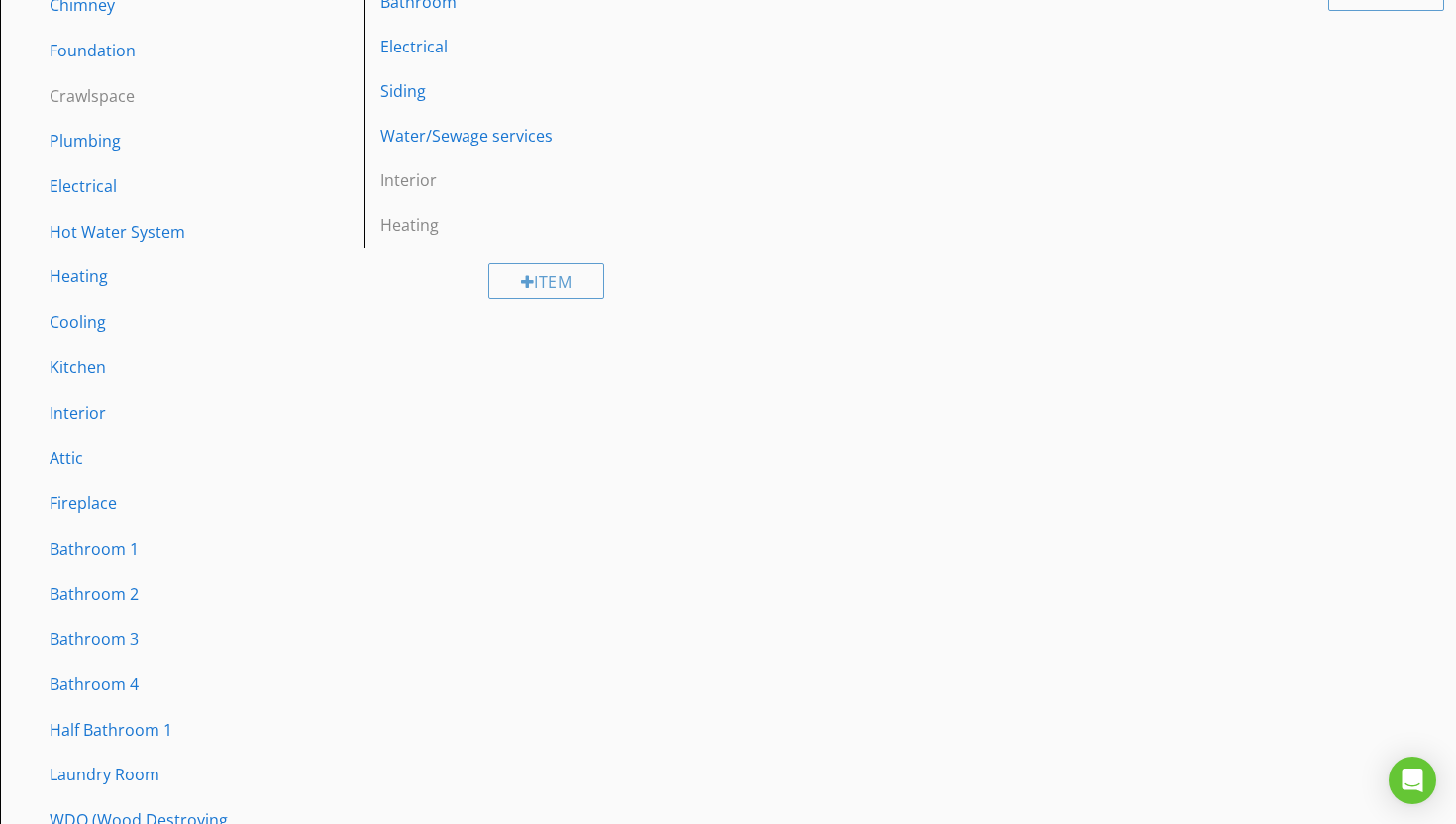 scroll, scrollTop: 0, scrollLeft: 0, axis: both 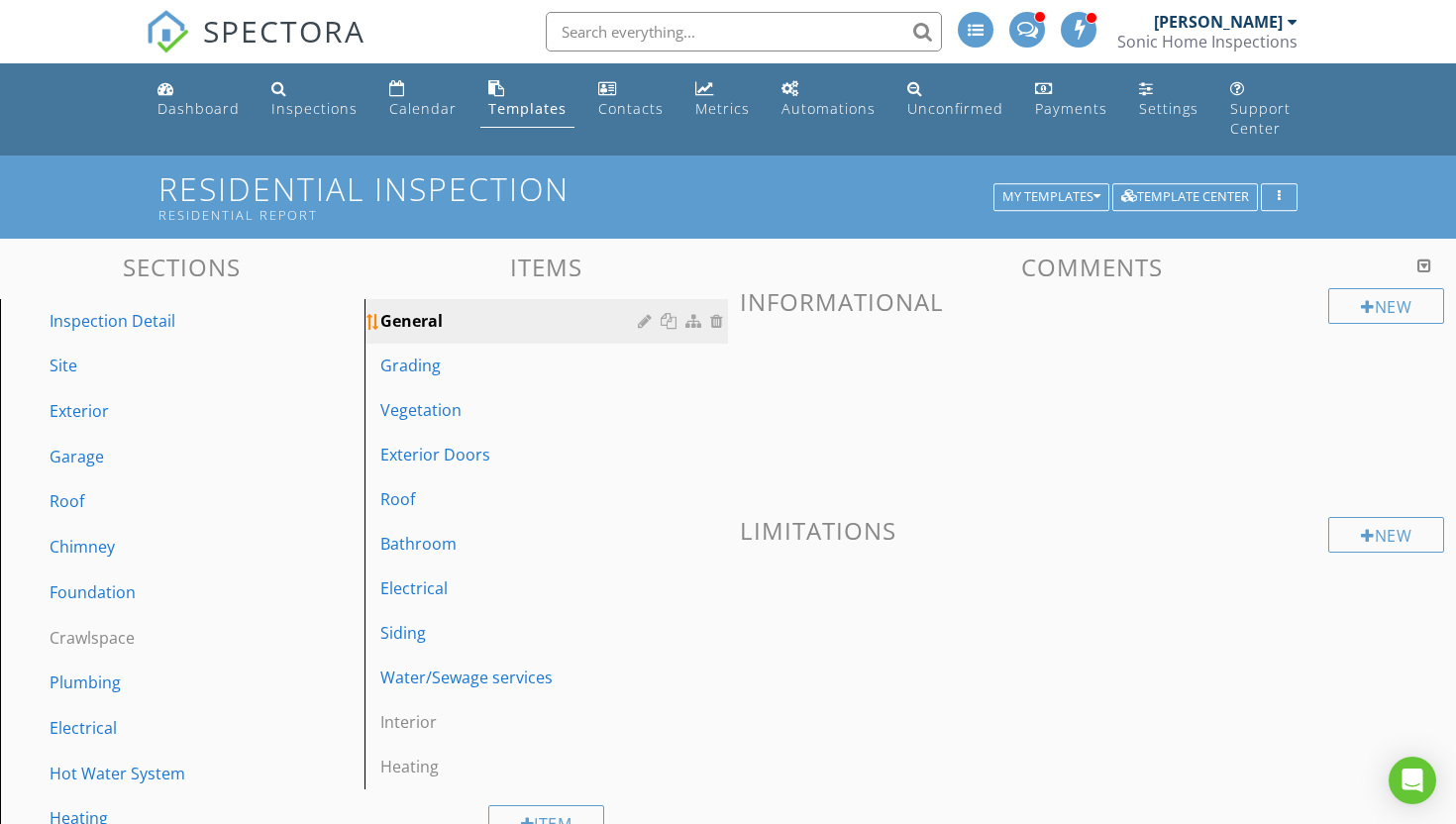 click on "General" at bounding box center (512, 321) 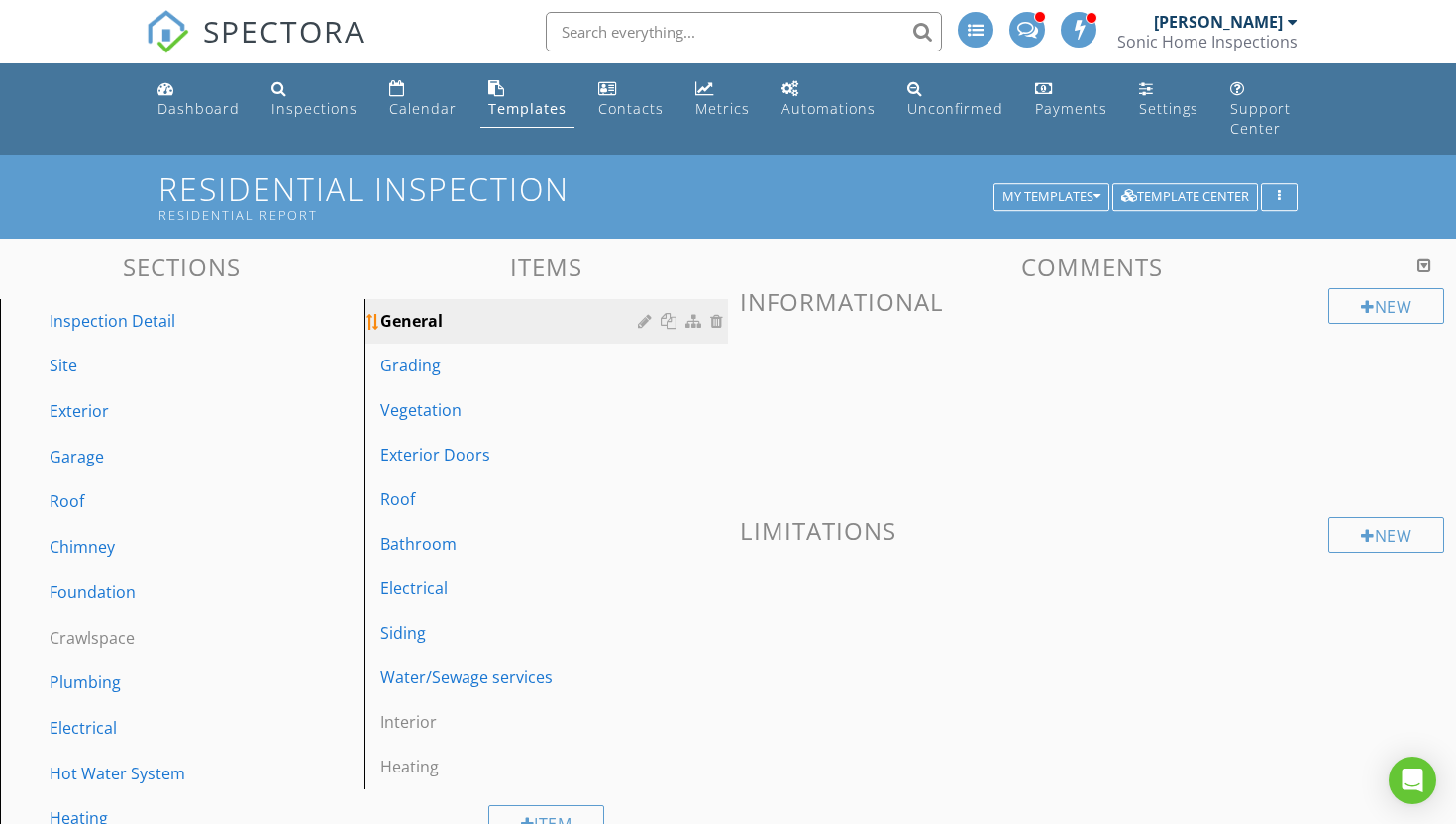 click at bounding box center [647, 321] 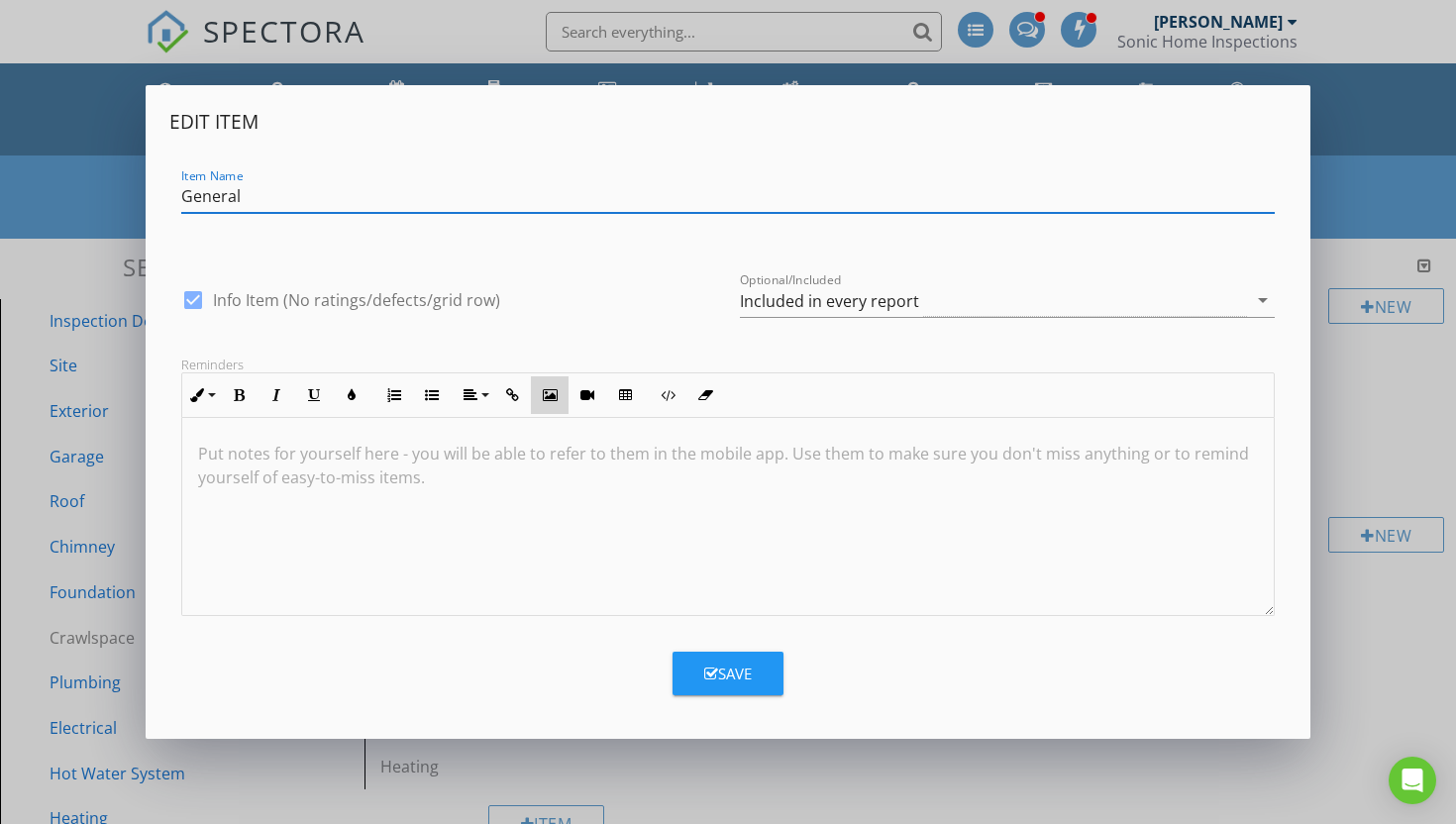 click at bounding box center (550, 395) 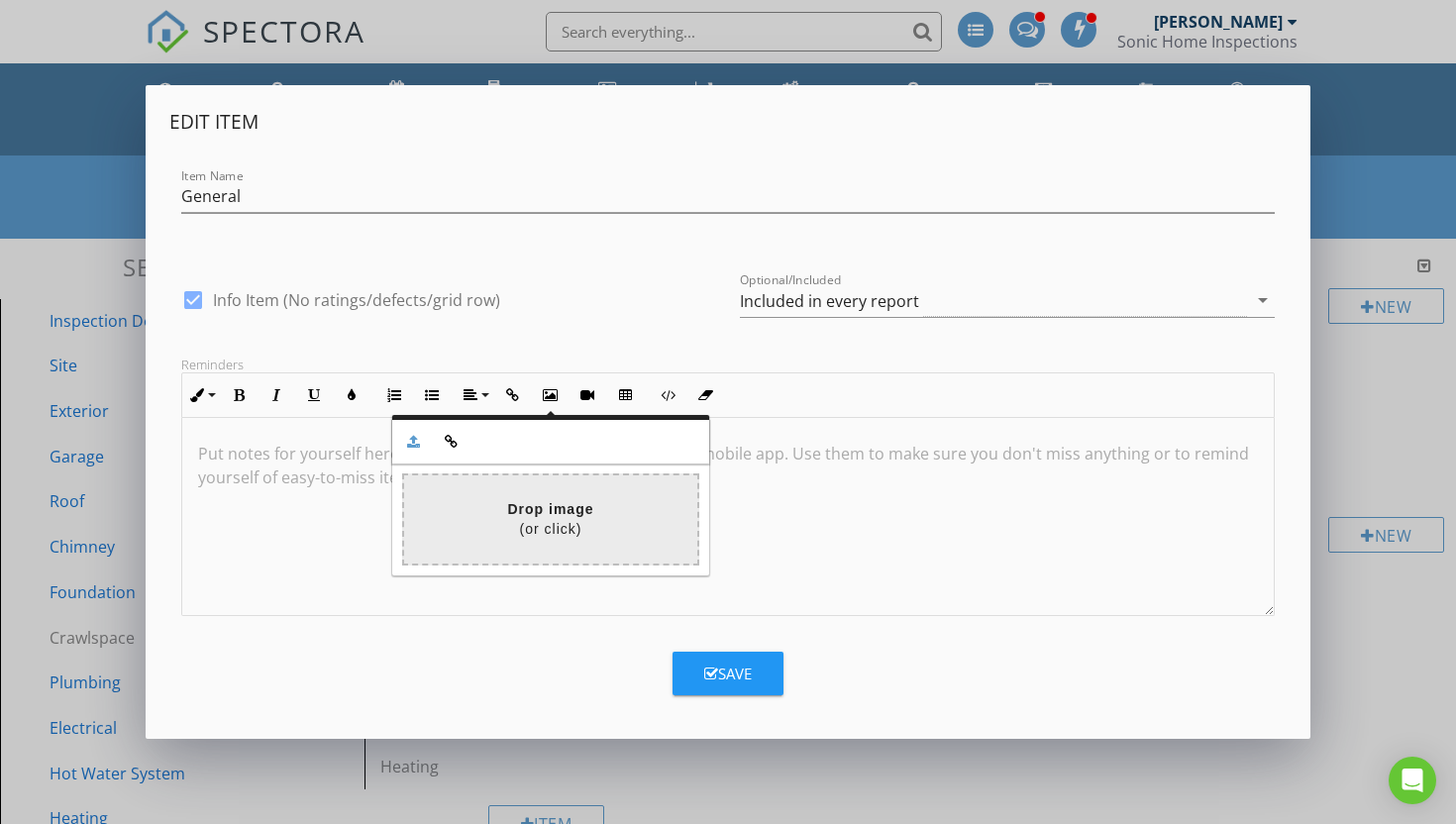 click at bounding box center [-36, 519] 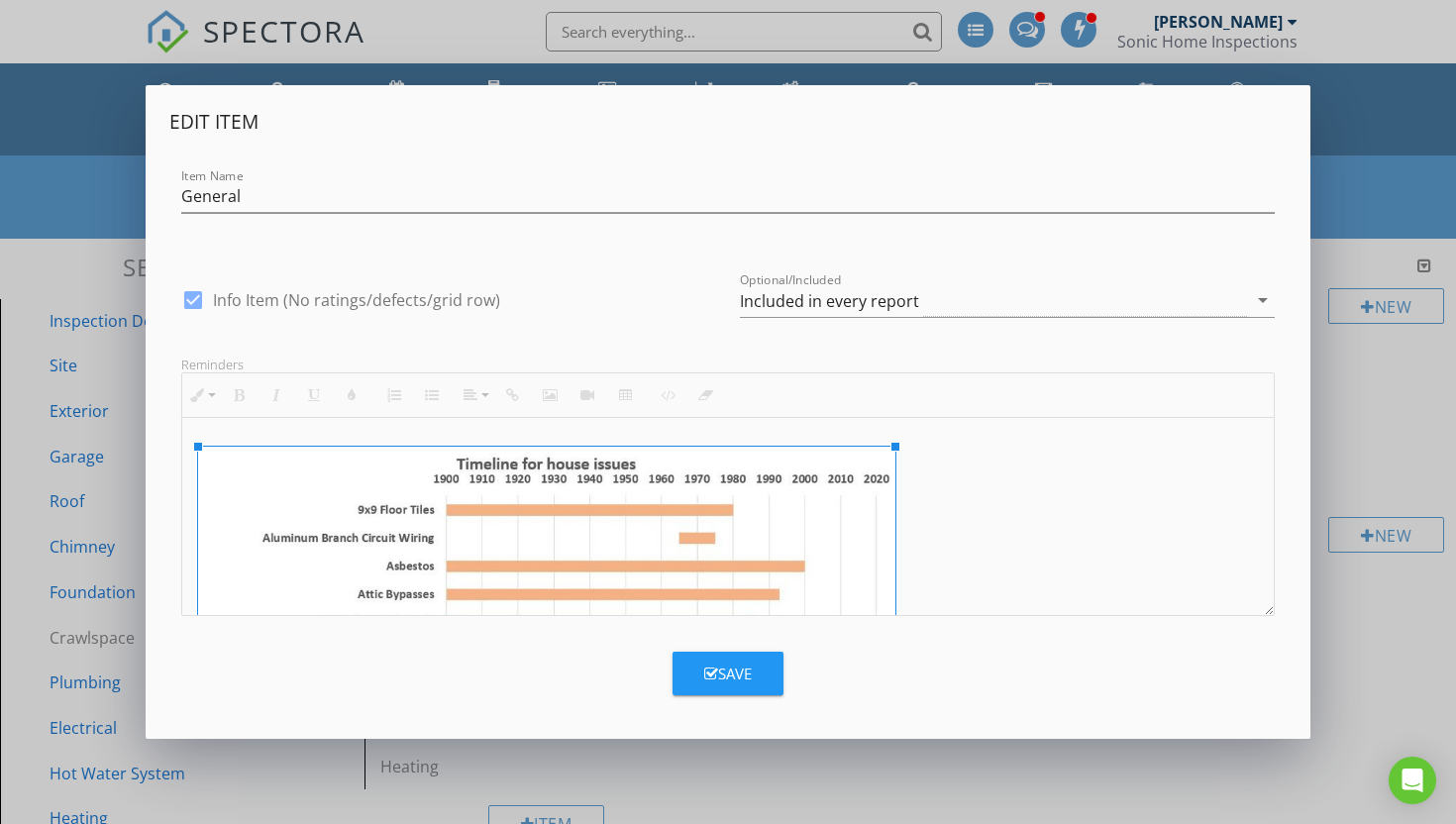 drag, startPoint x: 396, startPoint y: 446, endPoint x: 895, endPoint y: 479, distance: 500.08999 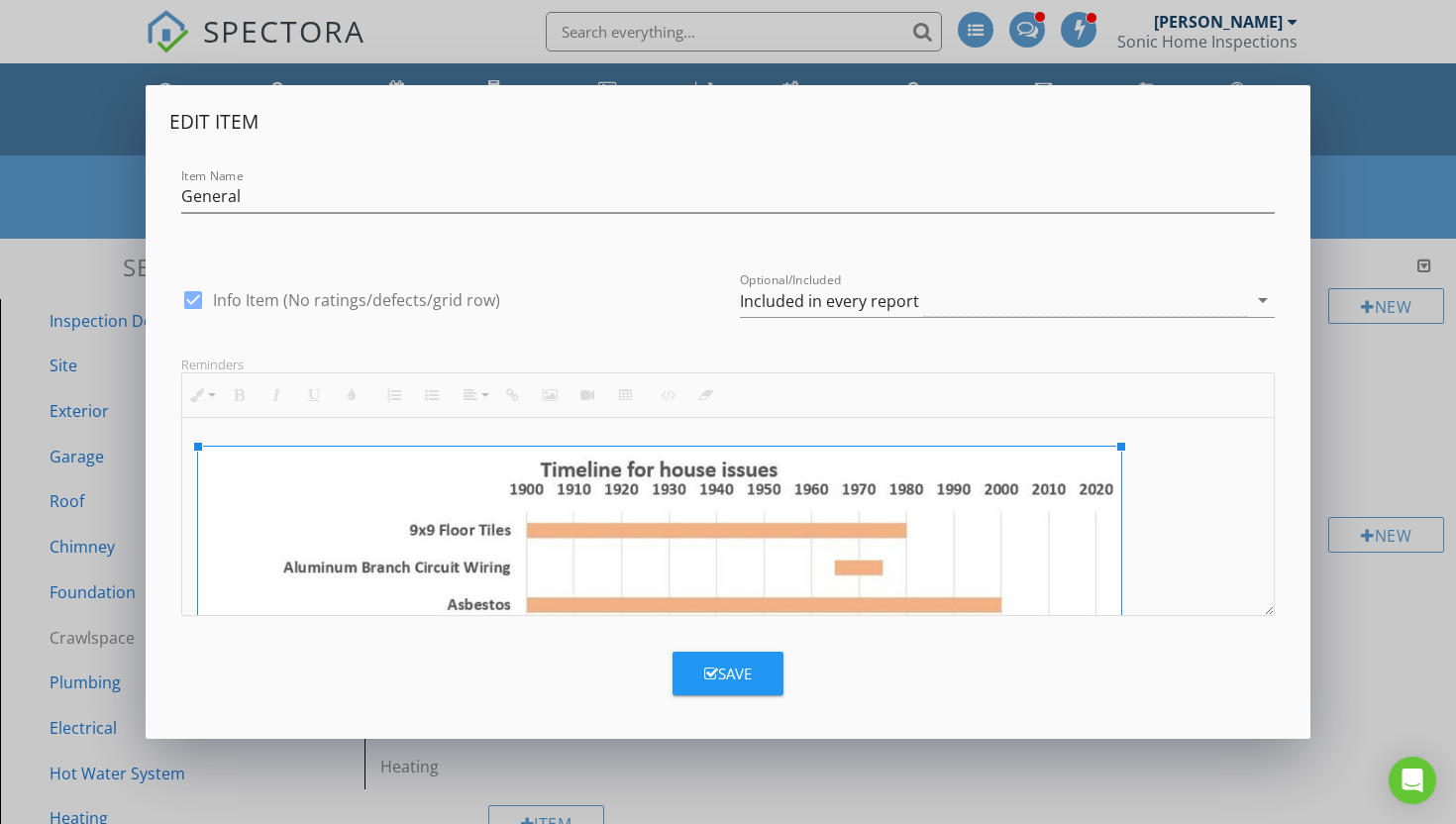 drag, startPoint x: 897, startPoint y: 443, endPoint x: 1128, endPoint y: 454, distance: 231.2618 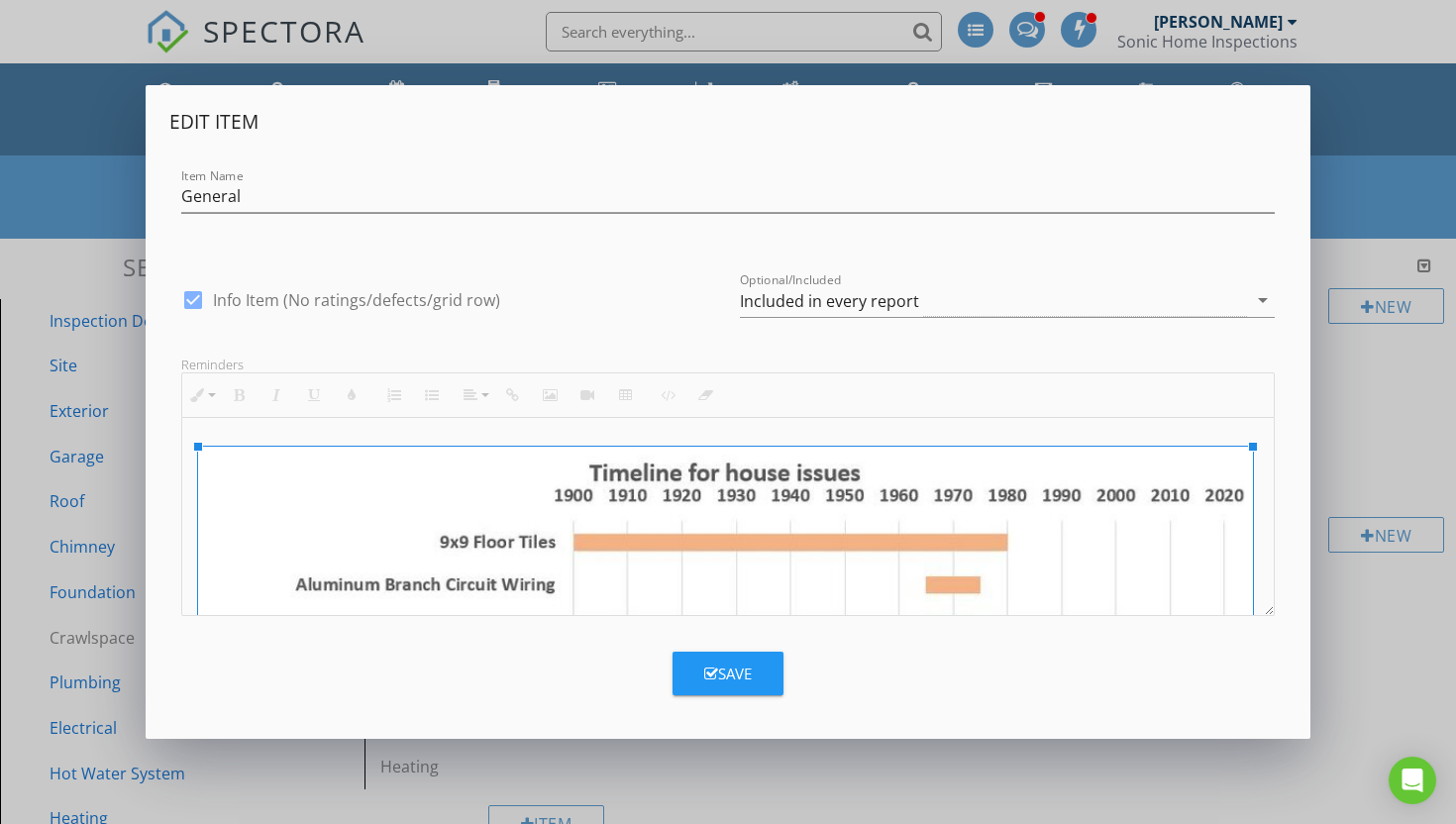 drag, startPoint x: 1125, startPoint y: 446, endPoint x: 1272, endPoint y: 446, distance: 147 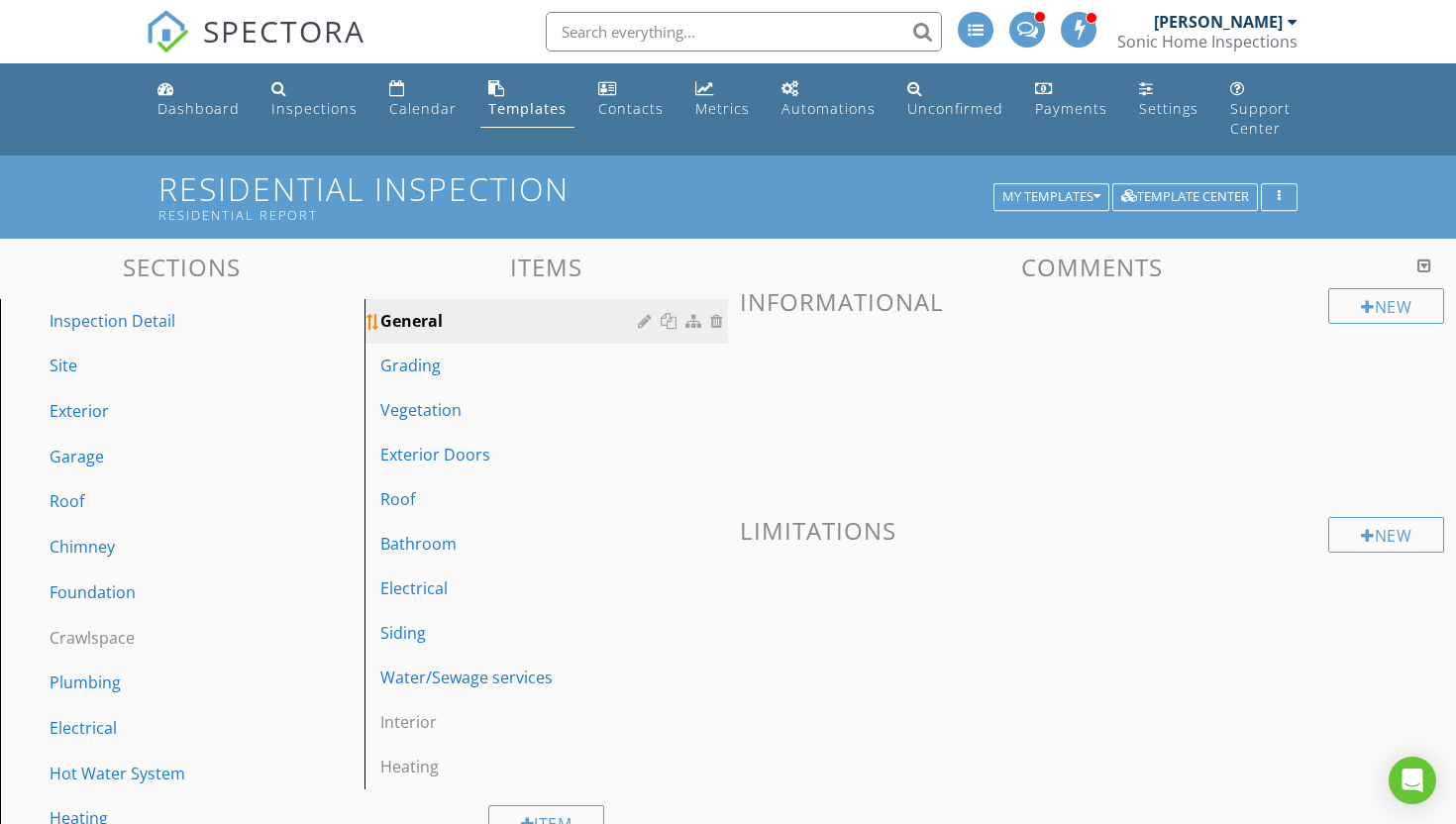 click on "General" at bounding box center (512, 321) 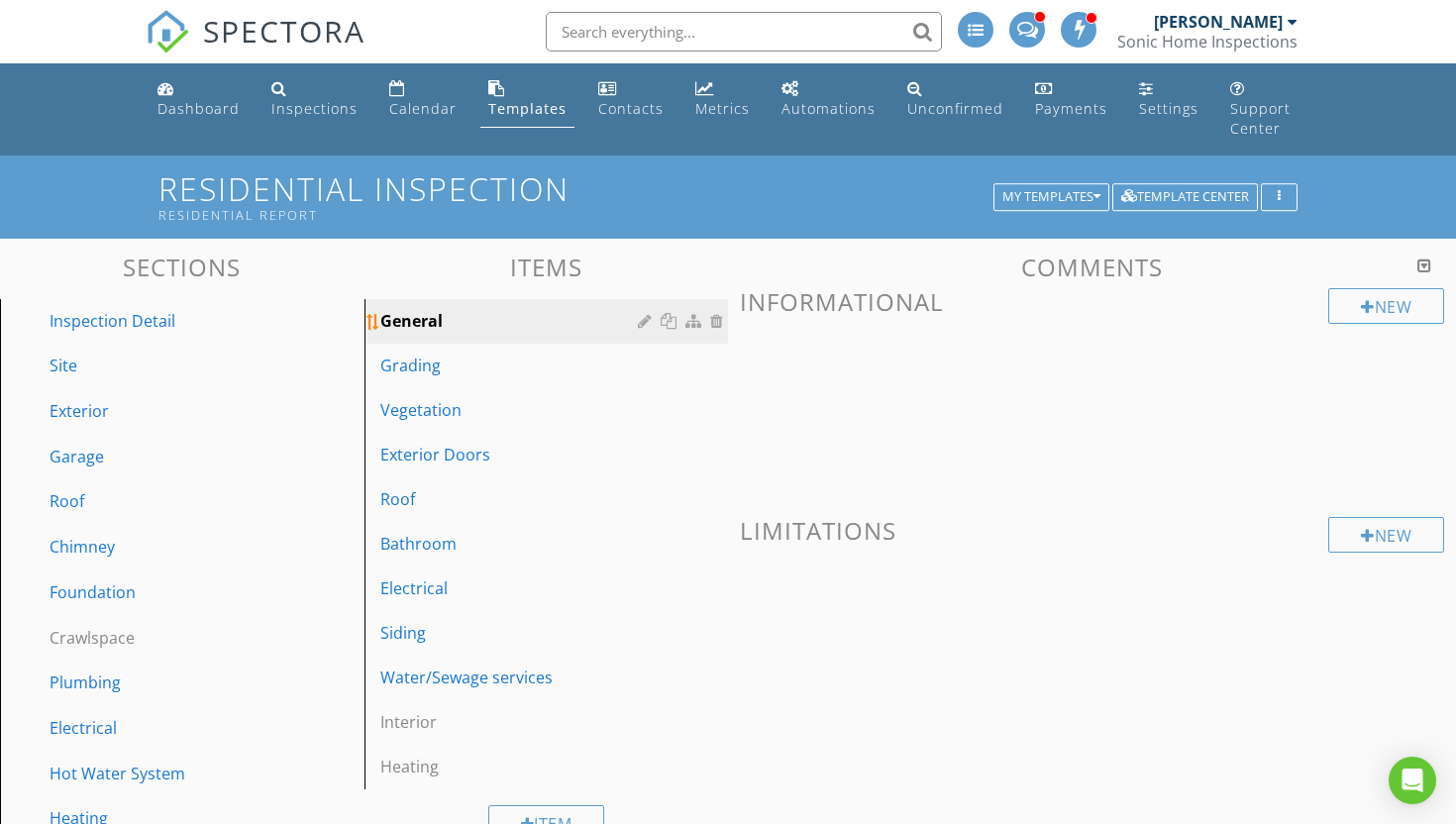 click at bounding box center [647, 321] 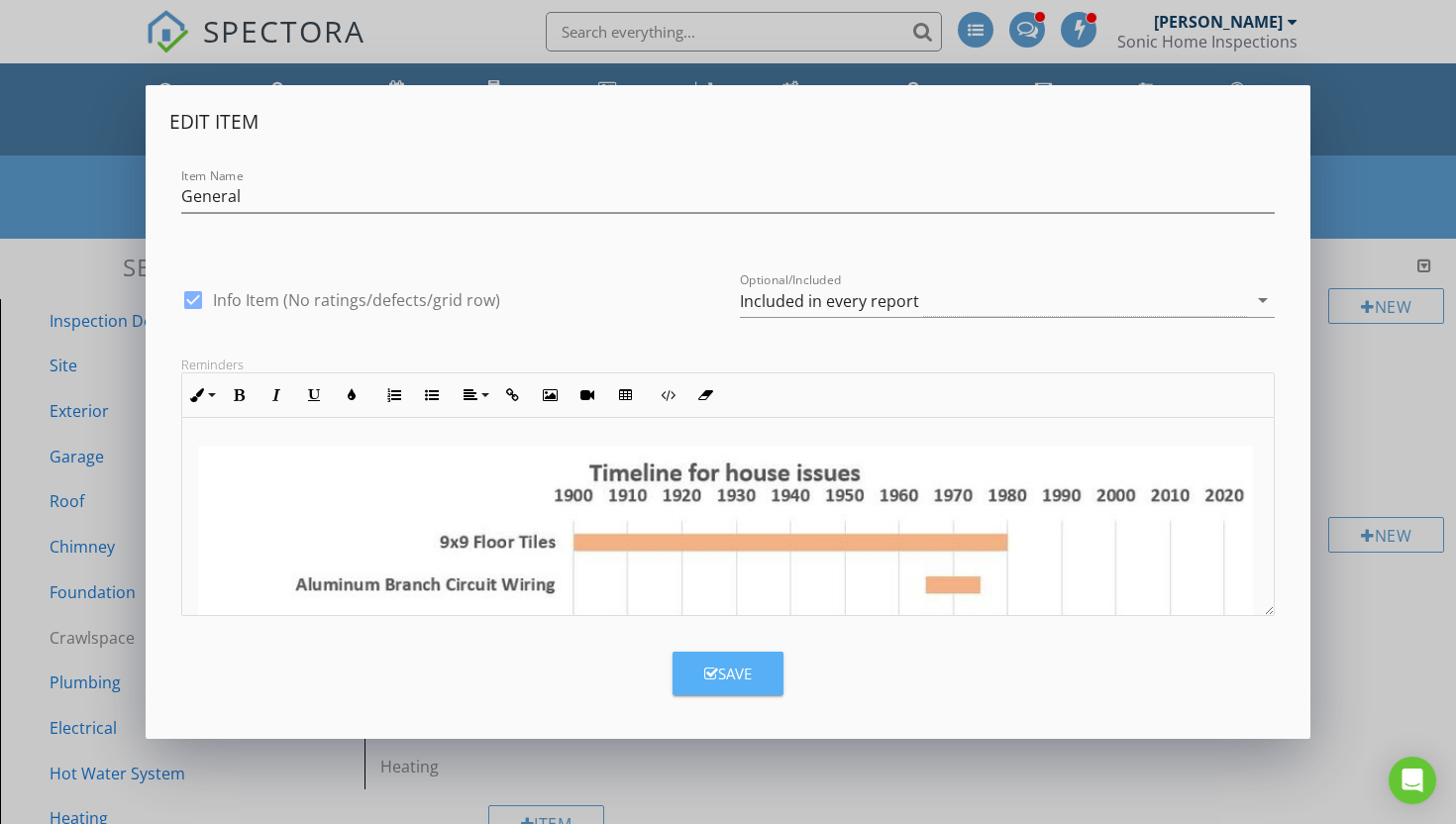click on "Save" at bounding box center [728, 673] 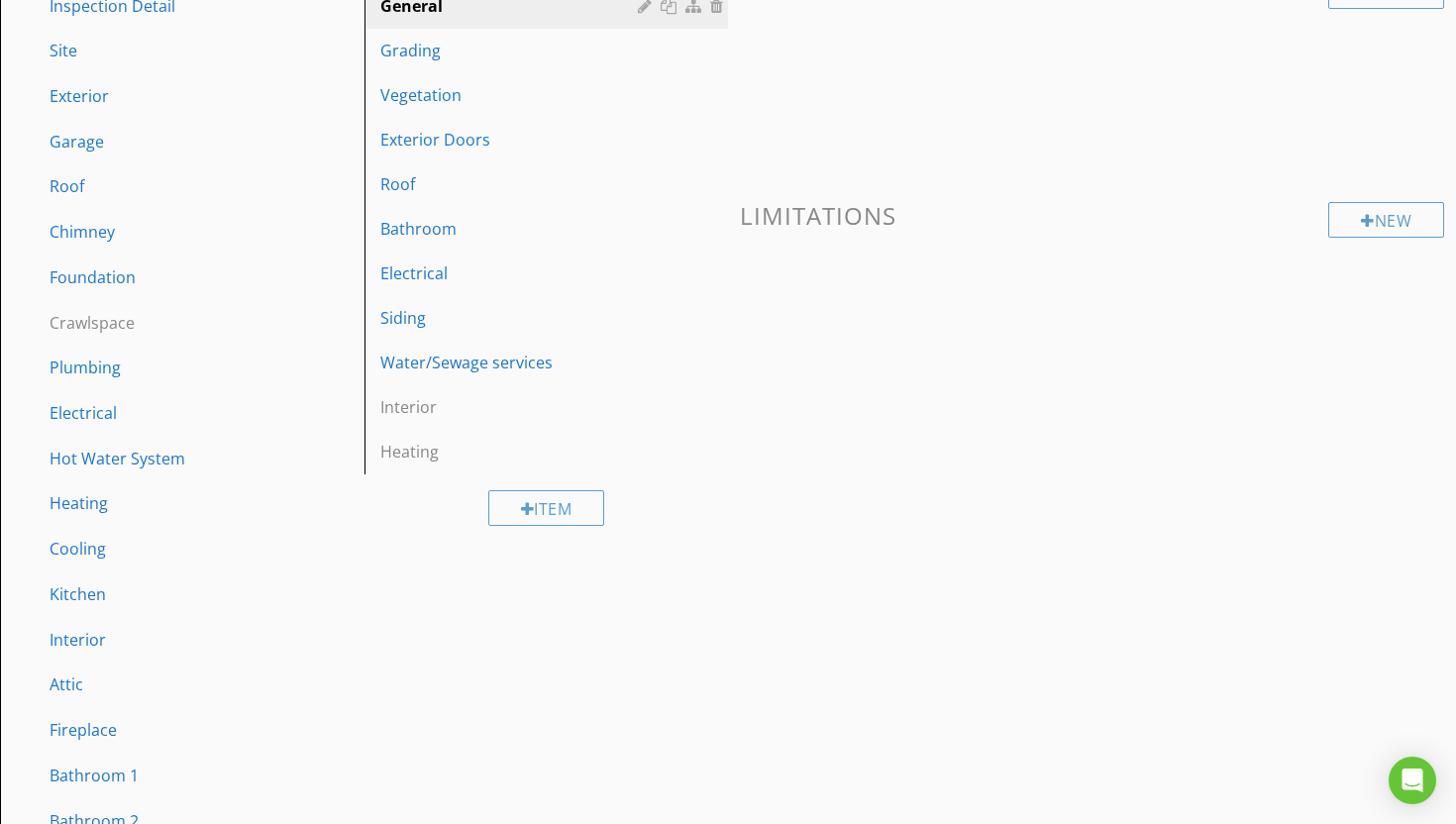 scroll, scrollTop: 0, scrollLeft: 0, axis: both 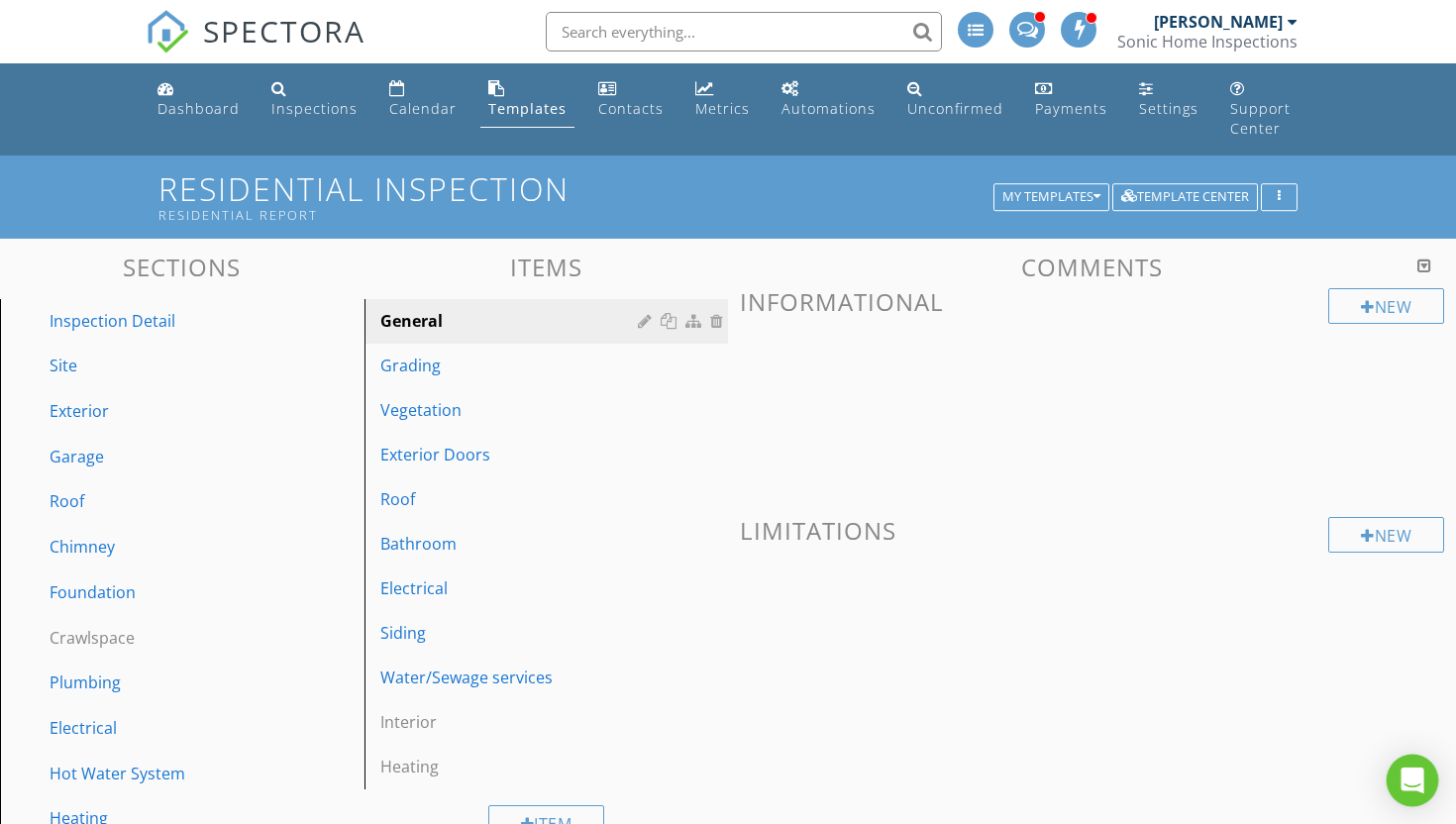 click 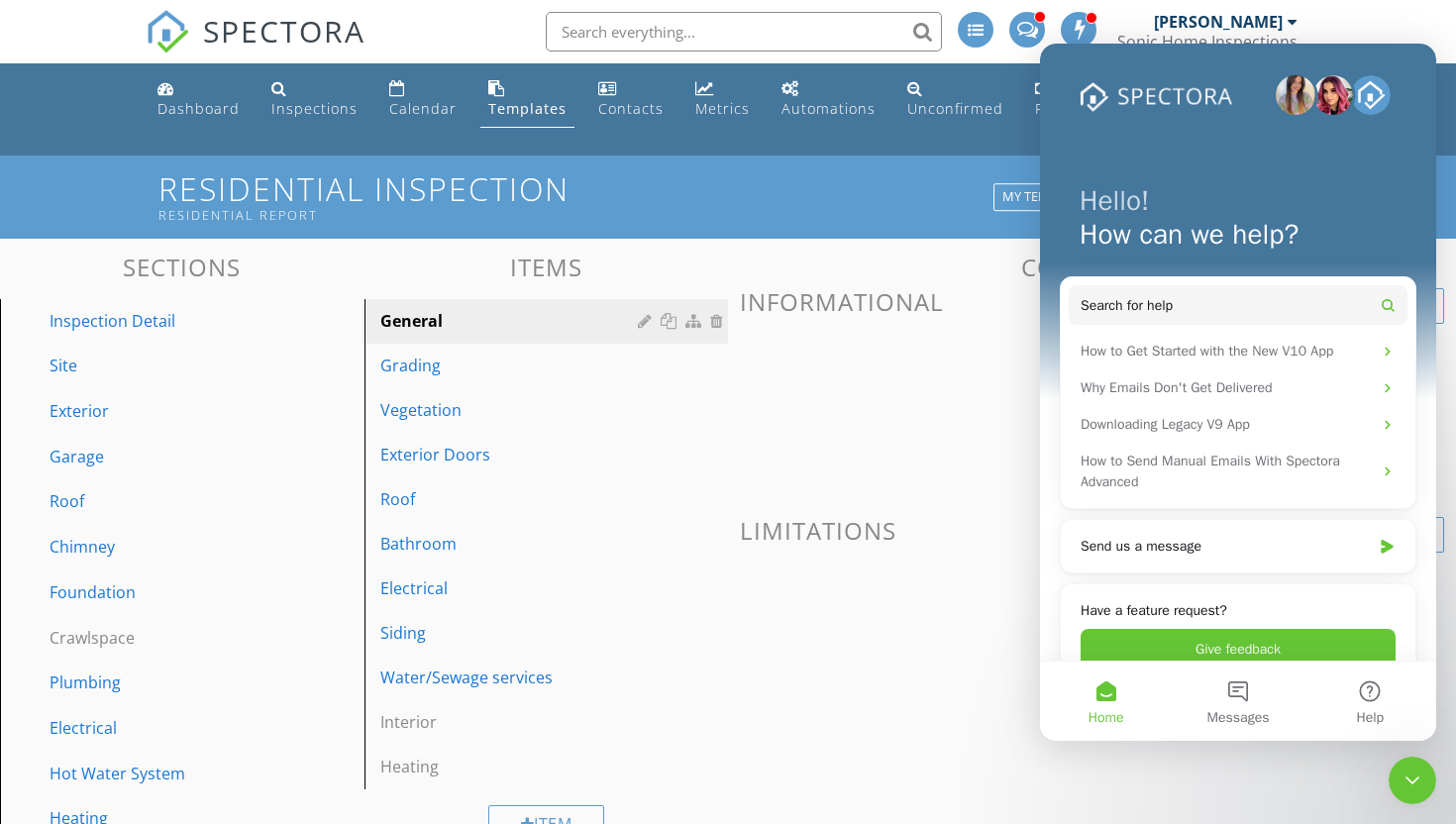 scroll, scrollTop: 0, scrollLeft: 0, axis: both 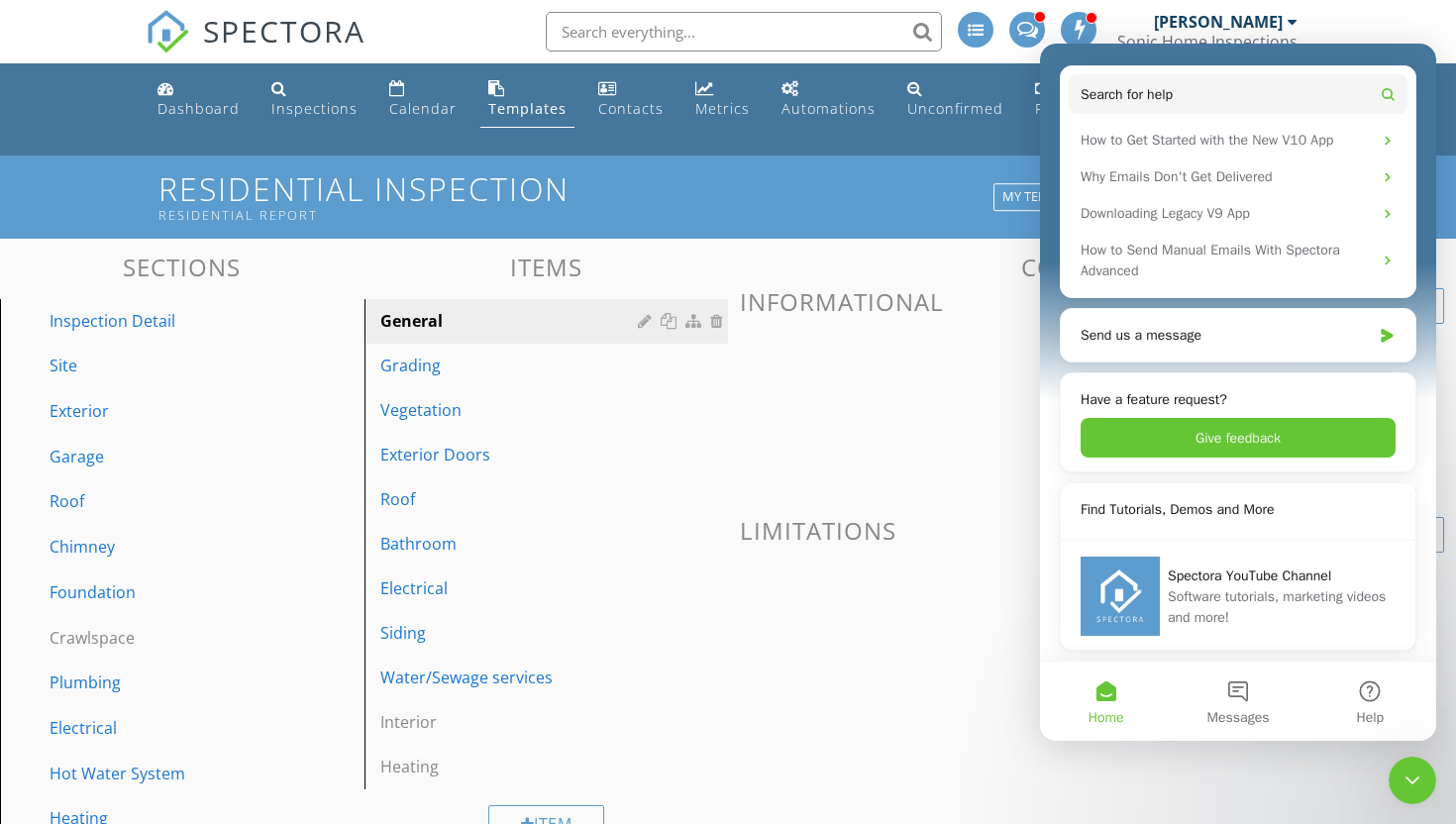 click 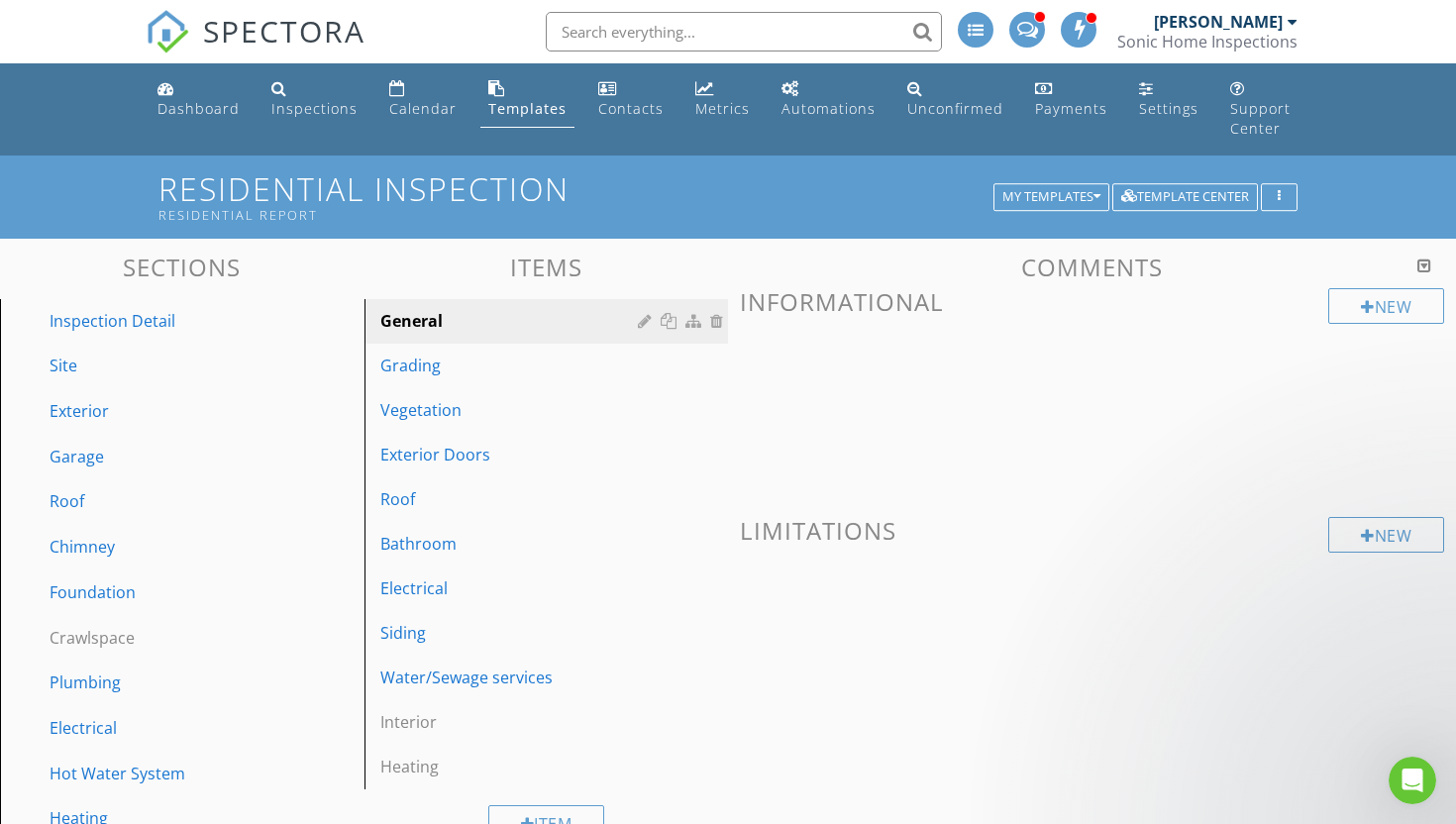 scroll, scrollTop: 0, scrollLeft: 0, axis: both 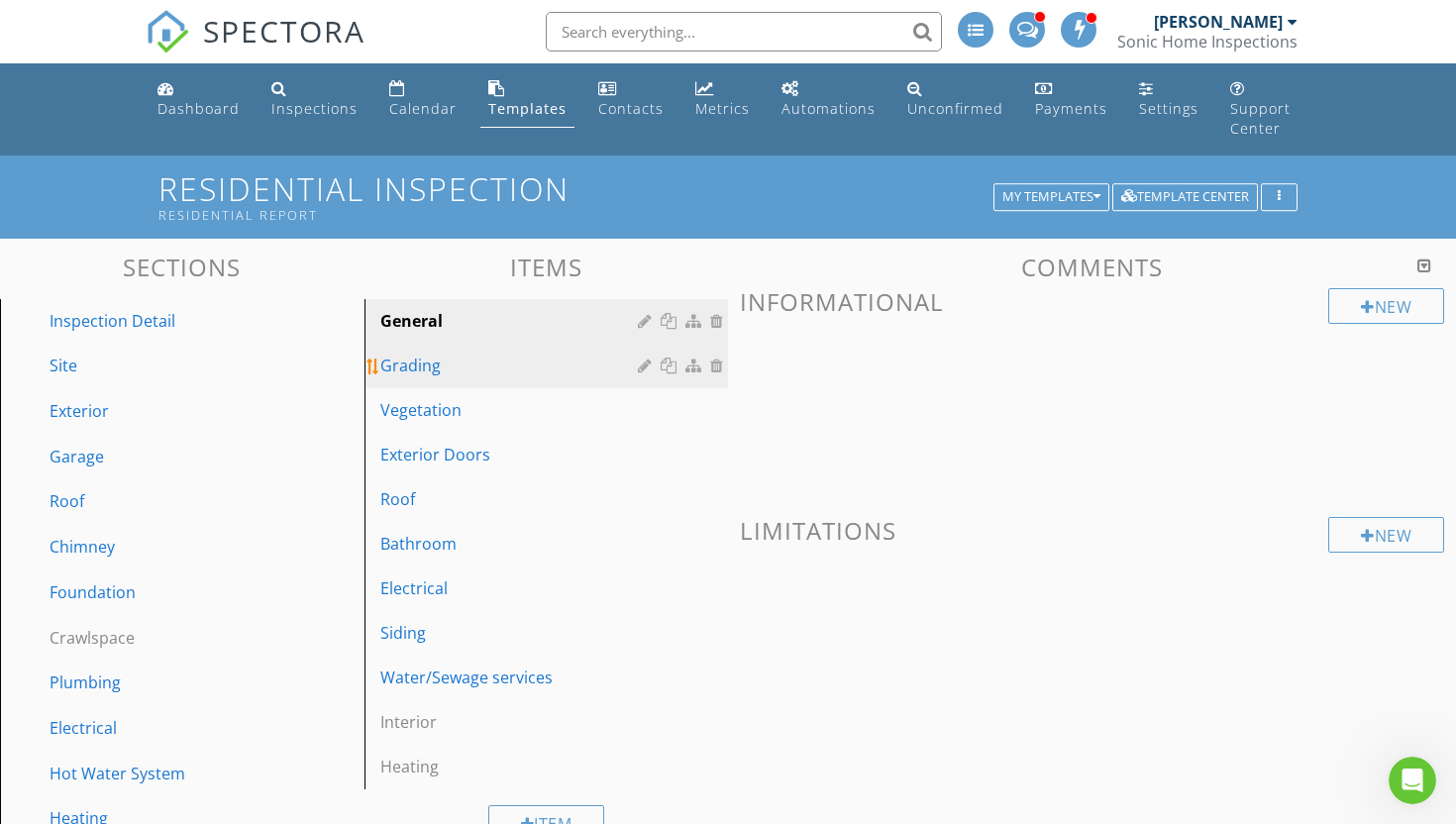 click on "Grading" at bounding box center (512, 365) 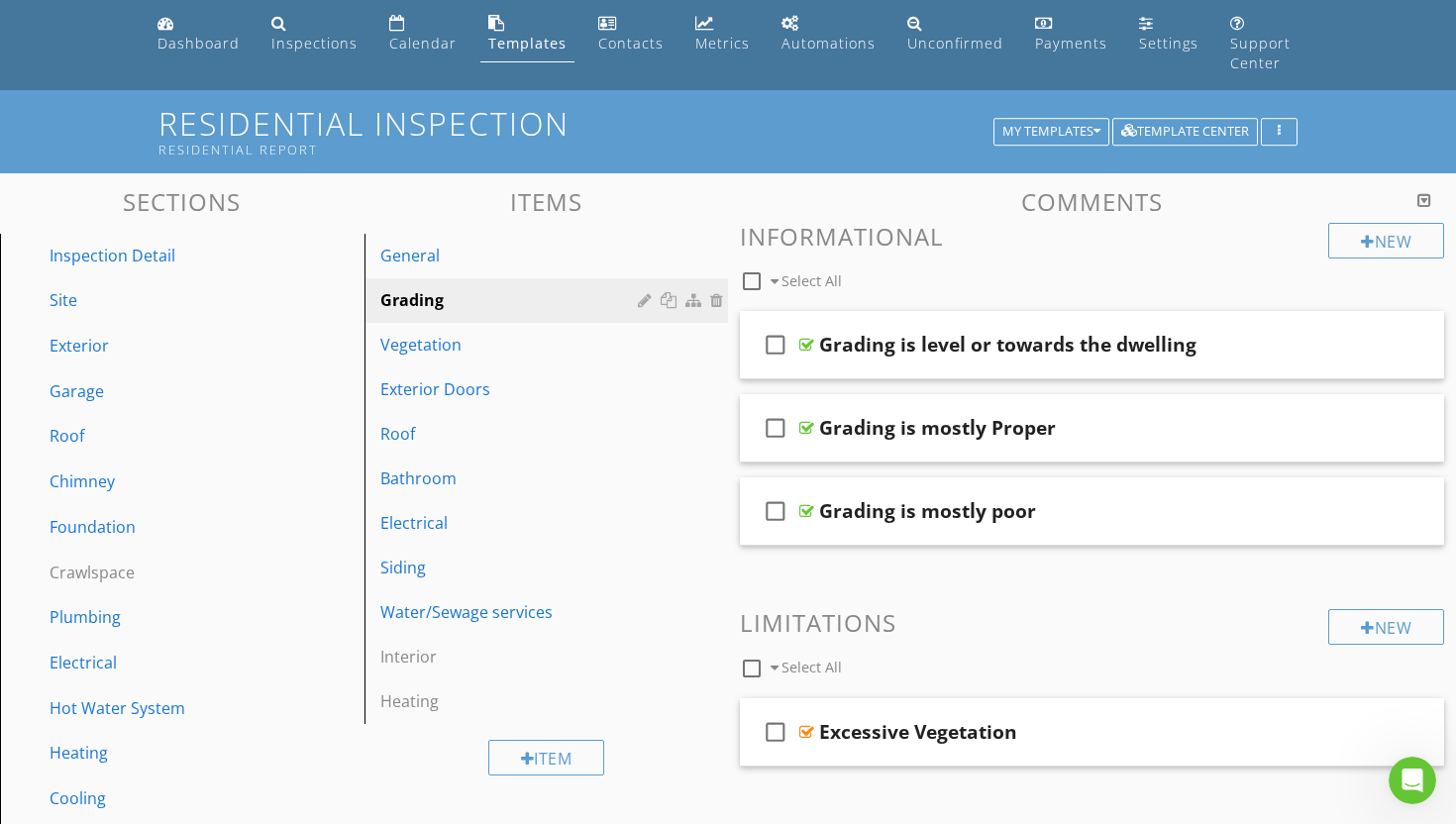 scroll, scrollTop: 0, scrollLeft: 0, axis: both 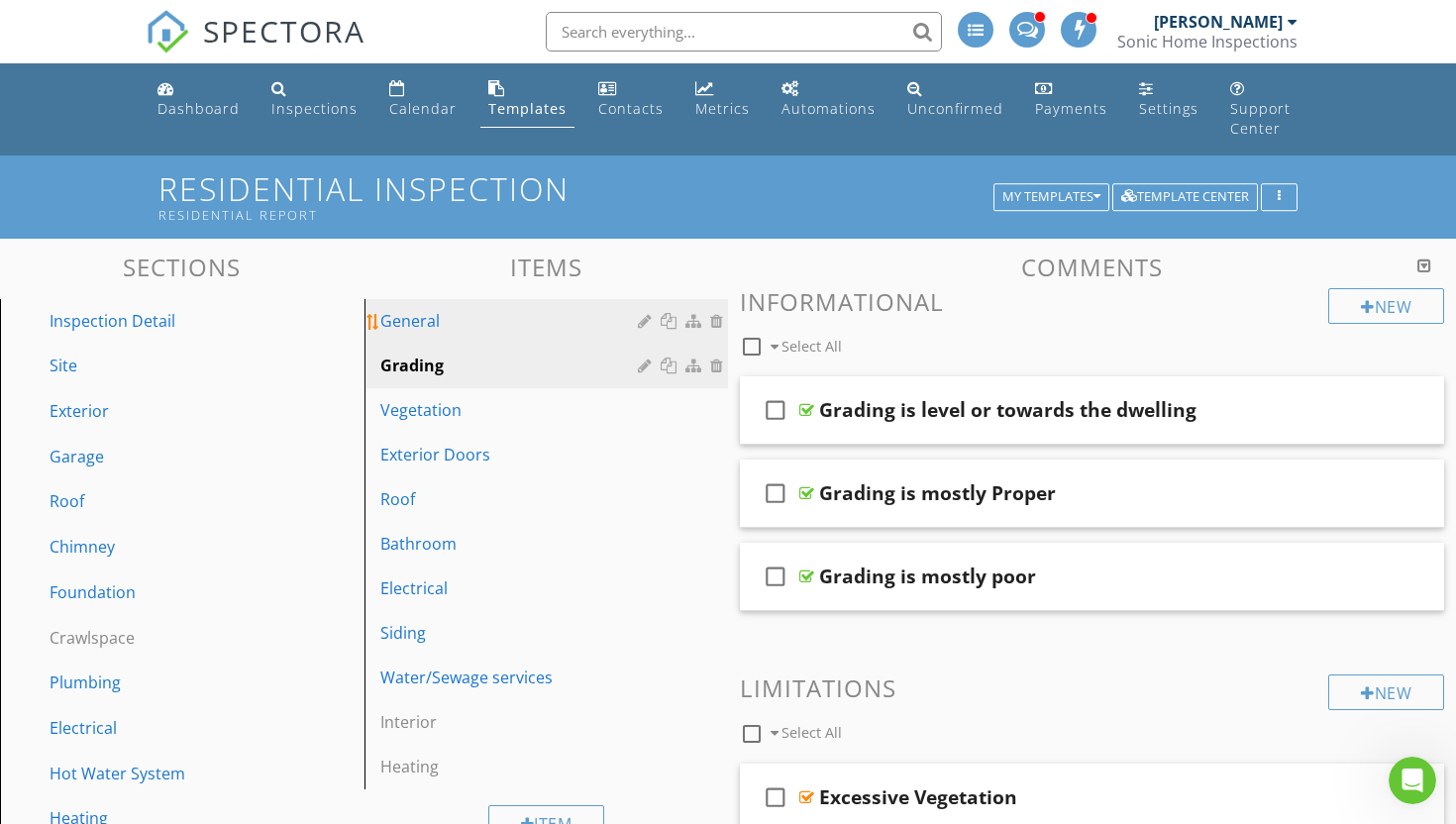 click on "General" at bounding box center [550, 321] 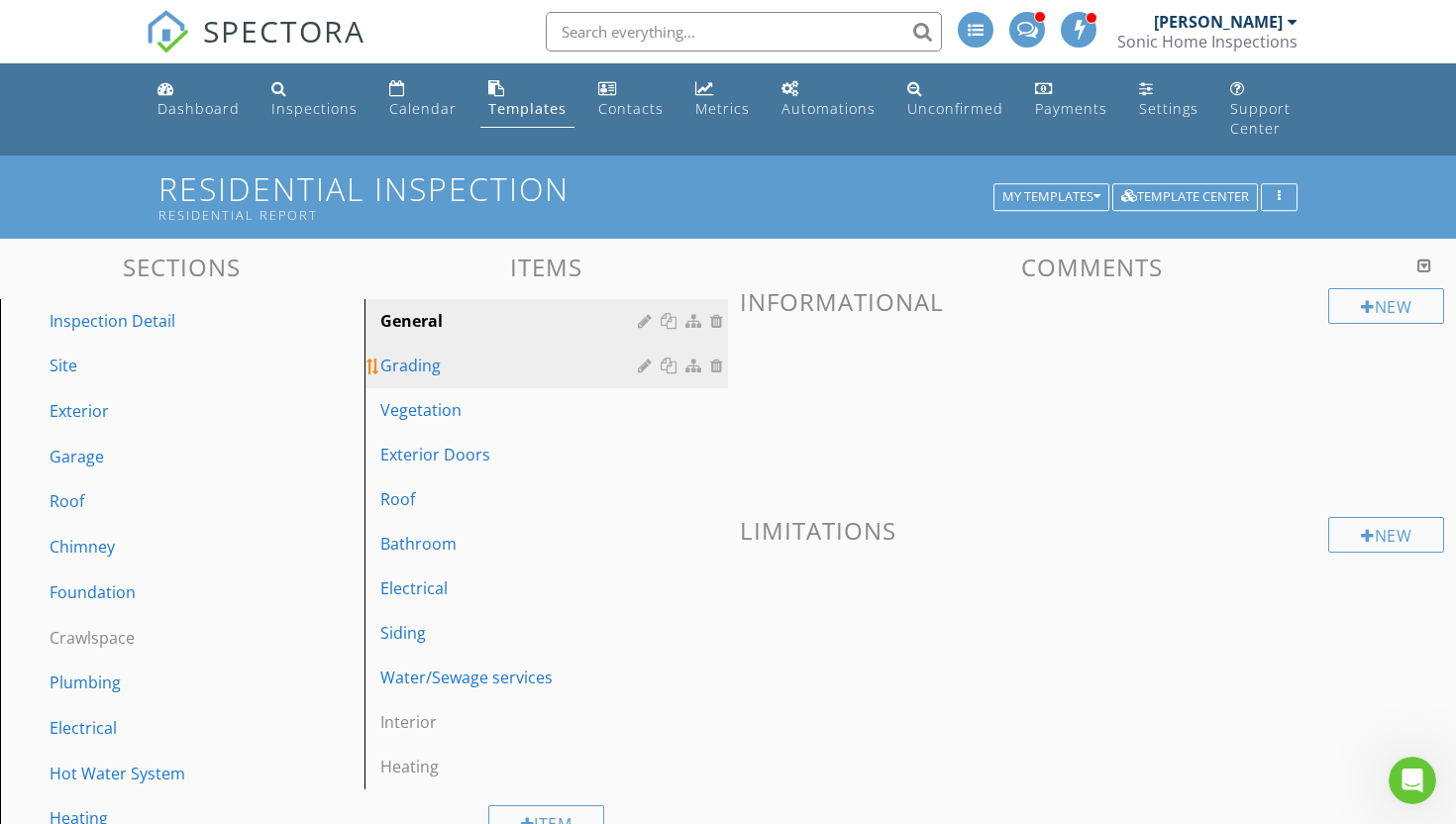 click on "Grading" at bounding box center [512, 365] 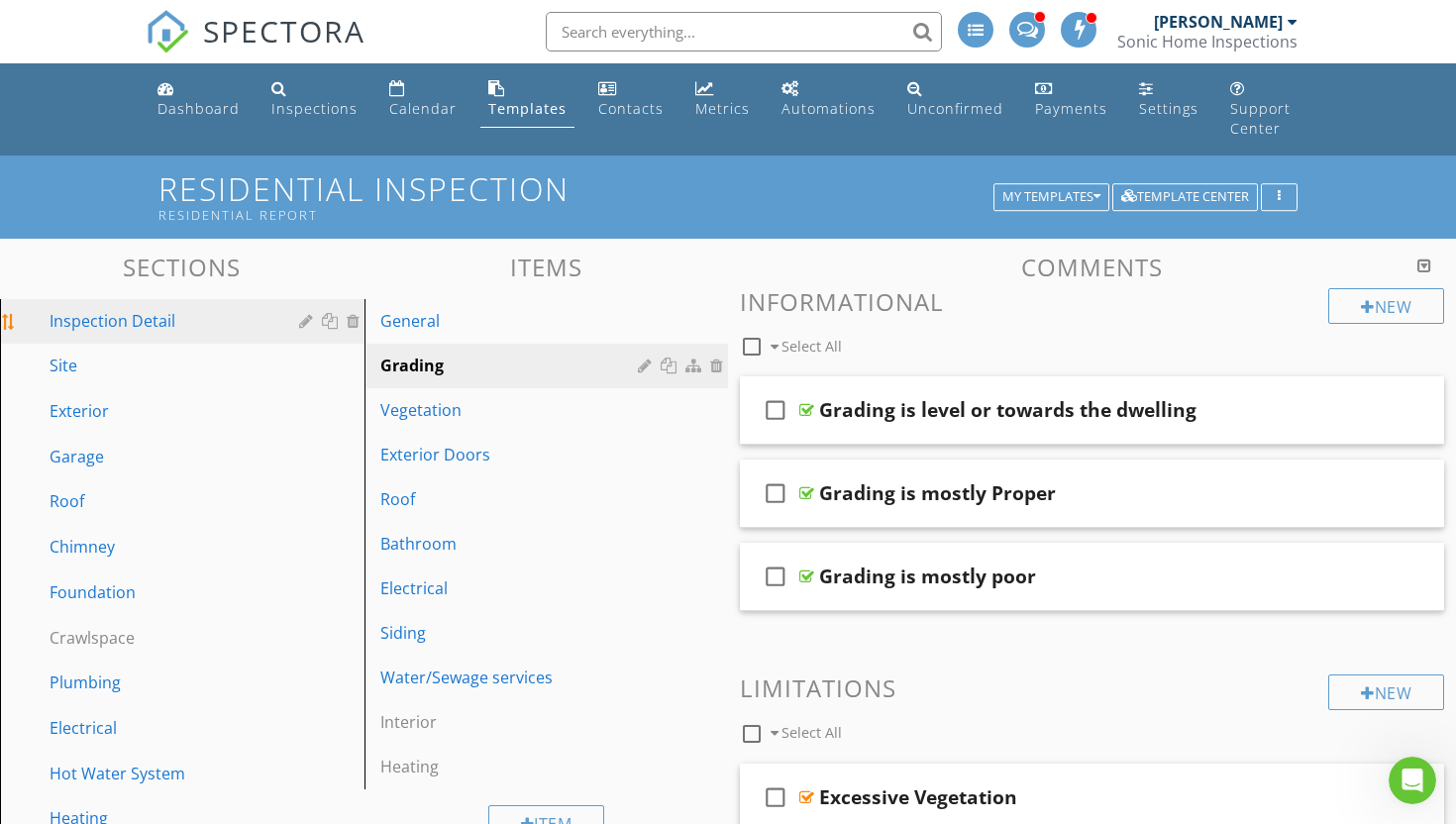 click on "Inspection Detail" at bounding box center (159, 321) 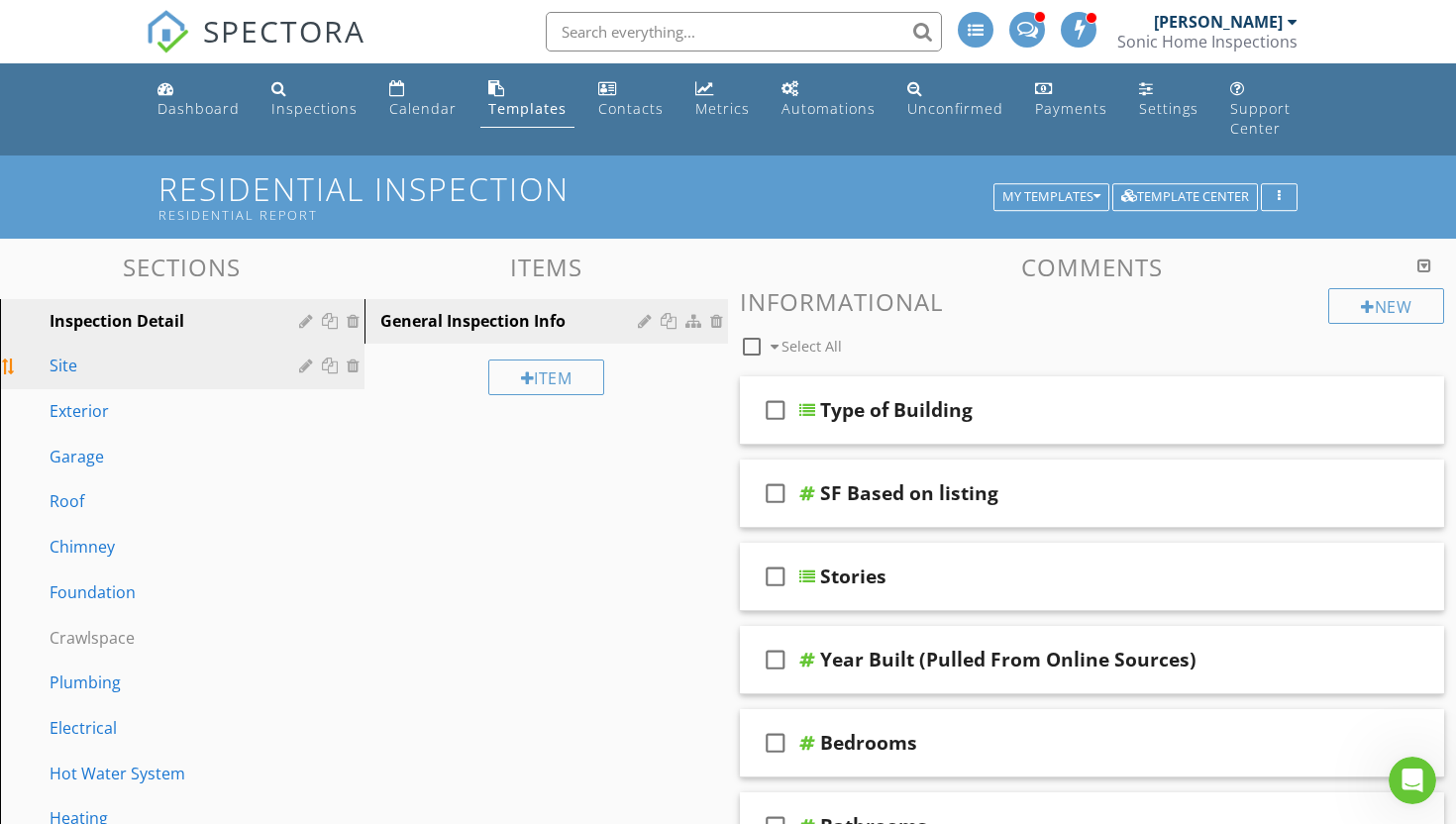 click on "Site" at bounding box center [159, 365] 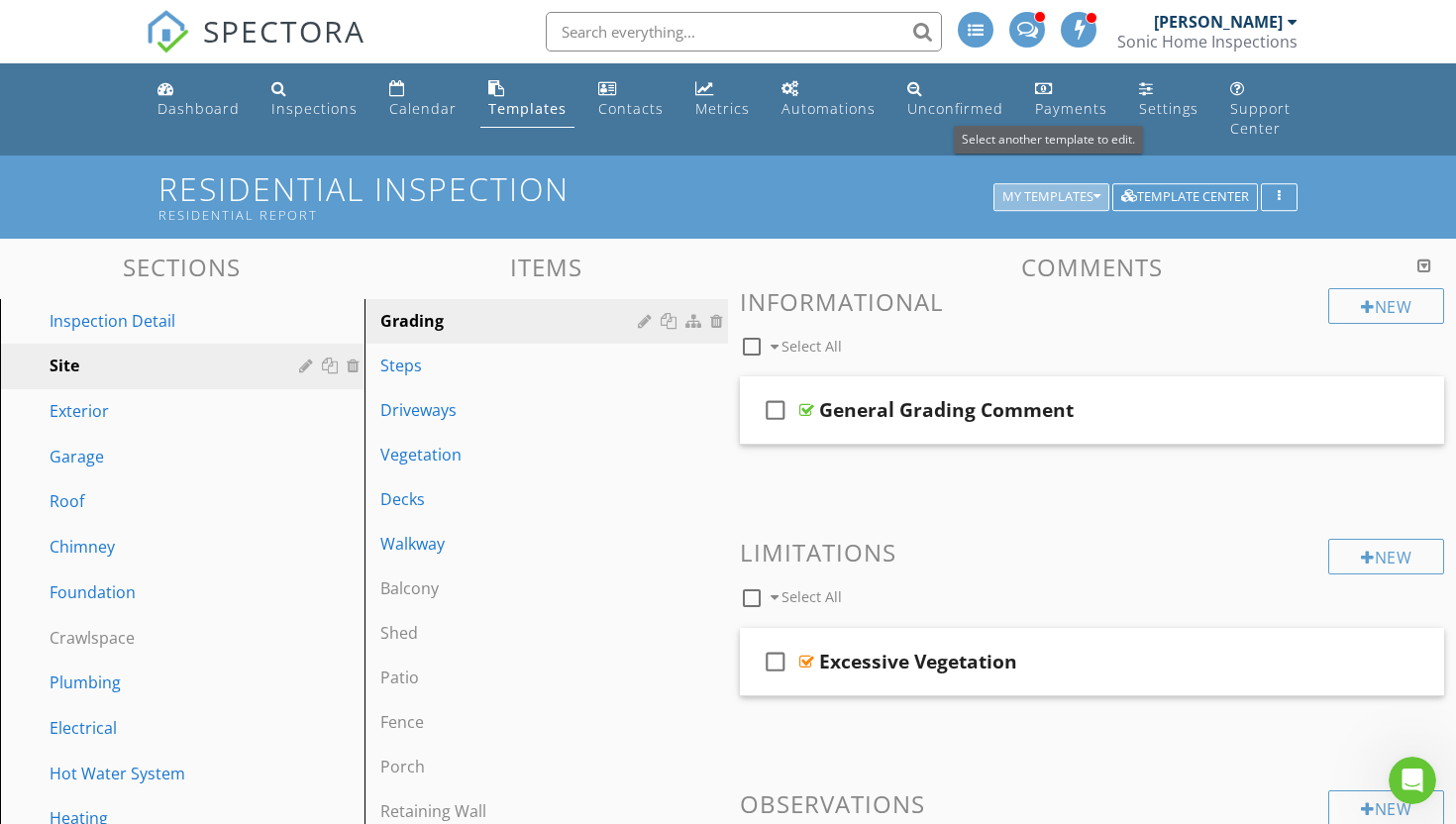 click on "My Templates" at bounding box center (1051, 197) 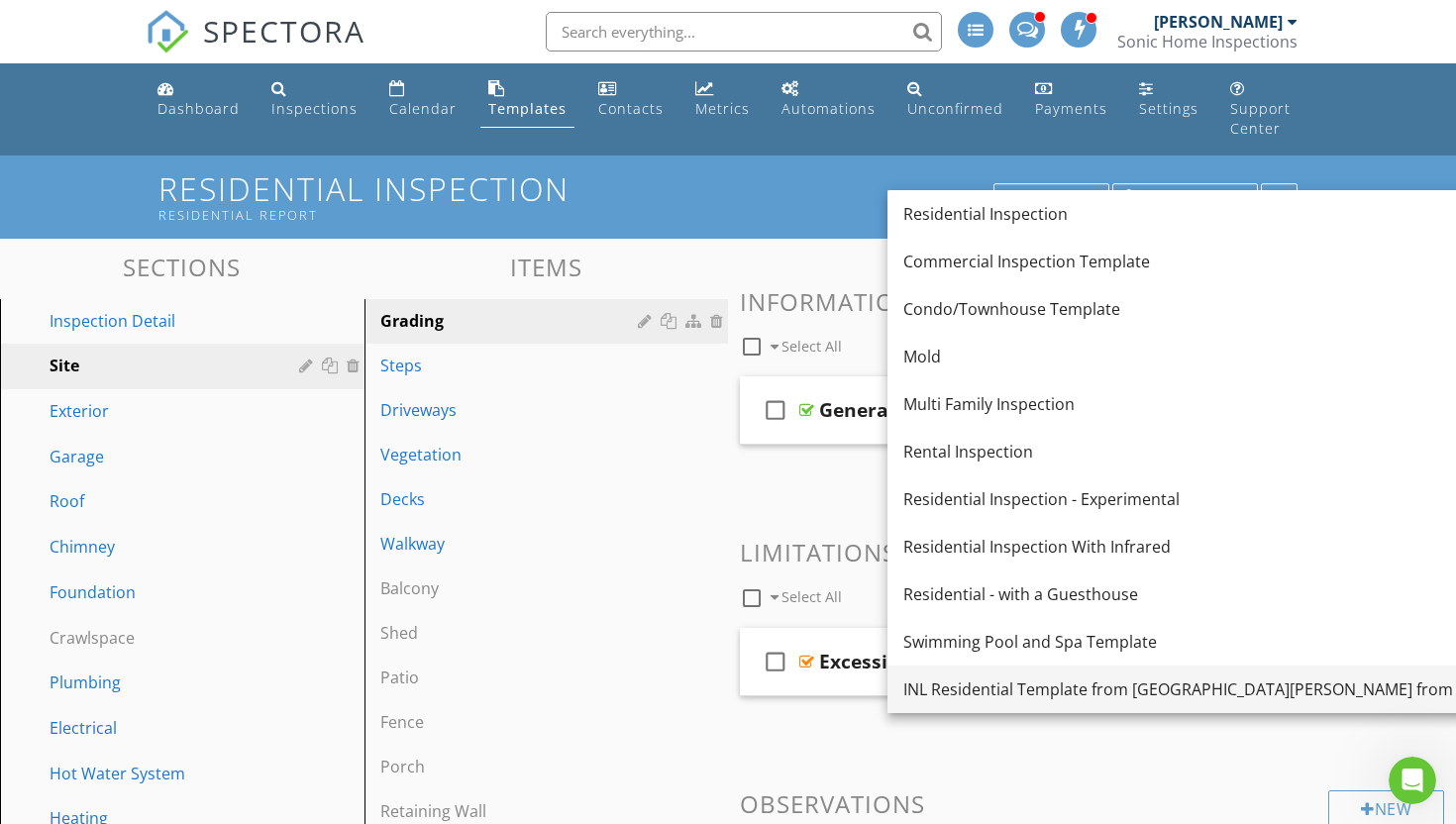 click on "INL Residential Template from [GEOGRAPHIC_DATA][PERSON_NAME] from Inspectors On Call" at bounding box center (1248, 689) 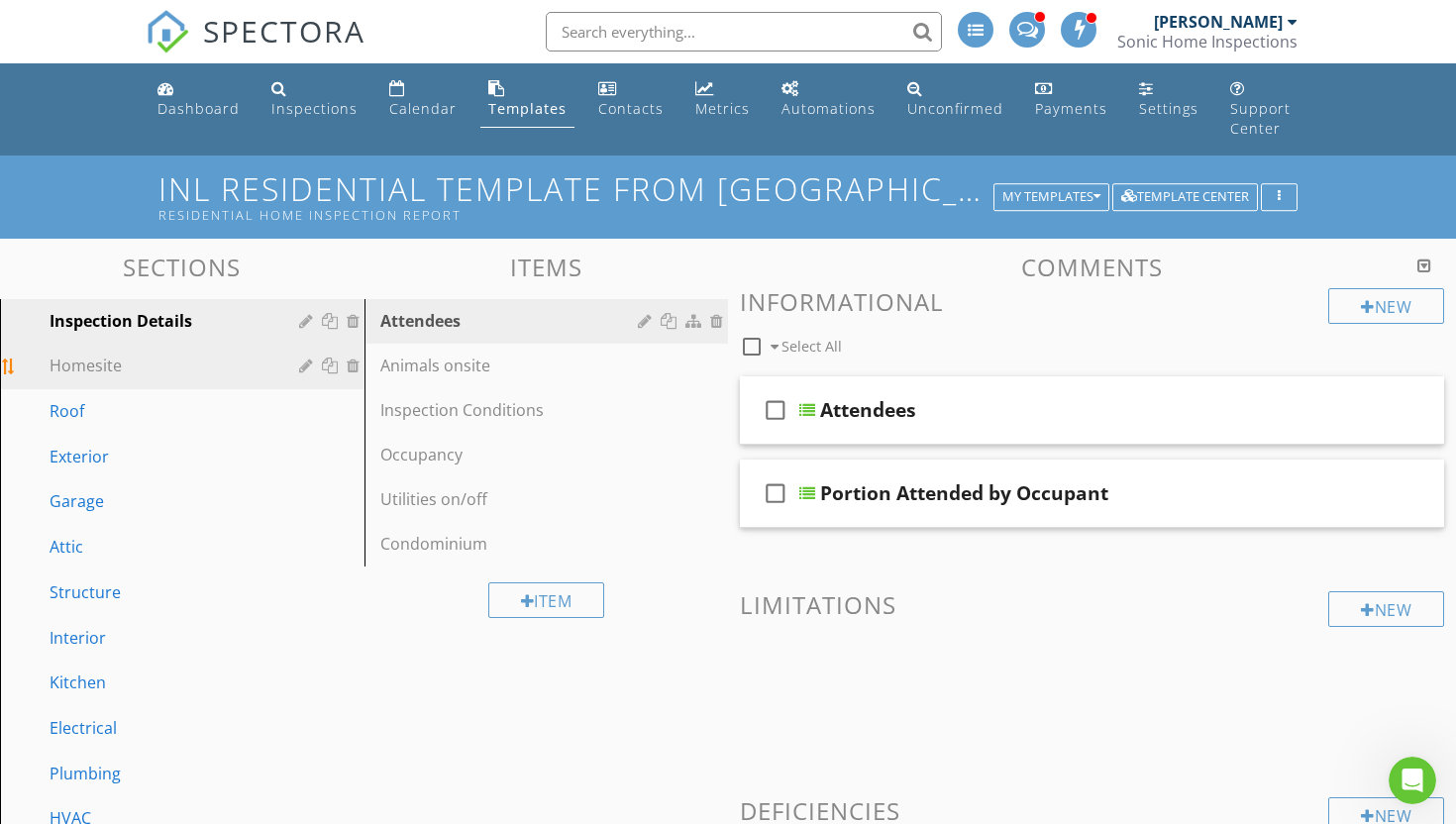 click on "Homesite" at bounding box center (159, 365) 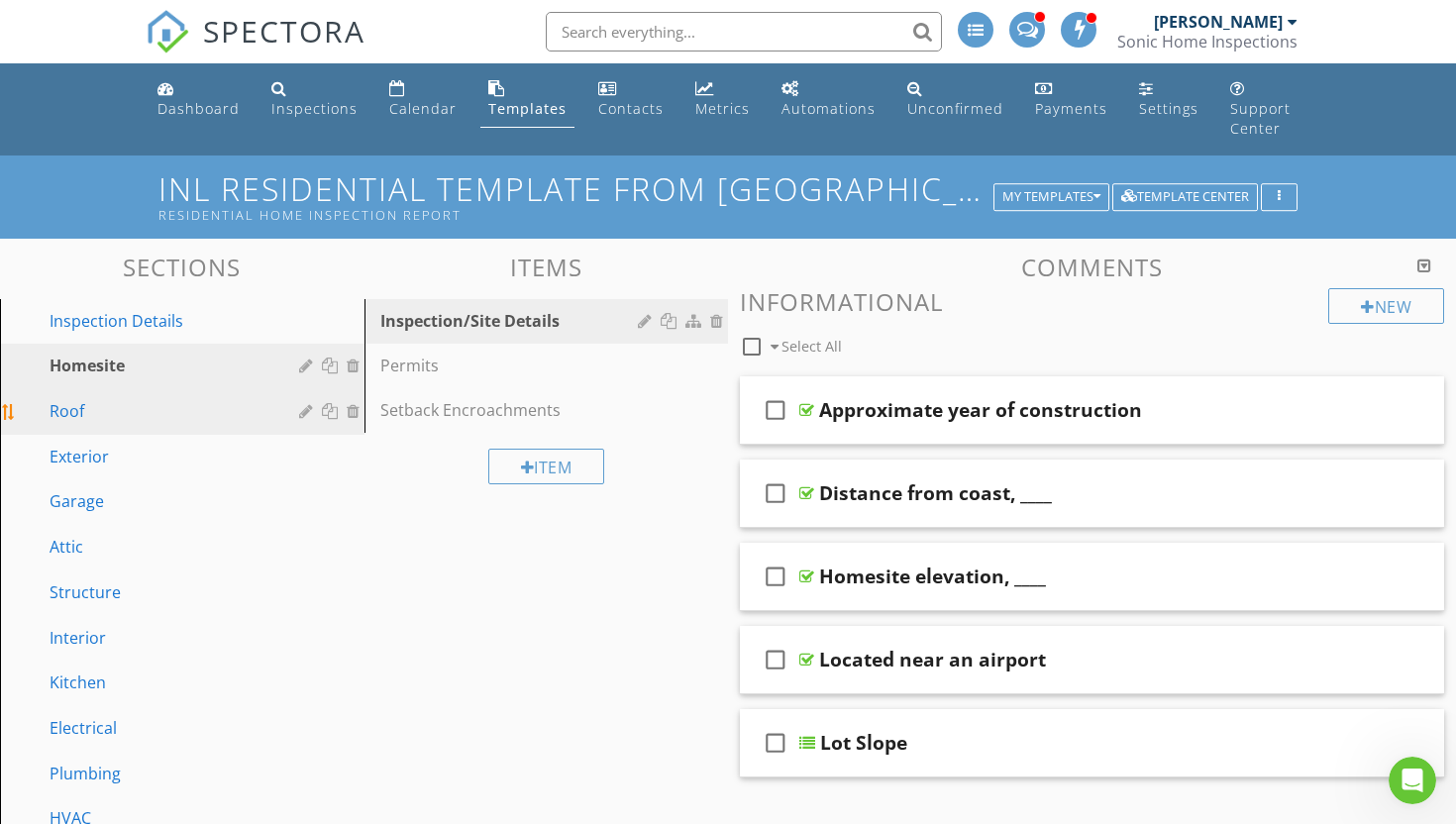 click on "Roof" at bounding box center (159, 411) 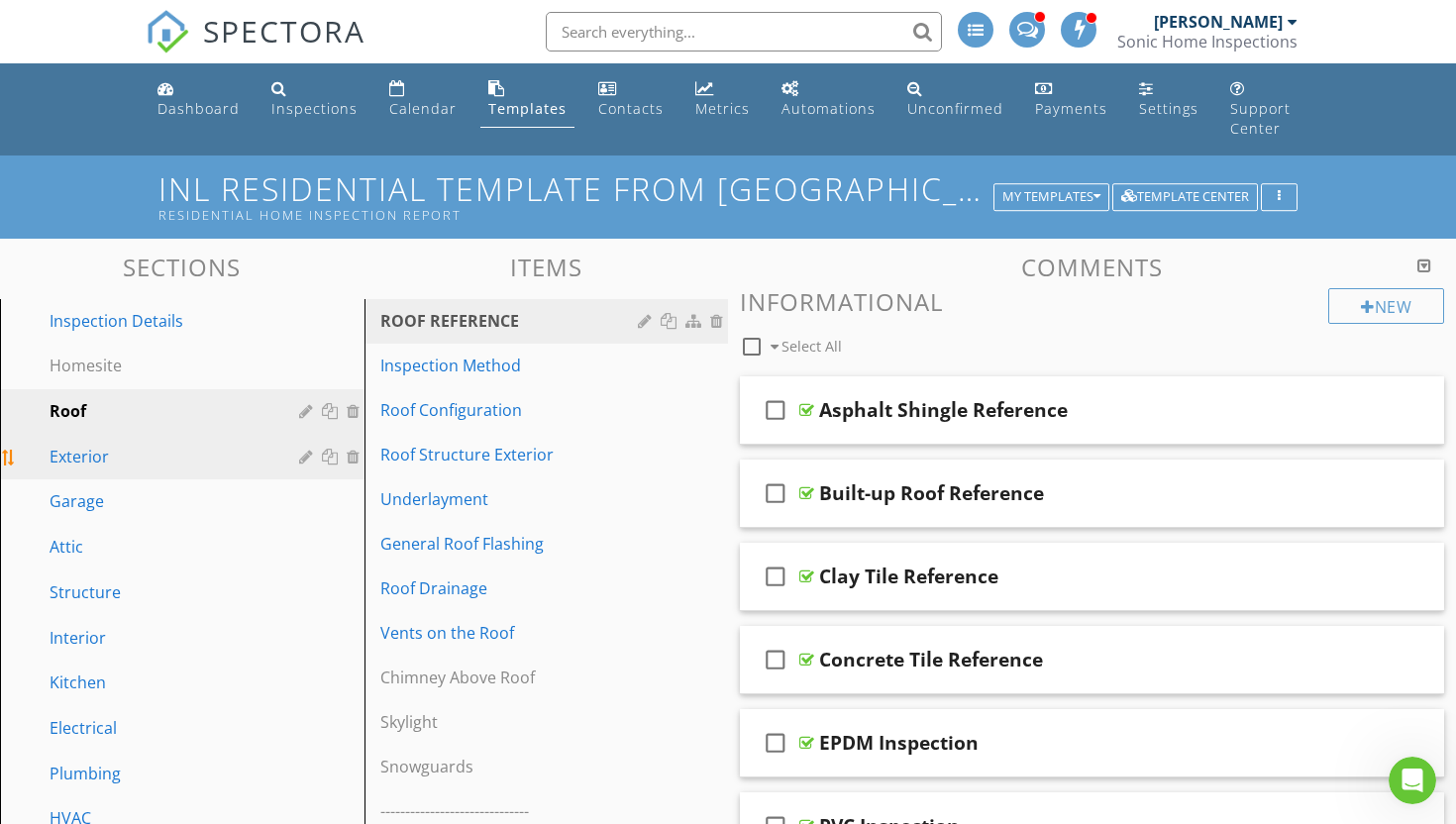 click on "Exterior" at bounding box center [159, 457] 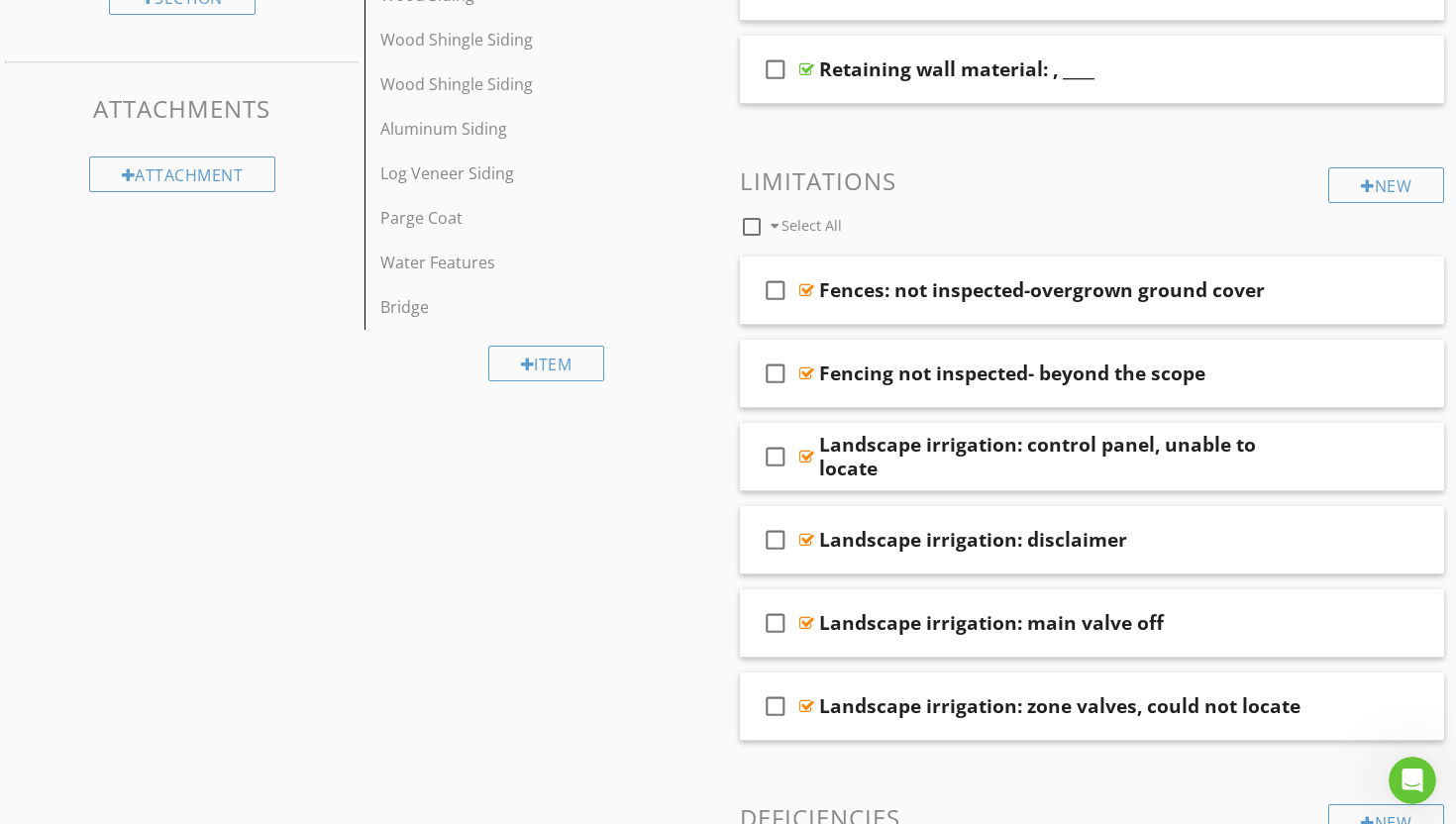 scroll, scrollTop: 1176, scrollLeft: 0, axis: vertical 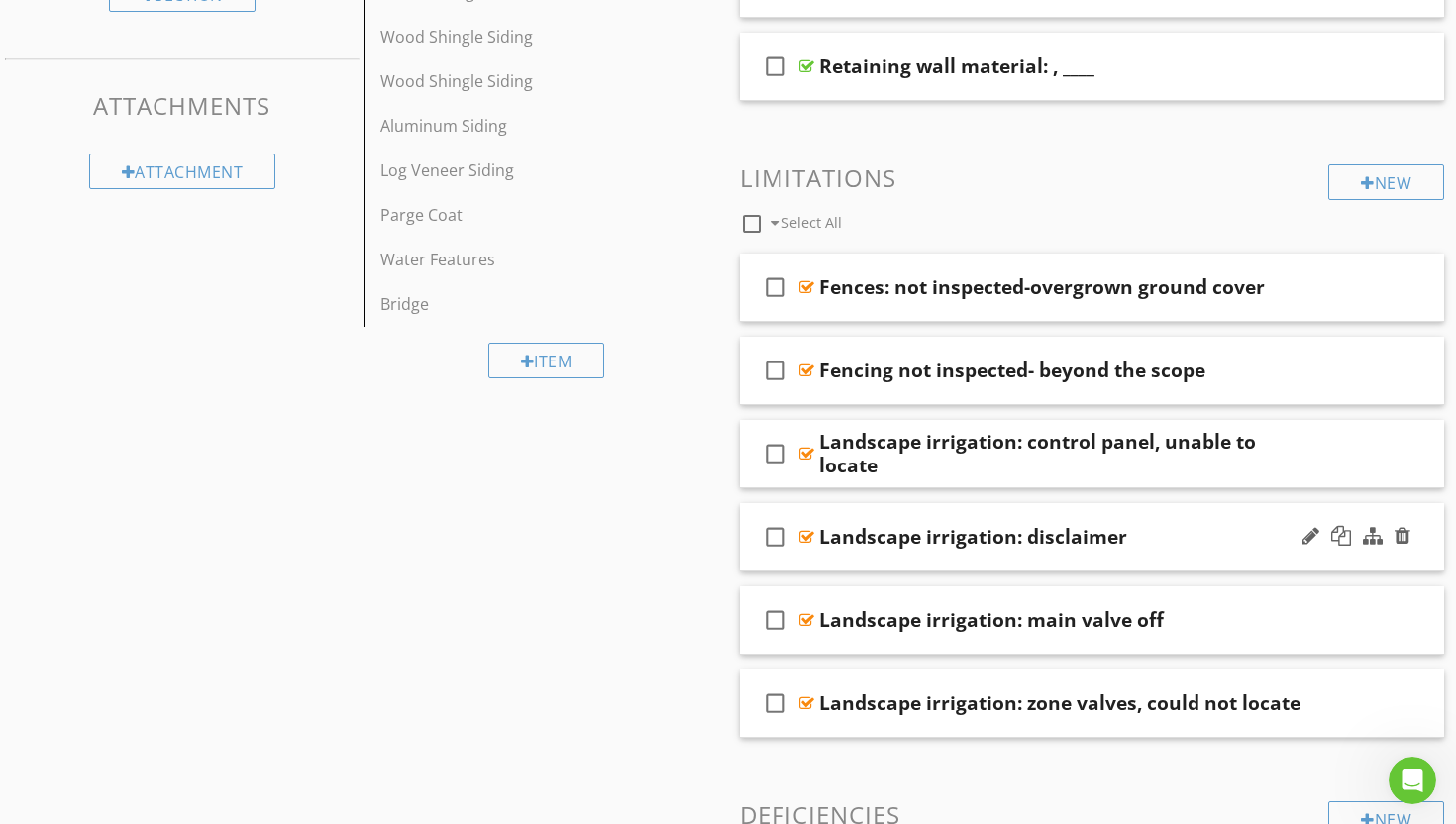 click at bounding box center (806, 537) 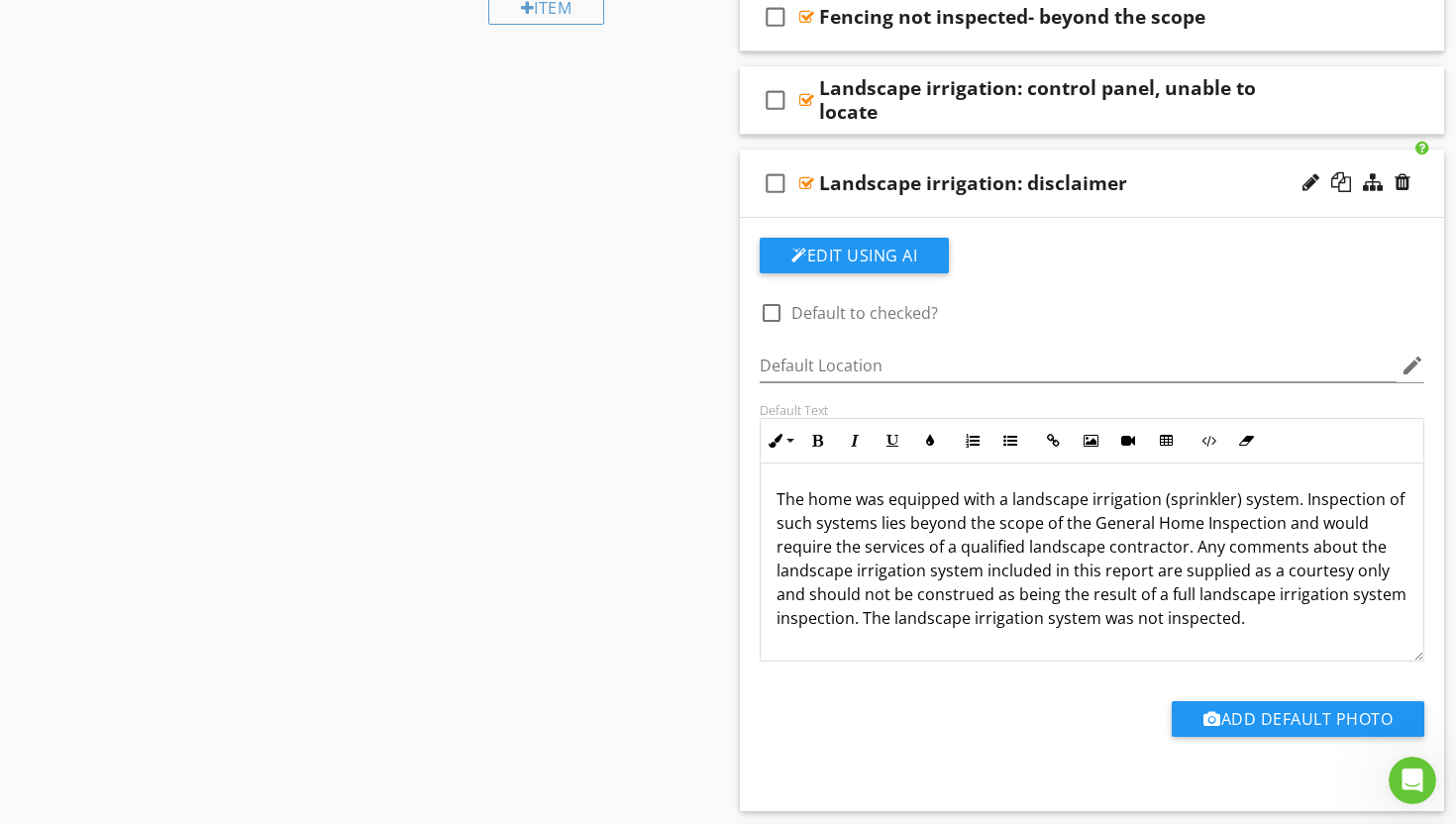 scroll, scrollTop: 1531, scrollLeft: 0, axis: vertical 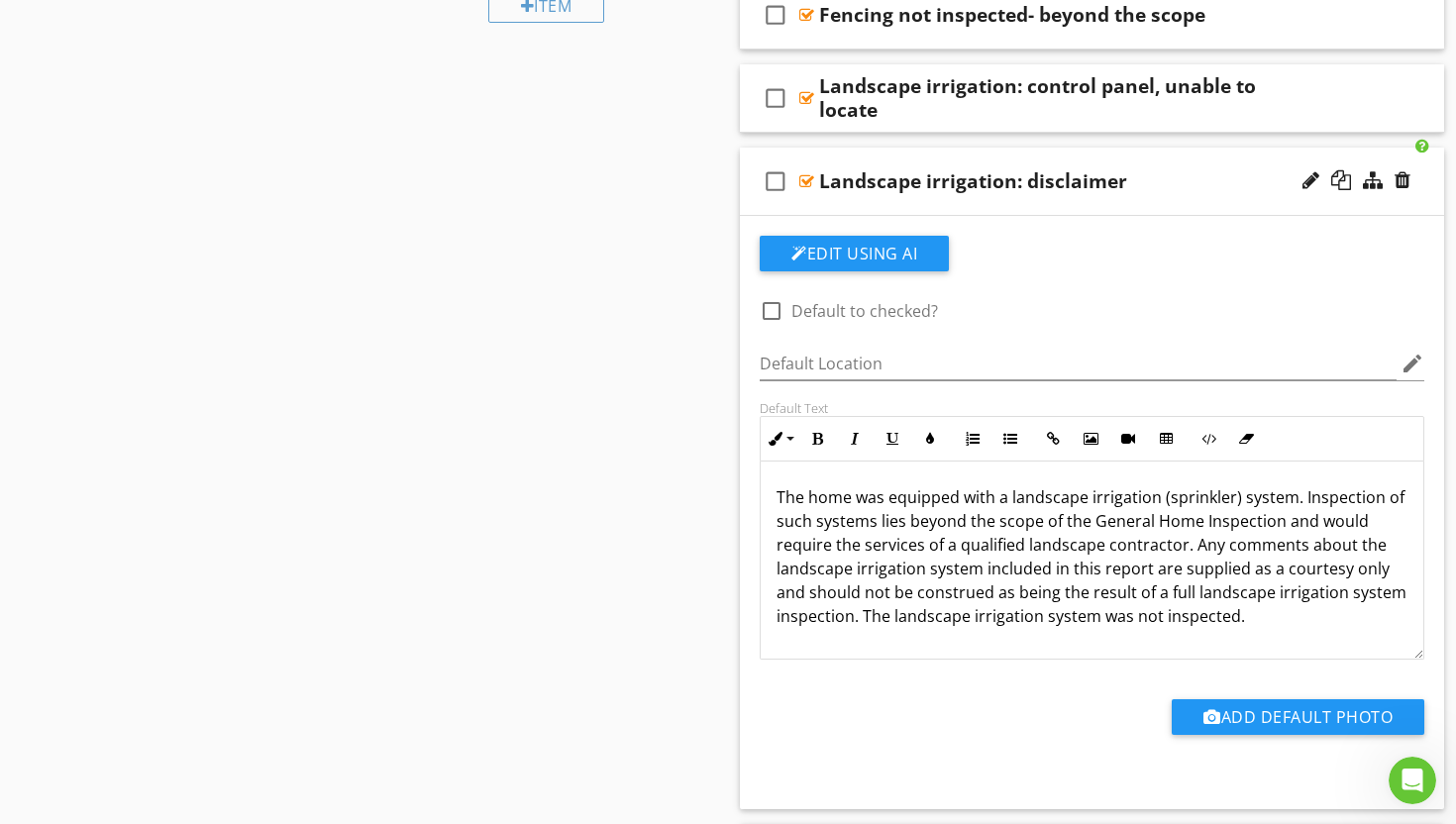 click at bounding box center (806, 181) 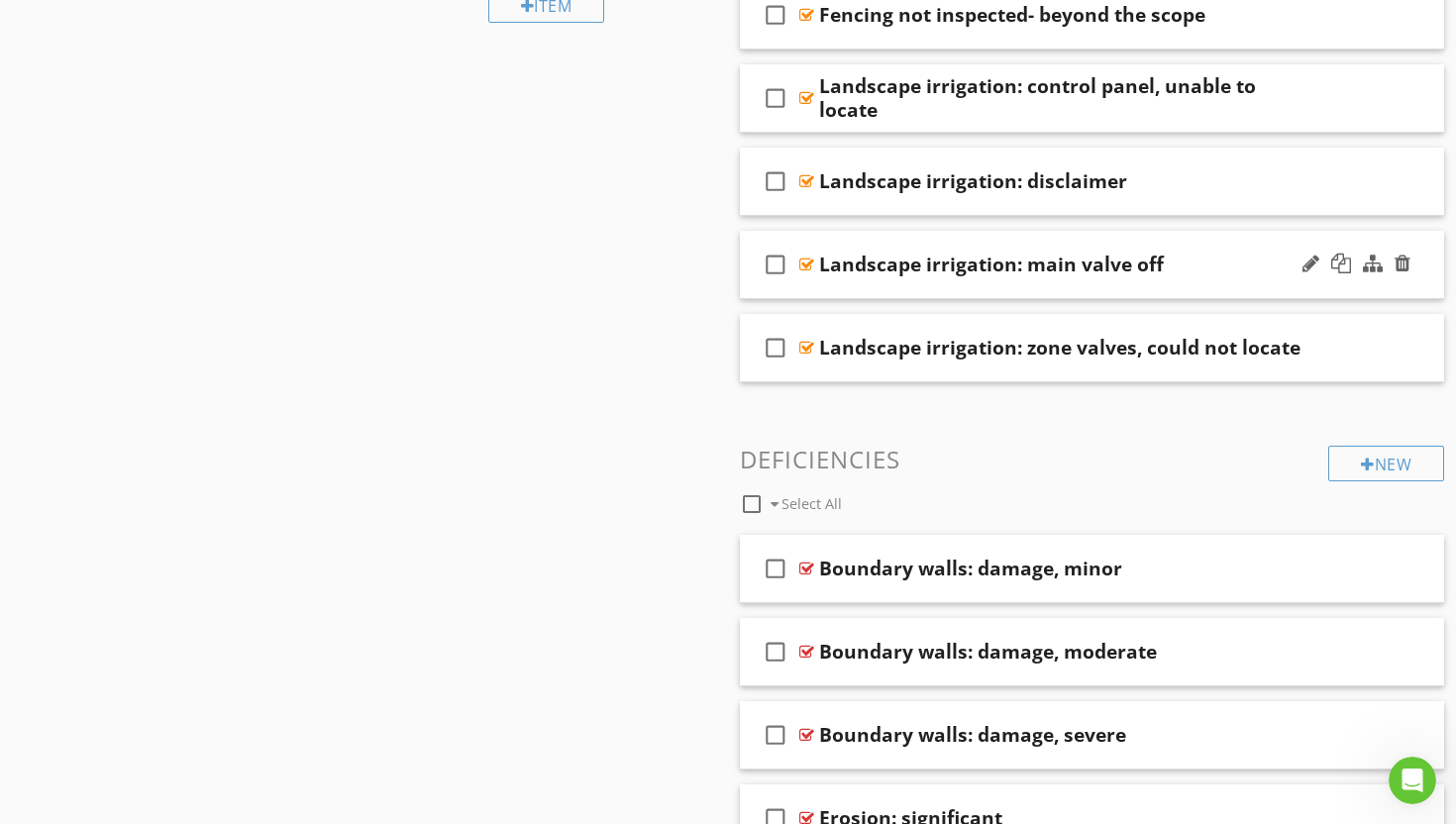 click at bounding box center [806, 264] 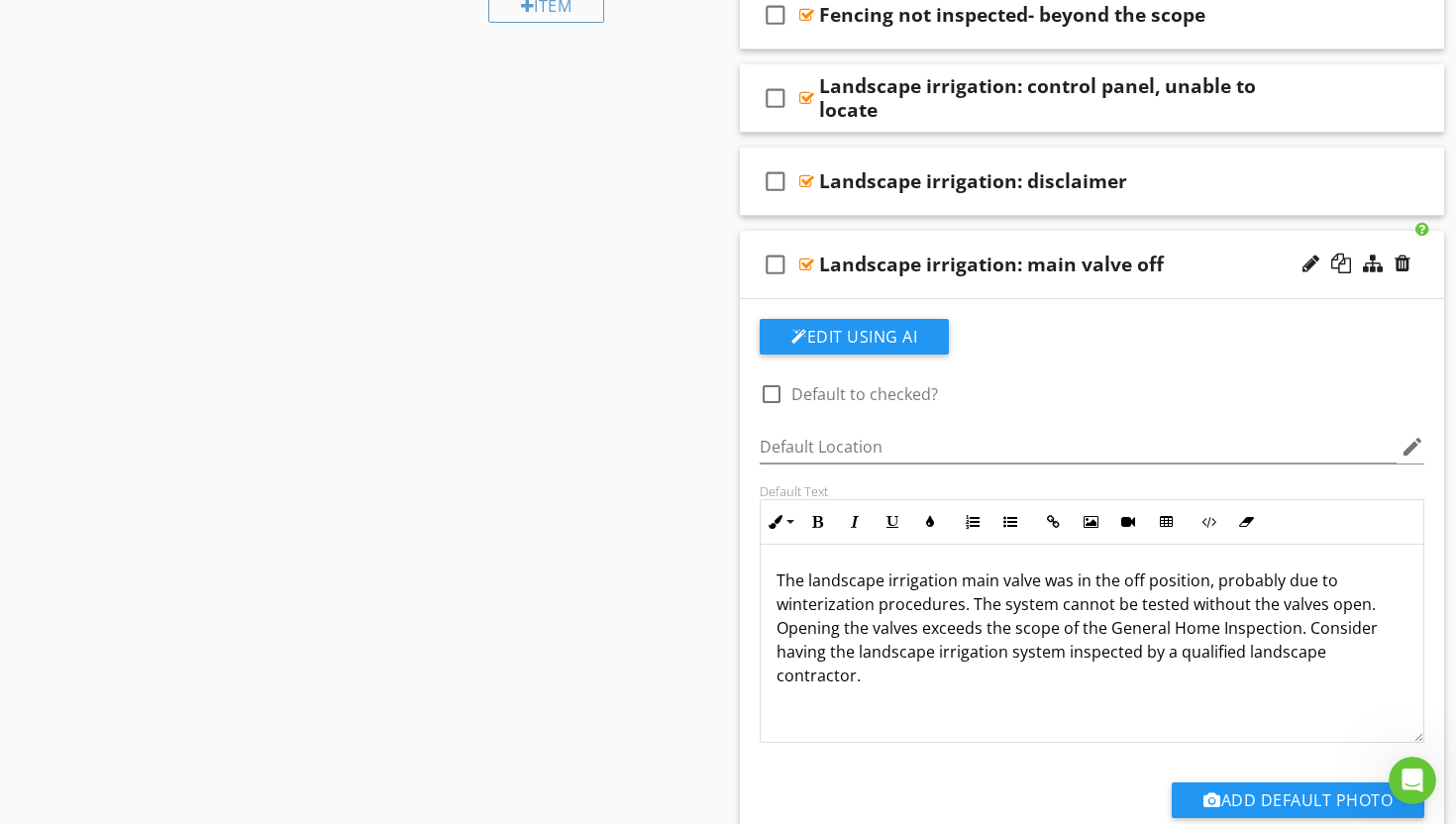 click at bounding box center [806, 264] 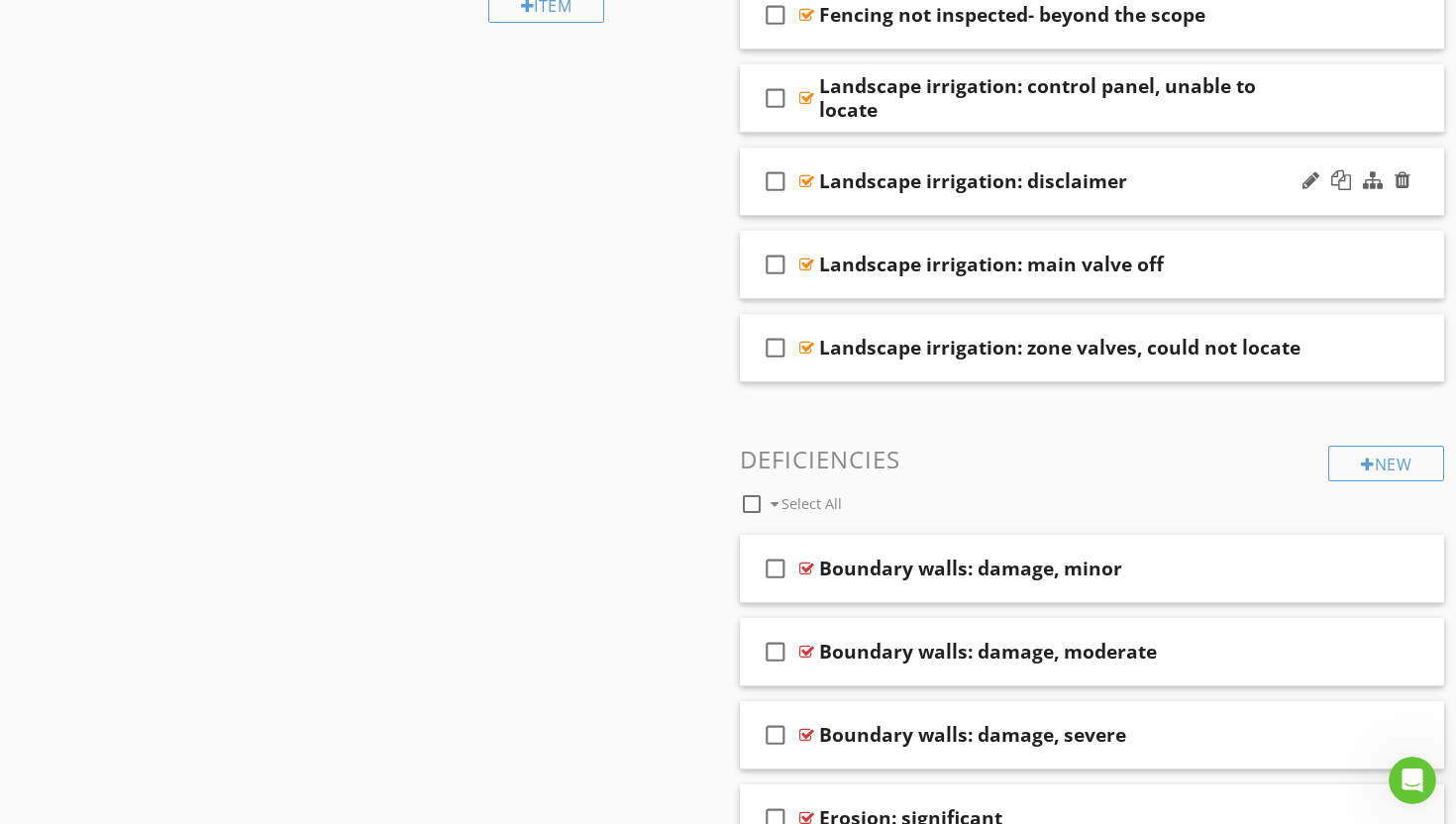 click on "check_box_outline_blank" at bounding box center [776, 181] 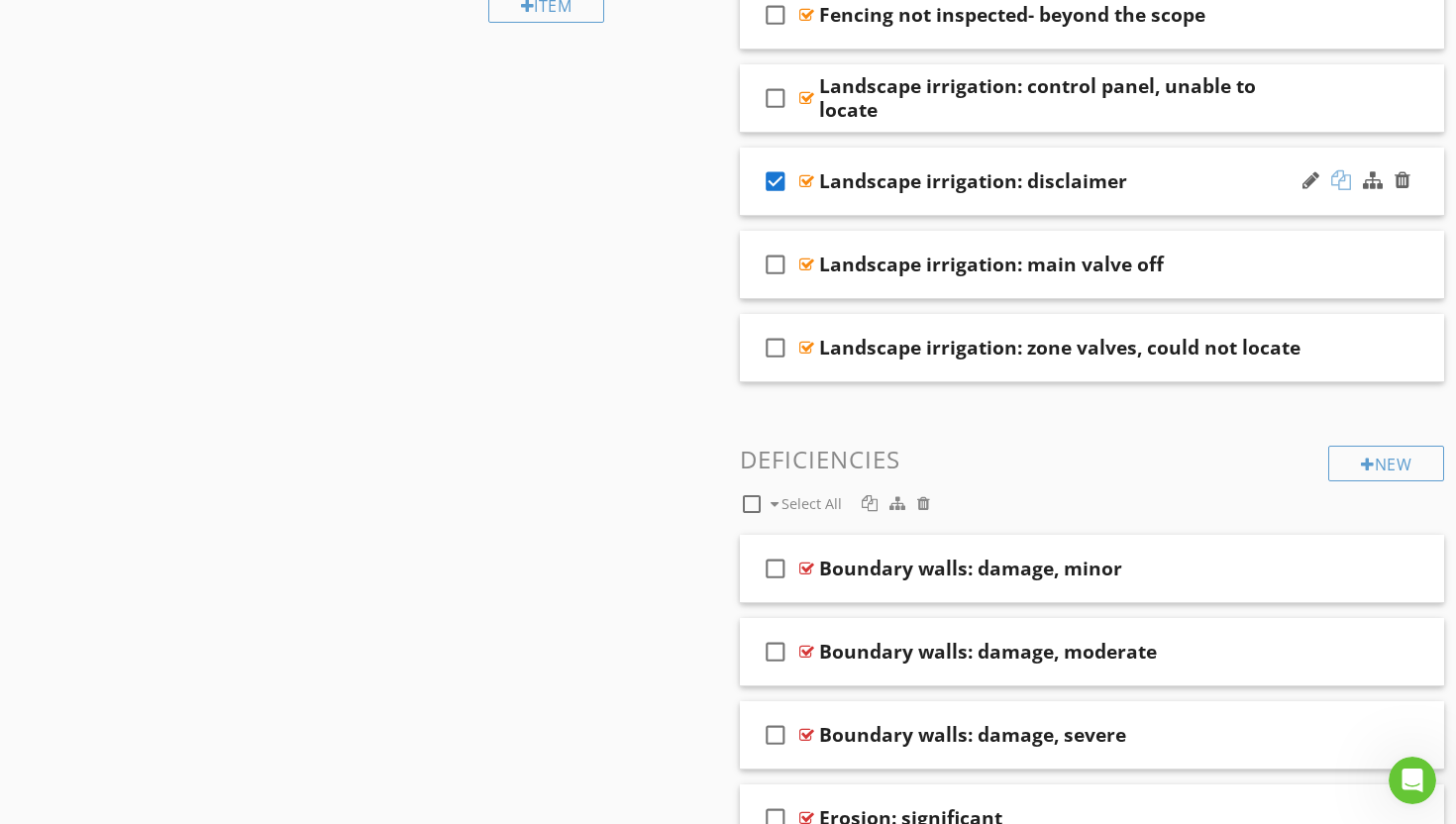 click at bounding box center [1341, 180] 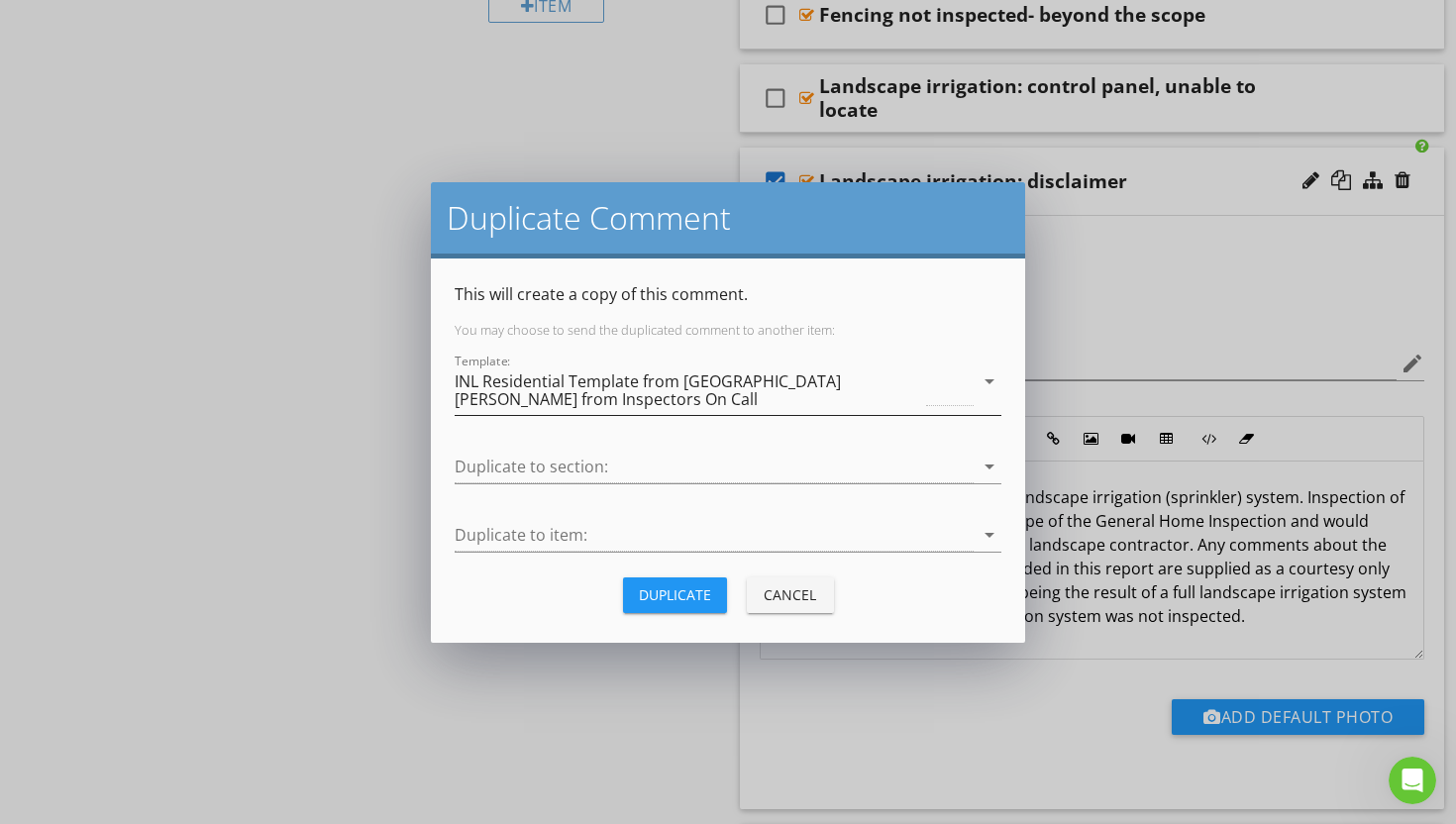 click on "arrow_drop_down" at bounding box center (989, 381) 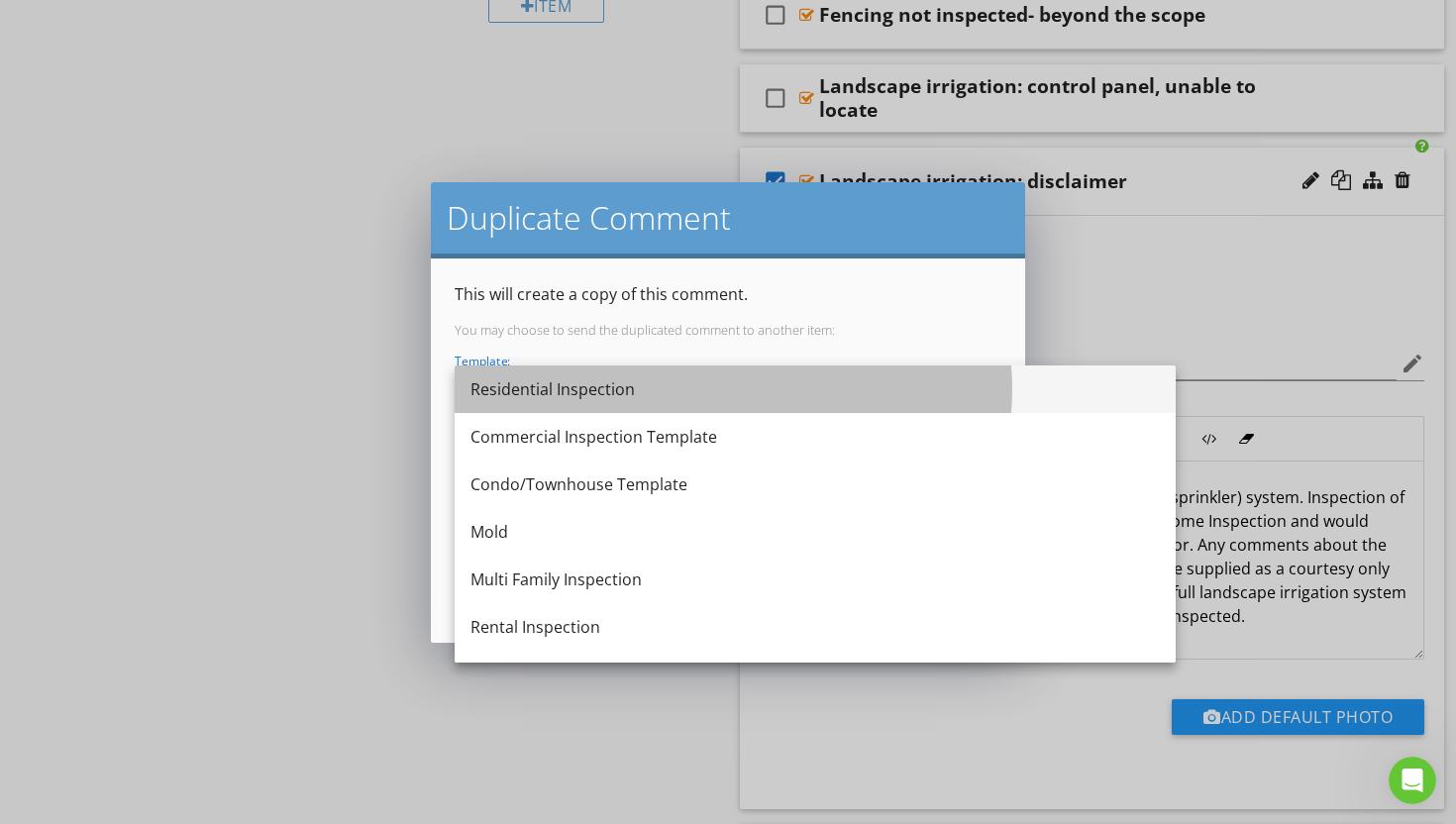 click on "Residential Inspection" at bounding box center [815, 389] 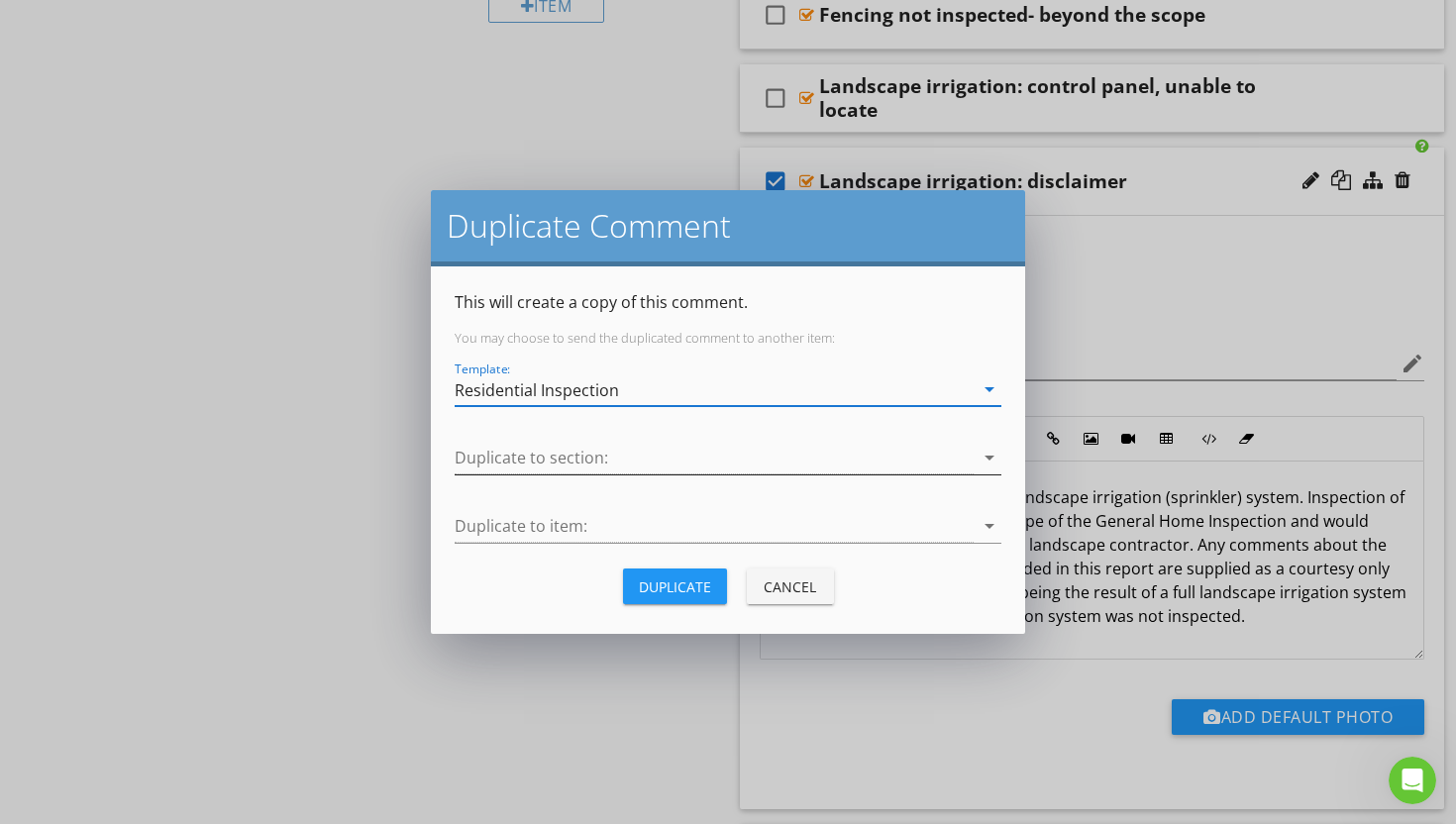 click on "arrow_drop_down" at bounding box center (989, 458) 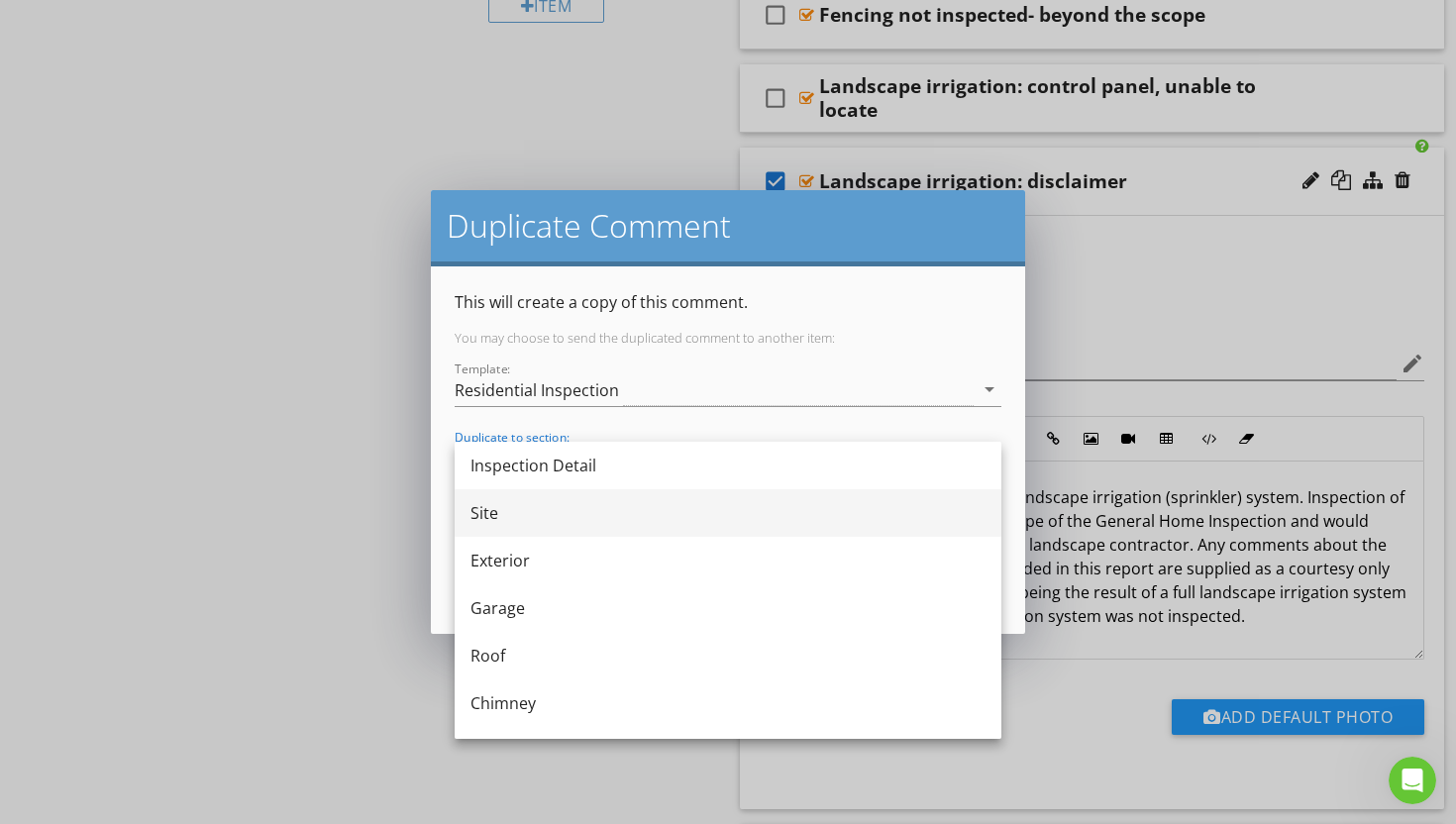 click on "Site" at bounding box center (728, 513) 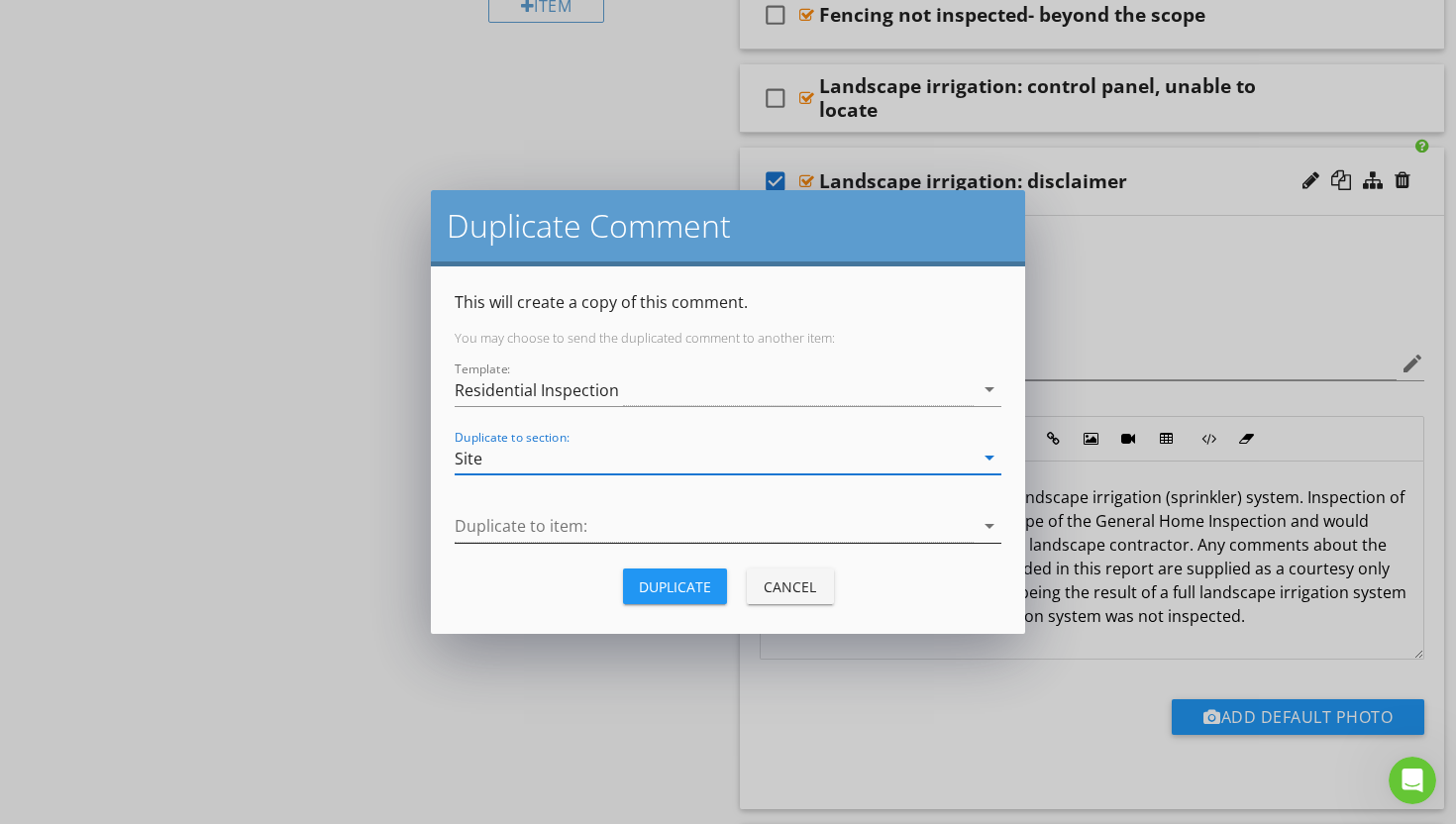 click on "arrow_drop_down" at bounding box center [989, 526] 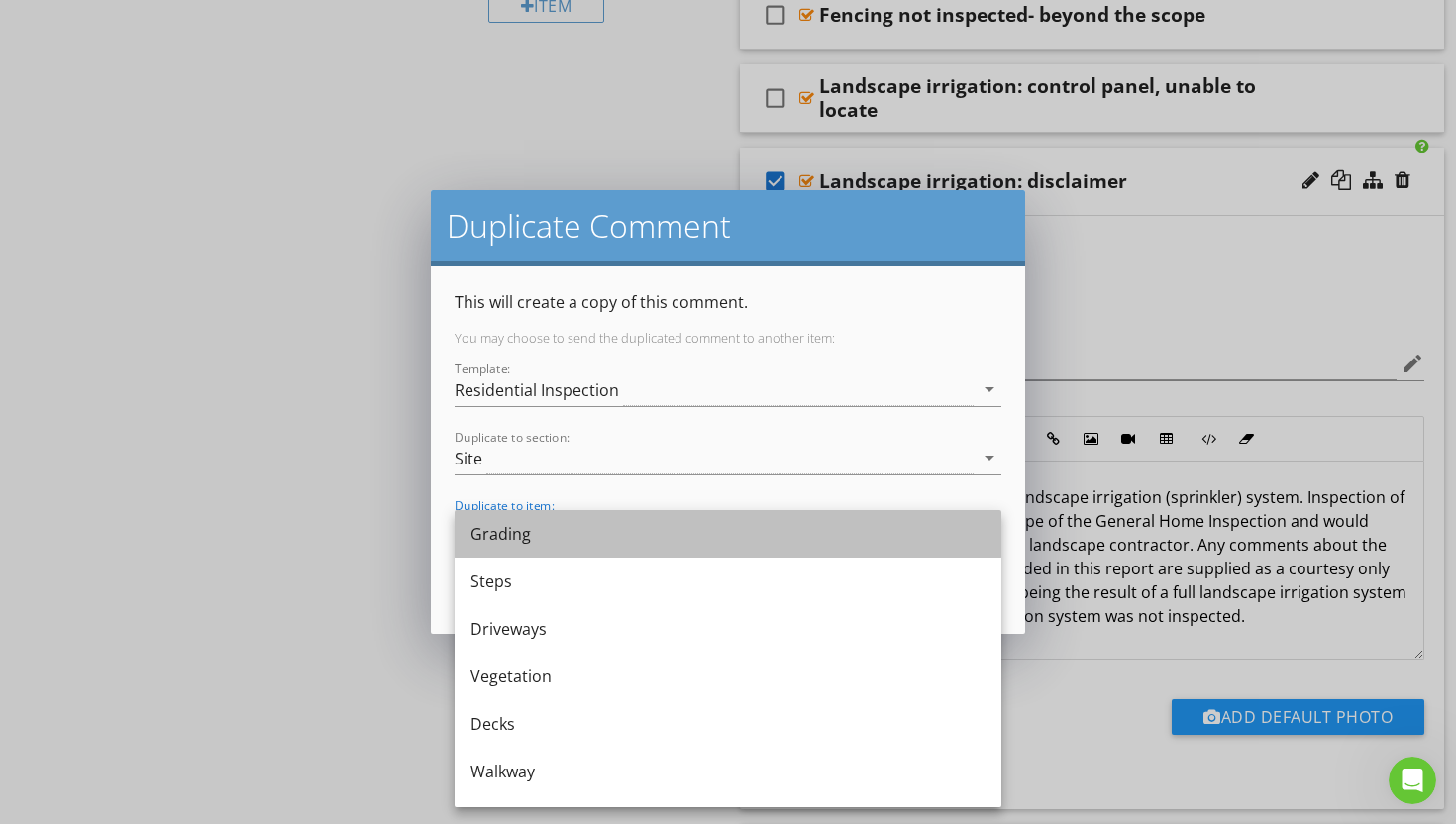 click on "Grading" at bounding box center (728, 534) 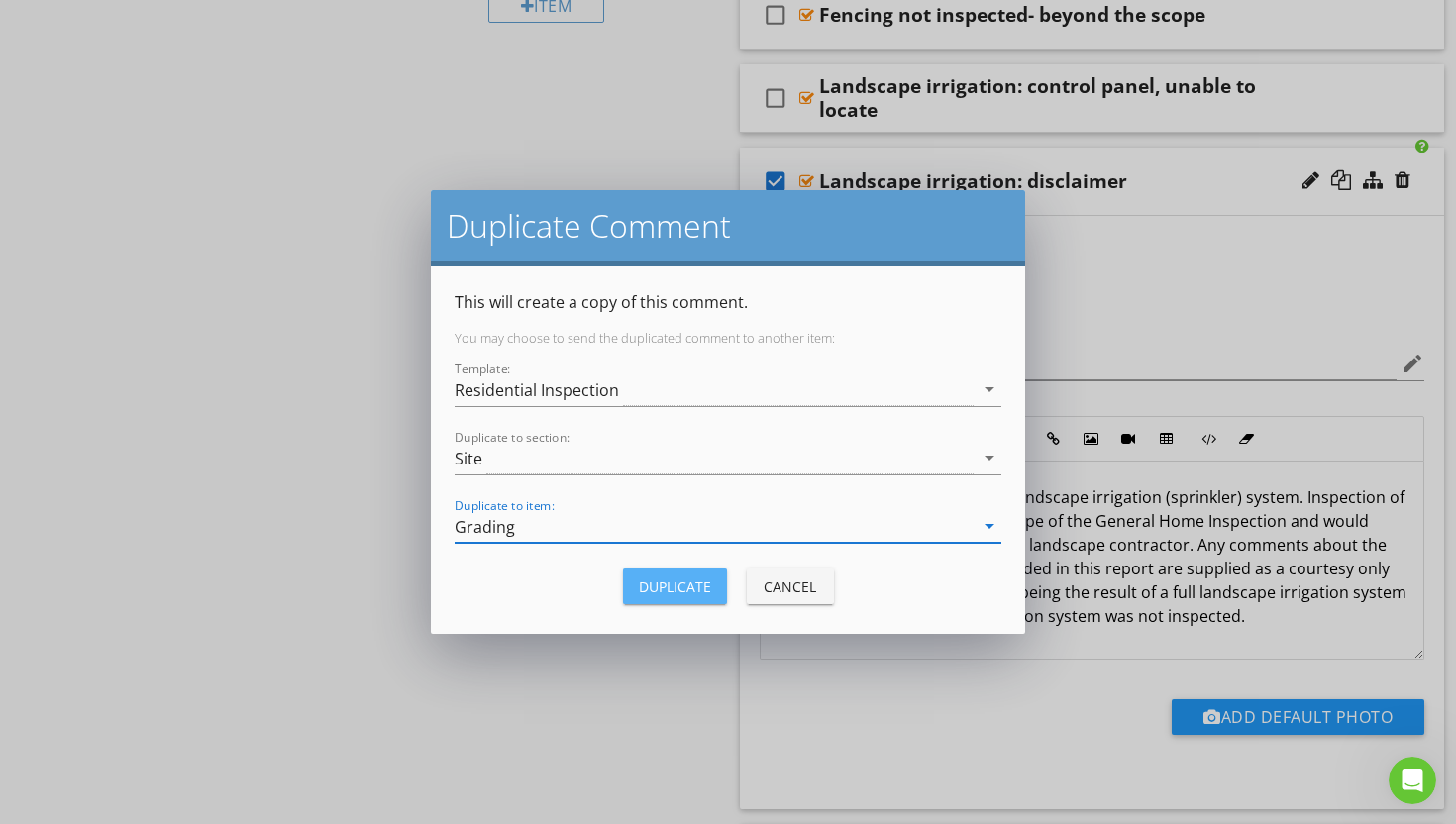 click on "Duplicate" at bounding box center [675, 586] 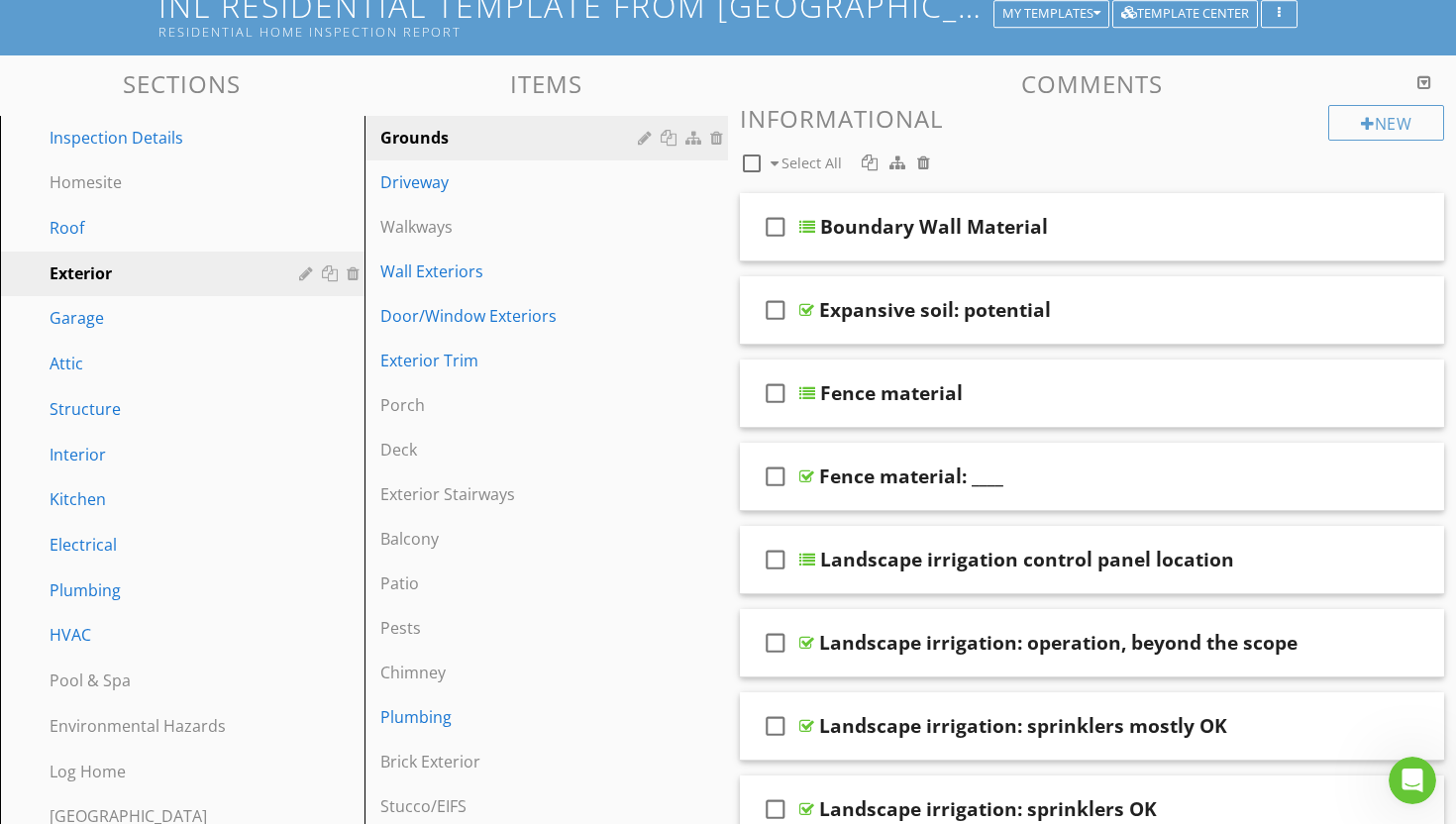 scroll, scrollTop: 0, scrollLeft: 0, axis: both 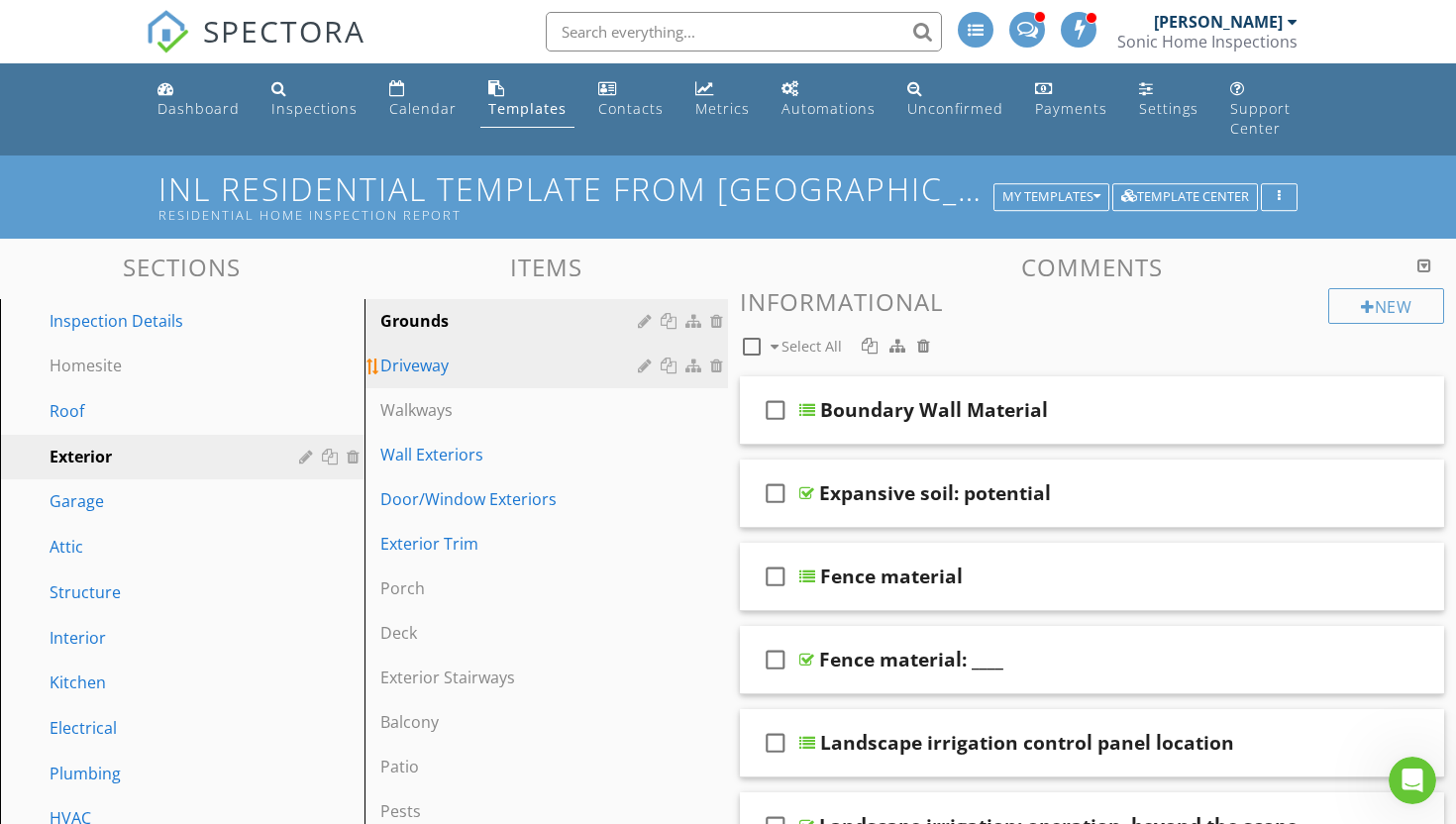 click on "Driveway" at bounding box center [512, 365] 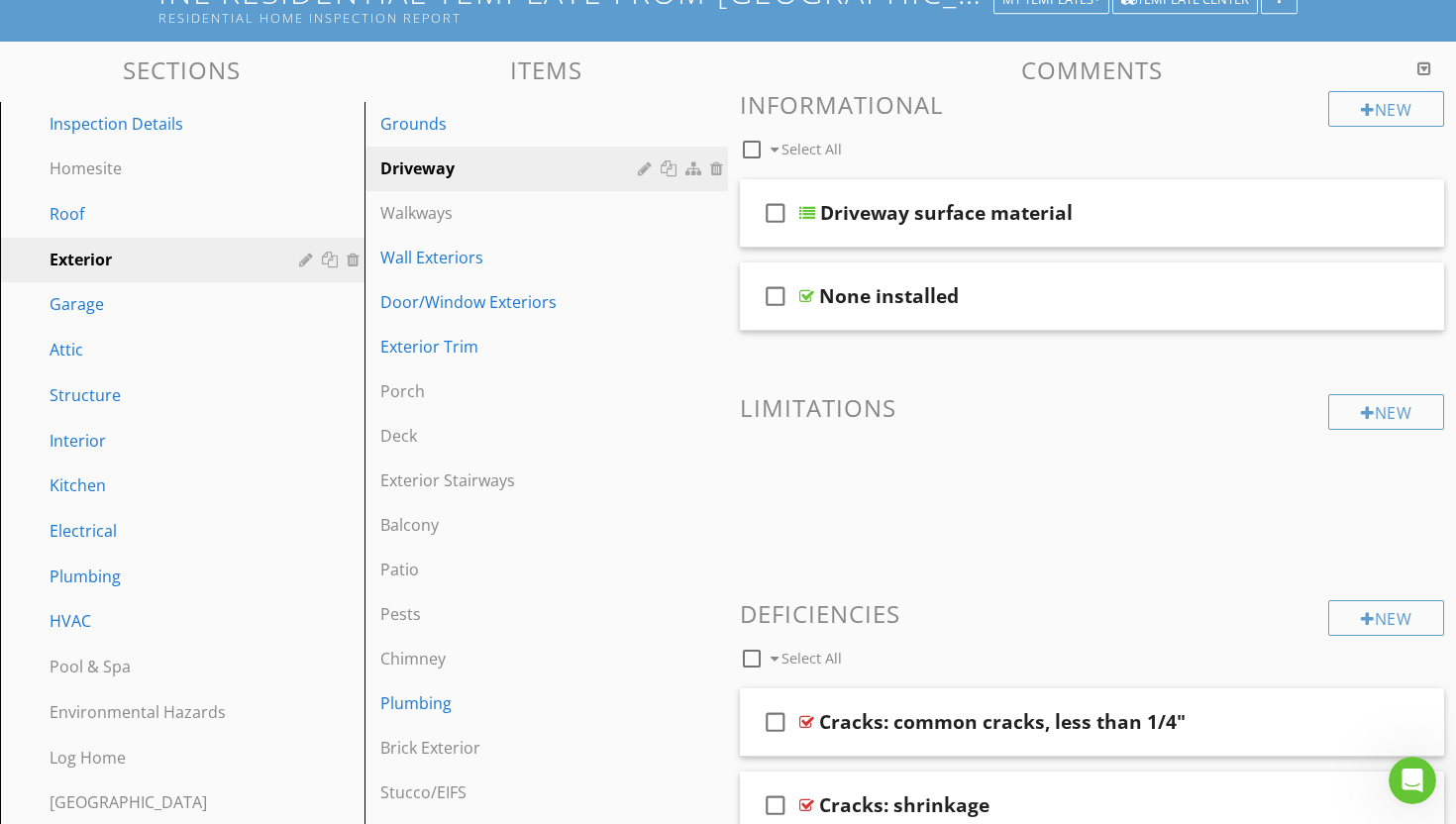 scroll, scrollTop: 0, scrollLeft: 0, axis: both 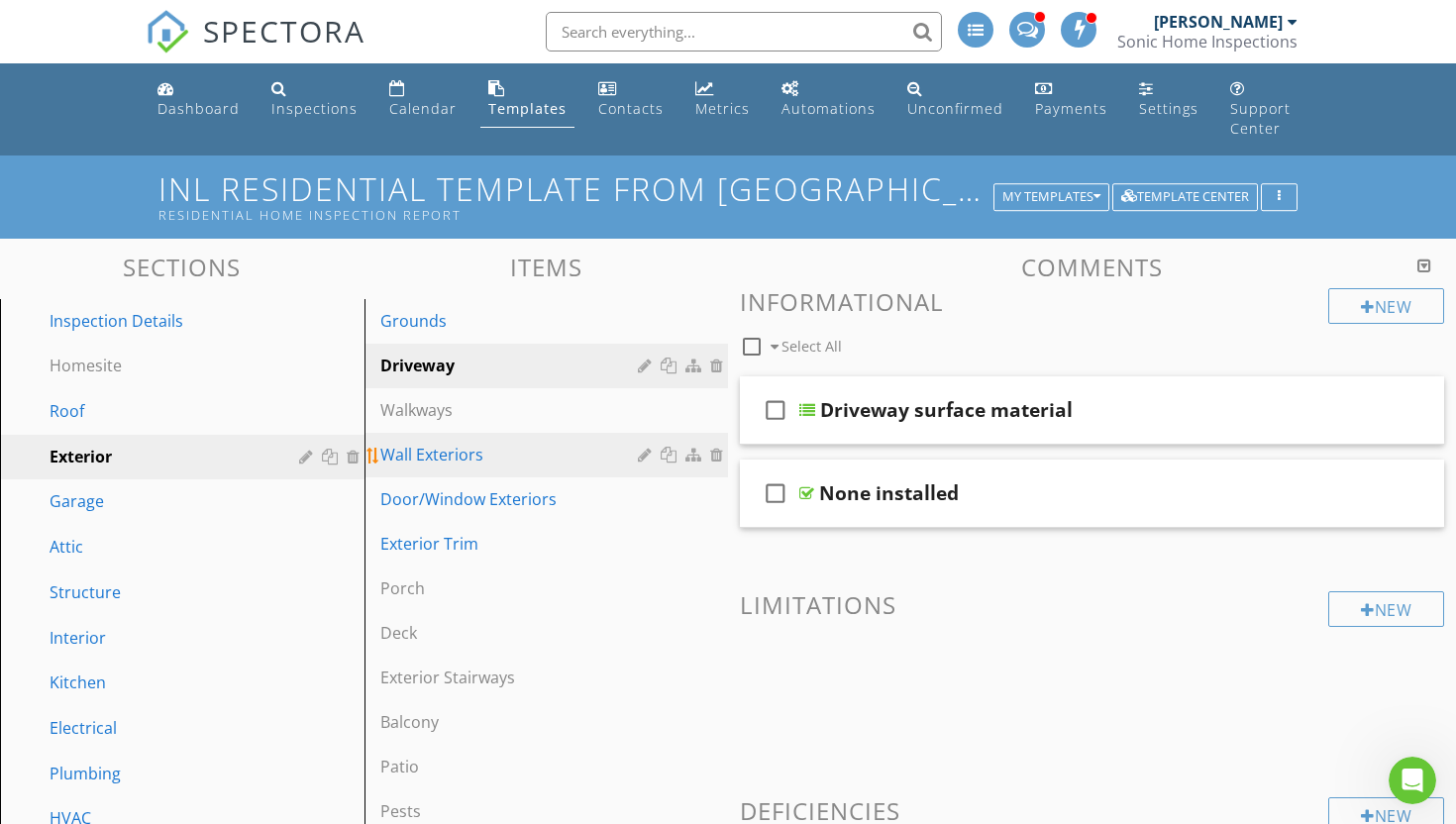 click on "Wall Exteriors" at bounding box center (512, 455) 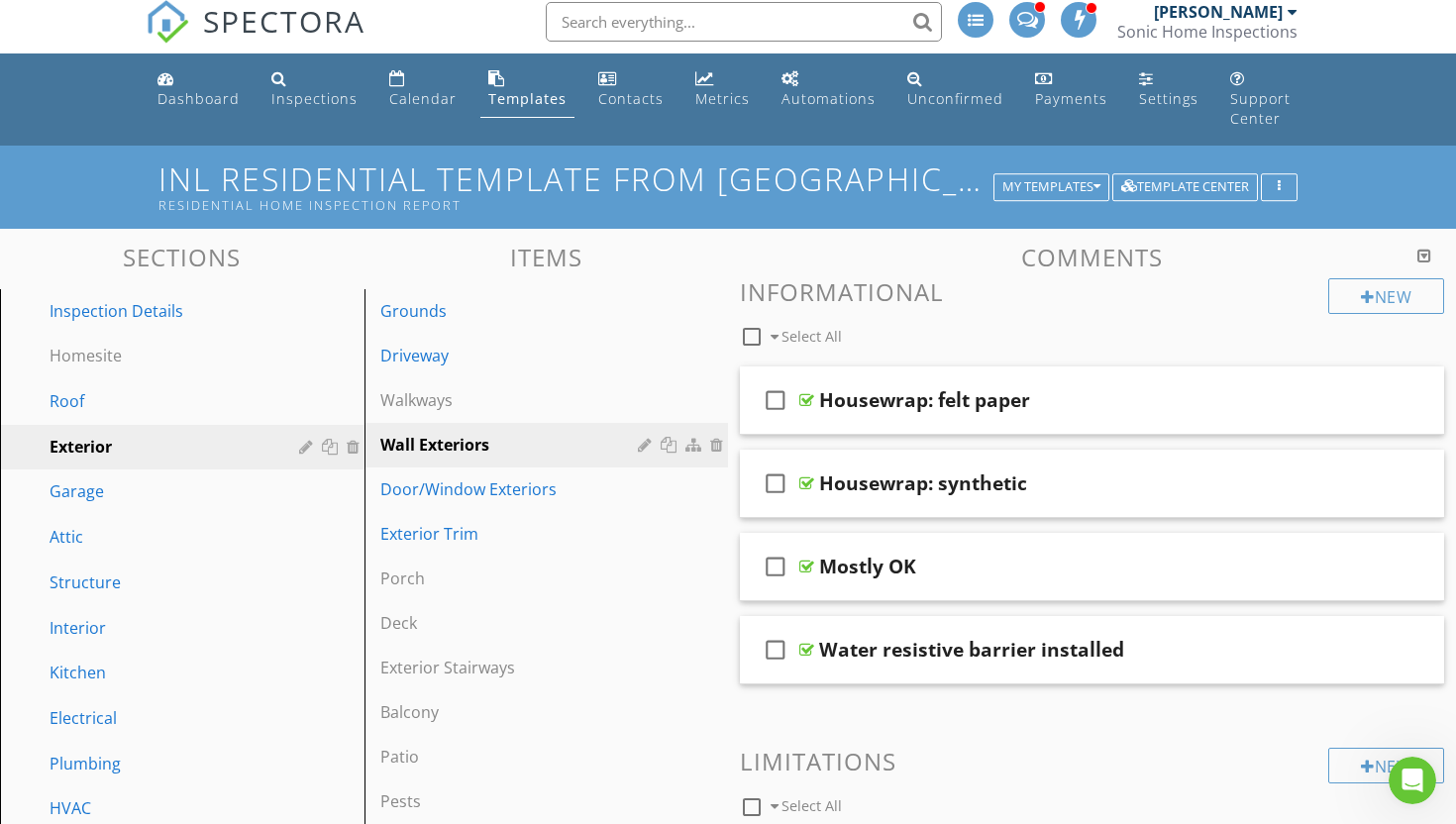 scroll, scrollTop: 0, scrollLeft: 0, axis: both 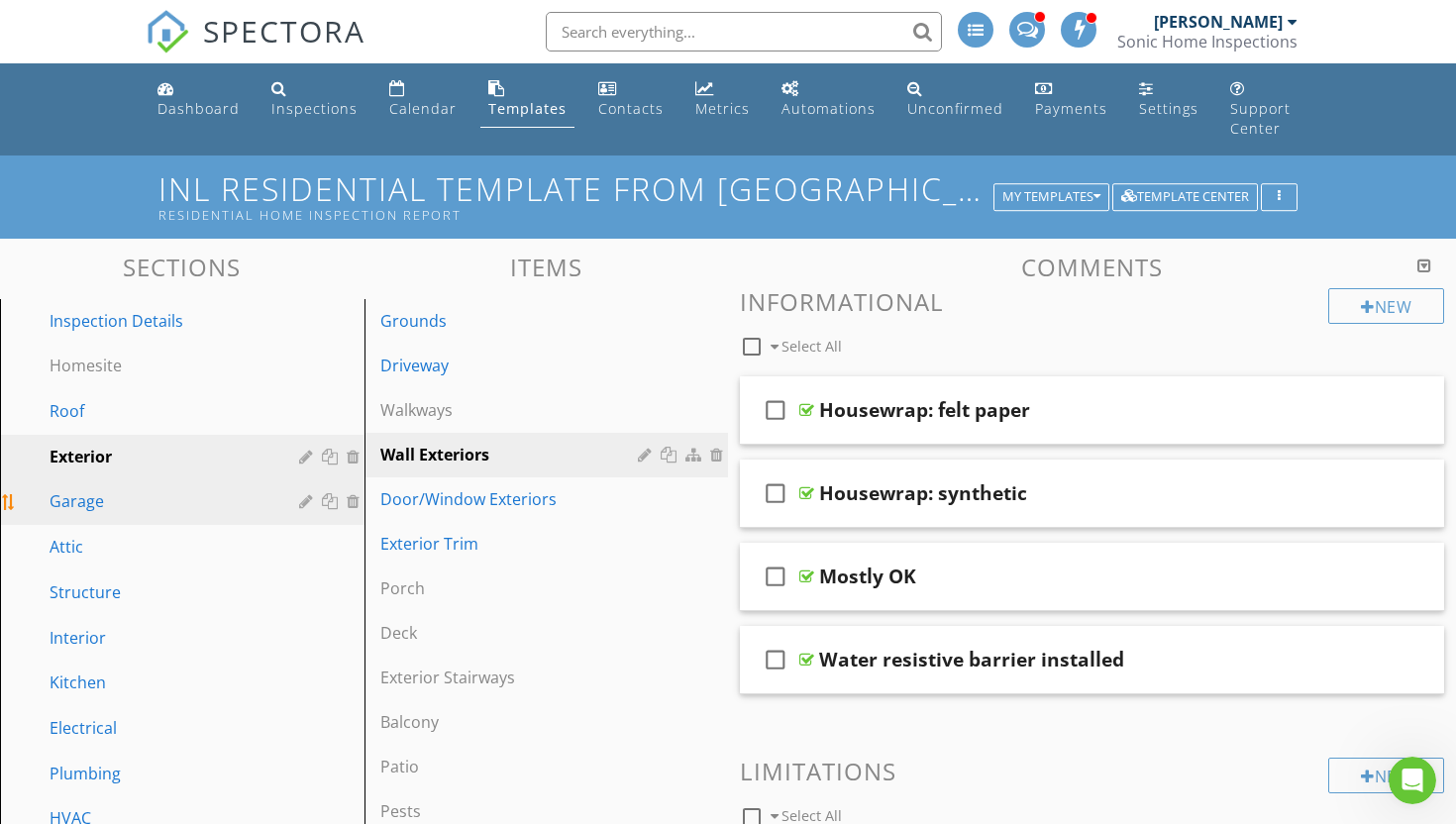 click on "Garage" at bounding box center (159, 501) 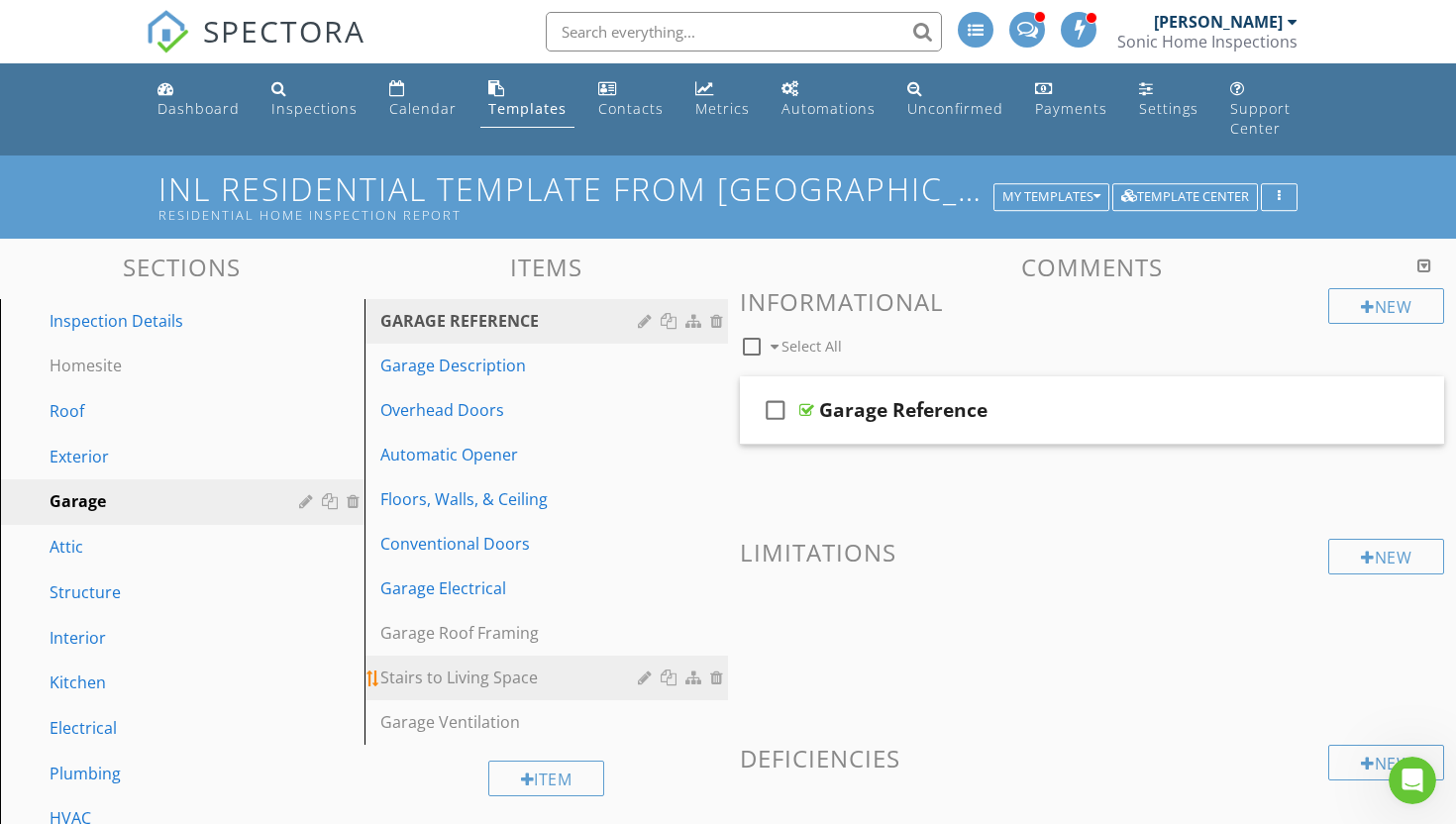 click on "Stairs to Living Space" at bounding box center [512, 677] 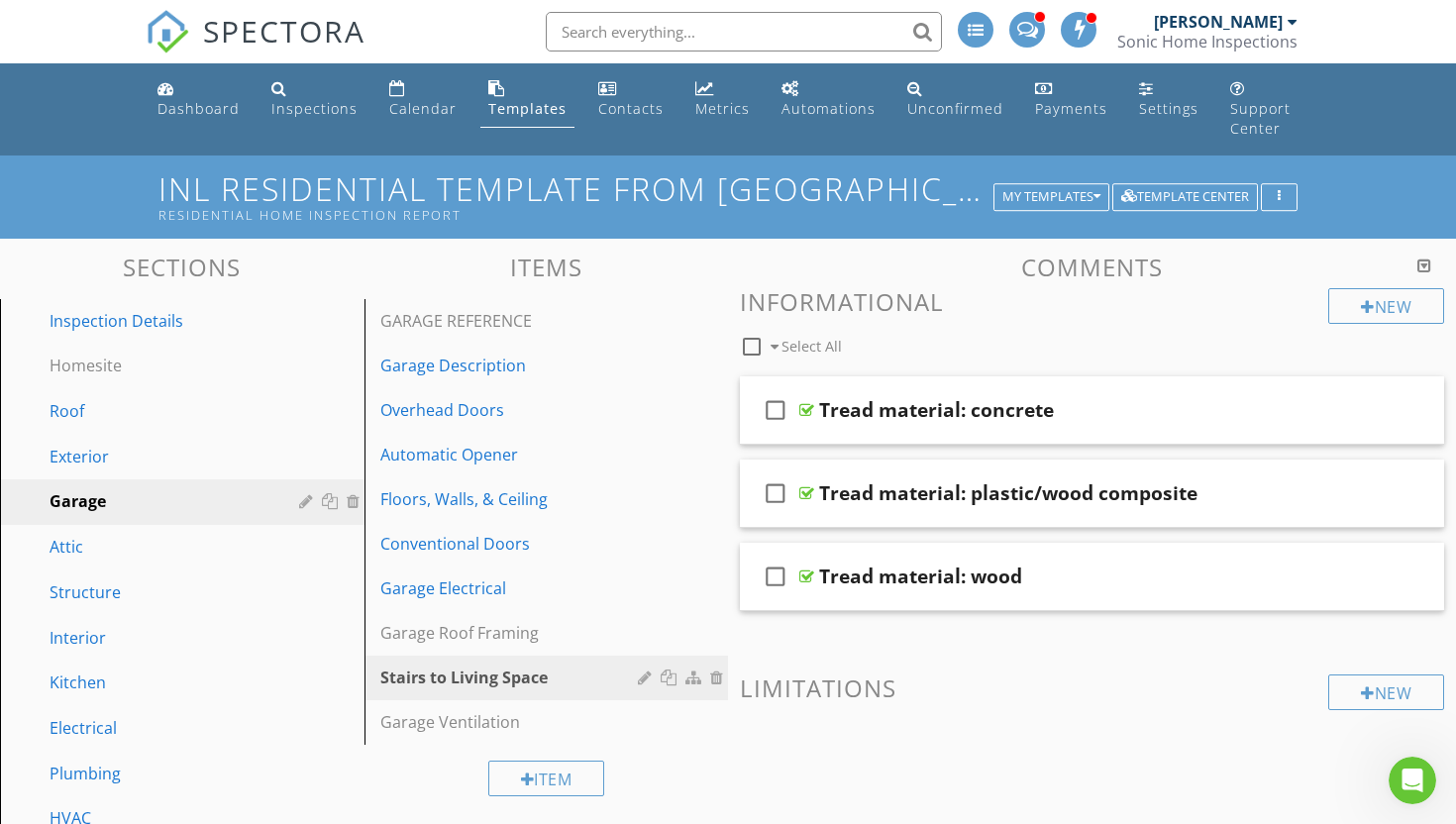 click on "New
Informational   check_box_outline_blank     Select All       check_box_outline_blank
Tread material: concrete
check_box_outline_blank
Tread material: plastic/wood composite
check_box_outline_blank
Tread material: wood
New
Limitations
New
Deficiencies   check_box_outline_blank     Select All     check_box_outline_blank
Handrail: height improper
check_box_outline_blank
Handrail: loose
check_box_outline_blank
Handrail: none installed
check_box_outline_blank
Landing: none installed
check_box_outline_blank
Non-compliant with modern standards
check_box_outline_blank                   check_box_outline_blank" at bounding box center [1092, 1162] 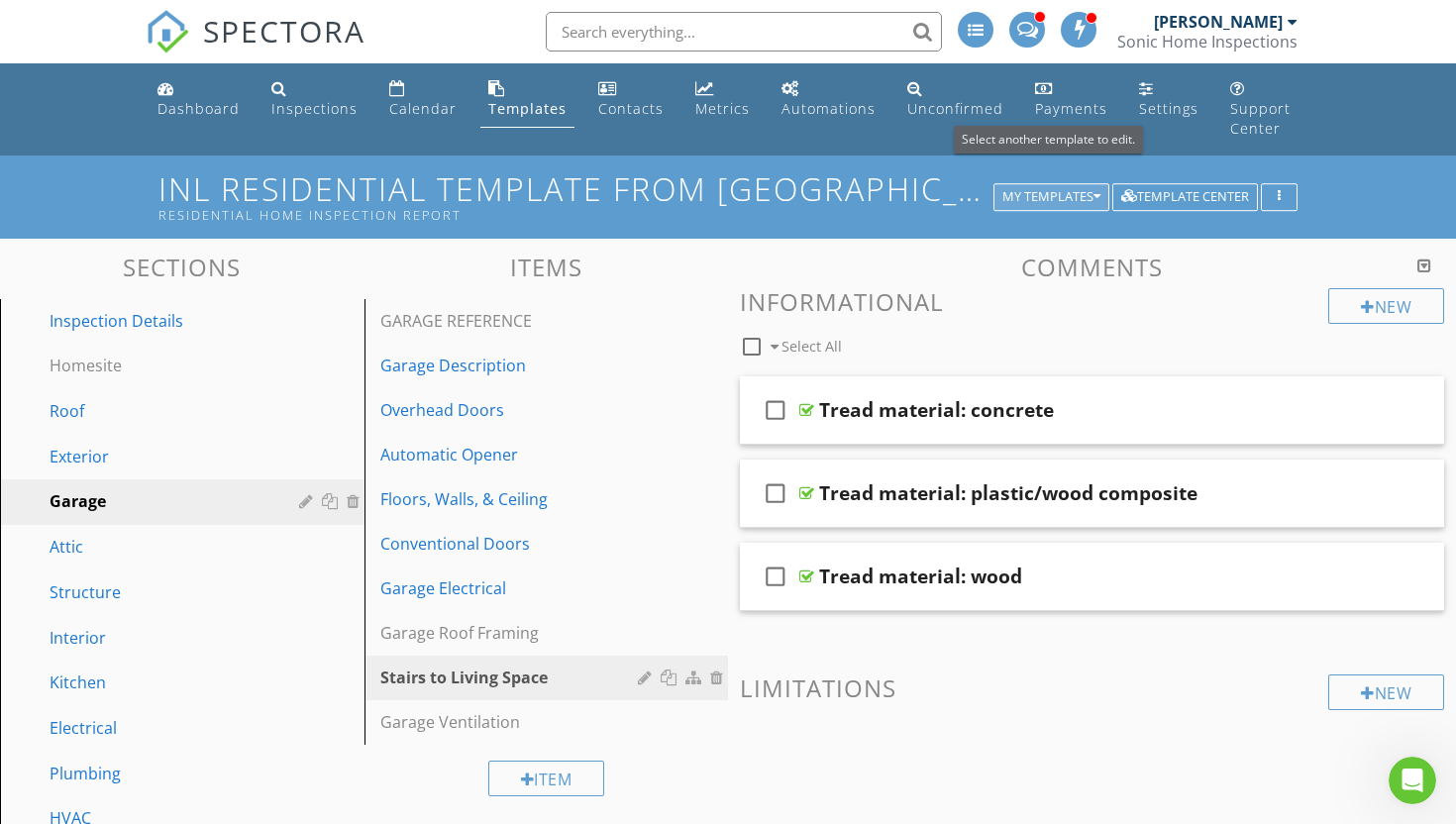 click at bounding box center (1096, 197) 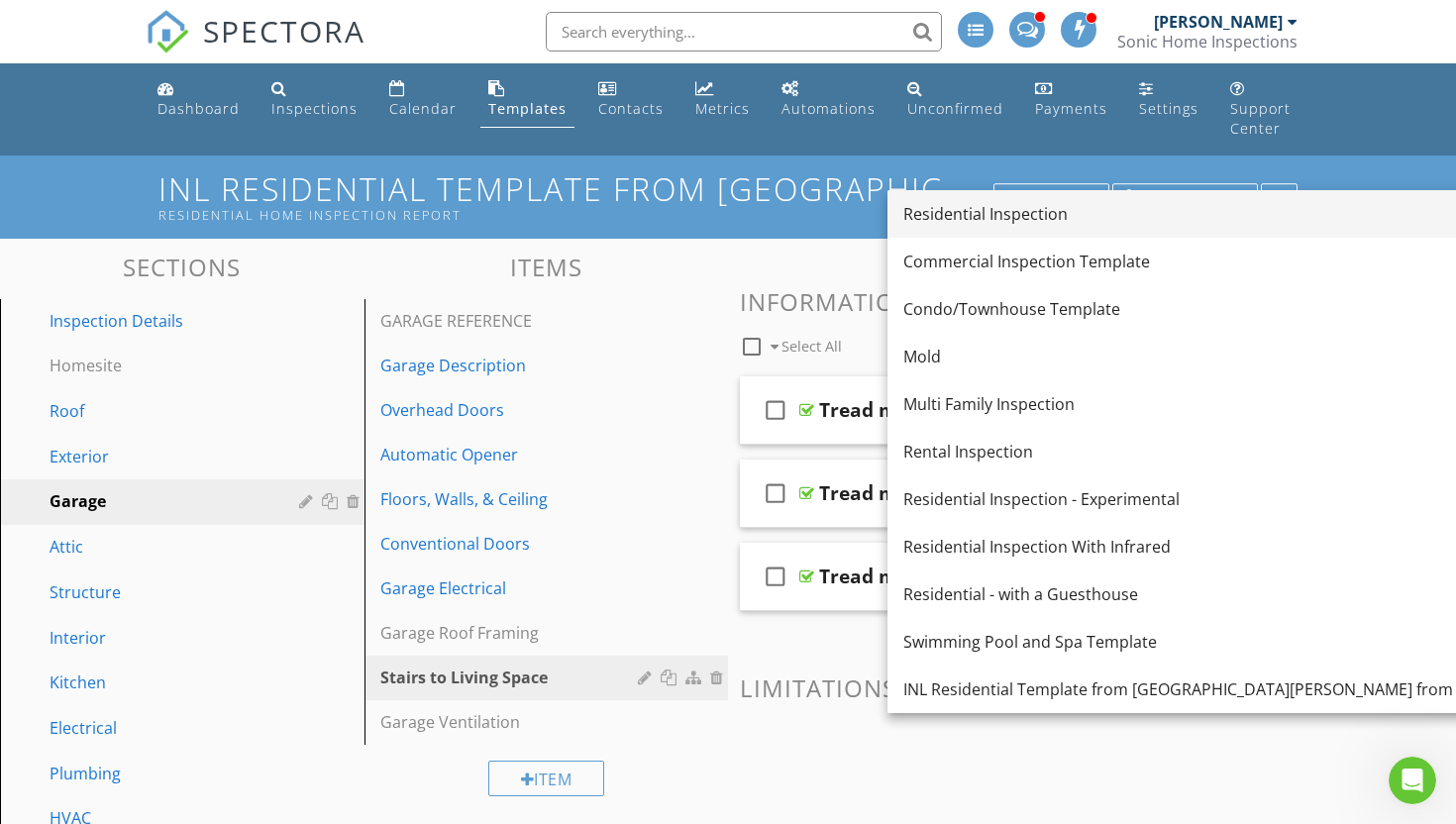 click on "Residential Inspection" at bounding box center [1248, 214] 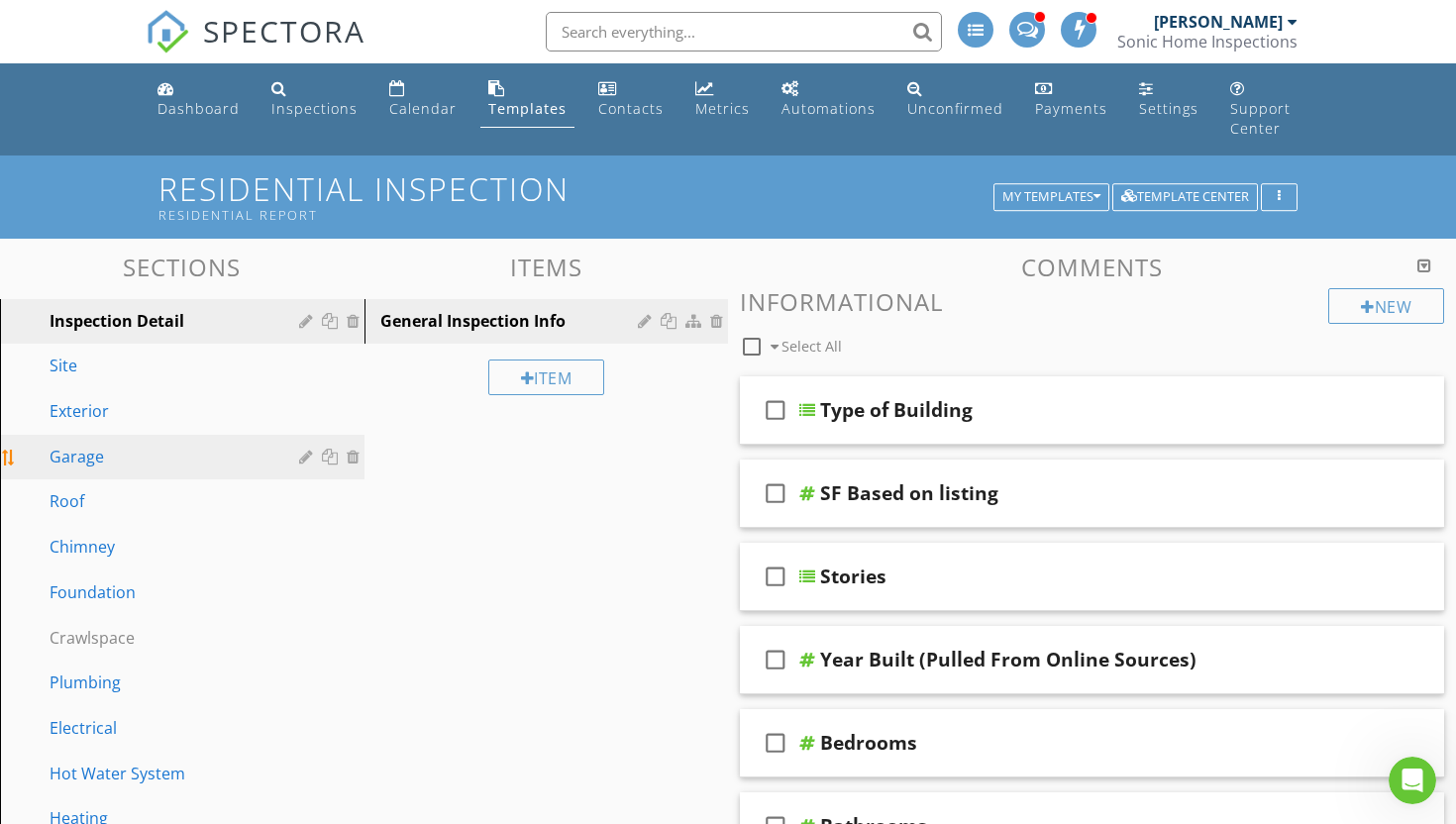 click on "Garage" at bounding box center (159, 457) 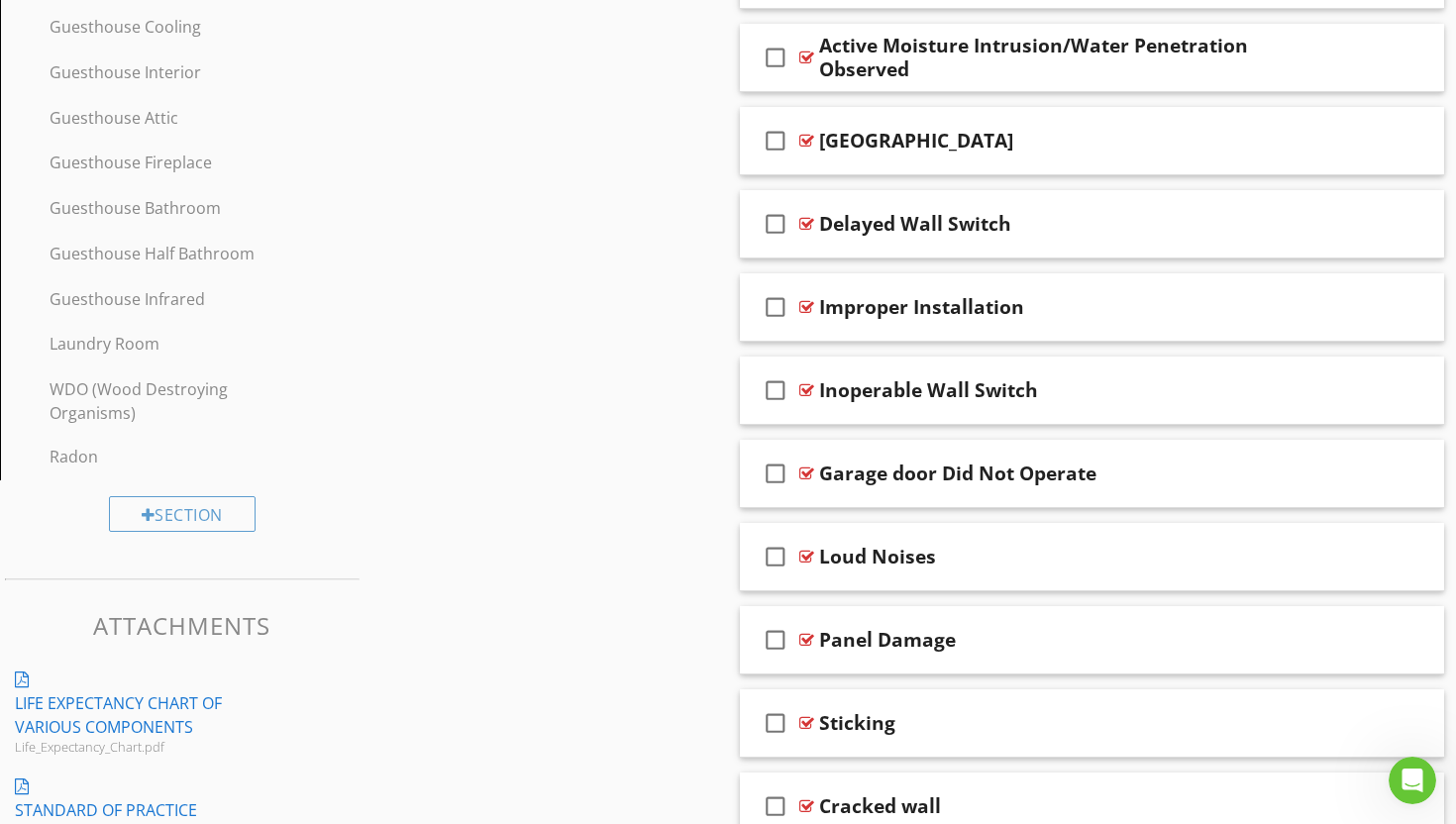 scroll, scrollTop: 2568, scrollLeft: 0, axis: vertical 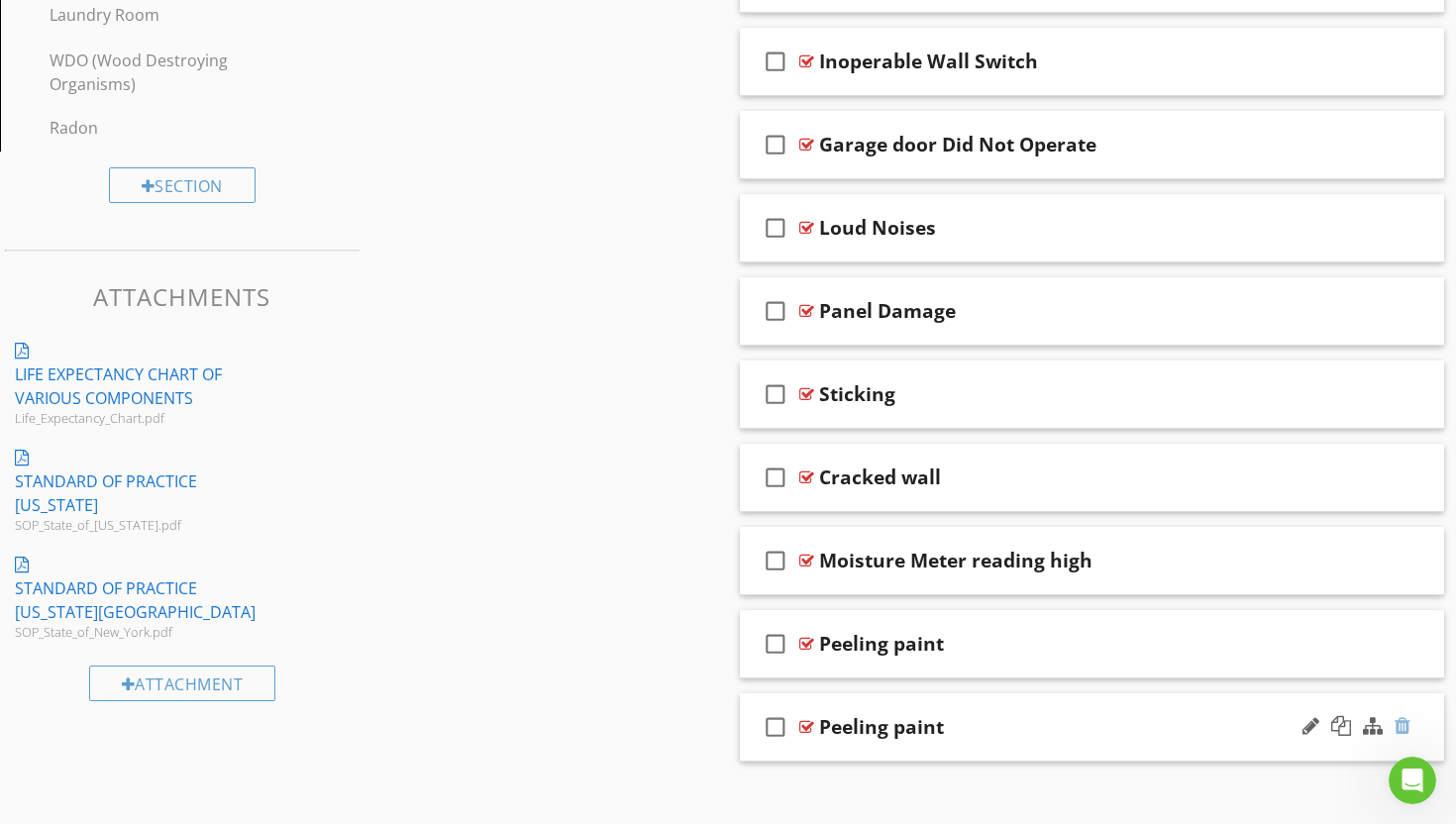 click at bounding box center [1403, 726] 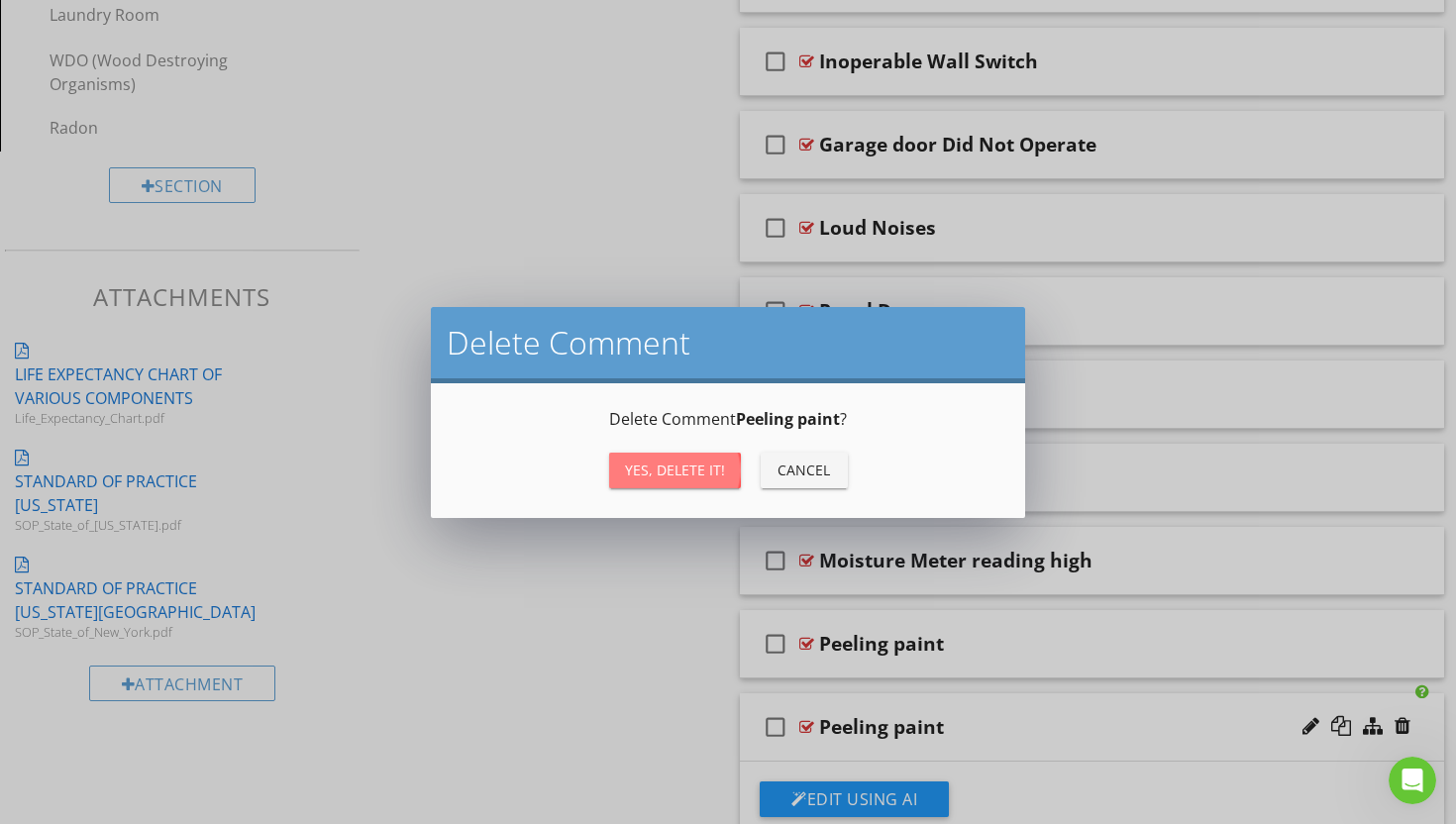 click on "Yes, Delete it!" at bounding box center [675, 469] 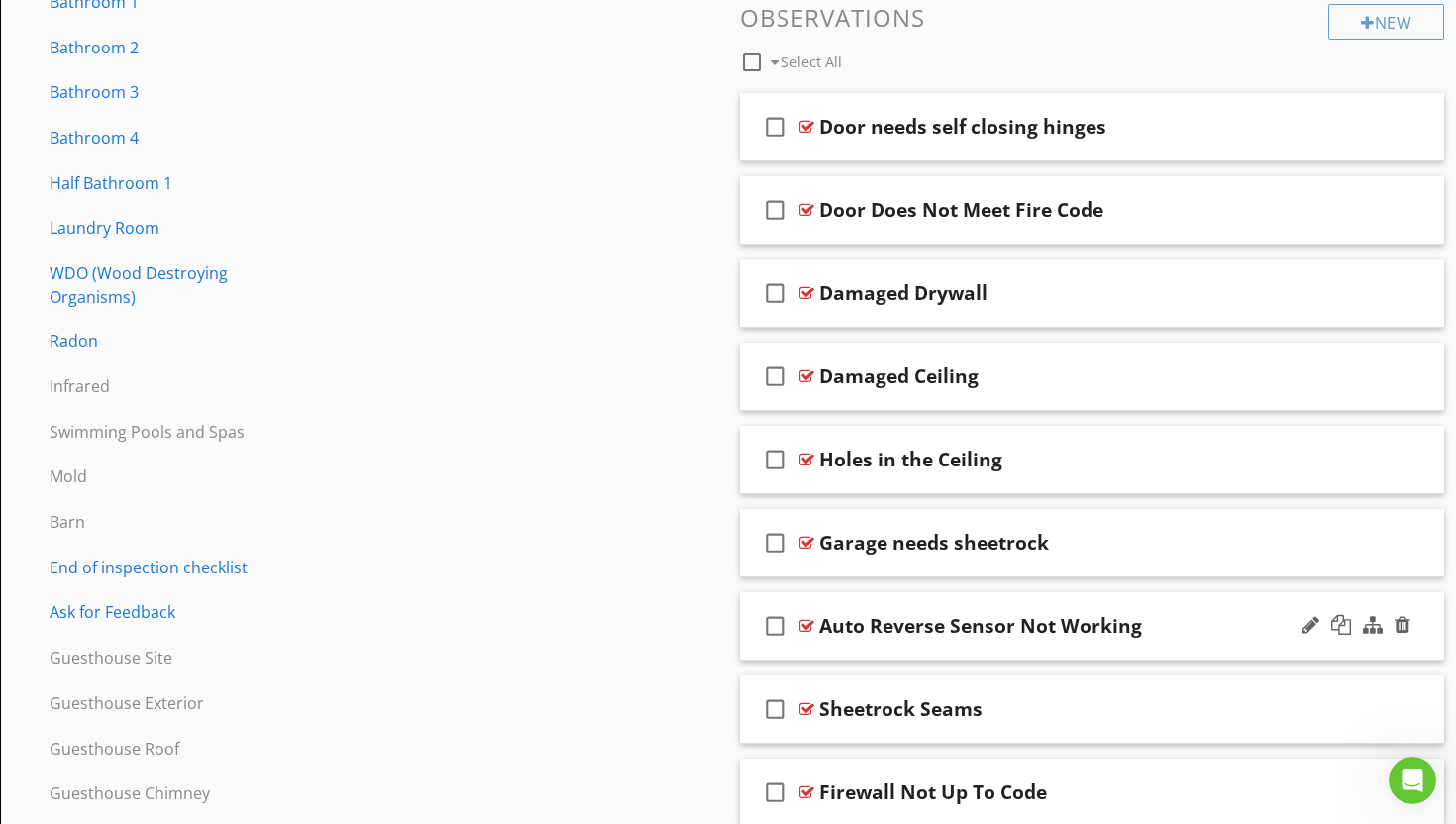 scroll, scrollTop: 1085, scrollLeft: 0, axis: vertical 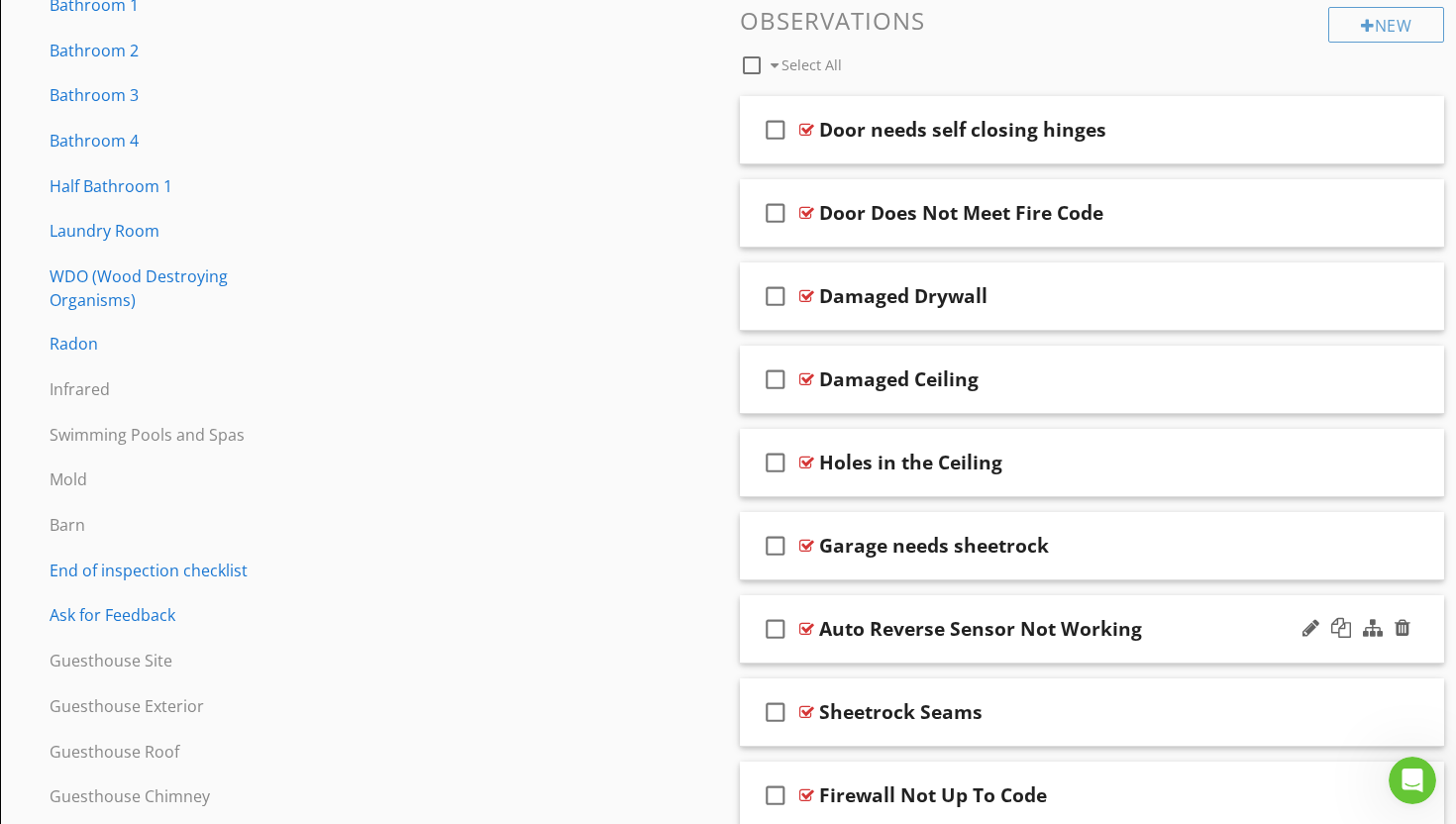 type 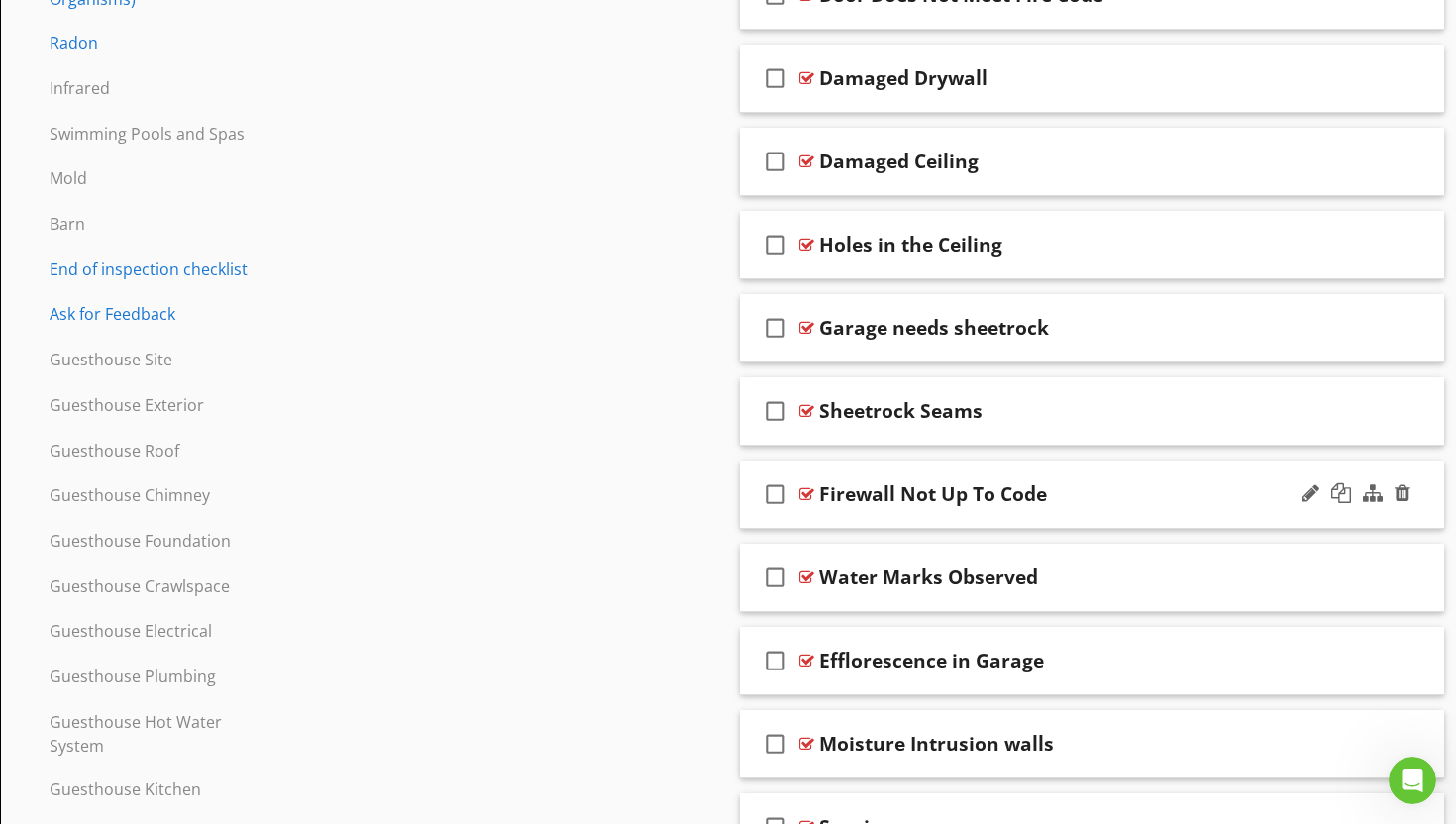 scroll, scrollTop: 1385, scrollLeft: 0, axis: vertical 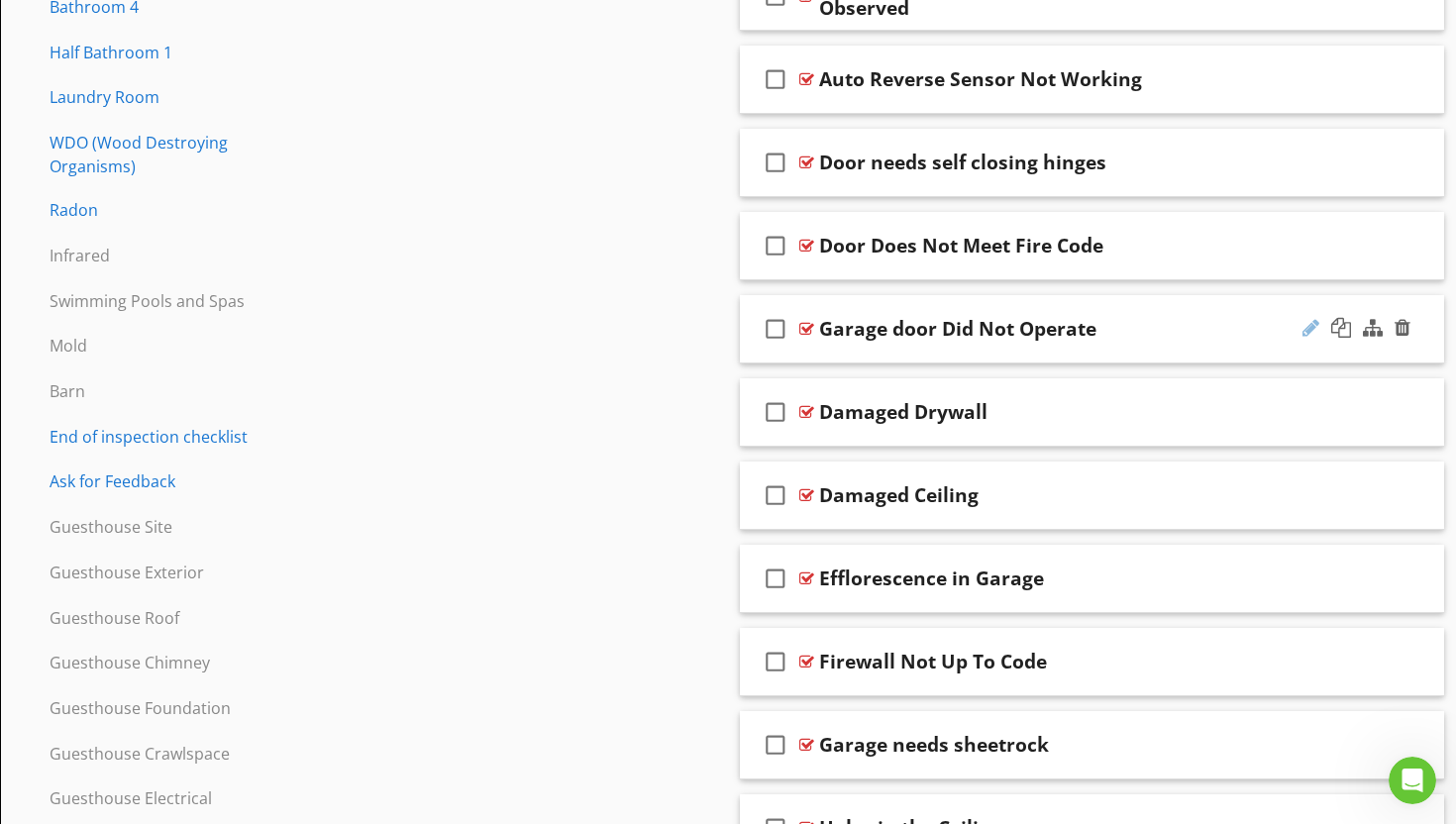 click at bounding box center (1310, 328) 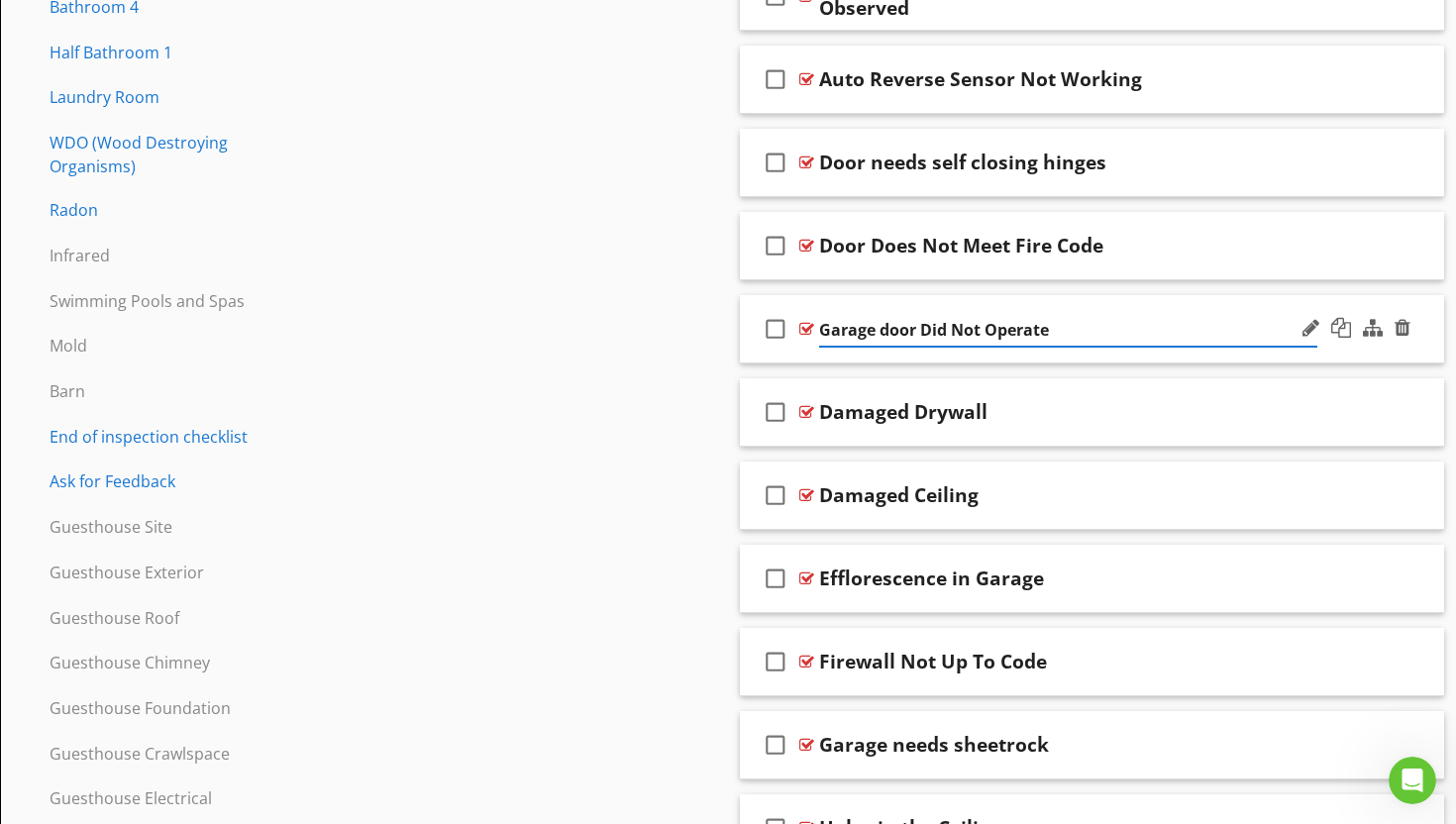 click on "Garage door Did Not Operate" at bounding box center (1068, 330) 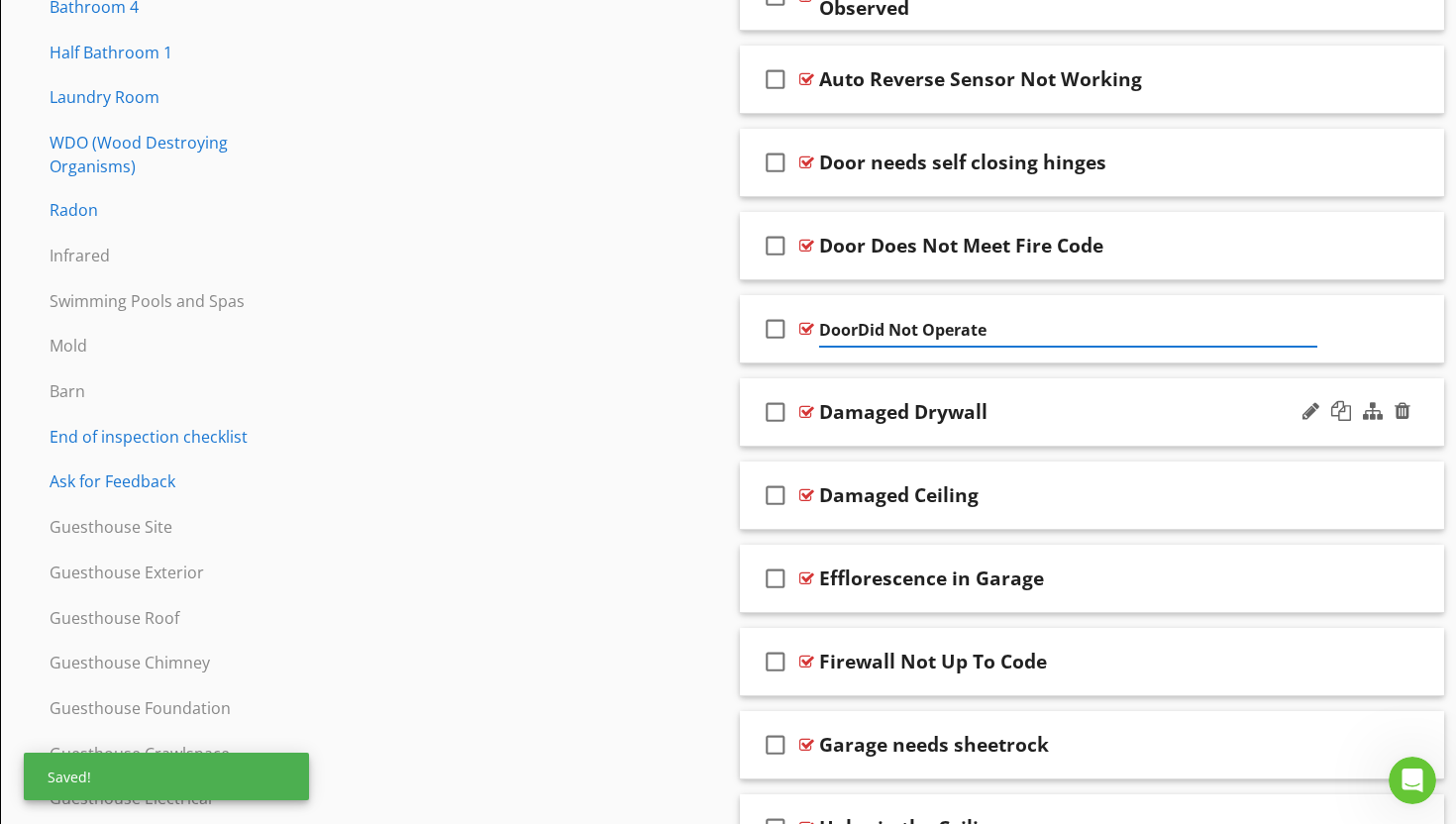 type on "Door Did Not Operate" 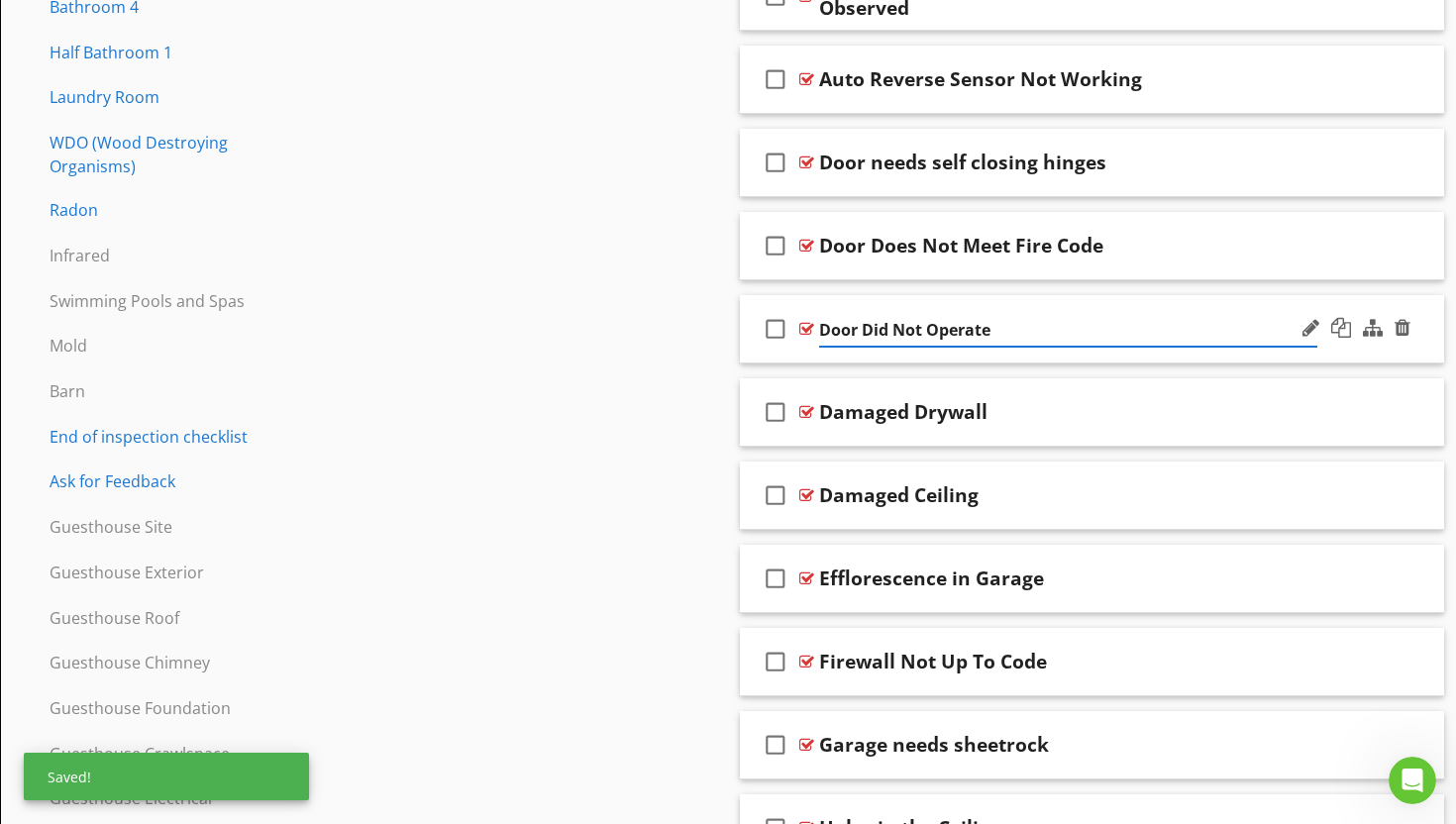 click on "Door Did Not Operate" at bounding box center (1068, 330) 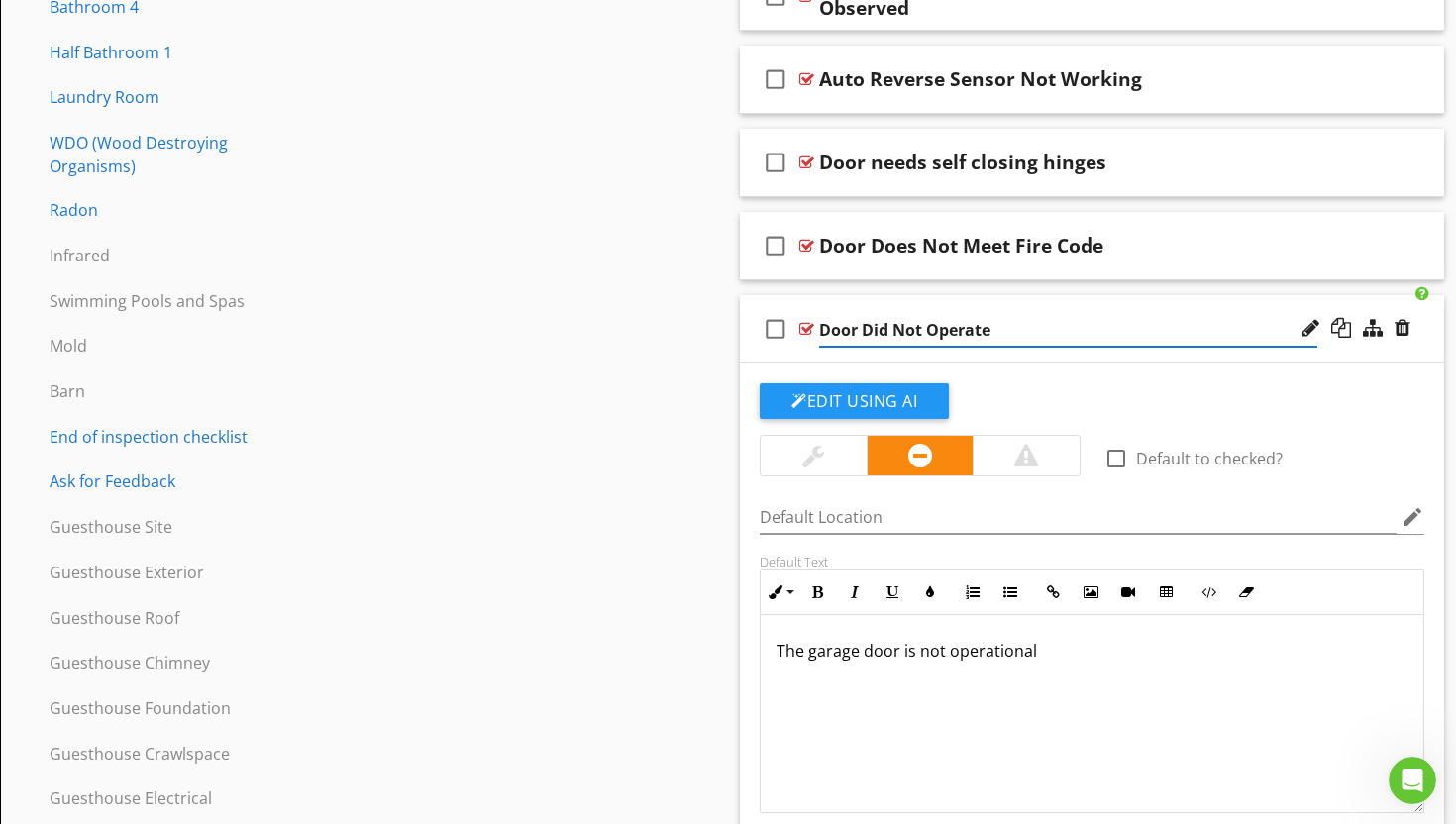 click at bounding box center [806, 329] 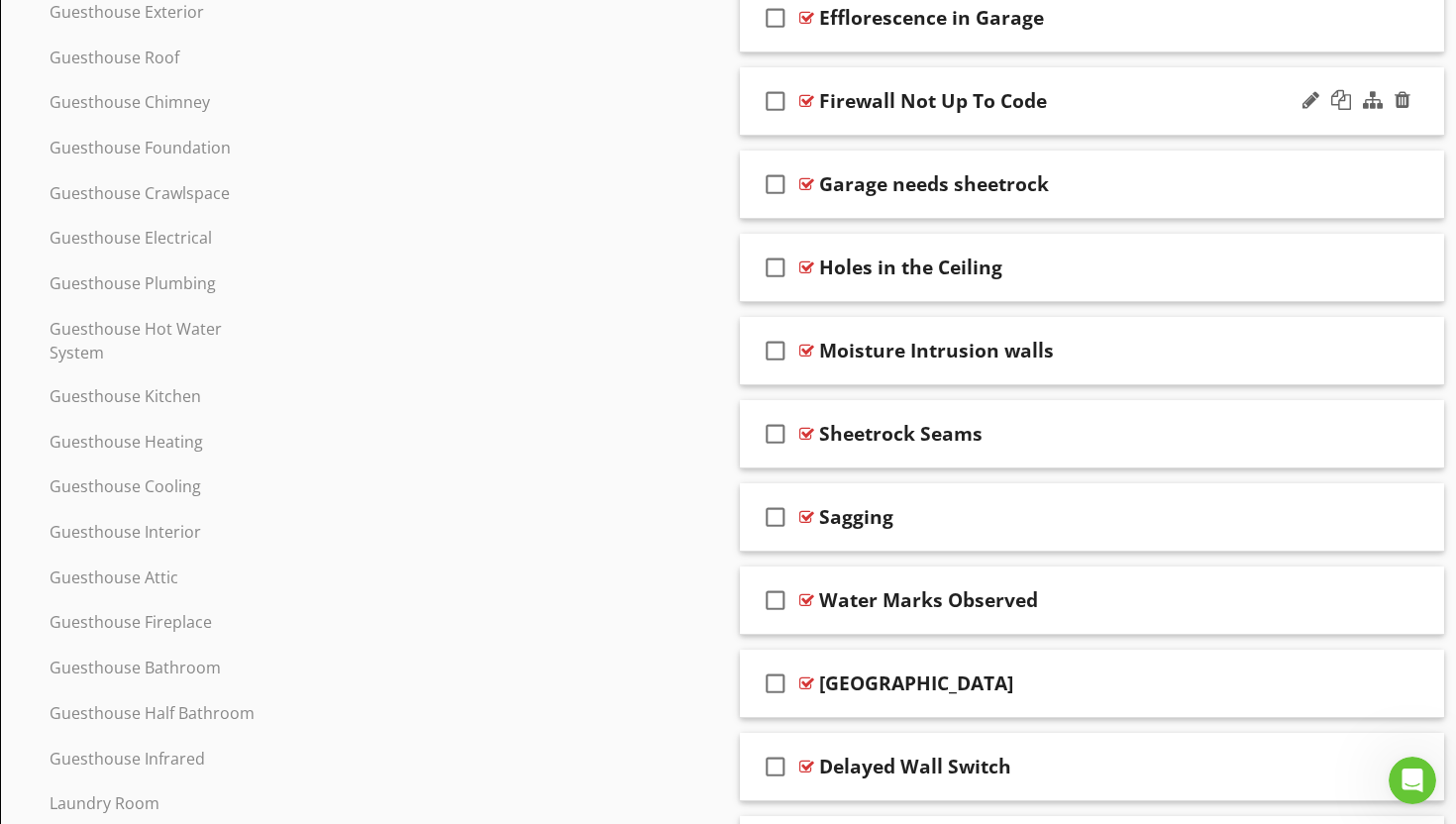 scroll, scrollTop: 1786, scrollLeft: 0, axis: vertical 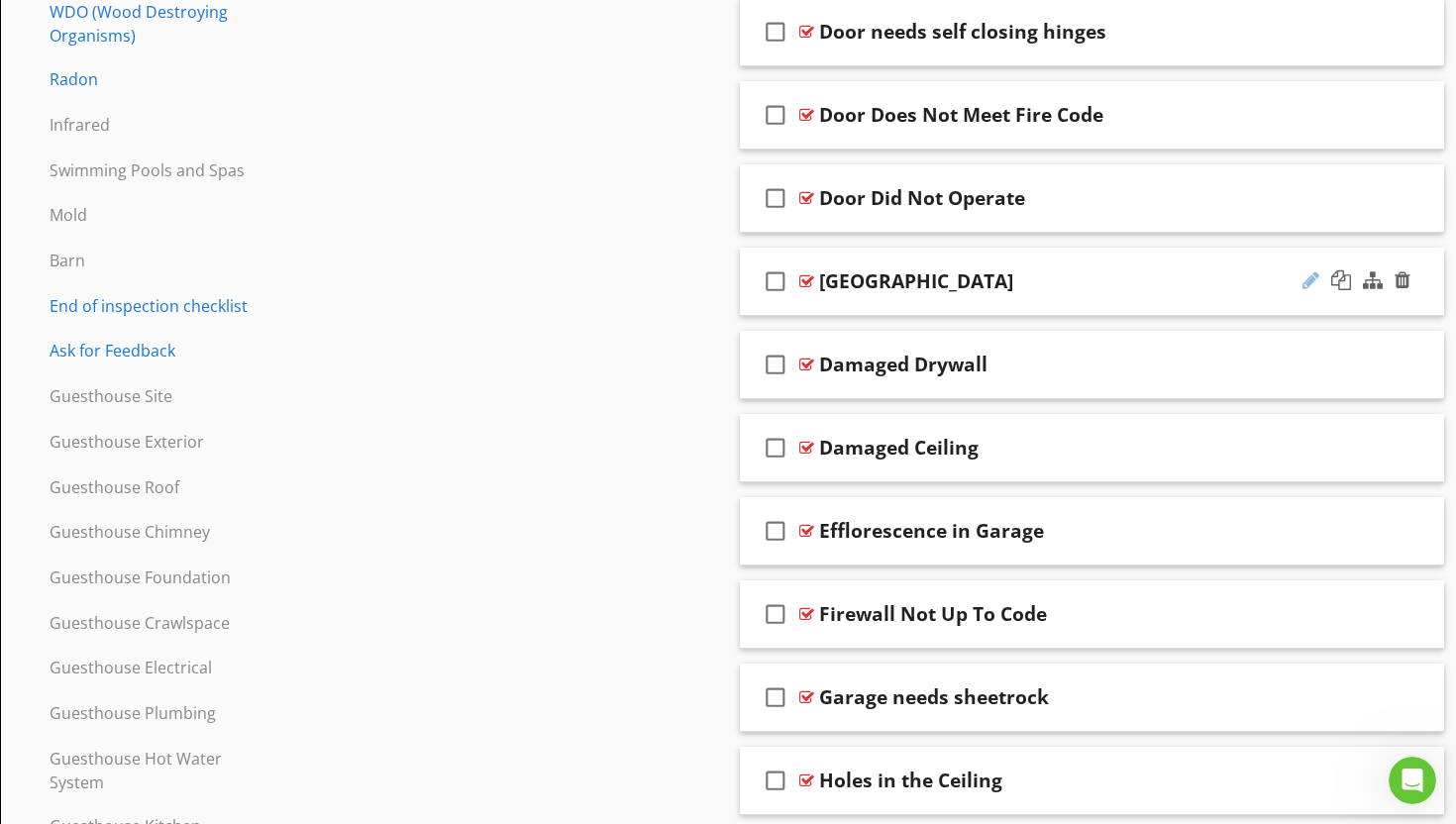 click at bounding box center [1310, 280] 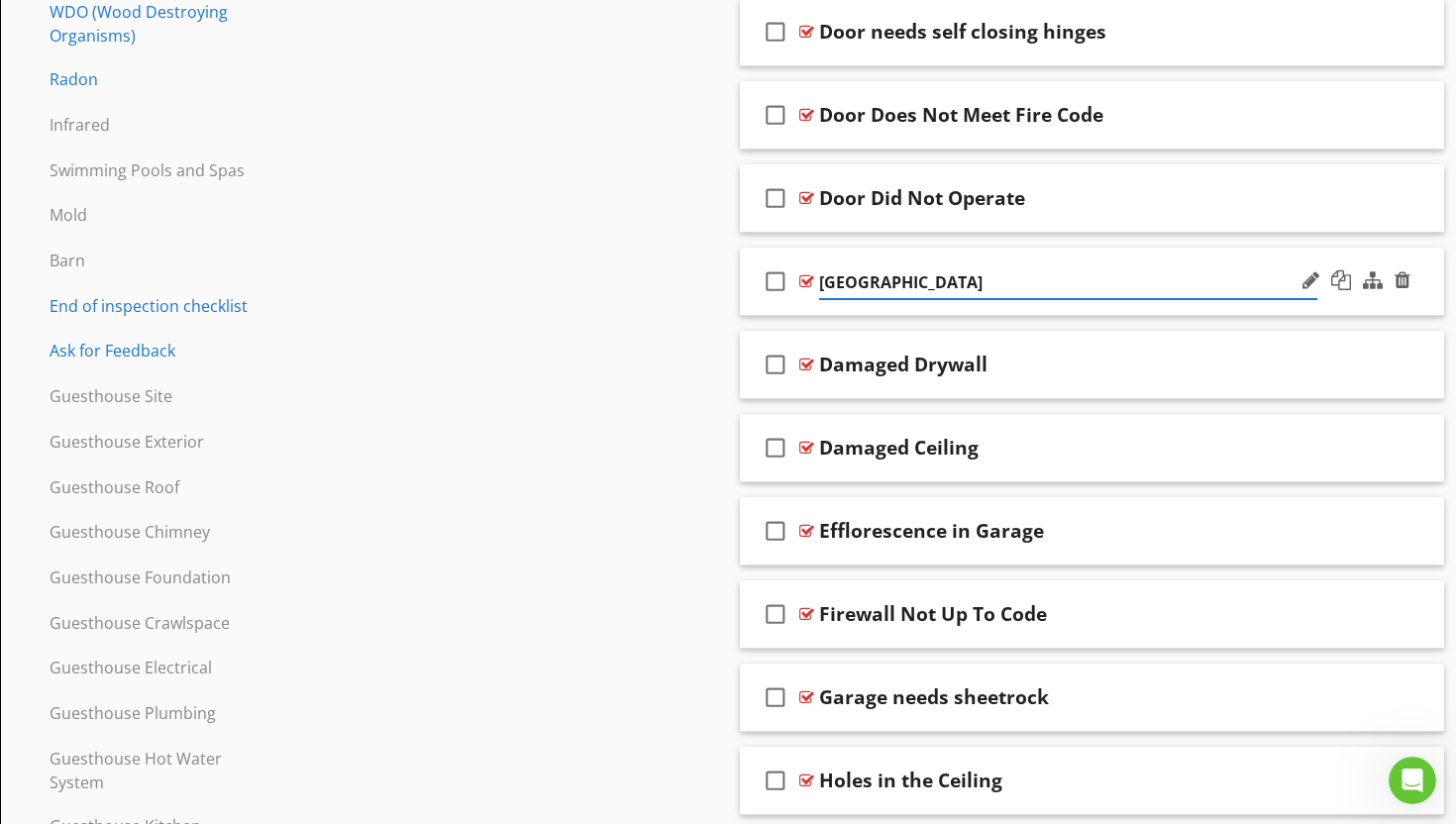click on "[GEOGRAPHIC_DATA]" at bounding box center [1068, 282] 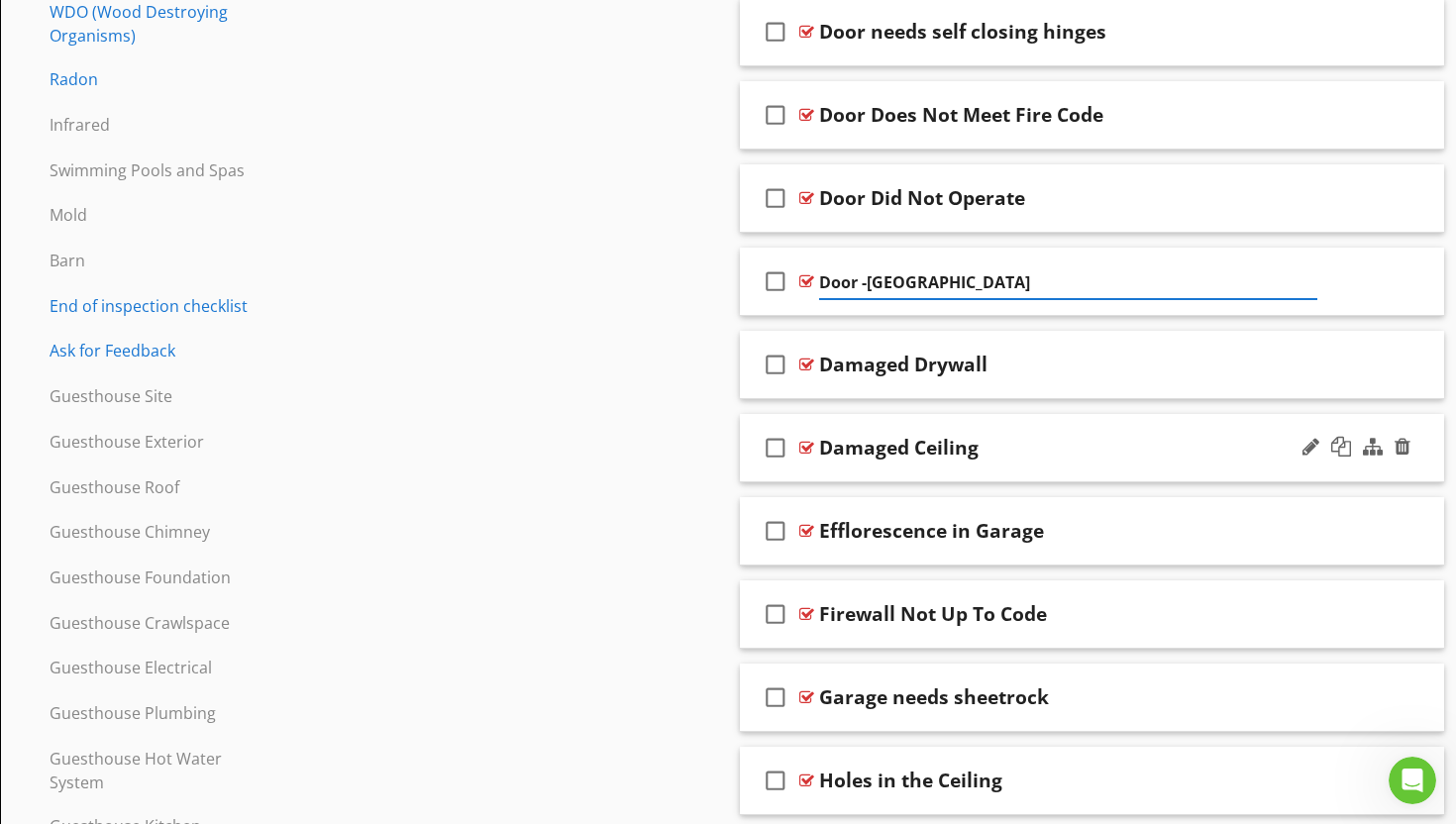 type on "Door - [GEOGRAPHIC_DATA]" 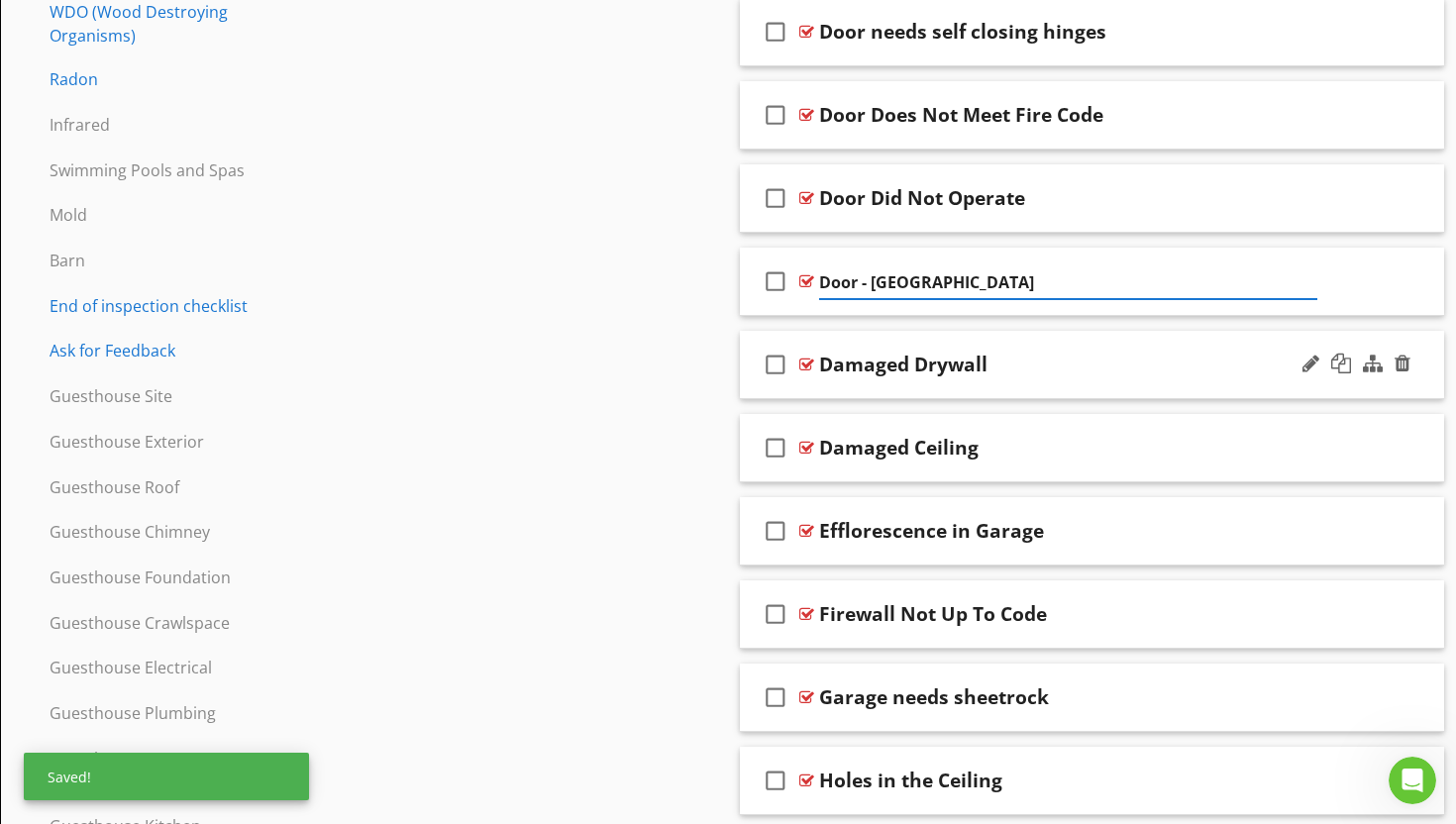 click on "check_box_outline_blank
Damaged Drywall" at bounding box center [1092, 364] 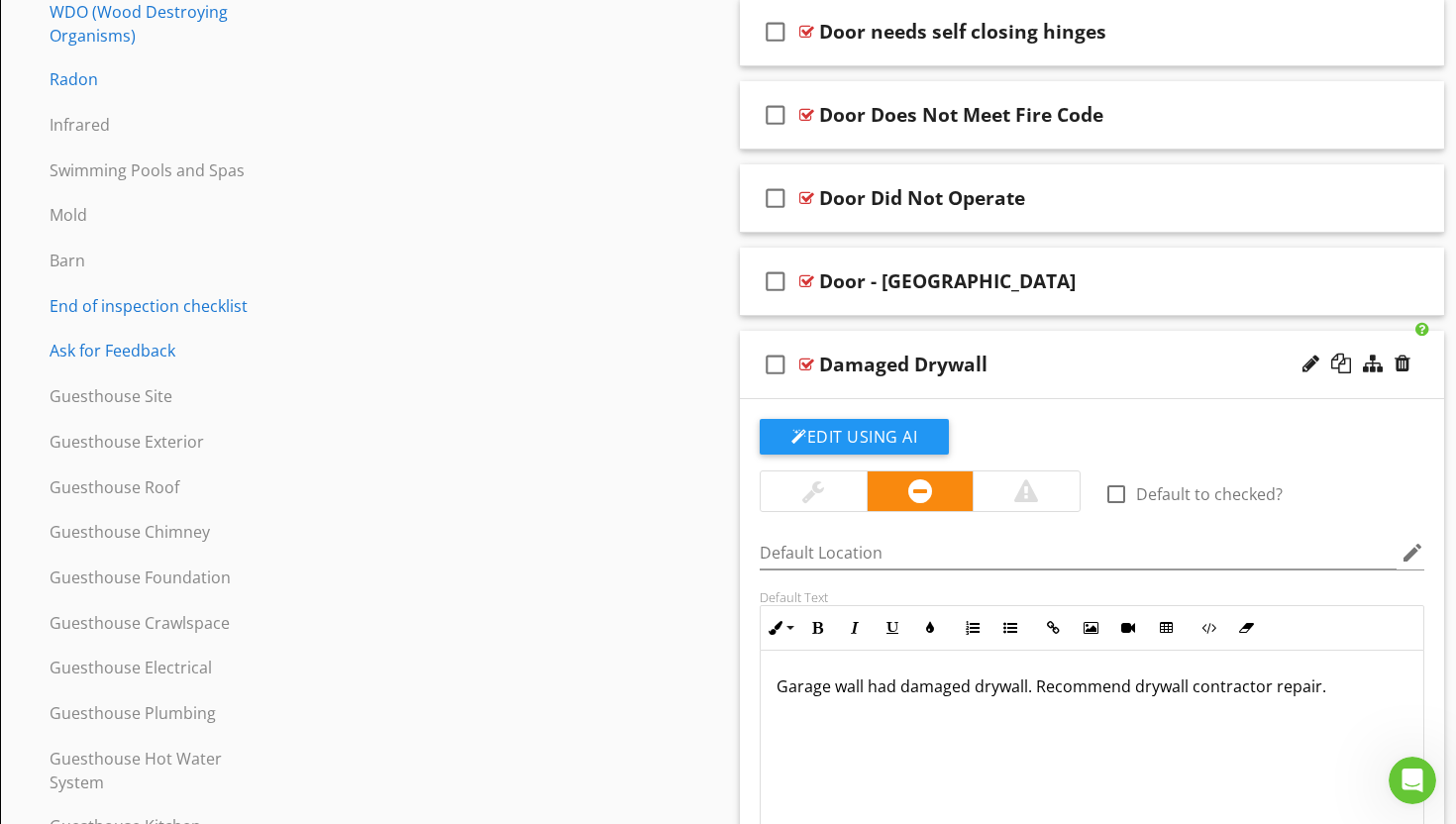 click at bounding box center (806, 364) 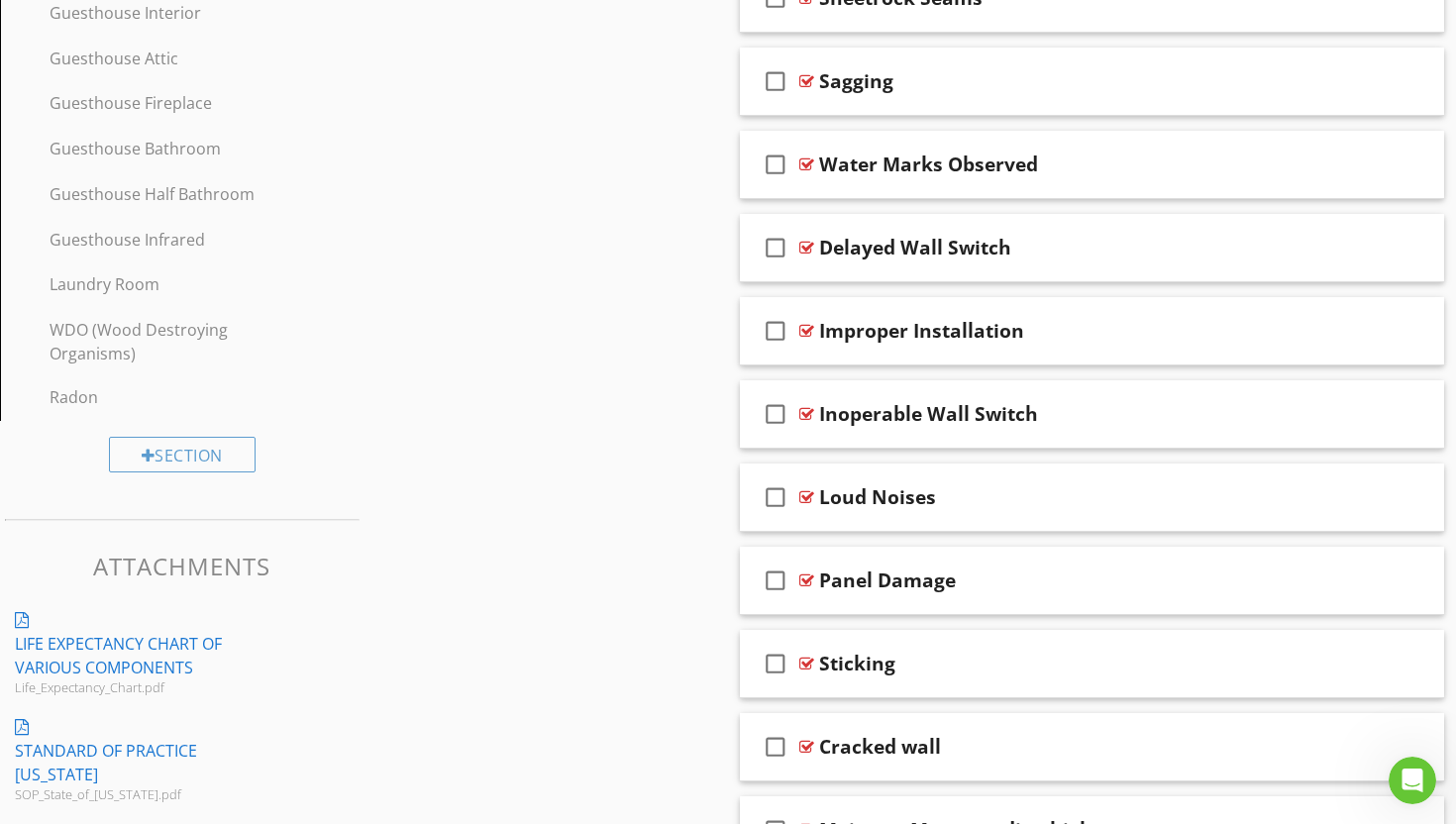 scroll, scrollTop: 2303, scrollLeft: 0, axis: vertical 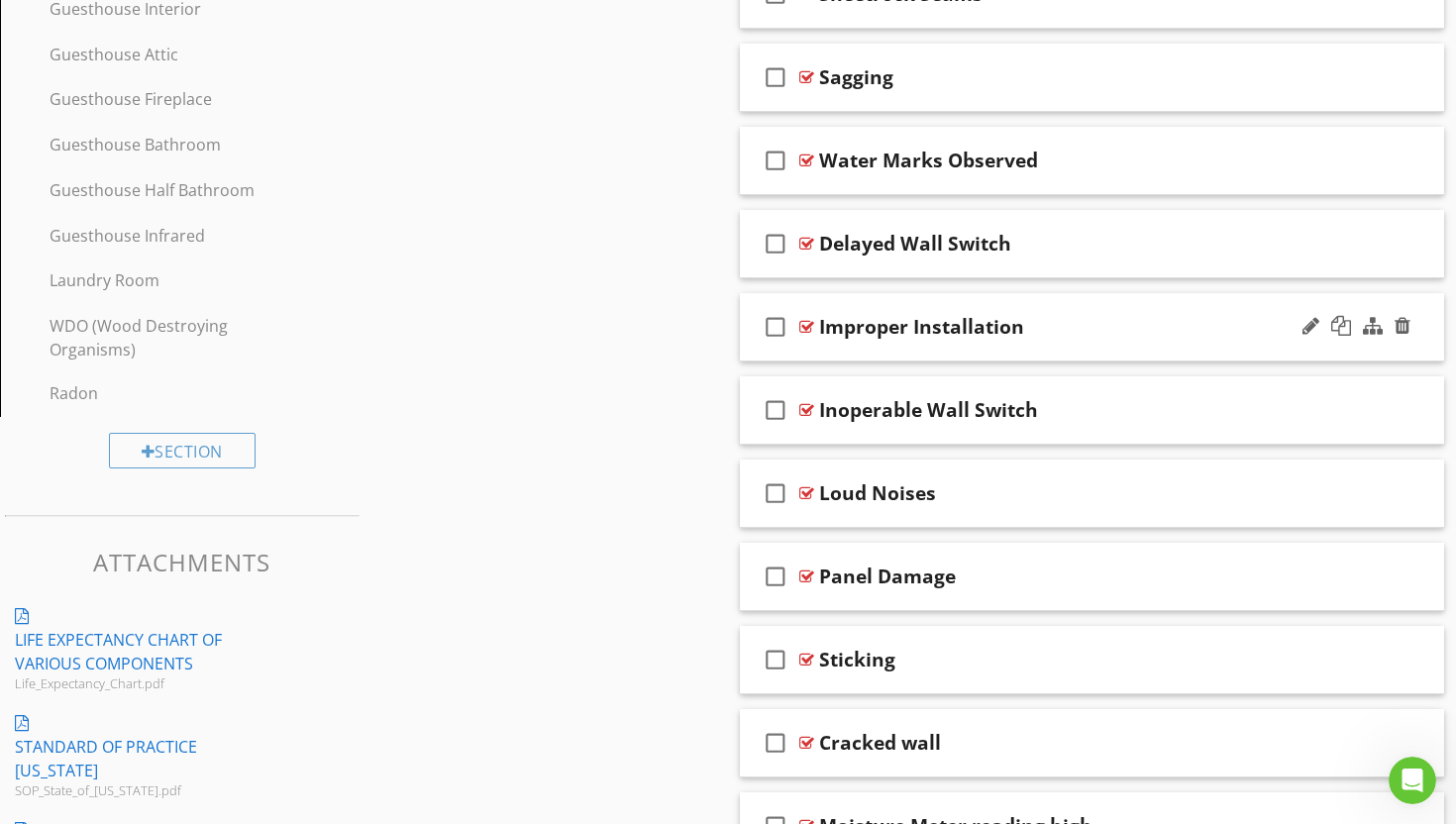 click at bounding box center [806, 327] 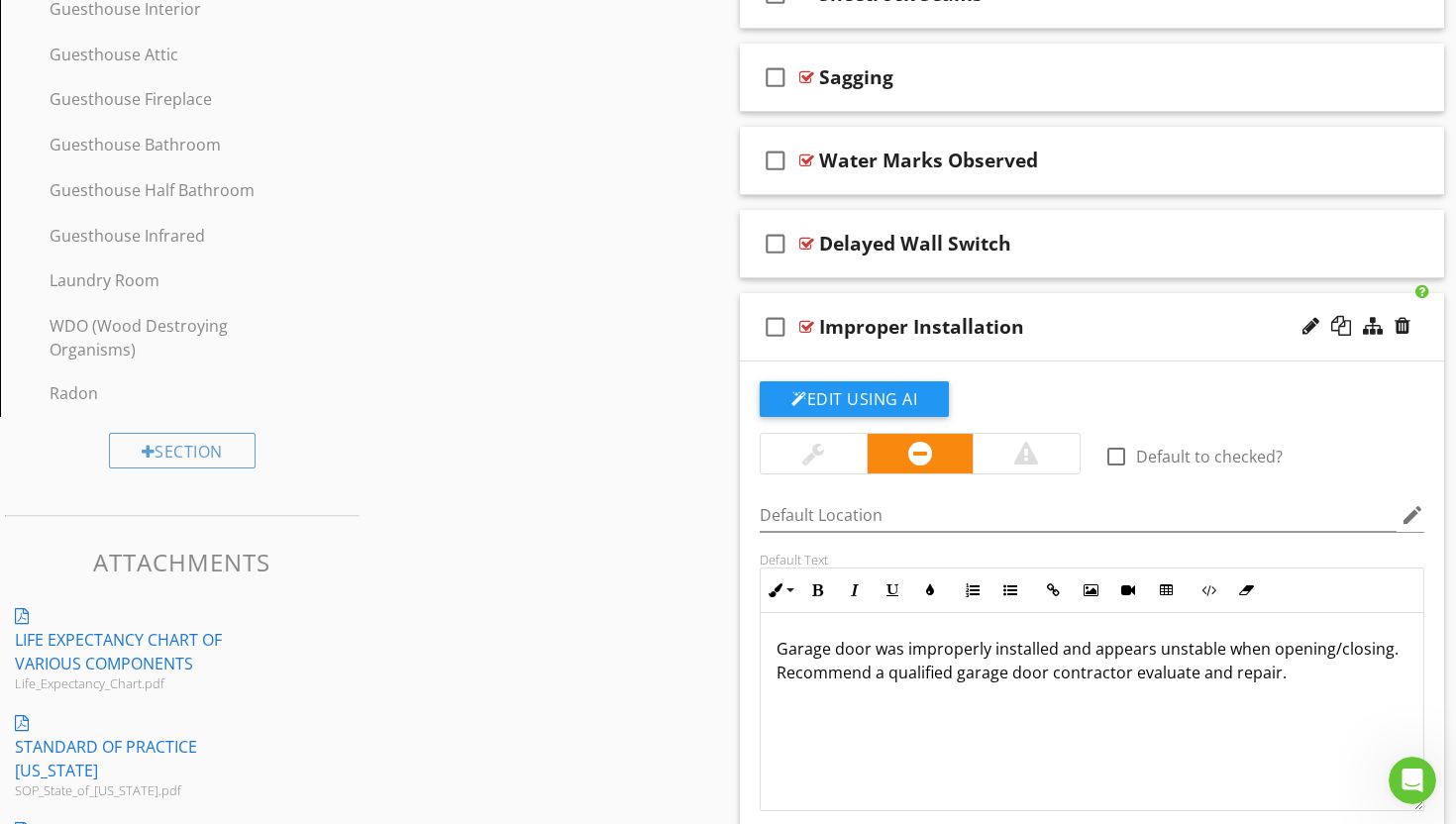click at bounding box center (806, 327) 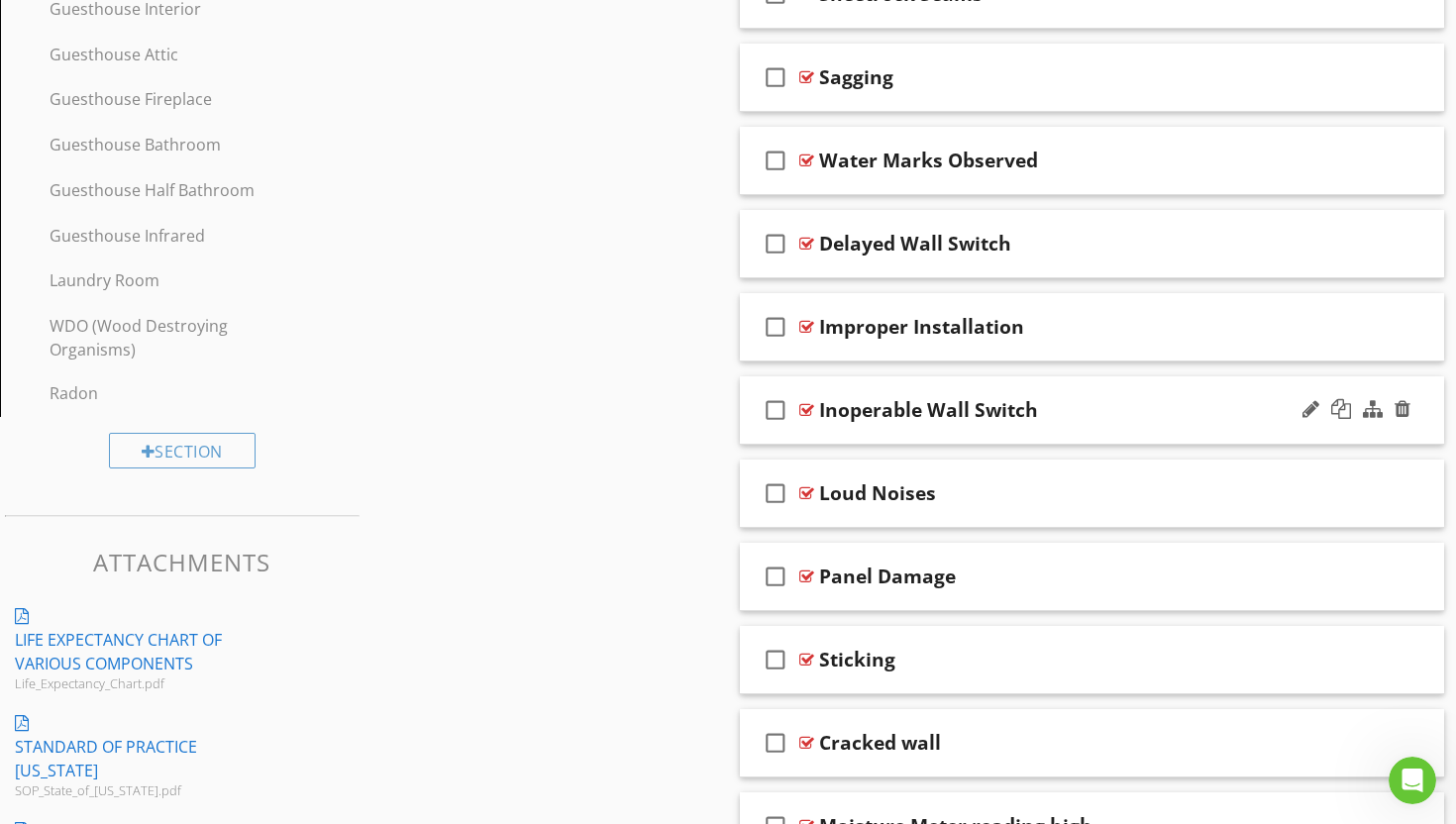 click at bounding box center [806, 410] 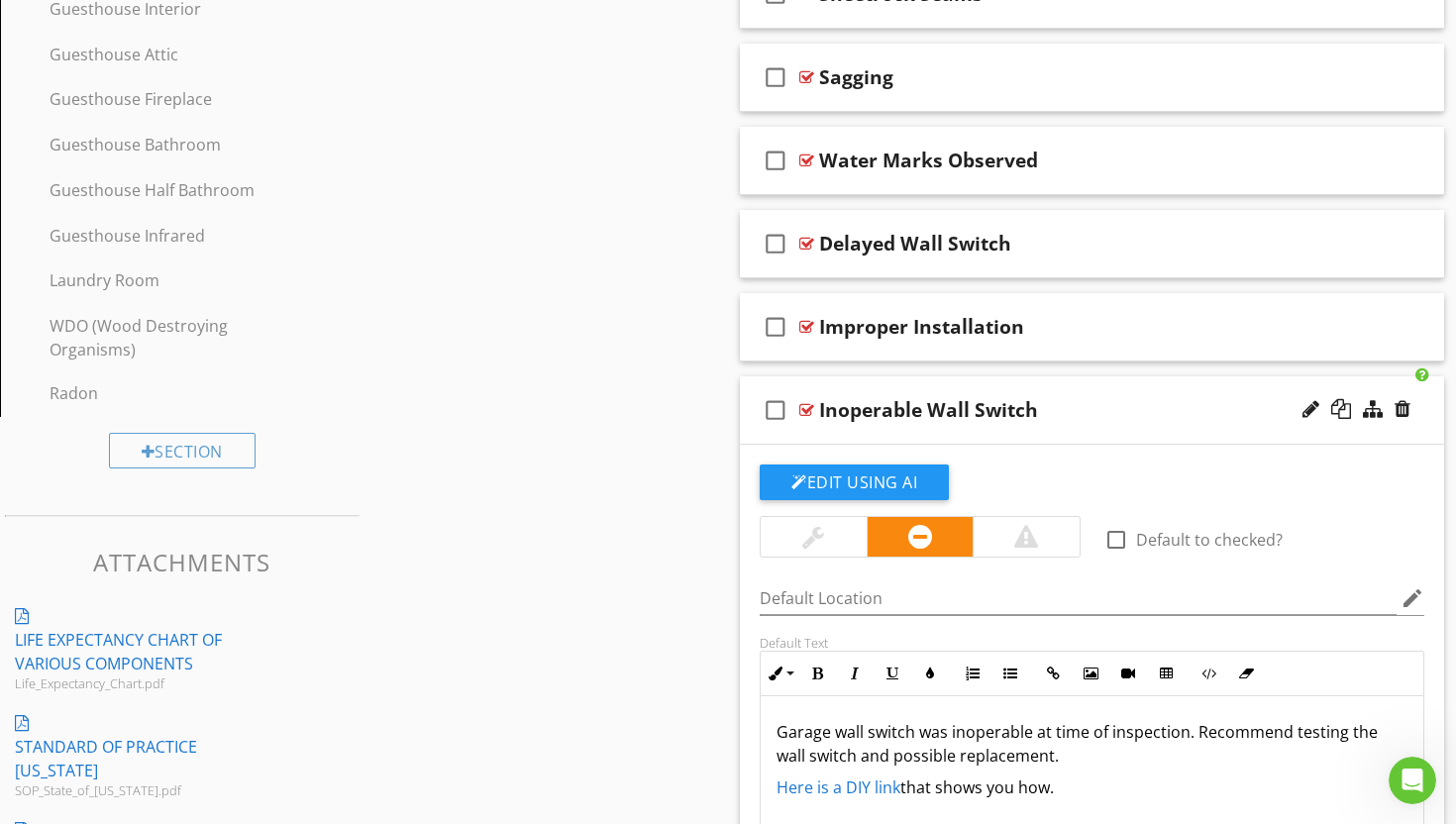 click at bounding box center (806, 410) 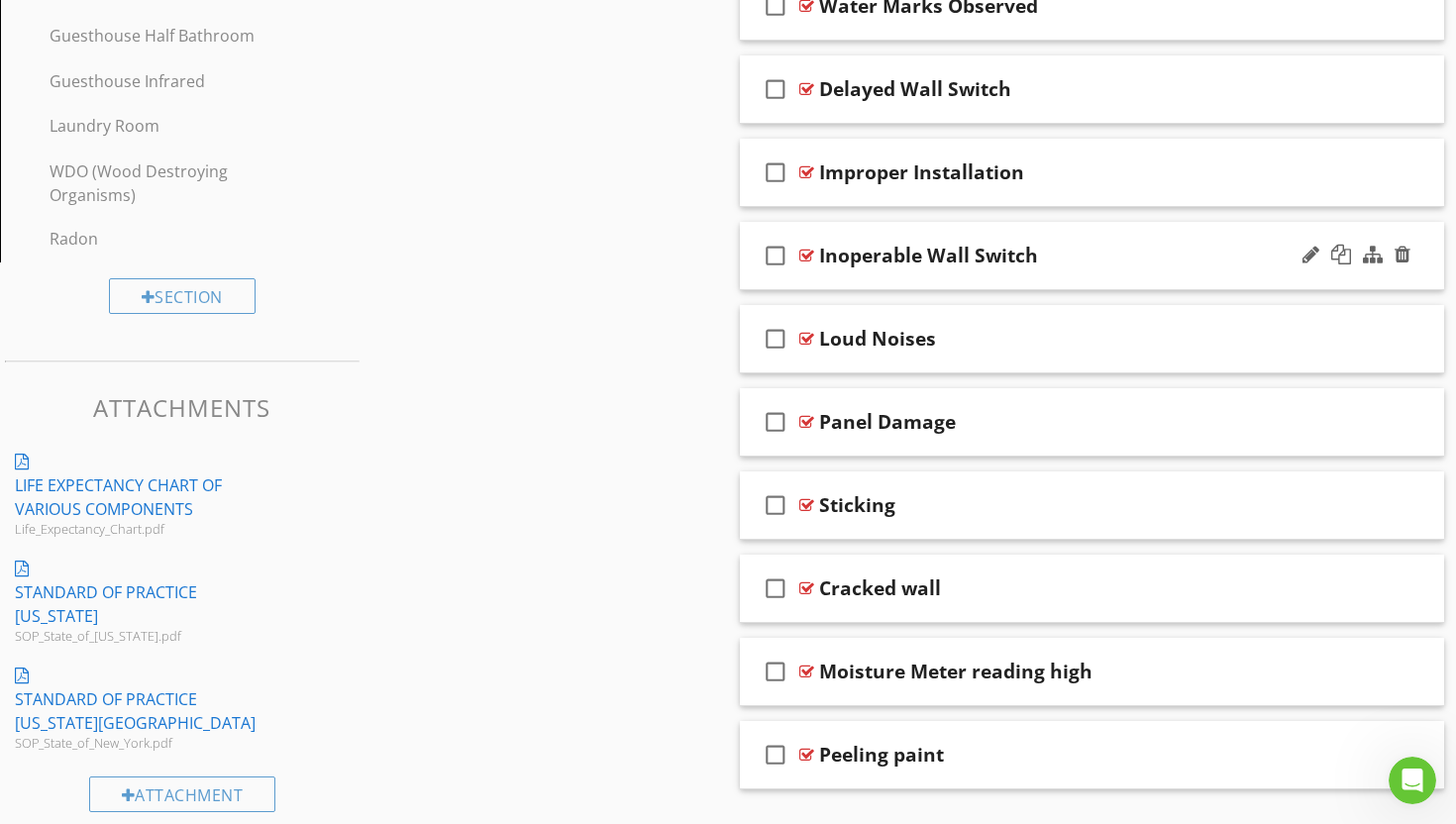 scroll, scrollTop: 2485, scrollLeft: 0, axis: vertical 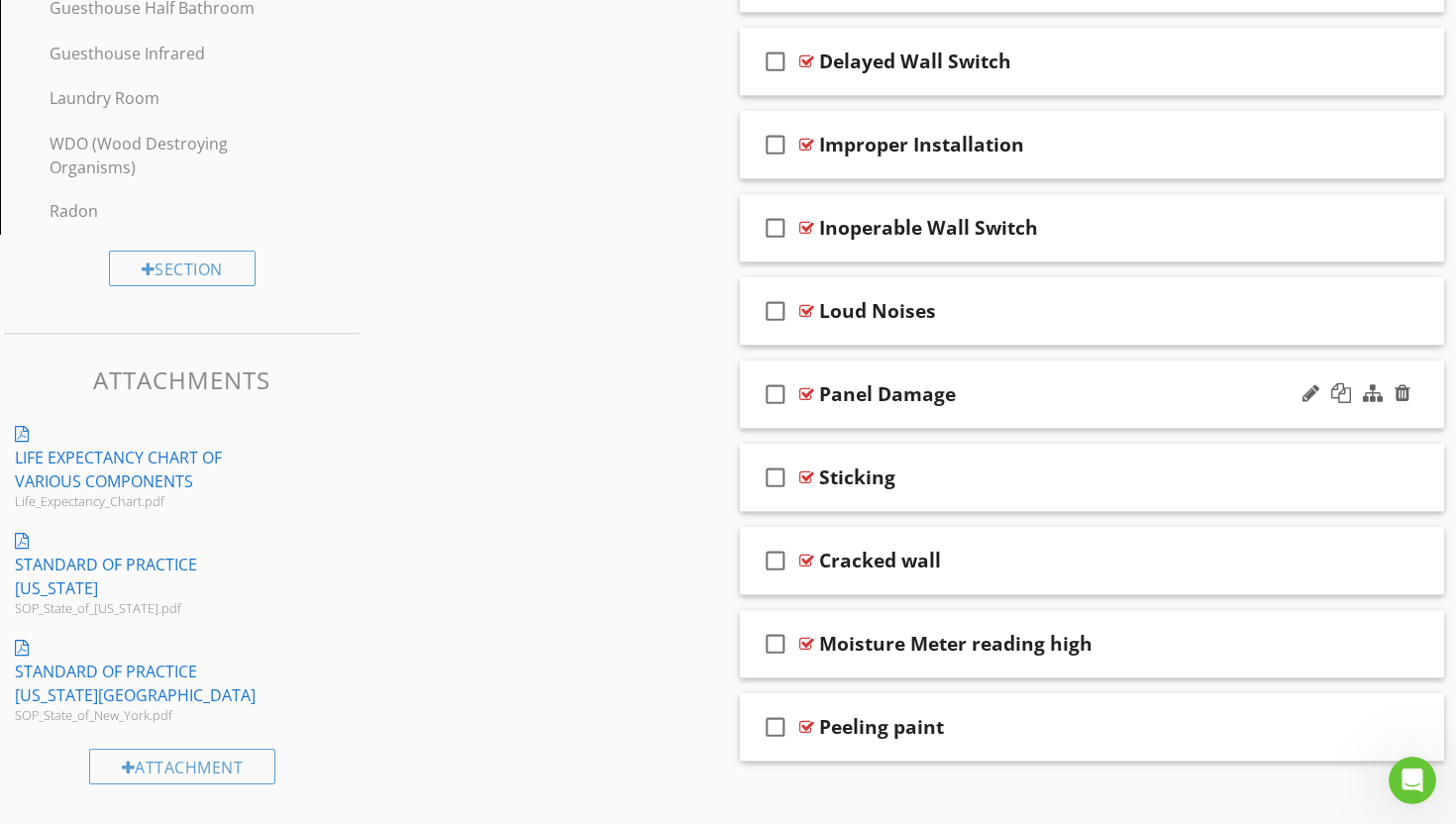 click at bounding box center [806, 394] 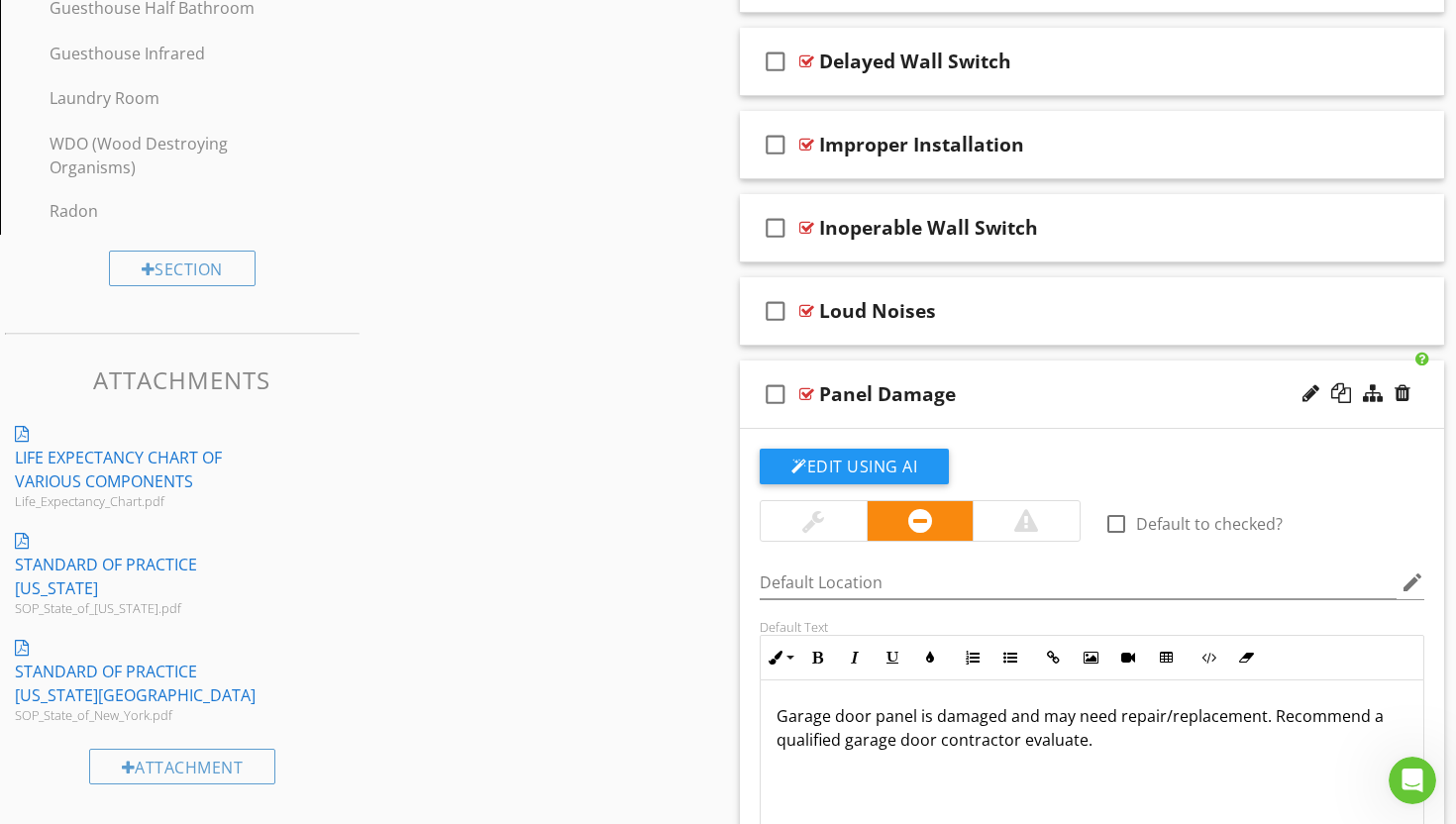 click at bounding box center [806, 394] 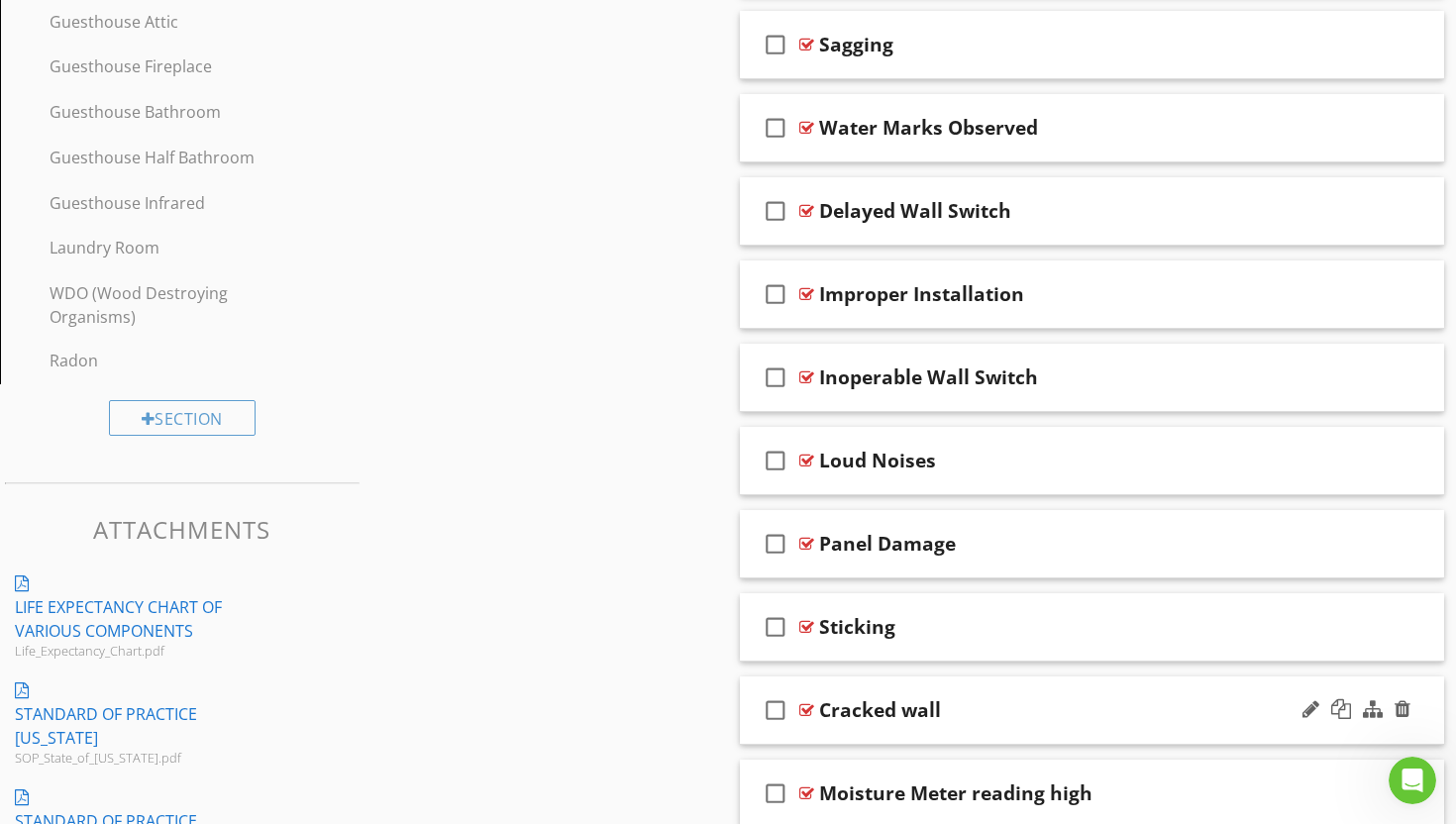 scroll, scrollTop: 2324, scrollLeft: 0, axis: vertical 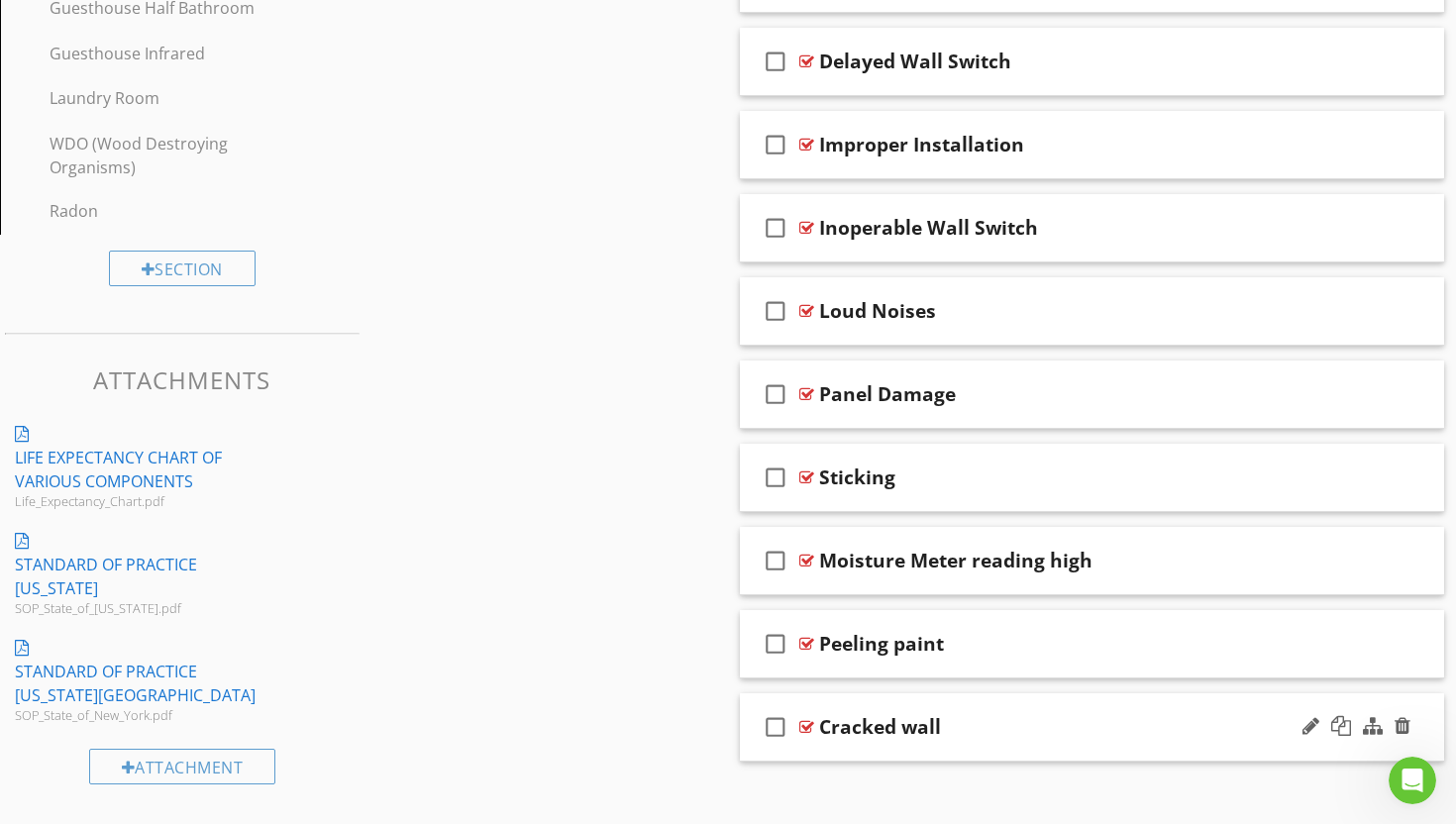 click at bounding box center (806, 727) 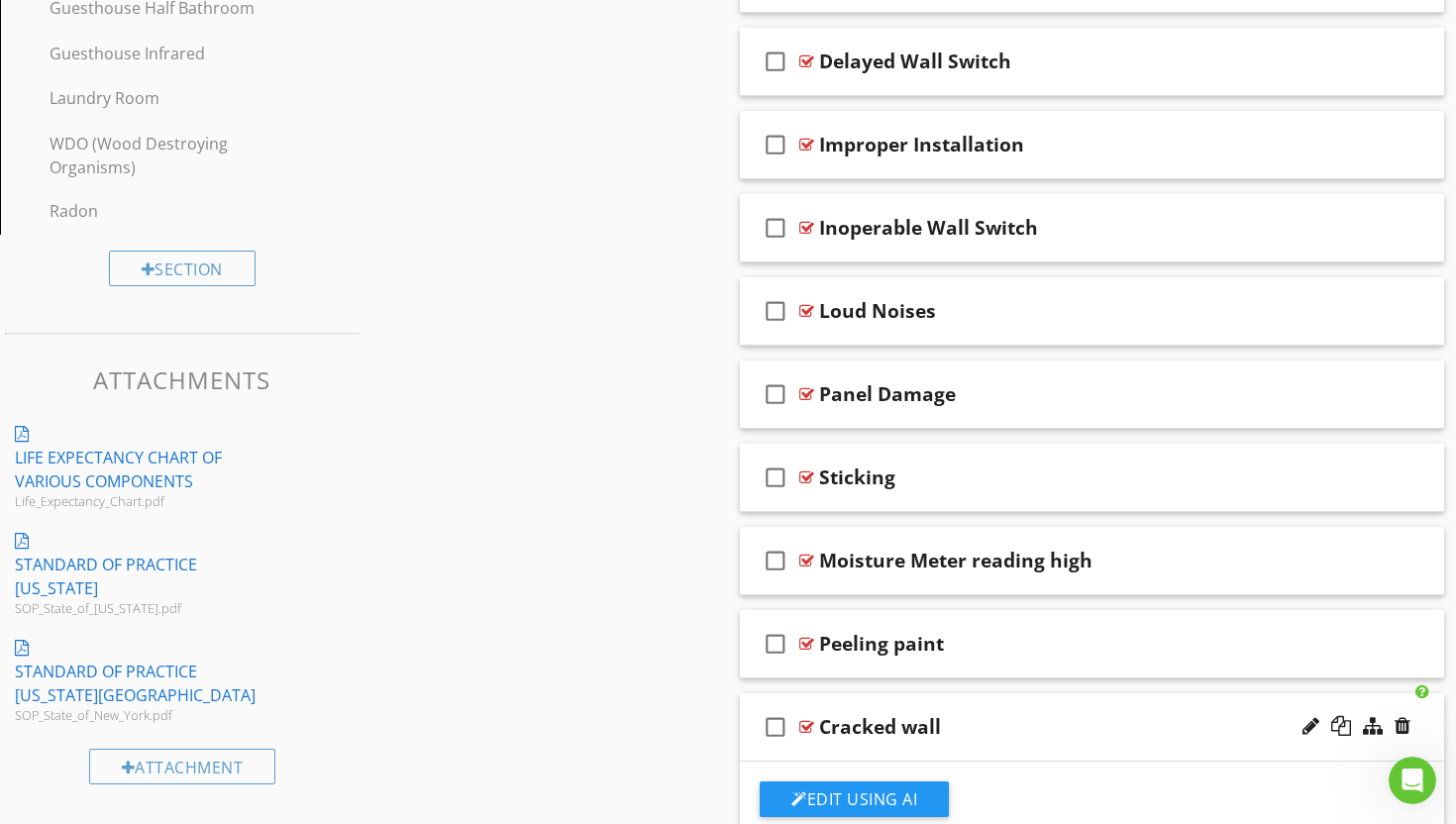 click on "Cracked wall" at bounding box center [880, 727] 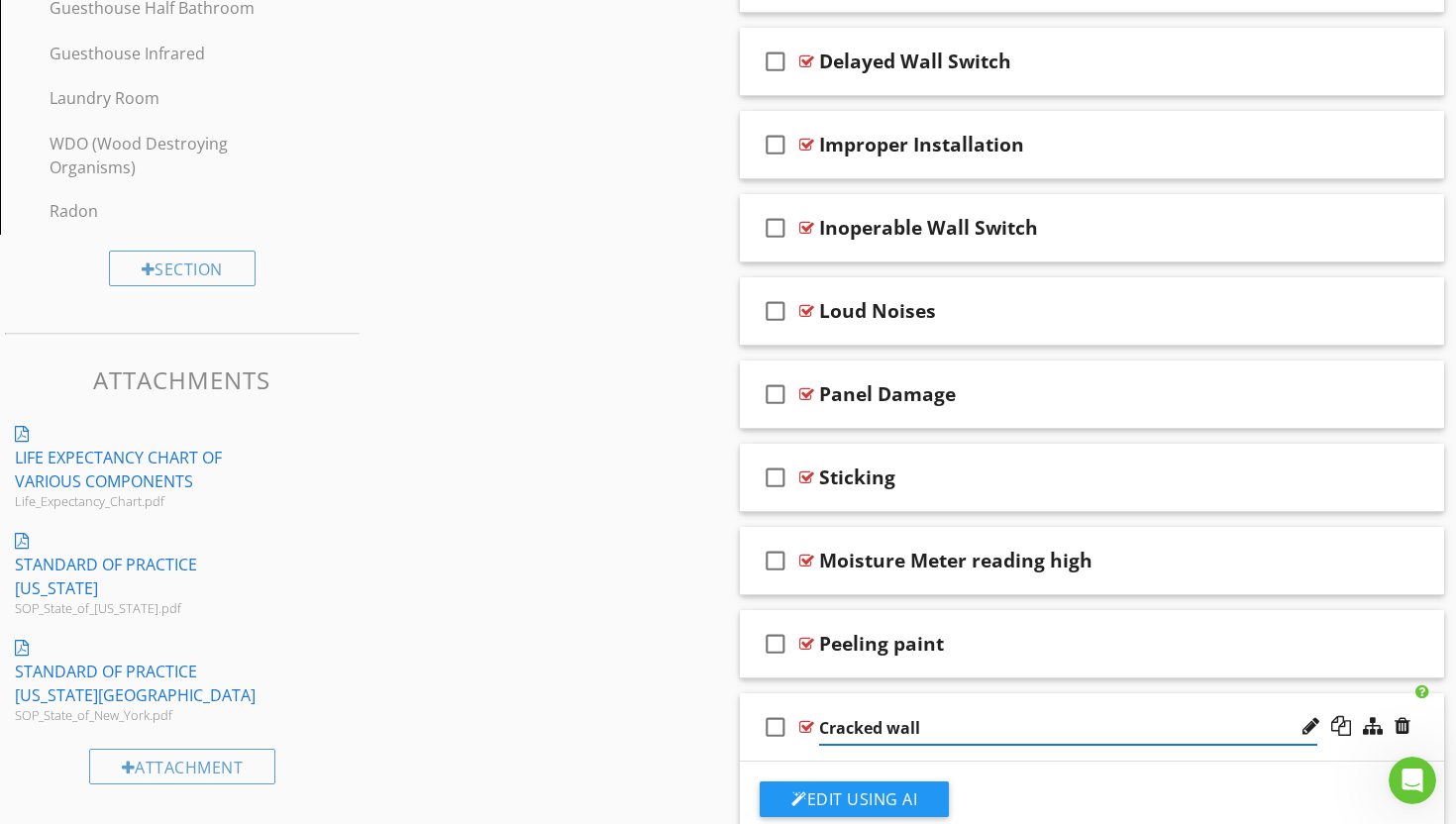 click on "Cracked wall" at bounding box center (1068, 728) 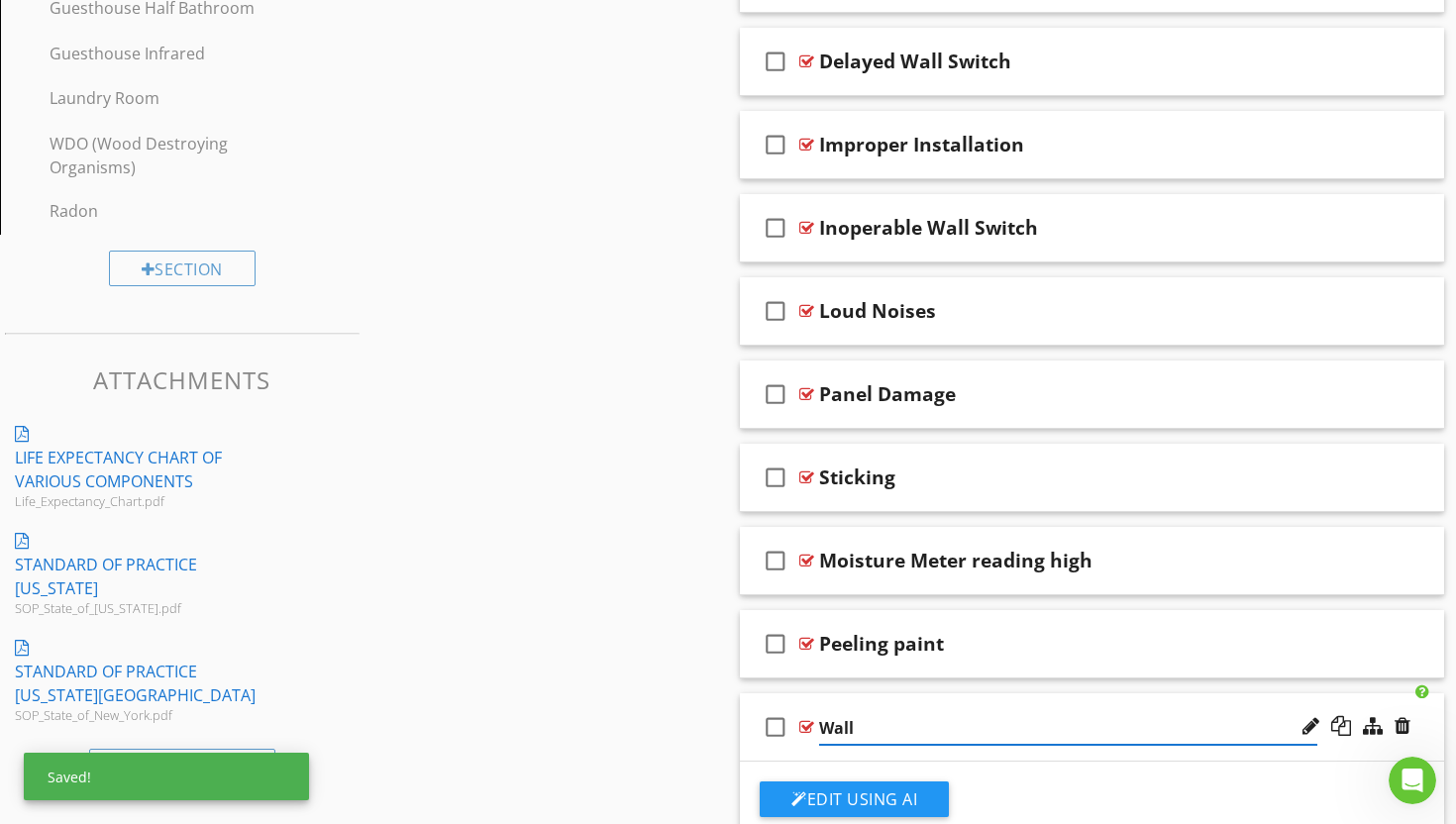 click on "Wall" at bounding box center (1068, 728) 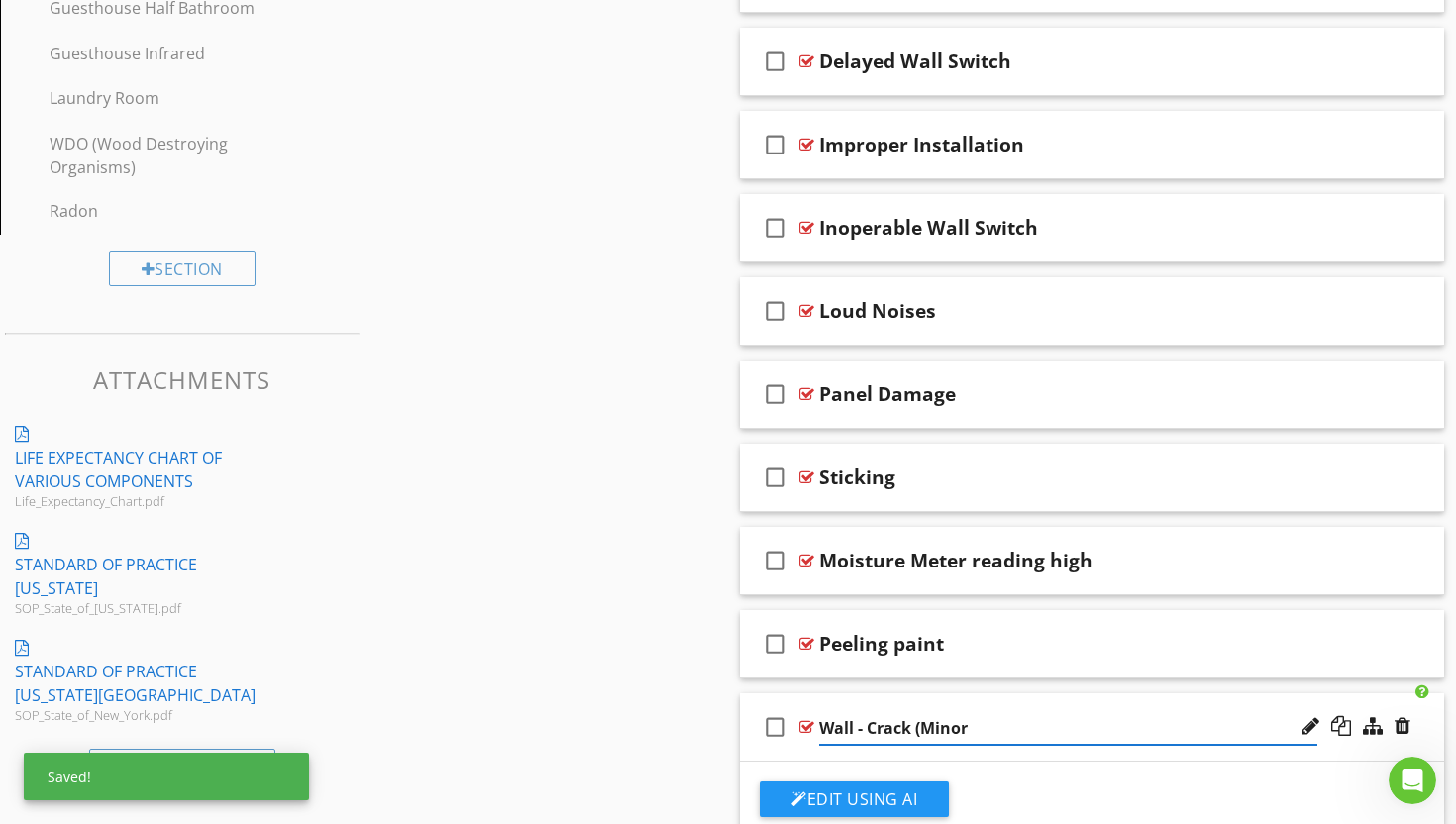 type on "Wall - Crack (Minor)" 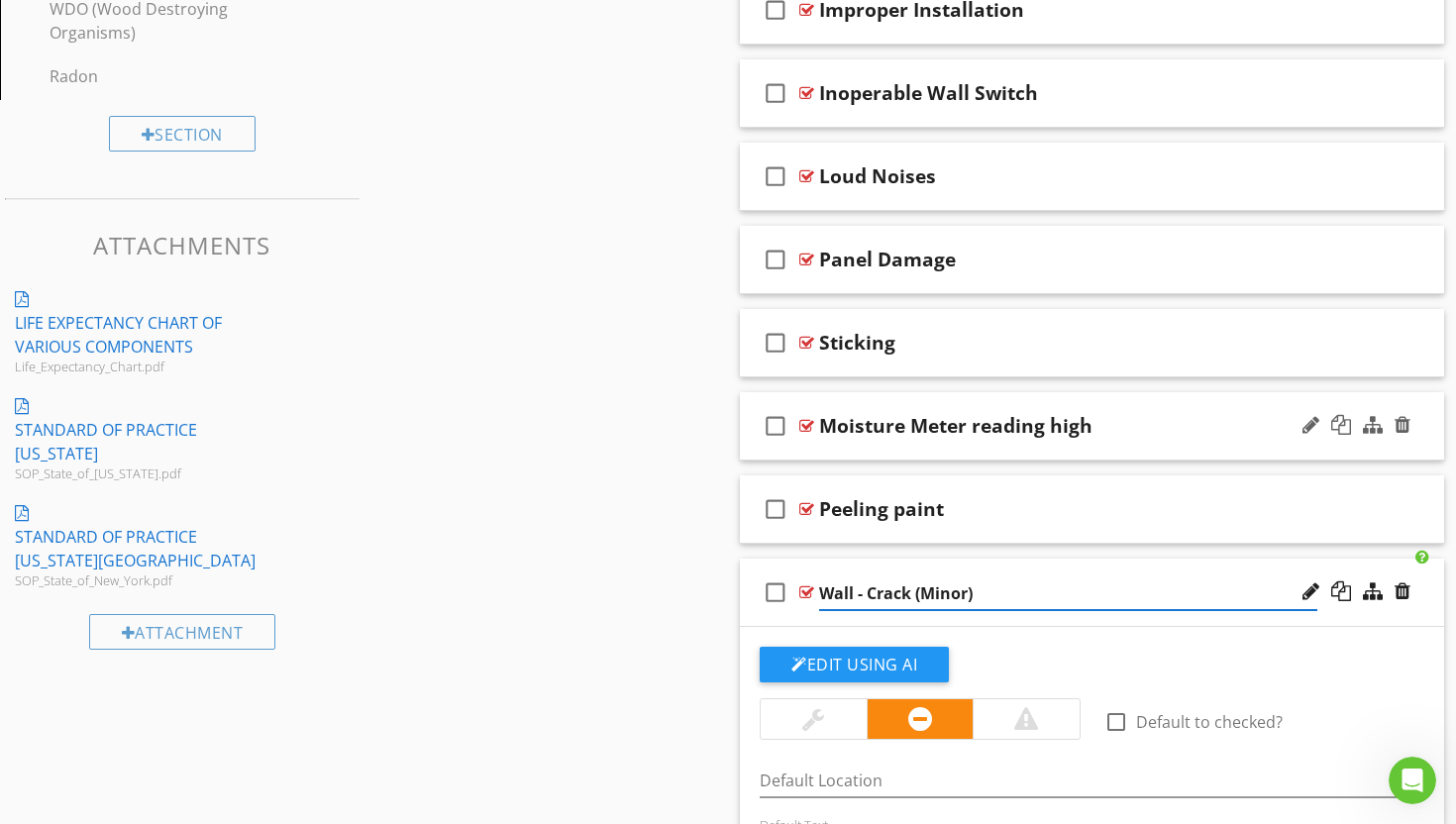 scroll, scrollTop: 2621, scrollLeft: 0, axis: vertical 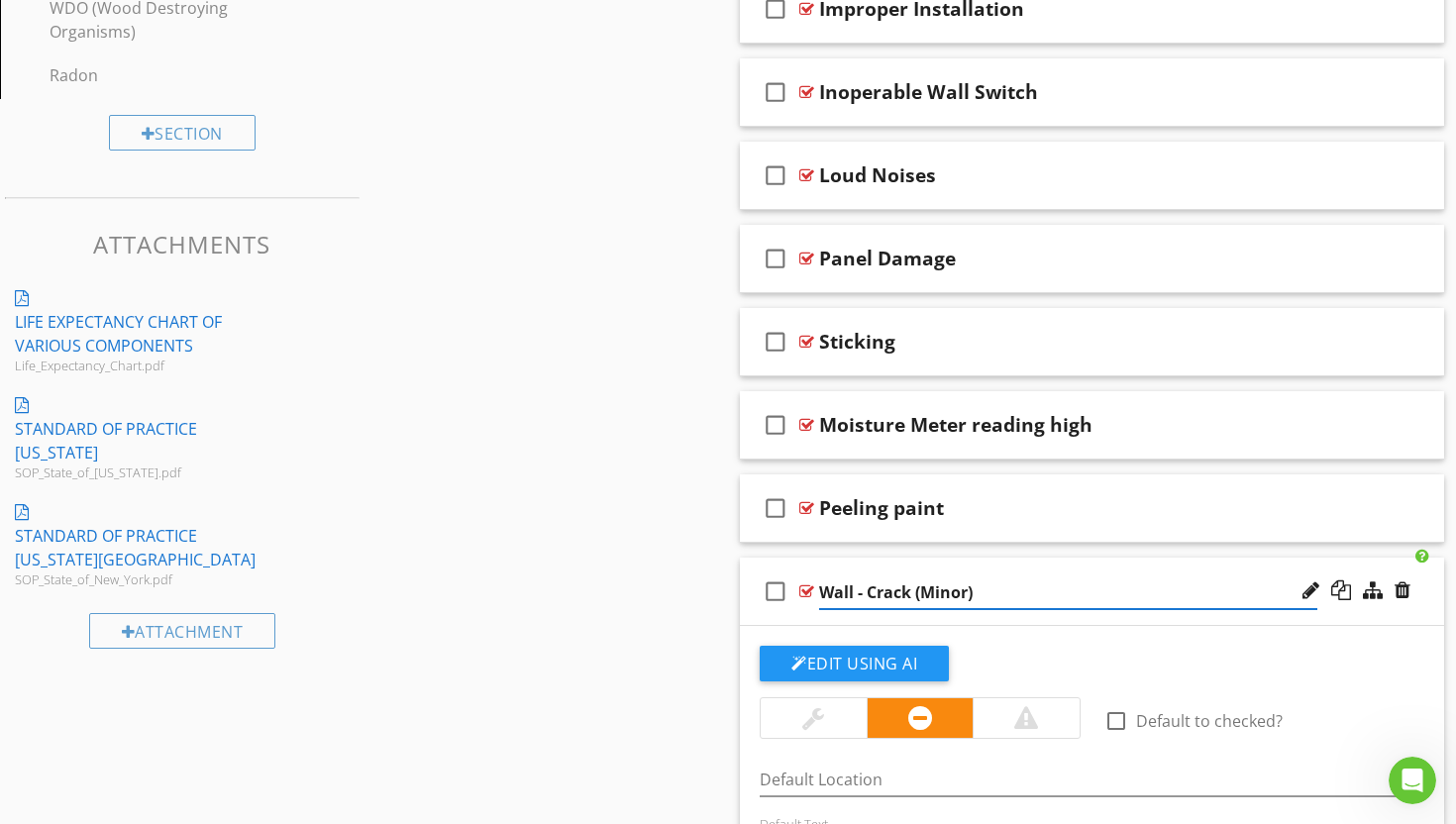 click at bounding box center [806, 591] 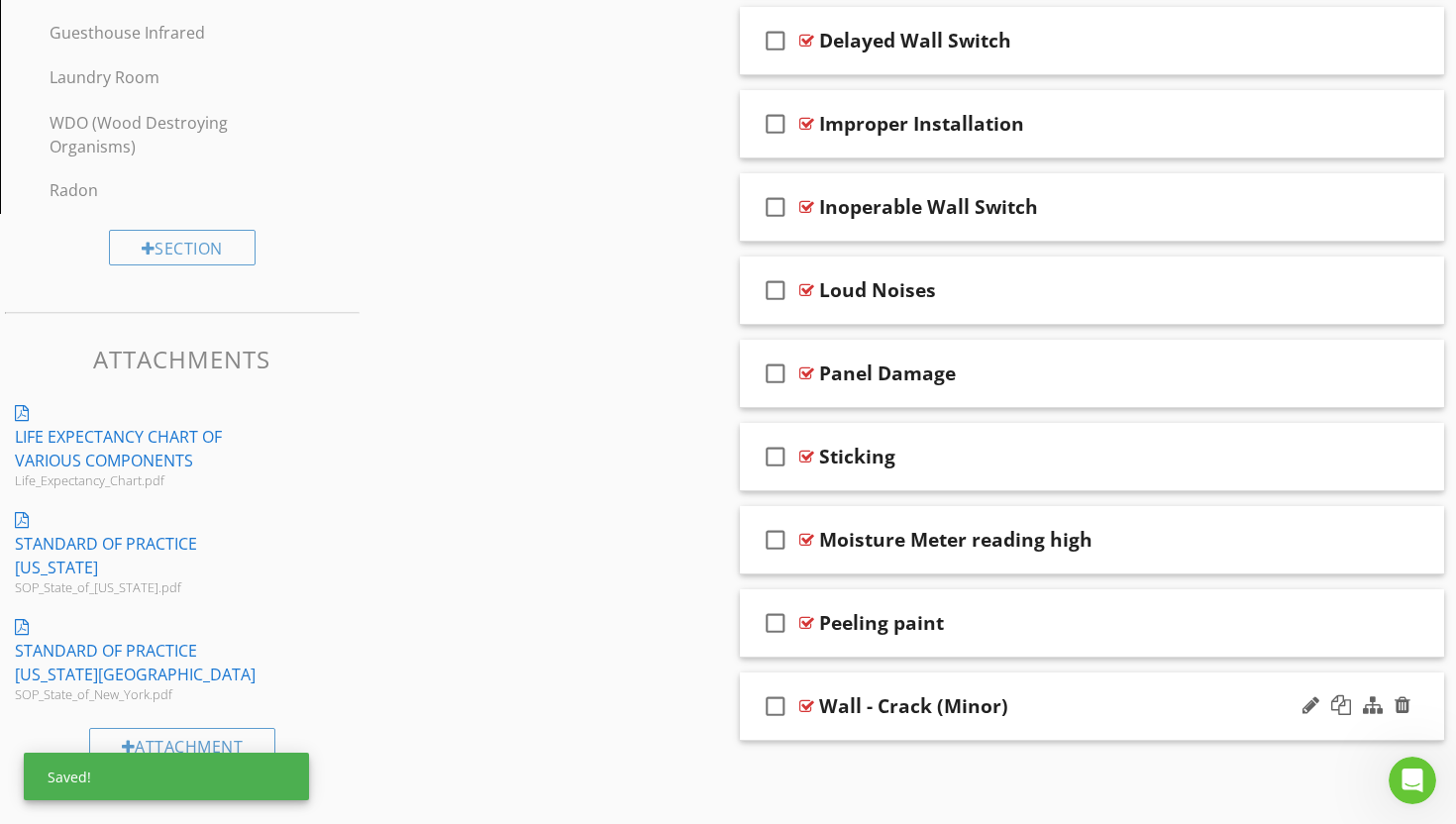 scroll, scrollTop: 2485, scrollLeft: 0, axis: vertical 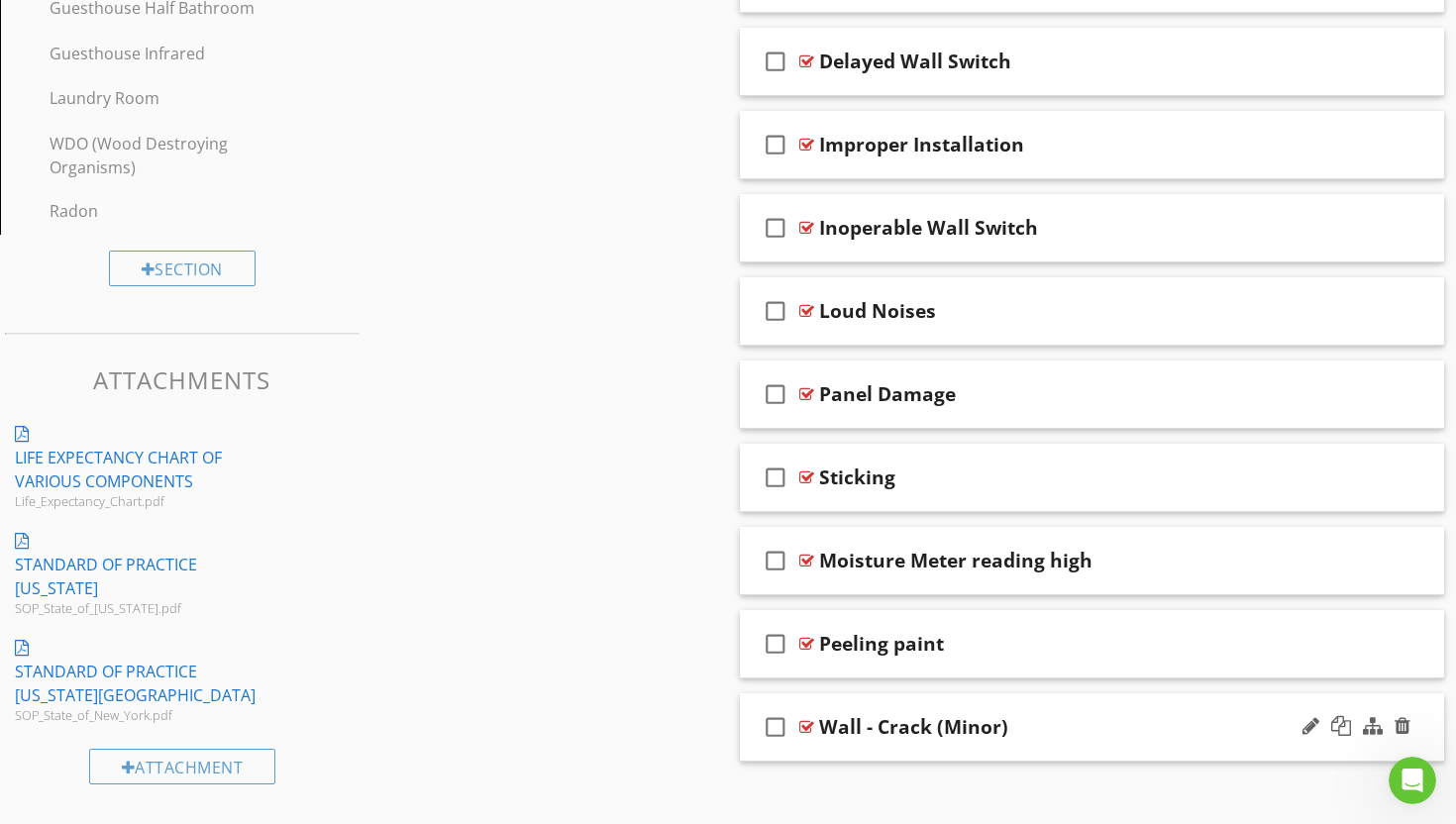 click at bounding box center (806, 727) 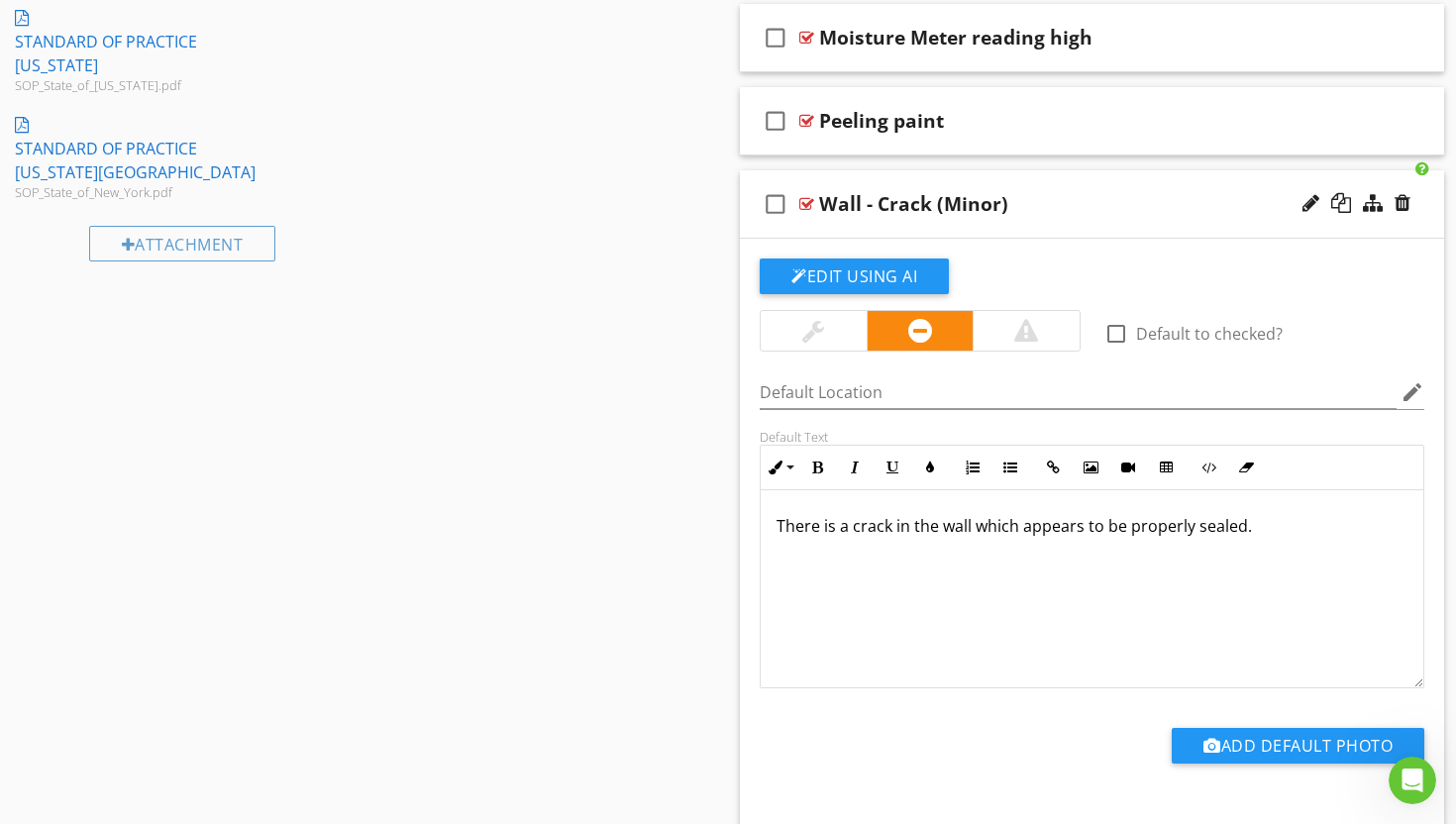 scroll, scrollTop: 3011, scrollLeft: 0, axis: vertical 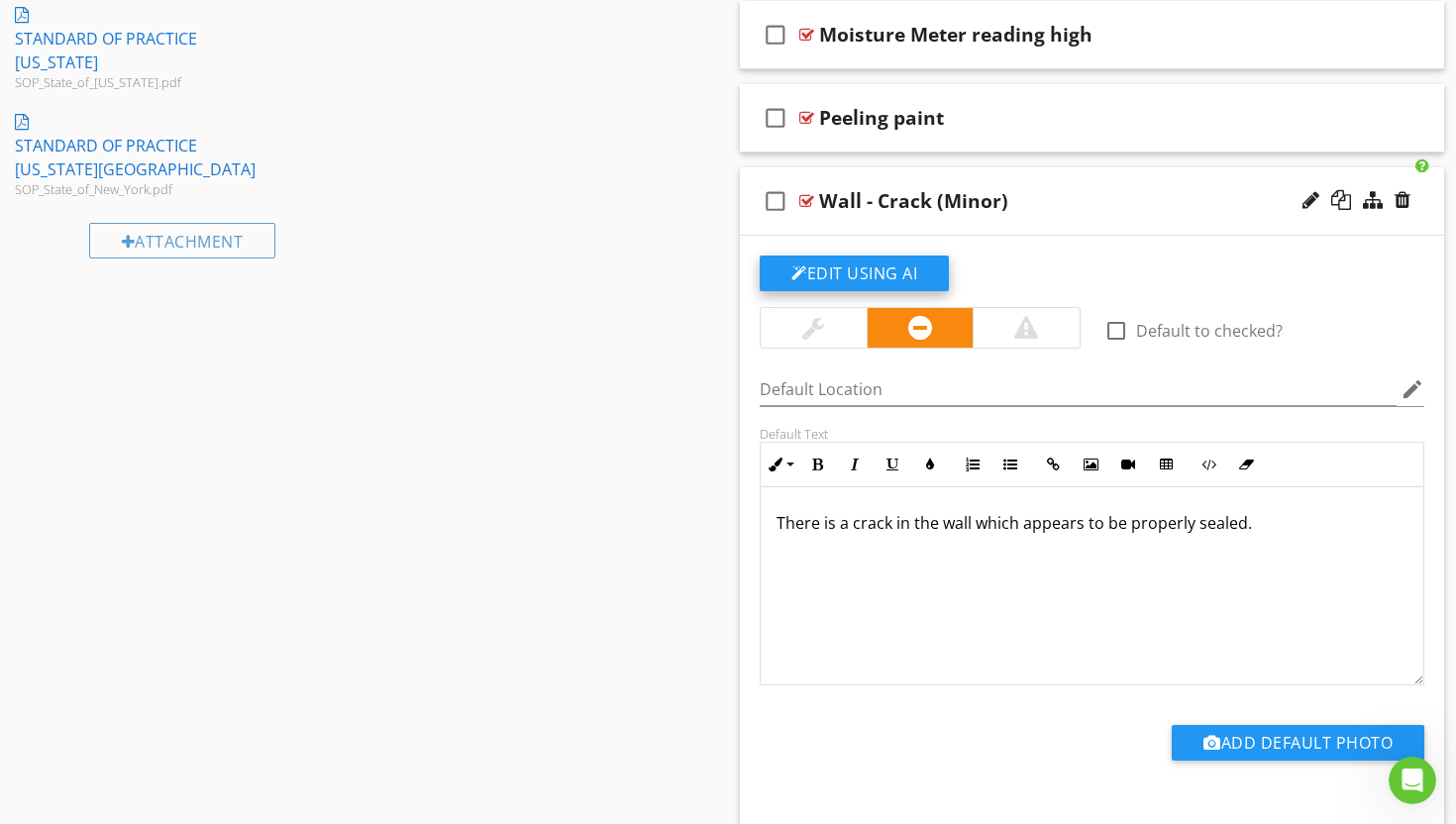 click on "Edit Using AI" at bounding box center (854, 273) 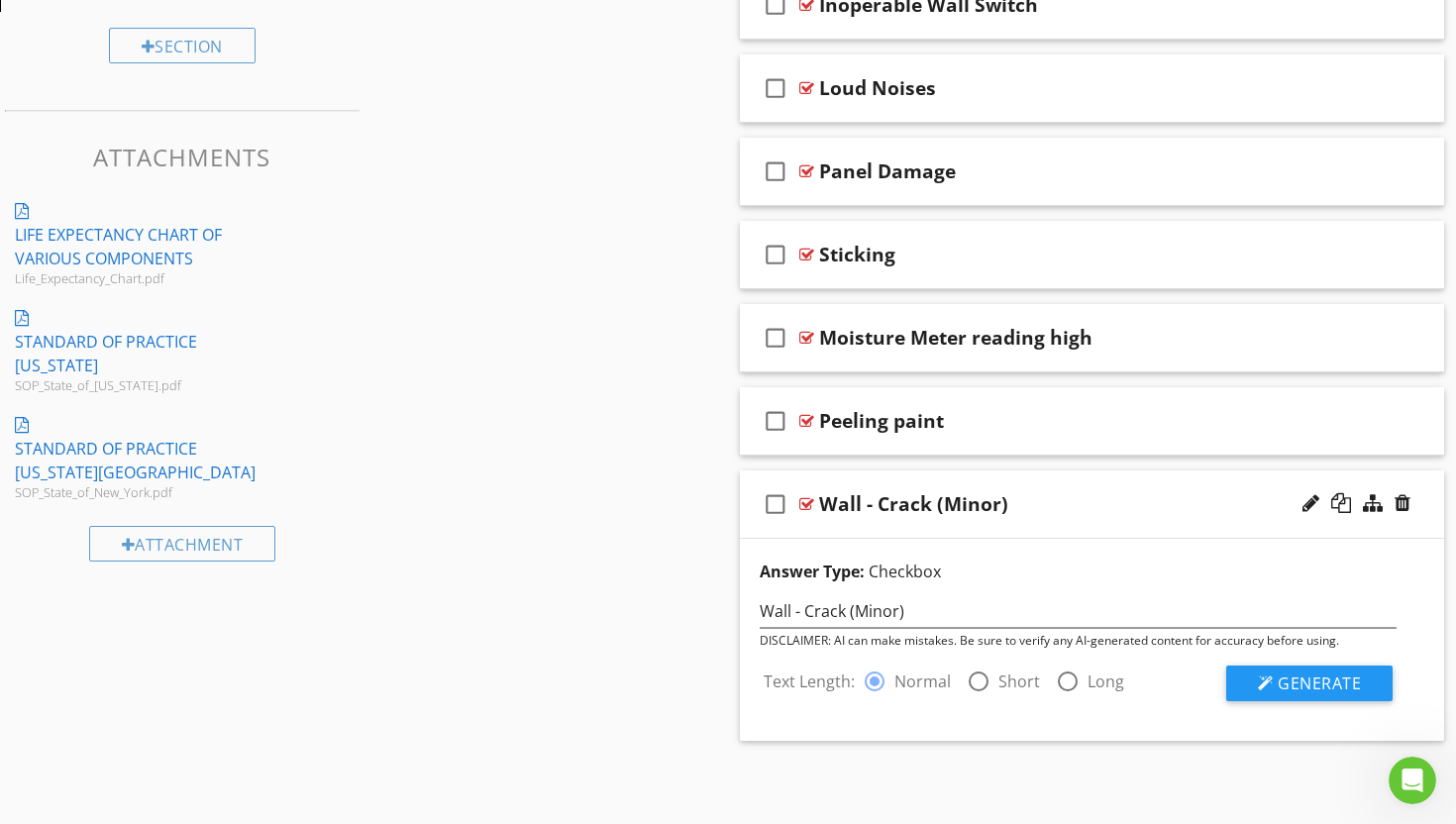 scroll, scrollTop: 2687, scrollLeft: 0, axis: vertical 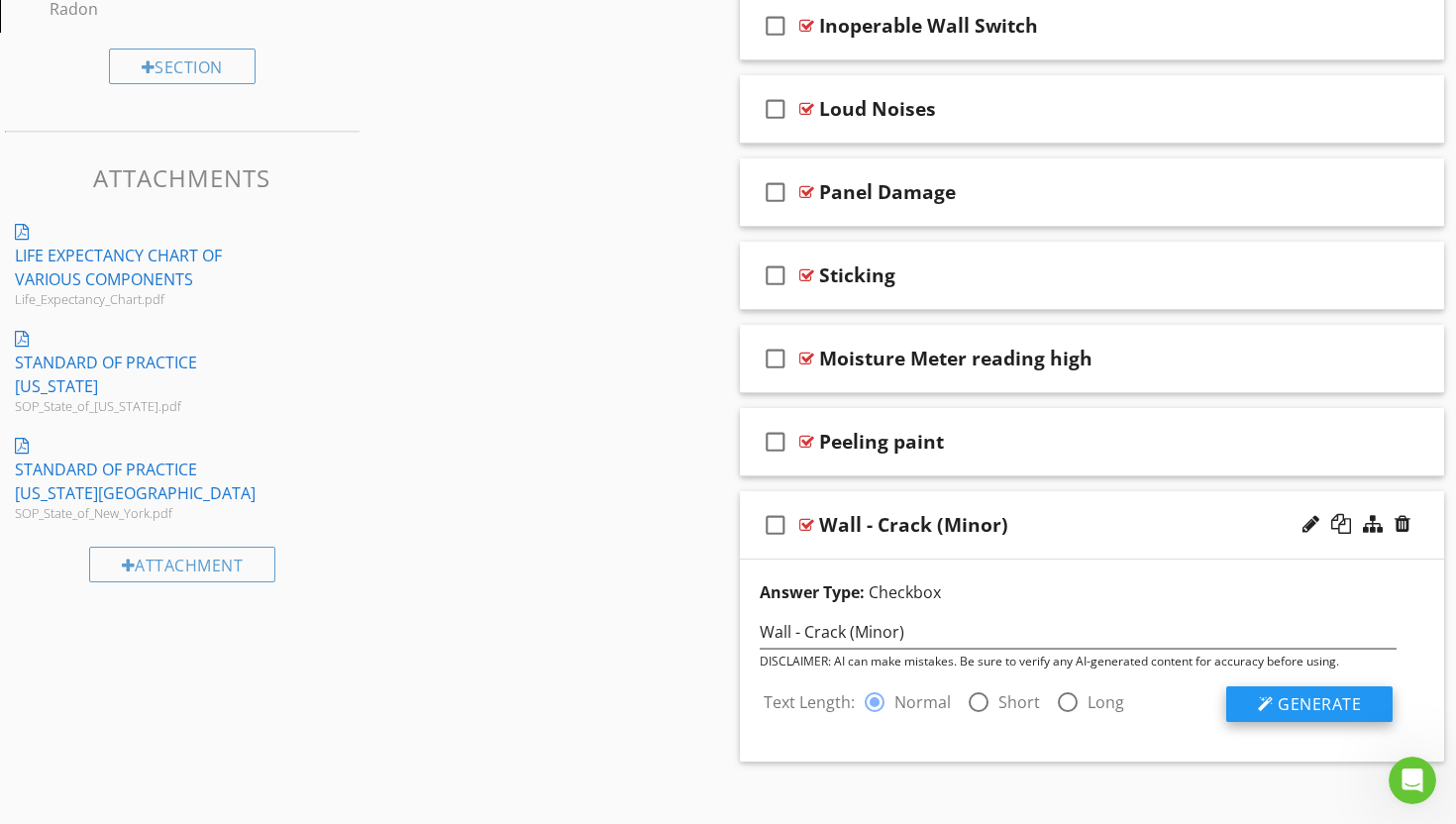 click on "Generate" at bounding box center (1319, 704) 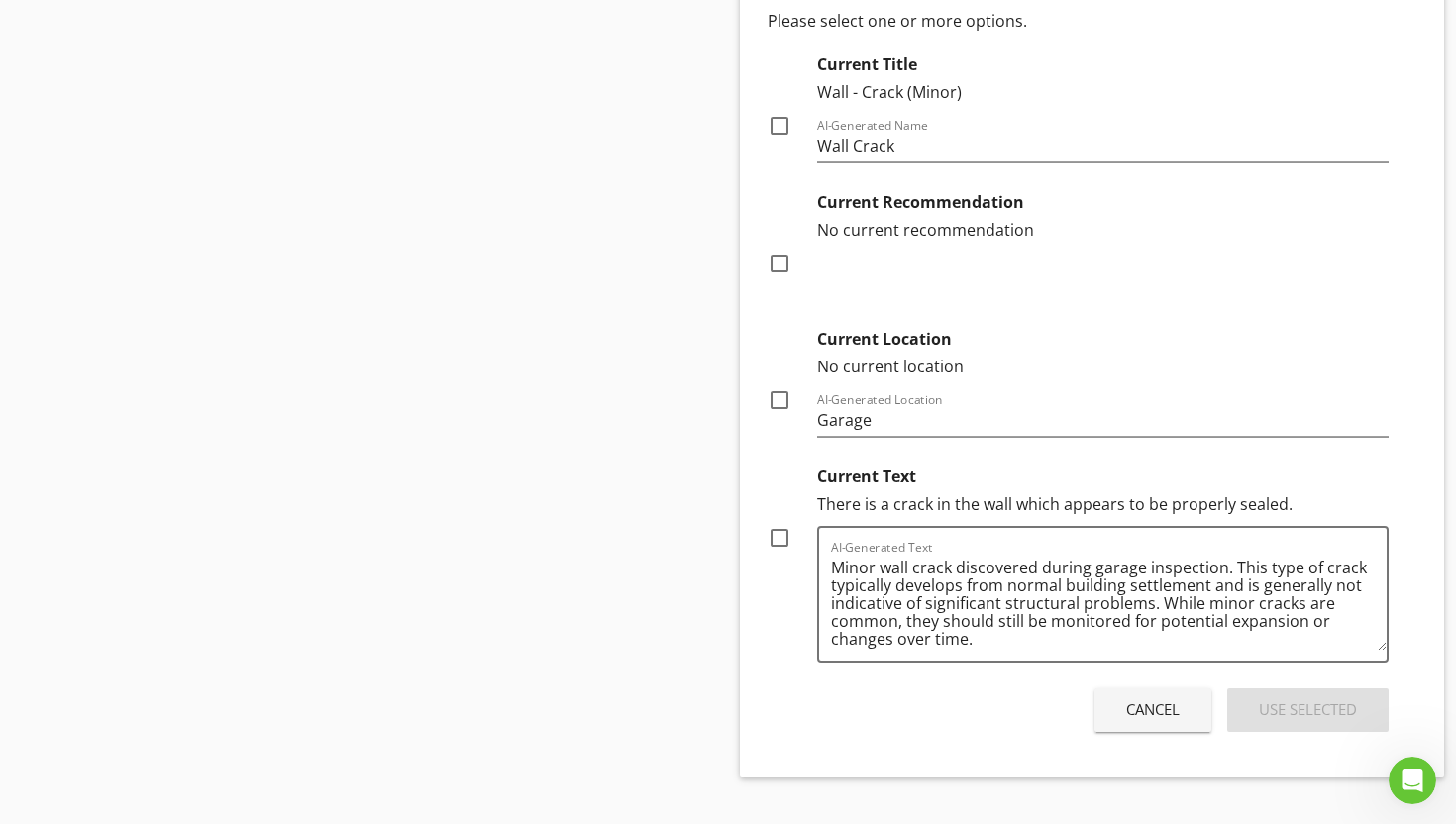 scroll, scrollTop: 3436, scrollLeft: 0, axis: vertical 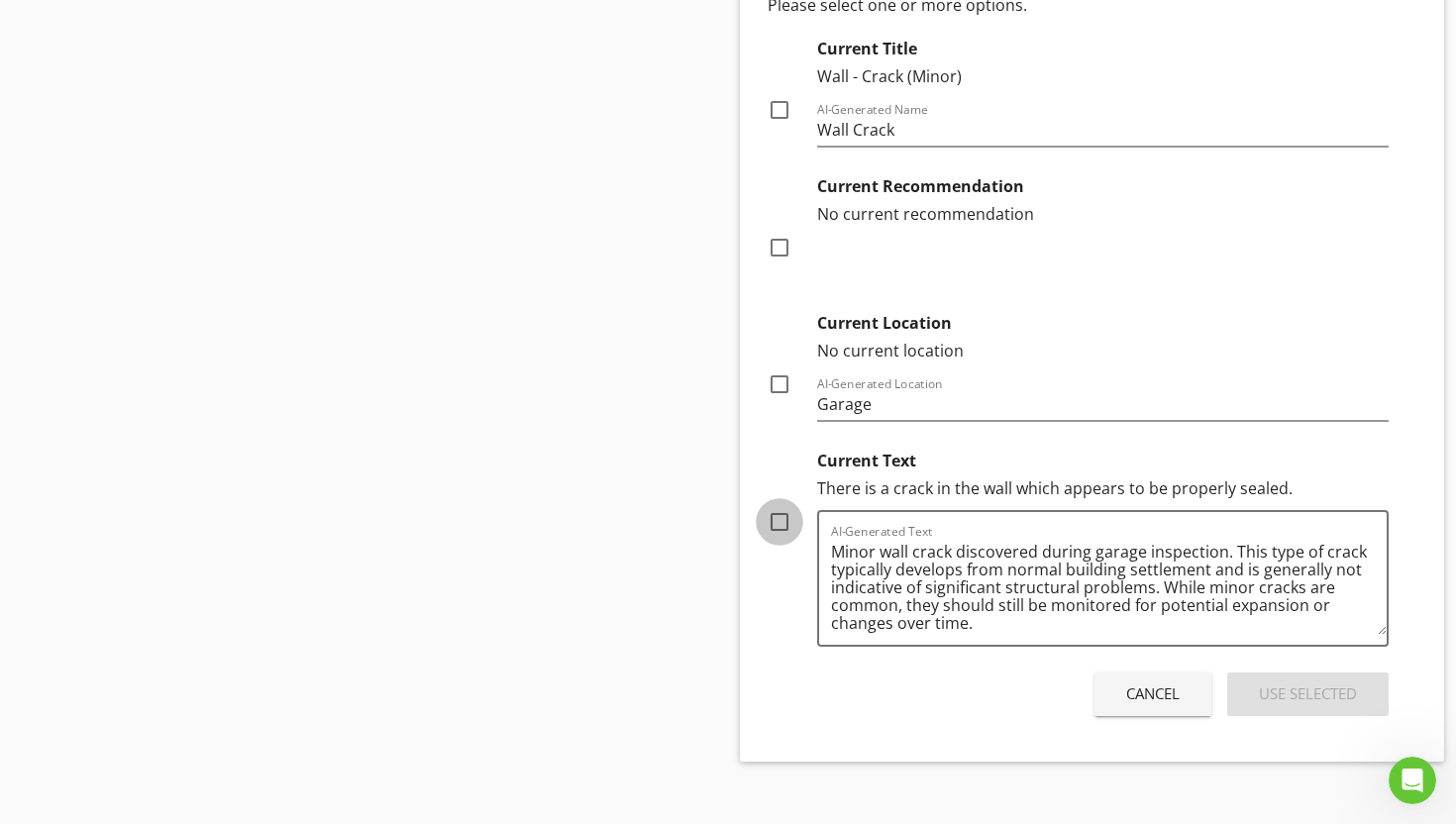 click at bounding box center [780, 522] 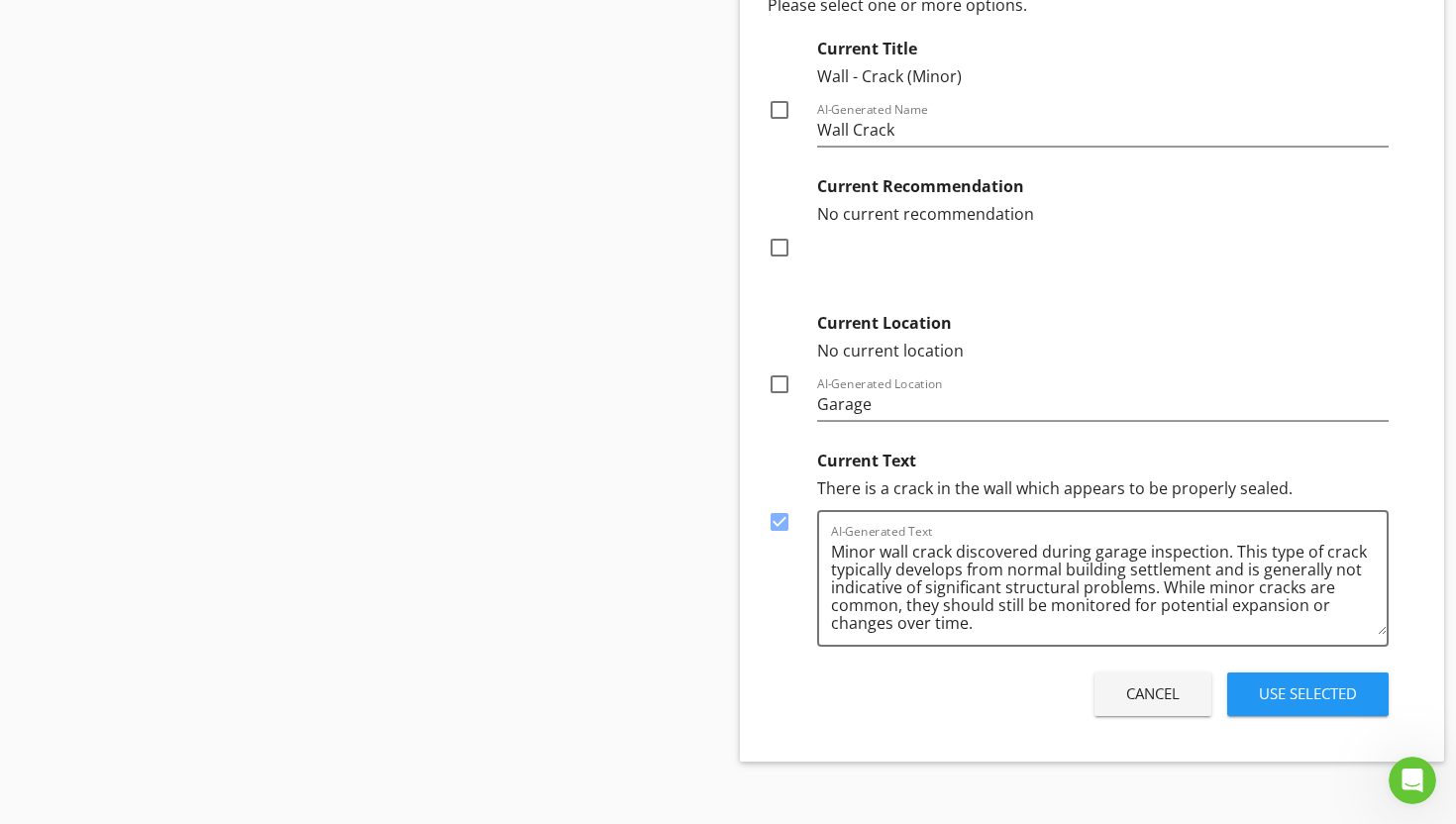 click on "Use Selected" at bounding box center (1307, 693) 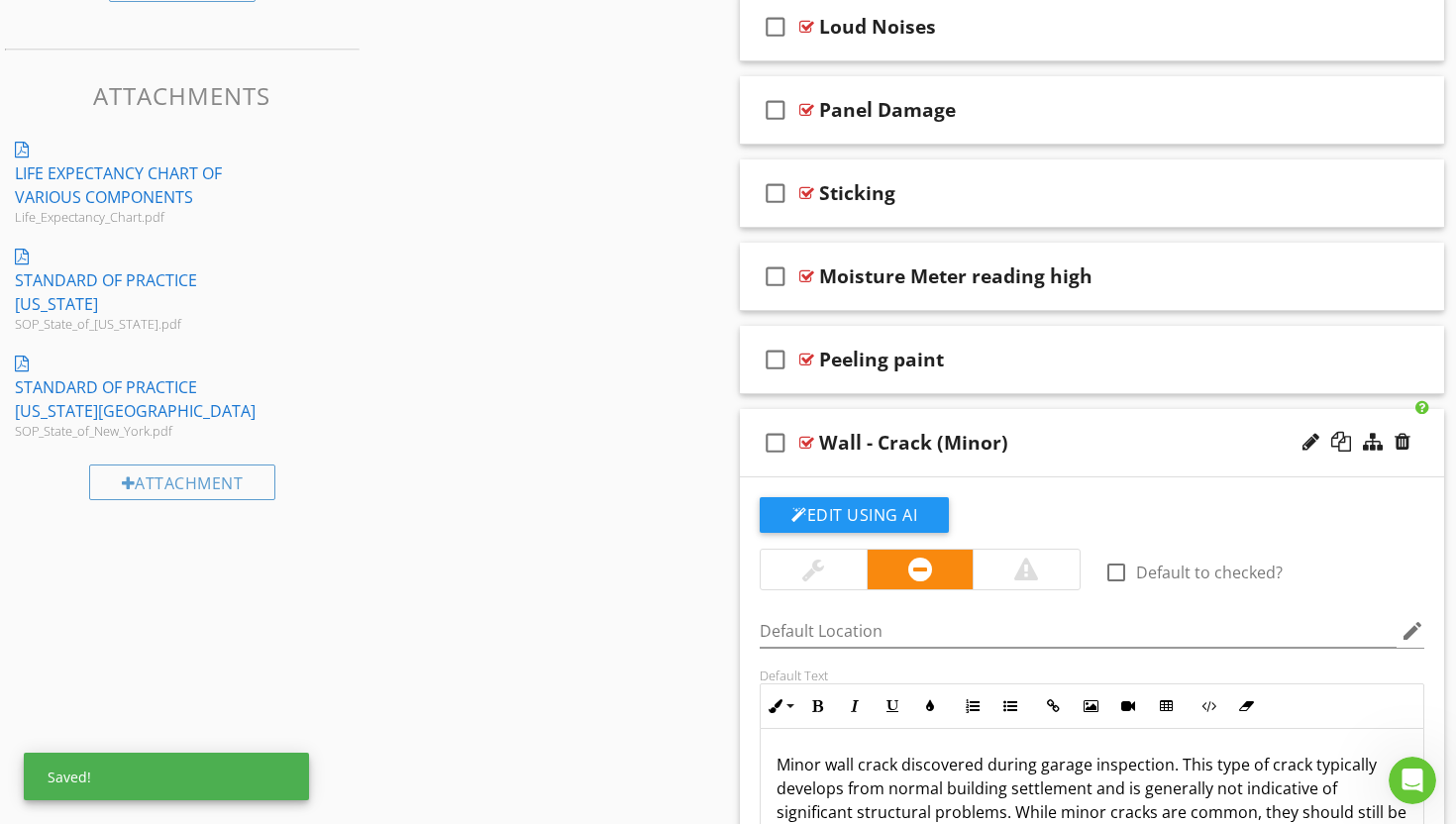 click at bounding box center (806, 443) 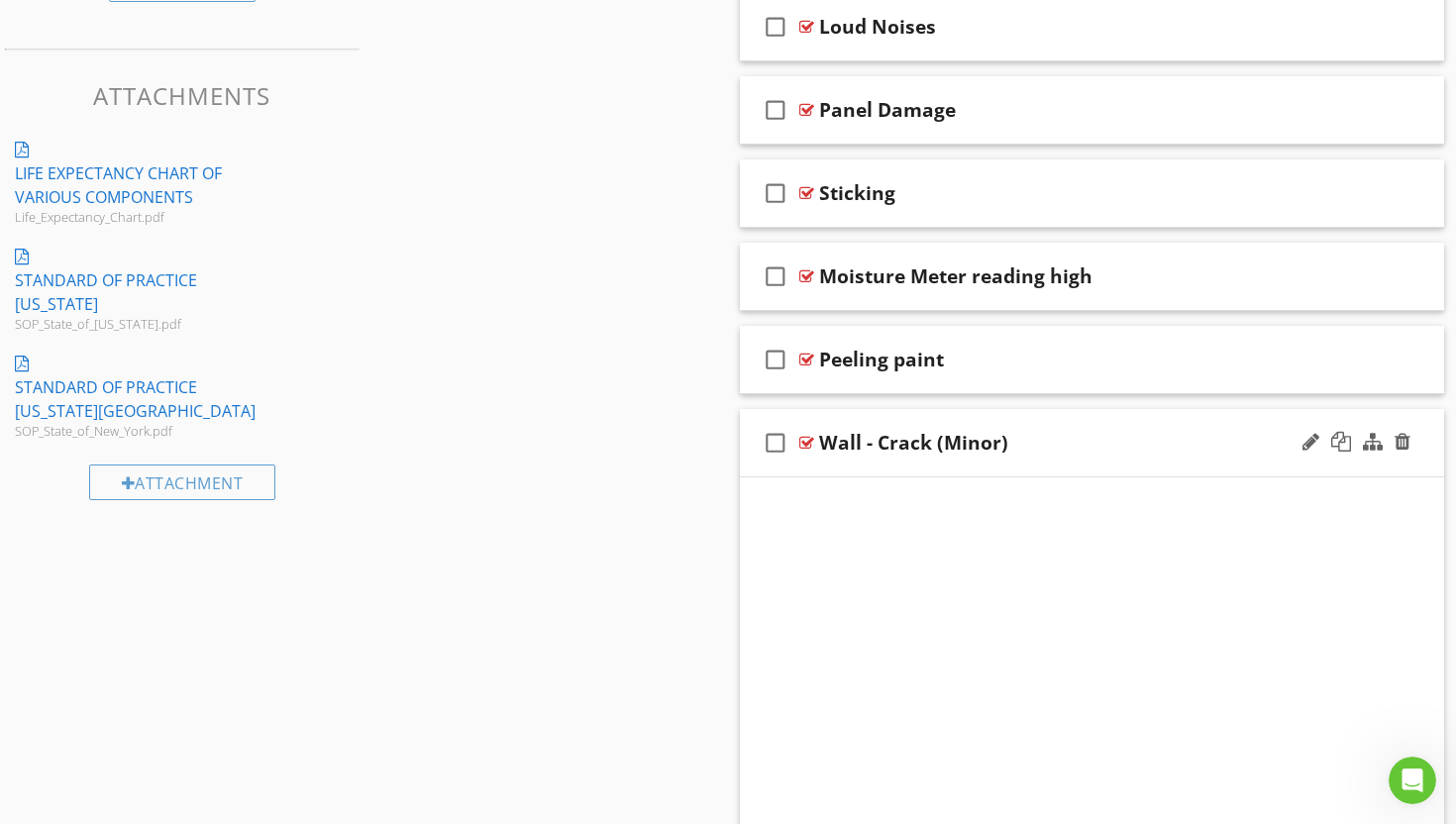 scroll, scrollTop: 2485, scrollLeft: 0, axis: vertical 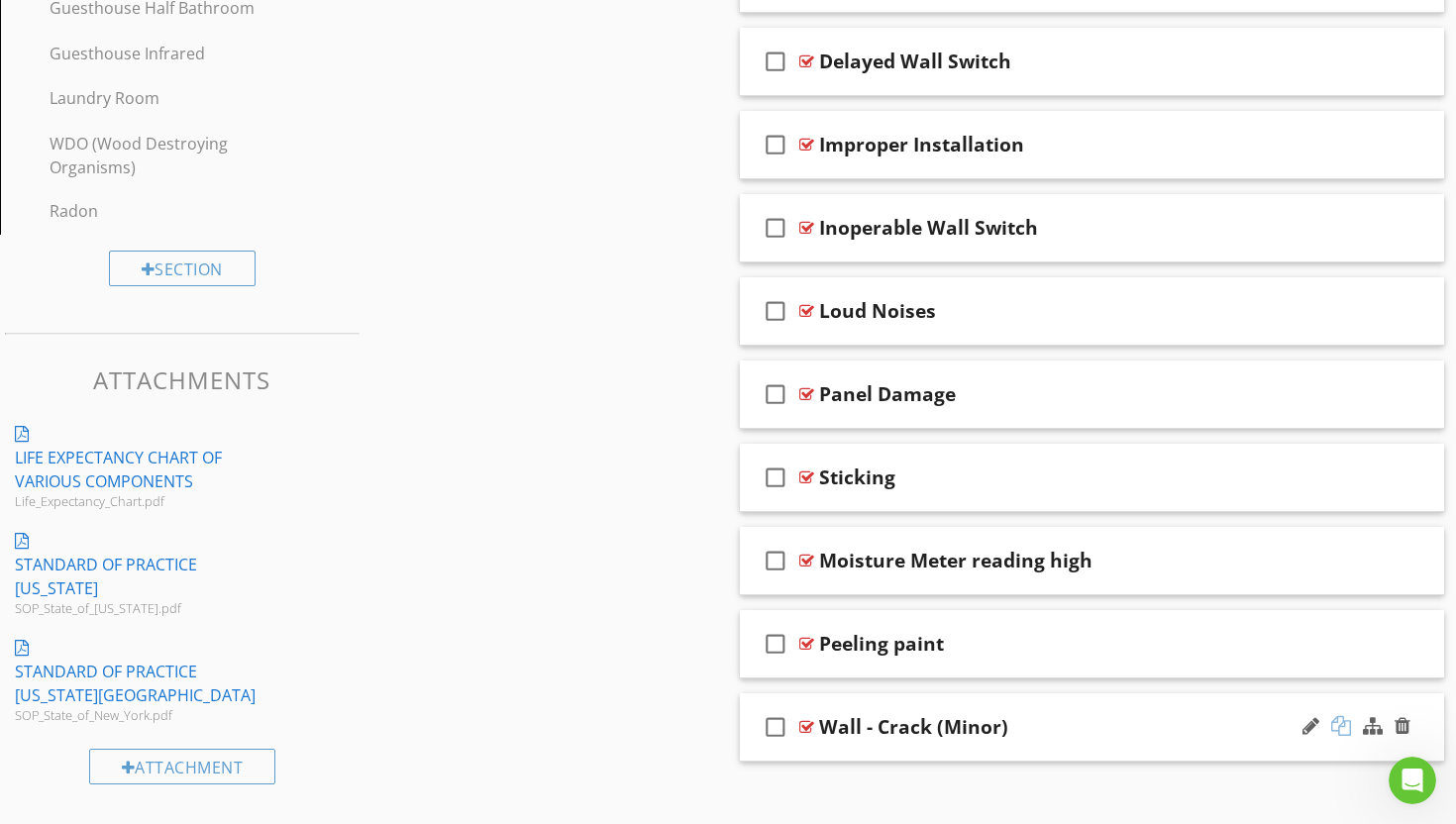 click at bounding box center [1341, 726] 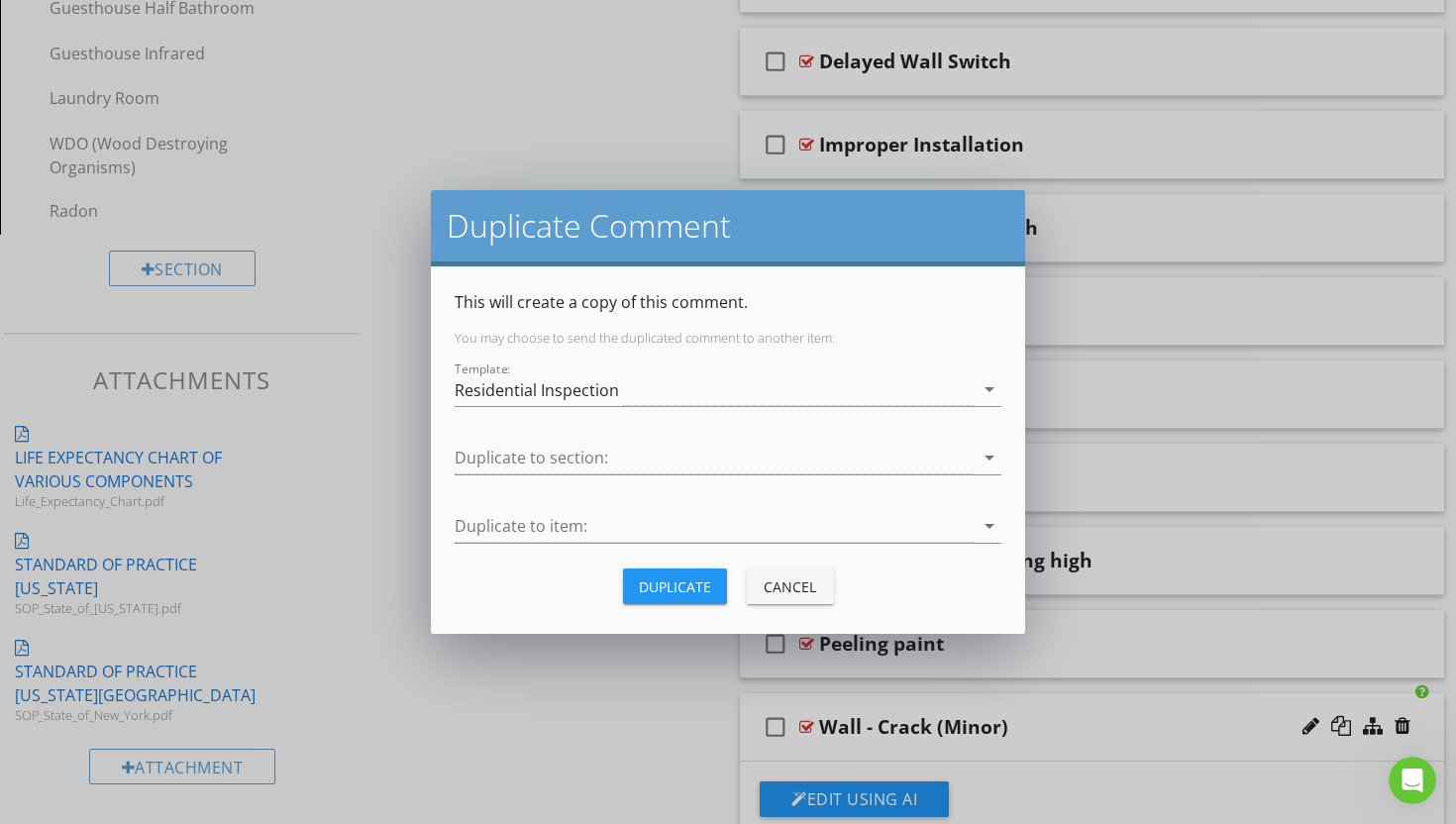 click on "Duplicate" at bounding box center [675, 586] 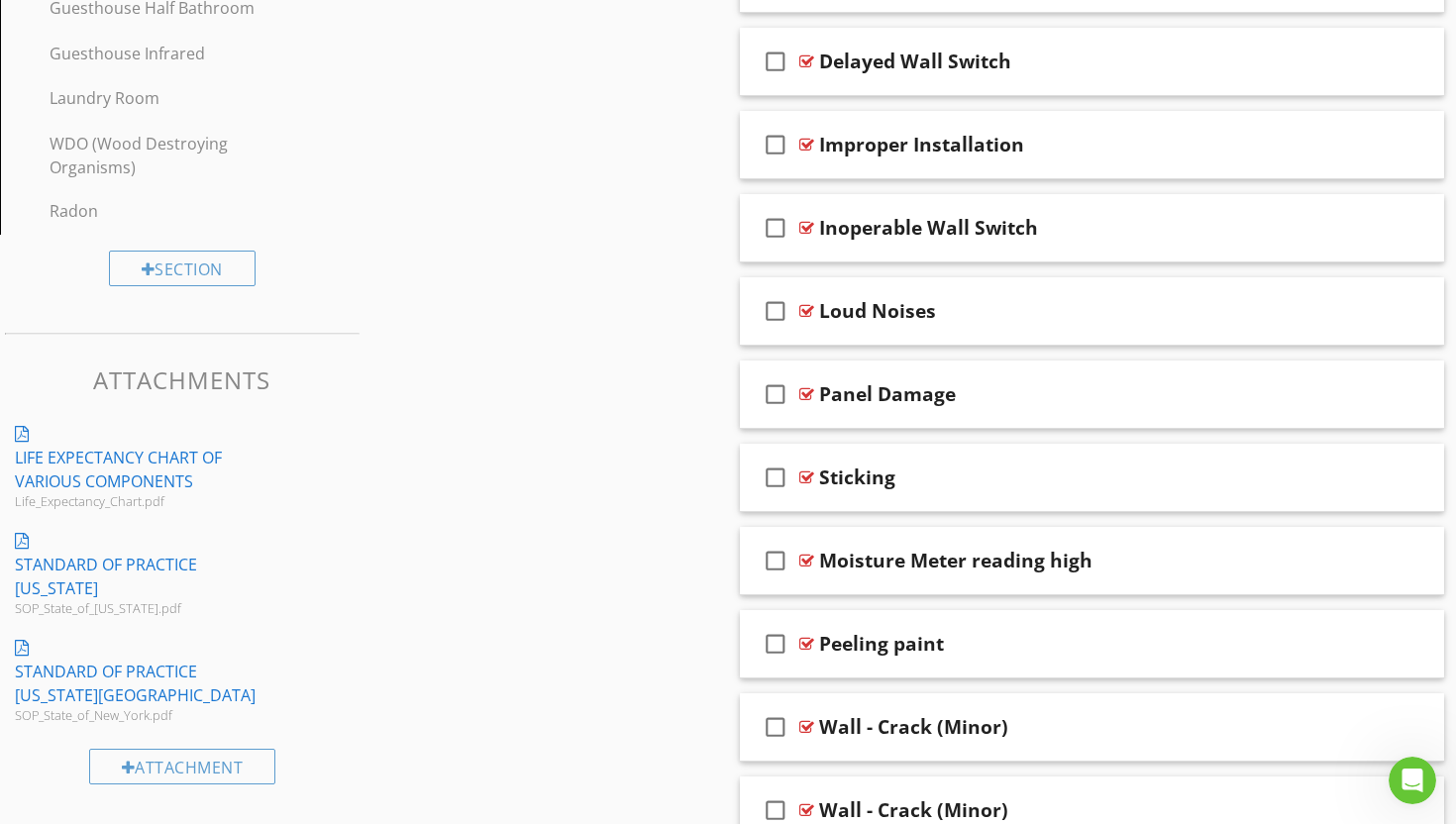 scroll, scrollTop: 2568, scrollLeft: 0, axis: vertical 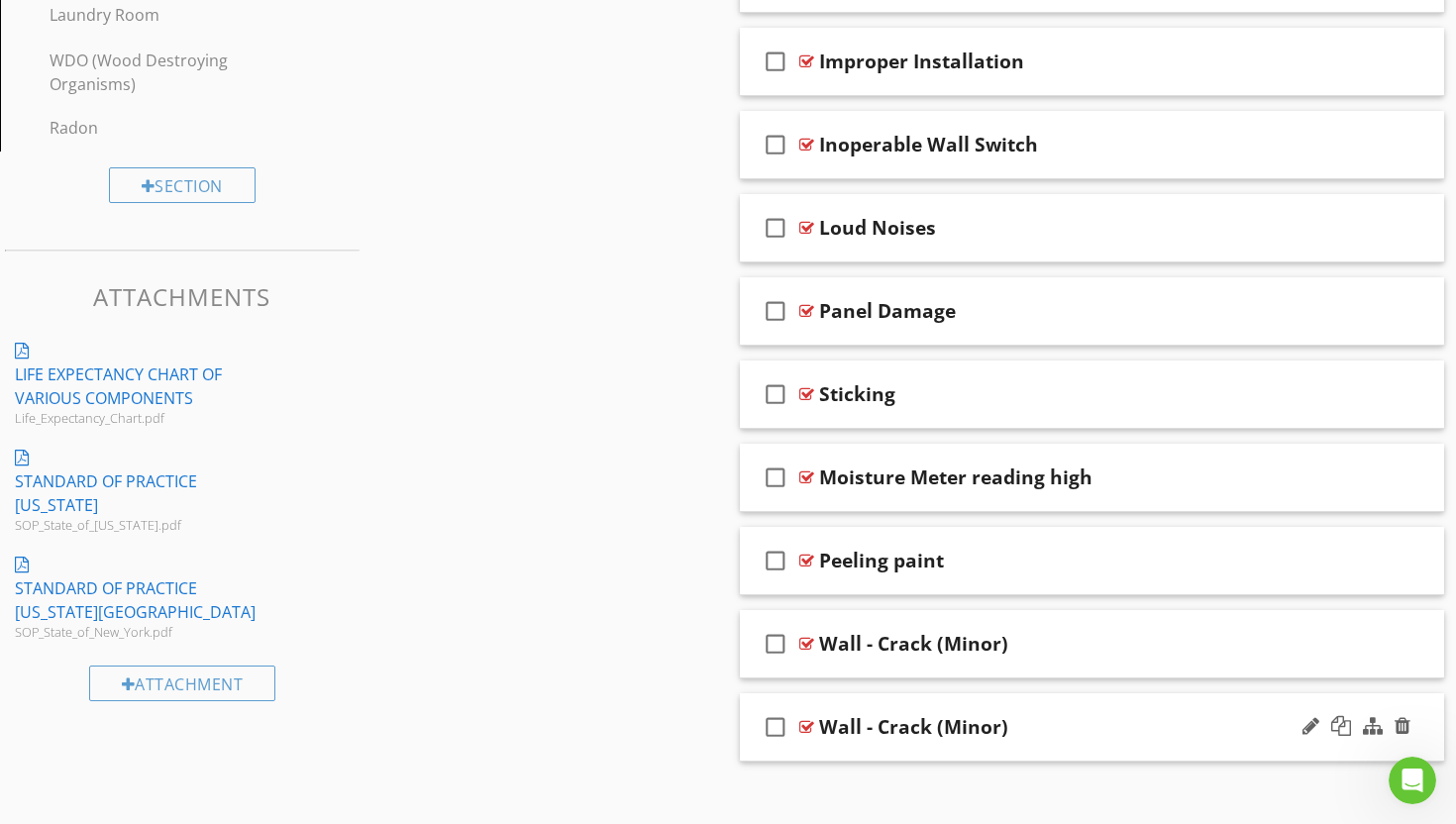 click at bounding box center (806, 727) 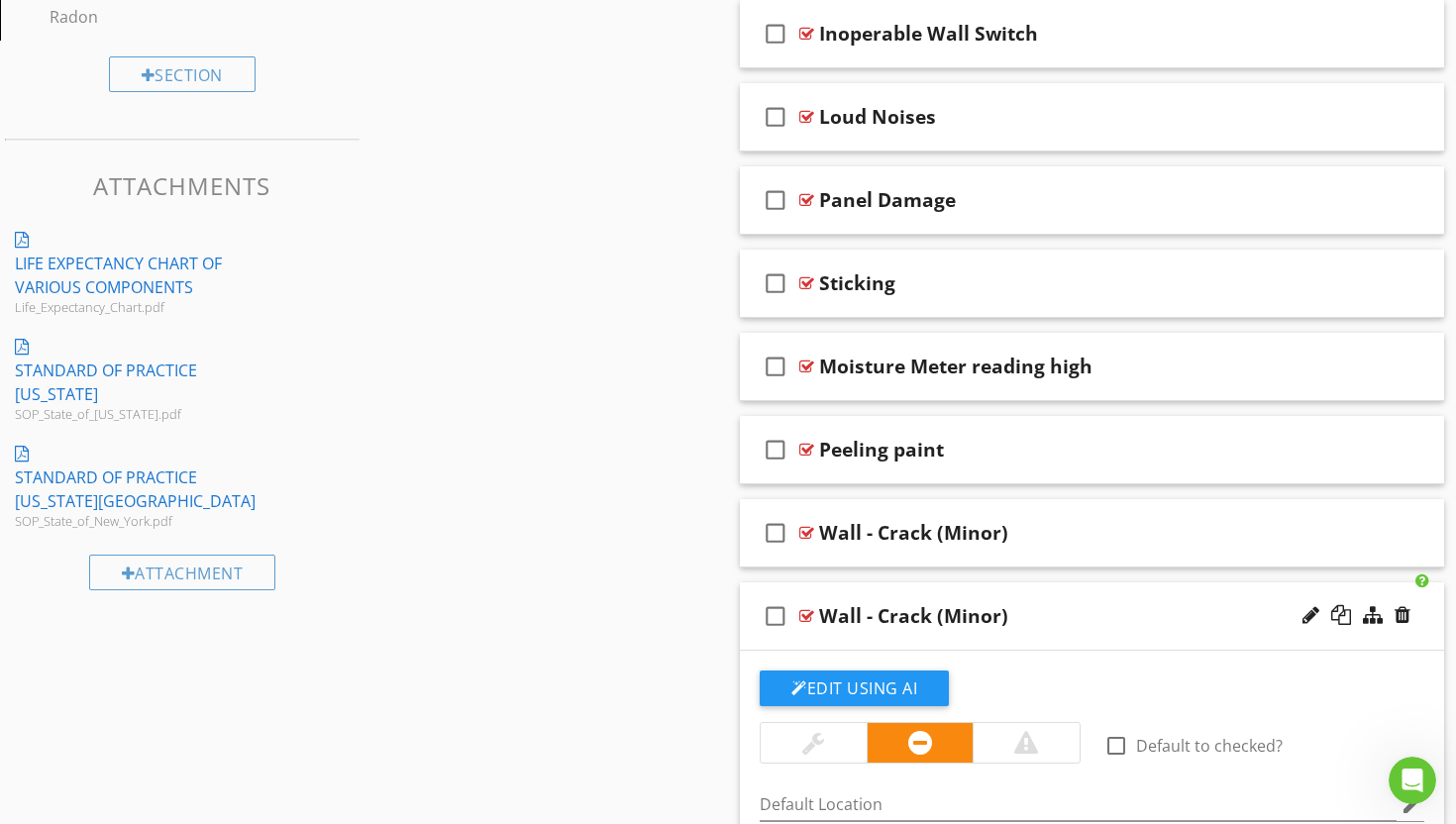 scroll, scrollTop: 2761, scrollLeft: 0, axis: vertical 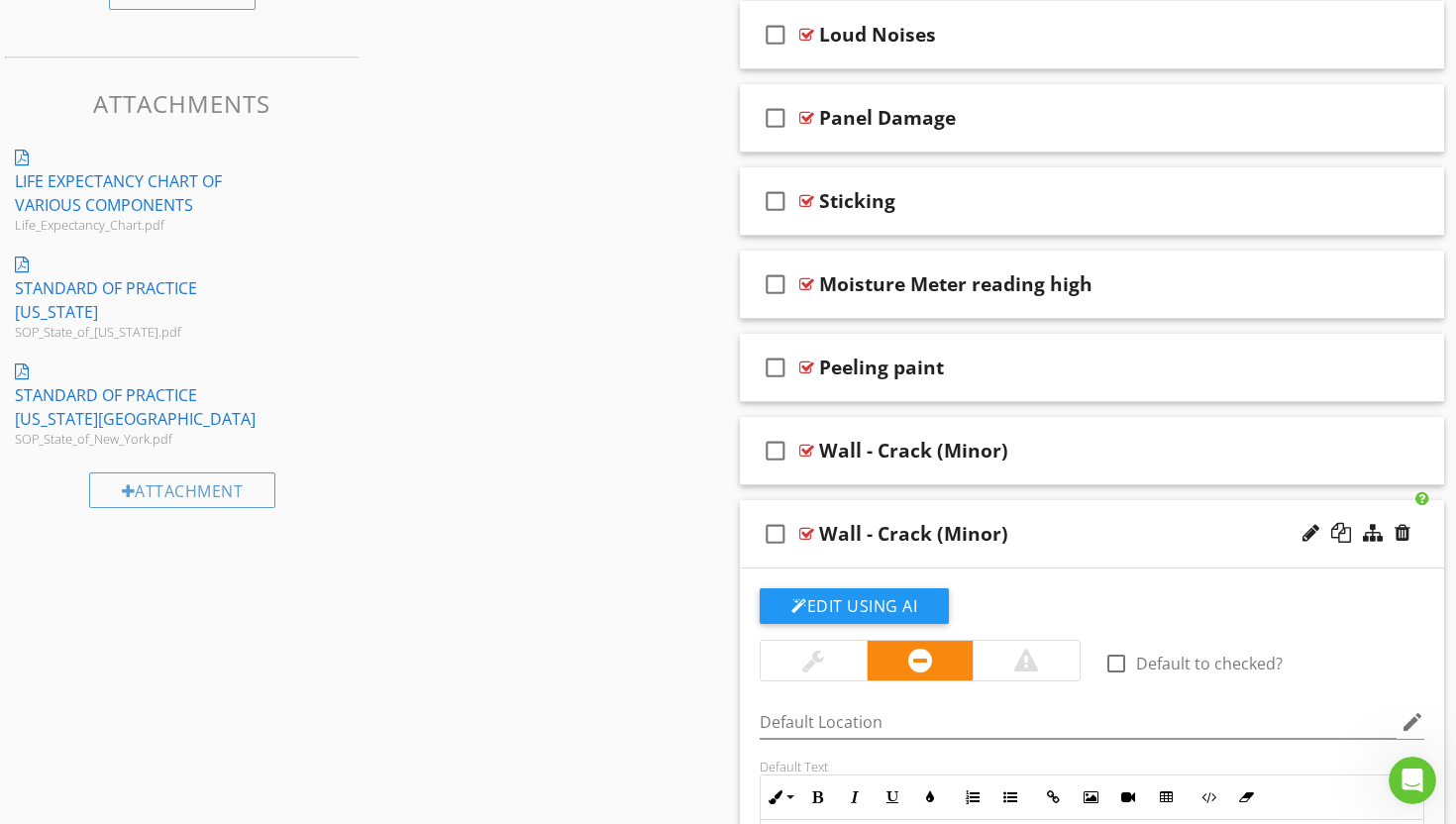 click on "Wall - Crack (Minor)" at bounding box center (913, 534) 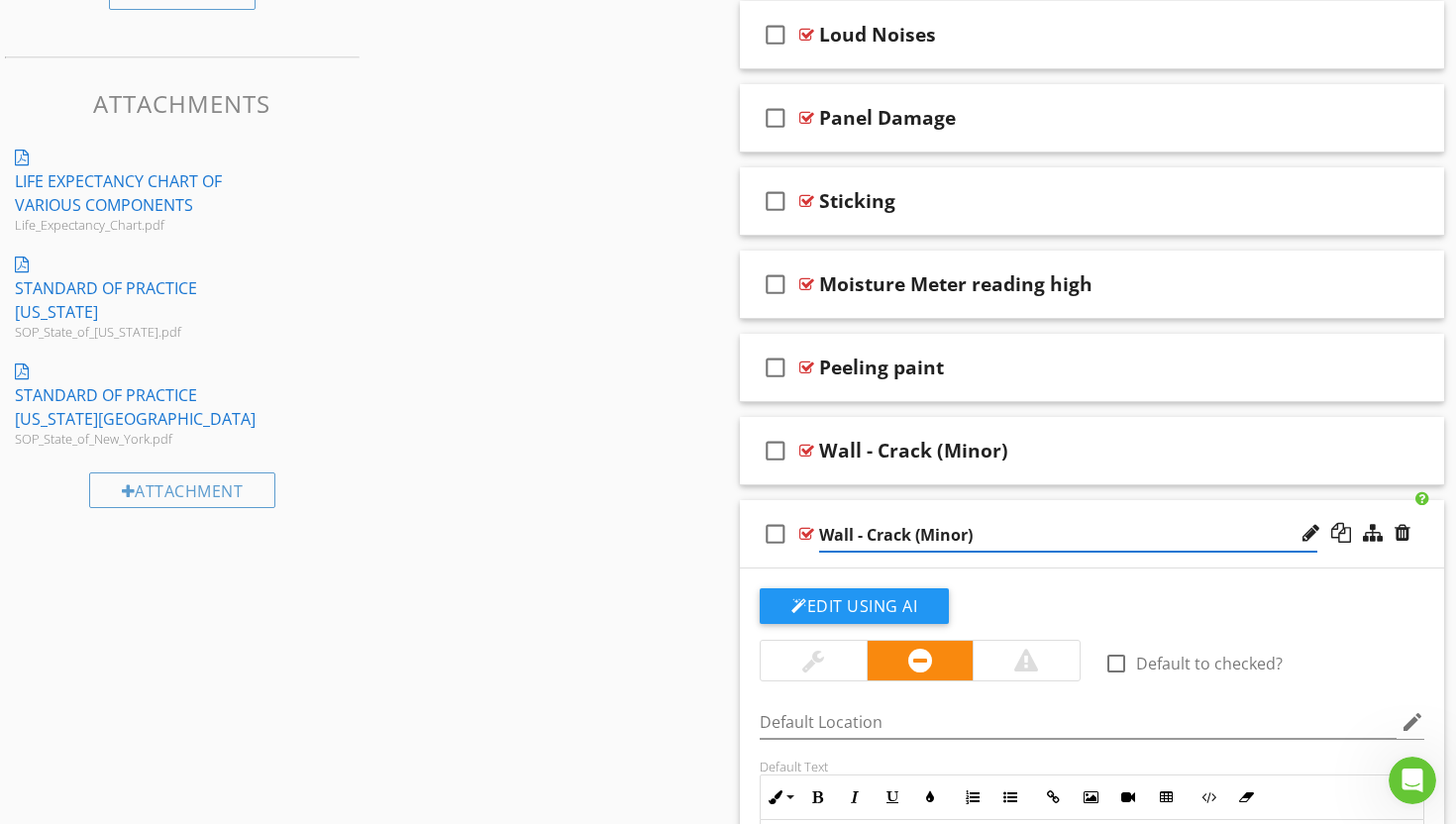 click on "Wall - Crack (Minor)" at bounding box center (1068, 535) 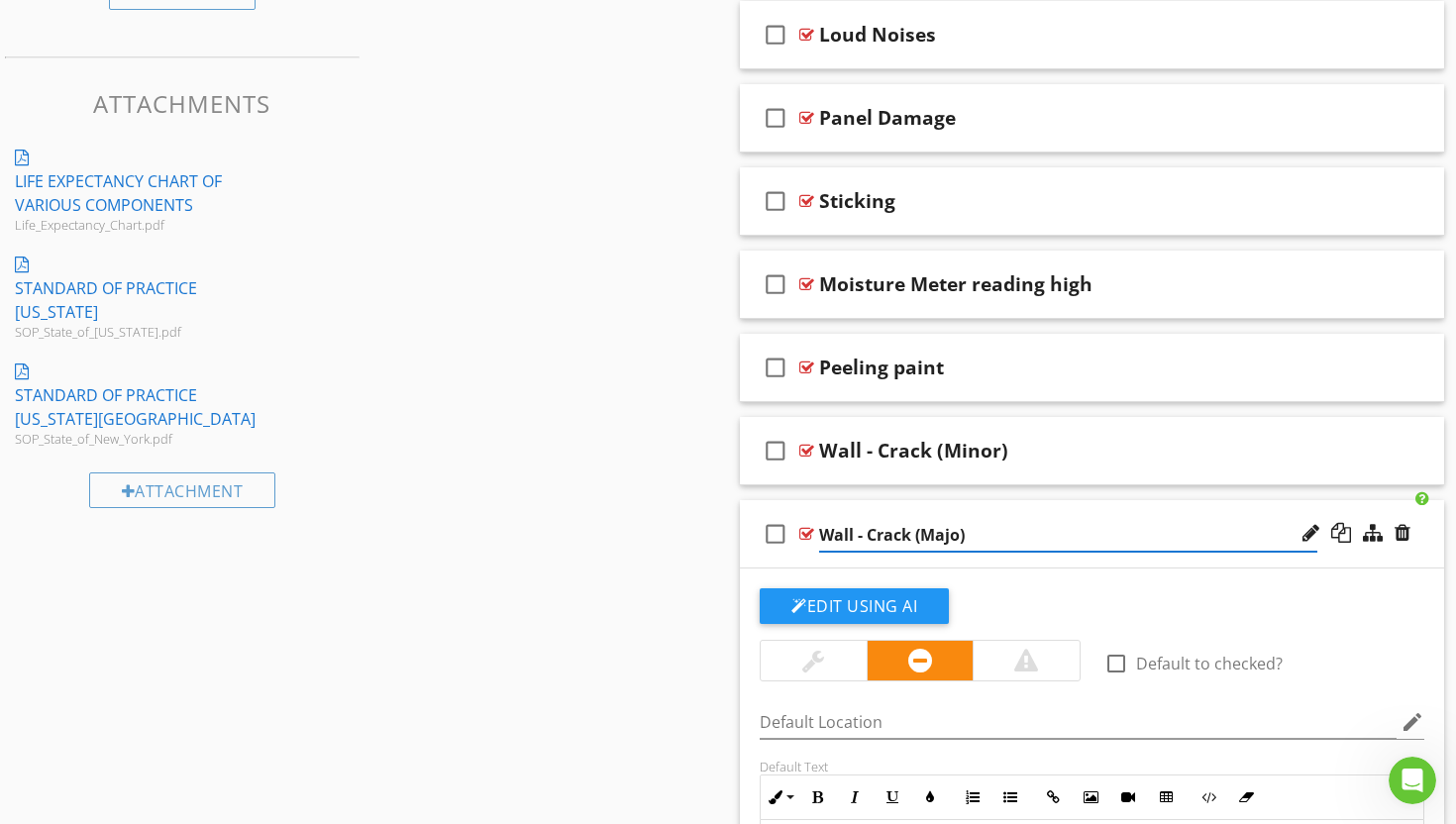 type on "Wall - Crack (Major)" 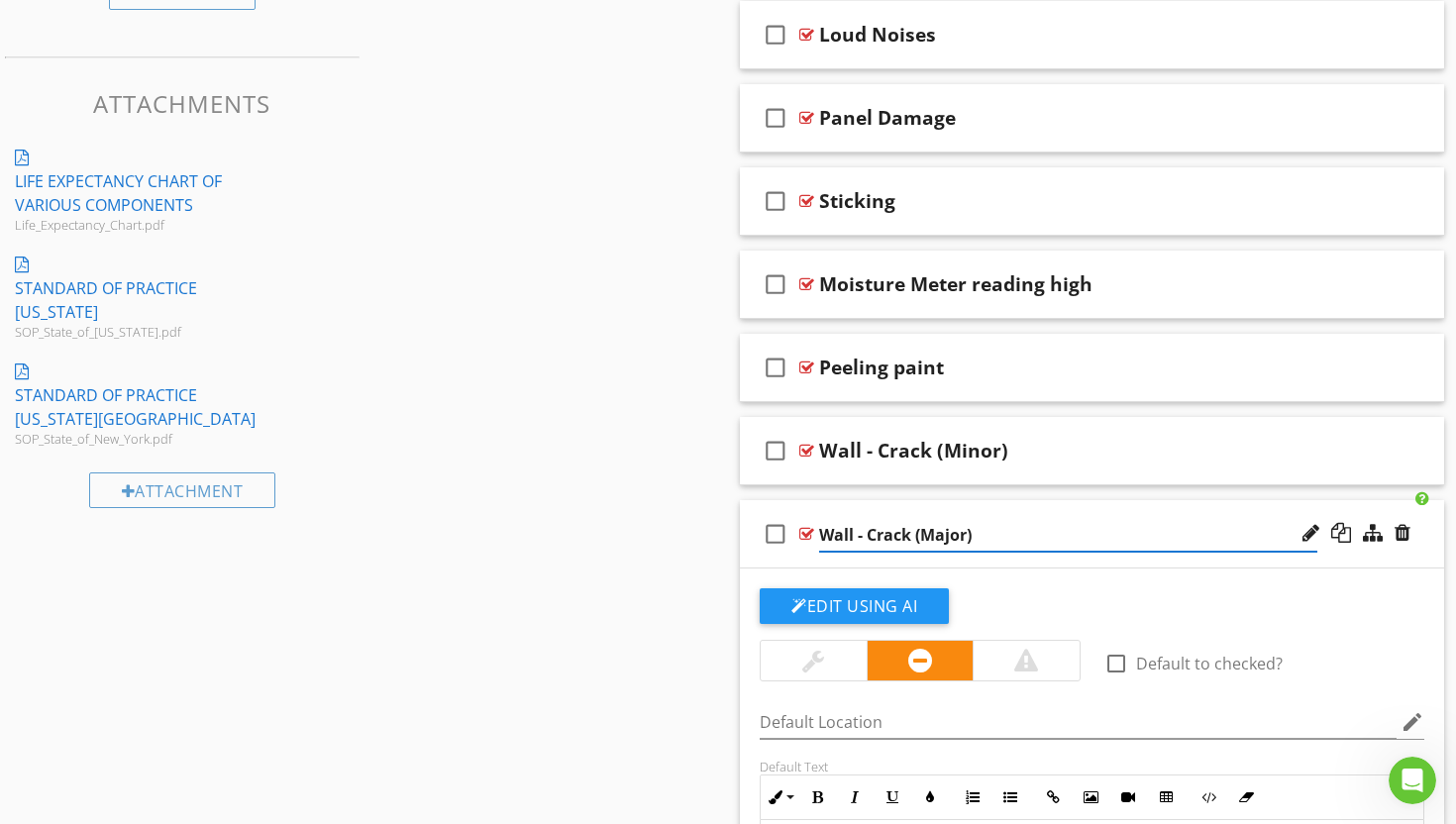 click on "Wall - Crack (Major)" at bounding box center (1068, 535) 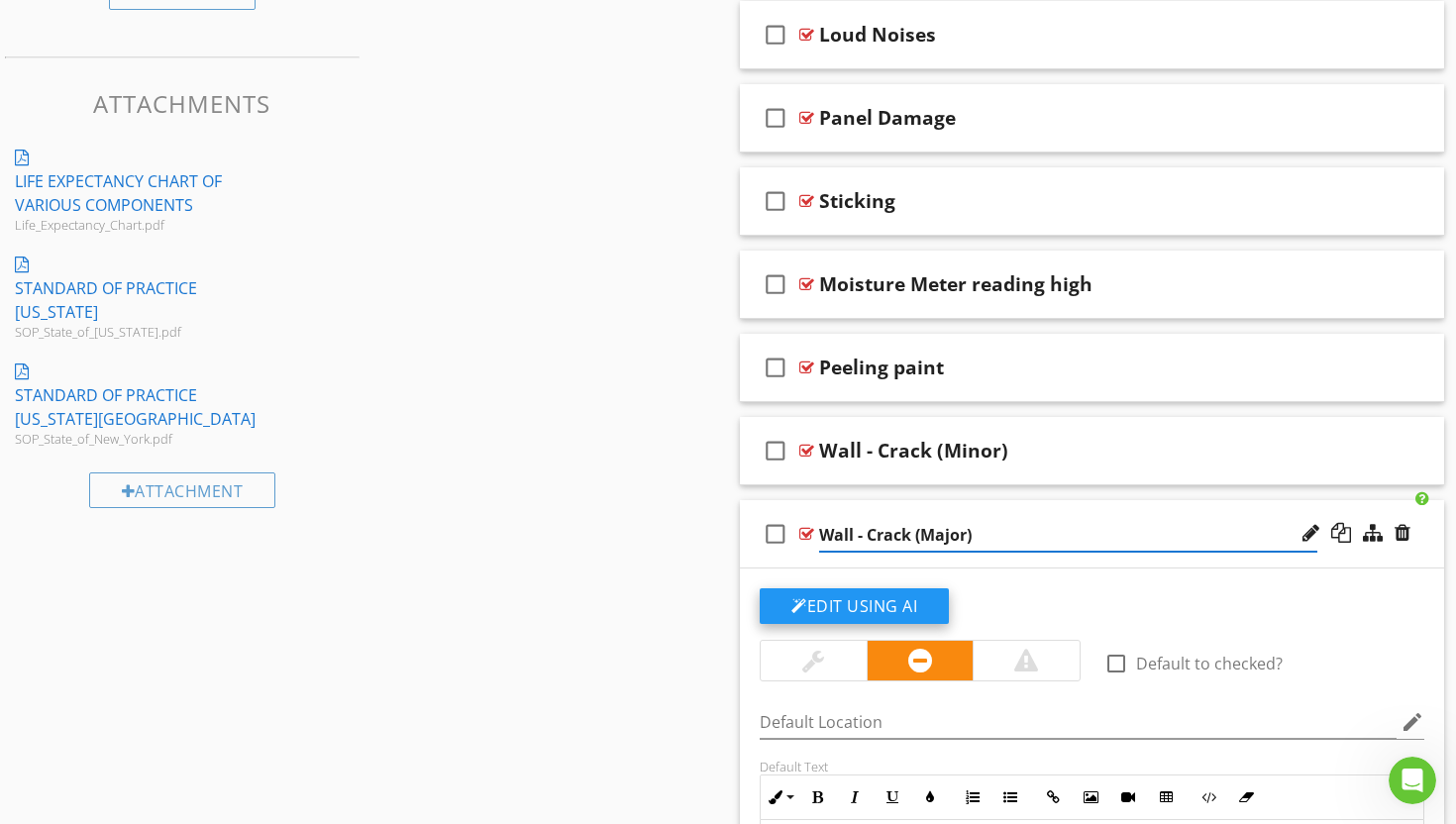 click on "Edit Using AI" at bounding box center [854, 606] 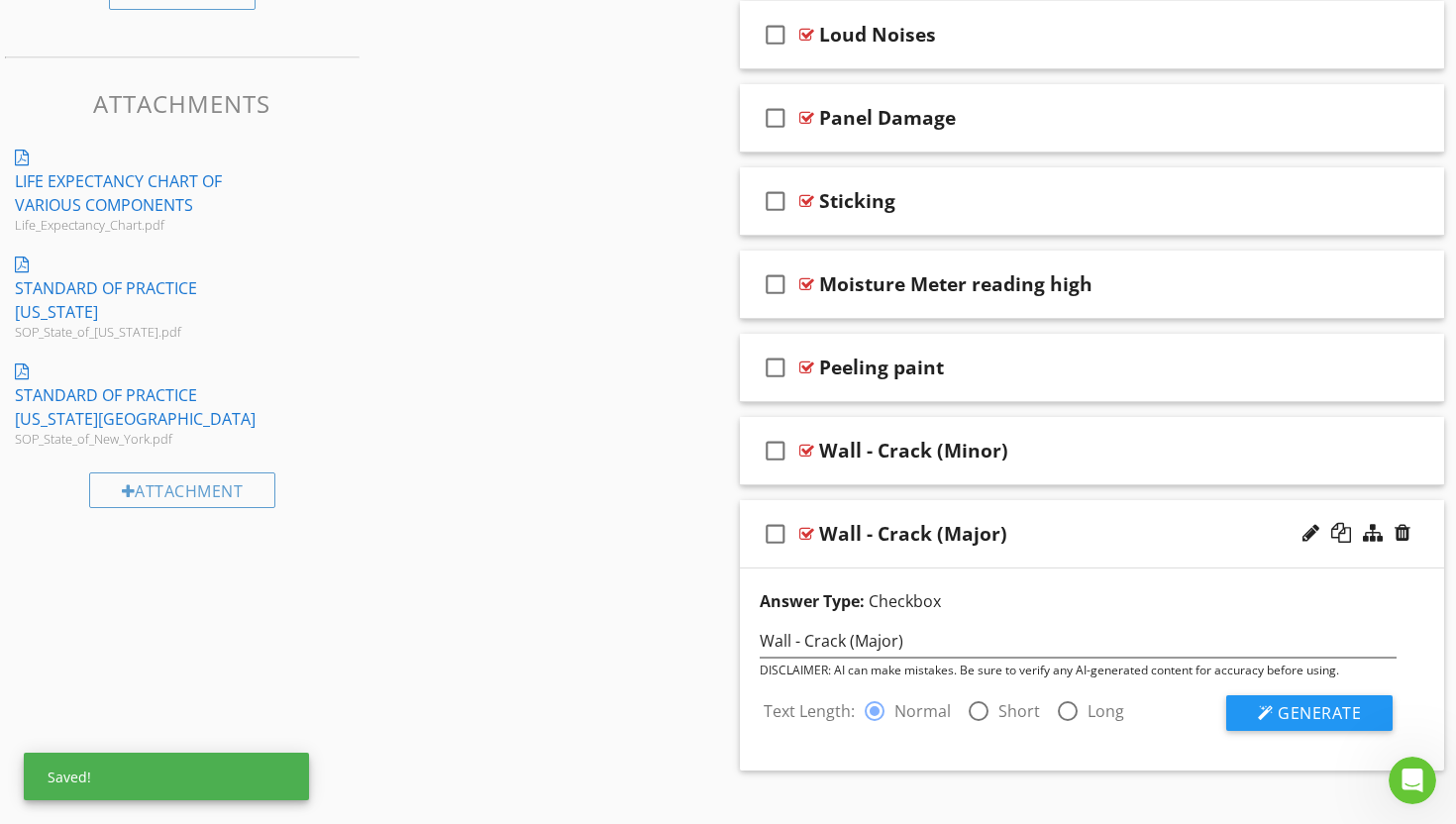 scroll, scrollTop: 2770, scrollLeft: 0, axis: vertical 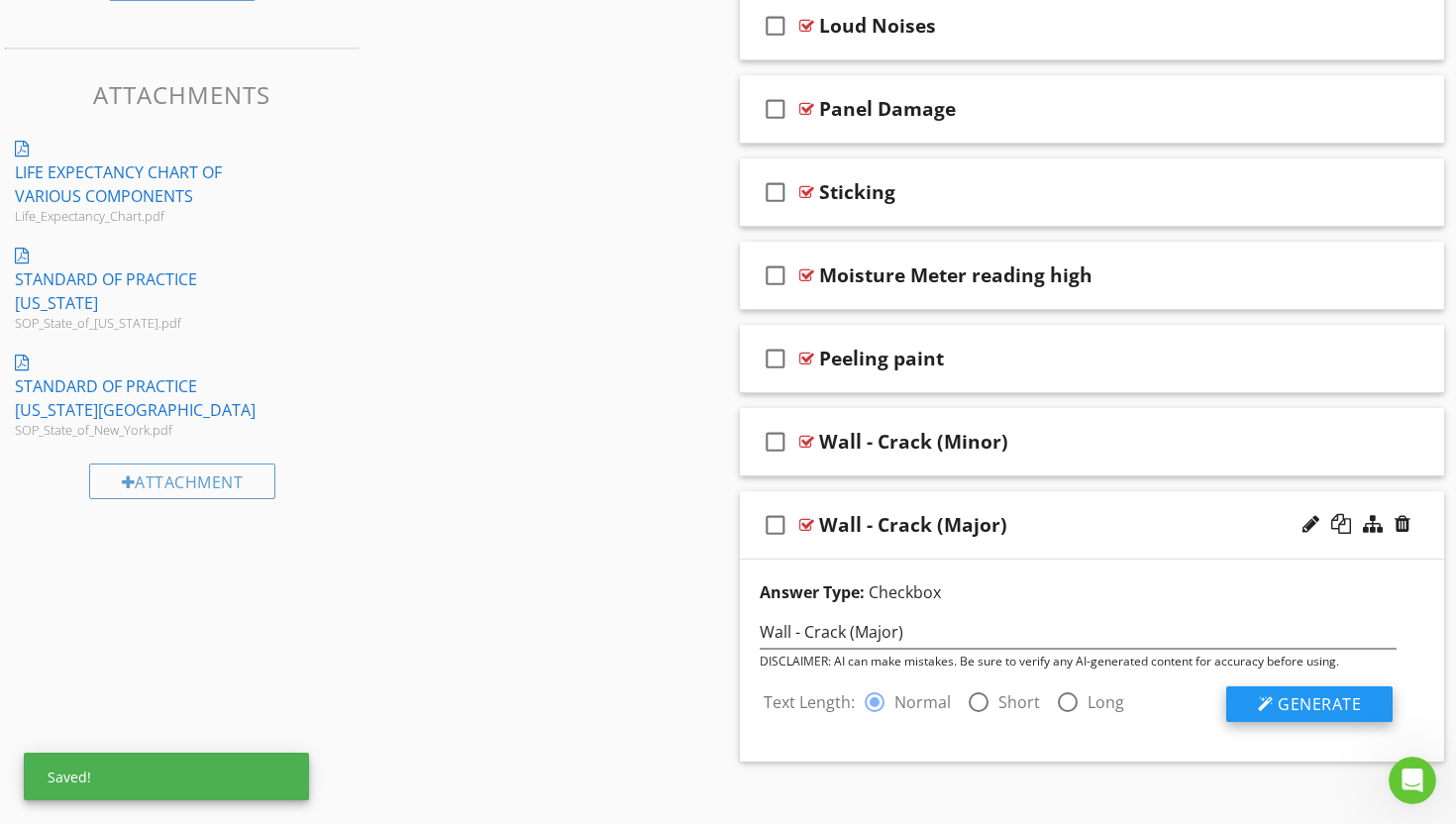click on "Generate" at bounding box center (1319, 704) 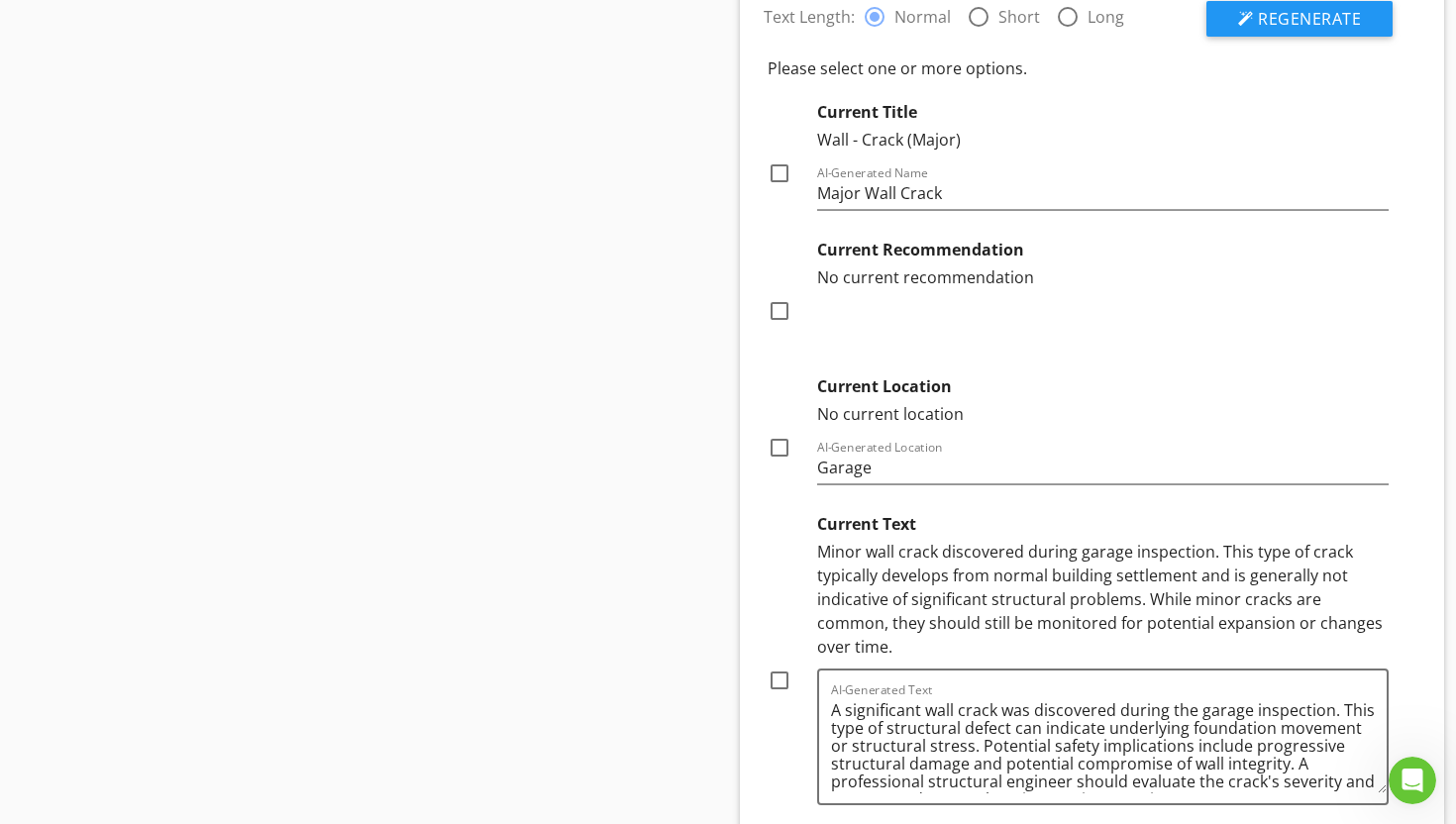 scroll, scrollTop: 3457, scrollLeft: 0, axis: vertical 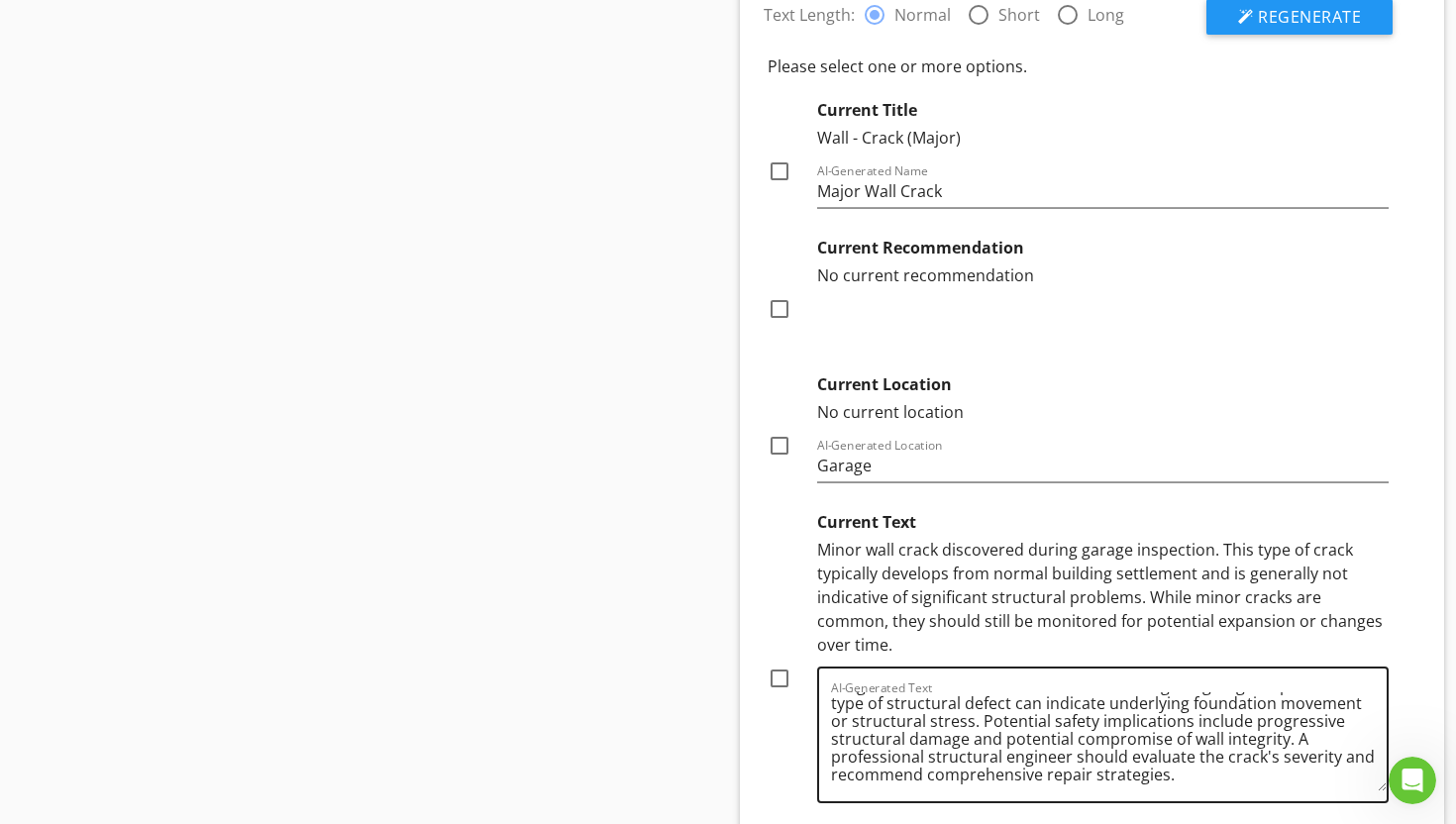 click on "A significant wall crack was discovered during the garage inspection. This type of structural defect can indicate underlying foundation movement or structural stress. Potential safety implications include progressive structural damage and potential compromise of wall integrity. A professional structural engineer should evaluate the crack's severity and recommend comprehensive repair strategies." at bounding box center [1108, 742] 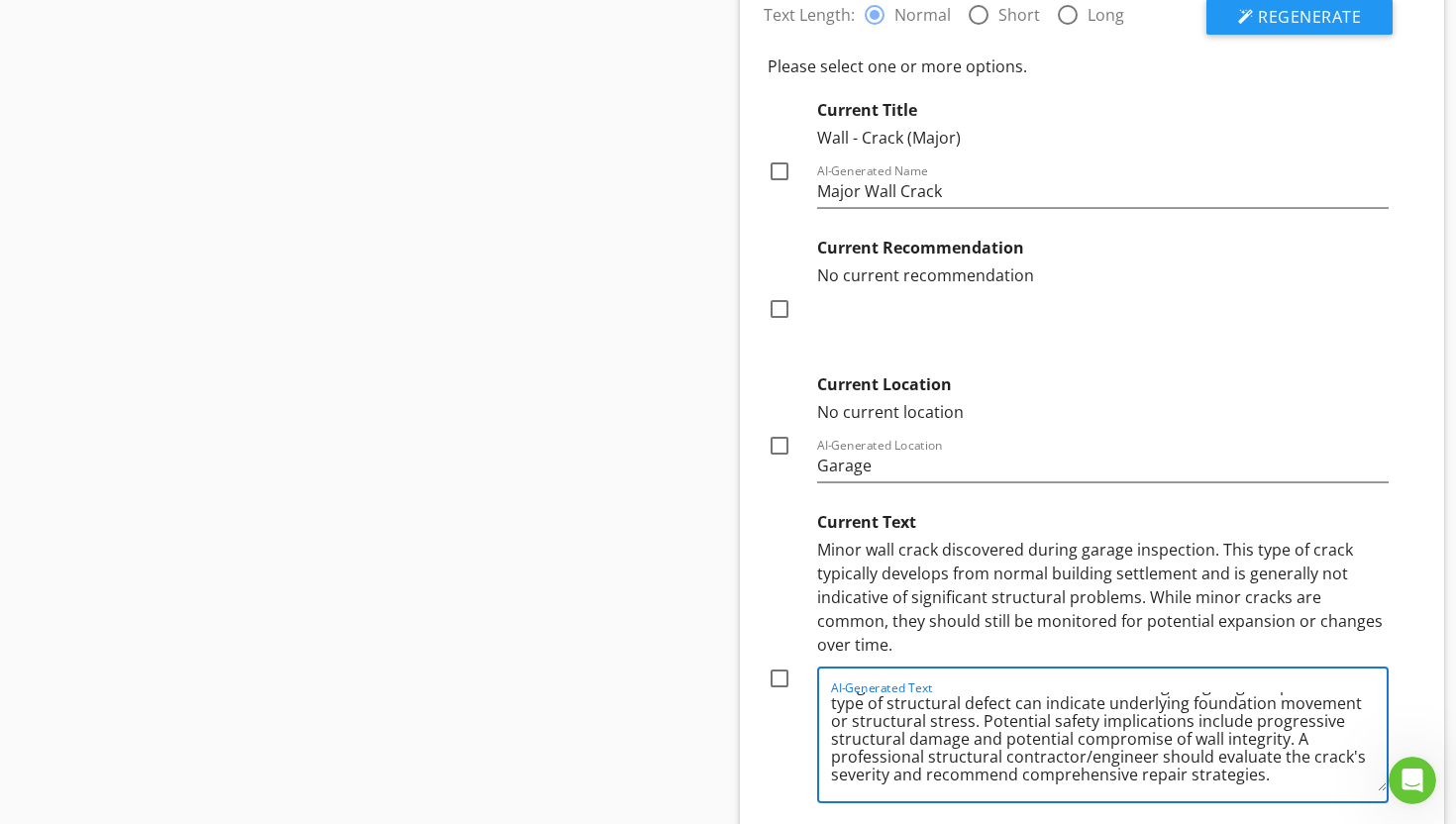 type on "A significant wall crack was discovered during the garage inspection. This type of structural defect can indicate underlying foundation movement or structural stress. Potential safety implications include progressive structural damage and potential compromise of wall integrity. A professional structural contractor/engineer should evaluate the crack's severity and recommend comprehensive repair strategies." 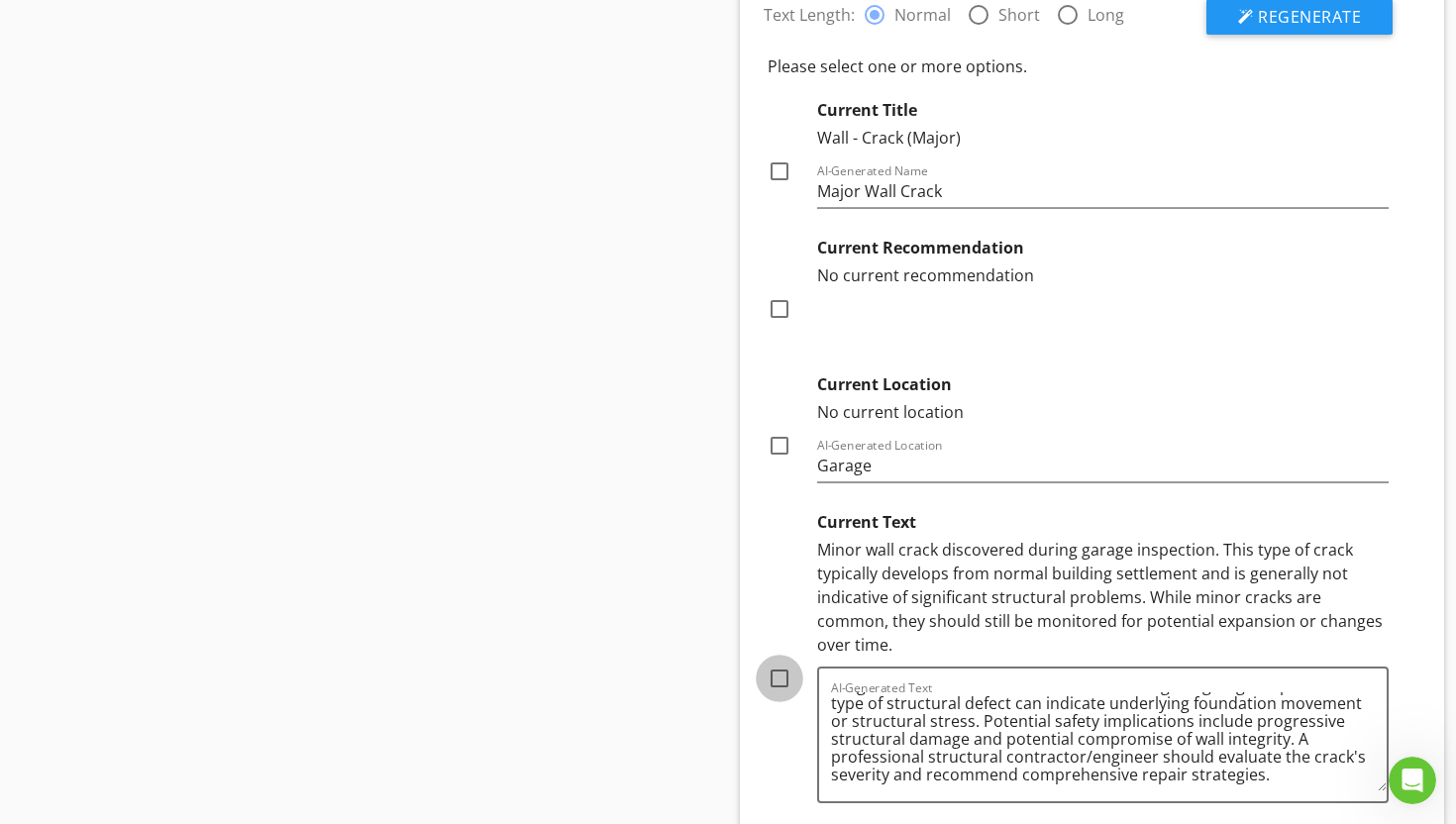 click at bounding box center (780, 678) 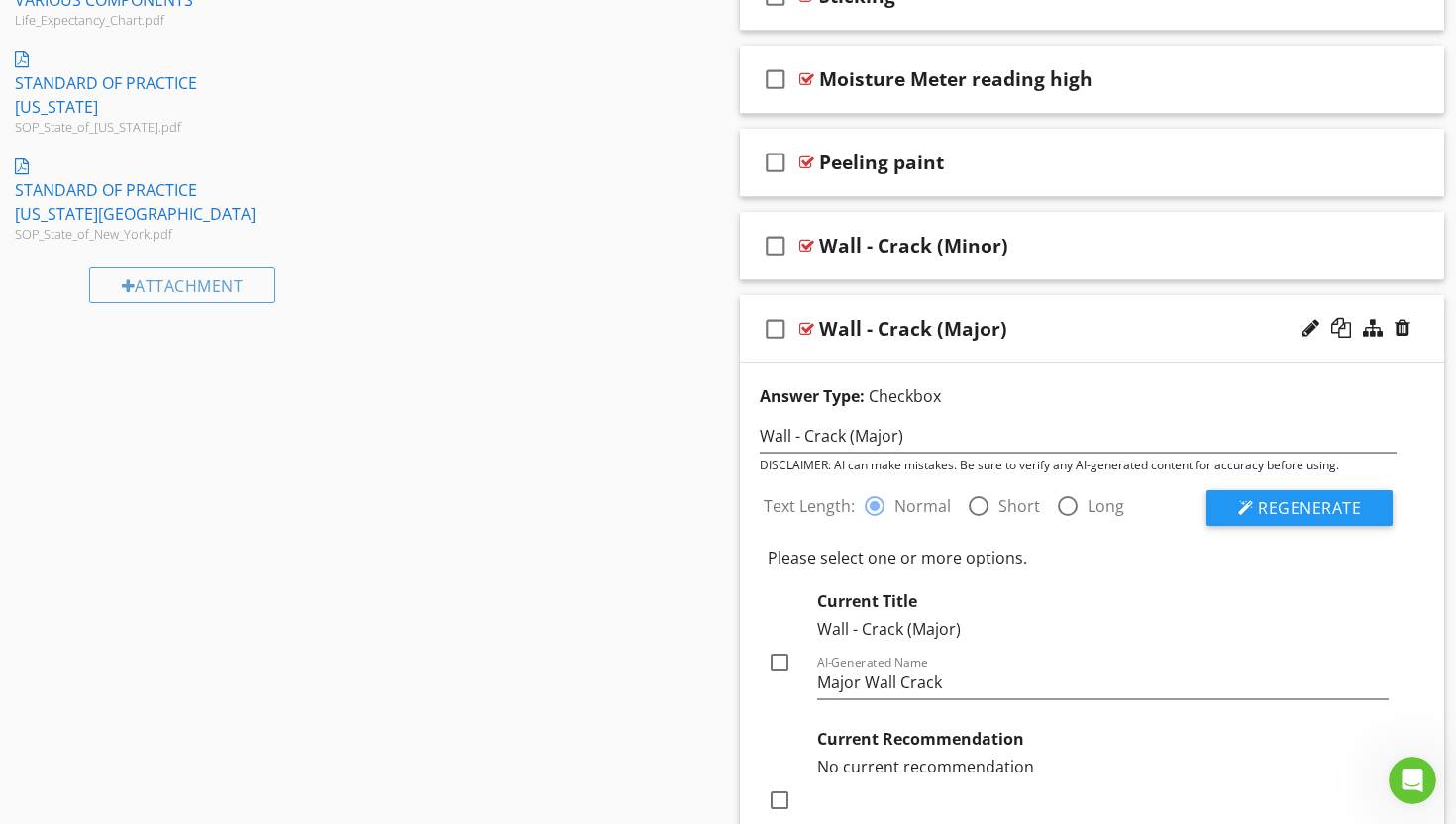 scroll, scrollTop: 2961, scrollLeft: 0, axis: vertical 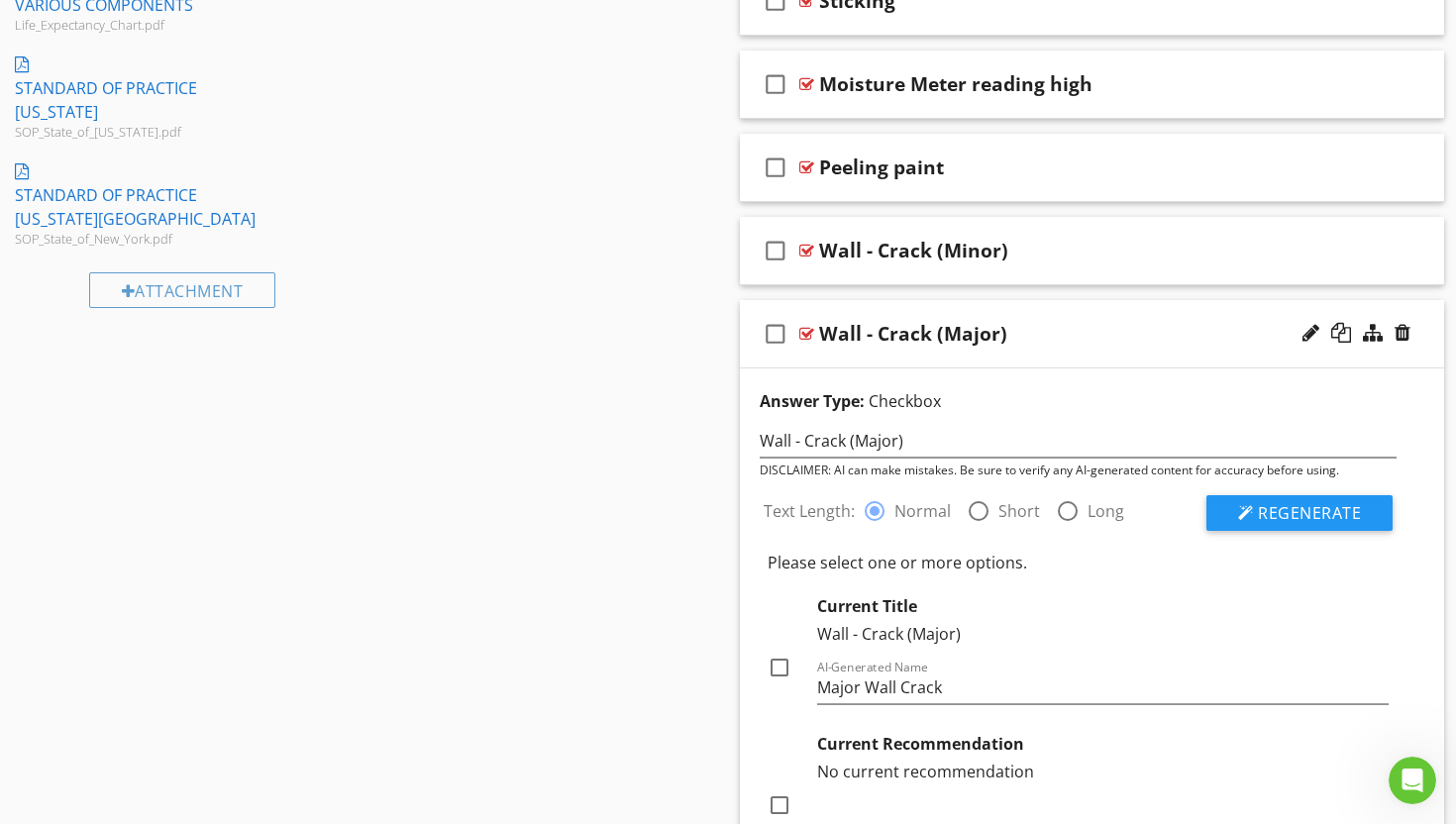 click at bounding box center (806, 334) 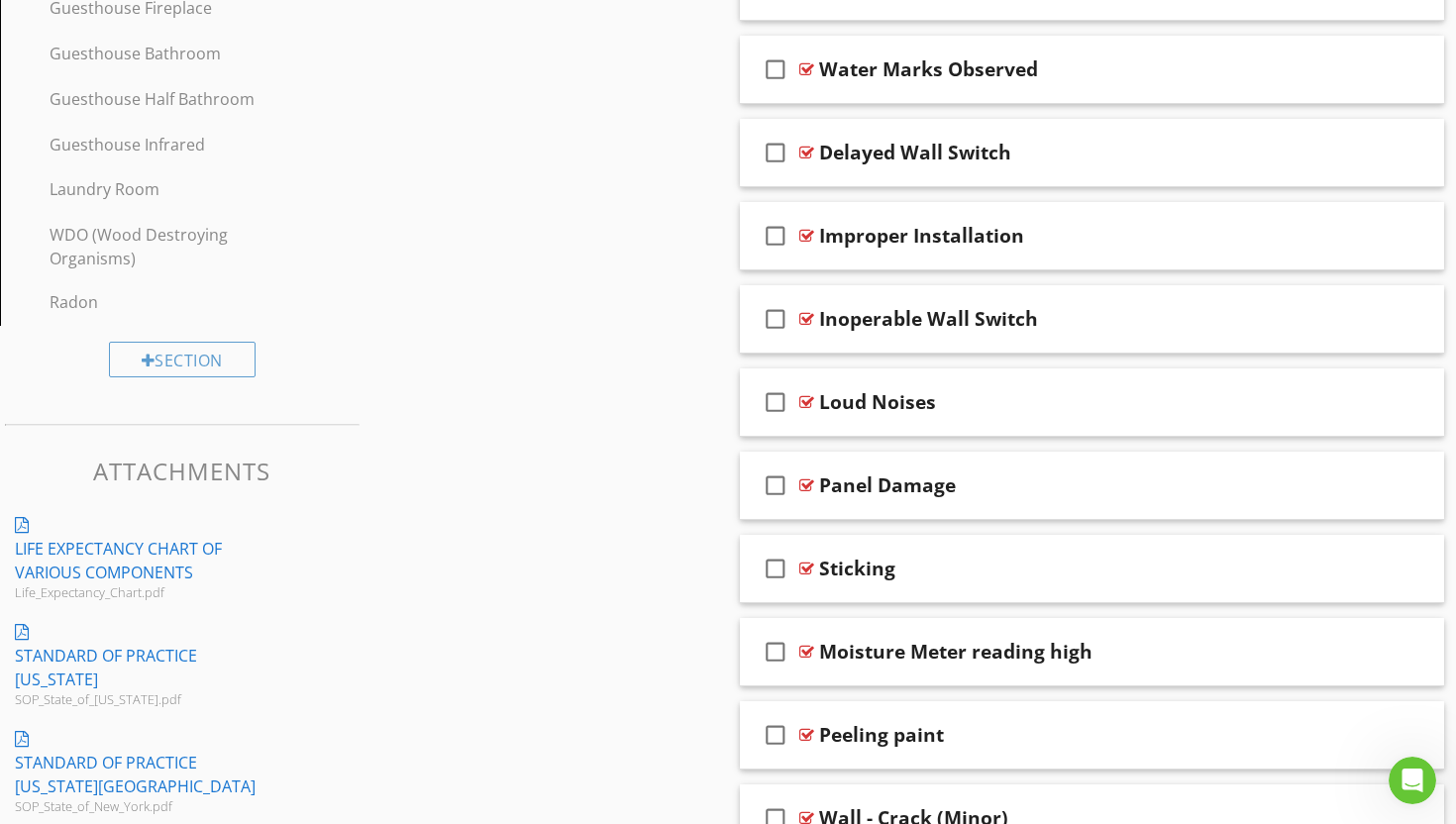 scroll, scrollTop: 2391, scrollLeft: 0, axis: vertical 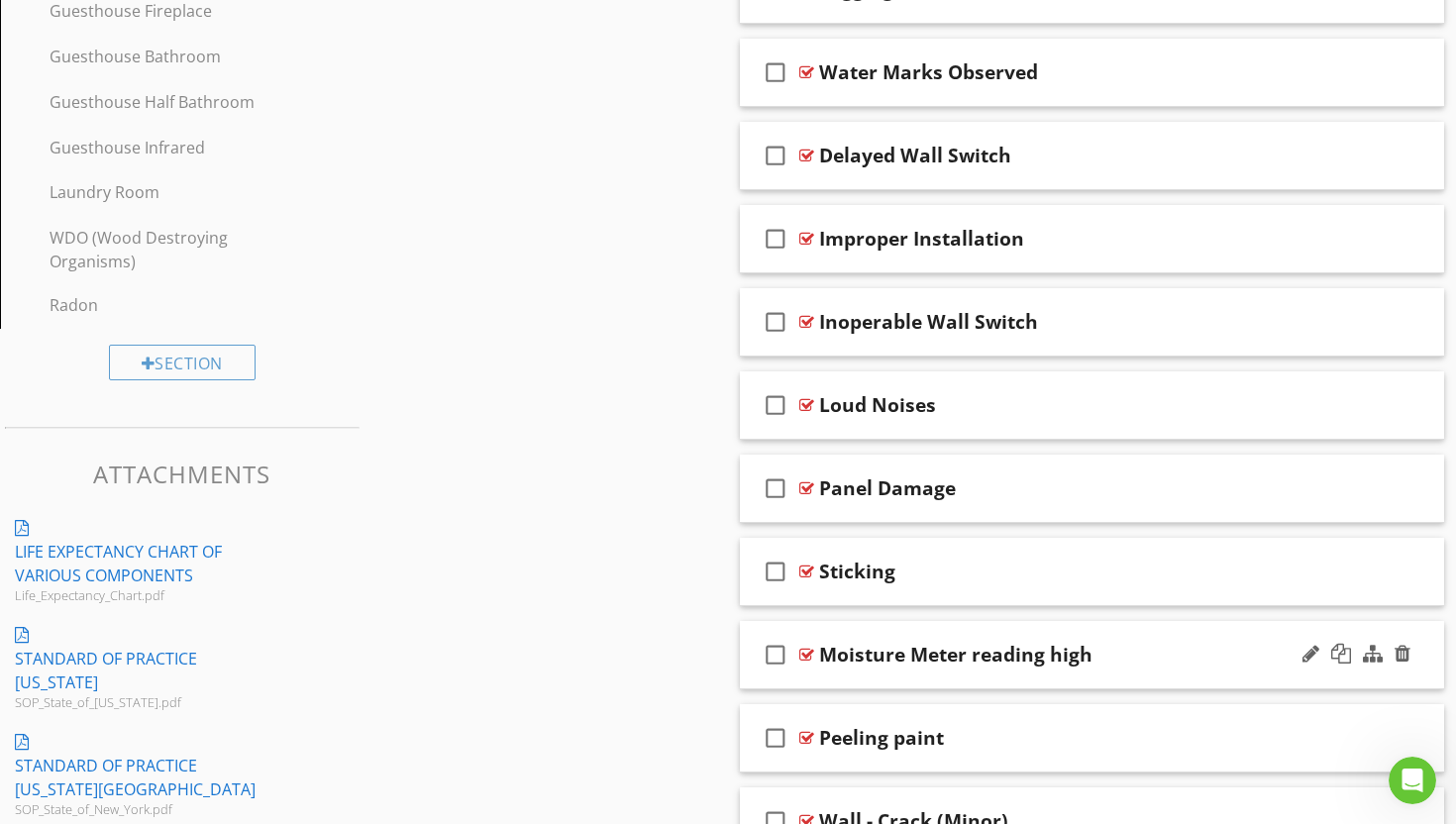 click at bounding box center (806, 655) 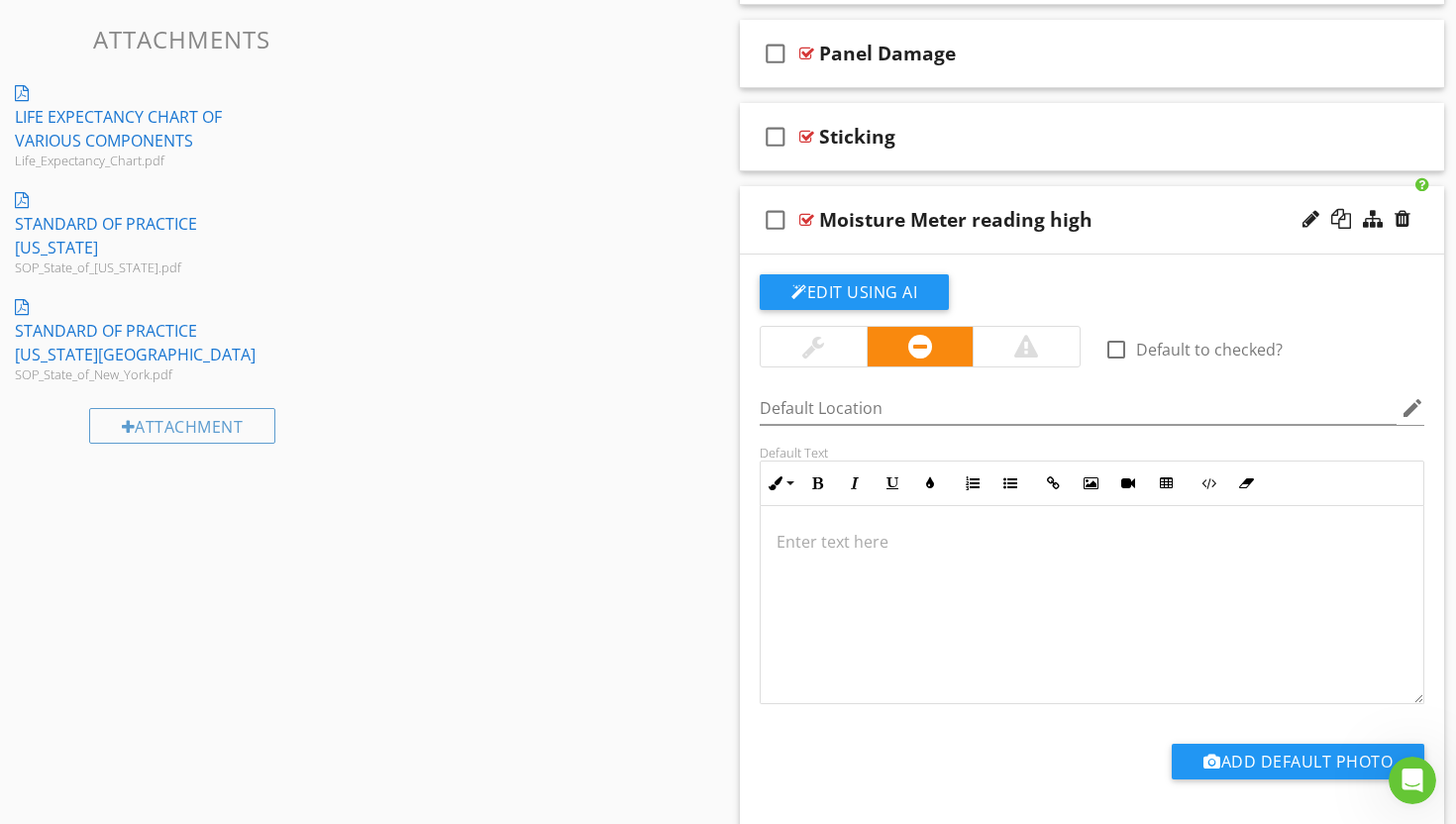 scroll, scrollTop: 2827, scrollLeft: 0, axis: vertical 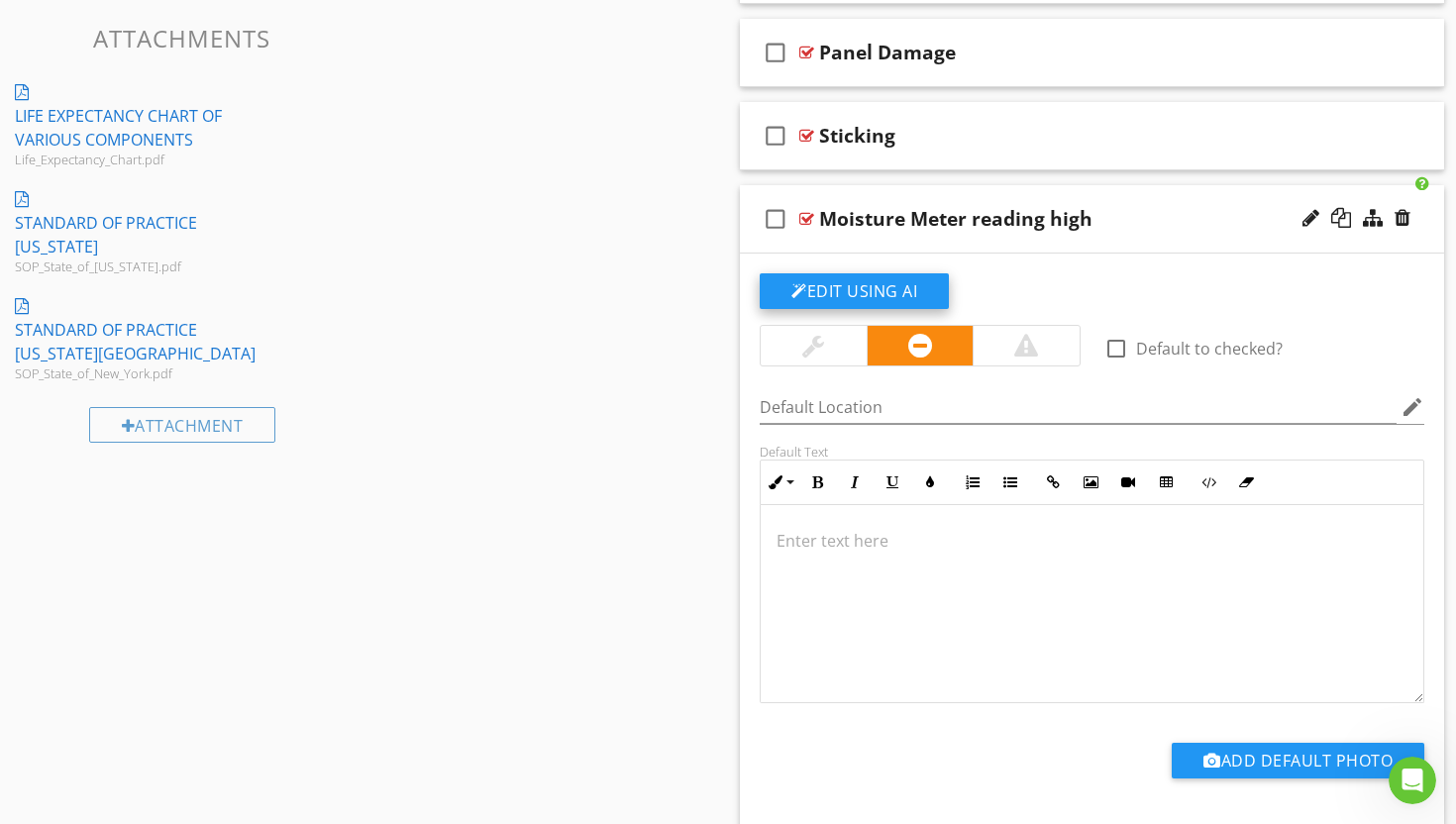click on "Edit Using AI" at bounding box center (854, 291) 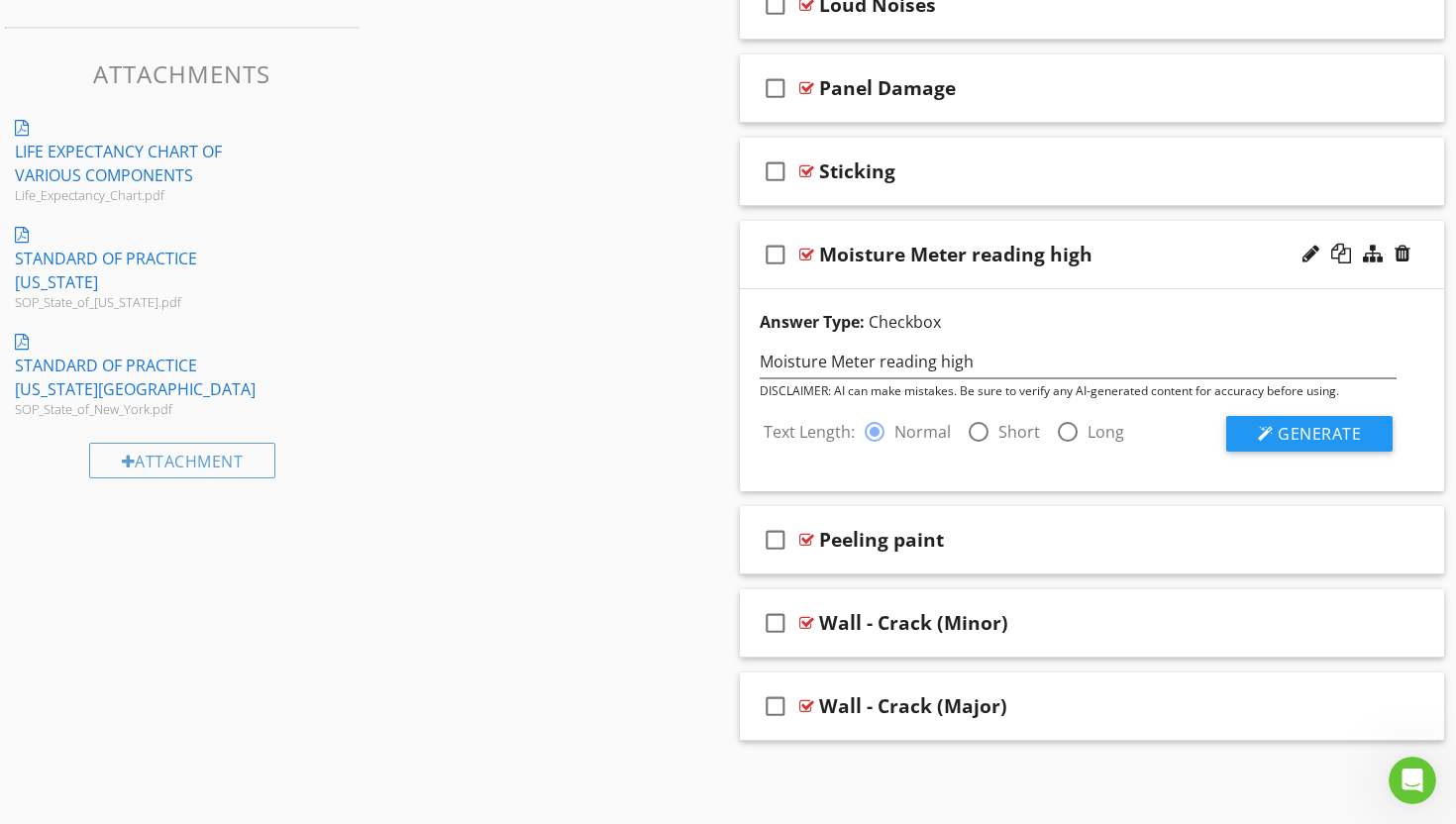 scroll, scrollTop: 2770, scrollLeft: 0, axis: vertical 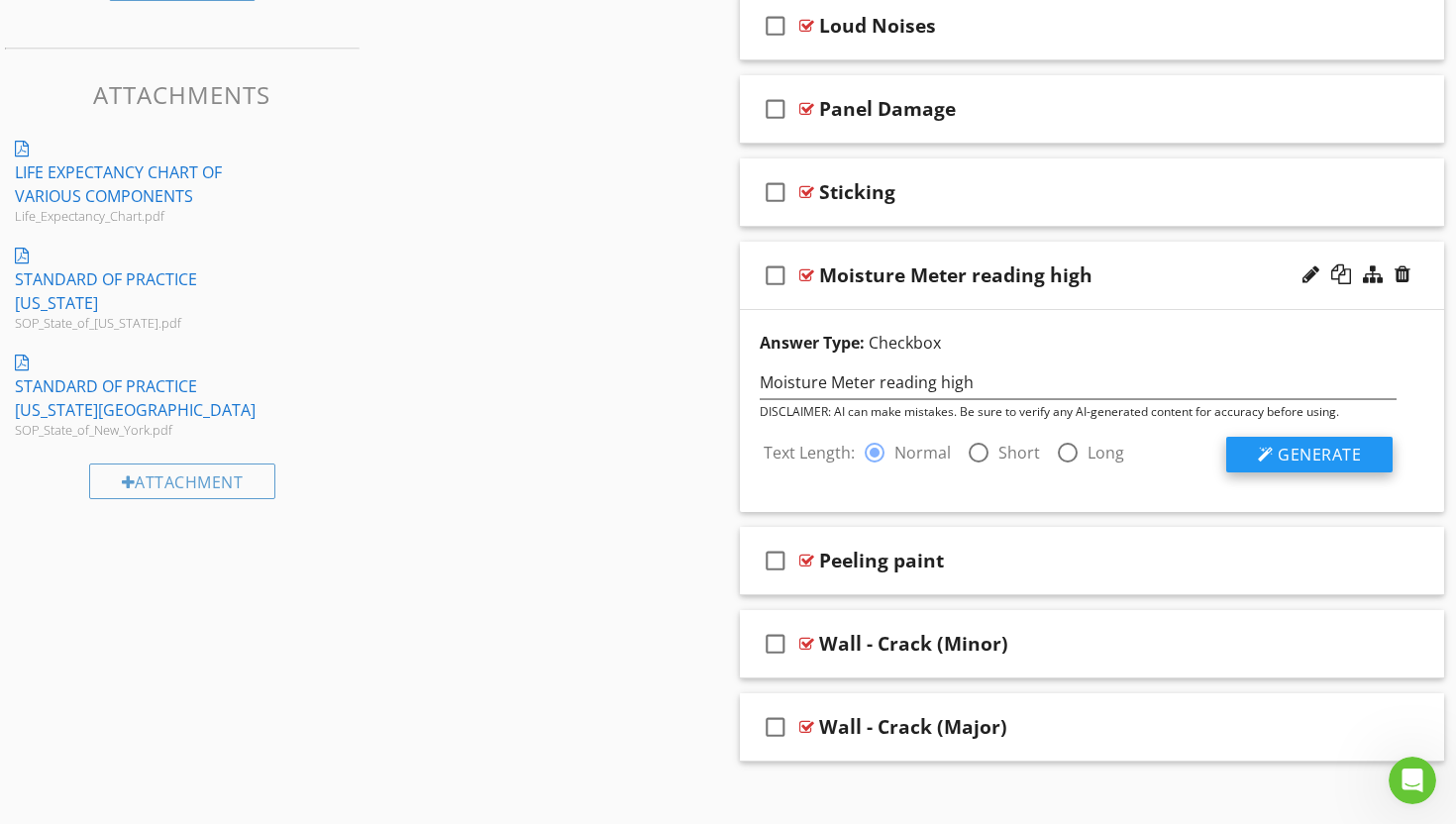 click on "Generate" at bounding box center [1319, 455] 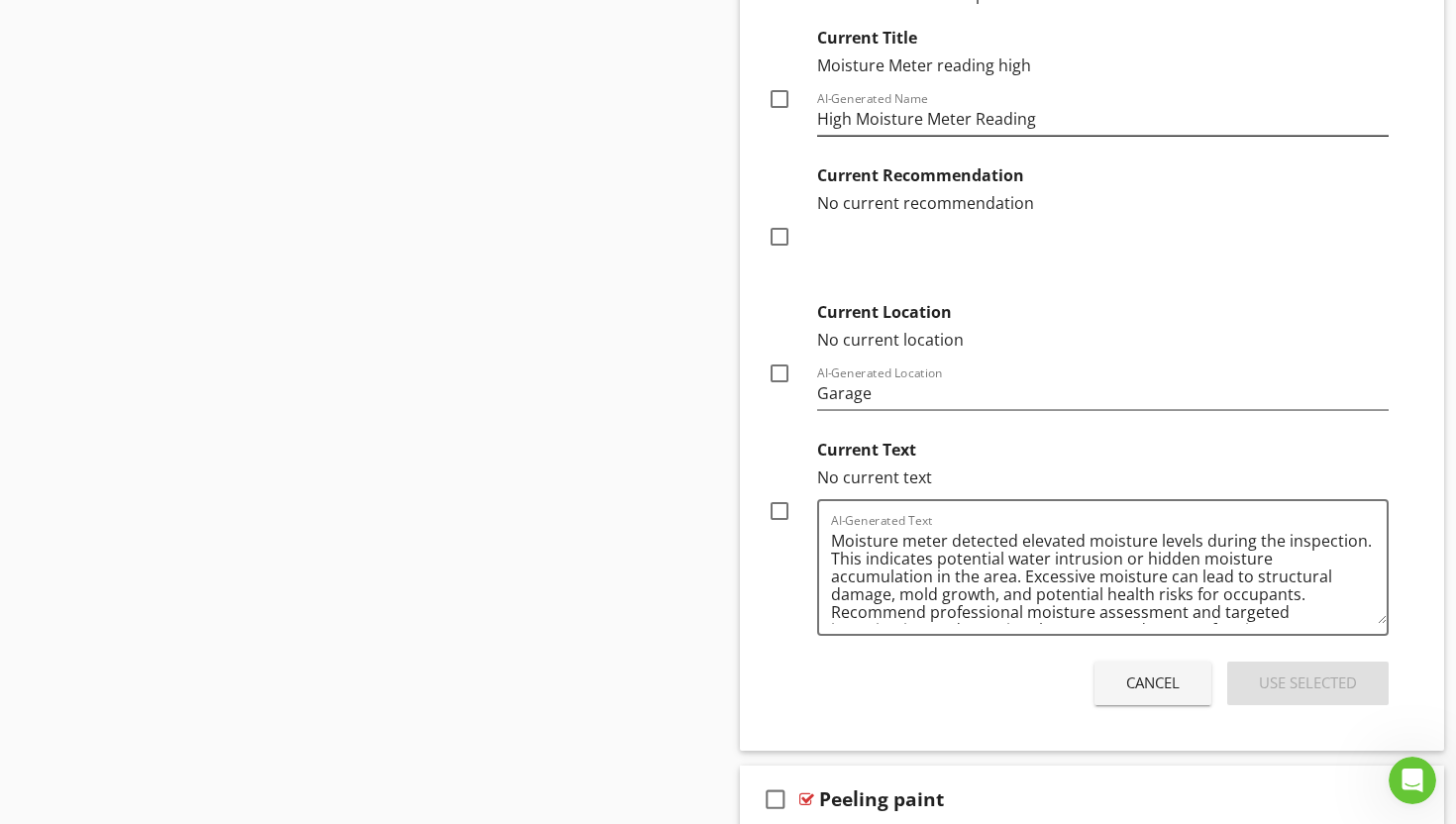 scroll, scrollTop: 3282, scrollLeft: 0, axis: vertical 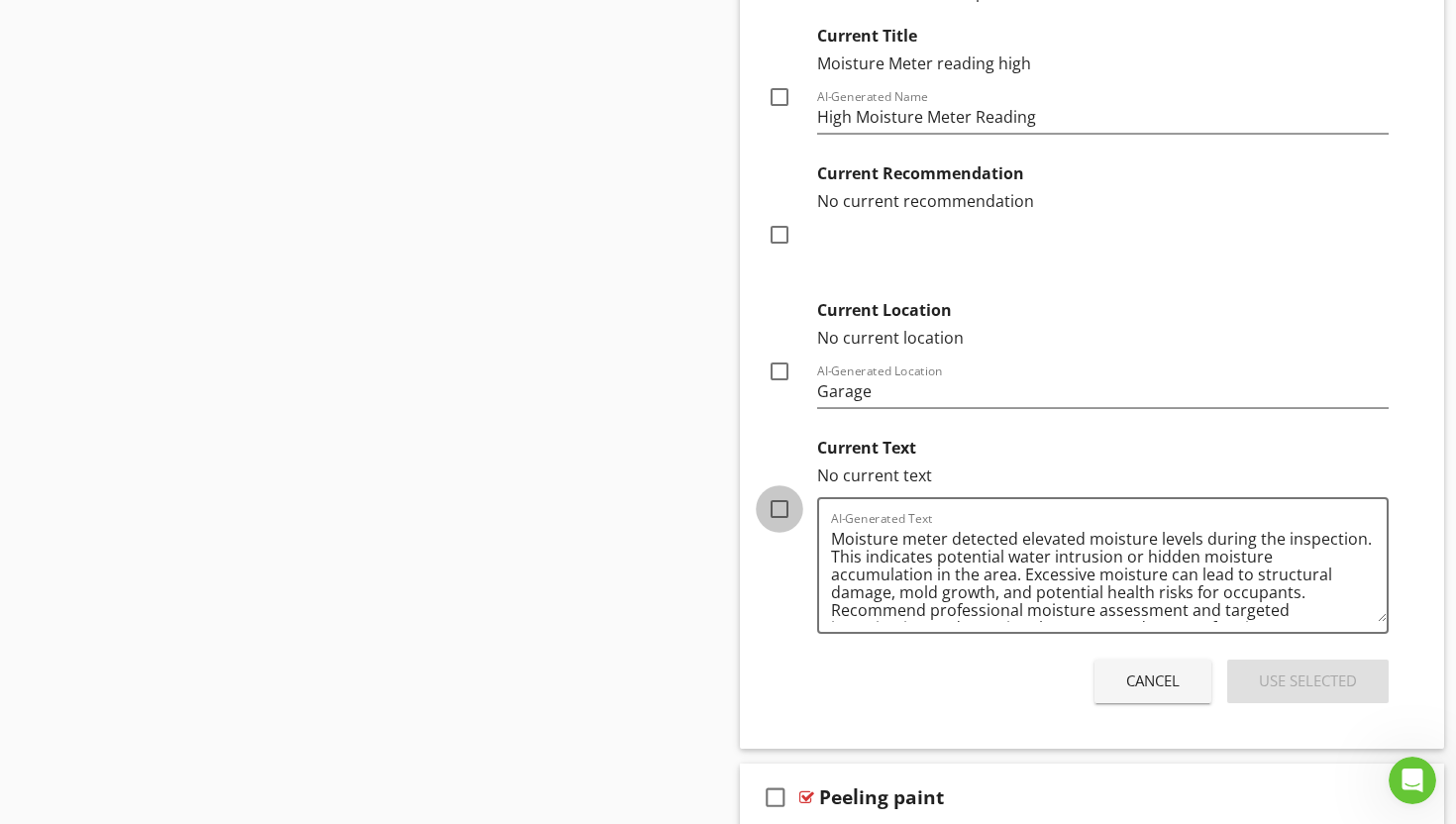 click at bounding box center (780, 509) 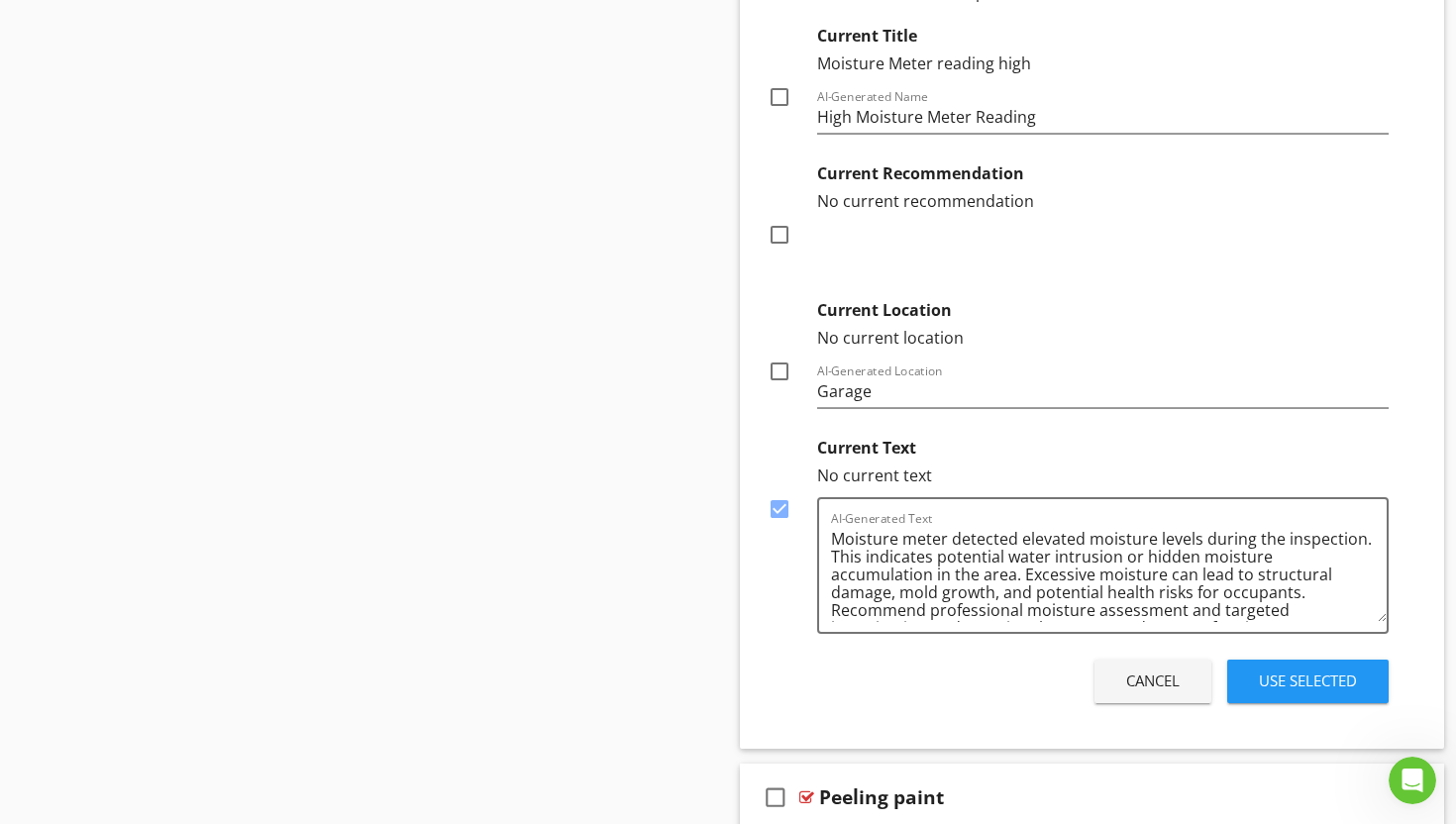 click on "Use Selected" at bounding box center (1307, 680) 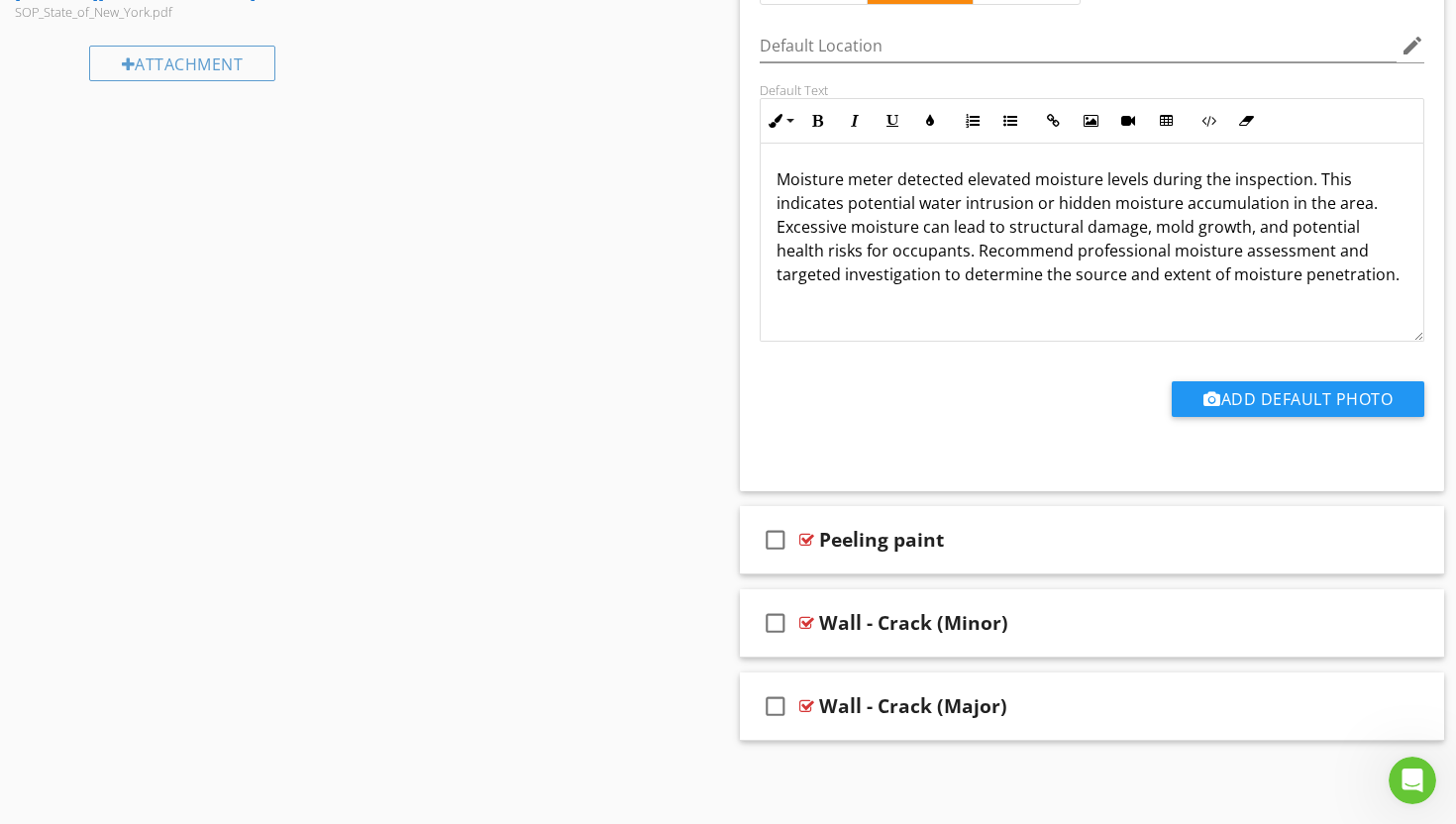 scroll, scrollTop: 2852, scrollLeft: 0, axis: vertical 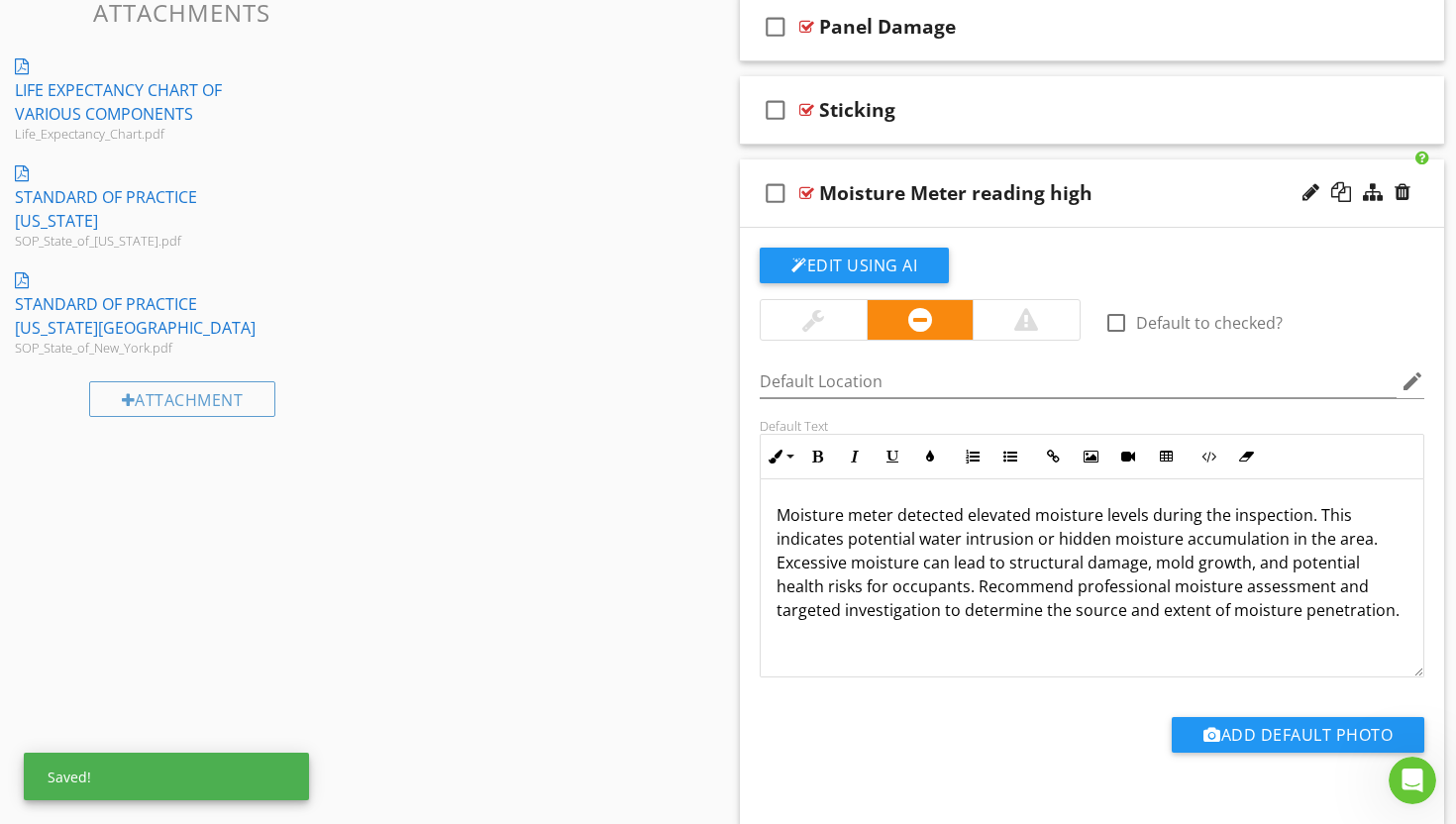 click at bounding box center [806, 193] 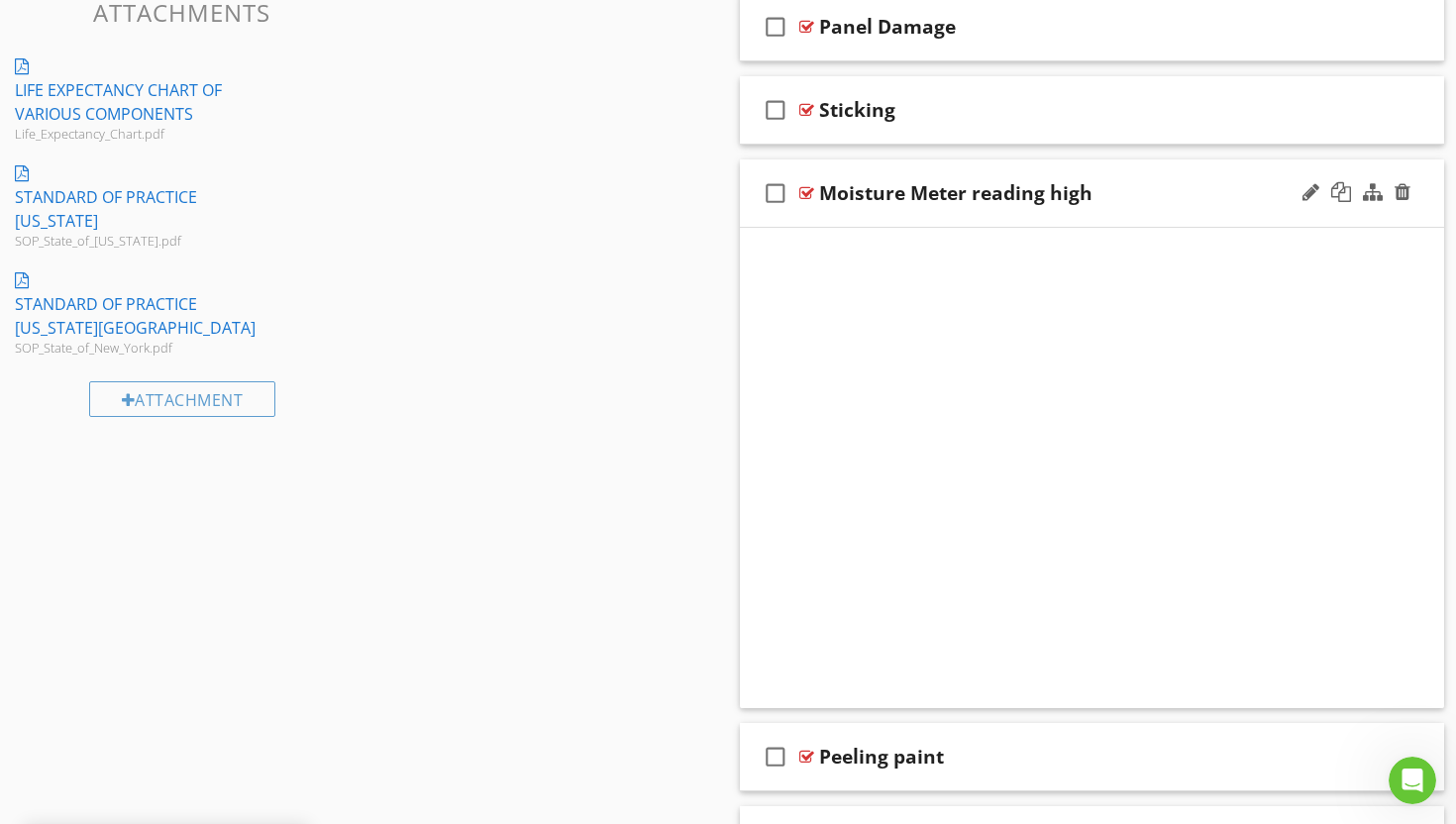 scroll, scrollTop: 2568, scrollLeft: 0, axis: vertical 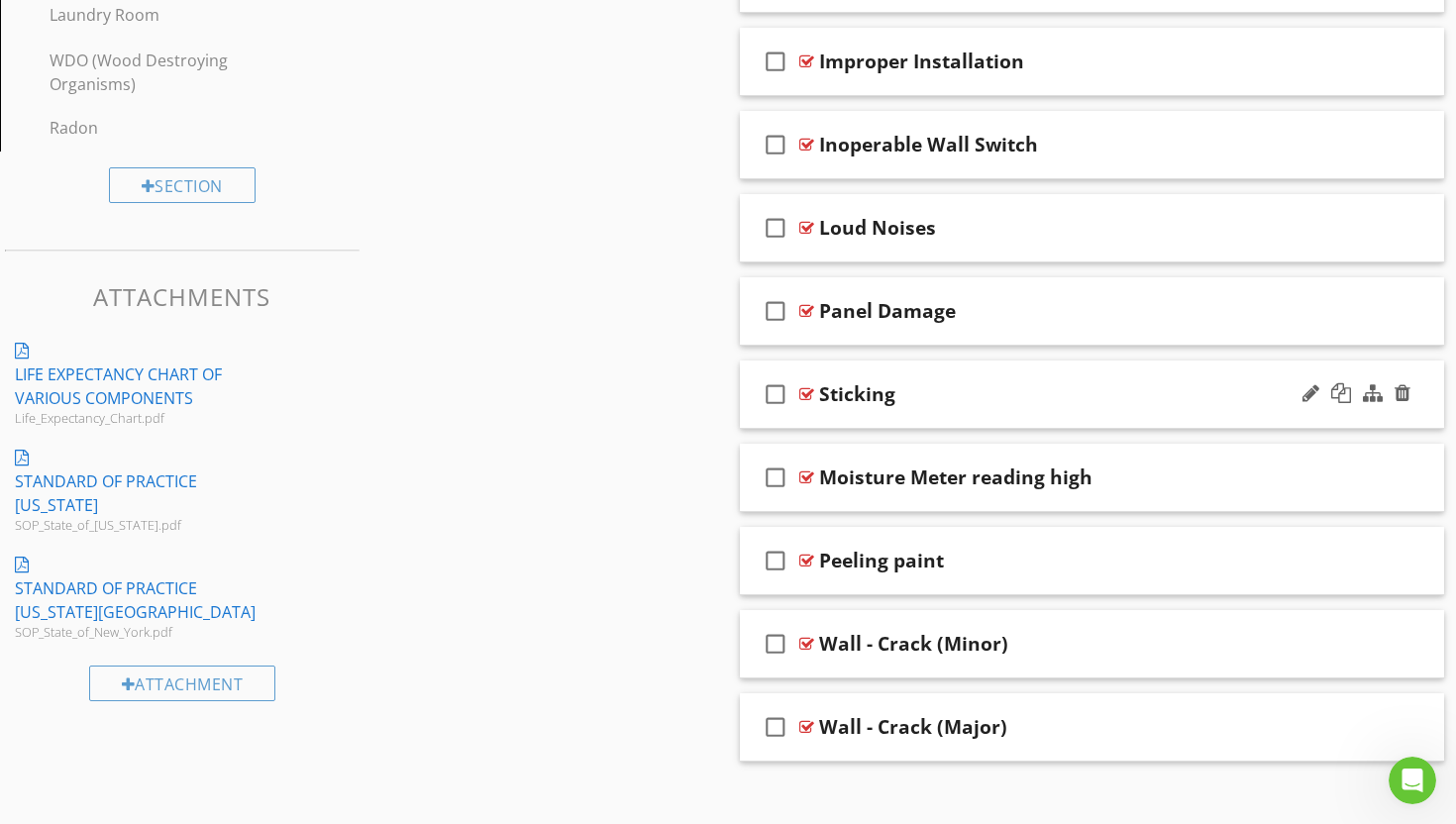 type 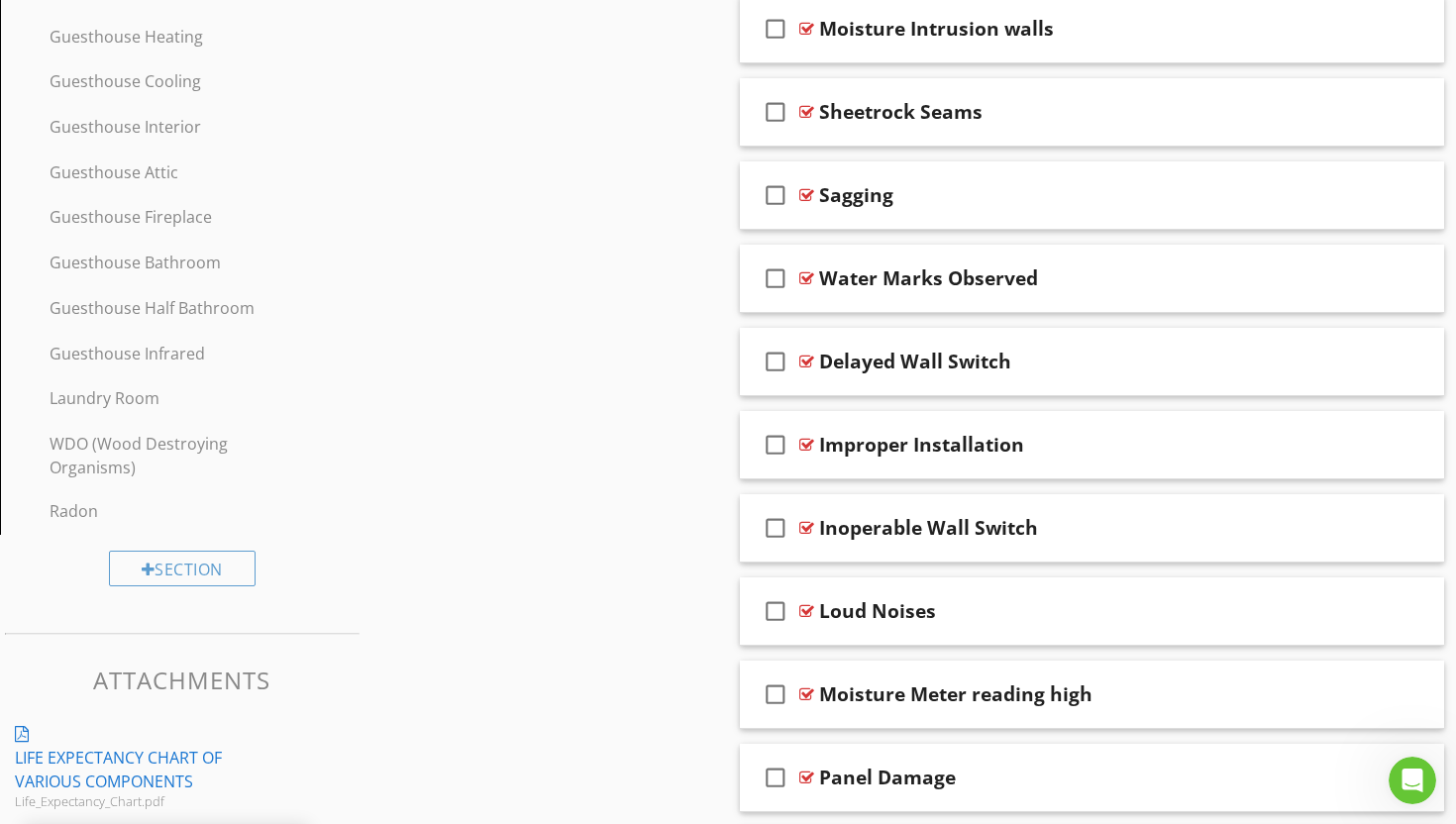 scroll, scrollTop: 2184, scrollLeft: 0, axis: vertical 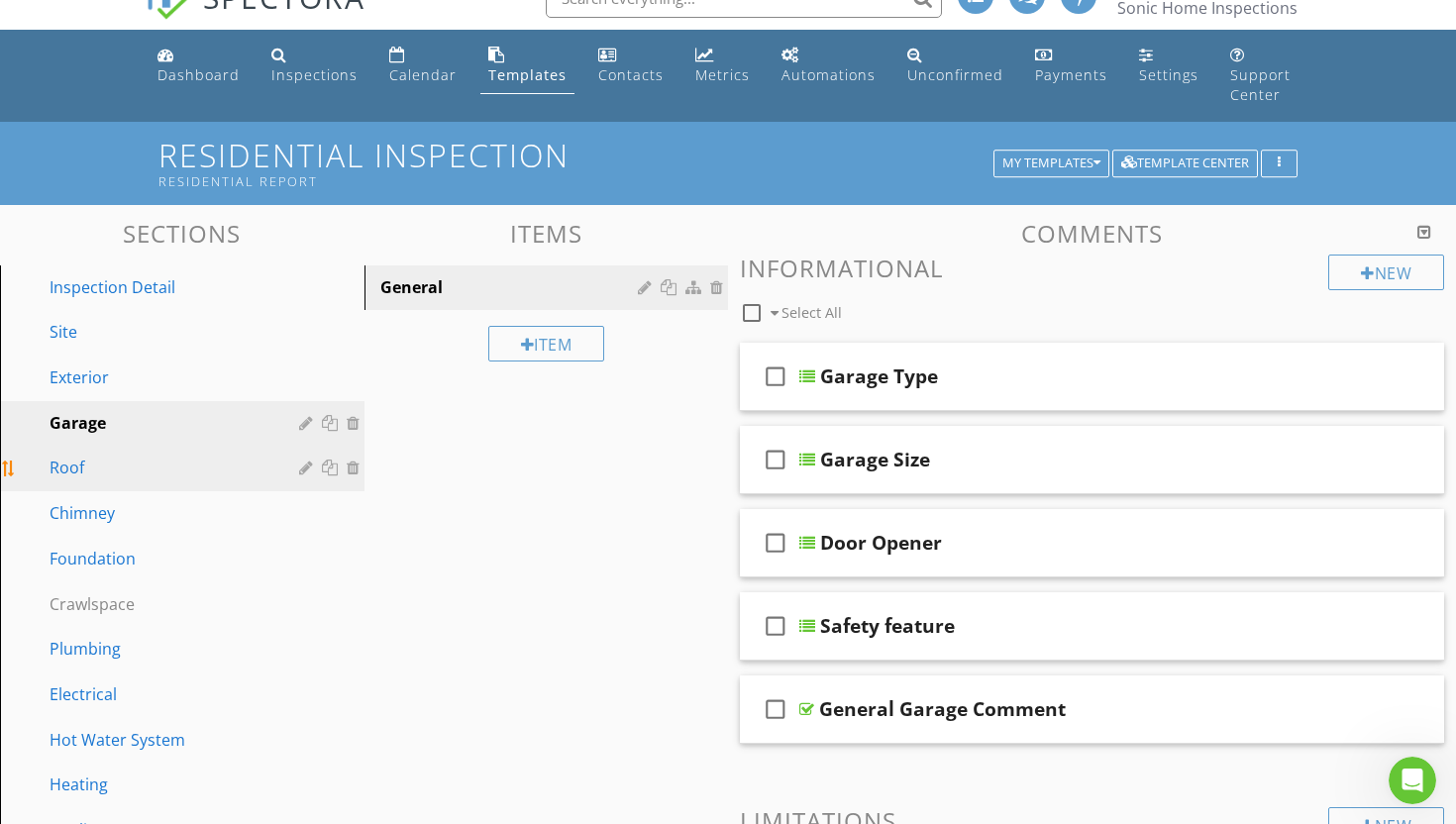 click on "Roof" at bounding box center (159, 467) 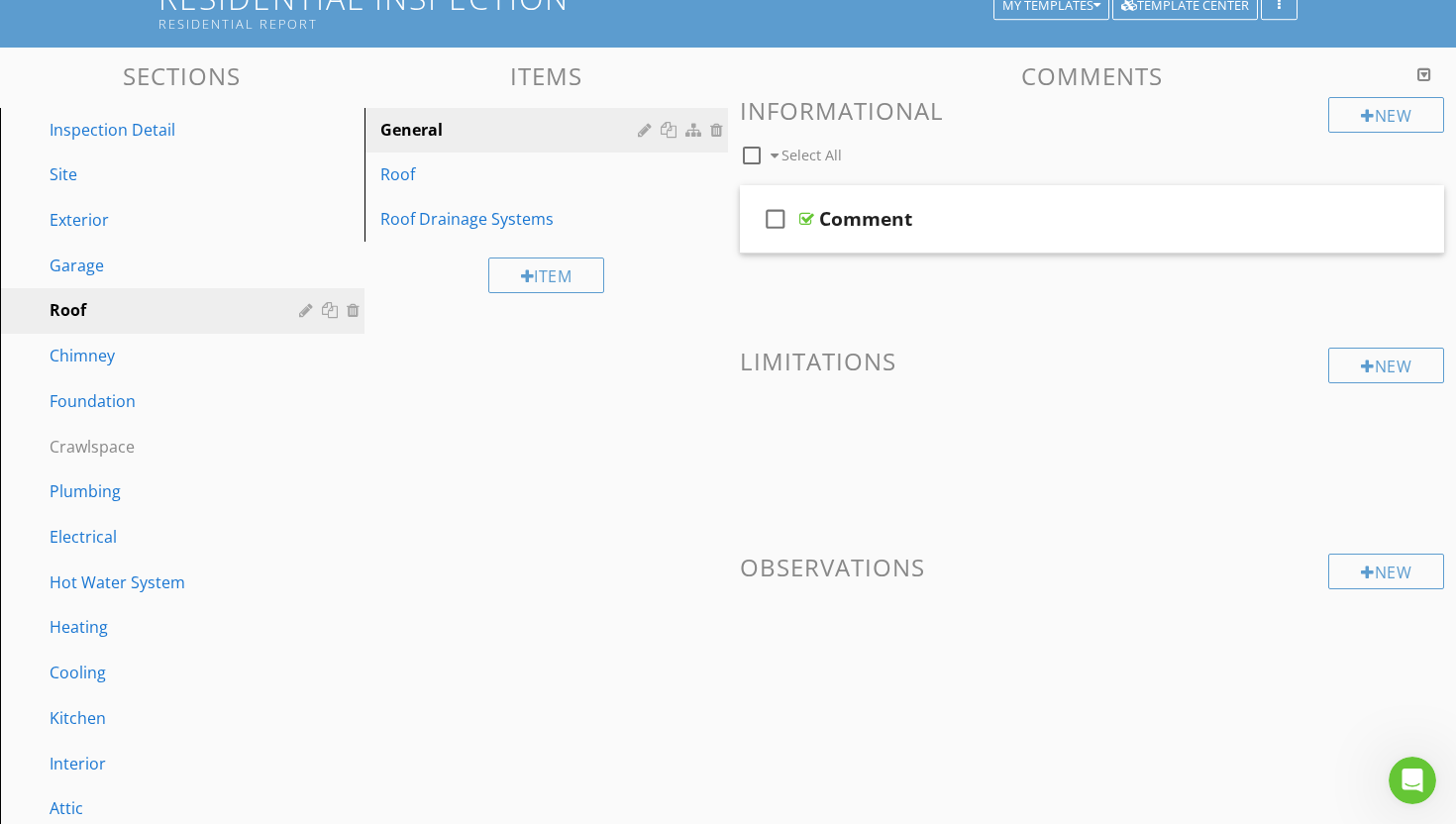 scroll, scrollTop: 0, scrollLeft: 0, axis: both 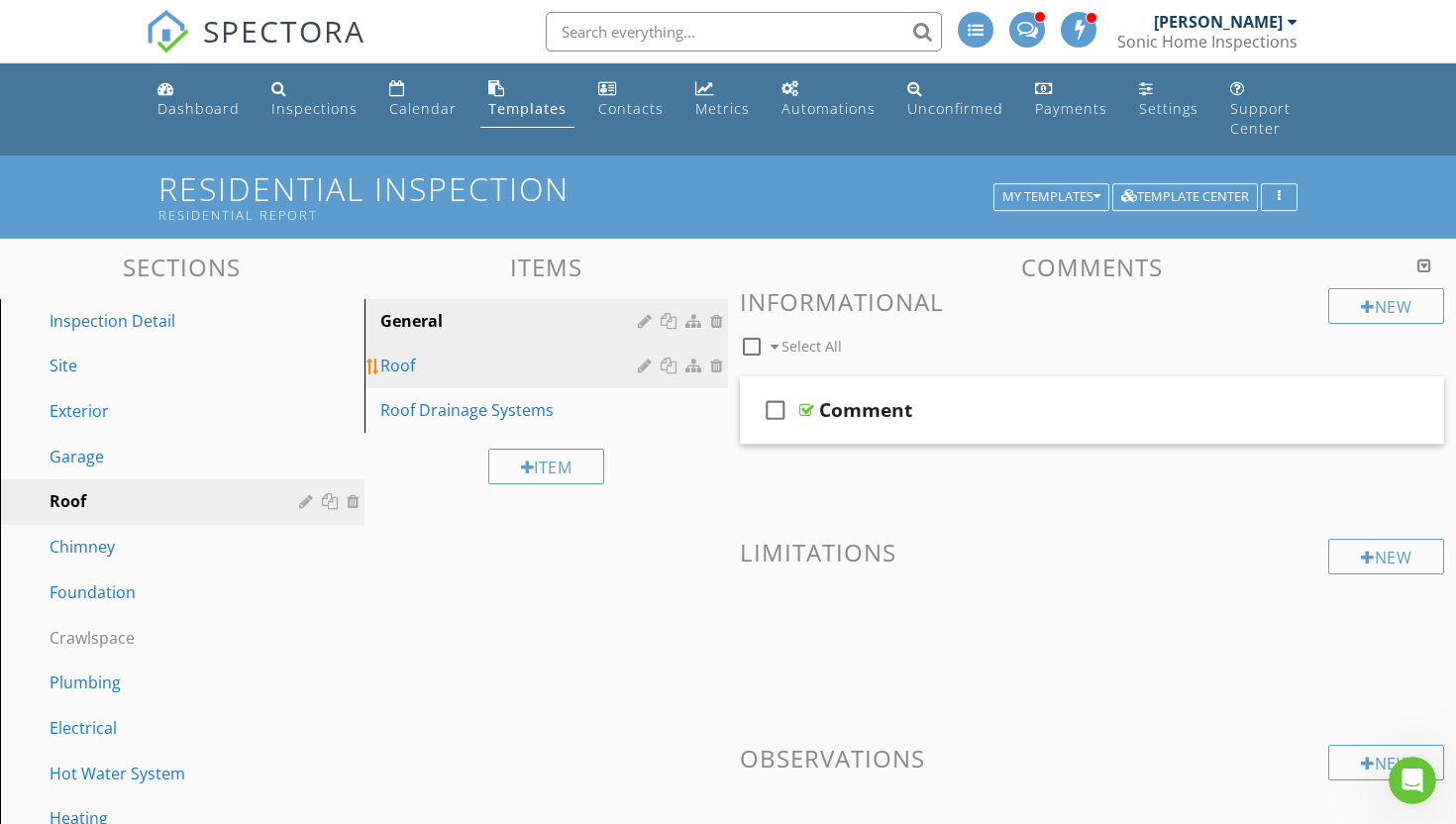 click on "Roof" at bounding box center (512, 365) 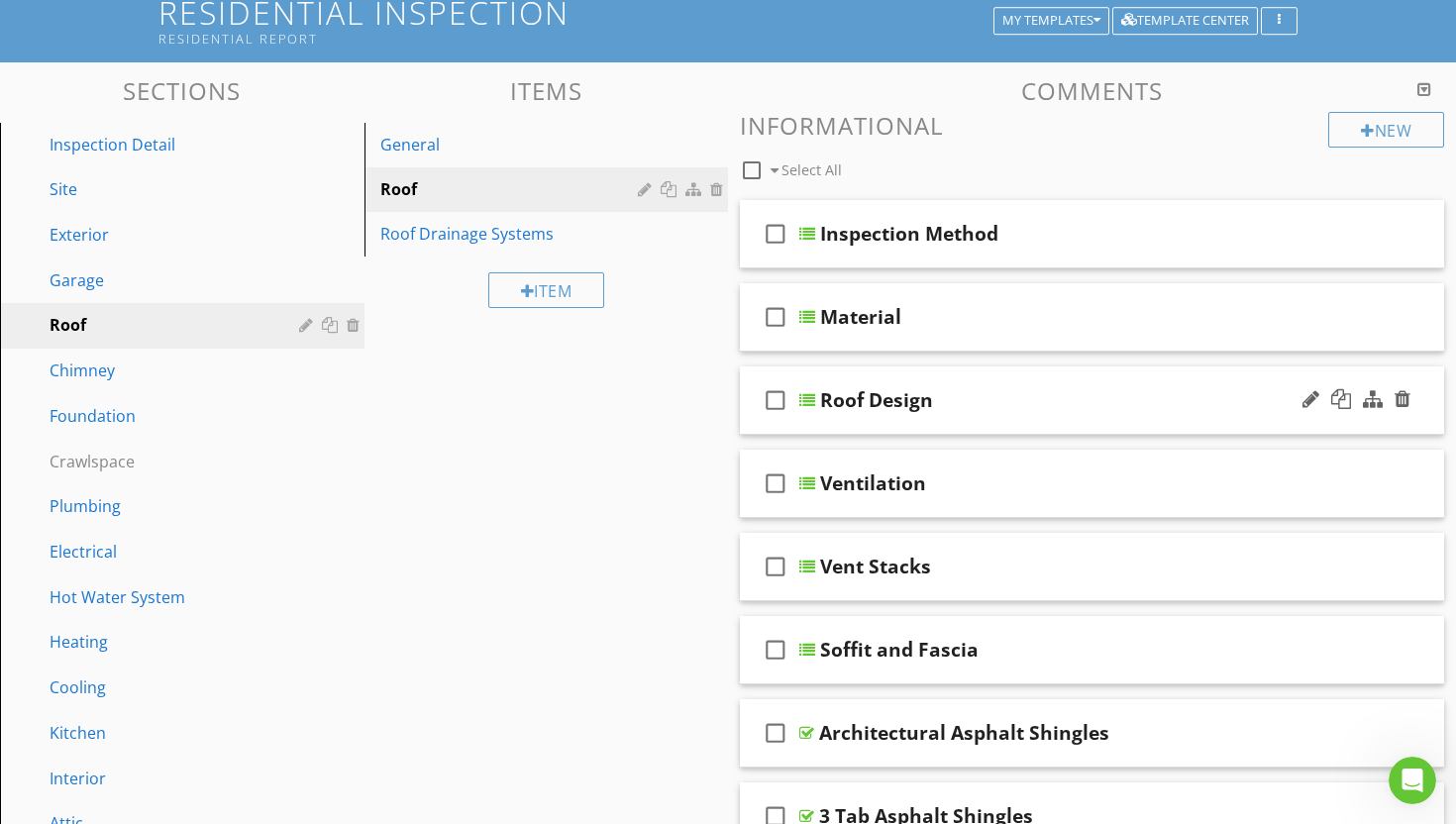 scroll, scrollTop: 0, scrollLeft: 0, axis: both 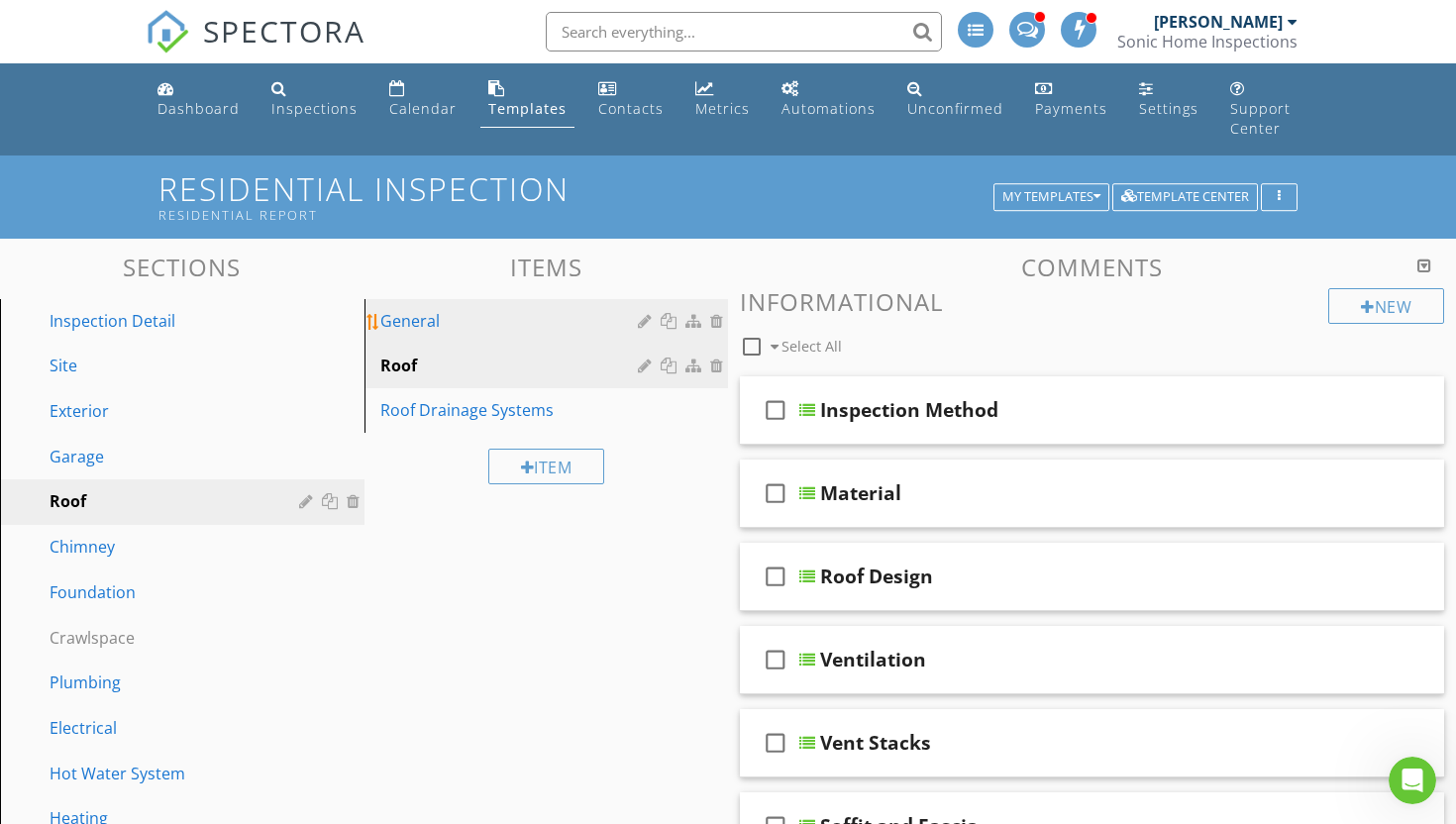 click on "General" at bounding box center [512, 321] 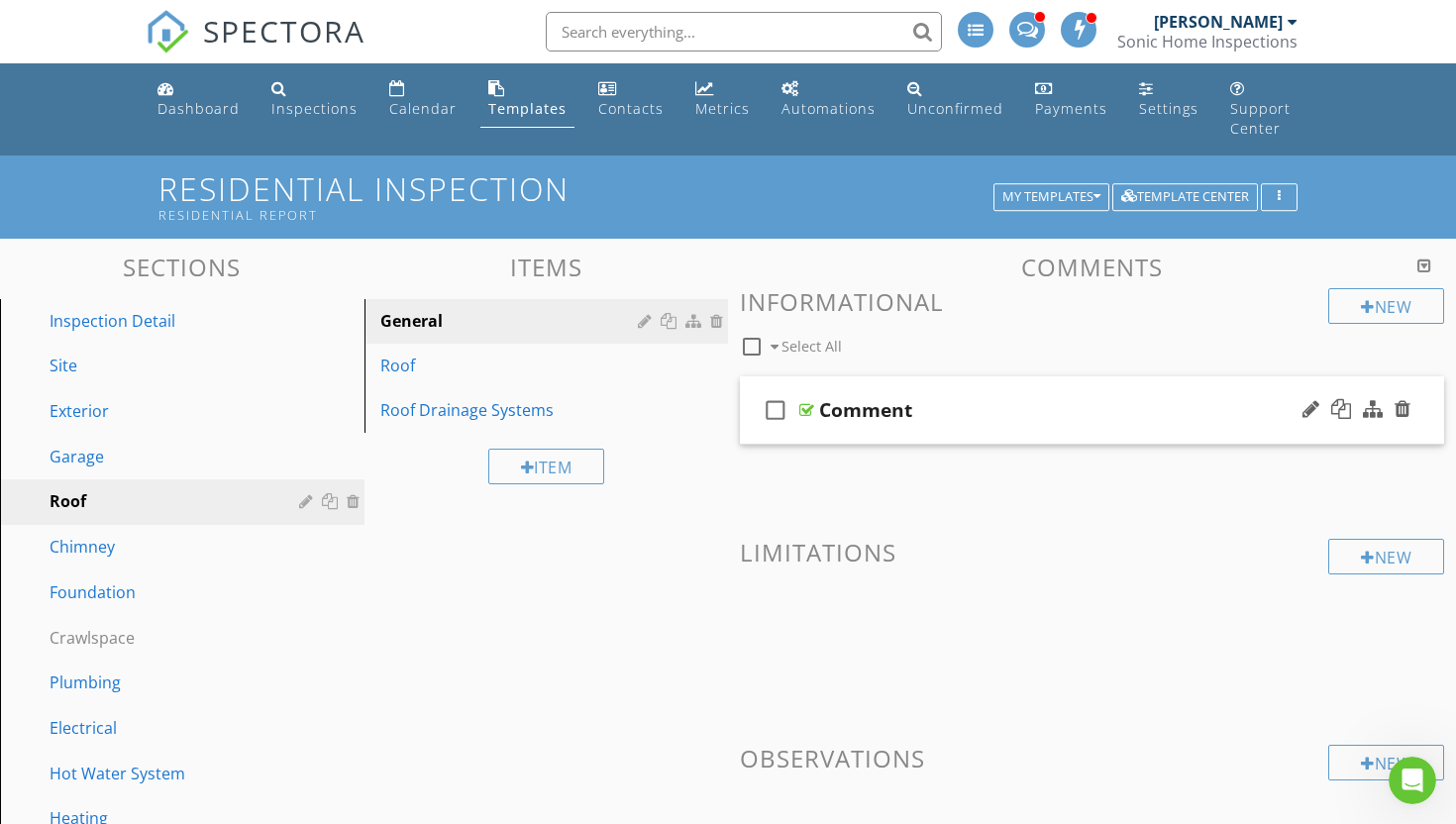 click at bounding box center [806, 410] 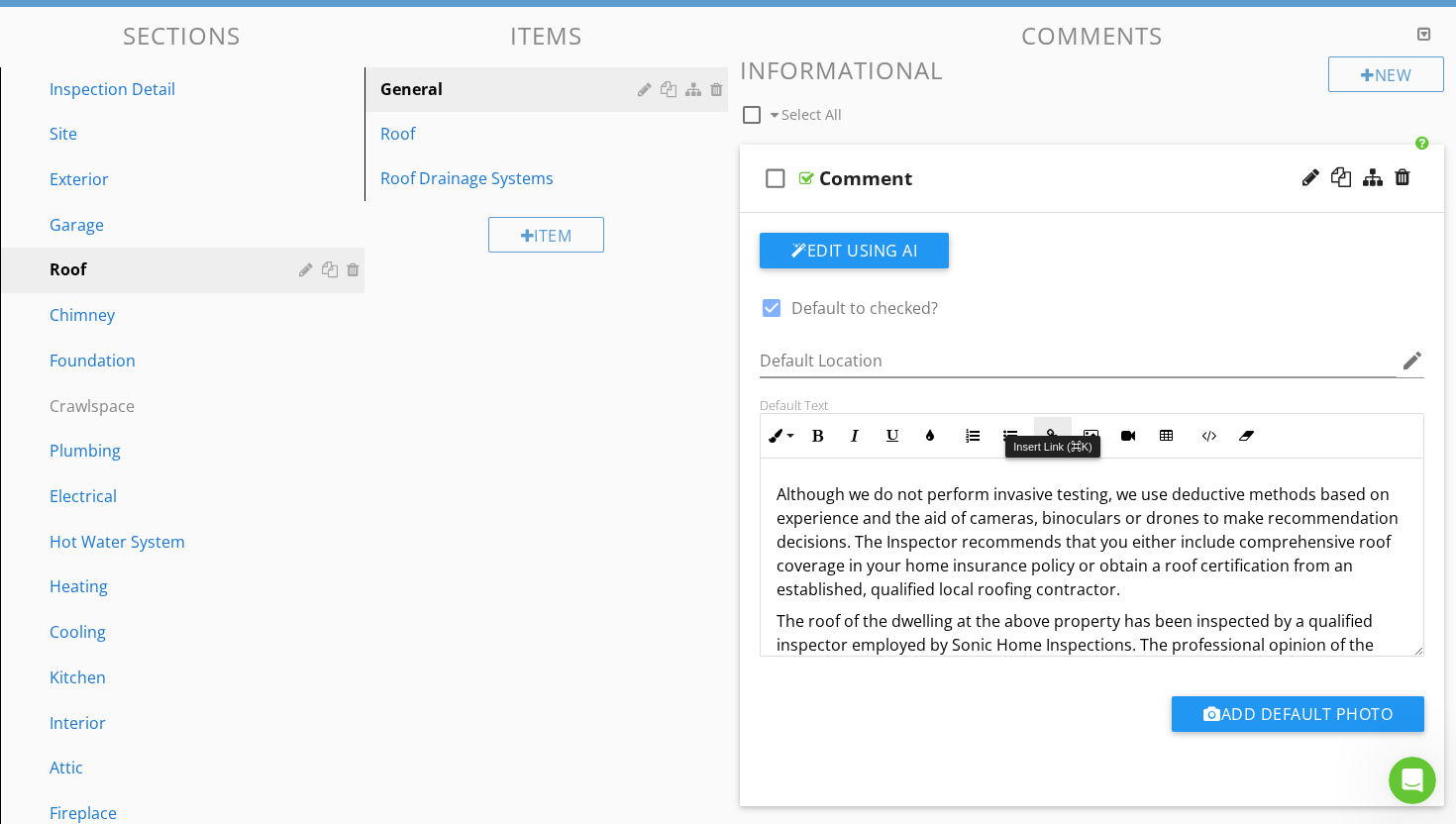 scroll, scrollTop: 238, scrollLeft: 0, axis: vertical 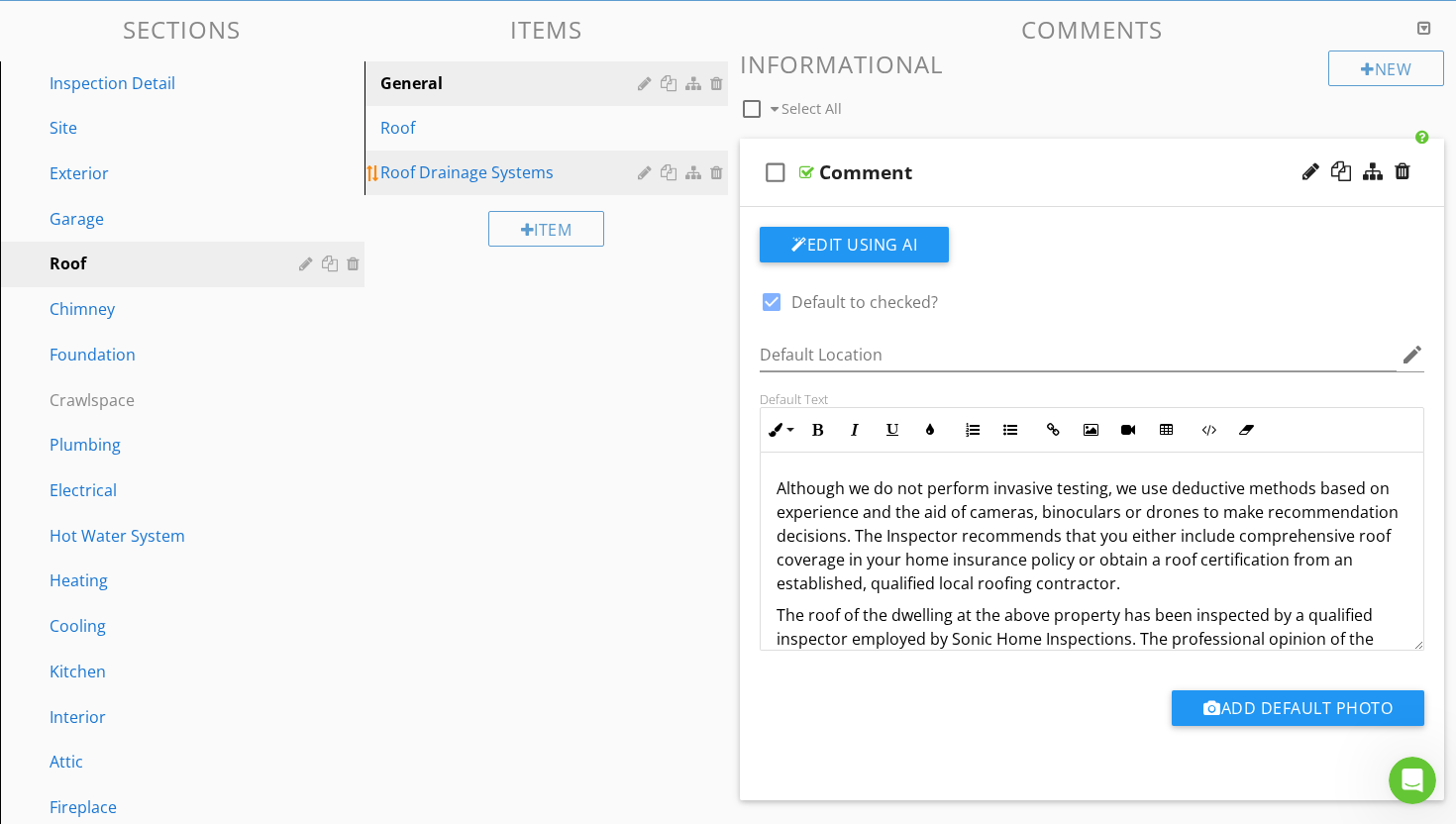click at bounding box center (682, 172) 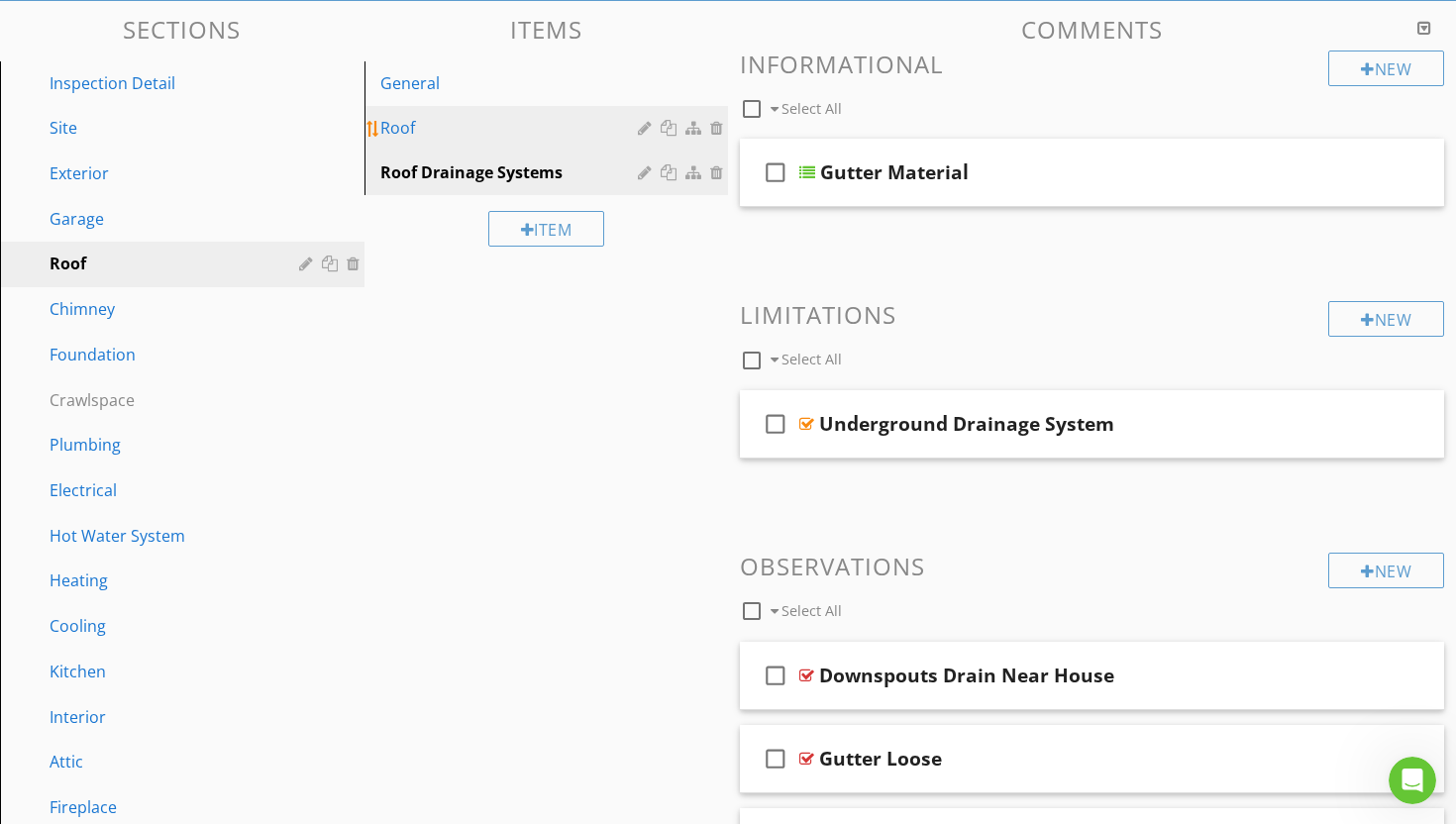 click at bounding box center [647, 128] 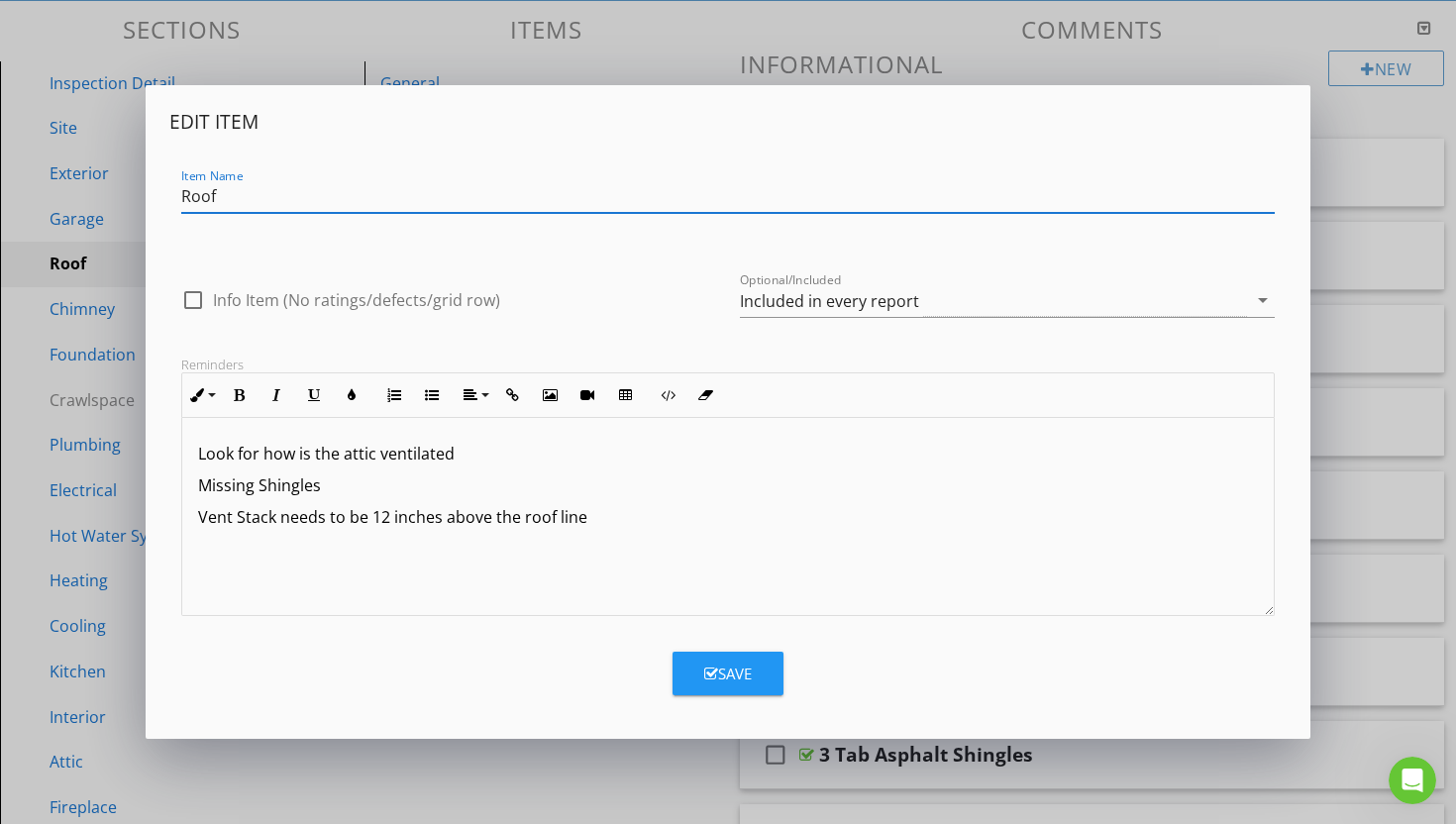 click on "Edit Item   Item Name Roof     check_box_outline_blank Info Item (No ratings/defects/grid row)   Optional/Included Included in every report arrow_drop_down     Reminders   Inline Style XLarge Large Normal Small Light Small/Light Bold Italic Underline Colors Ordered List Unordered List Align Align Left Align Center Align Right Align Justify Insert Link Insert Image Insert Video Insert Table Code View Clear Formatting Look for how is the attic ventilated Missing [MEDICAL_DATA] Vent Stack needs to be 12 inches above the roof line Put notes for yourself here - you will be able to refer to them in the mobile app. Use them to make sure you don't miss anything or to remind yourself of easy-to-miss items. <p>Look for how is the attic ventilated</p><p>Missing [MEDICAL_DATA]</p><p>Vent Stack needs to be 12 inches above the roof line</p><p><br></p>
Save" at bounding box center (728, 412) 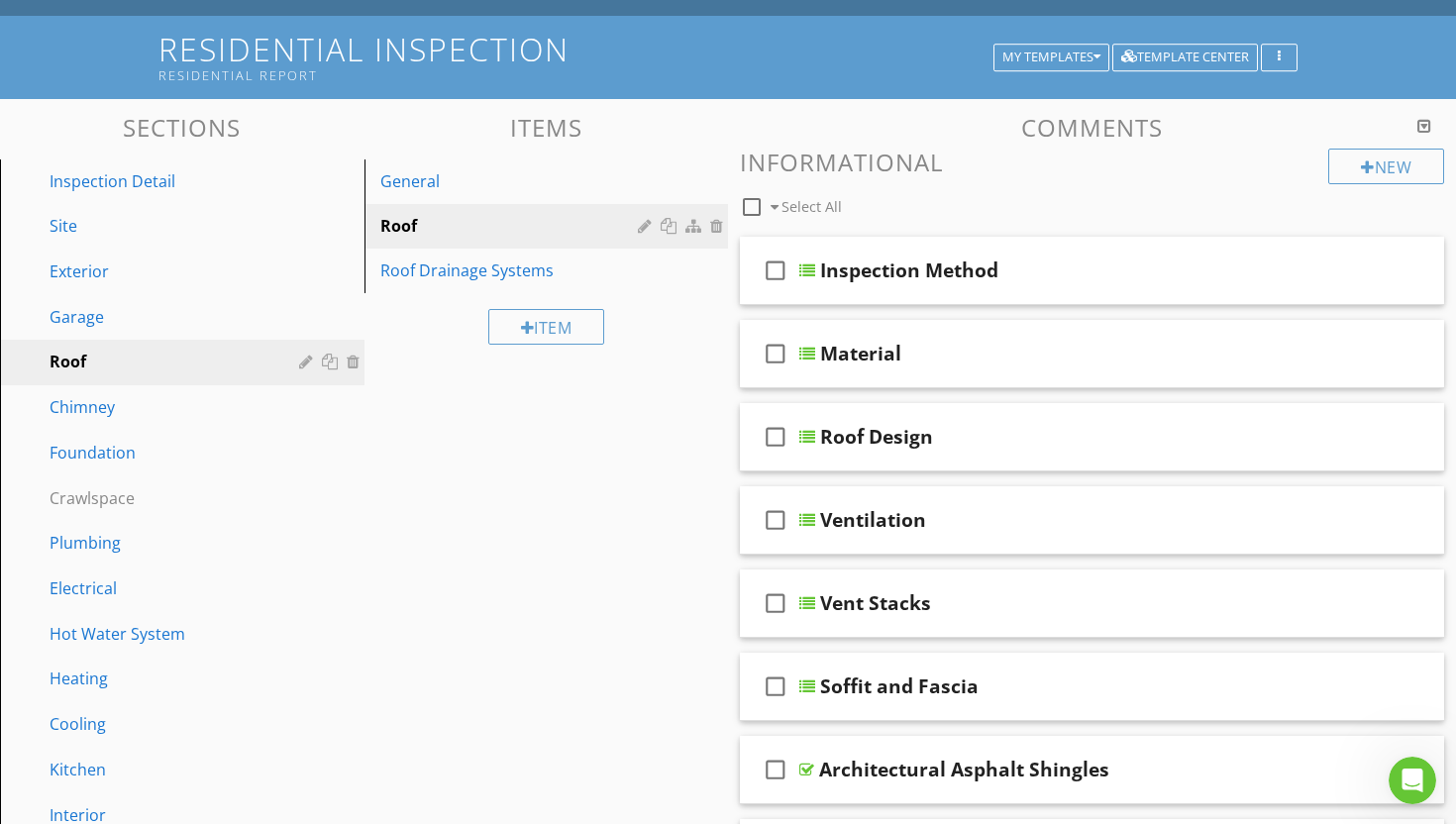 scroll, scrollTop: 0, scrollLeft: 0, axis: both 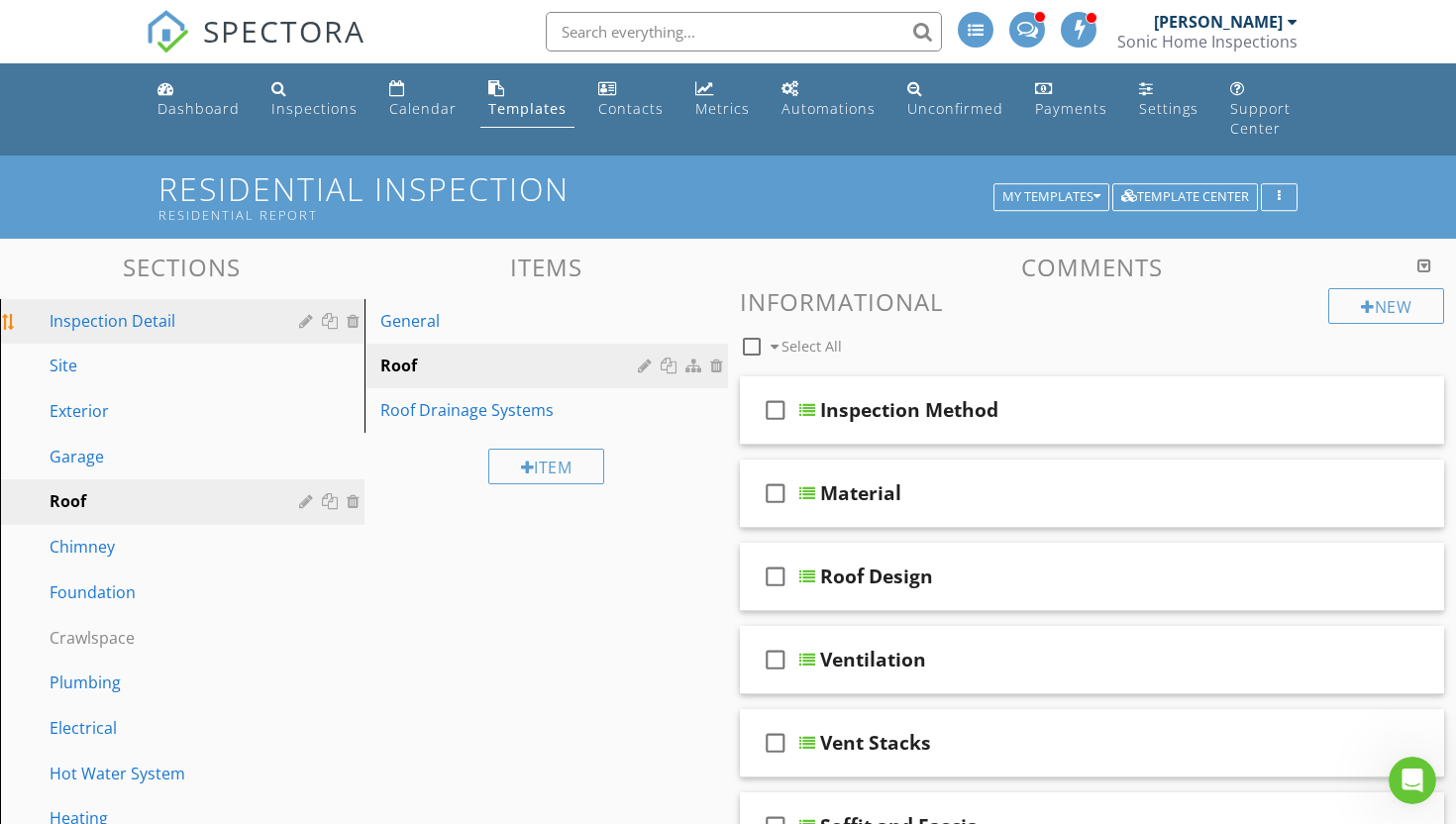 click at bounding box center (308, 321) 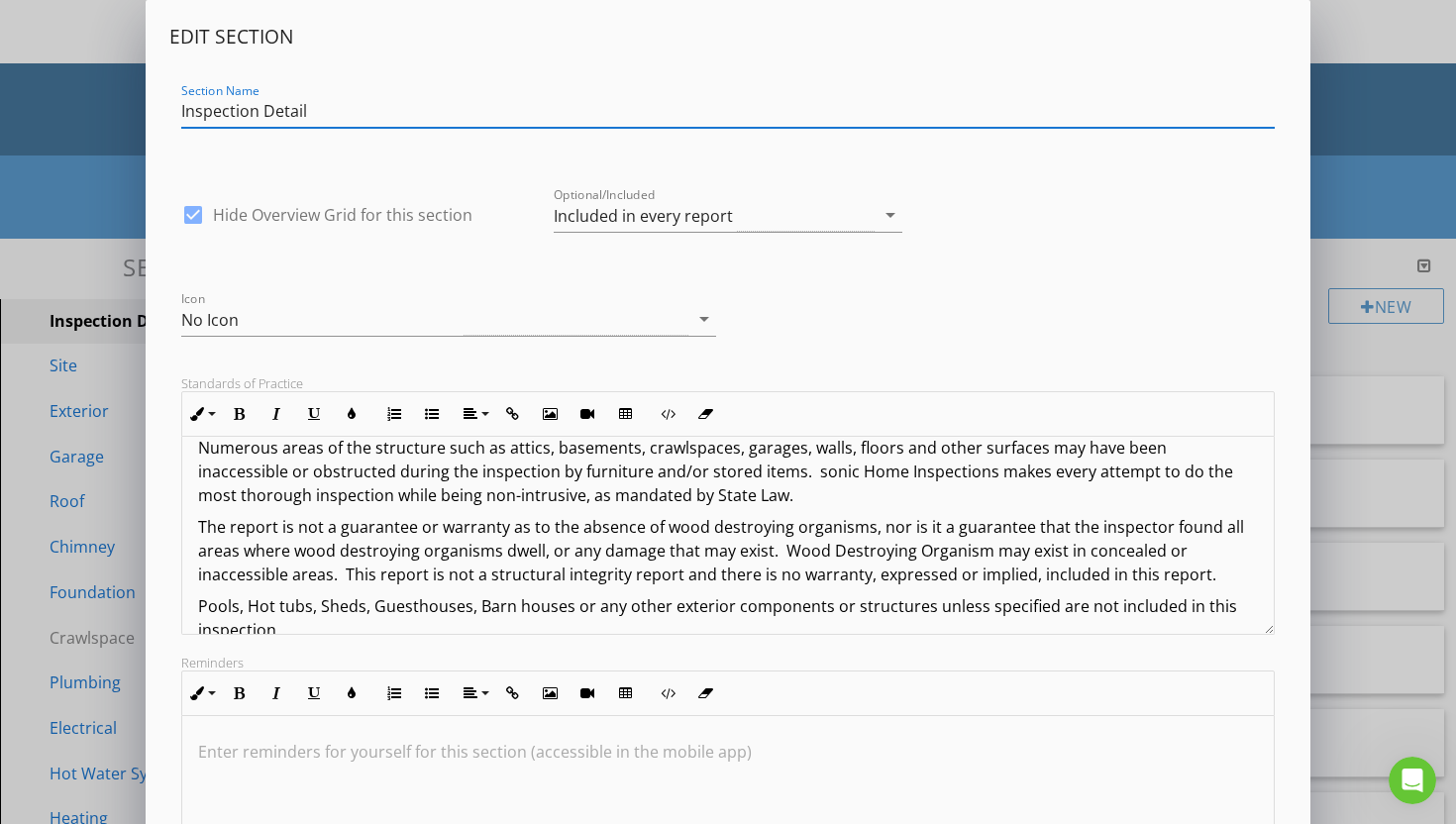 scroll, scrollTop: 0, scrollLeft: 0, axis: both 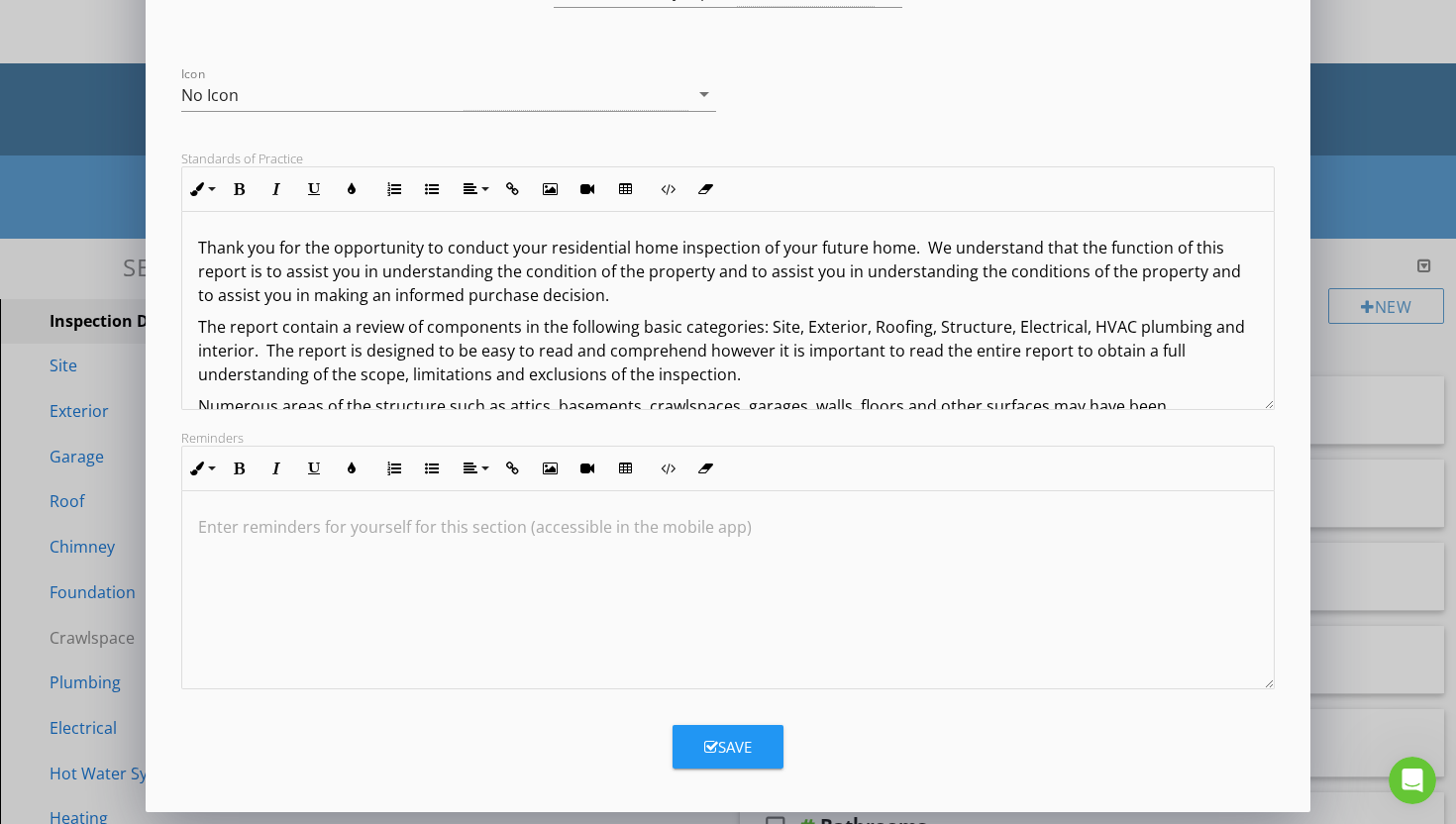 click on "Save" at bounding box center [728, 747] 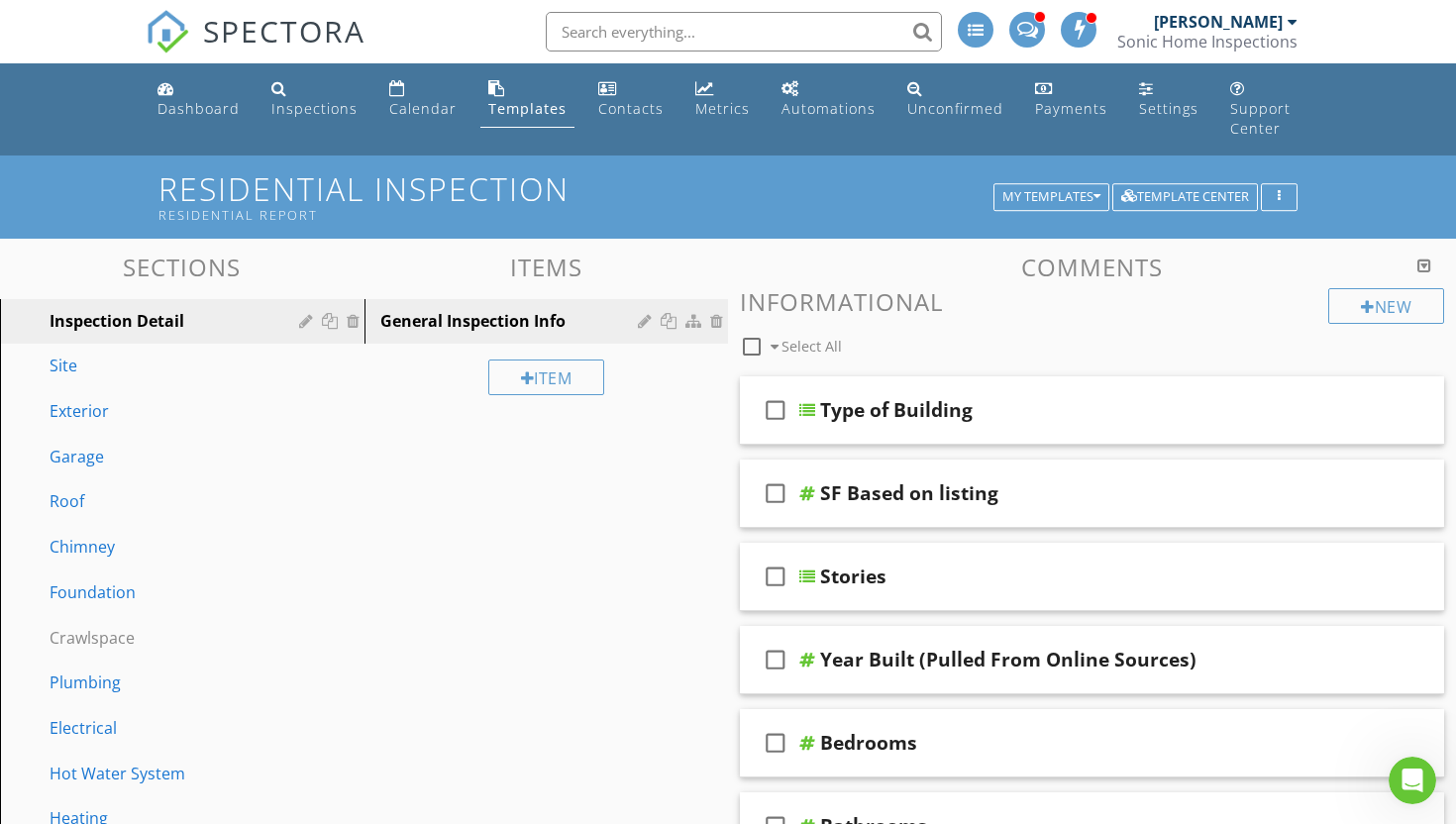 scroll, scrollTop: 10, scrollLeft: 0, axis: vertical 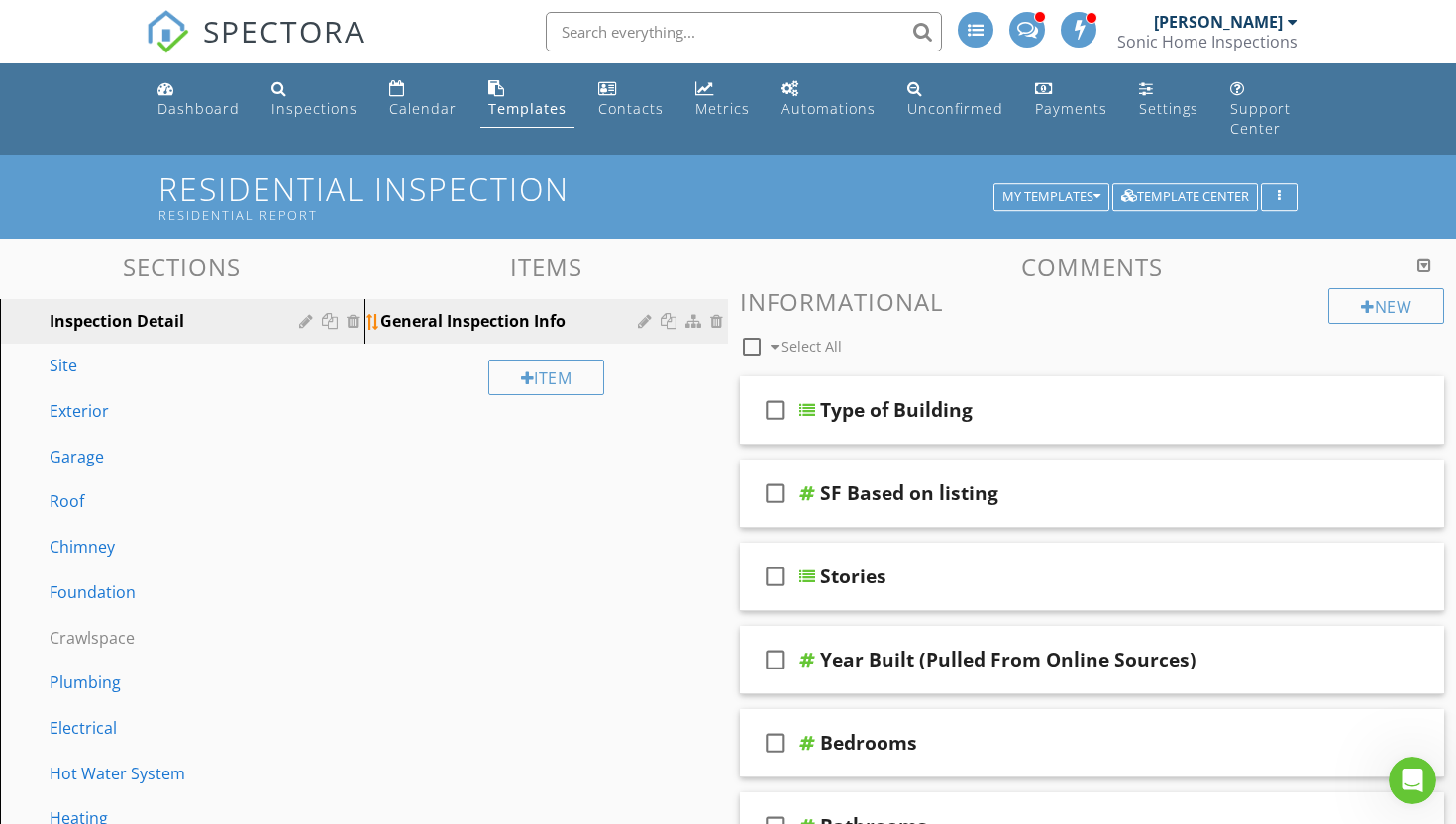 click at bounding box center [647, 321] 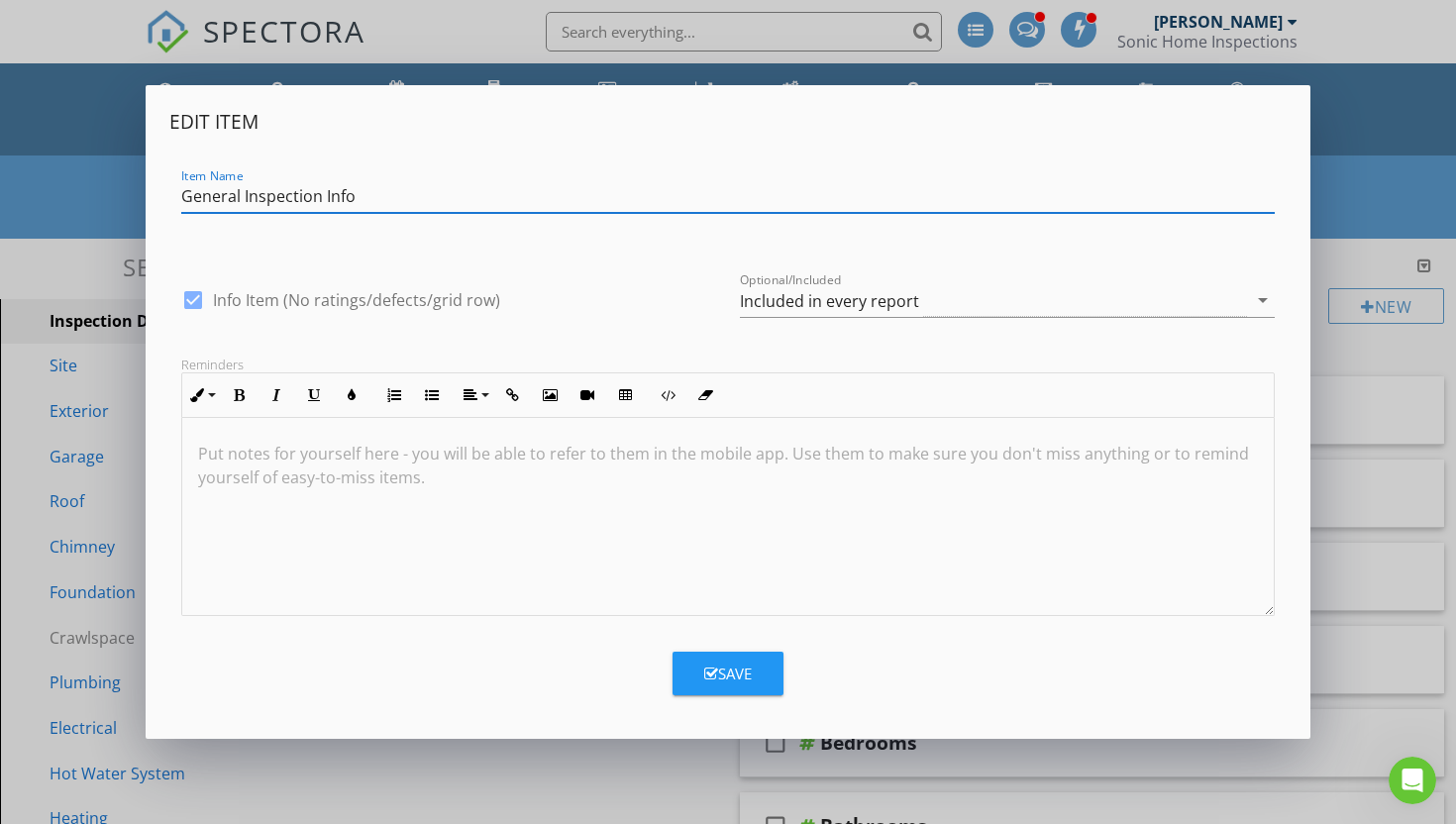 click on "Save" at bounding box center [728, 673] 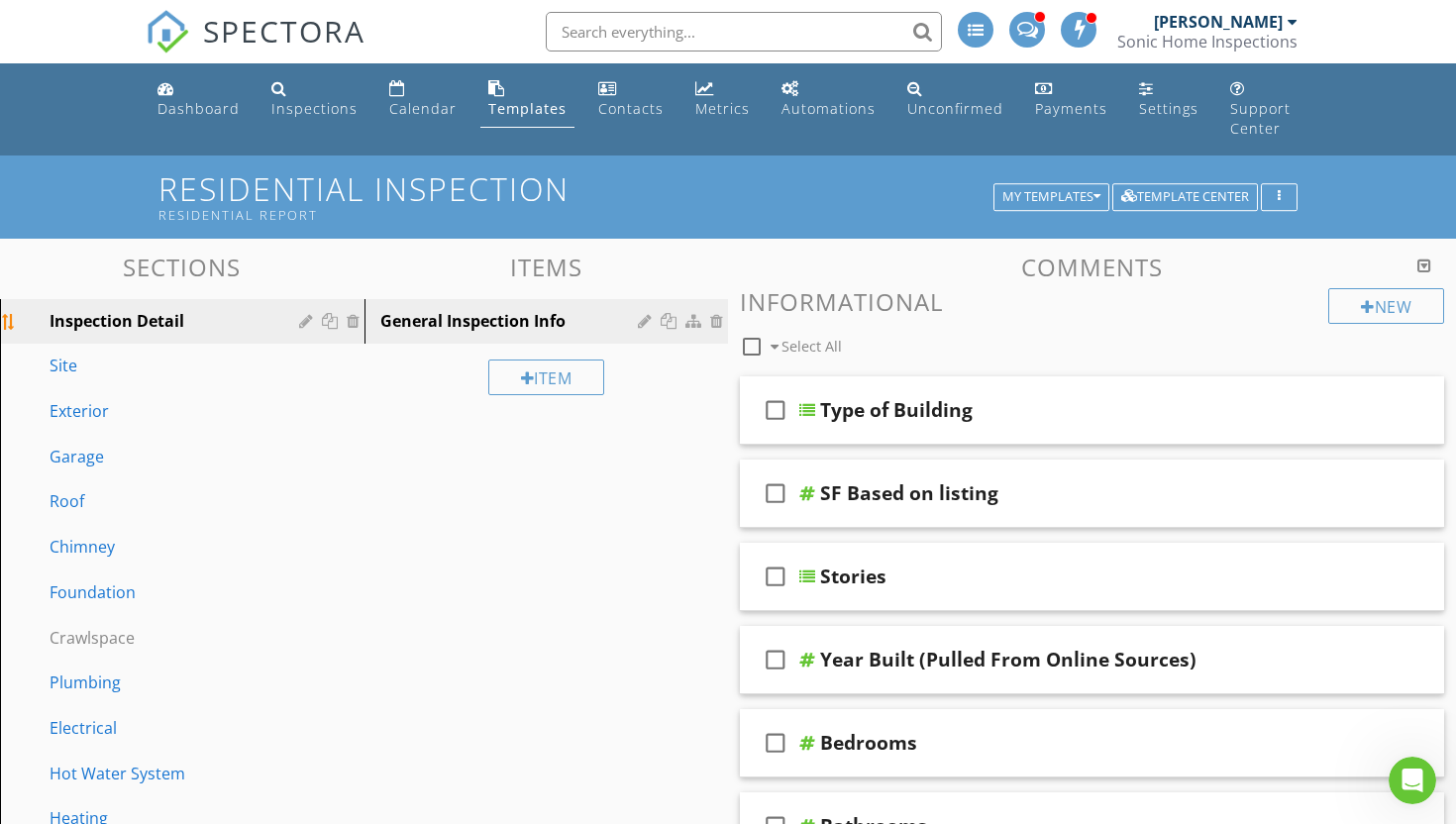 click on "Inspection Detail" at bounding box center (159, 321) 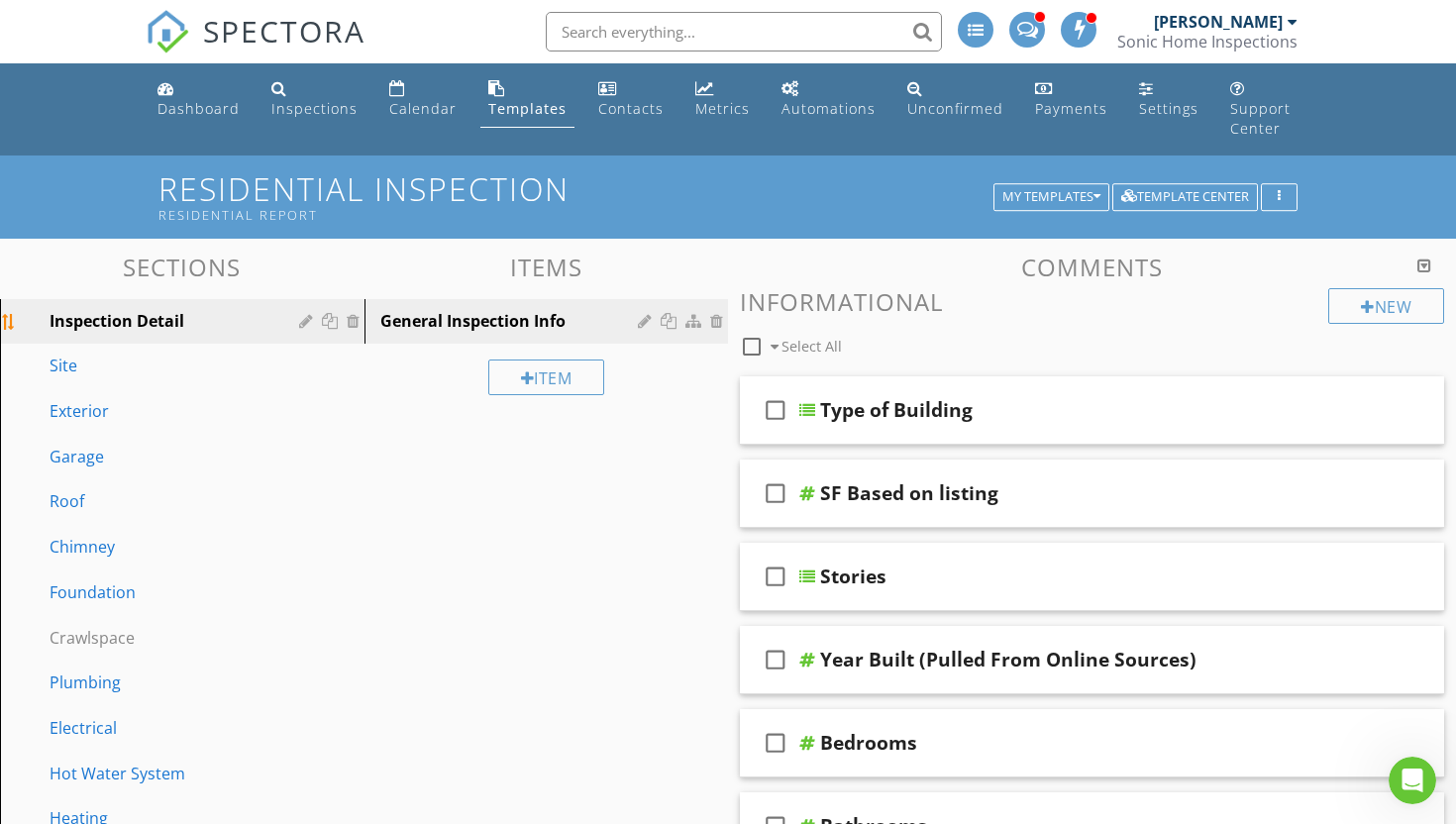click at bounding box center (308, 321) 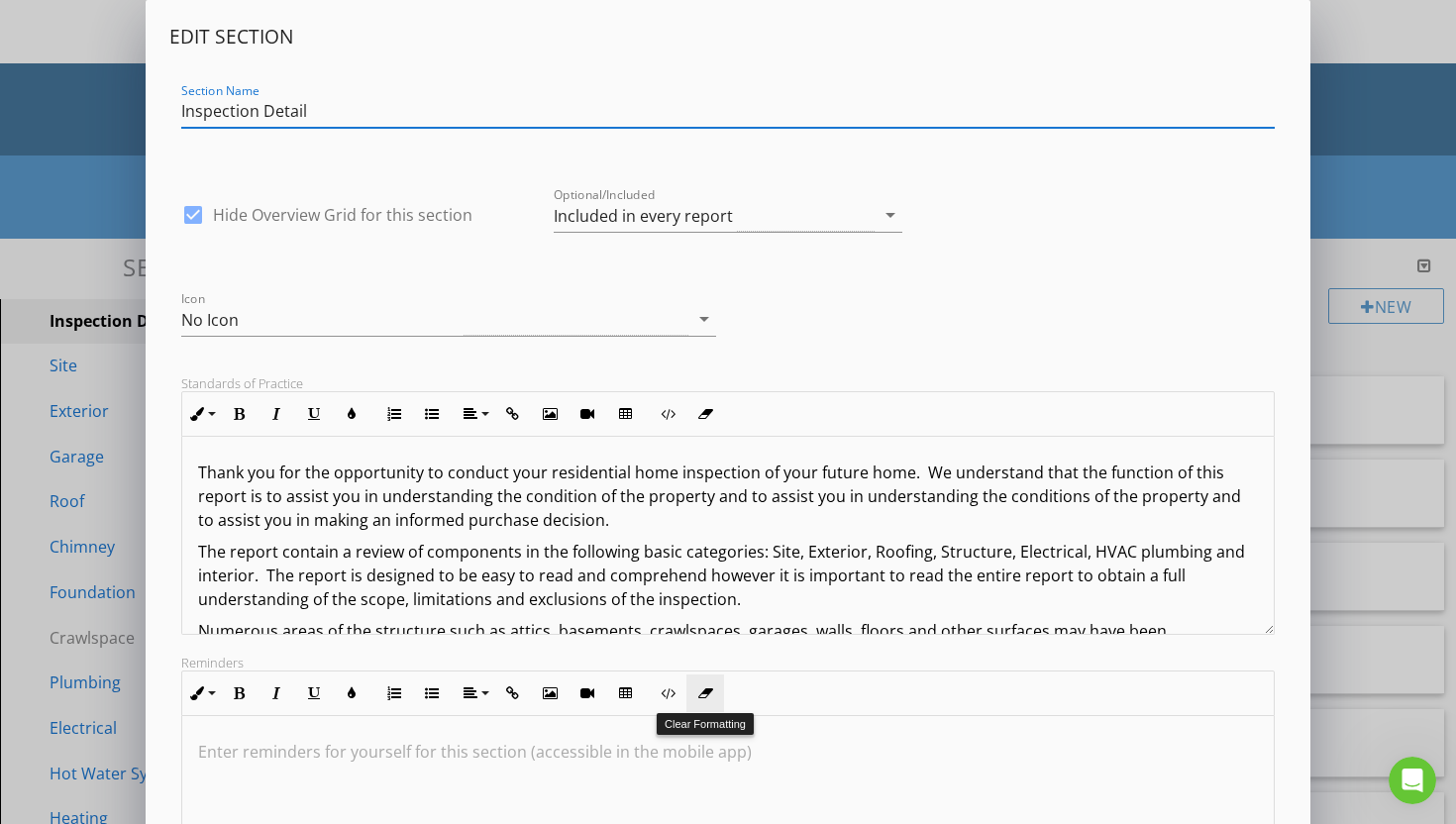 scroll, scrollTop: 225, scrollLeft: 0, axis: vertical 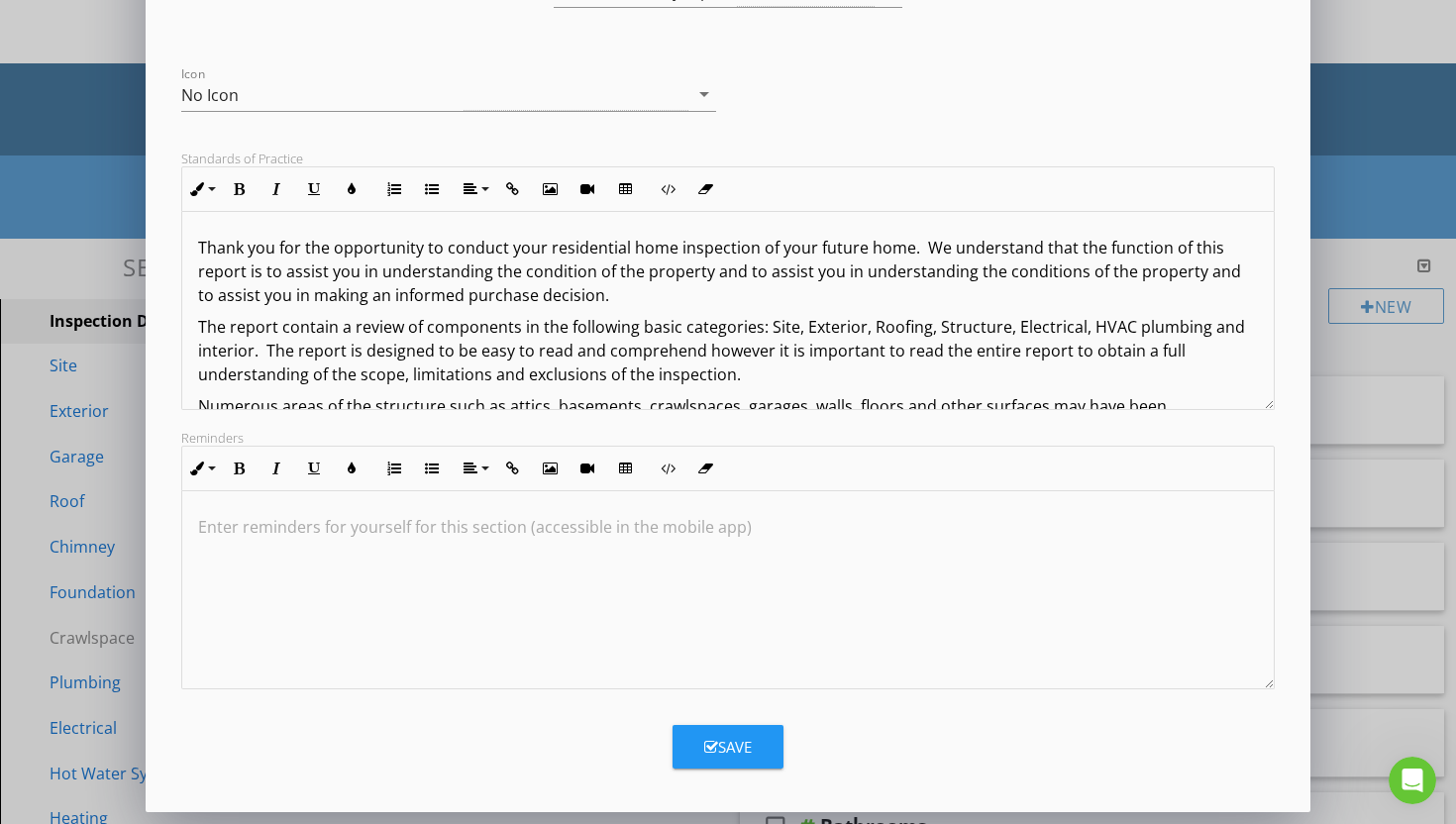 click on "Save" at bounding box center (728, 747) 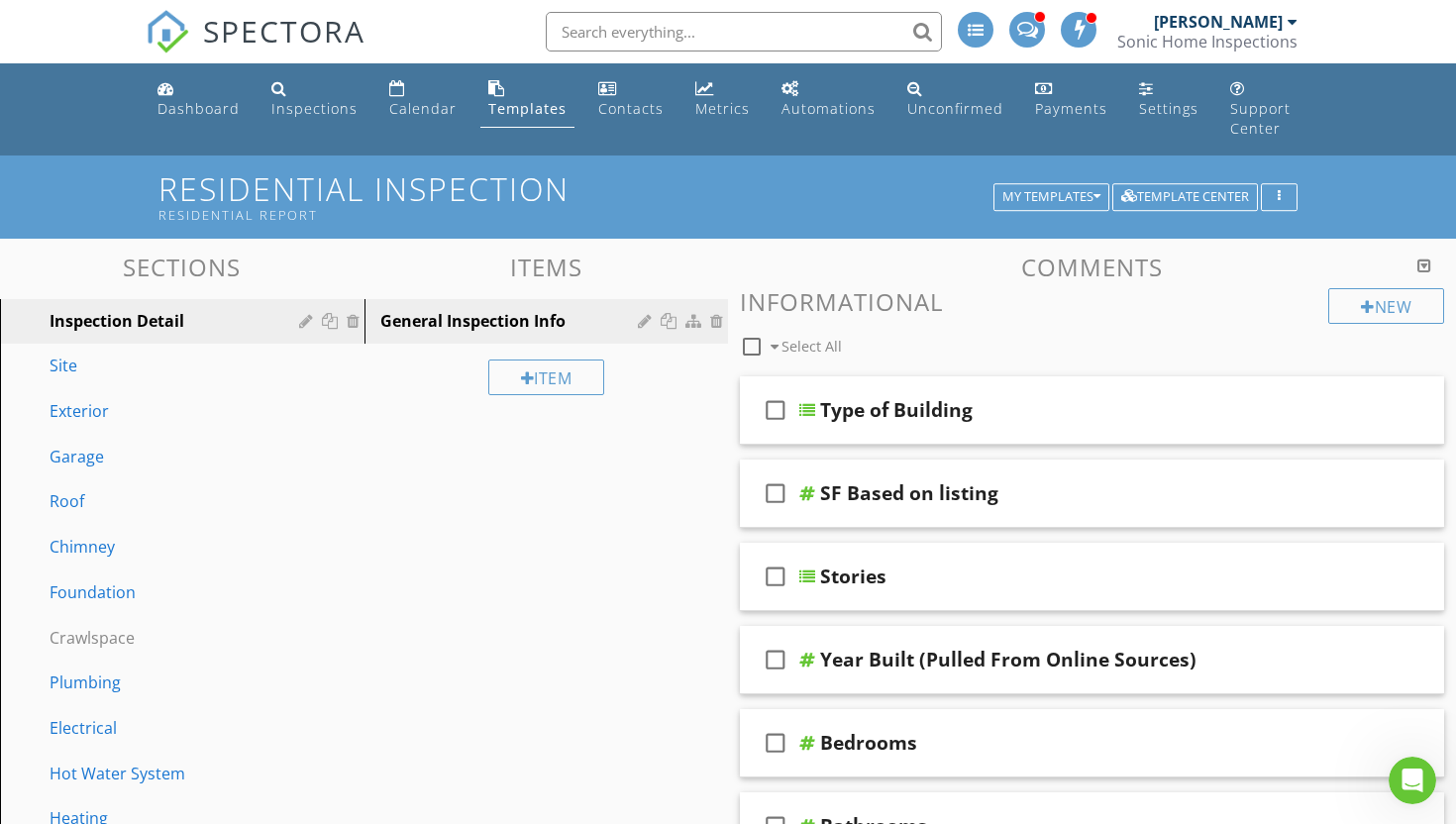 scroll, scrollTop: 10, scrollLeft: 0, axis: vertical 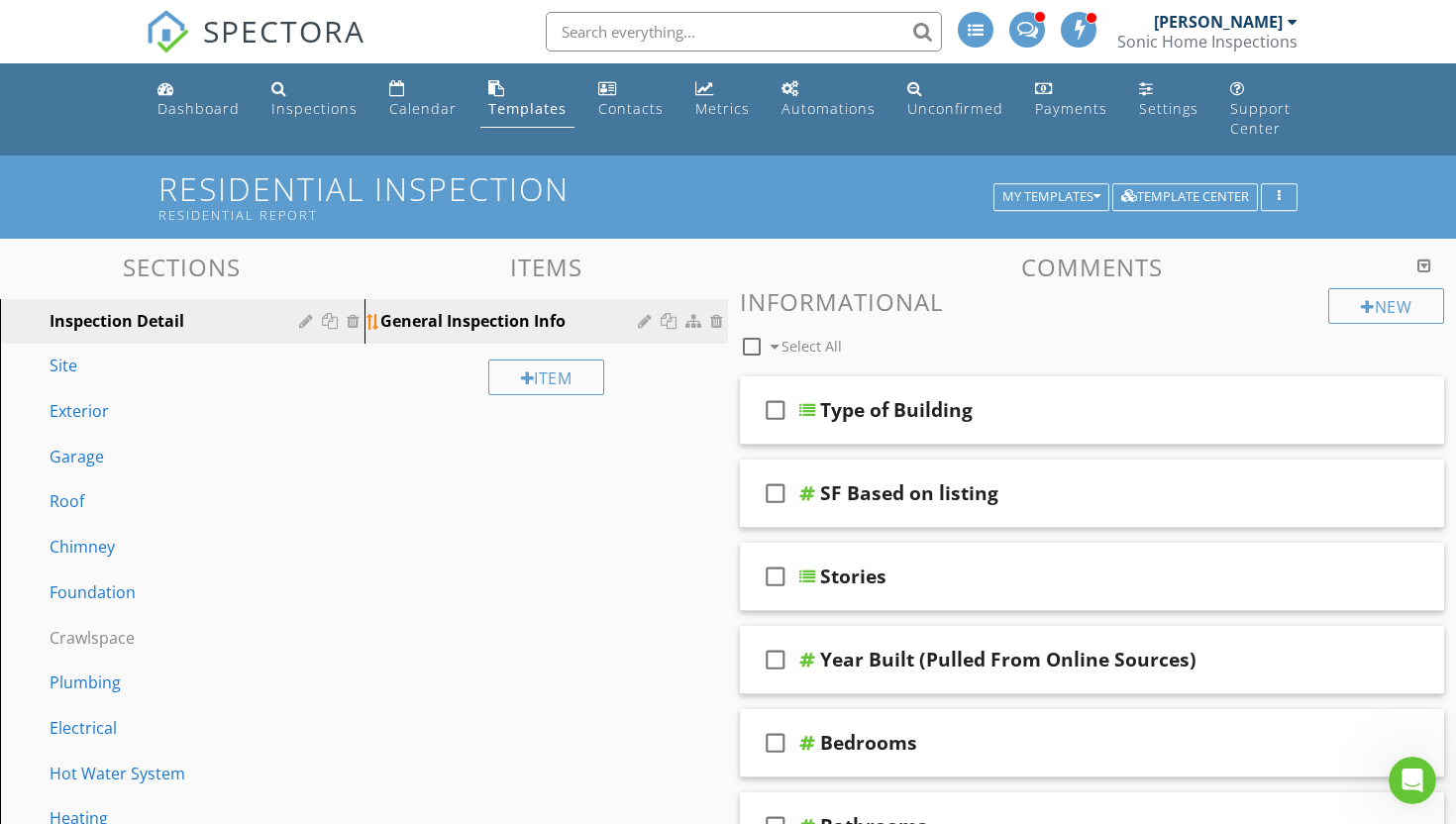 click at bounding box center (647, 321) 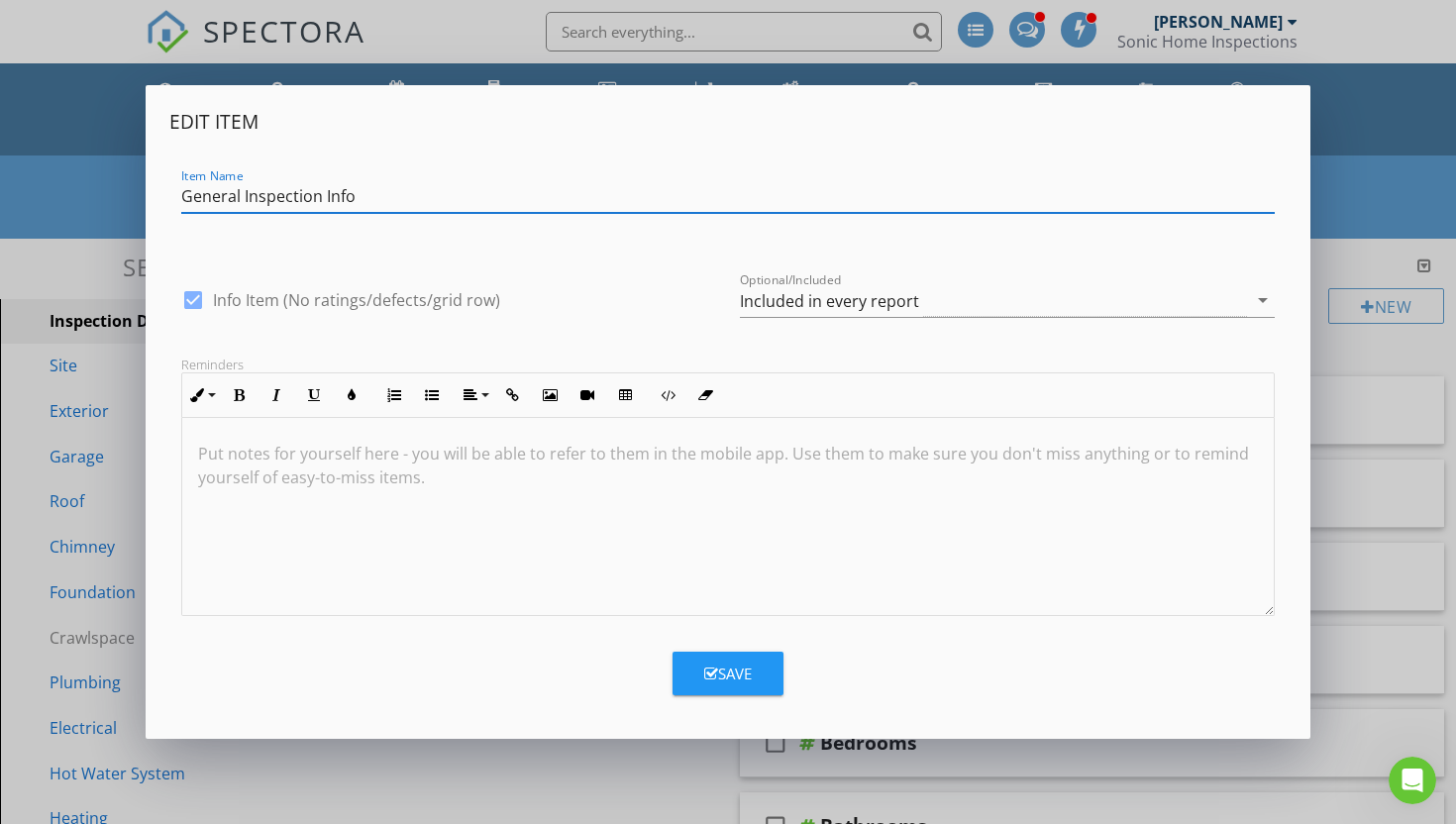 click on "Save" at bounding box center (728, 673) 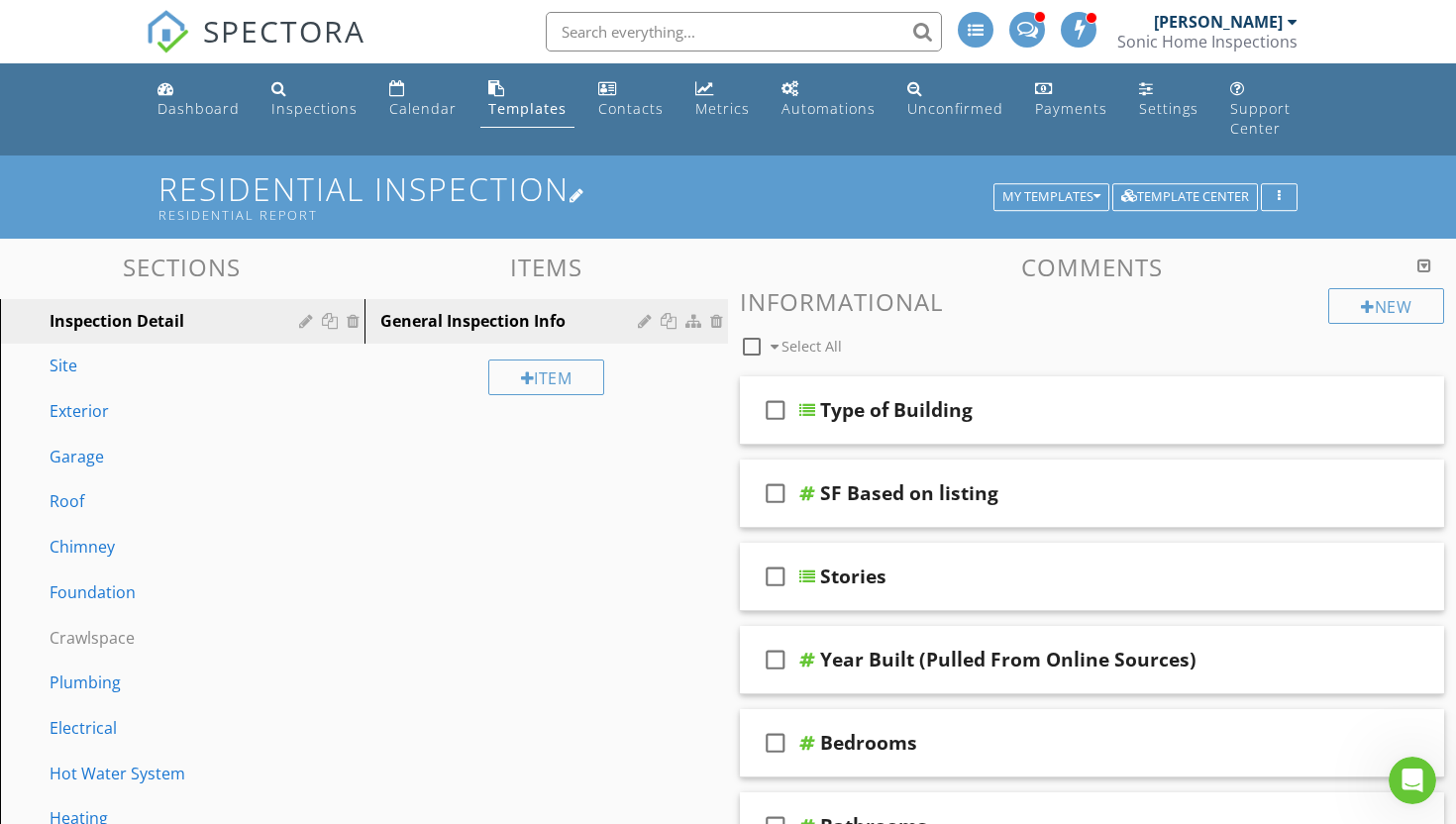 click on "Residential Inspection
Residential Report" at bounding box center [728, 196] 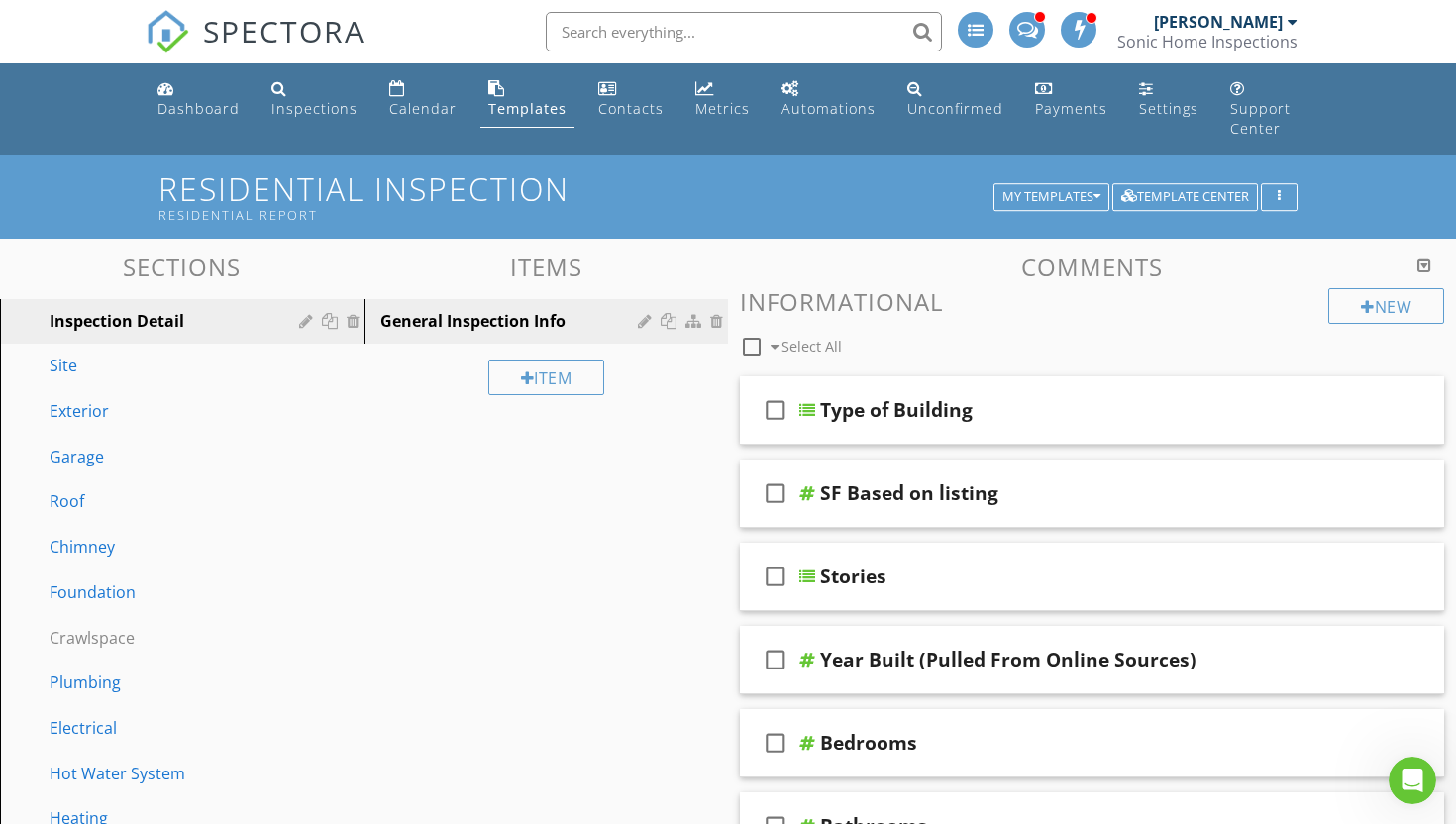 click at bounding box center [728, 412] 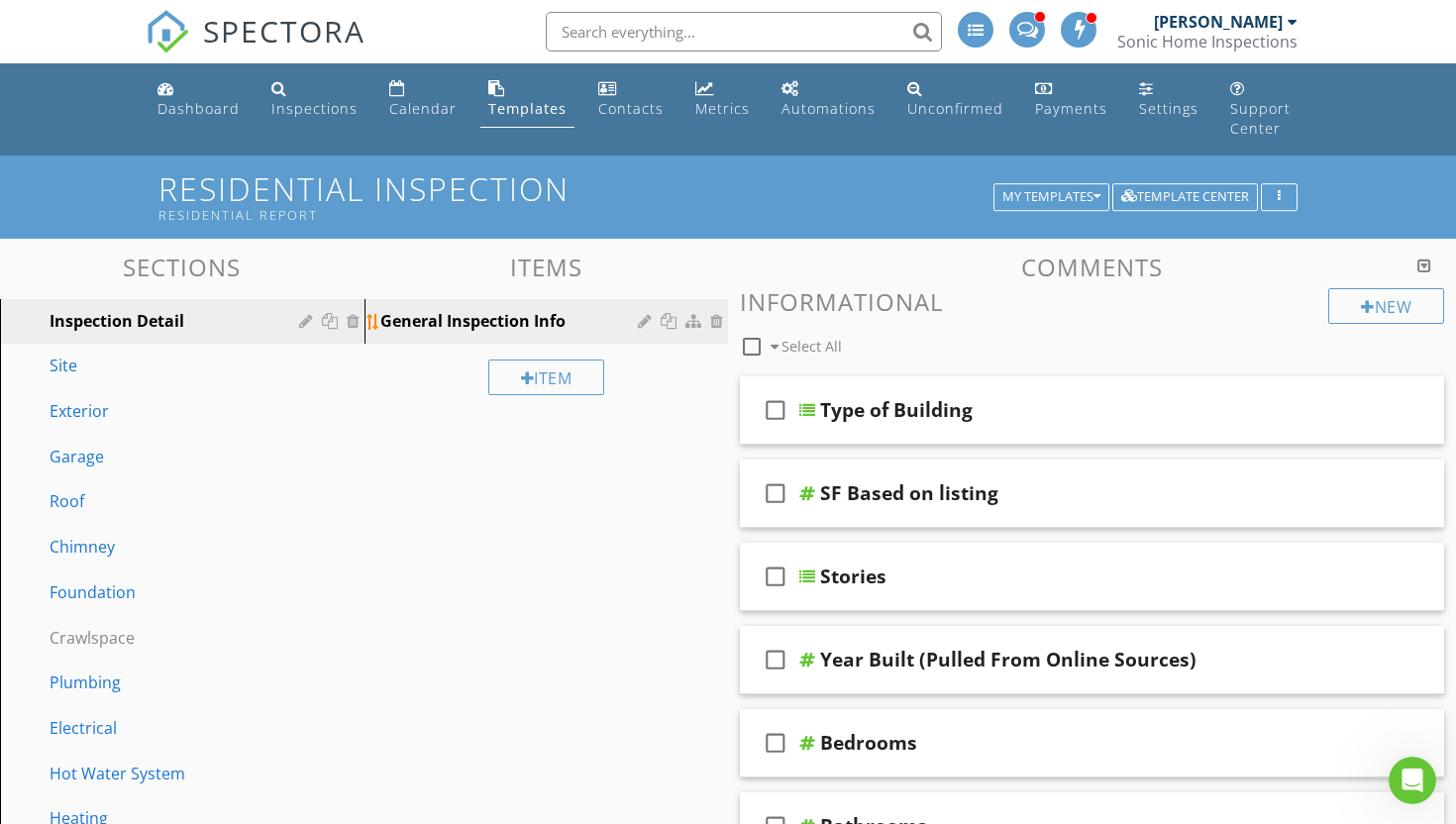 click at bounding box center [647, 321] 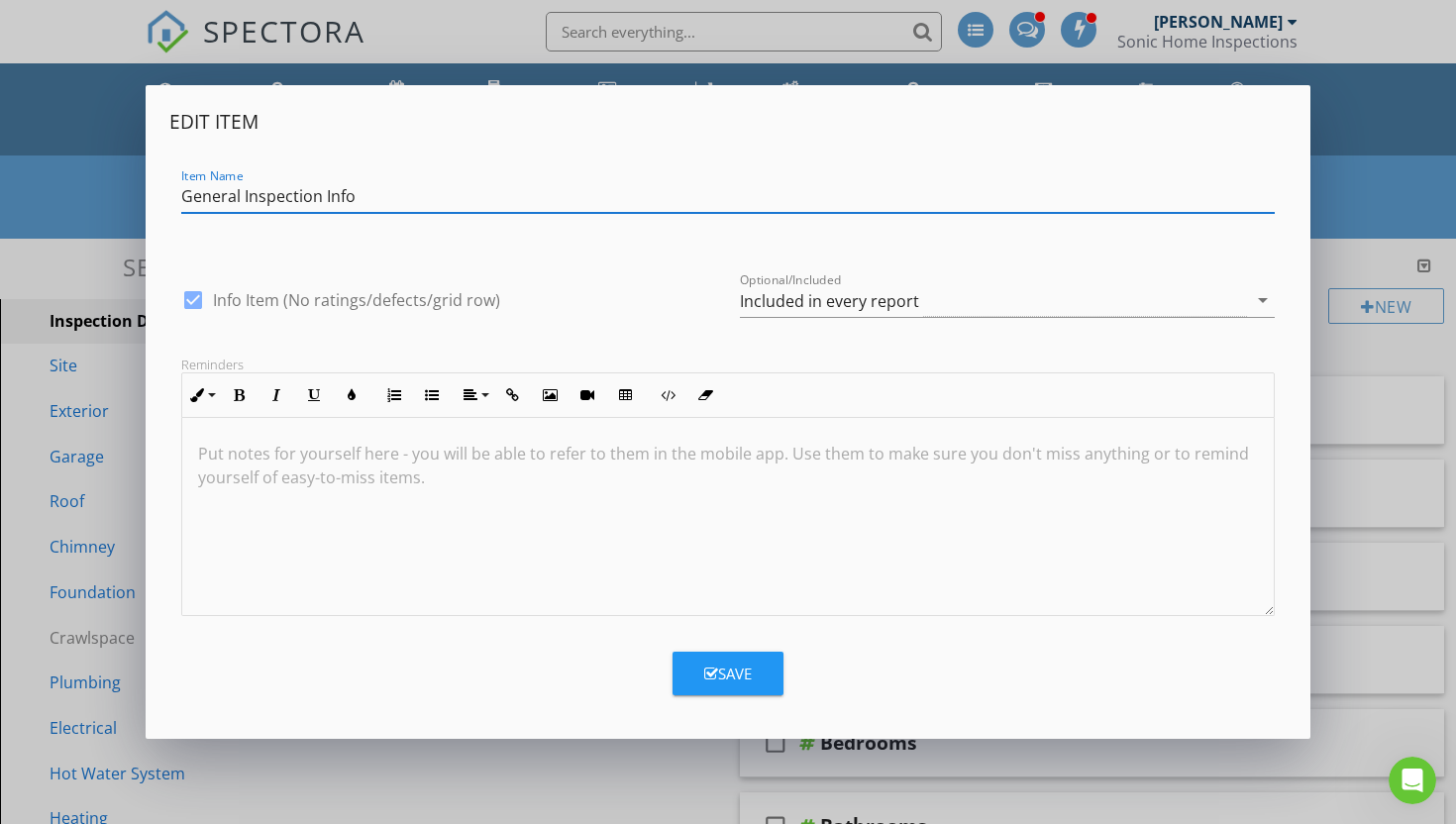 scroll, scrollTop: 1, scrollLeft: 0, axis: vertical 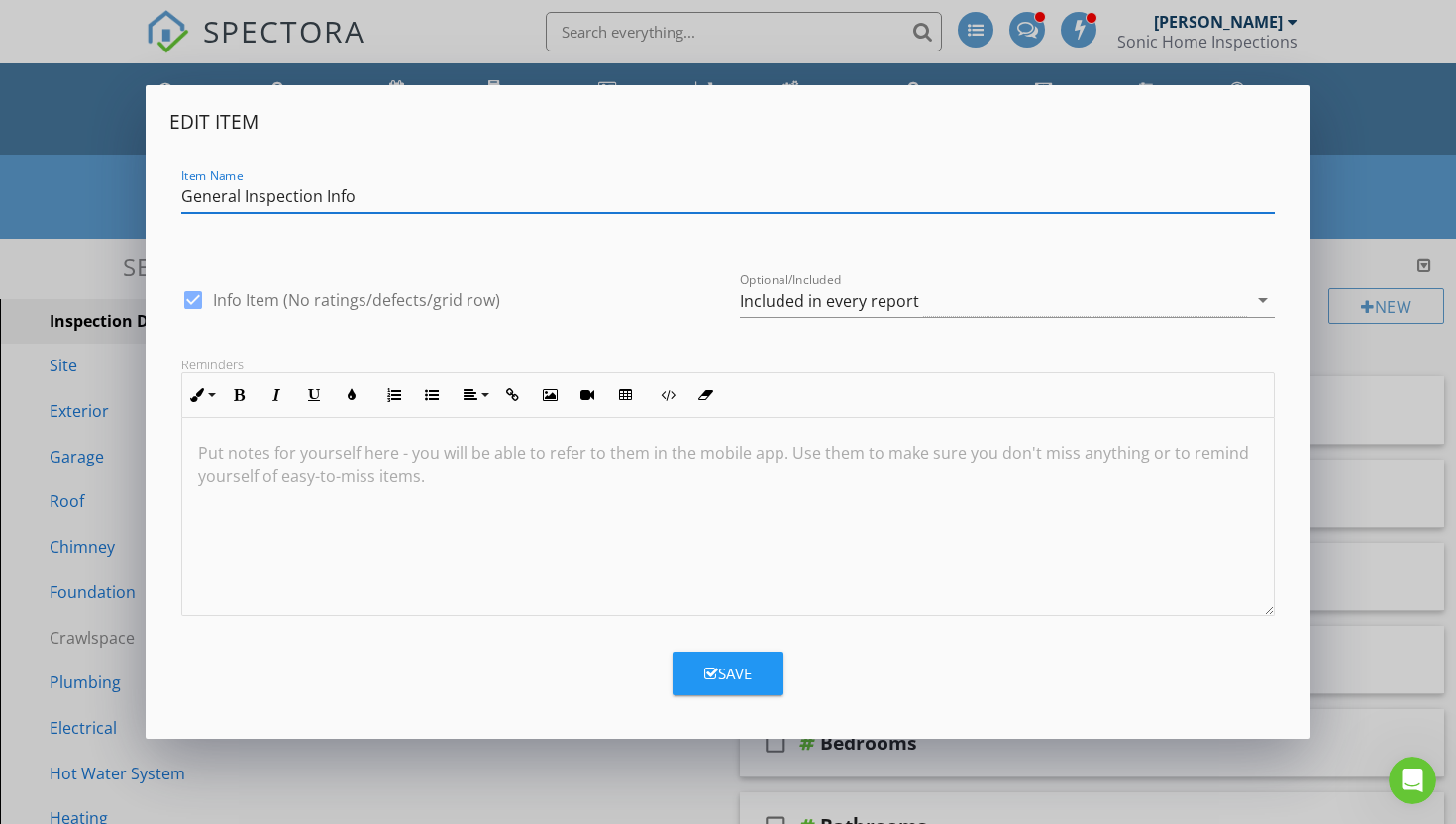 click on "Save" at bounding box center [728, 673] 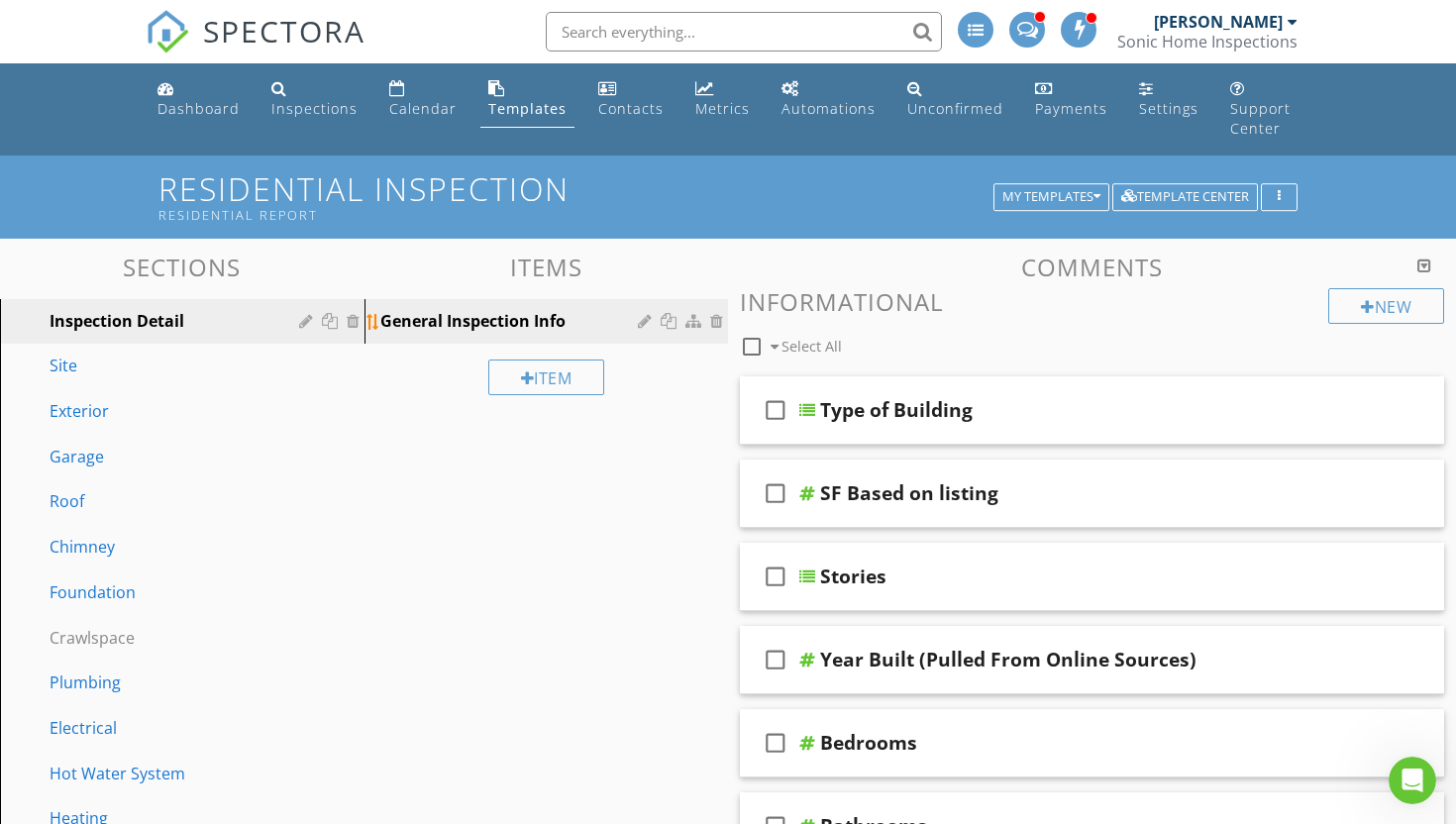 click at bounding box center [647, 321] 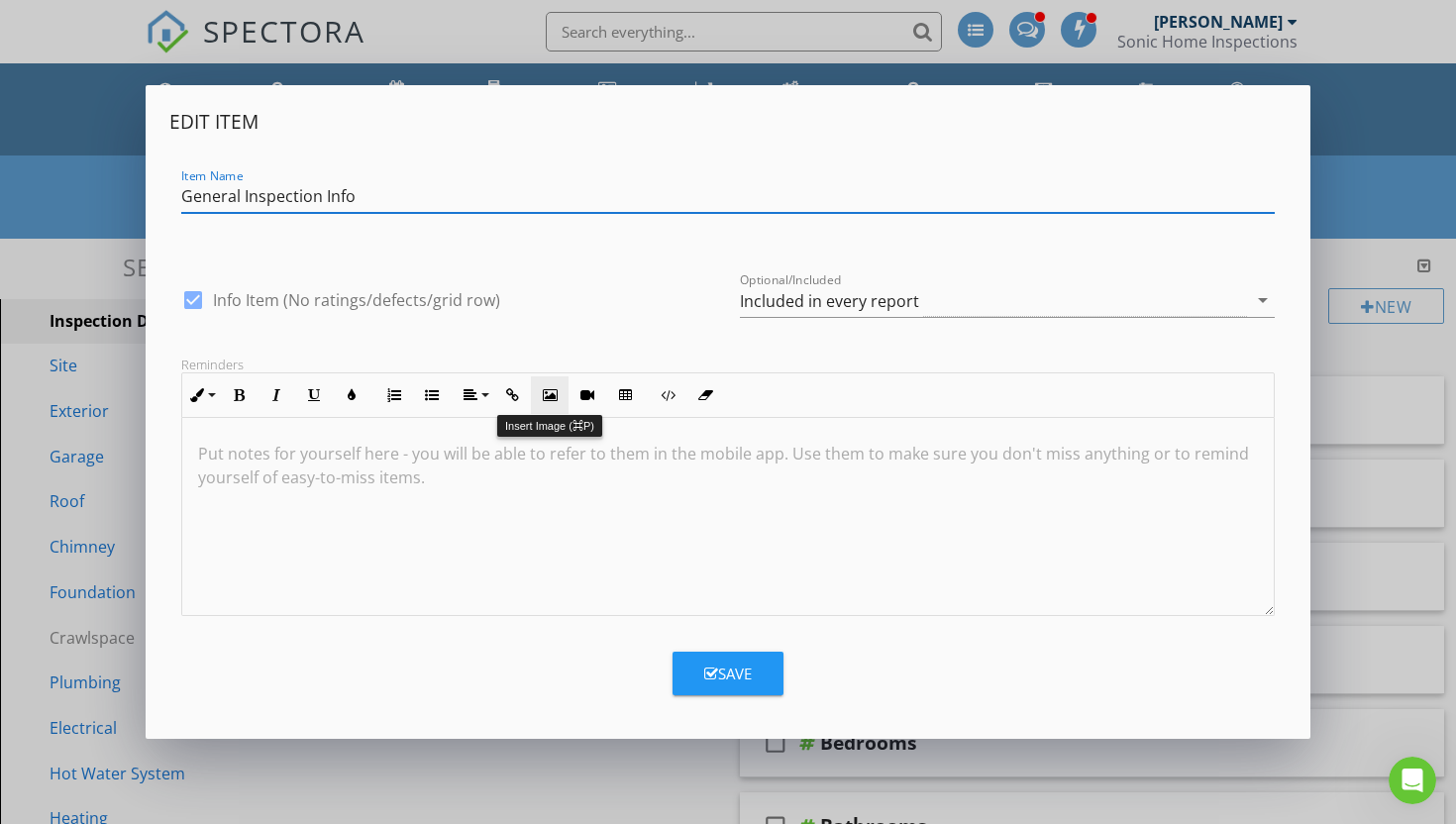 click at bounding box center (550, 395) 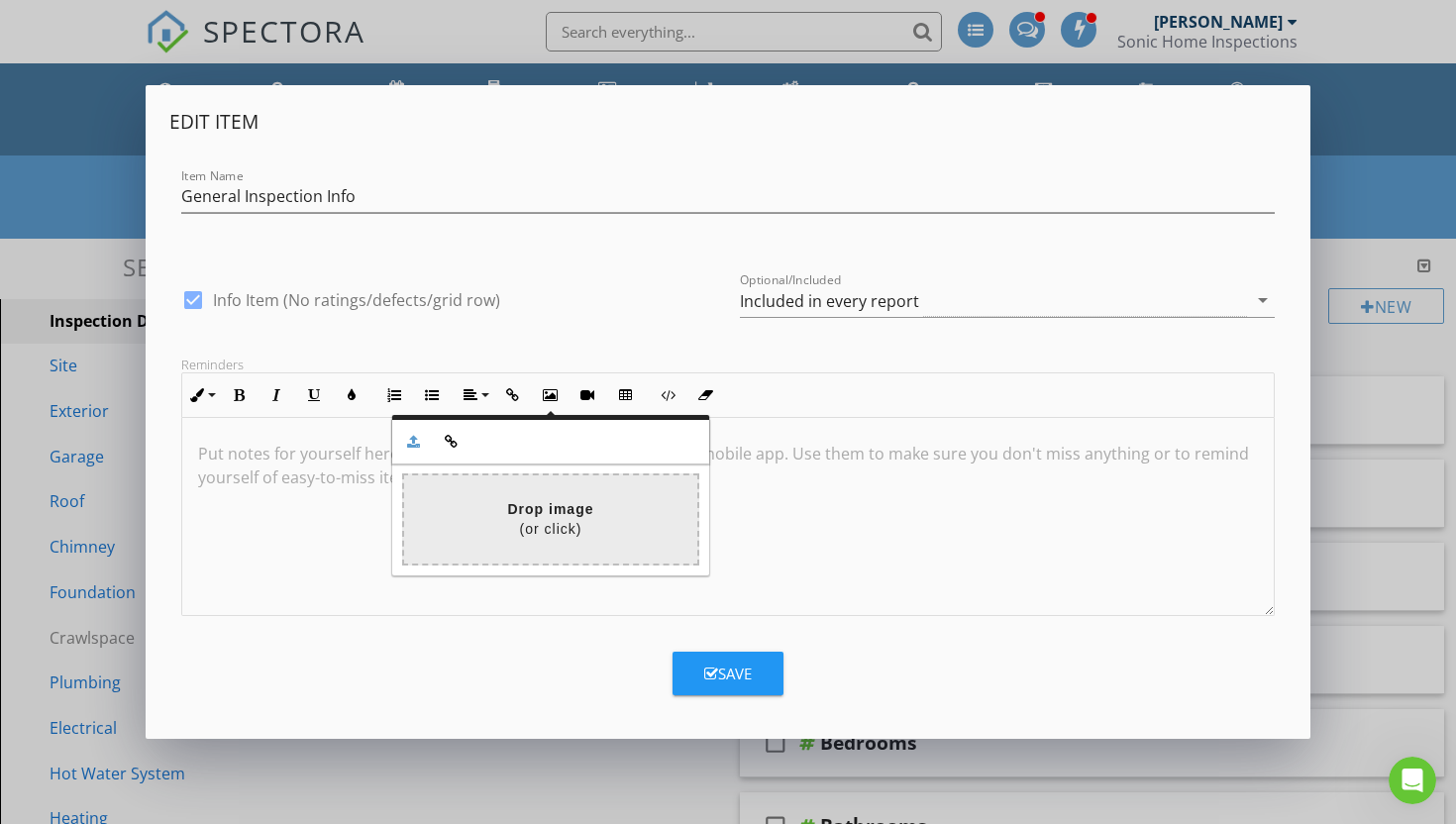 click at bounding box center (-36, 519) 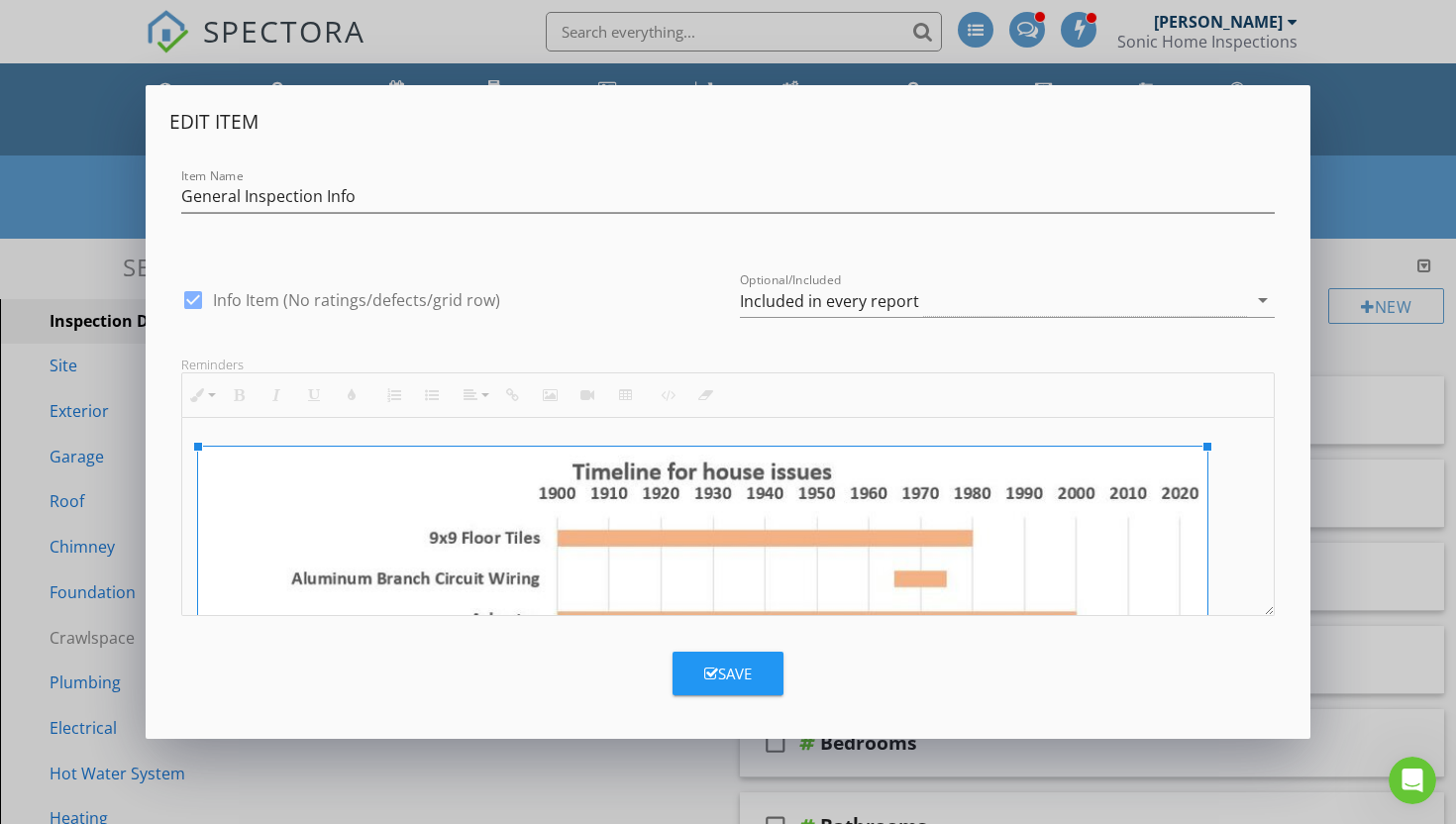 drag, startPoint x: 396, startPoint y: 606, endPoint x: 1207, endPoint y: 681, distance: 814.4606 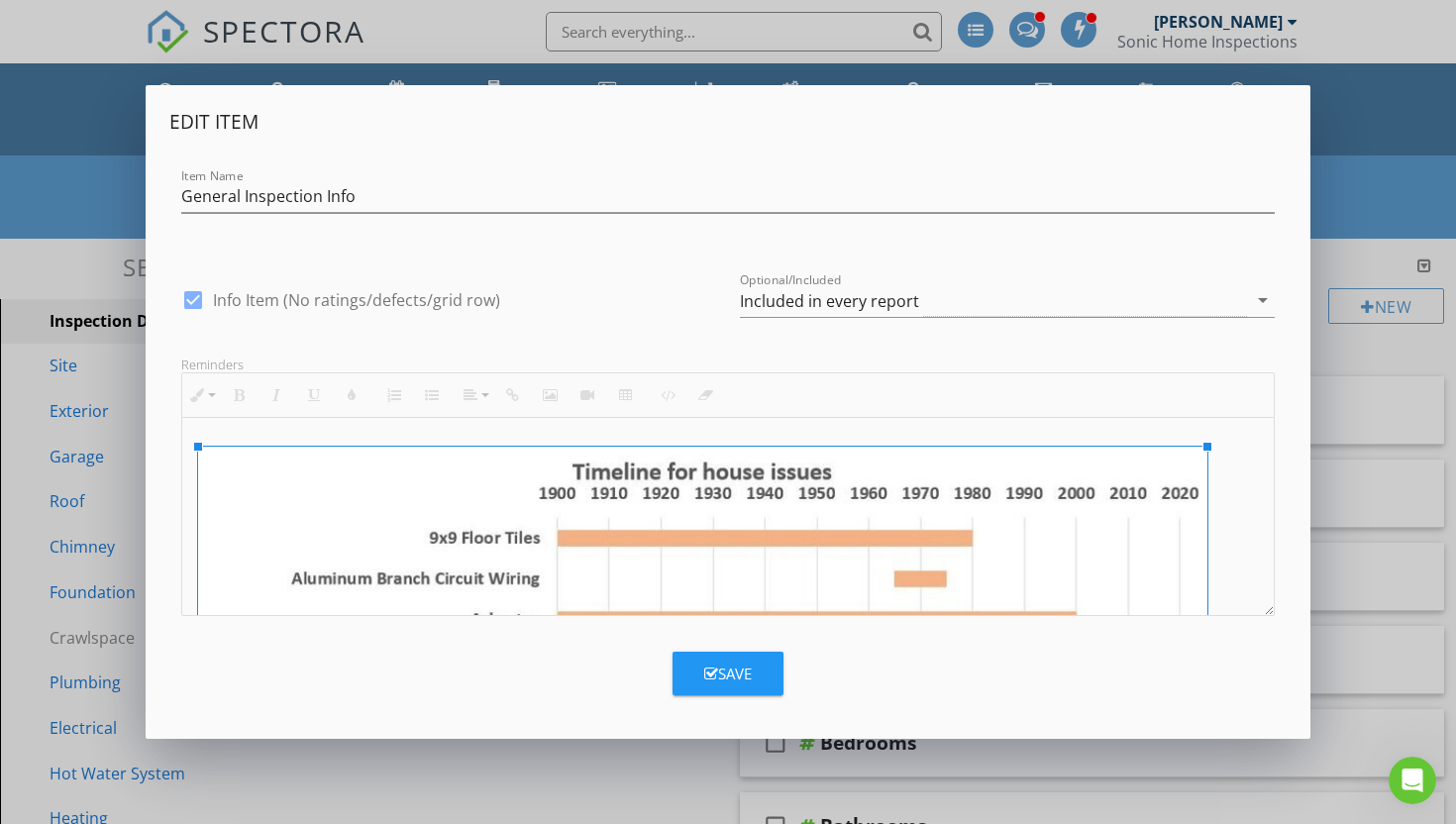 click on "Save" at bounding box center [728, 673] 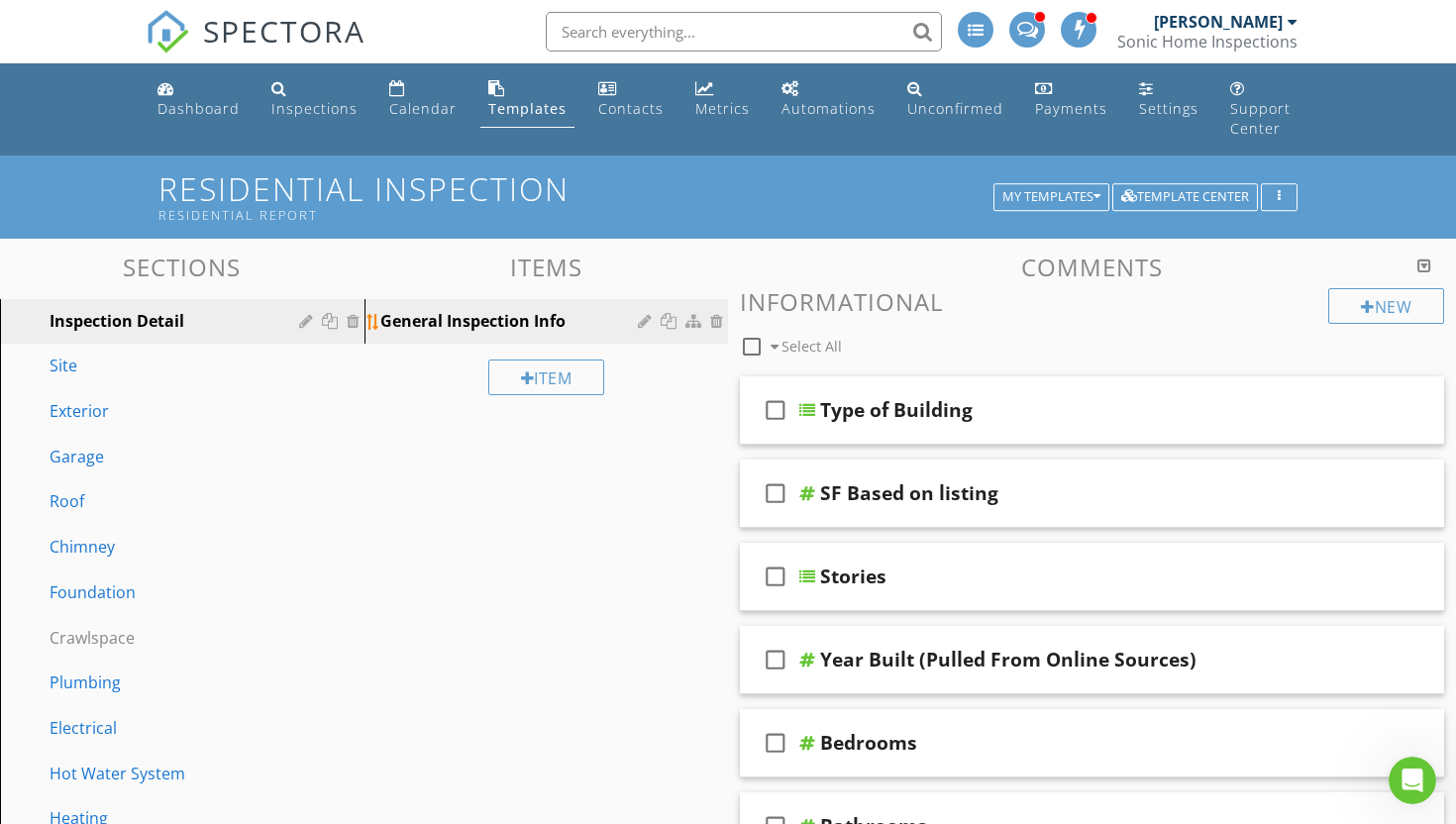click at bounding box center [647, 321] 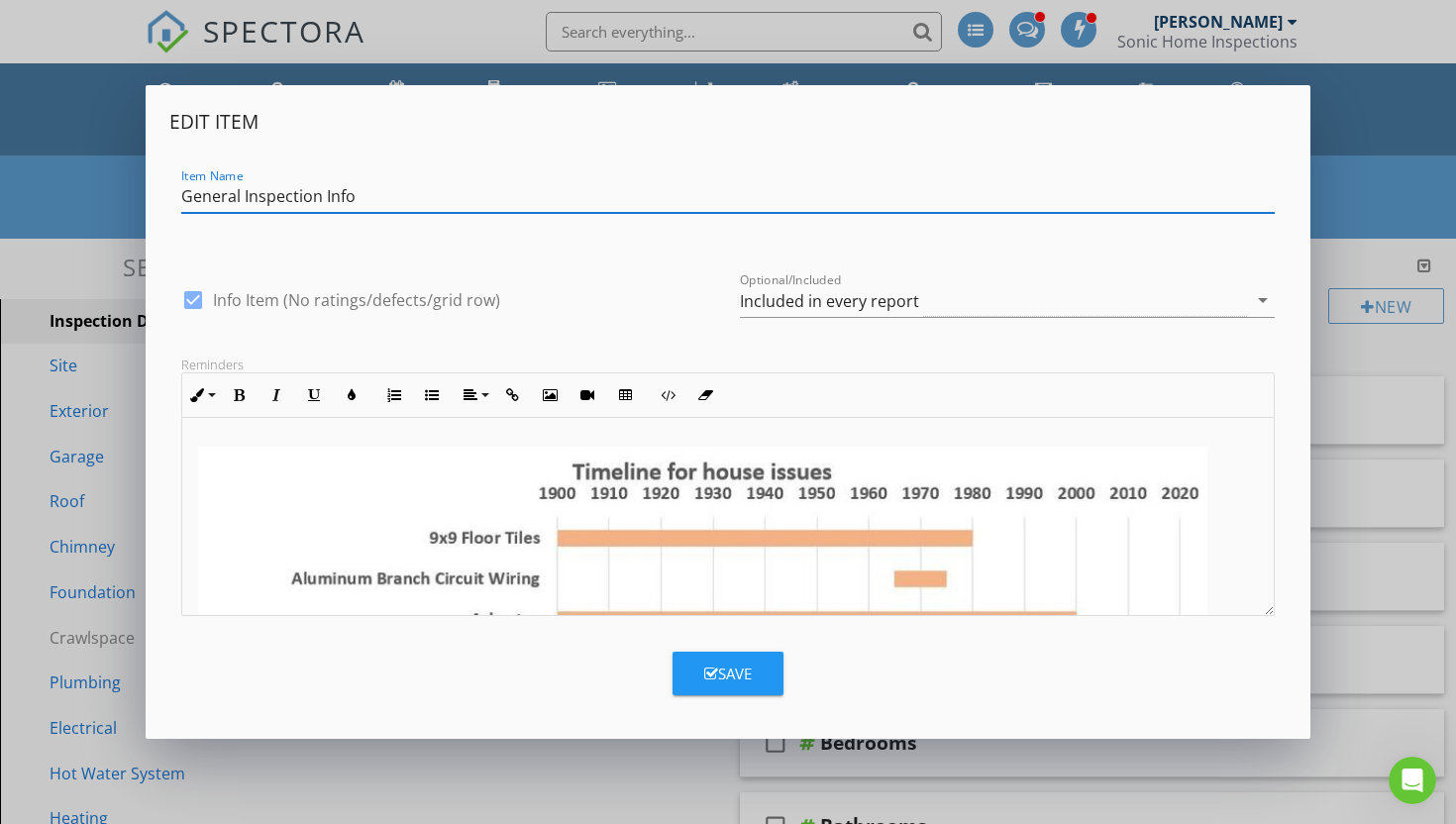 click on "Save" at bounding box center (728, 673) 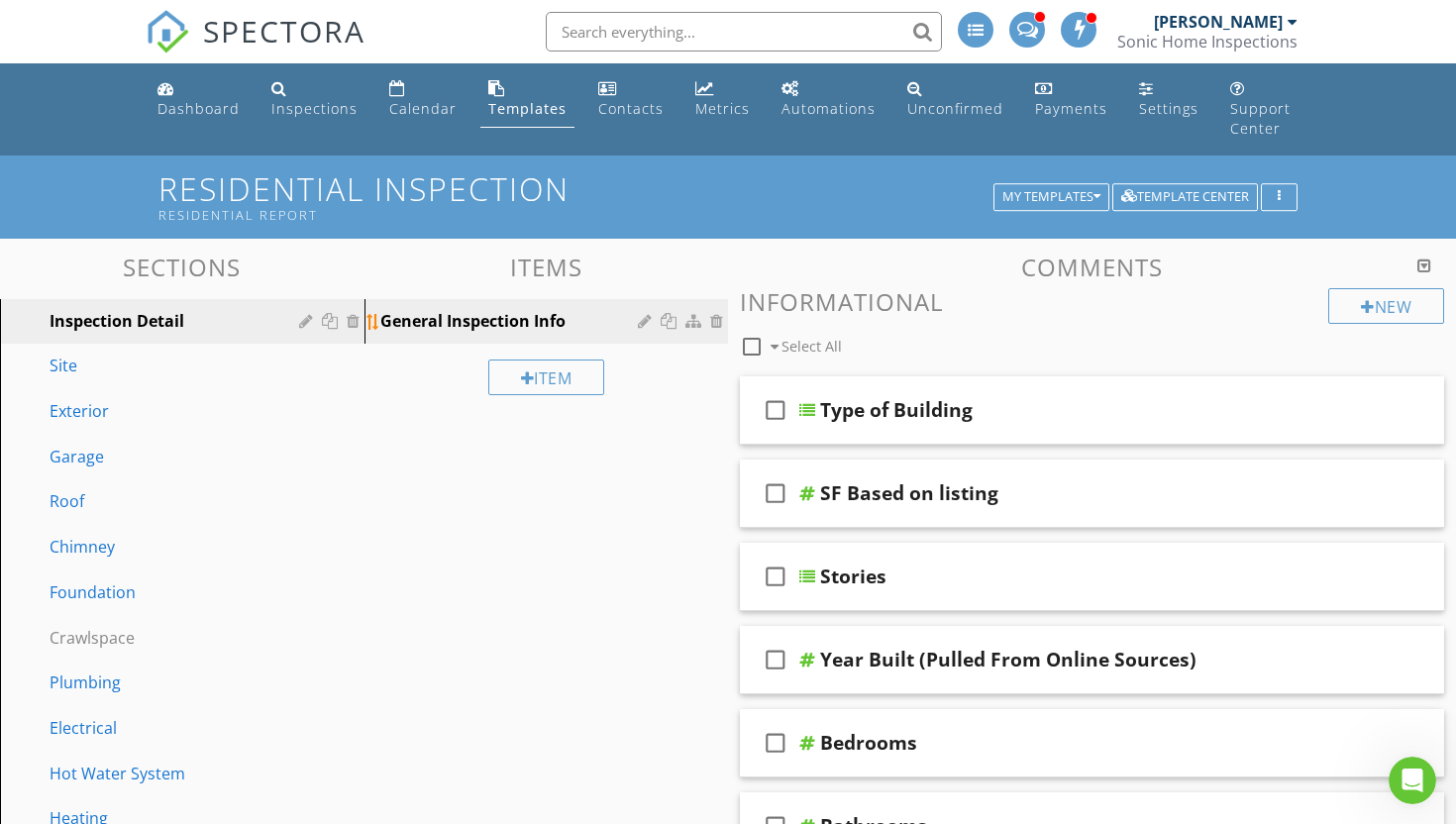 click on "General Inspection Info" at bounding box center [512, 321] 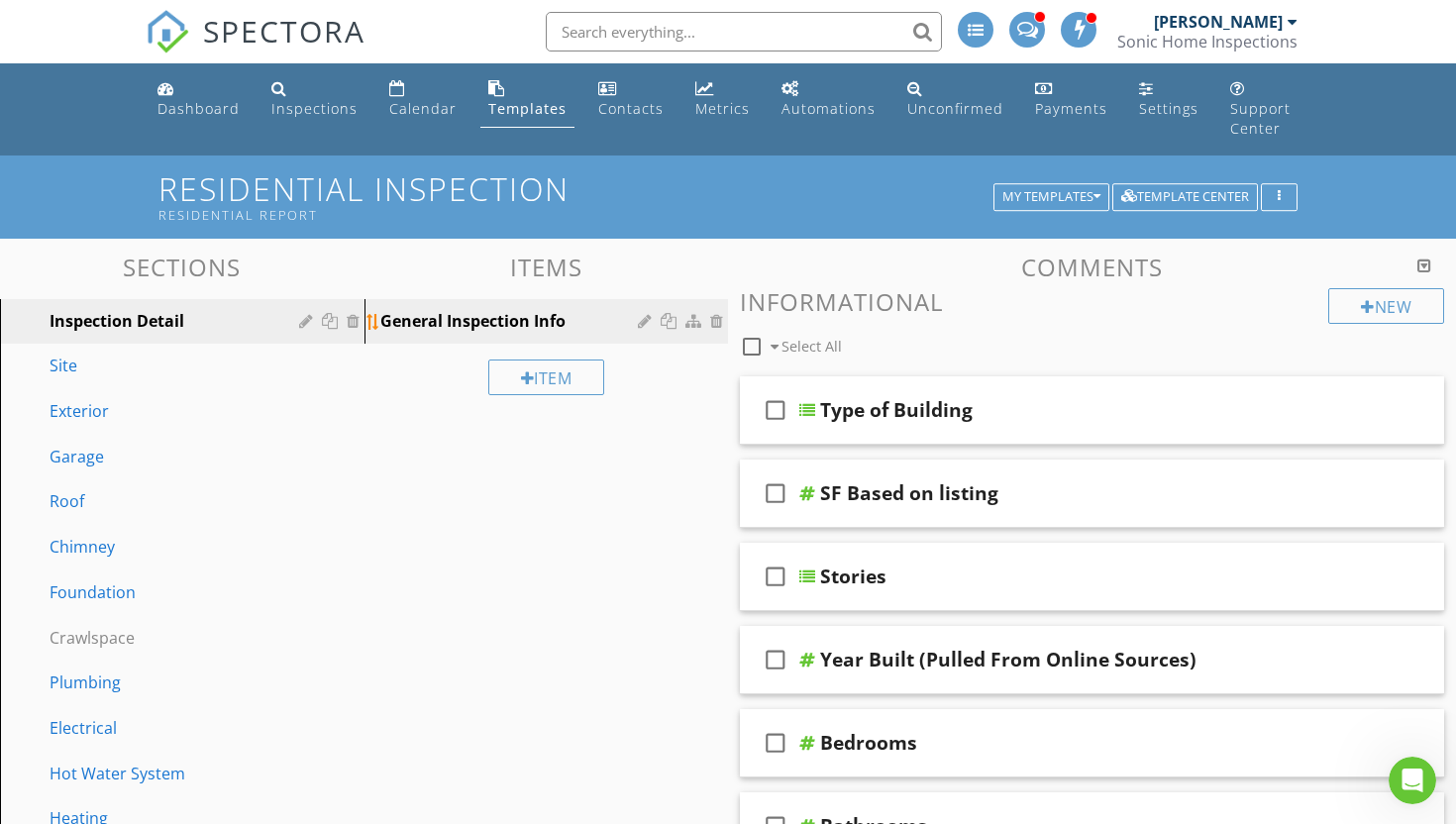 click at bounding box center [647, 321] 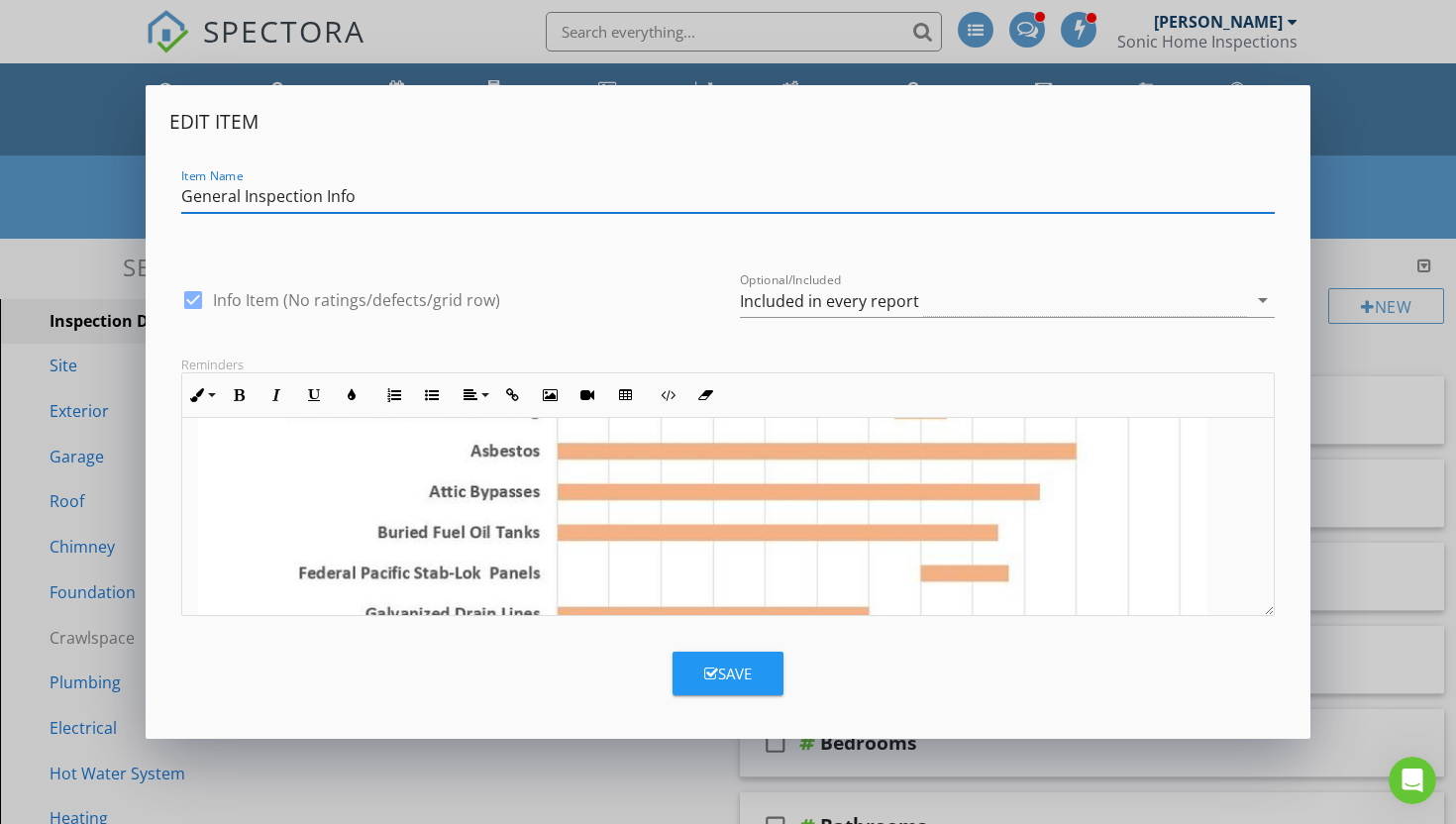 scroll, scrollTop: 170, scrollLeft: 0, axis: vertical 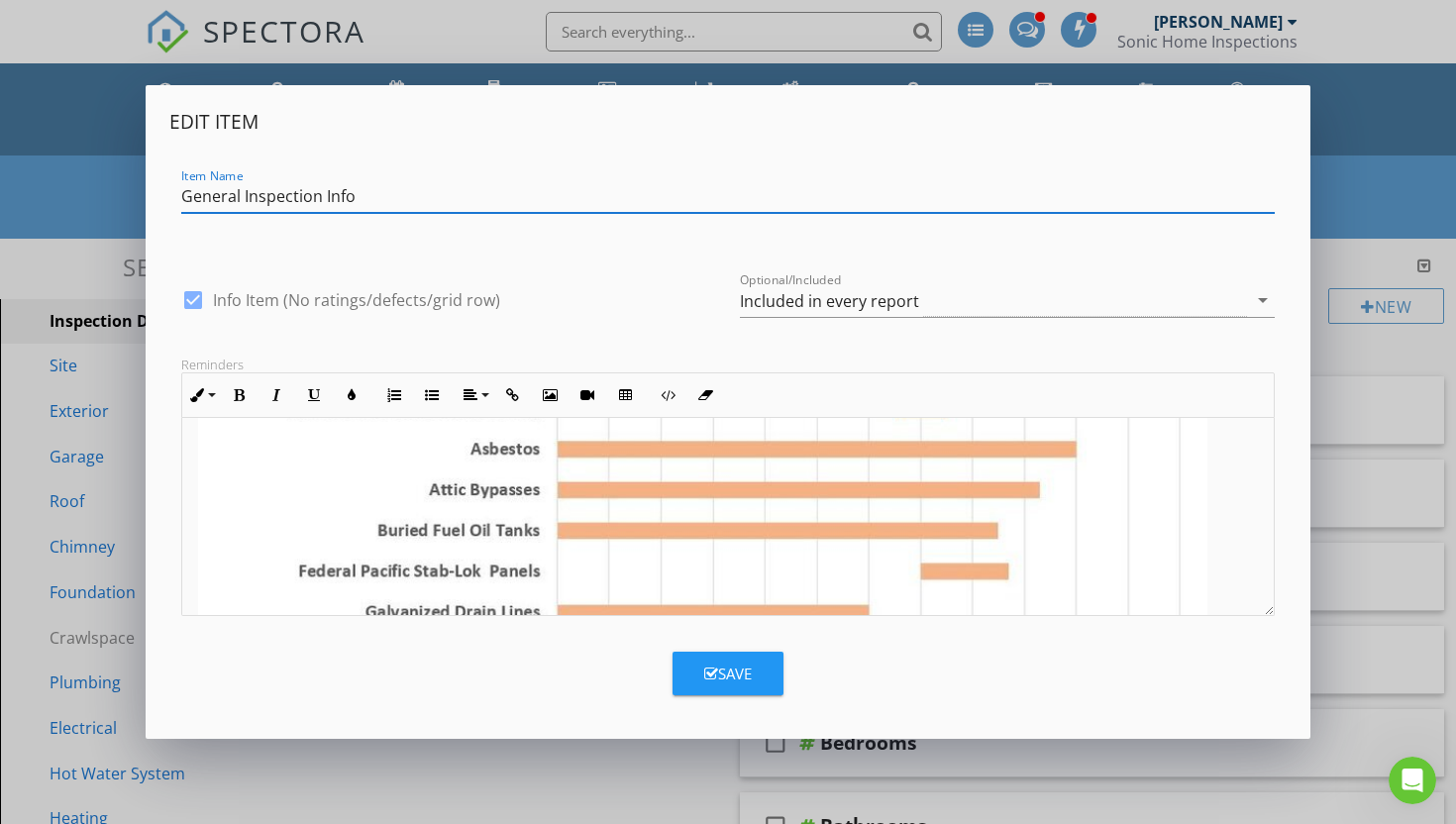 click on "Edit Item   Item Name General Inspection Info     check_box Info Item (No ratings/defects/grid row)   Optional/Included Included in every report arrow_drop_down     Reminders   Inline Style XLarge Large Normal Small Light Small/Light Bold Italic Underline Colors Ordered List Unordered List Align Align Left Align Center Align Right Align Justify Insert Link Insert Image Insert Video Insert Table Code View Clear Formatting Put notes for yourself here - you will be able to refer to them in the mobile app. Use them to make sure you don't miss anything or to remind yourself of easy-to-miss items. <p><img src="[URL][DOMAIN_NAME]" style="width: 1019px; display: inline-block; vertical-align: bottom; margin: 5px 5px 5px 0px; max-width: calc(100% - 5px); text-align: left; float: left;"></p>
Save" at bounding box center (728, 412) 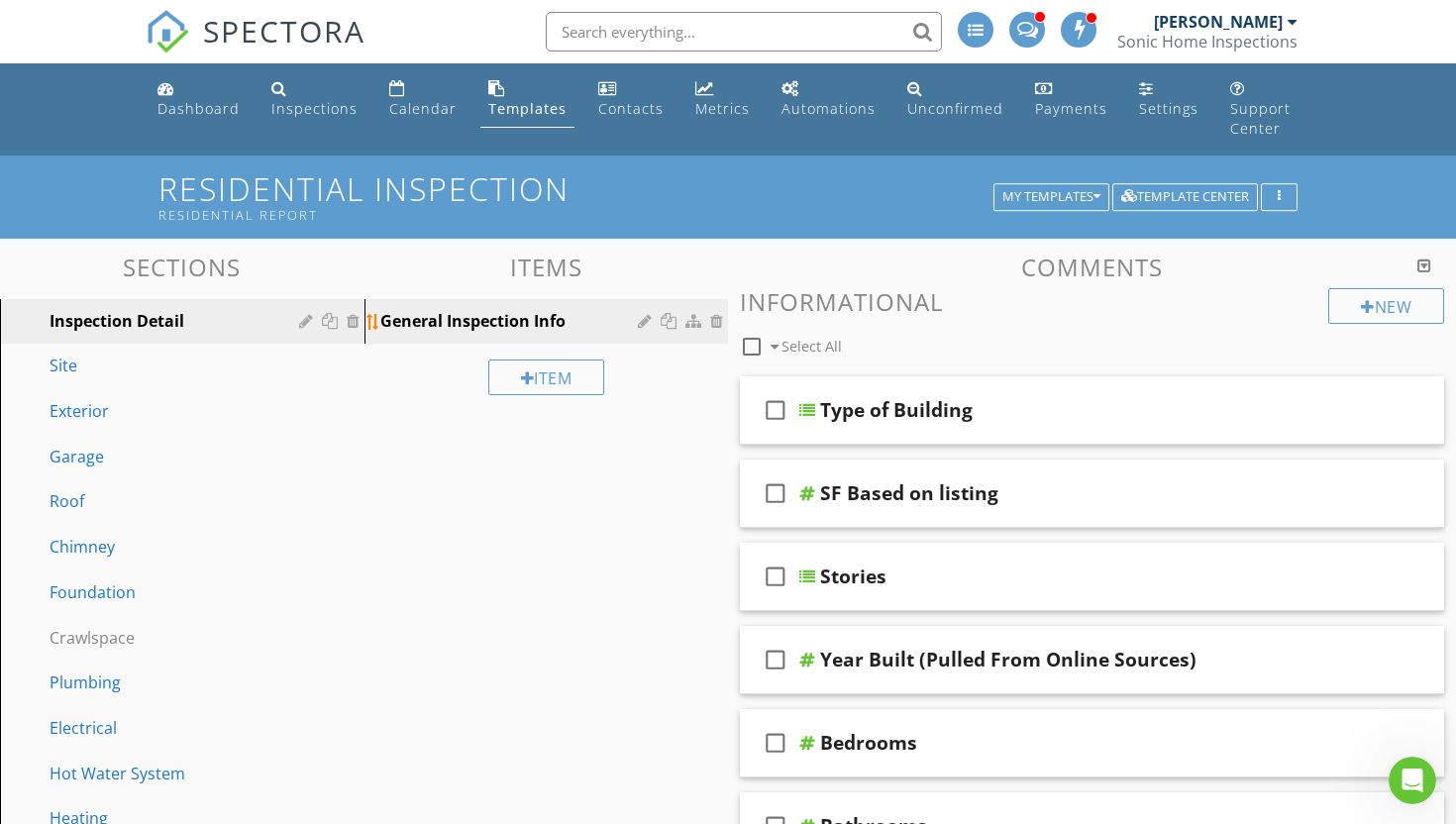 click at bounding box center [647, 321] 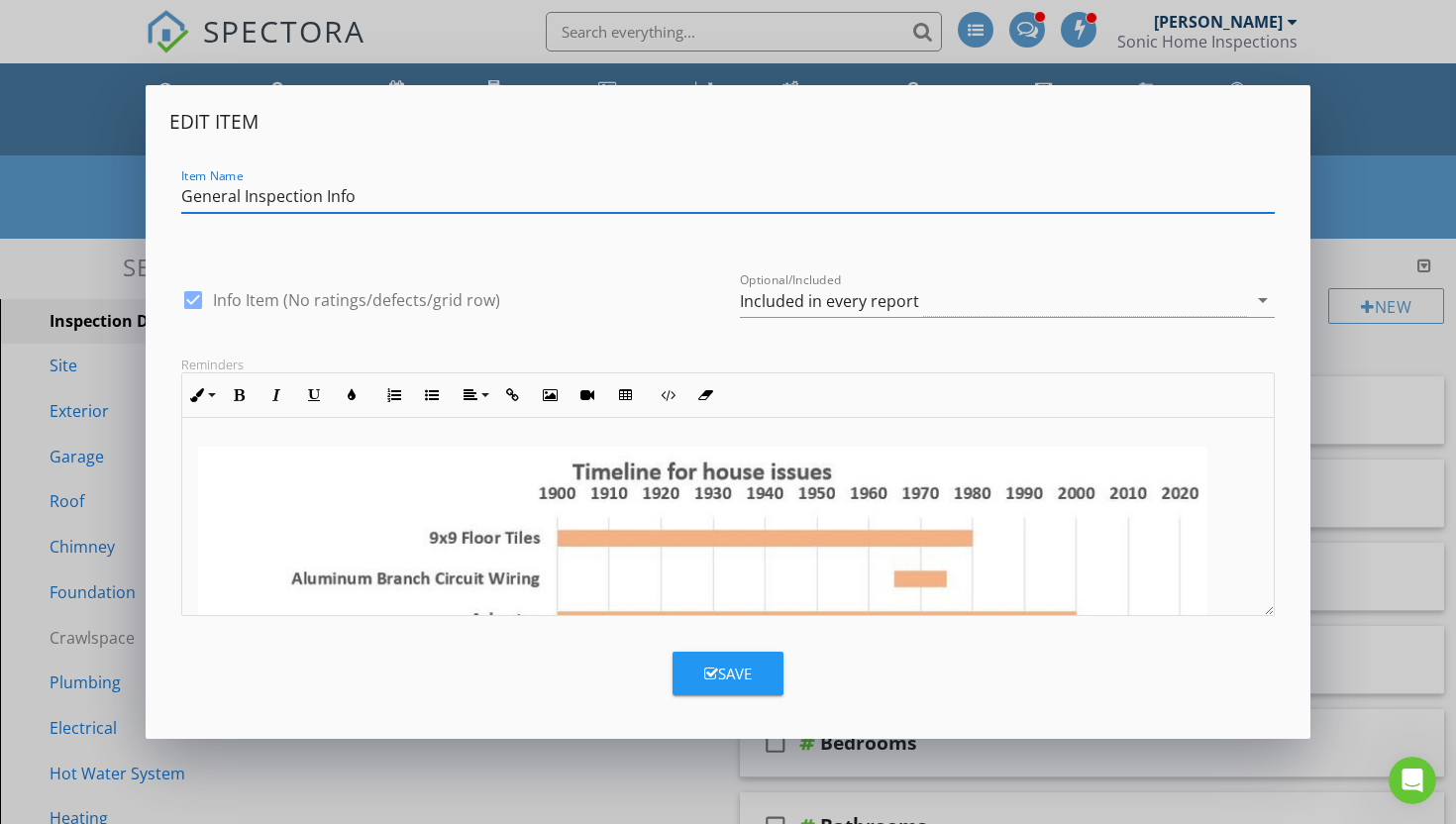 click on "Save" at bounding box center (728, 673) 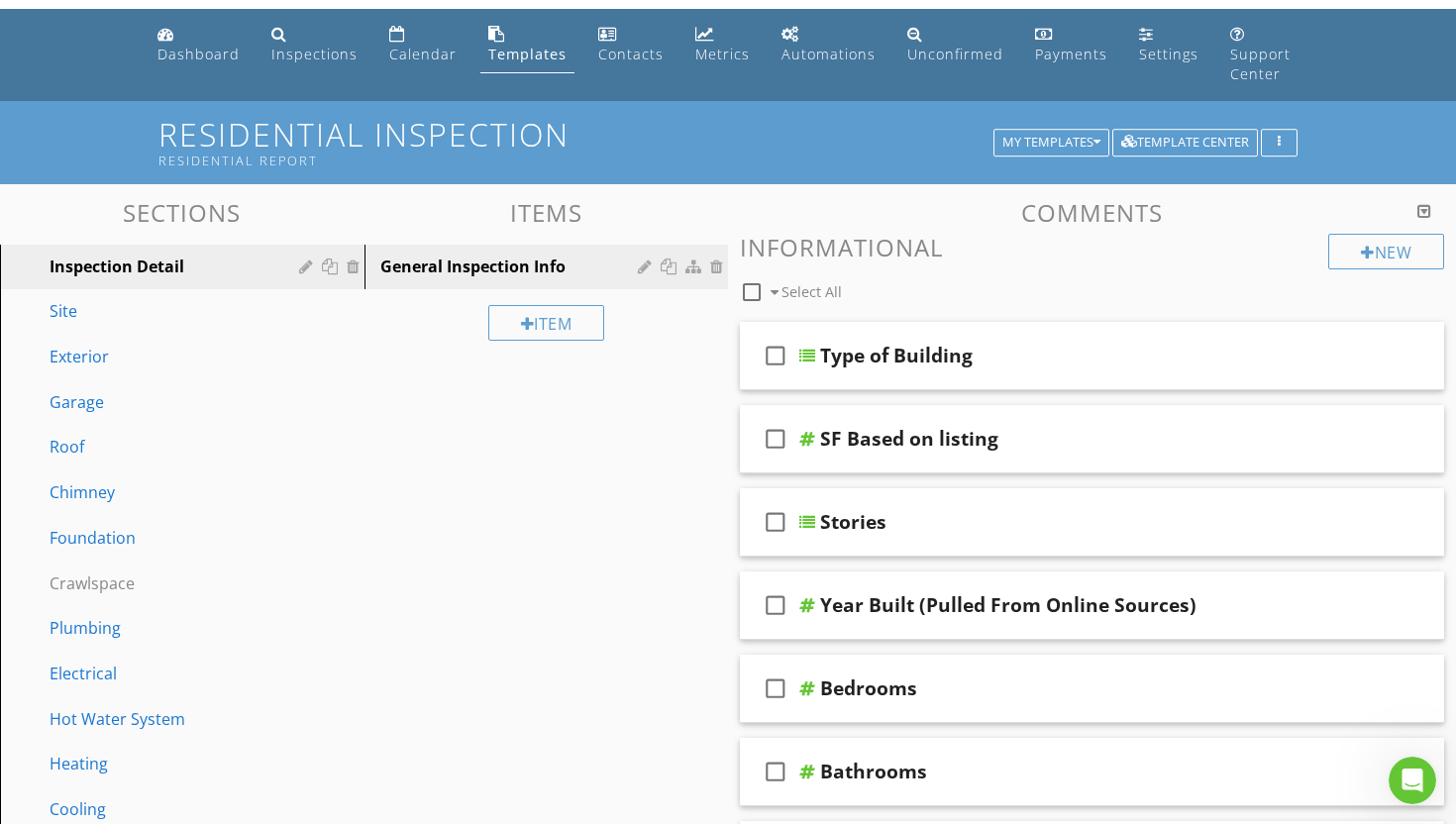 scroll, scrollTop: 0, scrollLeft: 0, axis: both 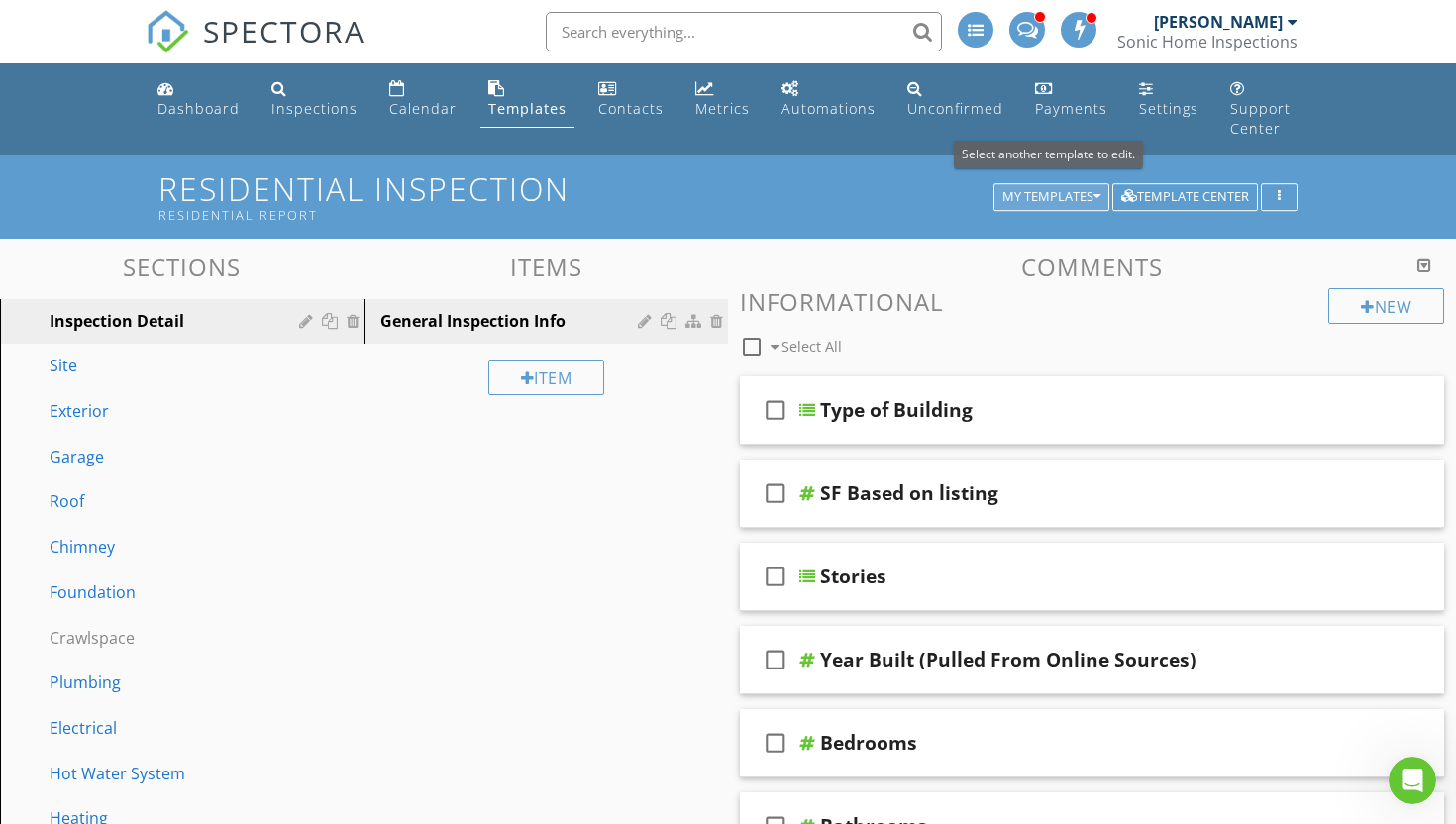 click at bounding box center (1096, 197) 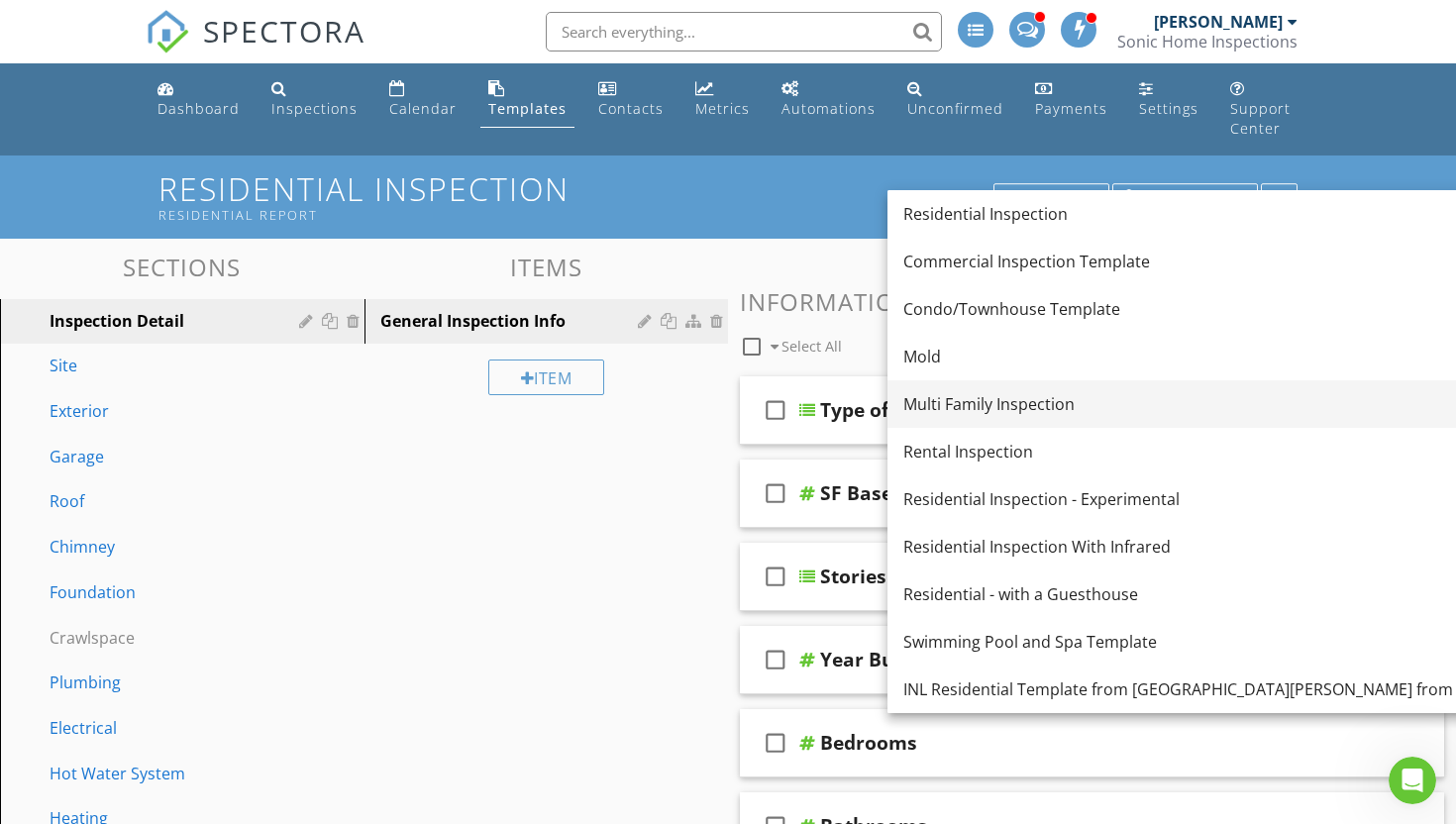 click on "Multi Family Inspection" at bounding box center (1248, 404) 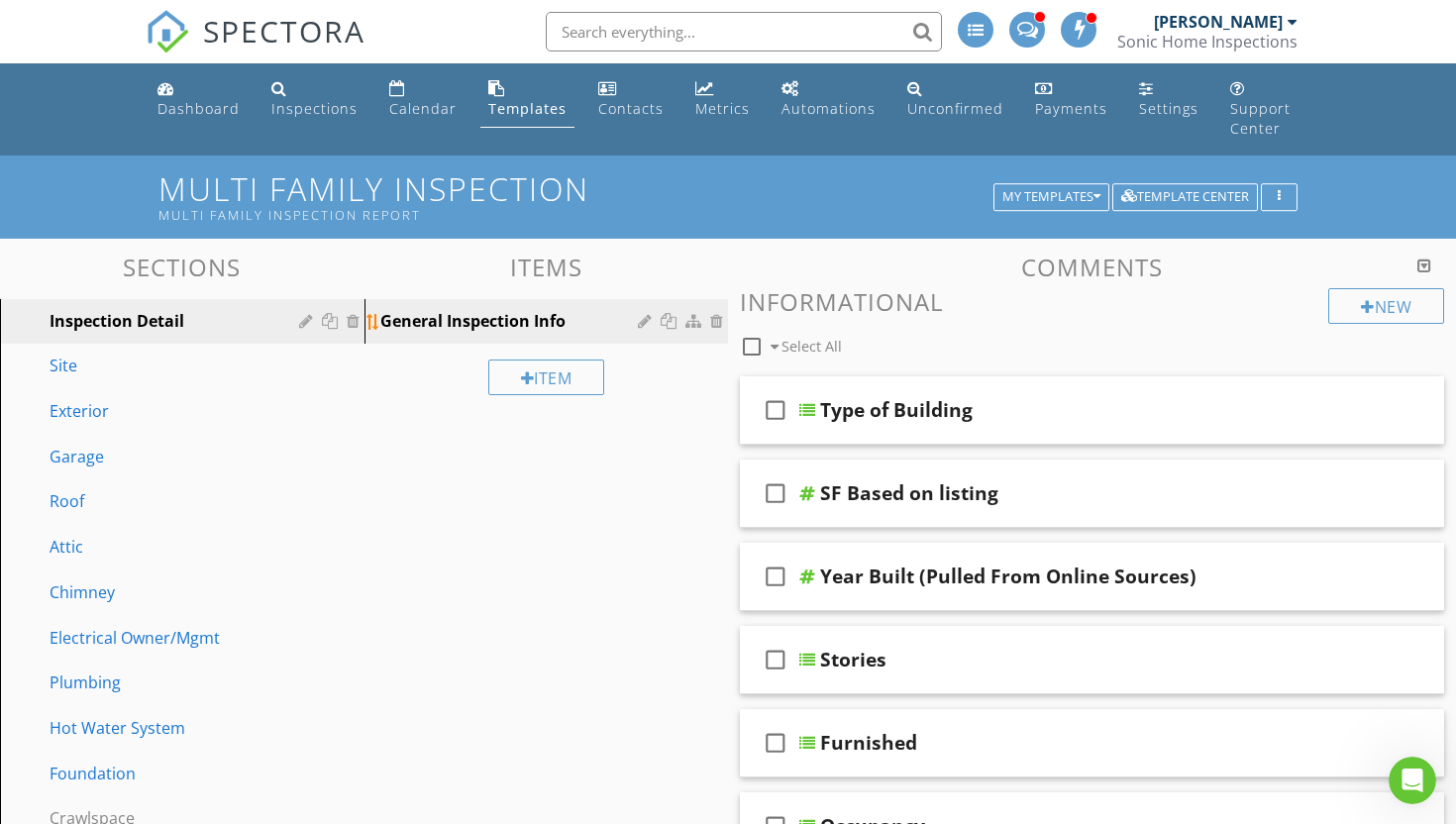 click at bounding box center [647, 321] 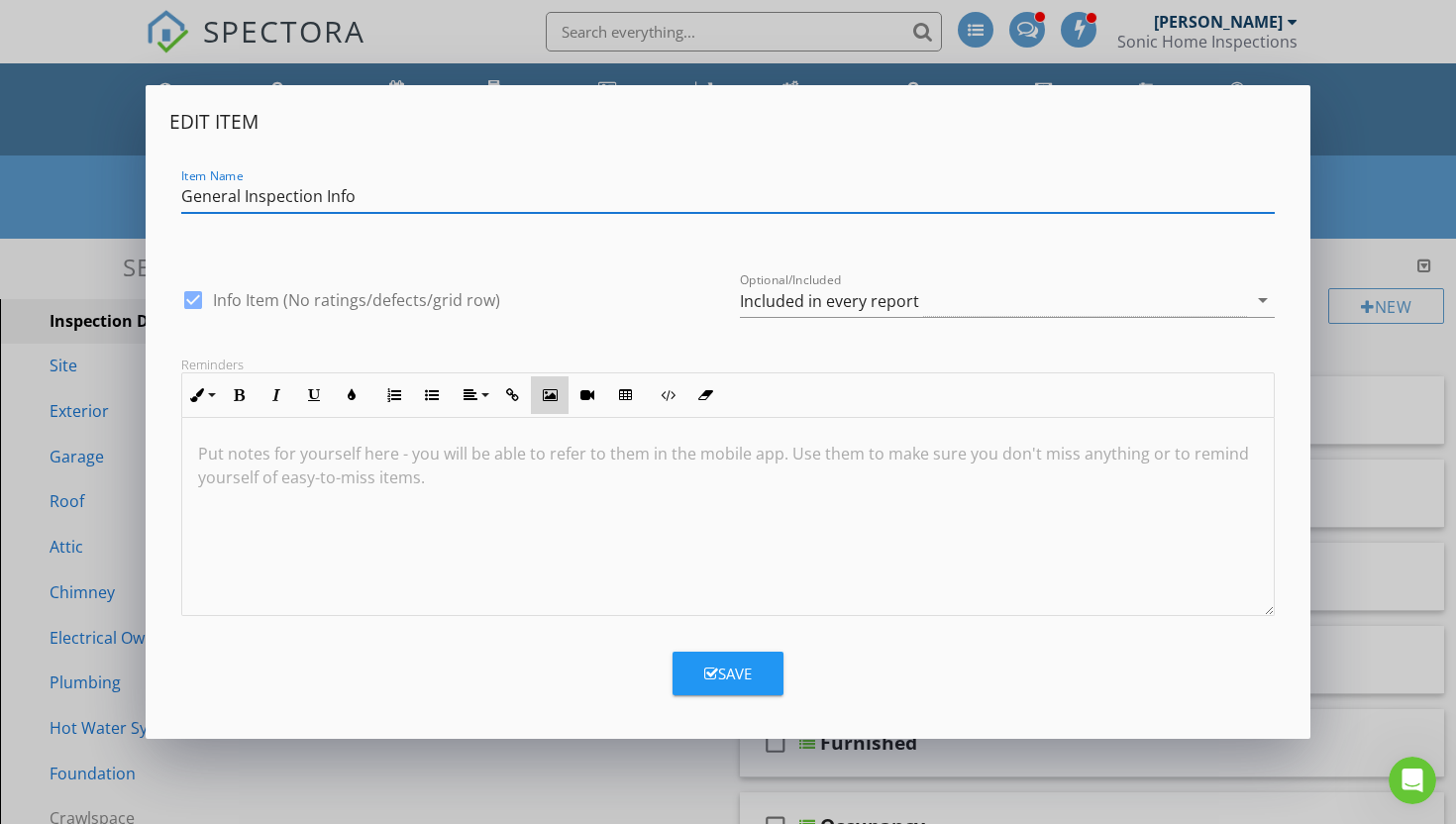 click at bounding box center [550, 395] 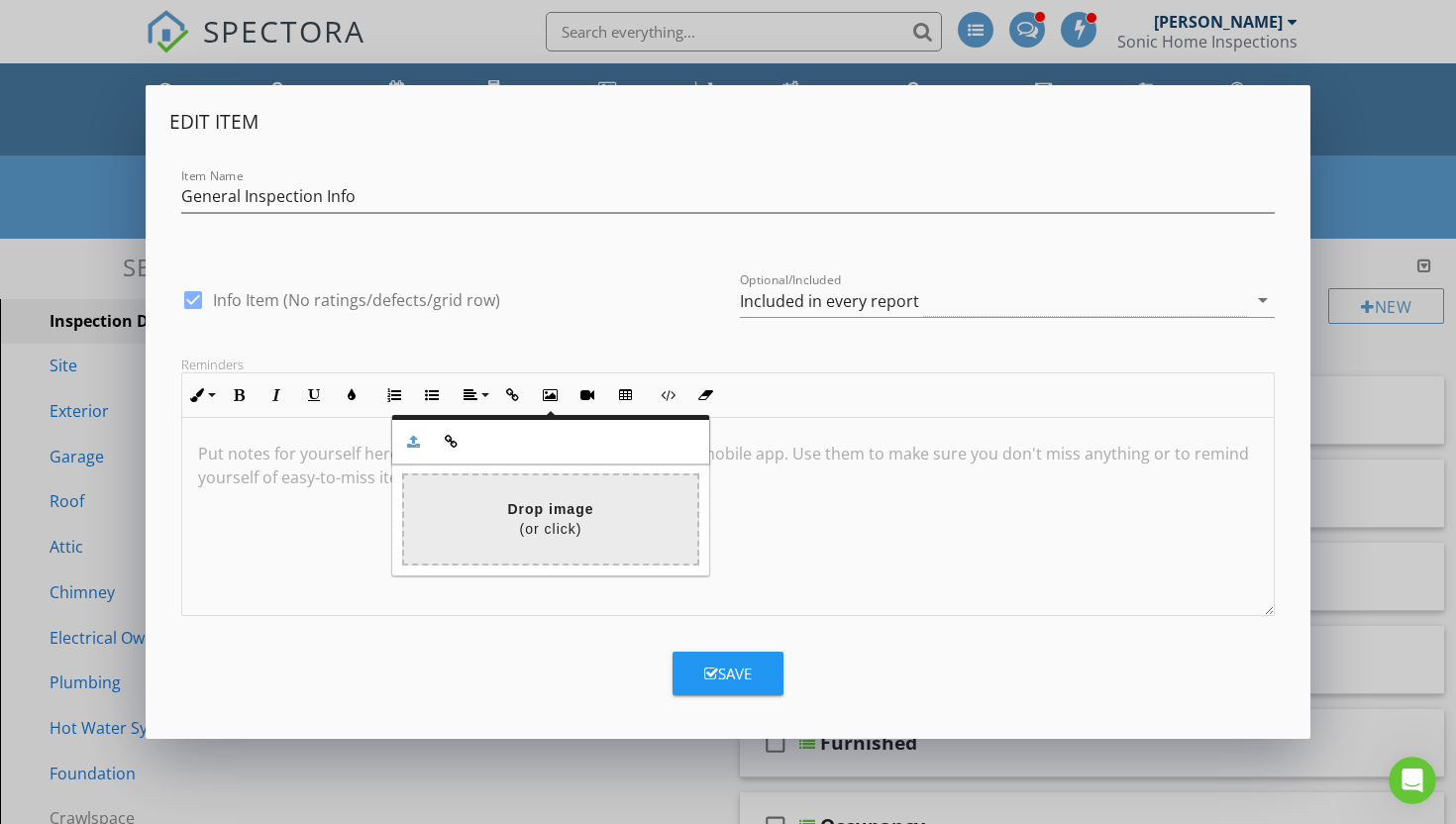click at bounding box center [-36, 519] 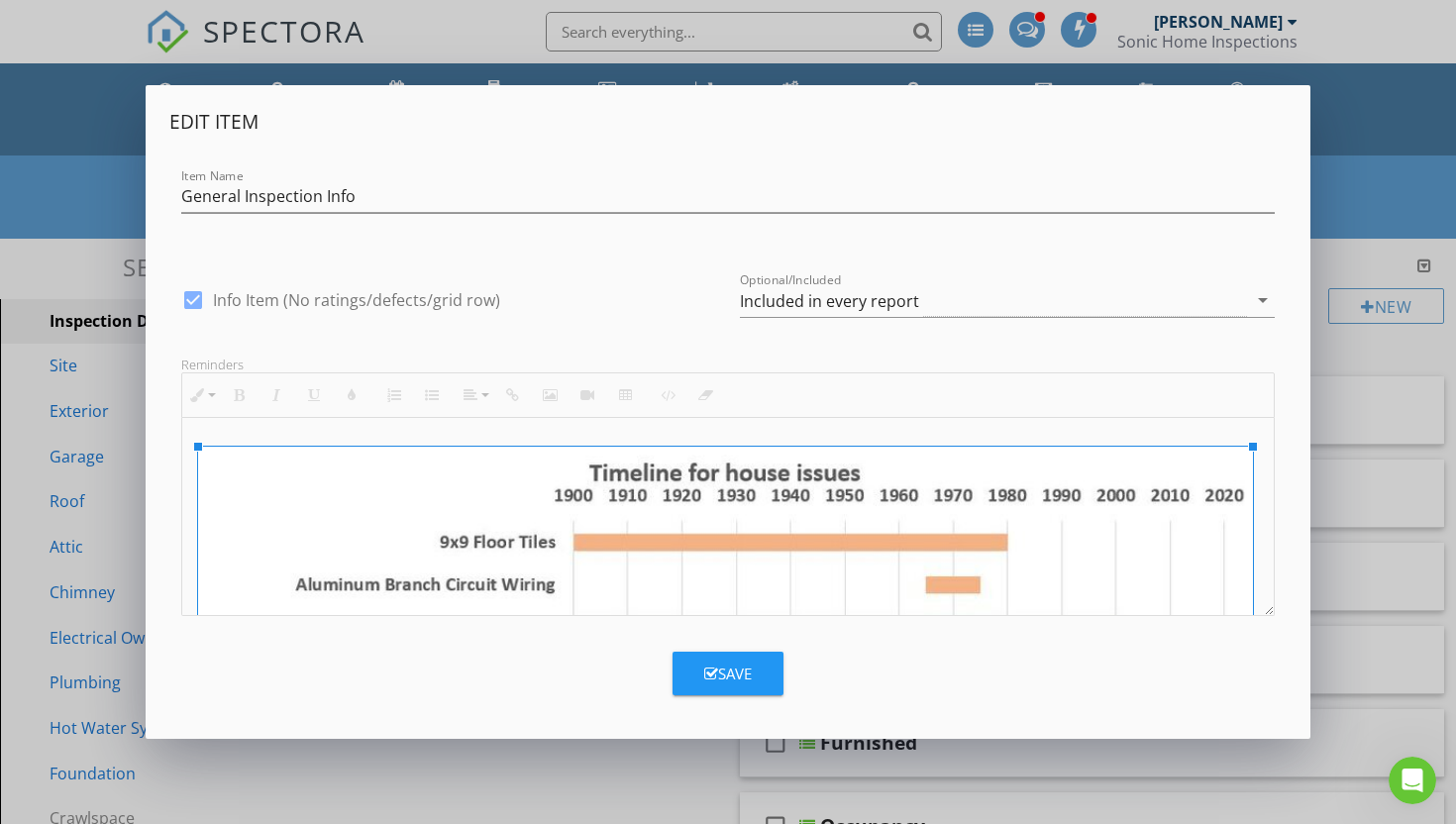 drag, startPoint x: 394, startPoint y: 603, endPoint x: 1270, endPoint y: 639, distance: 876.7394 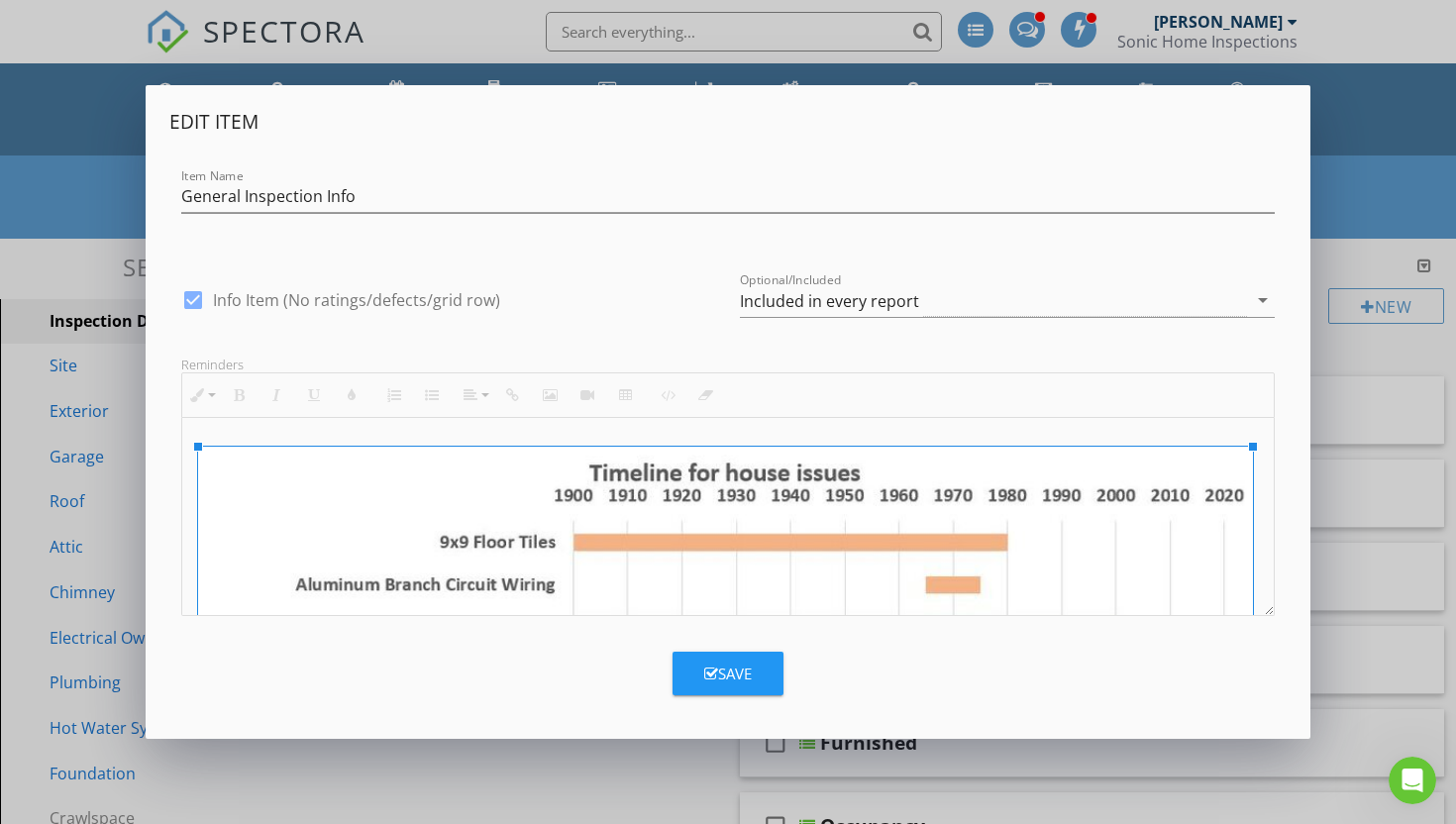 click on "Save" at bounding box center (728, 673) 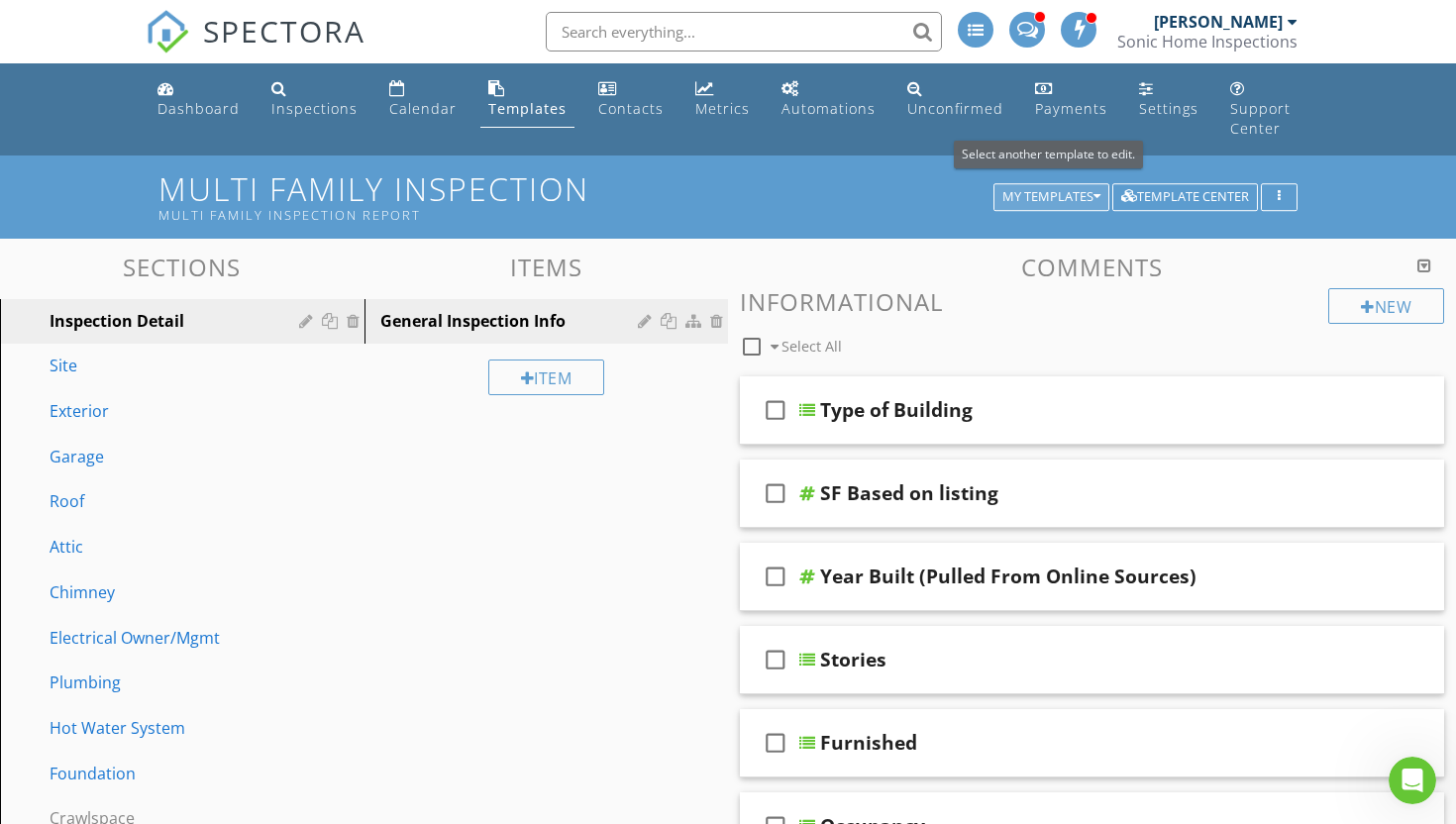 click at bounding box center (1096, 197) 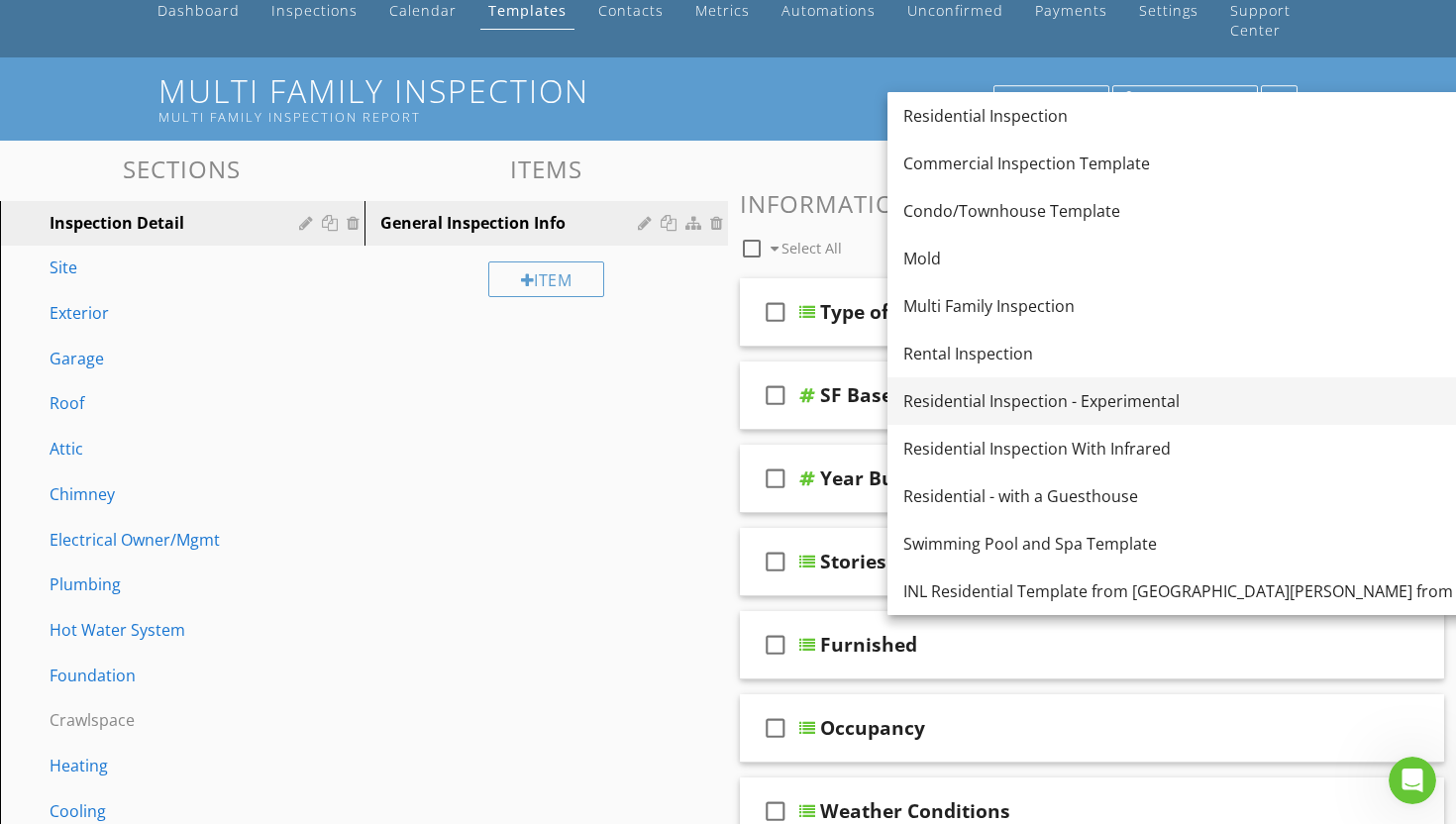 scroll, scrollTop: 0, scrollLeft: 0, axis: both 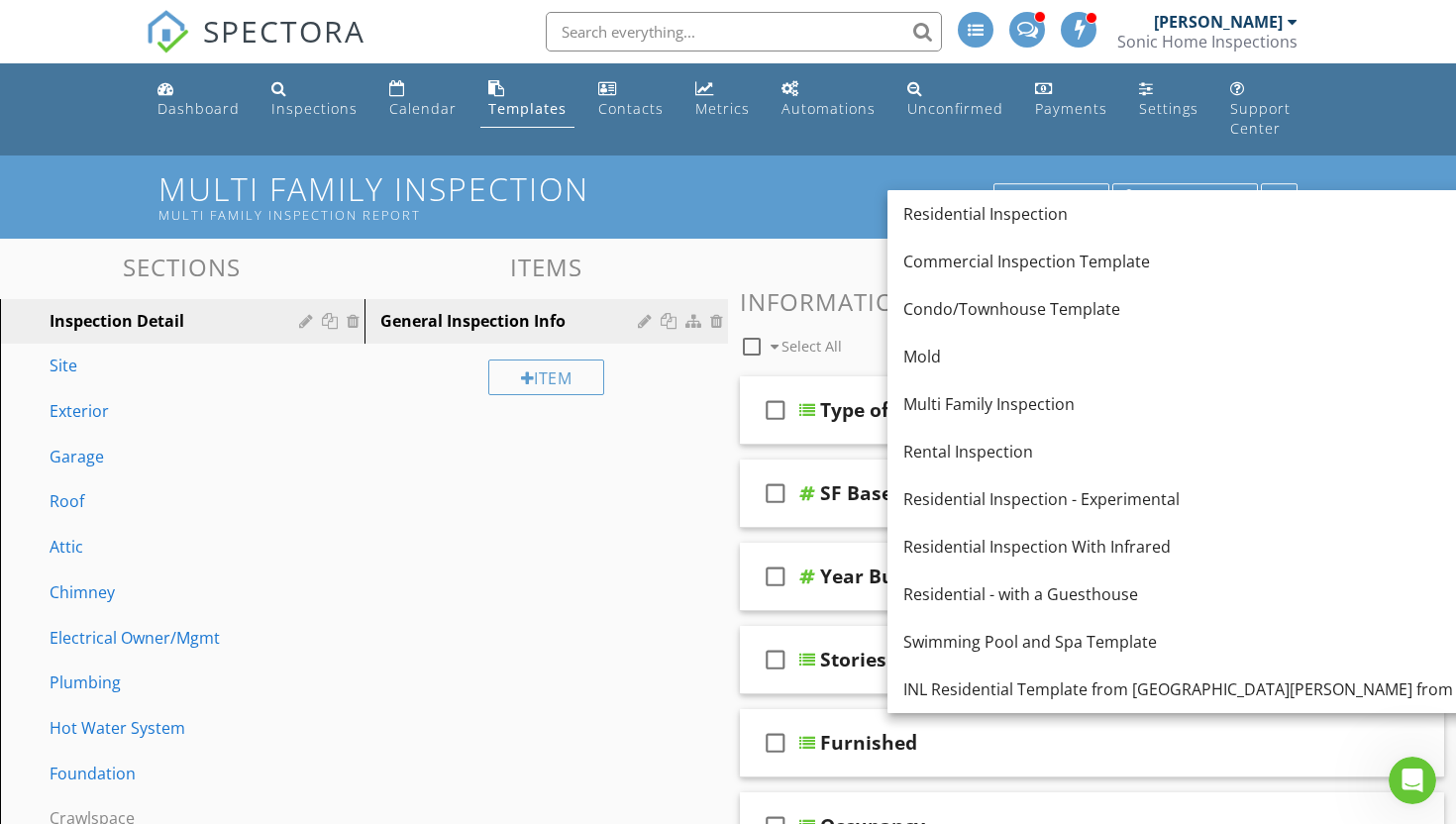click on "Sections
Inspection Detail           Site           Exterior           Garage           Roof           Attic           Chimney           Electrical Owner/Mgmt           Plumbing           Hot Water System           Foundation           Crawlspace           Heating           Cooling           WDO (Wood Destroying Organisms)           Fireplace           Infrared           Unit #           Laundry Room           Radon           End of inspection checklist           Ask for Feedback
Section
Attachments
Attachment
Items
General Inspection Info
Item
Comments
New
Informational   check_box_outline_blank     Select All       check_box_outline_blank
Type of Building
check_box_outline_blank
SF Based on listing" at bounding box center [728, 899] 